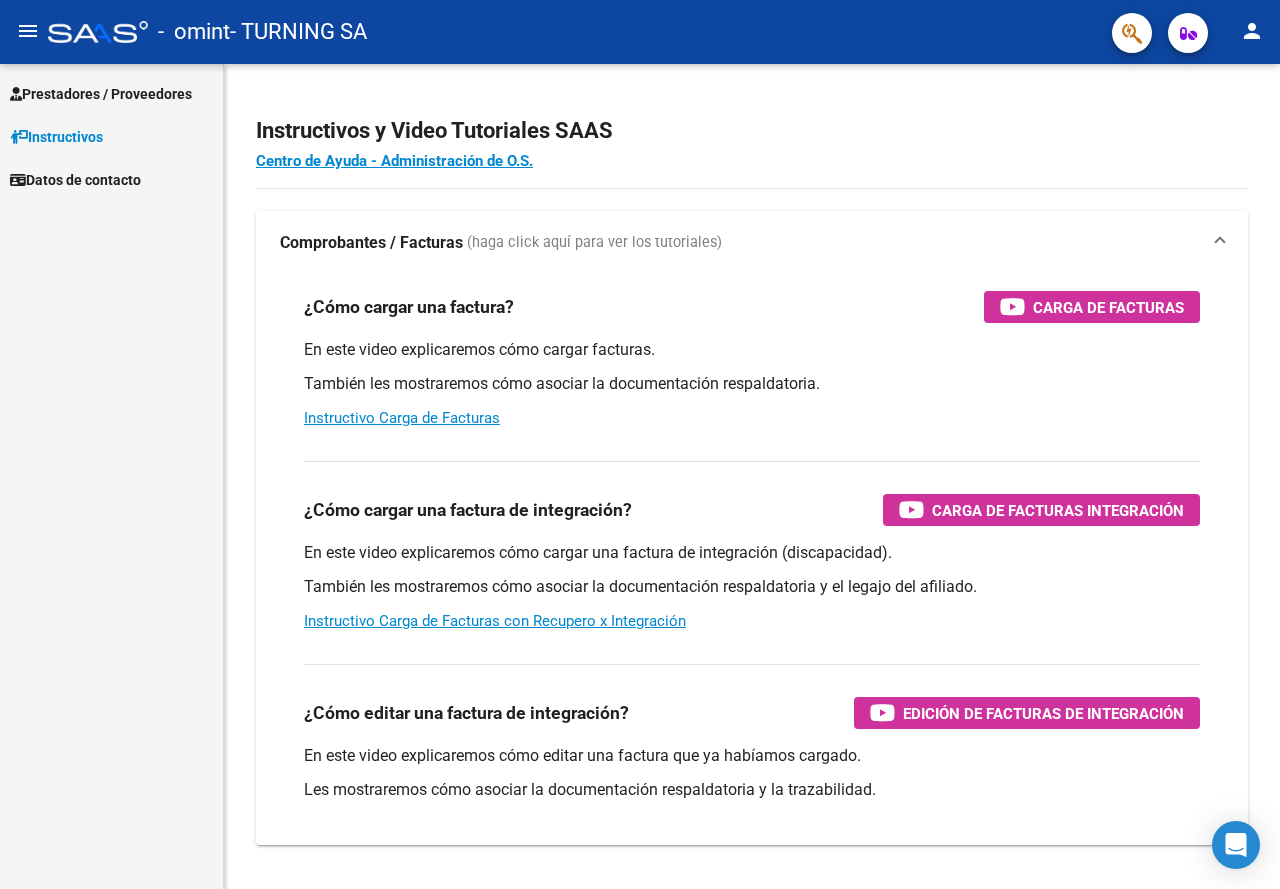 scroll, scrollTop: 0, scrollLeft: 0, axis: both 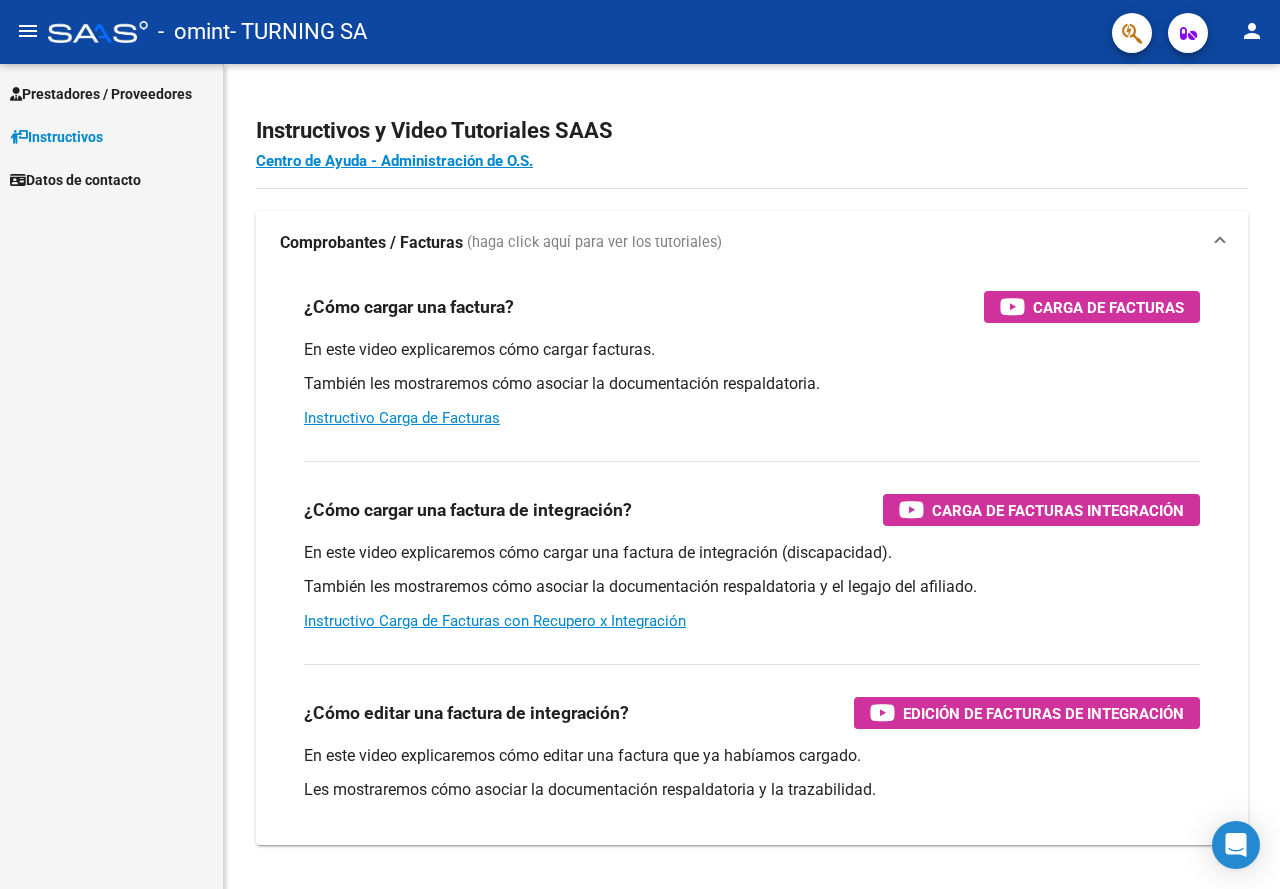 click on "Prestadores / Proveedores" at bounding box center [101, 94] 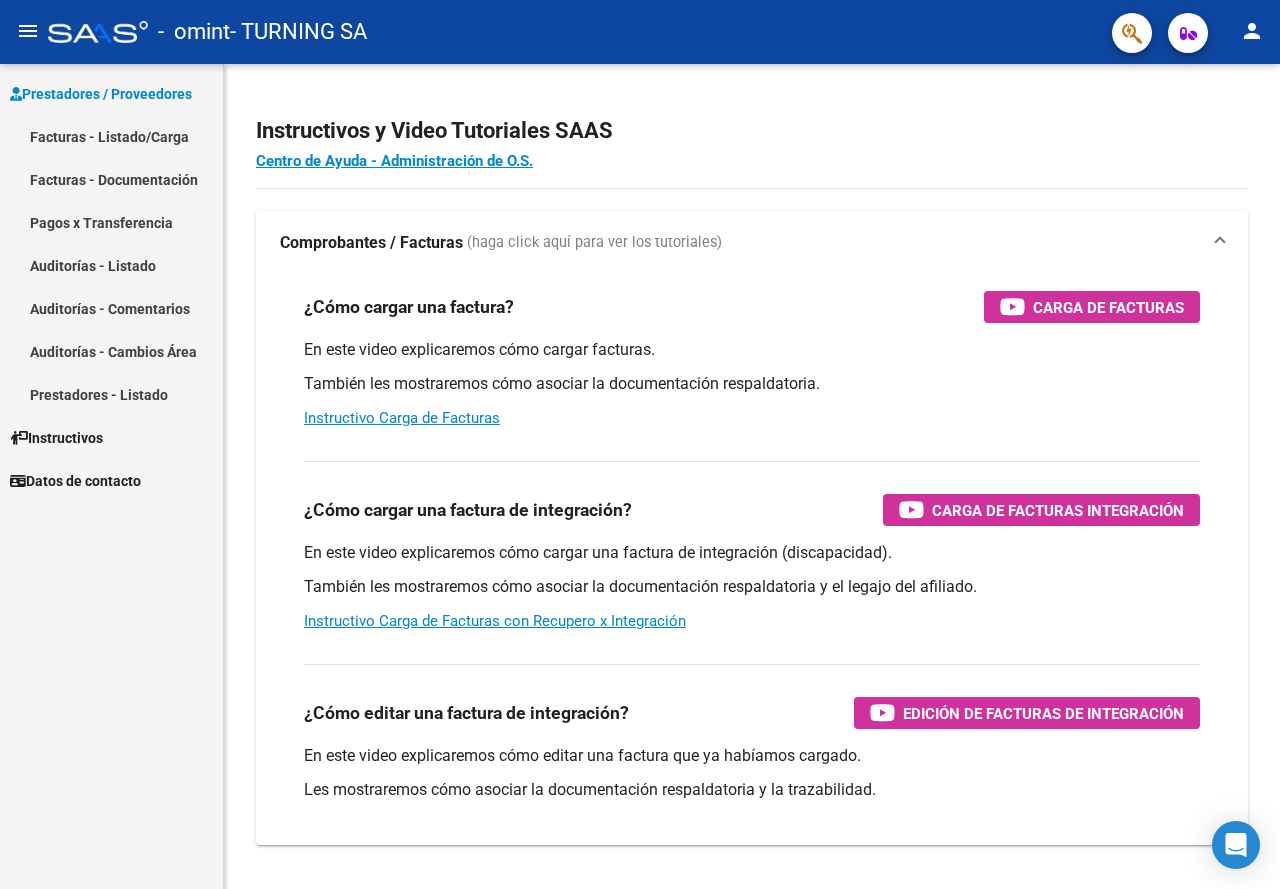 click on "Facturas - Listado/Carga" at bounding box center [111, 136] 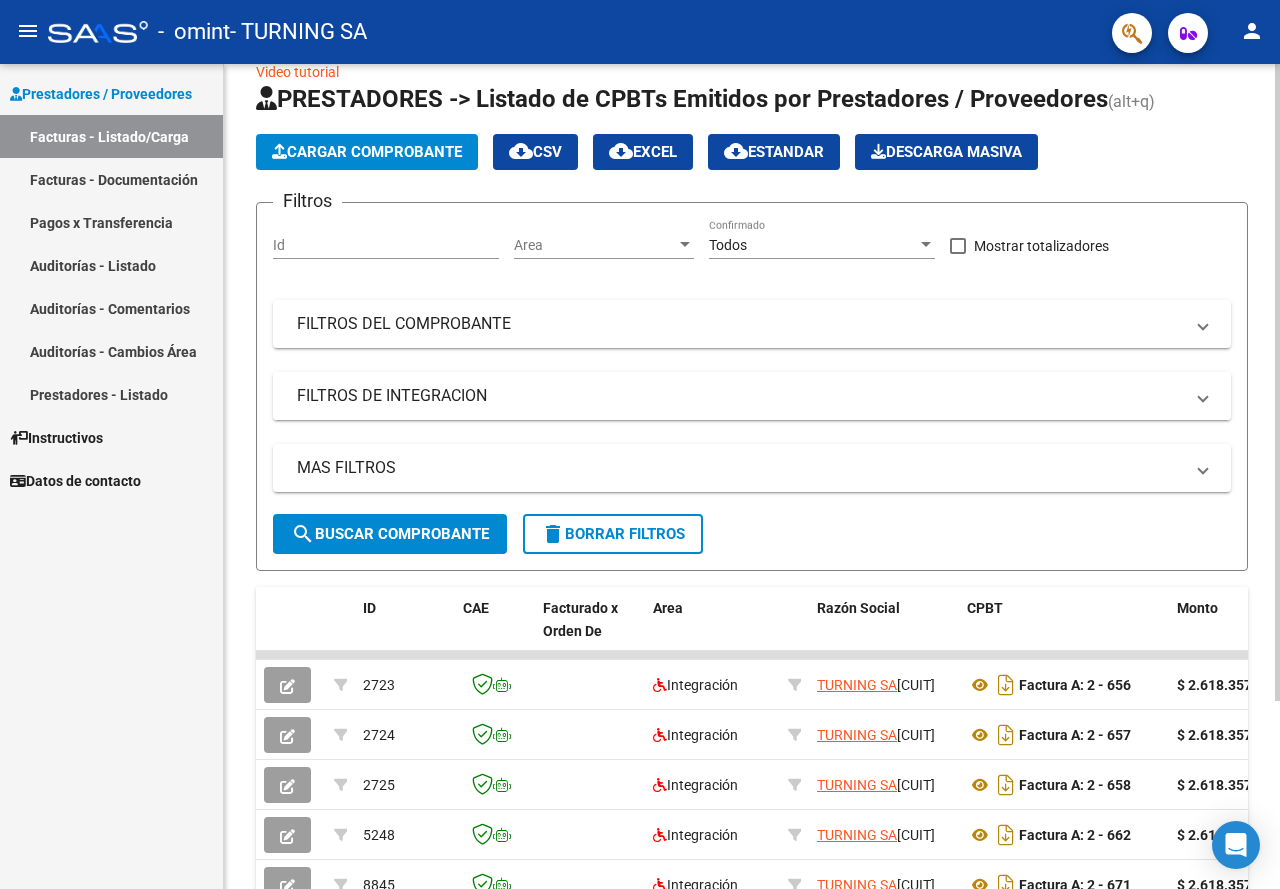 scroll, scrollTop: 0, scrollLeft: 0, axis: both 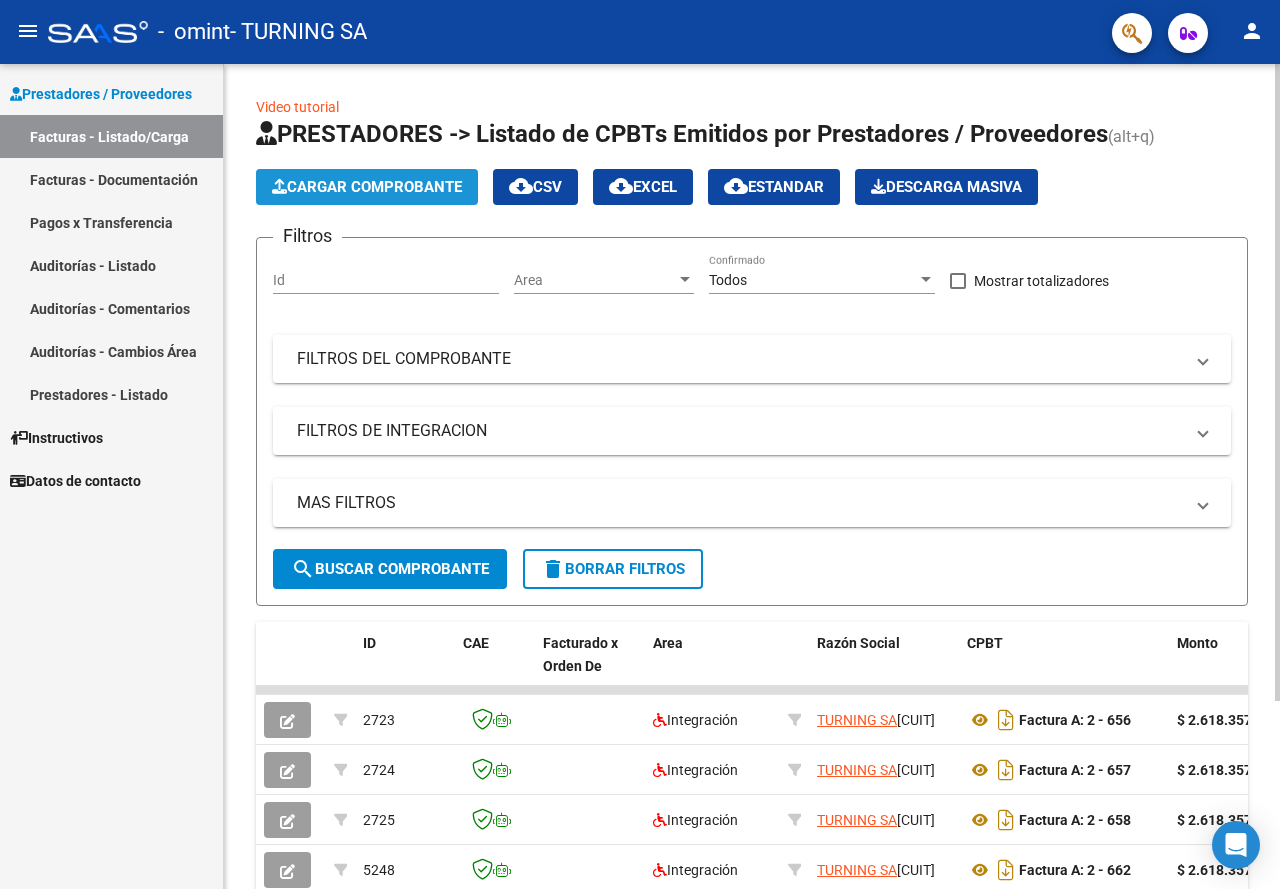 click on "Cargar Comprobante" 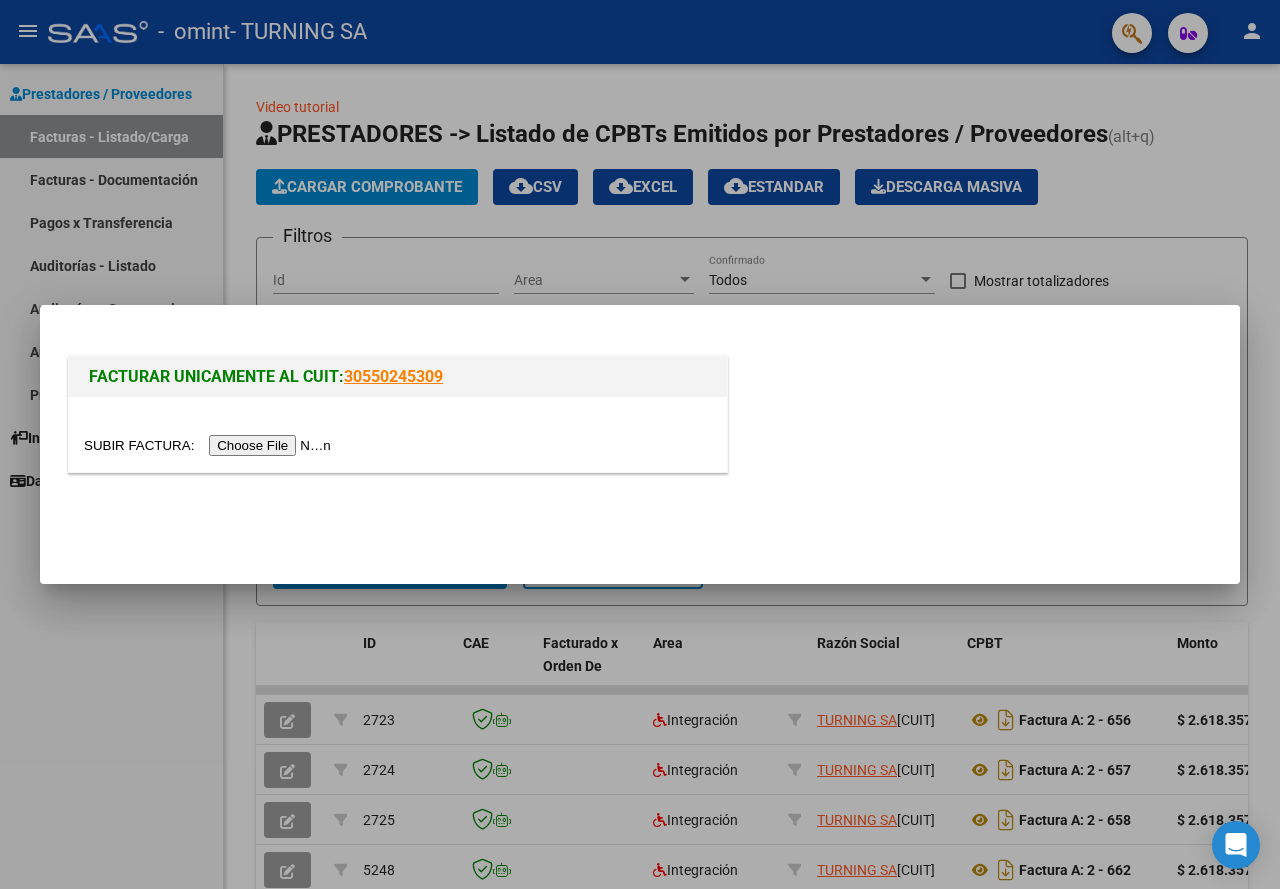 click at bounding box center (210, 445) 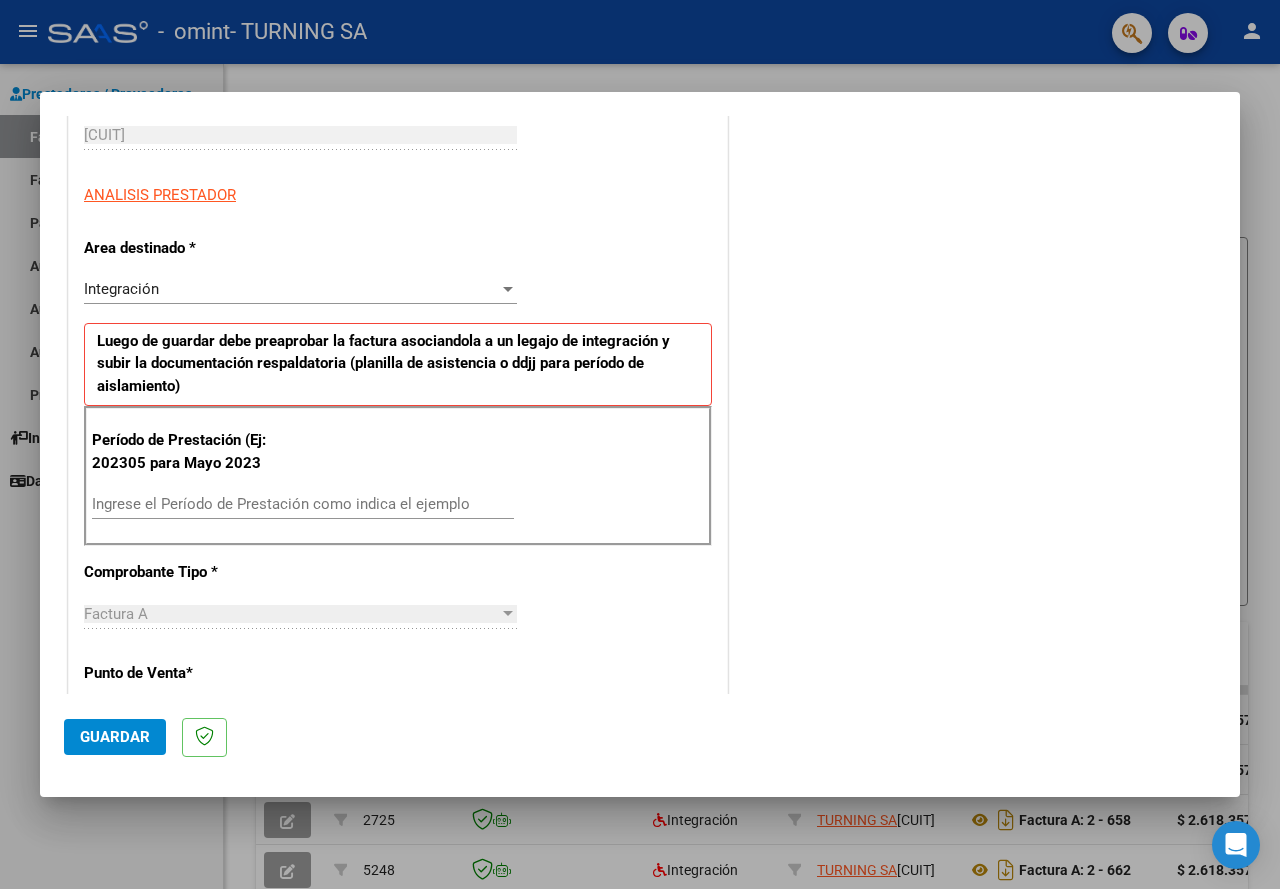 scroll, scrollTop: 190, scrollLeft: 0, axis: vertical 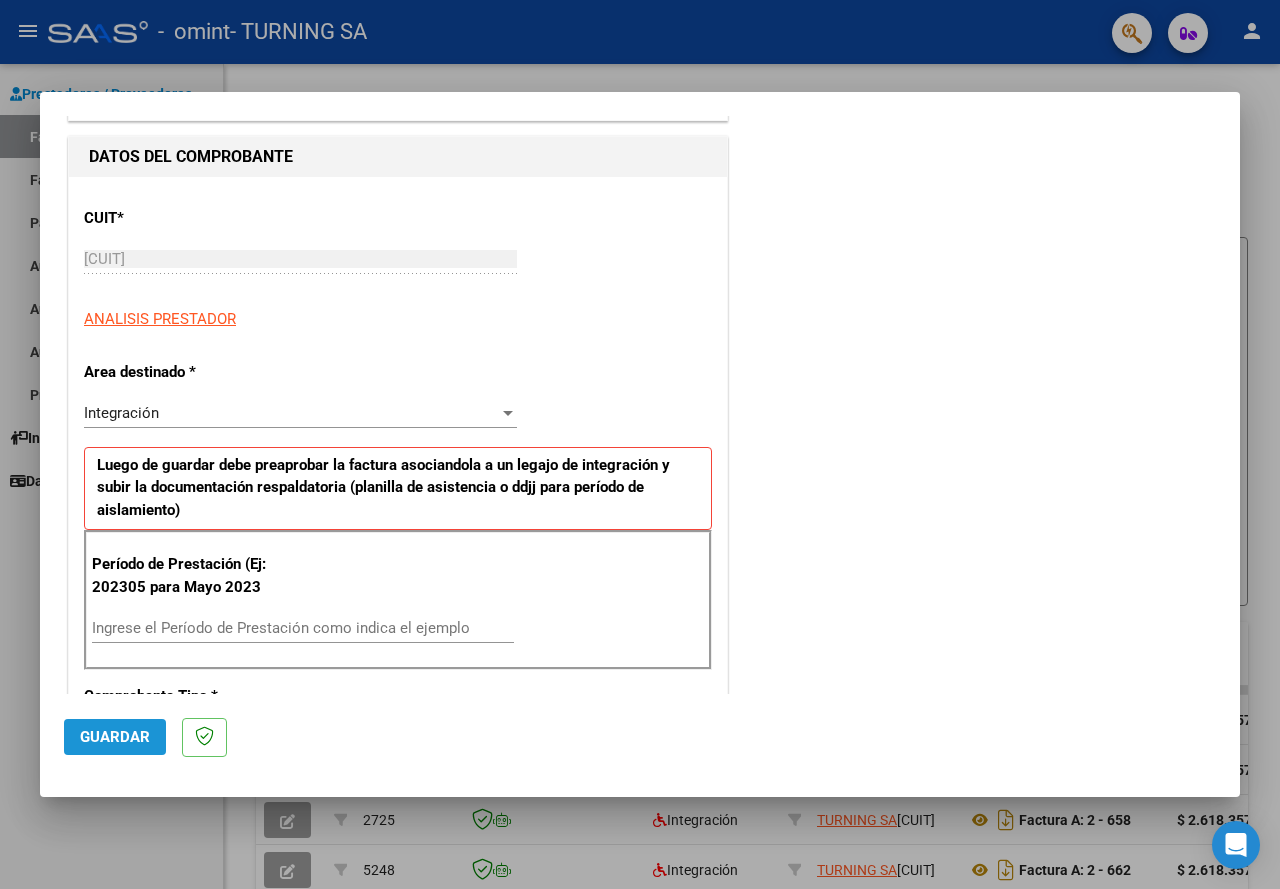 click on "Guardar" 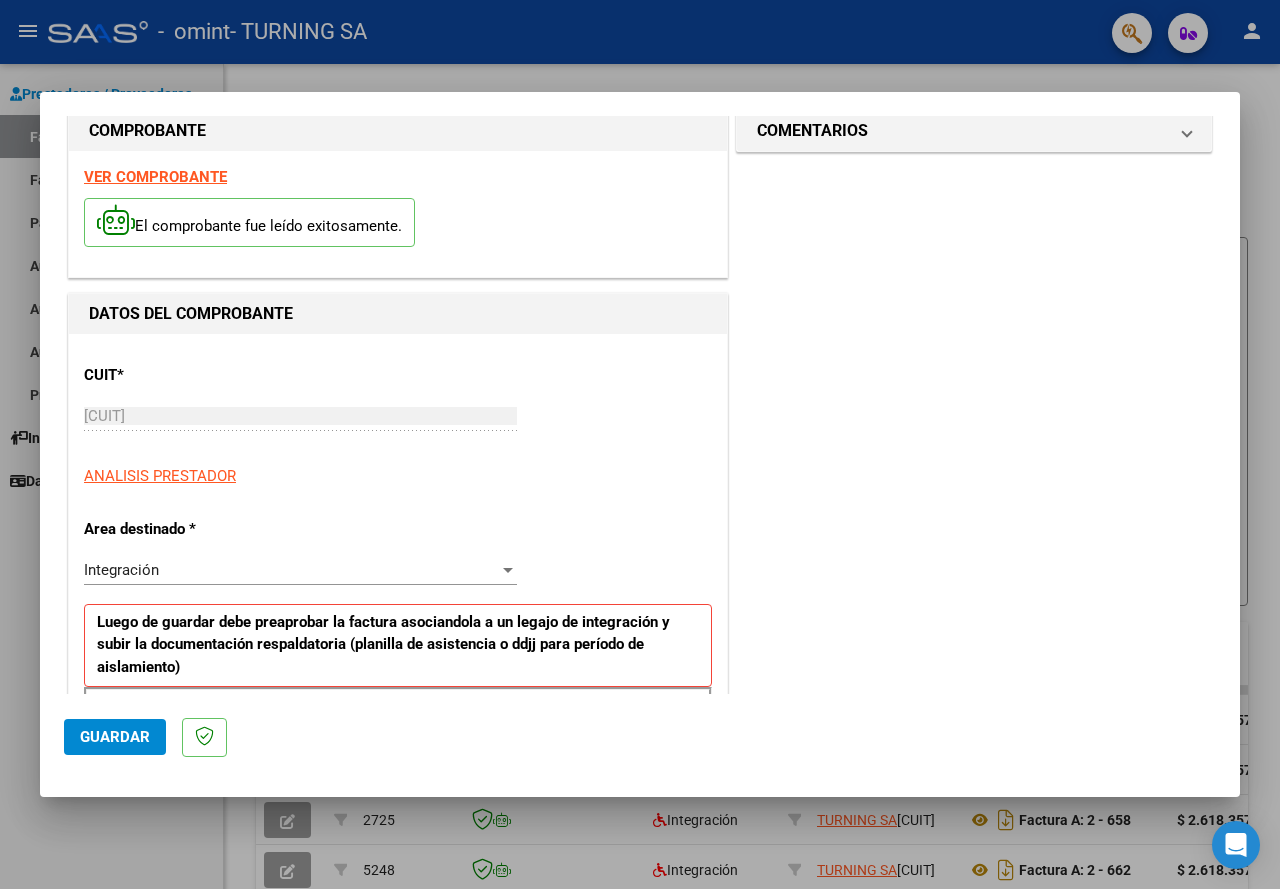 scroll, scrollTop: 0, scrollLeft: 0, axis: both 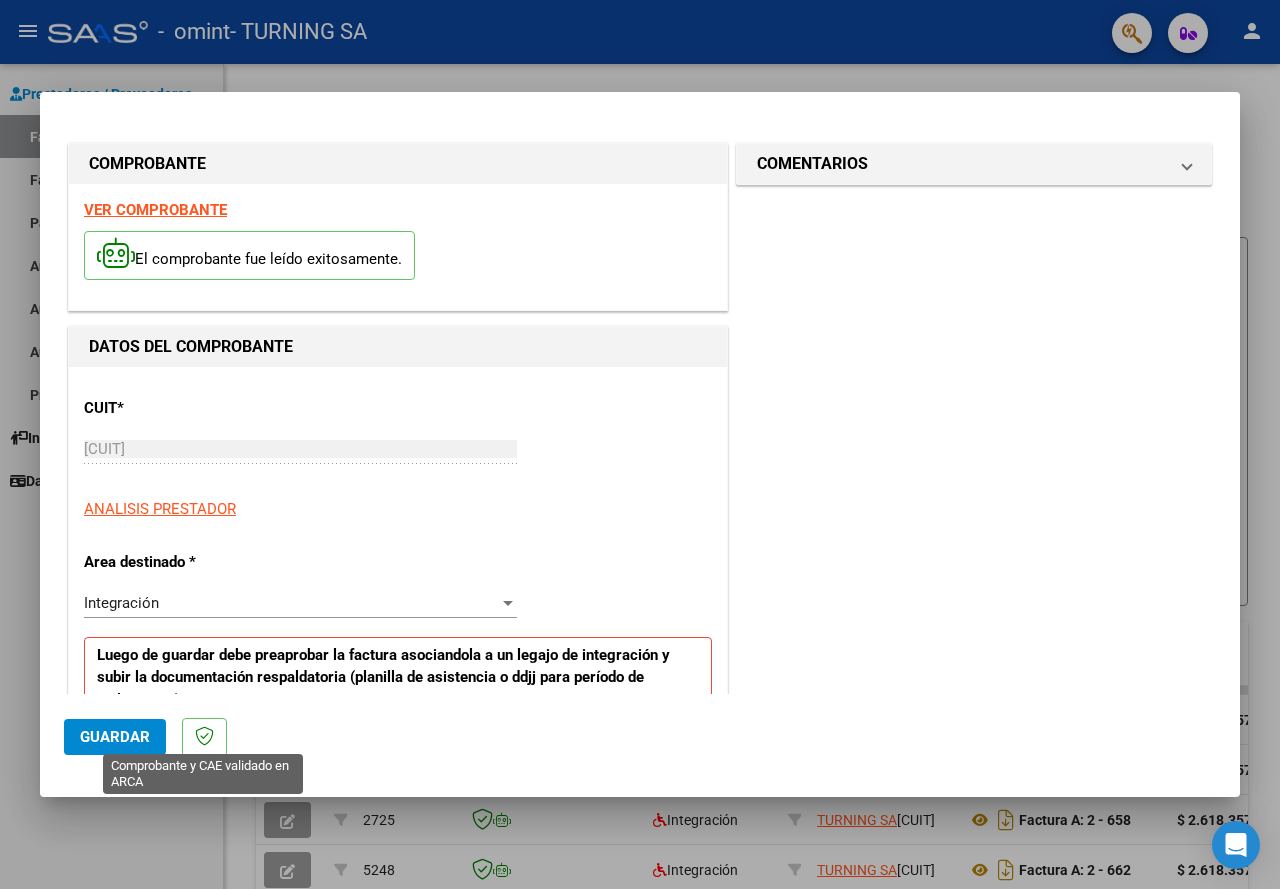 click 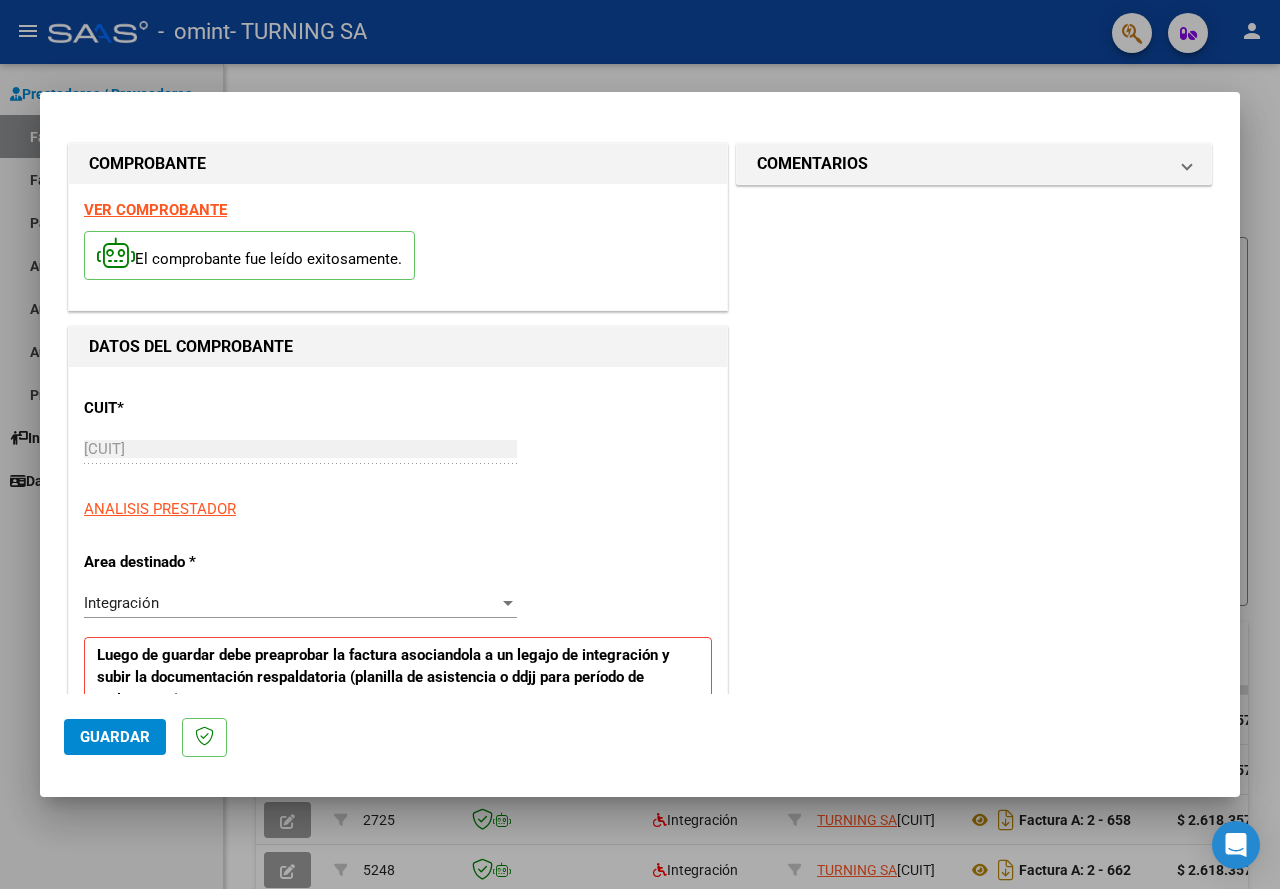 click 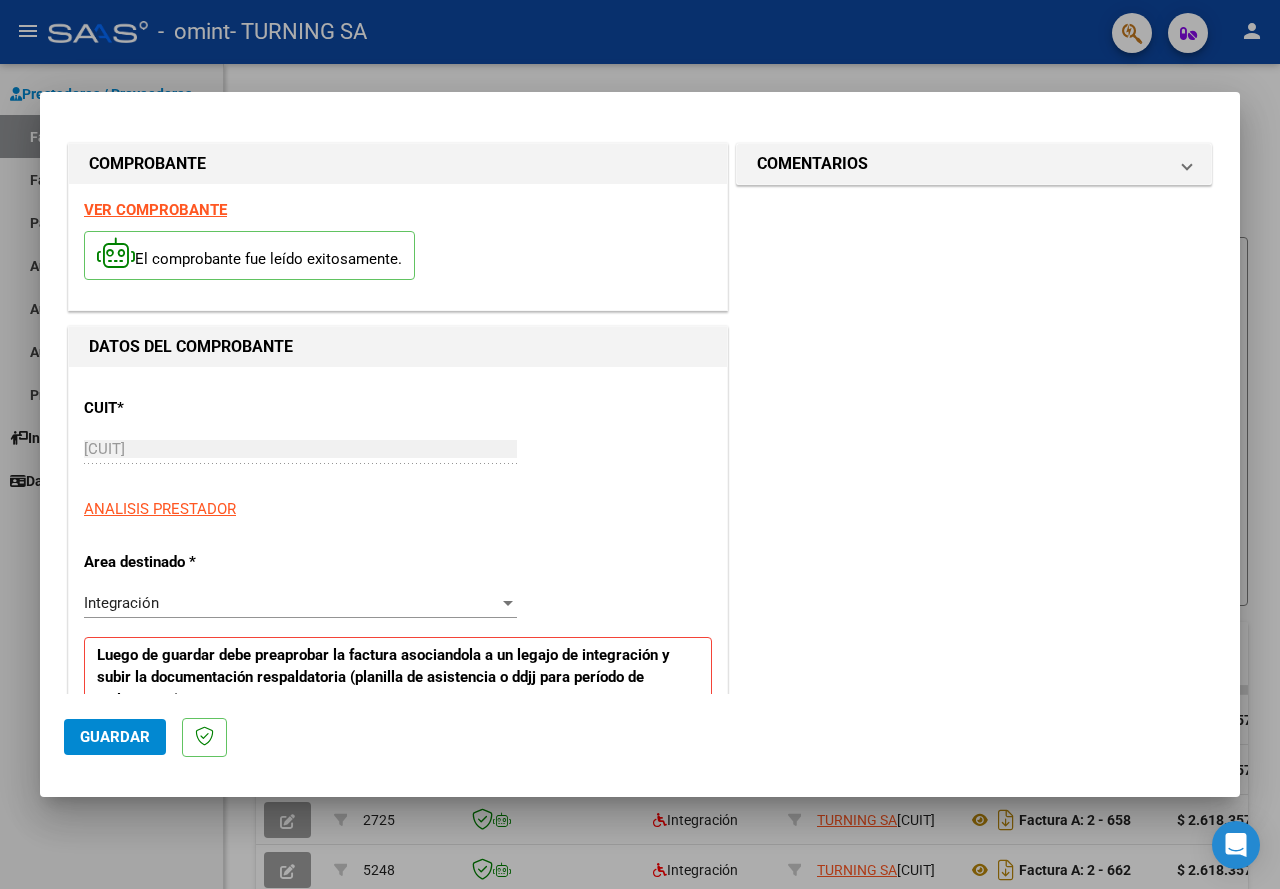 click on "Guardar" 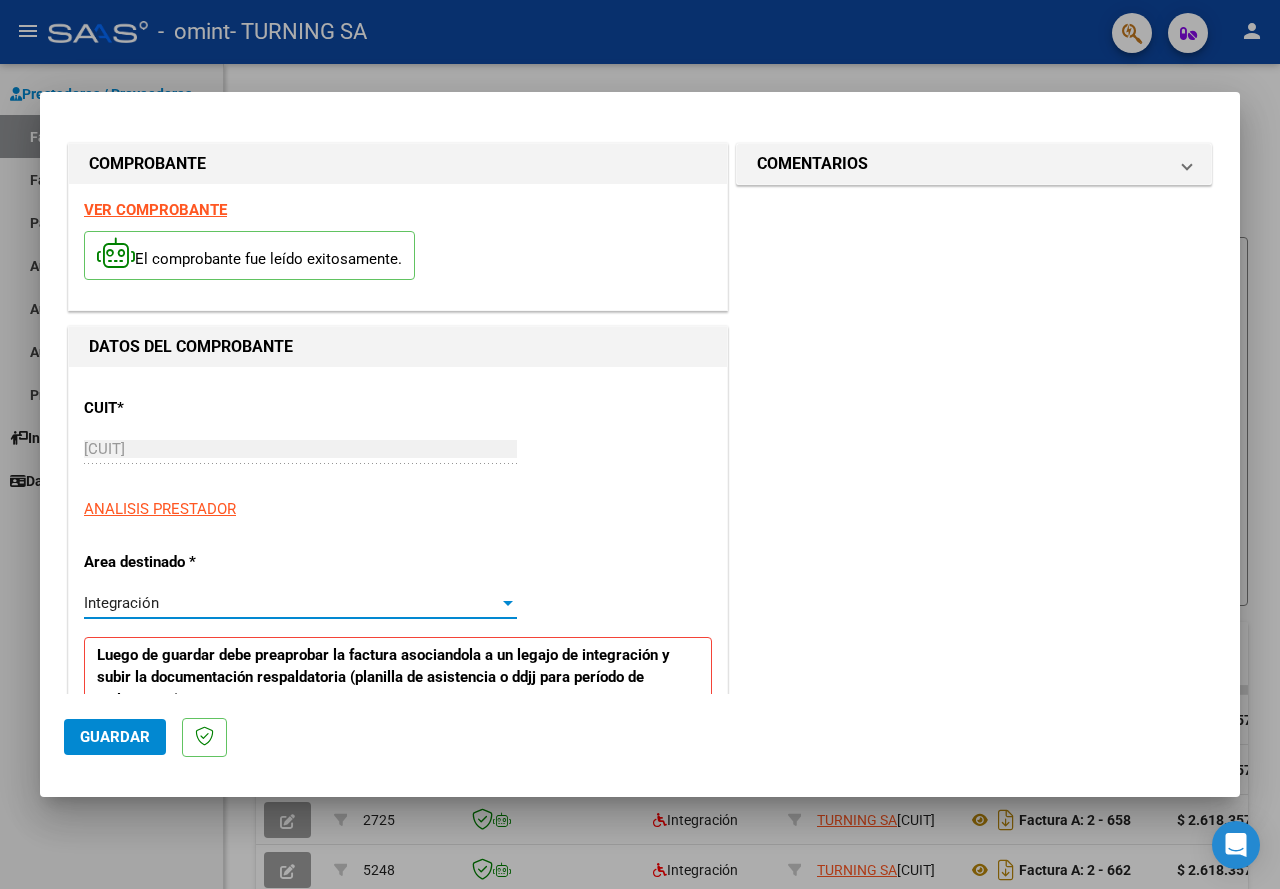 click at bounding box center (508, 603) 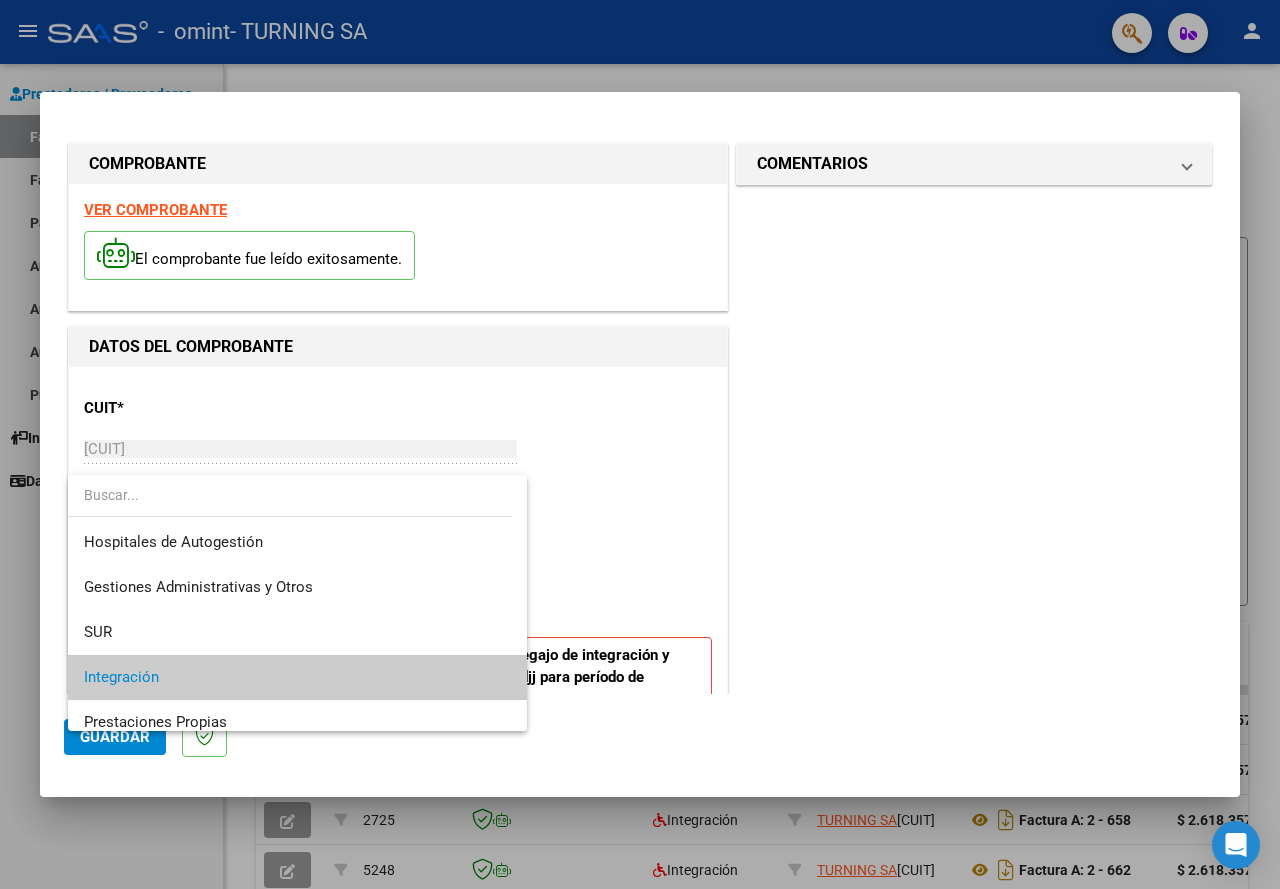 scroll, scrollTop: 75, scrollLeft: 0, axis: vertical 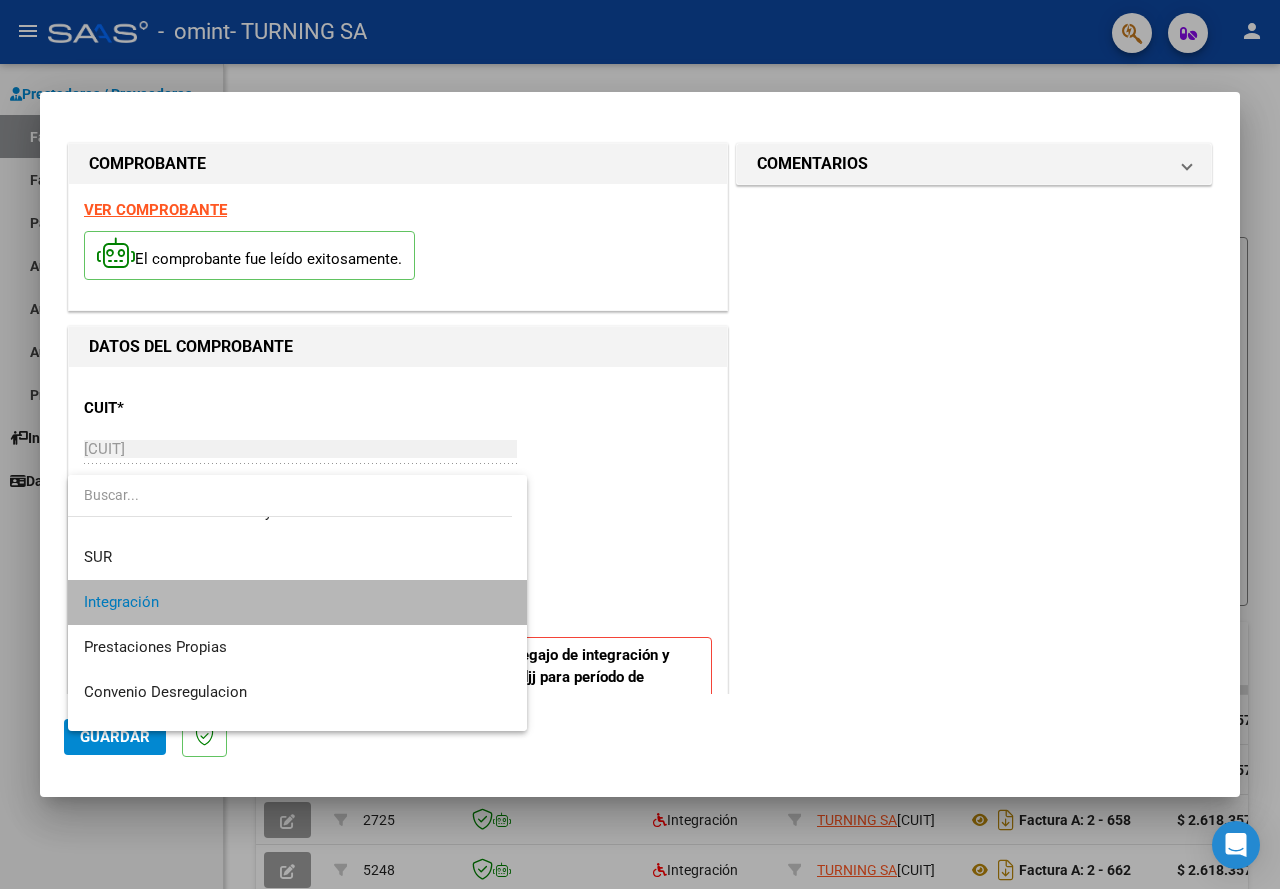 click on "Integración" at bounding box center [297, 602] 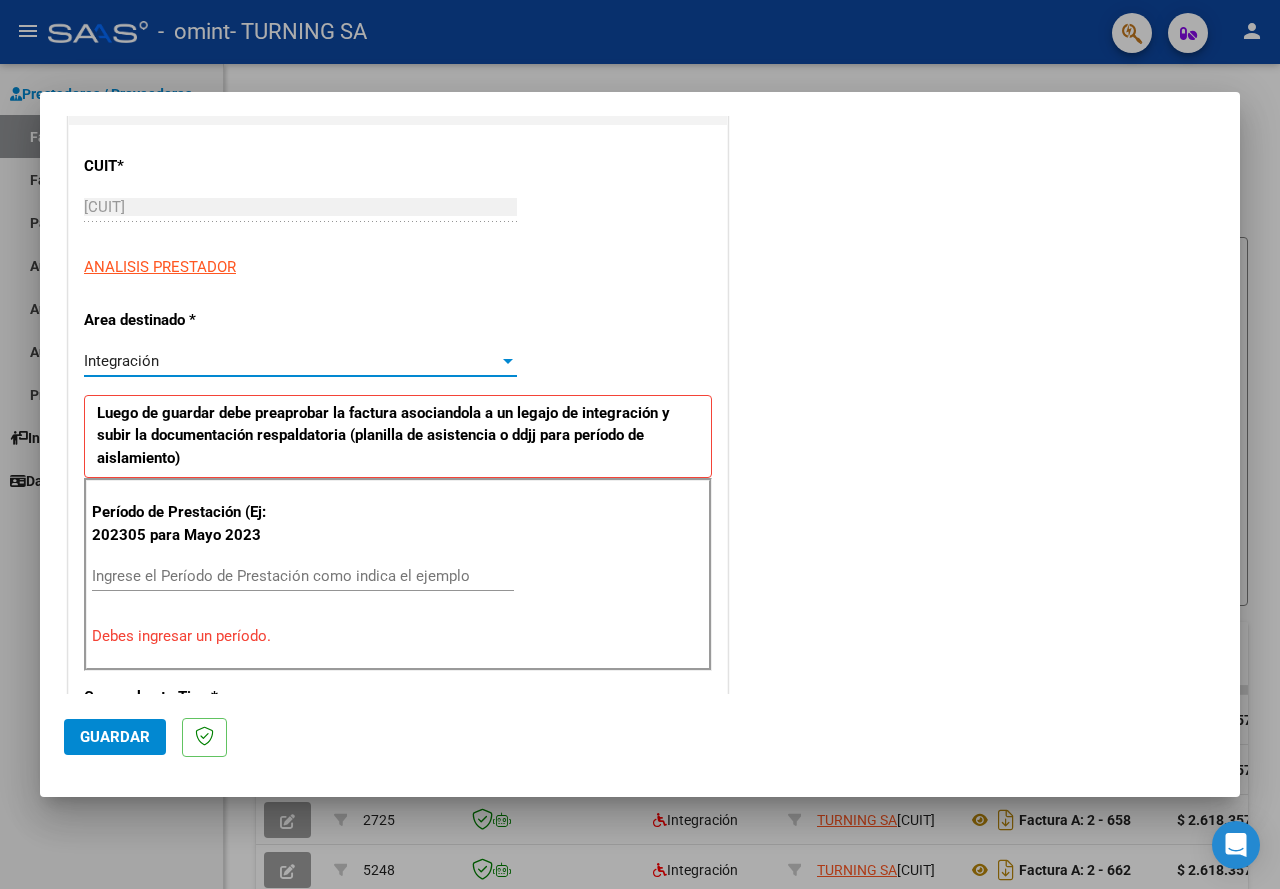 scroll, scrollTop: 0, scrollLeft: 0, axis: both 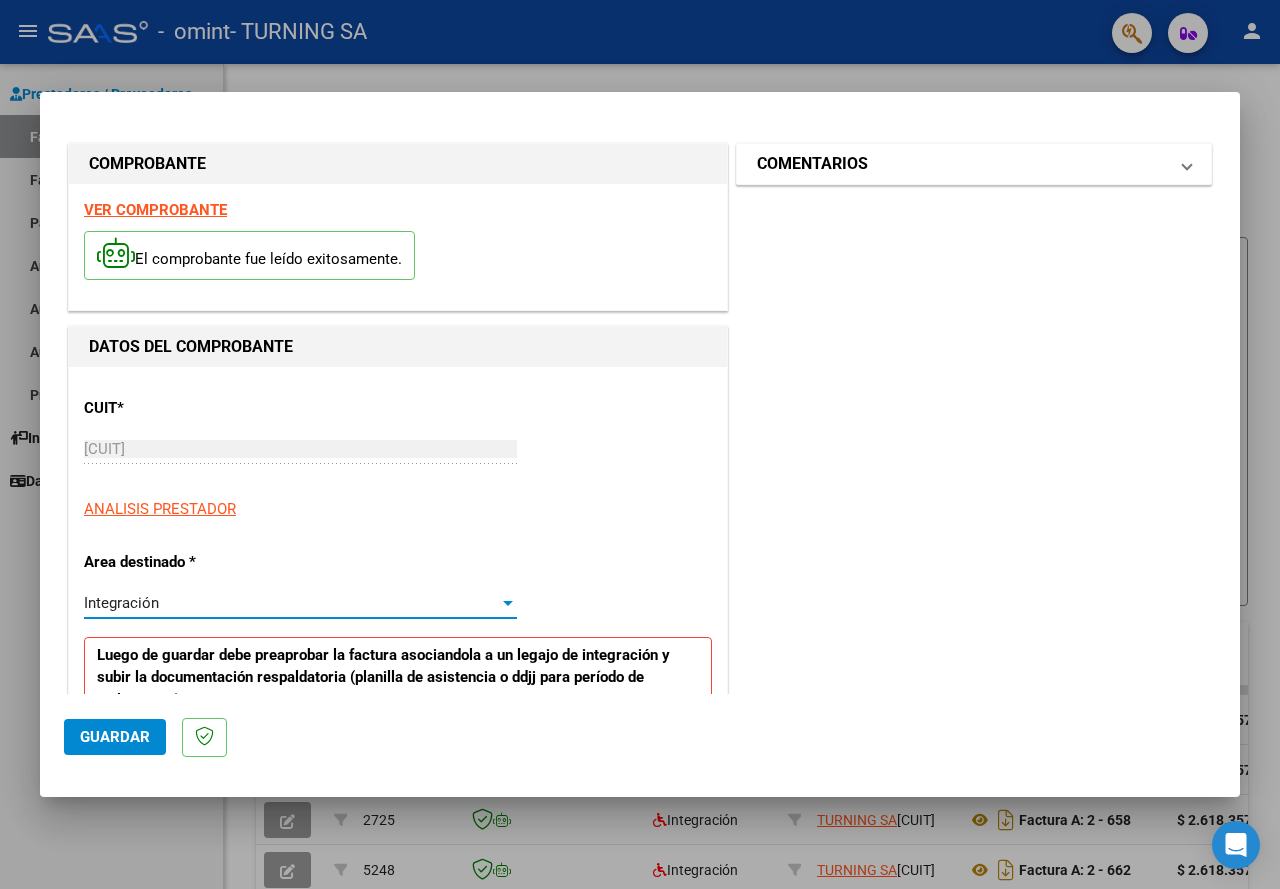 click at bounding box center [1187, 164] 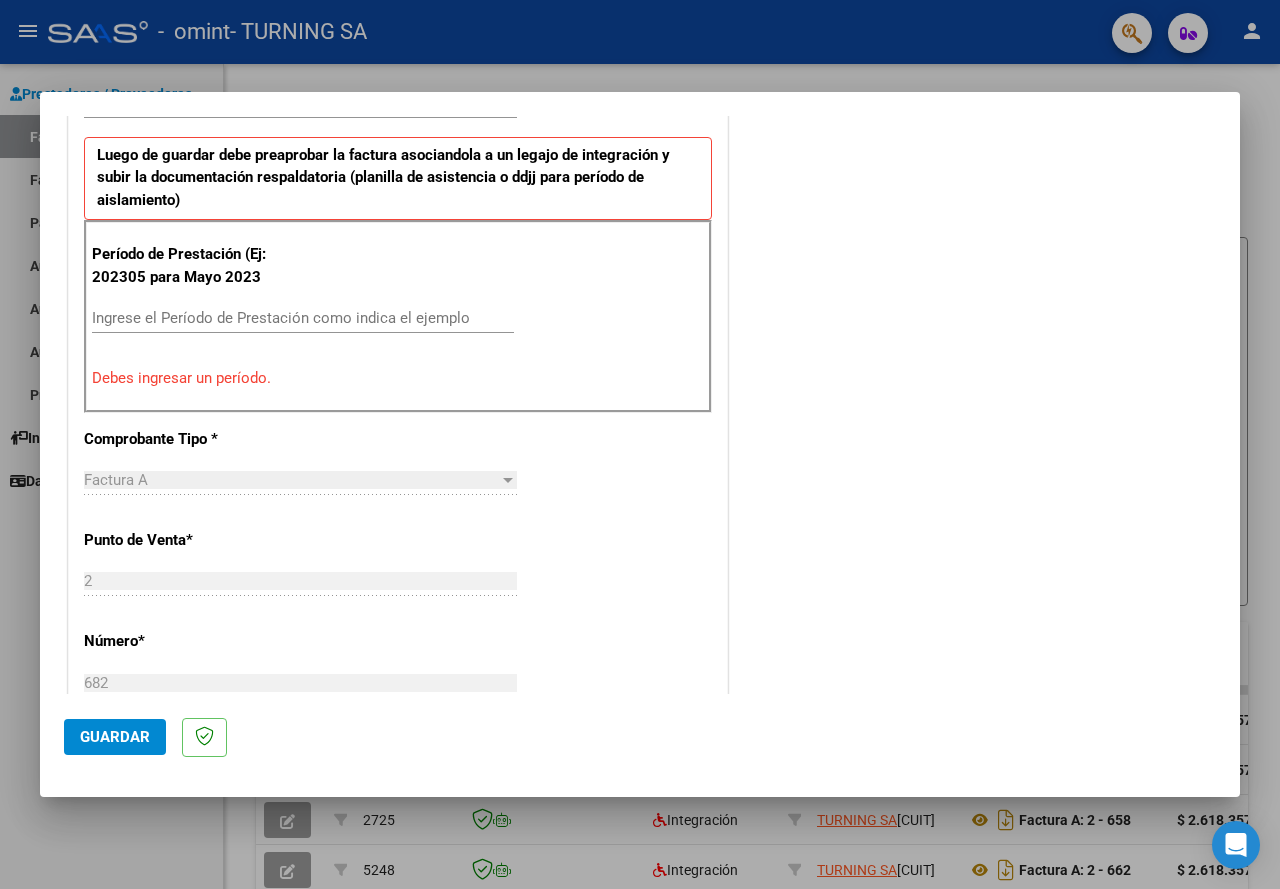 scroll, scrollTop: 900, scrollLeft: 0, axis: vertical 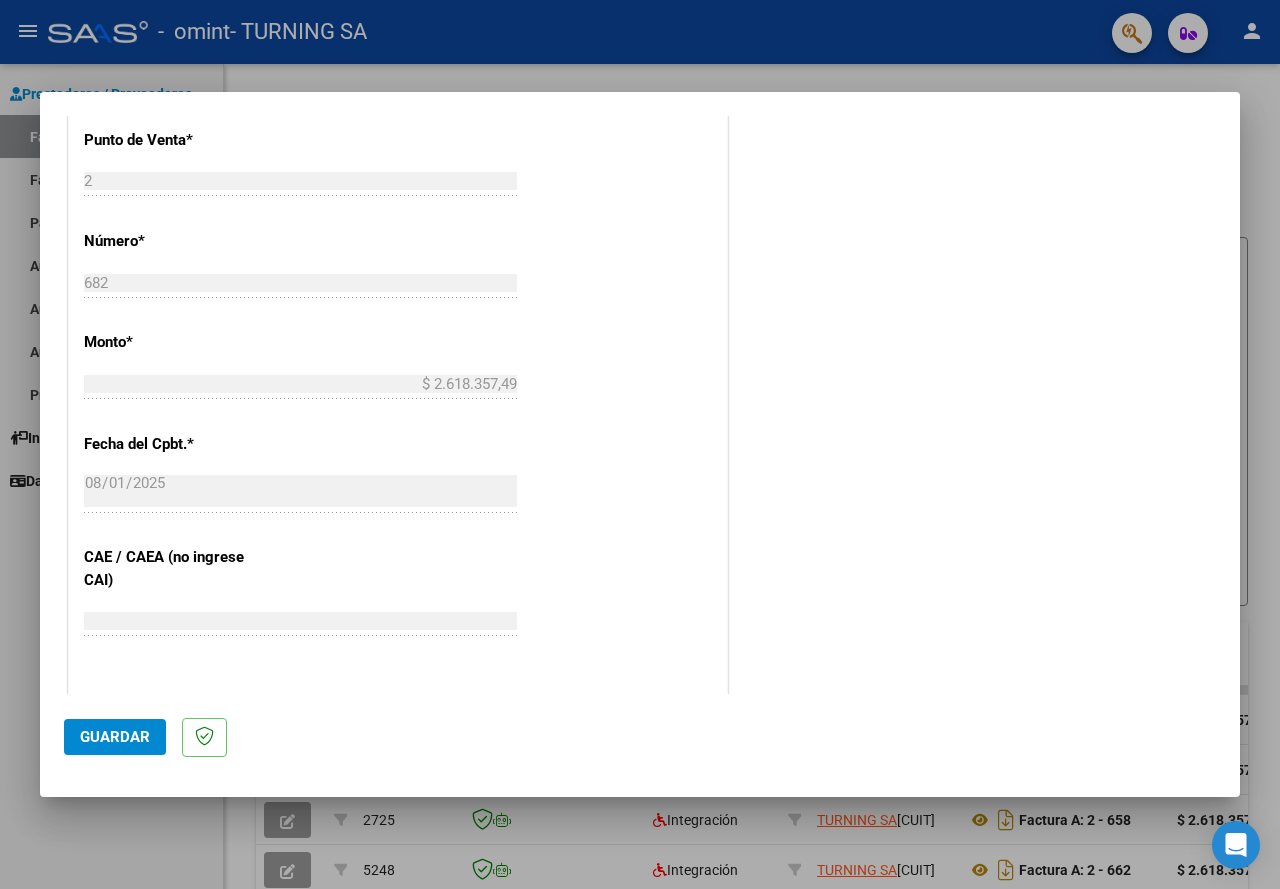 click on "CAE / CAEA (no ingrese CAI)" at bounding box center [178, 840] 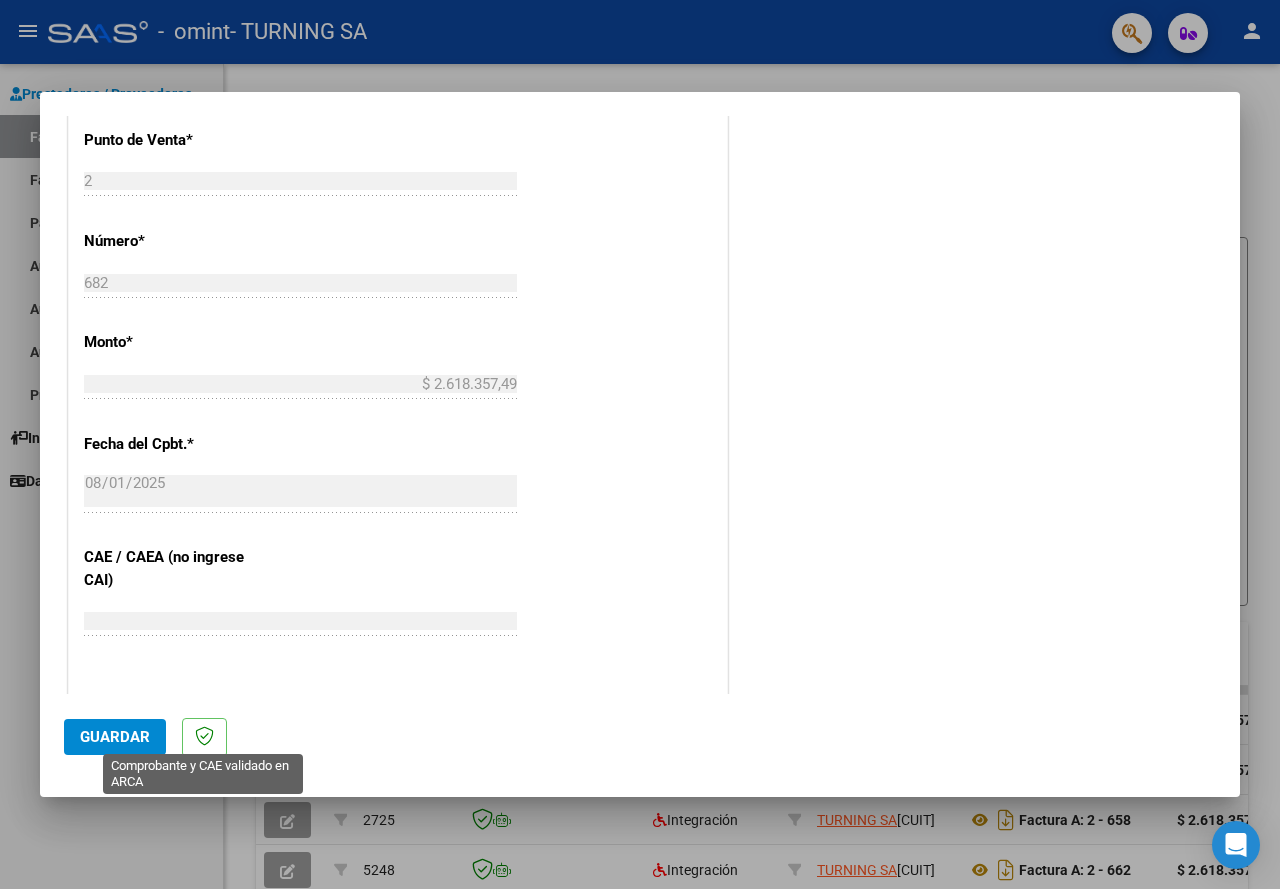 click 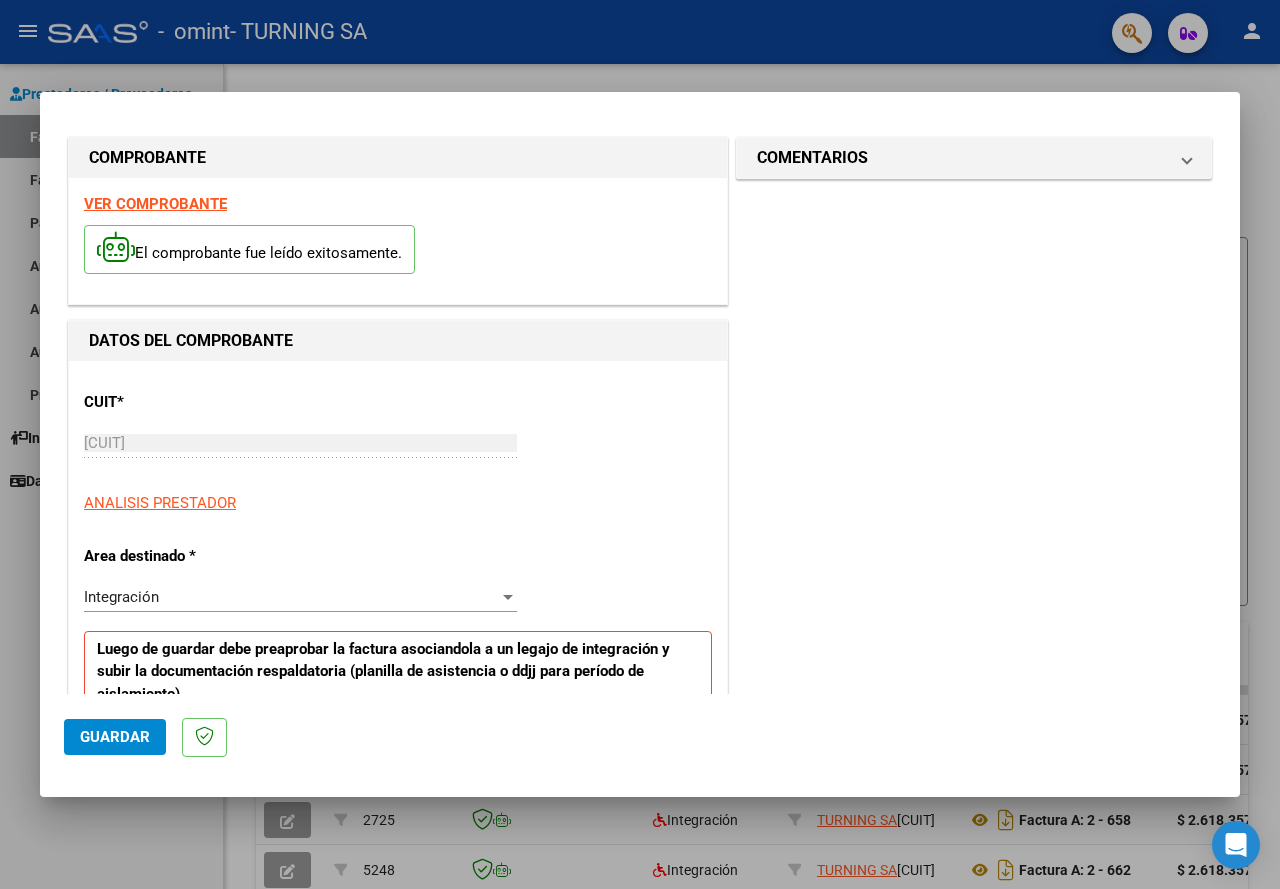 scroll, scrollTop: 0, scrollLeft: 0, axis: both 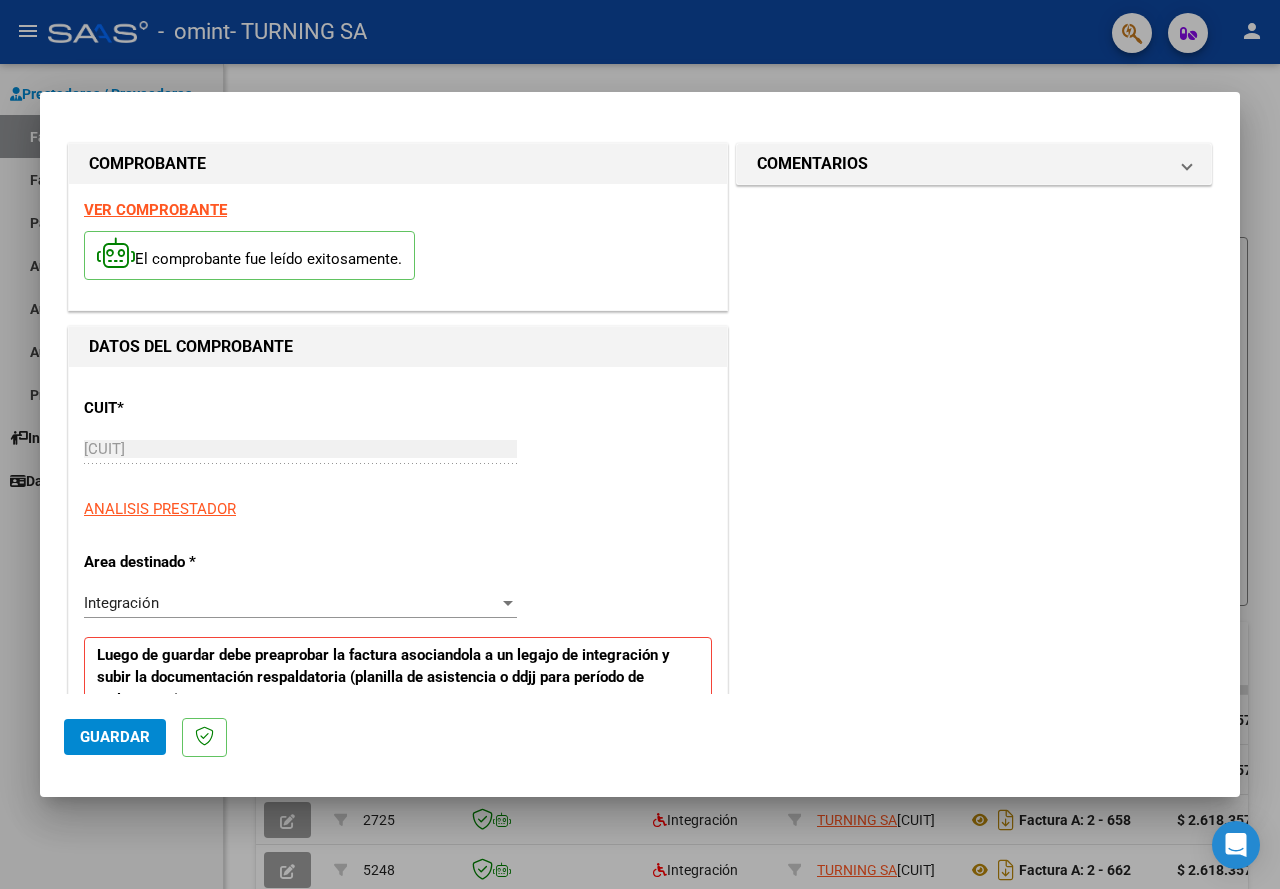 click at bounding box center (640, 444) 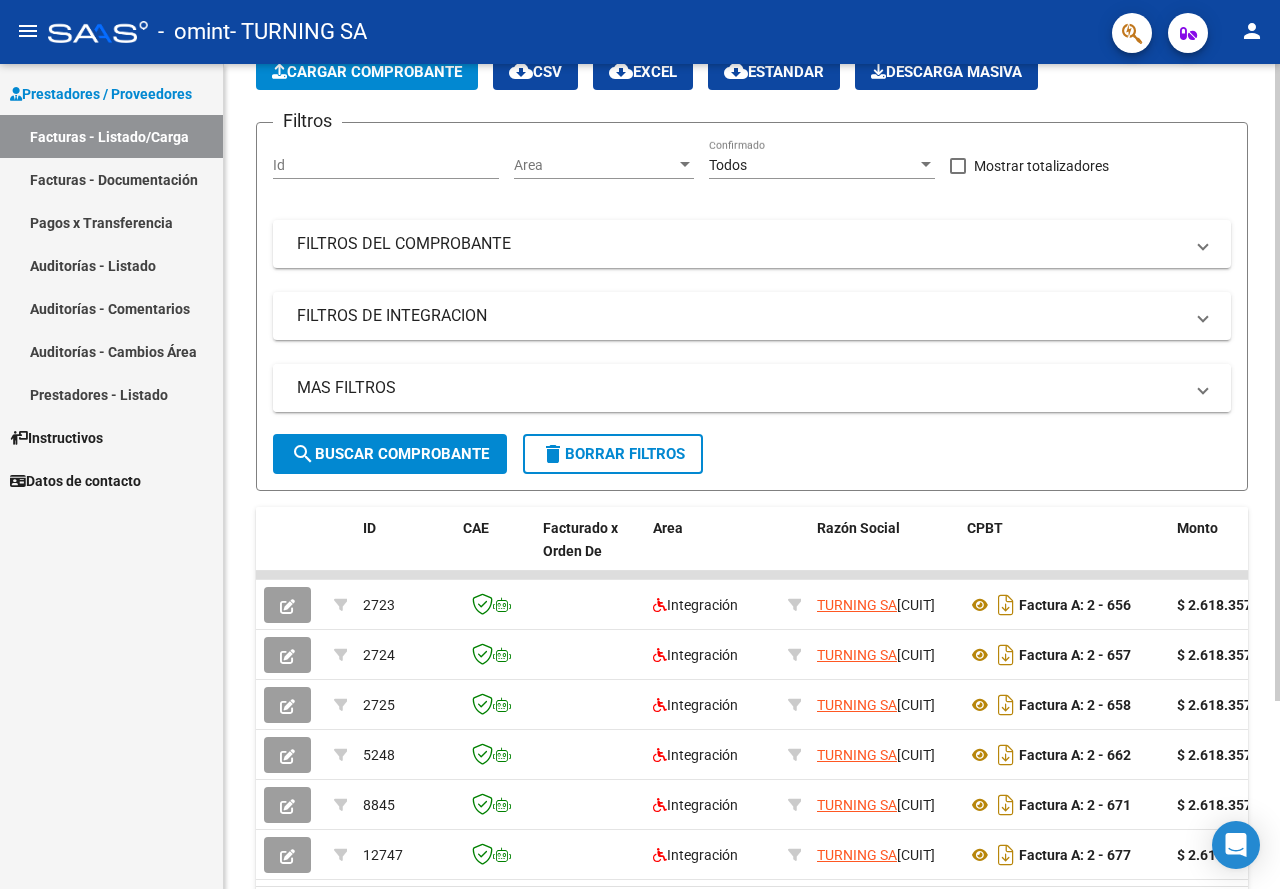 scroll, scrollTop: 0, scrollLeft: 0, axis: both 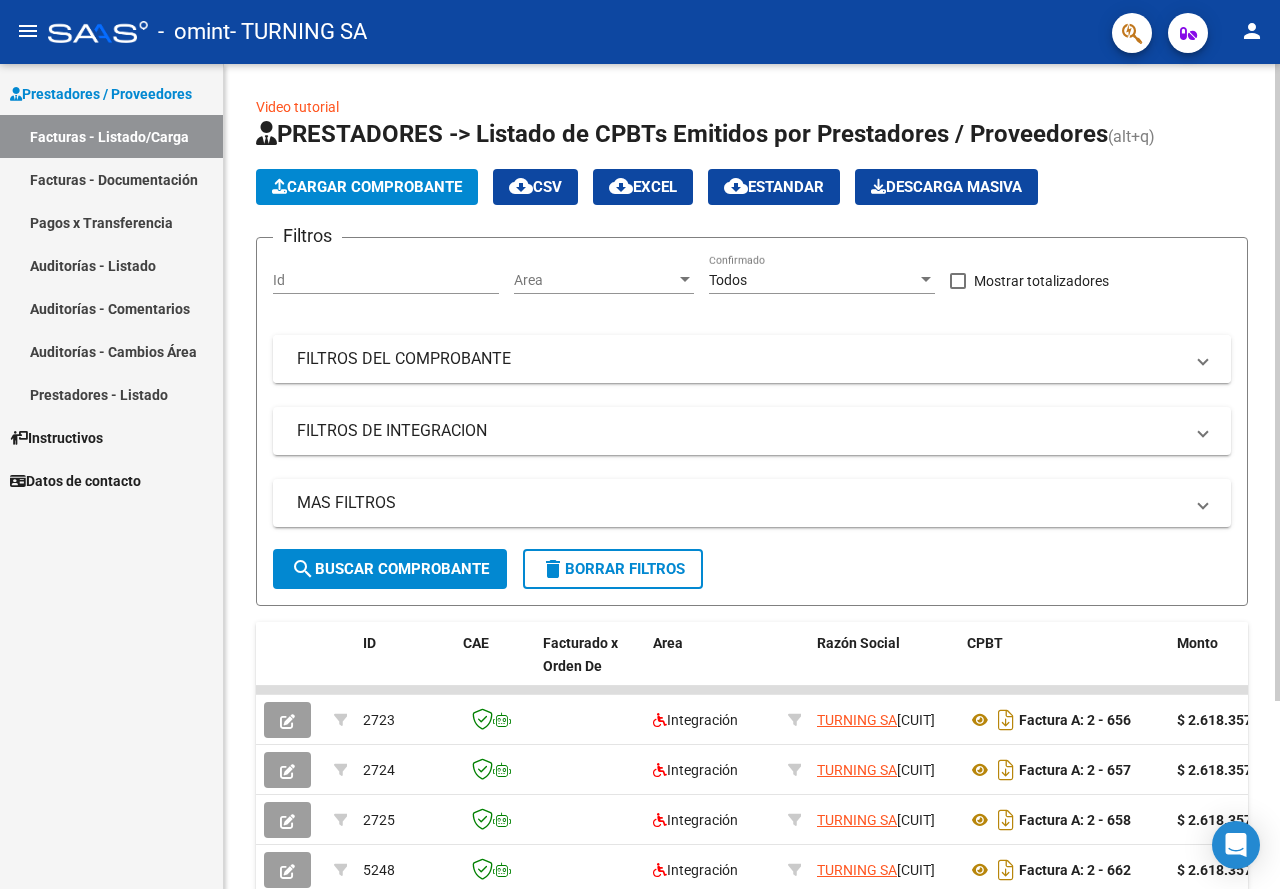 click at bounding box center [1203, 359] 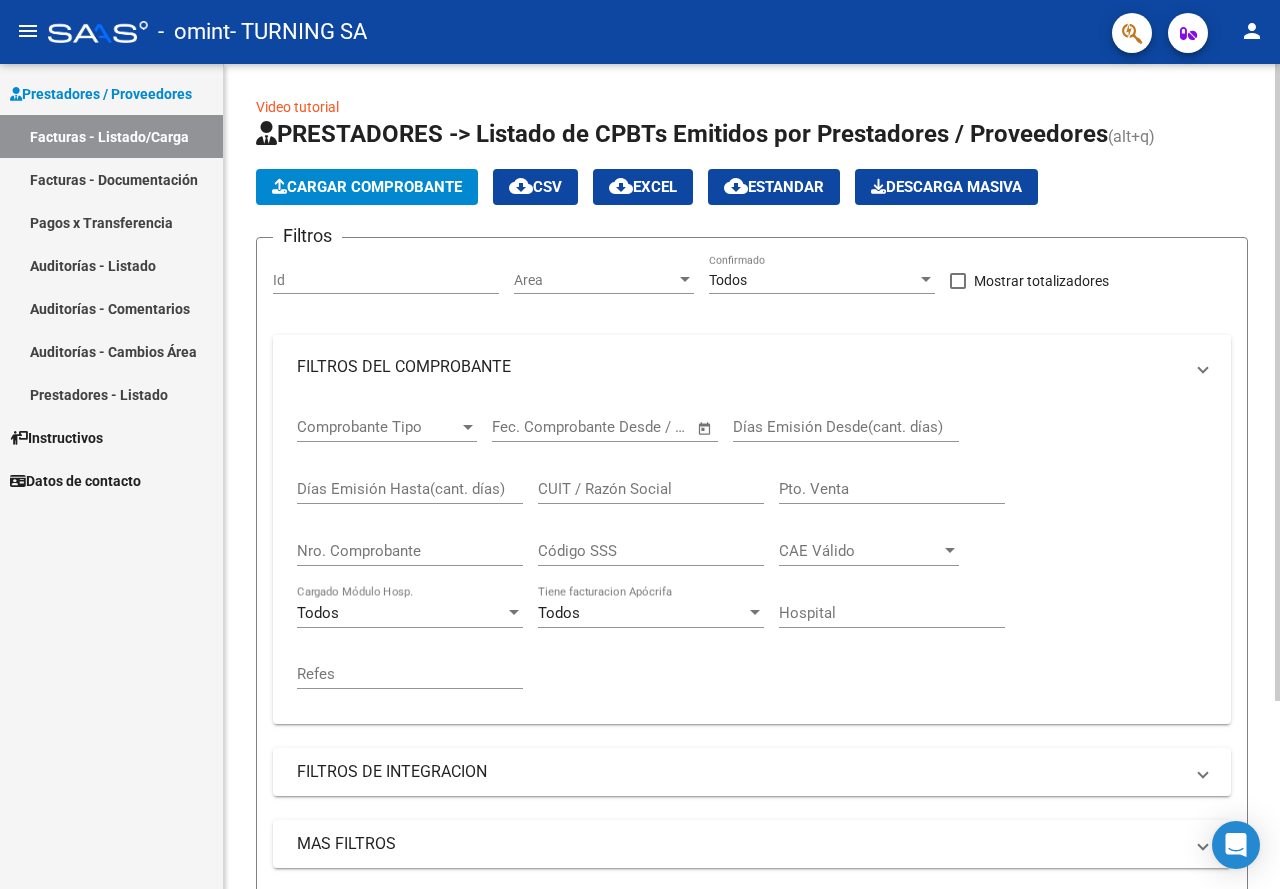 click on "FILTROS DEL COMPROBANTE" at bounding box center [752, 367] 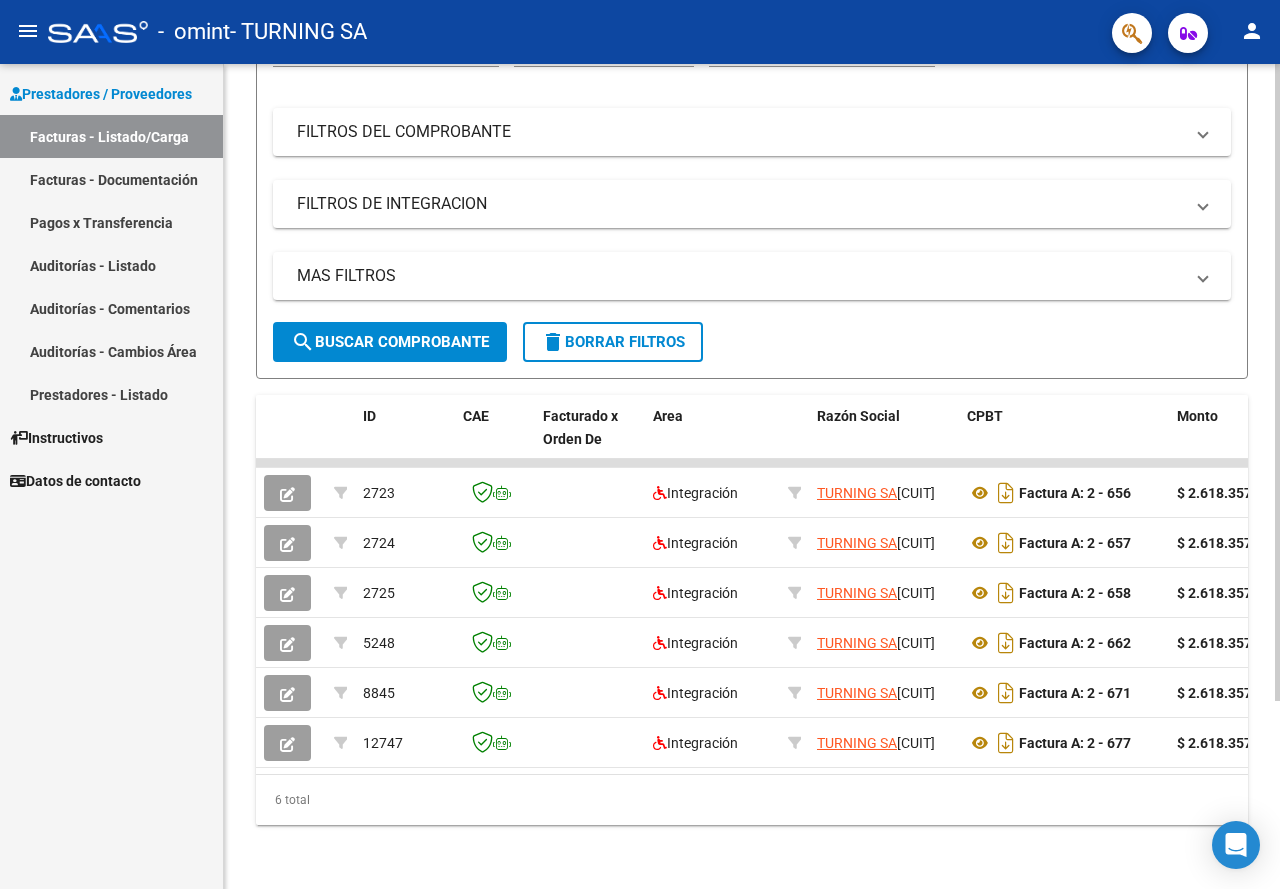 scroll, scrollTop: 0, scrollLeft: 0, axis: both 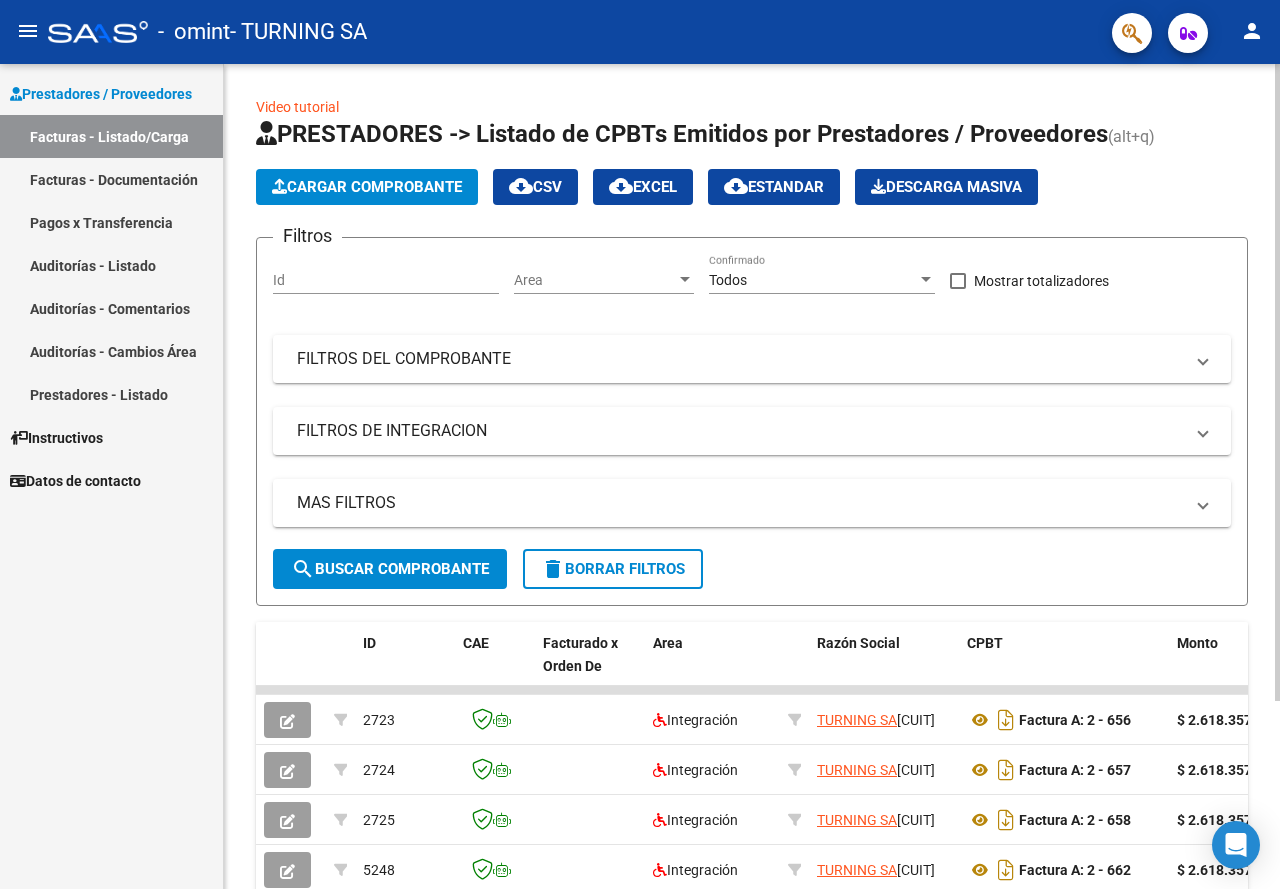 click at bounding box center (685, 279) 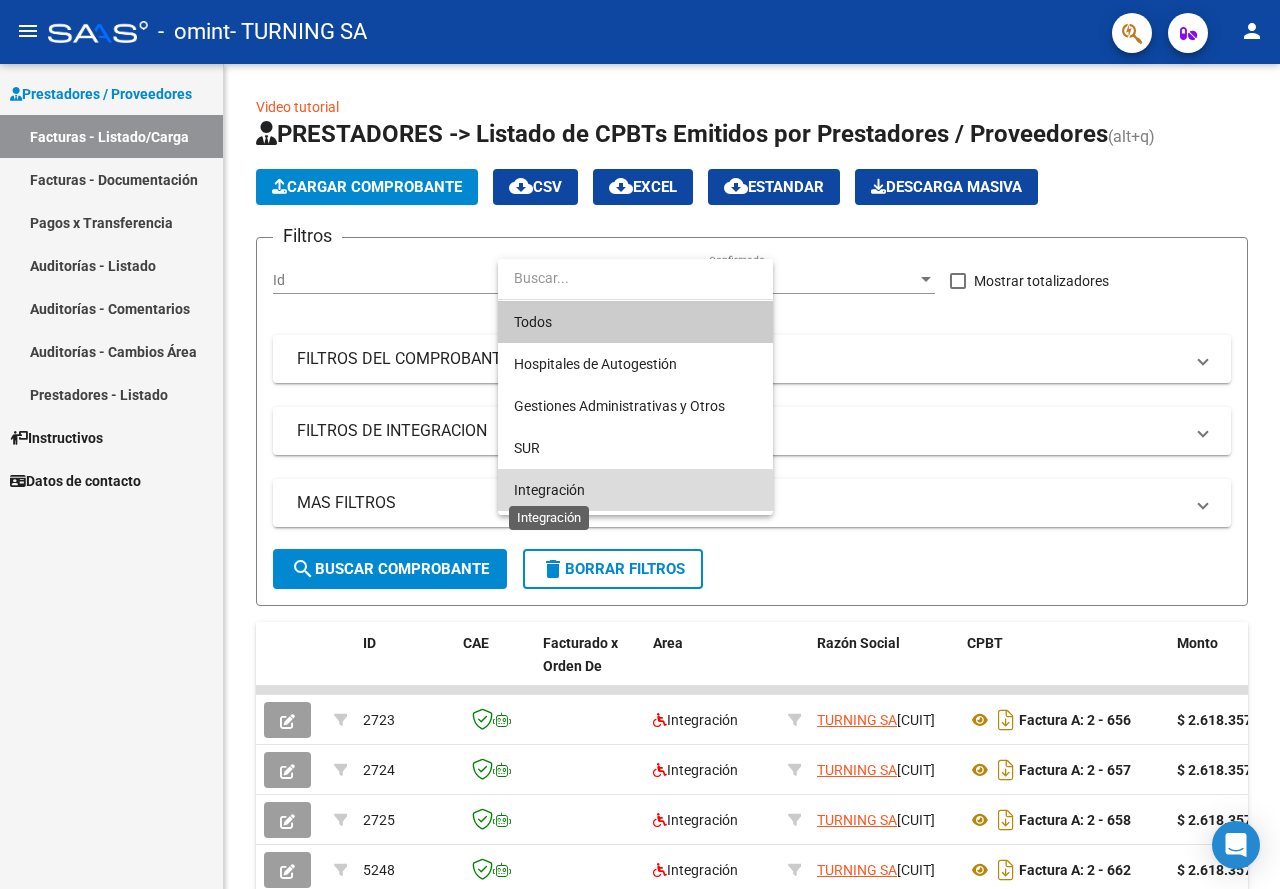 click on "Integración" at bounding box center [549, 490] 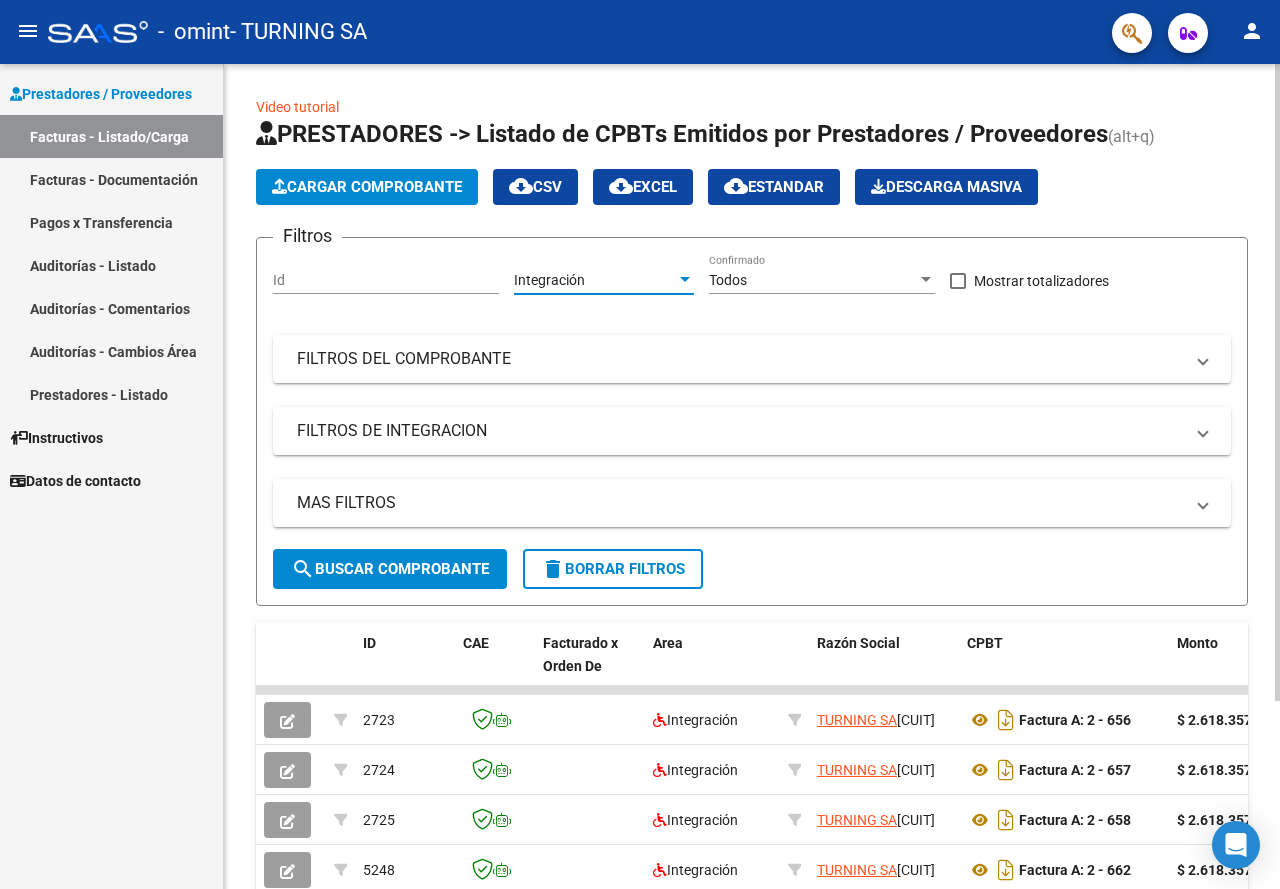 click on "cloud_download  EXCEL" 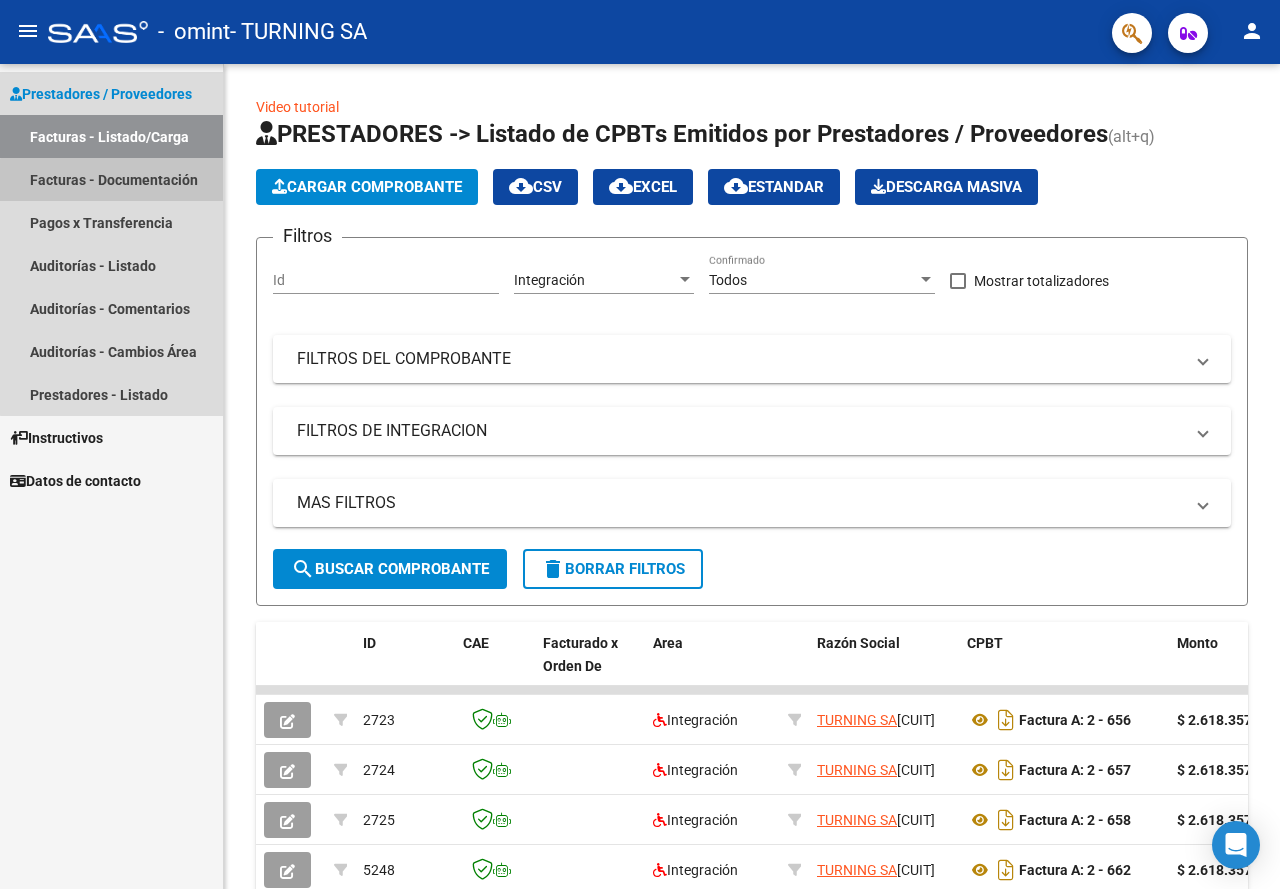 click on "Facturas - Documentación" at bounding box center [111, 179] 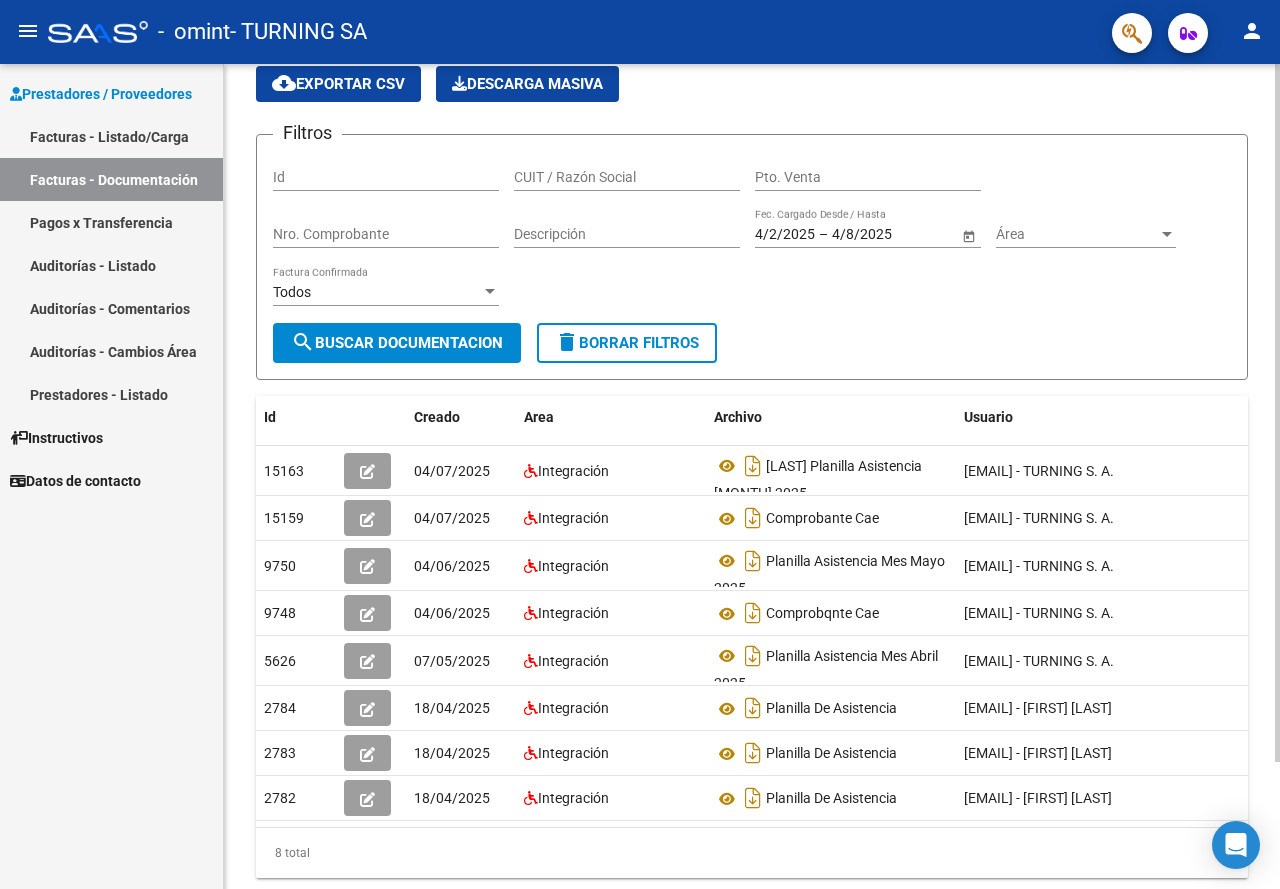 scroll, scrollTop: 0, scrollLeft: 0, axis: both 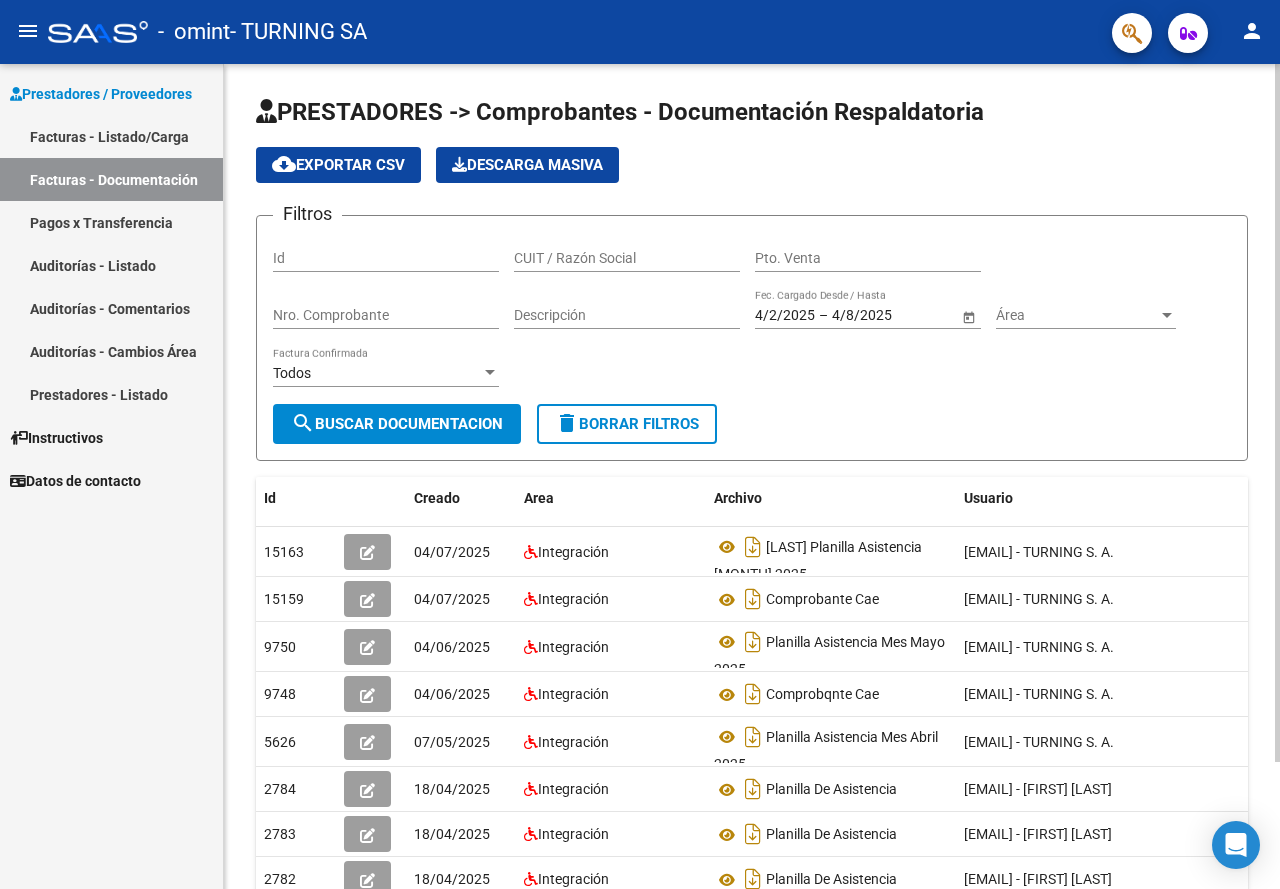 click on "search  Buscar Documentacion" 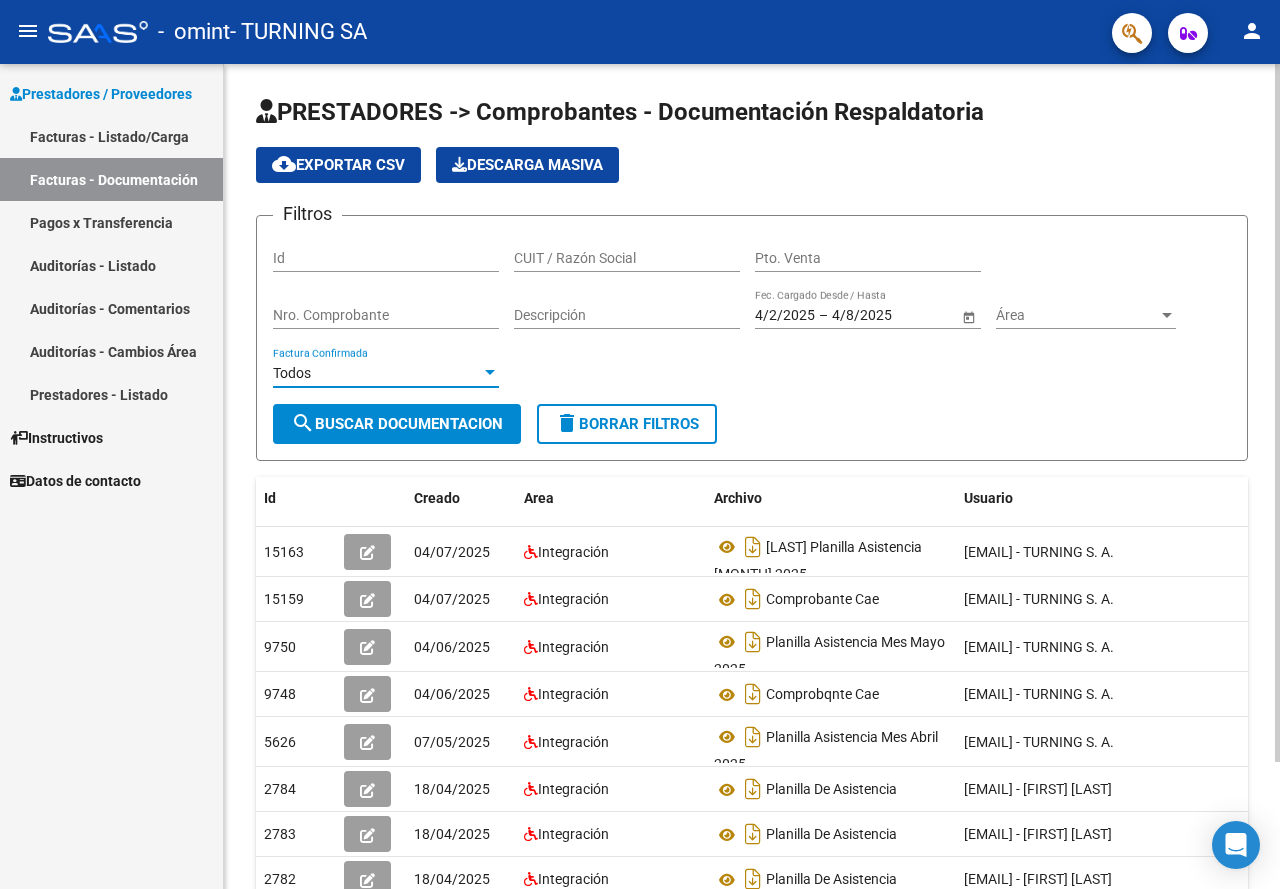 click at bounding box center [490, 372] 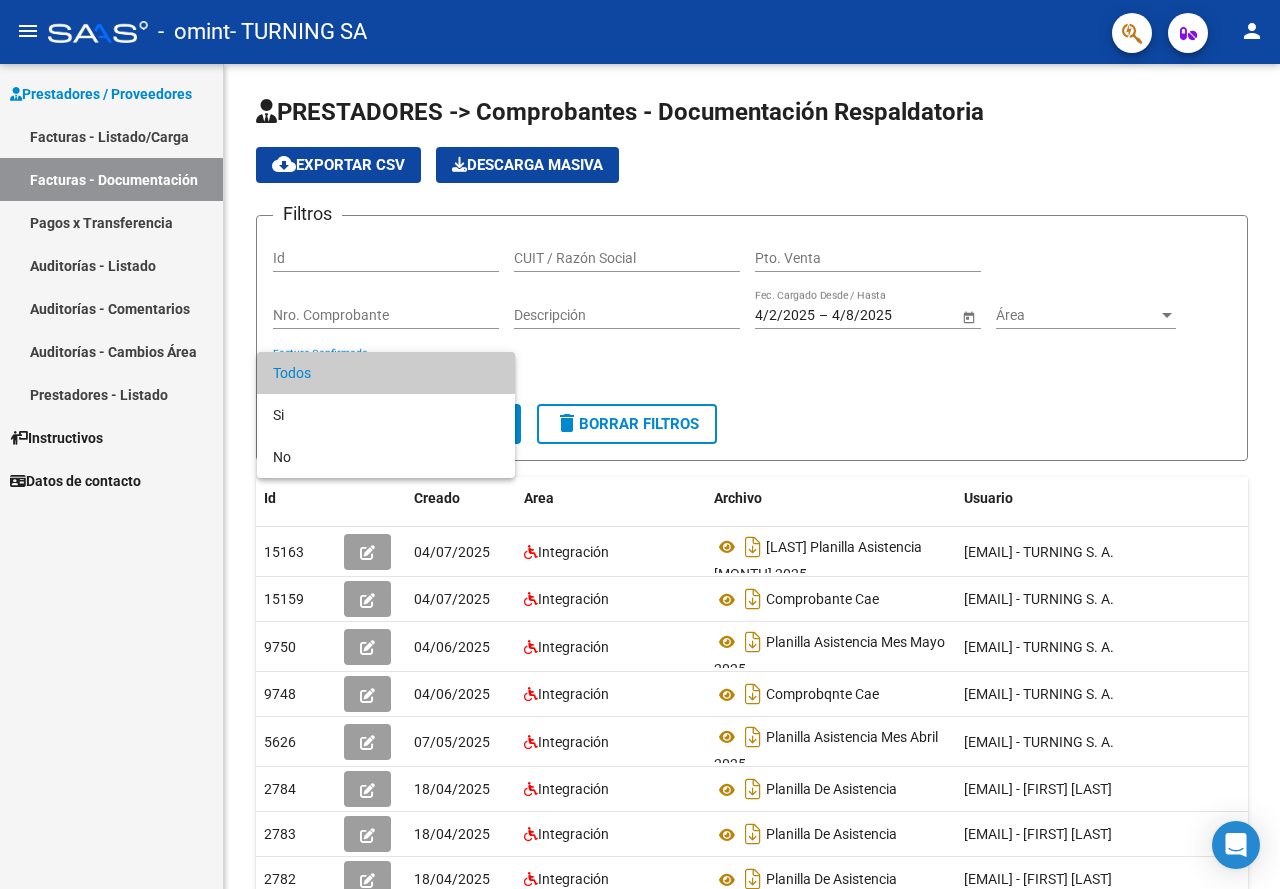 click at bounding box center [640, 444] 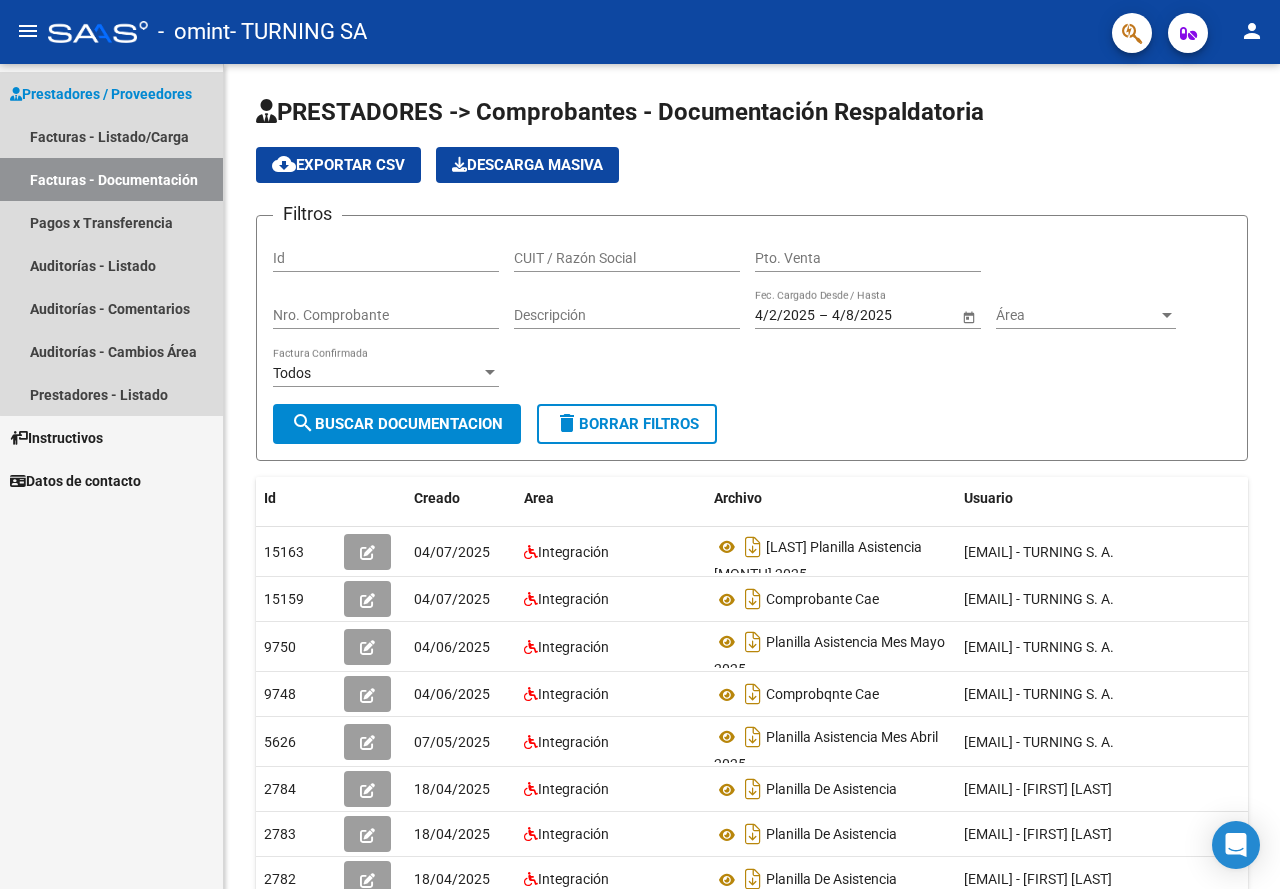 click on "Facturas - Documentación" at bounding box center [111, 179] 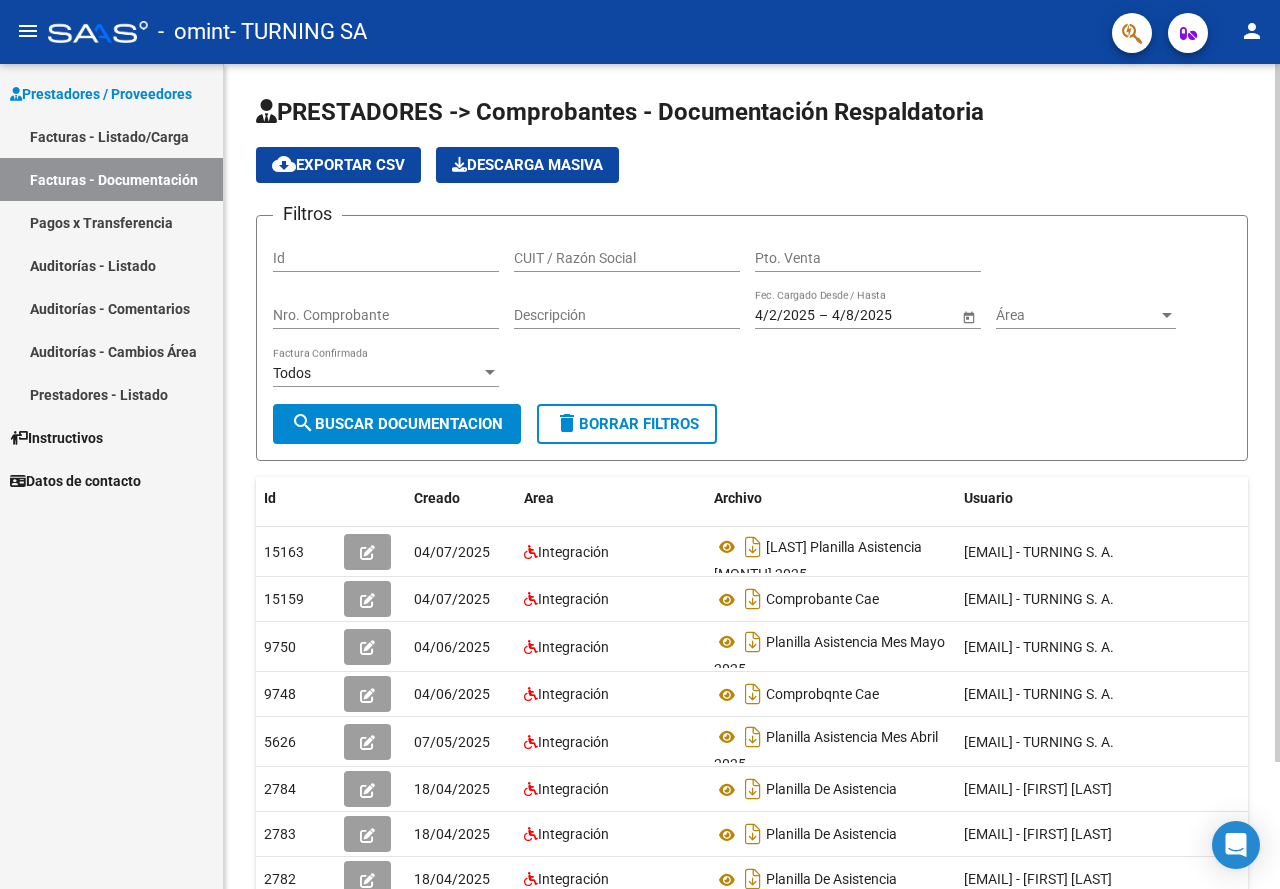 click on "Descarga Masiva" 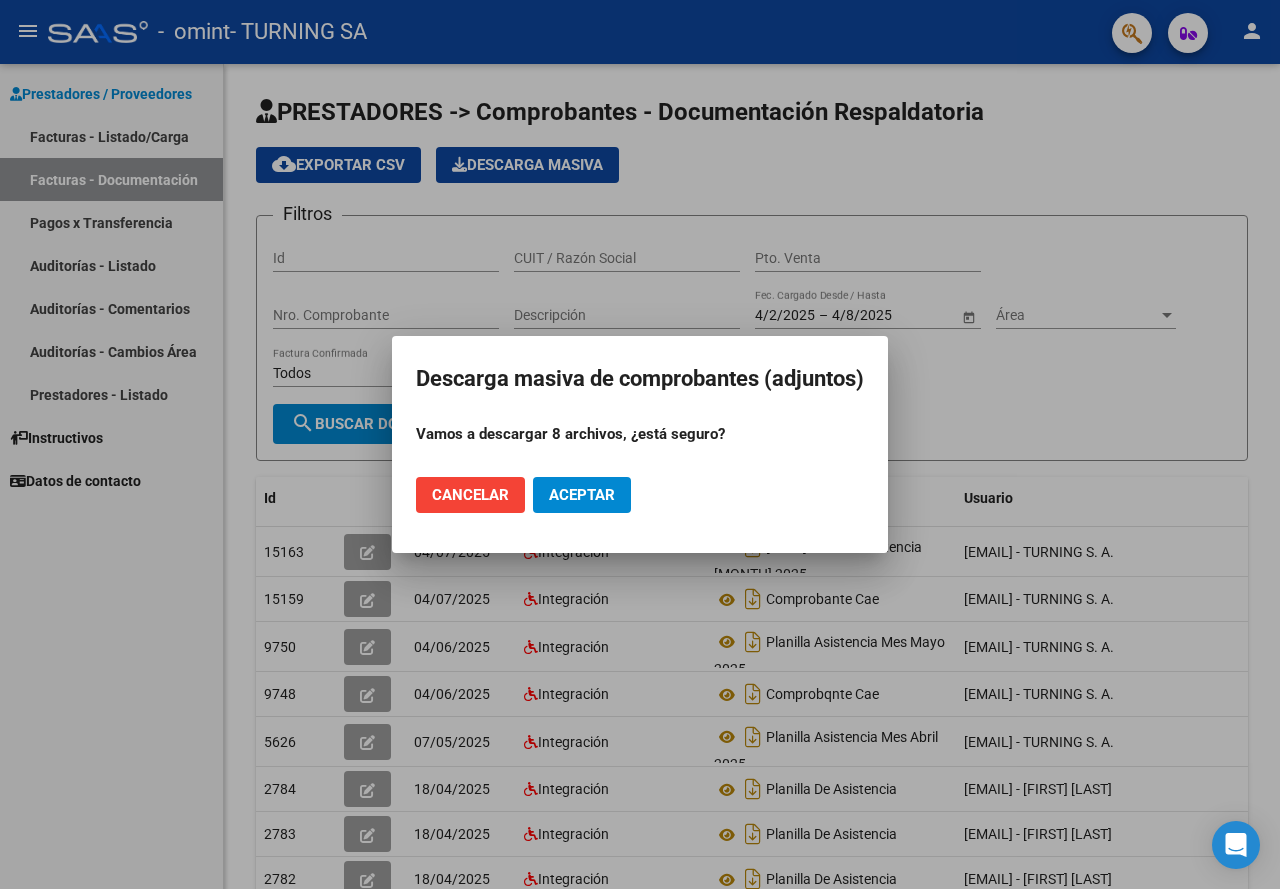 click at bounding box center (640, 444) 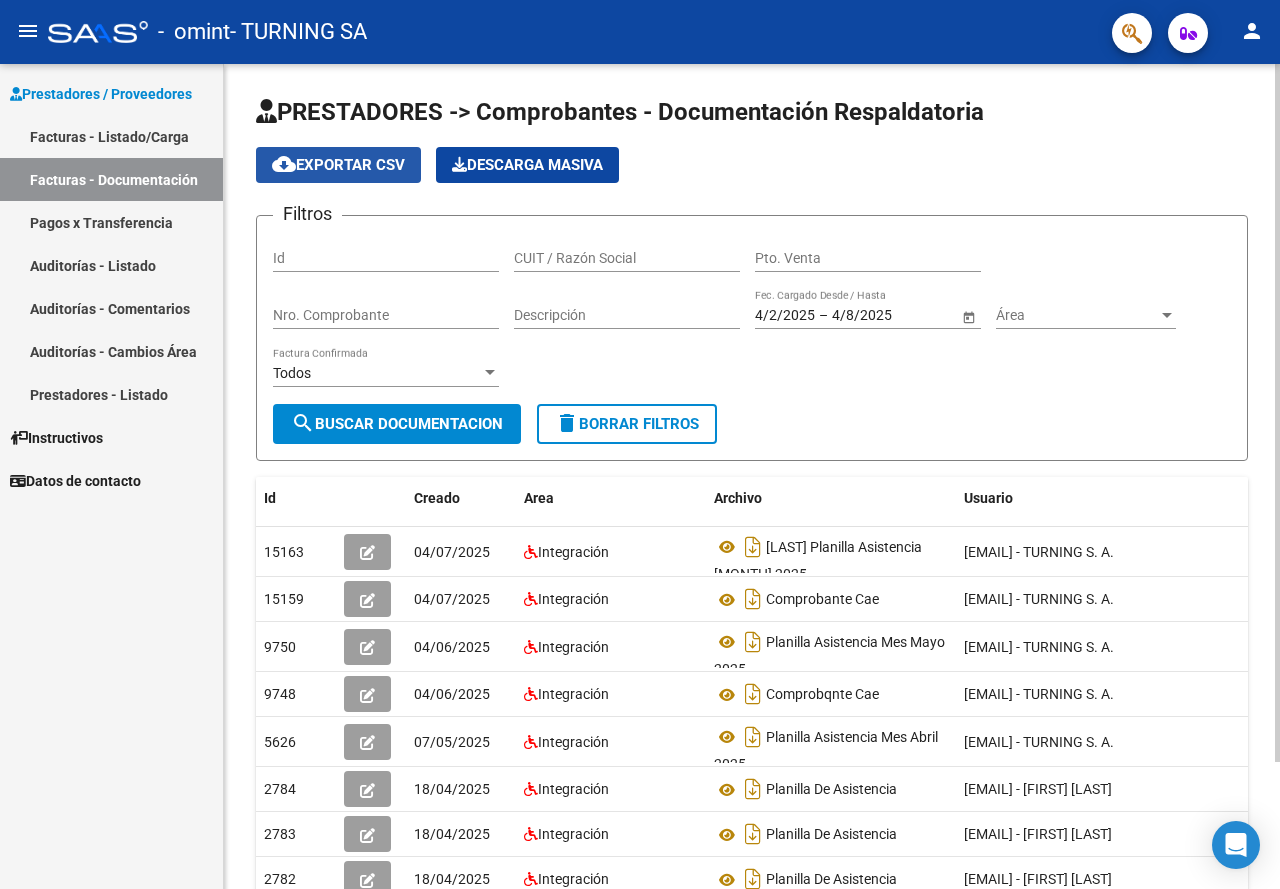 click on "cloud_download  Exportar CSV" 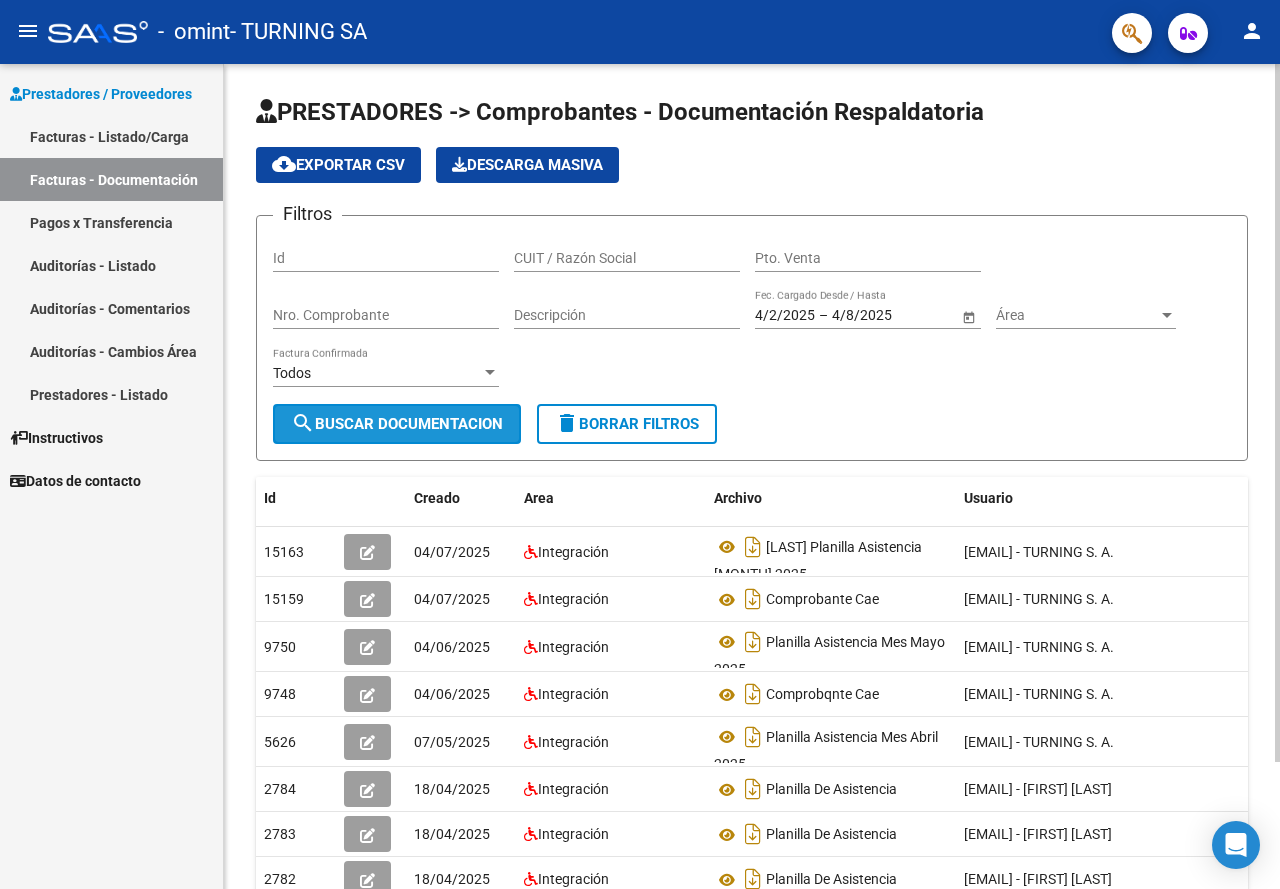 click on "search  Buscar Documentacion" 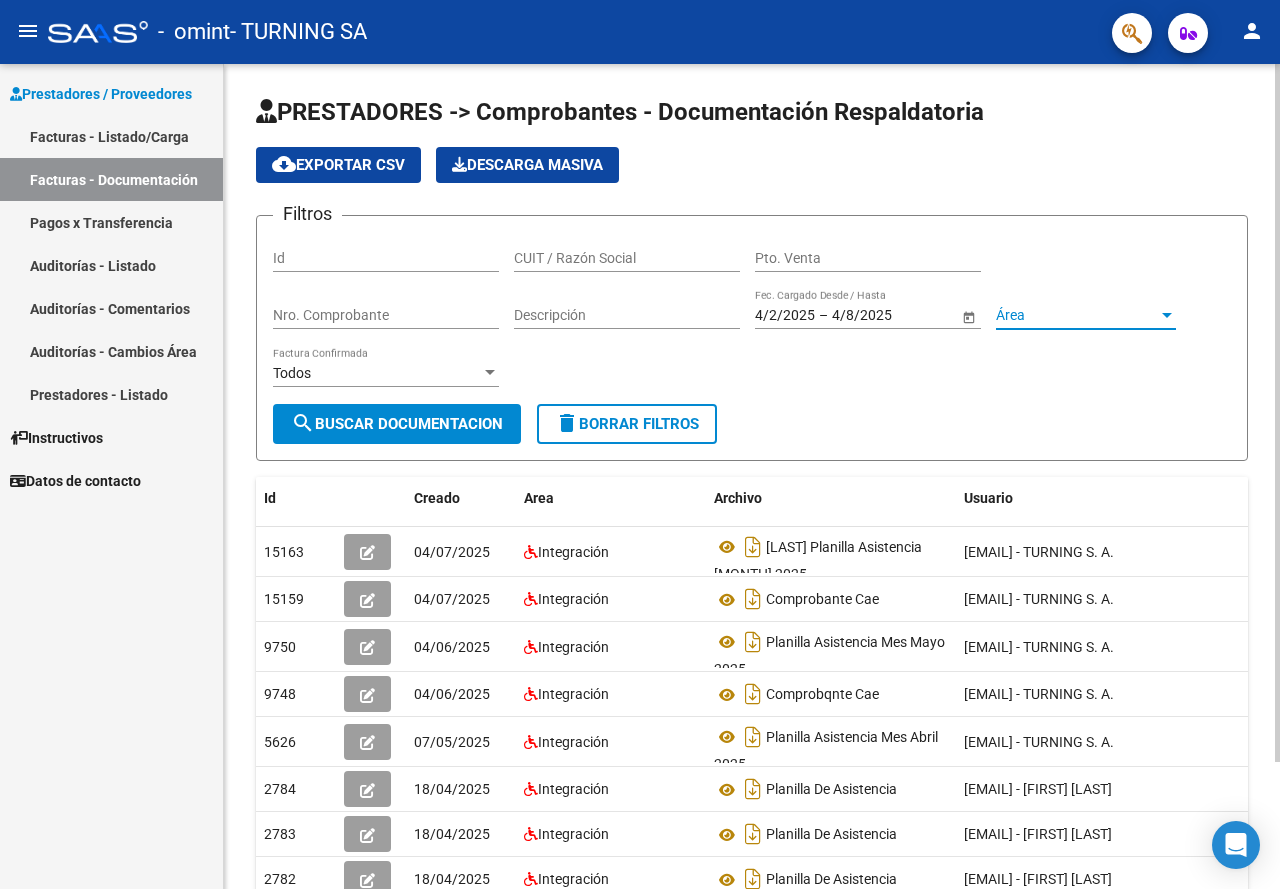 click at bounding box center (1167, 315) 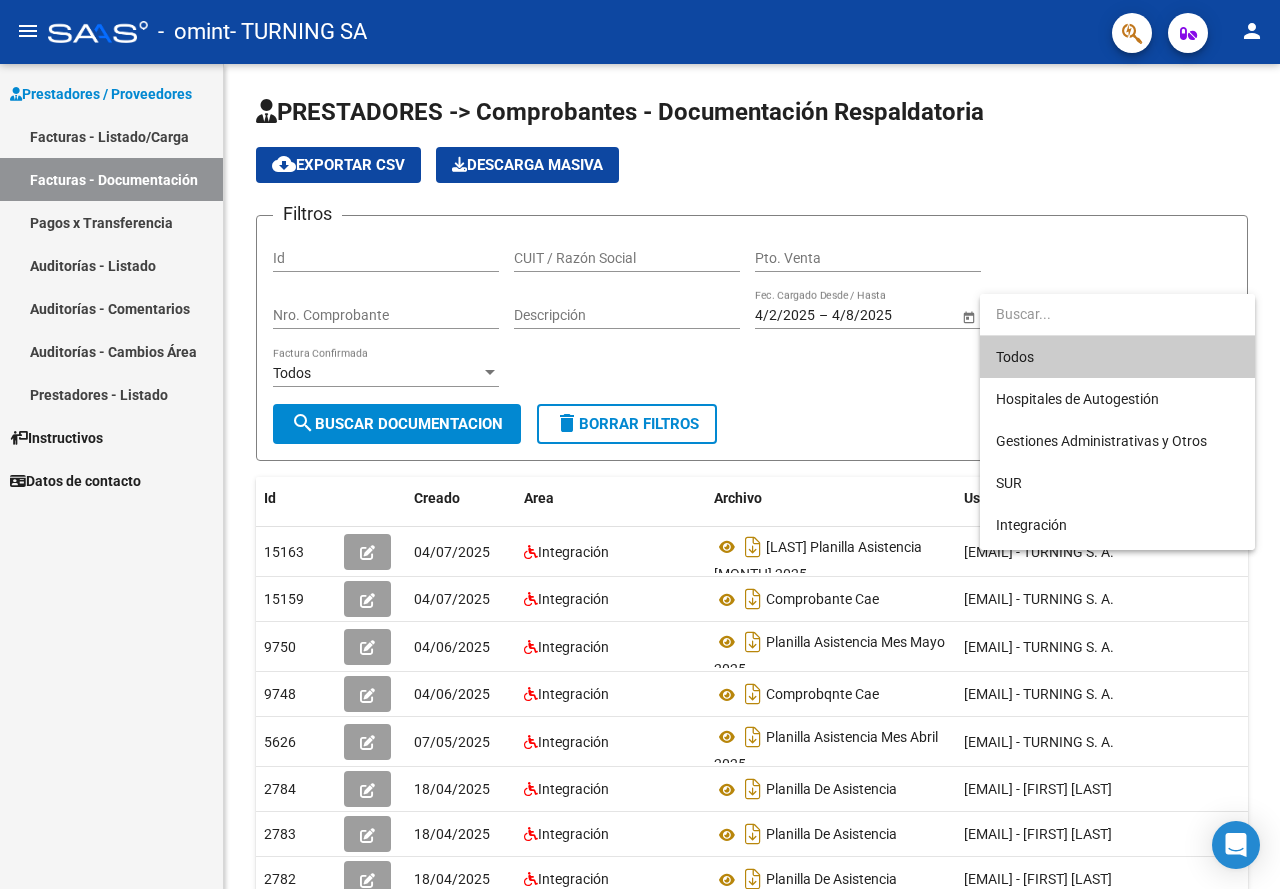 click at bounding box center [640, 444] 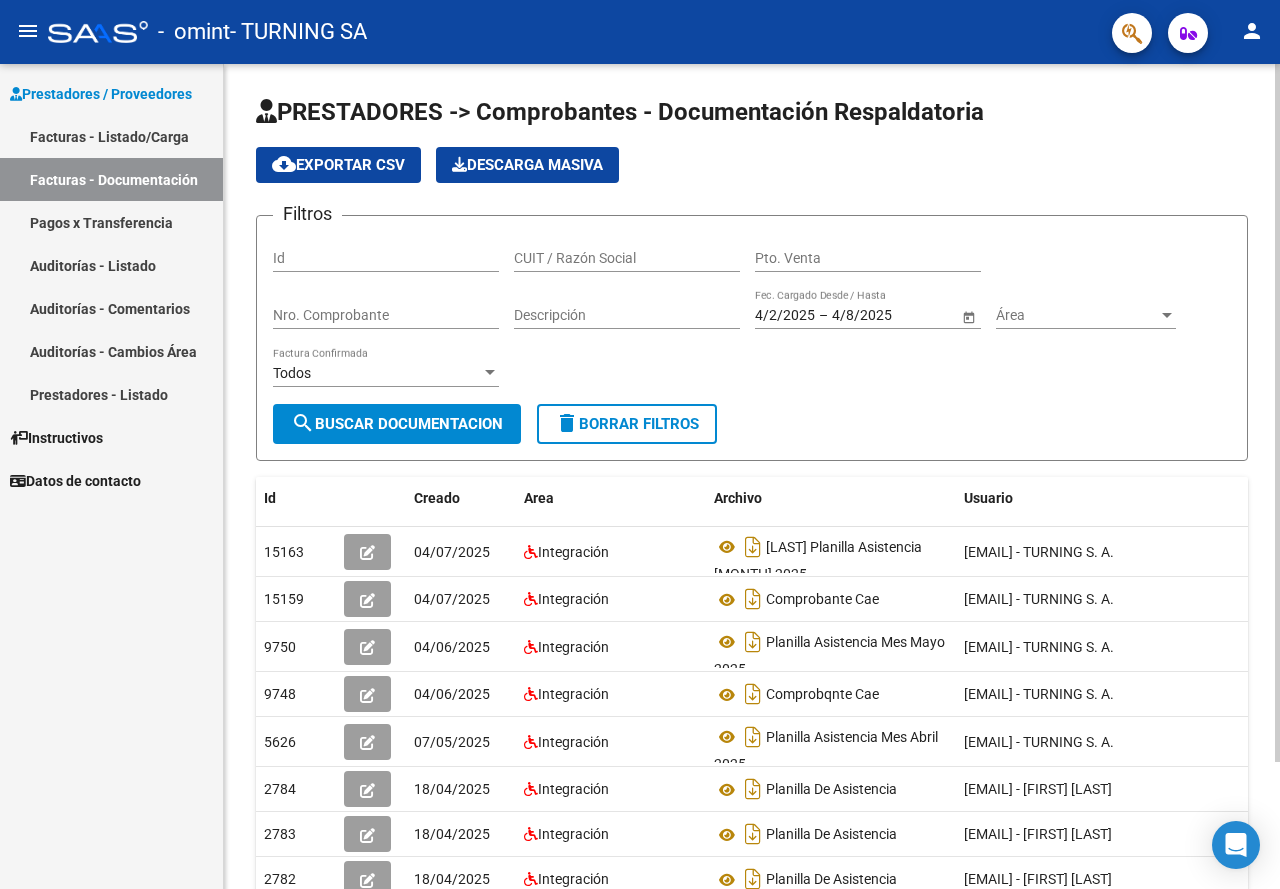 click on "Descarga Masiva" 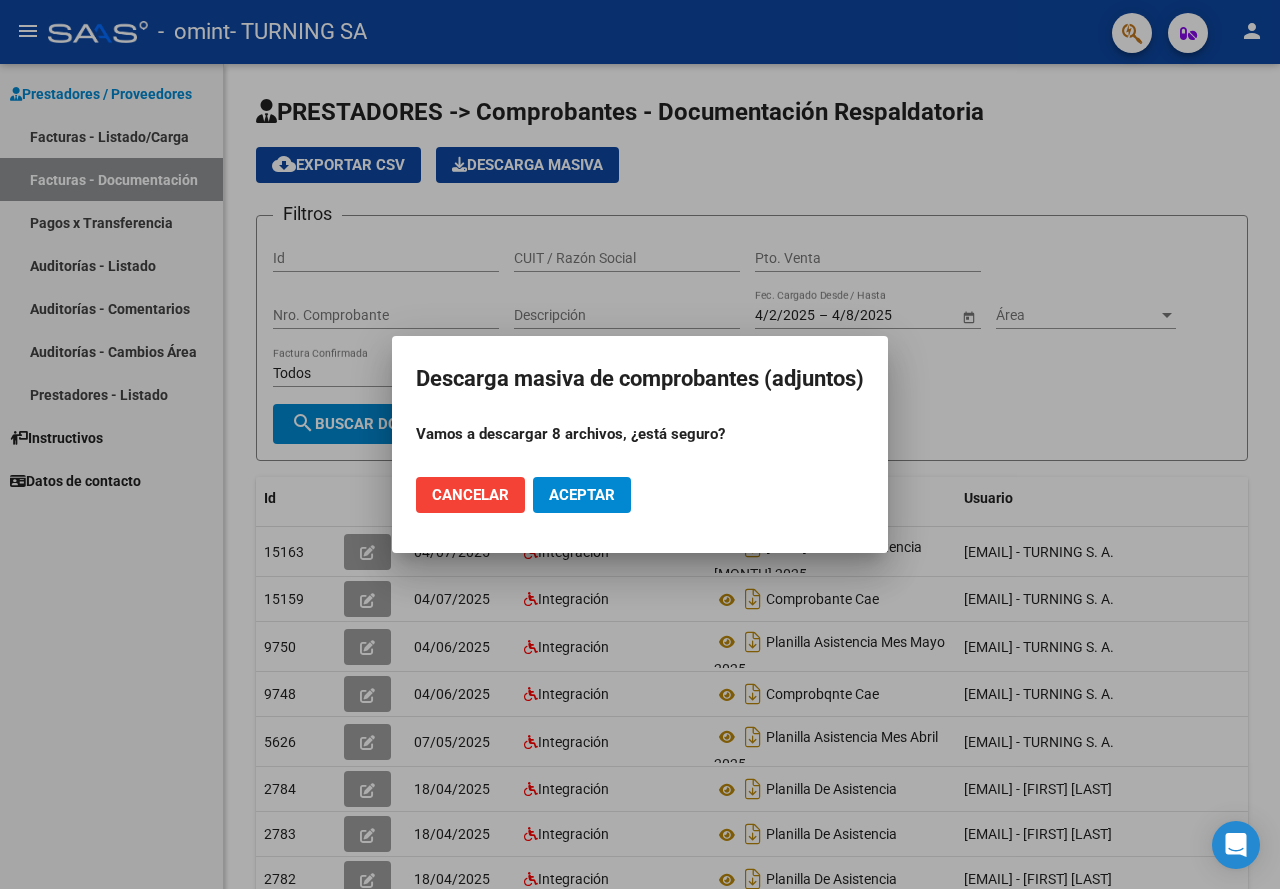click on "Aceptar" 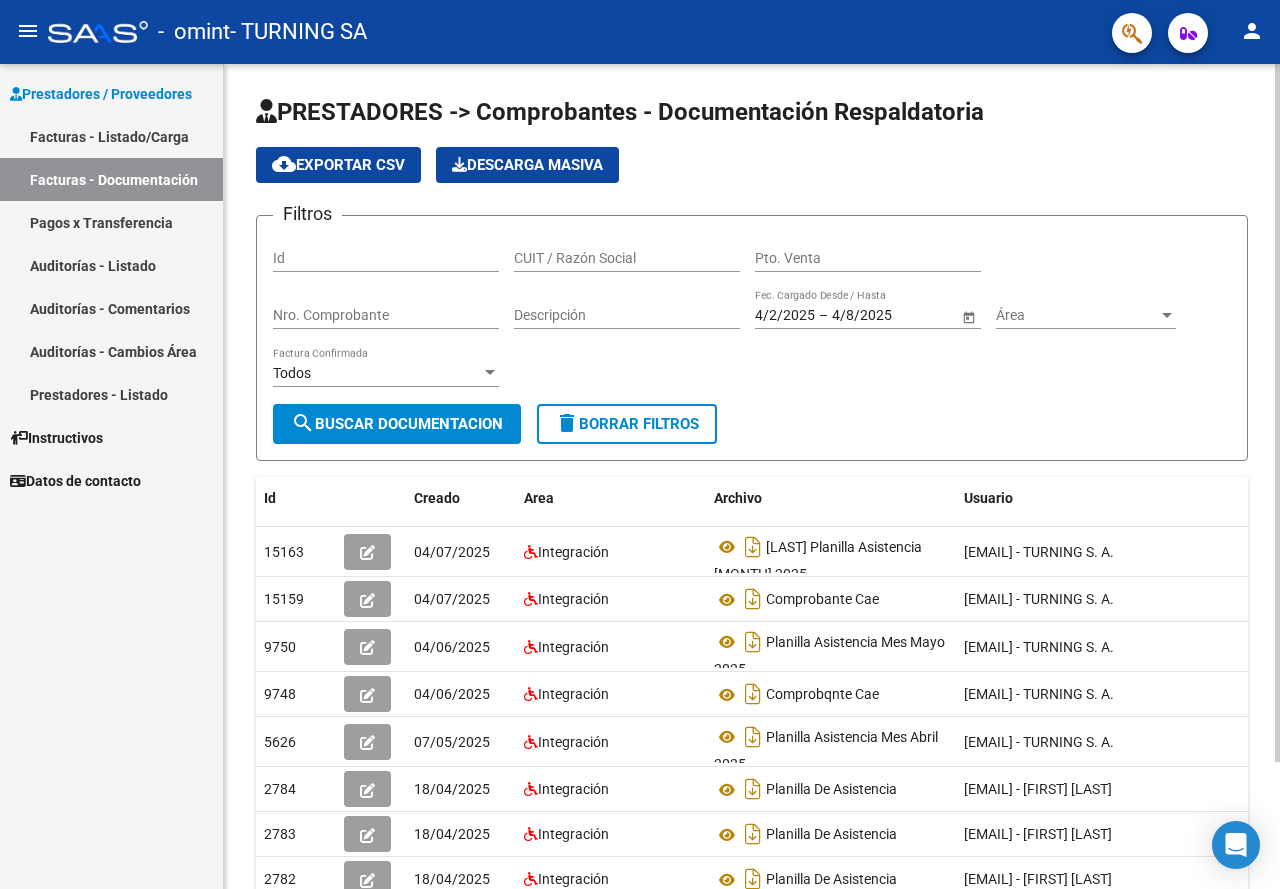 drag, startPoint x: 1118, startPoint y: 347, endPoint x: 1116, endPoint y: 324, distance: 23.086792 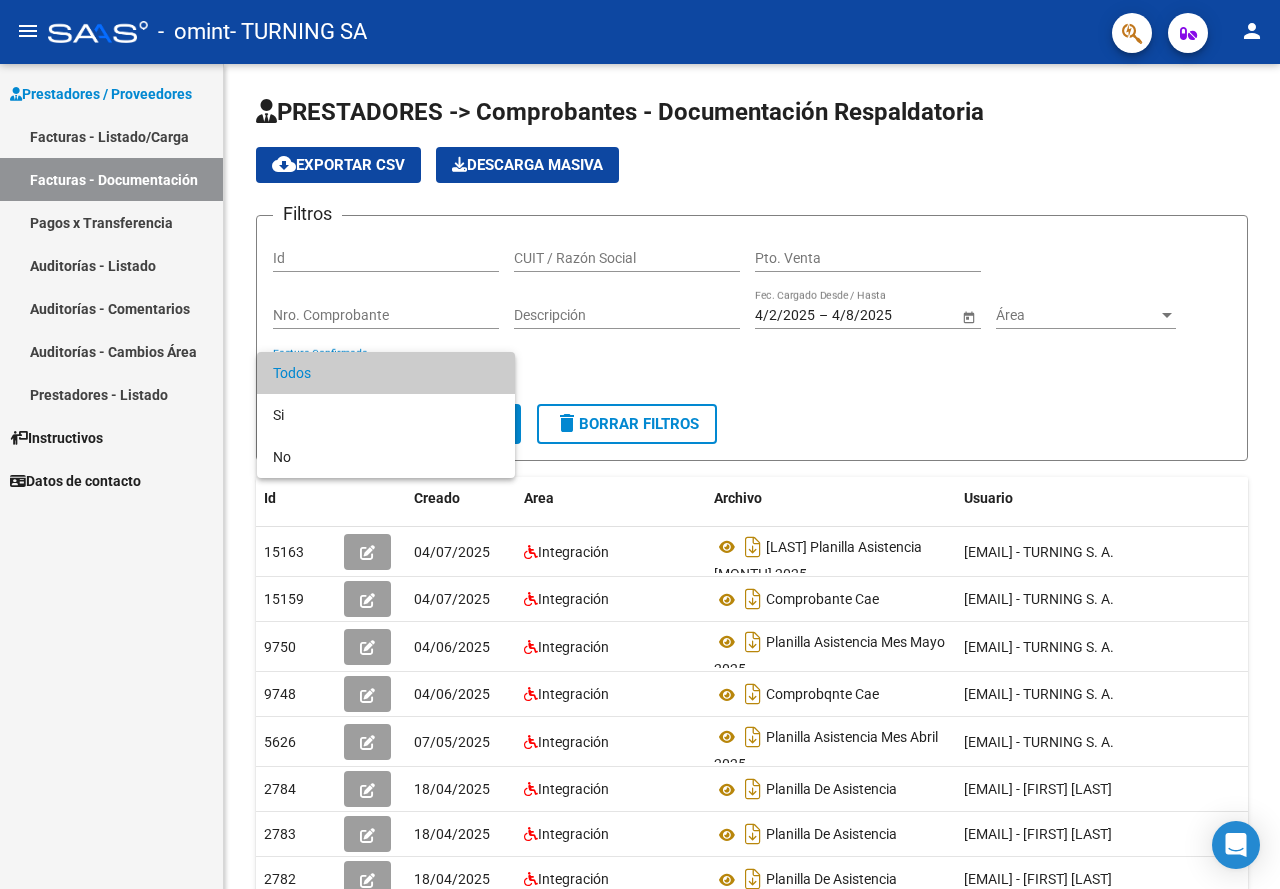 click at bounding box center [640, 444] 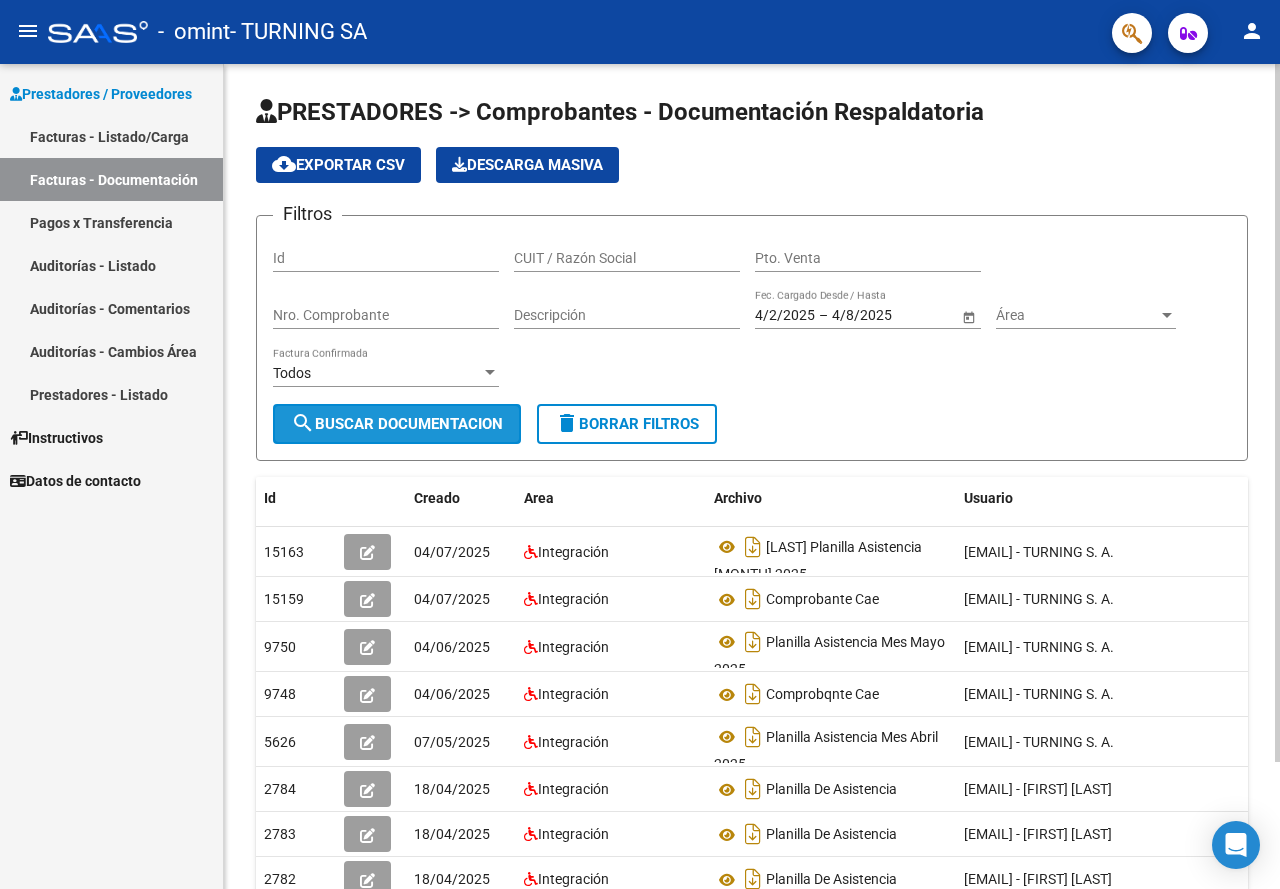 click on "search" 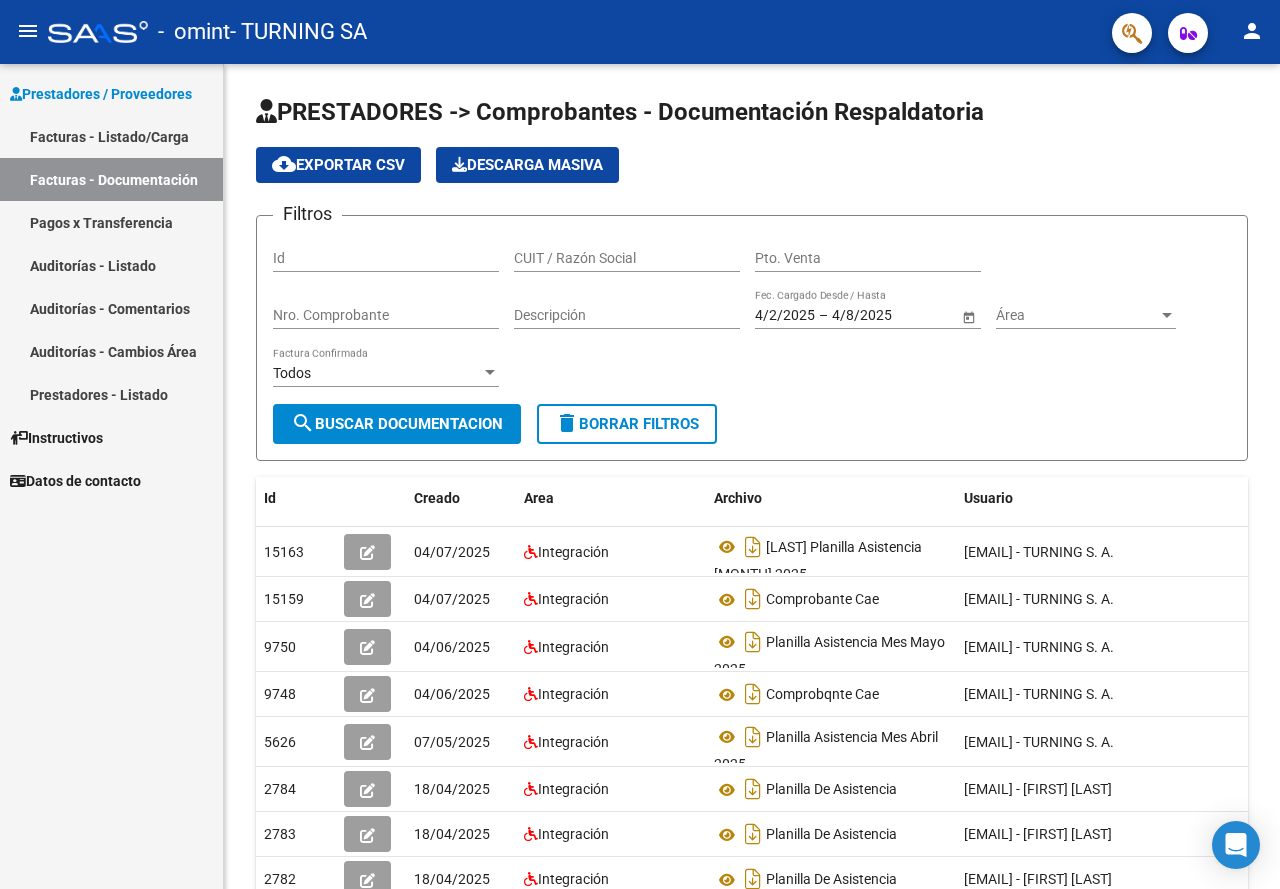 click on "Prestadores / Proveedores" at bounding box center [101, 94] 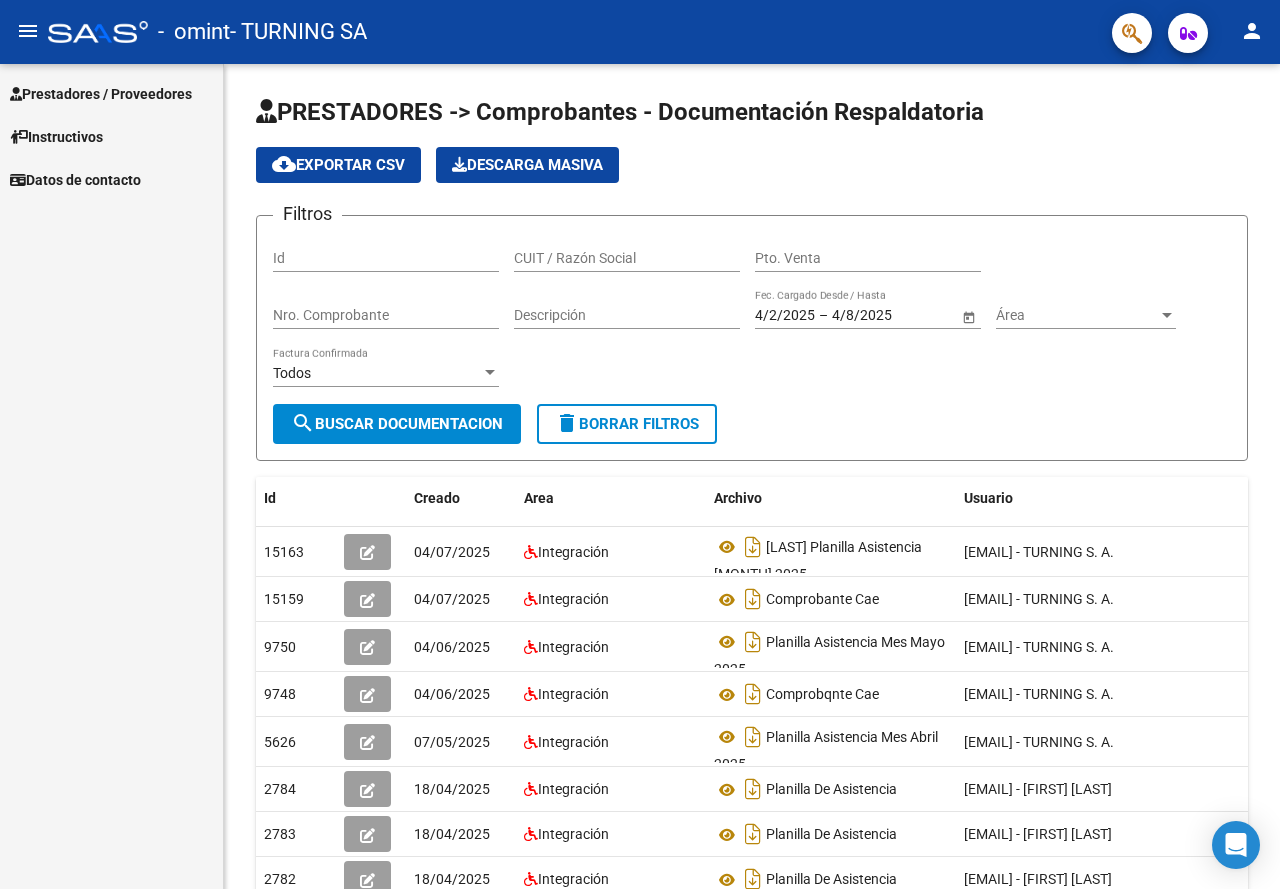 click on "Instructivos" at bounding box center (56, 137) 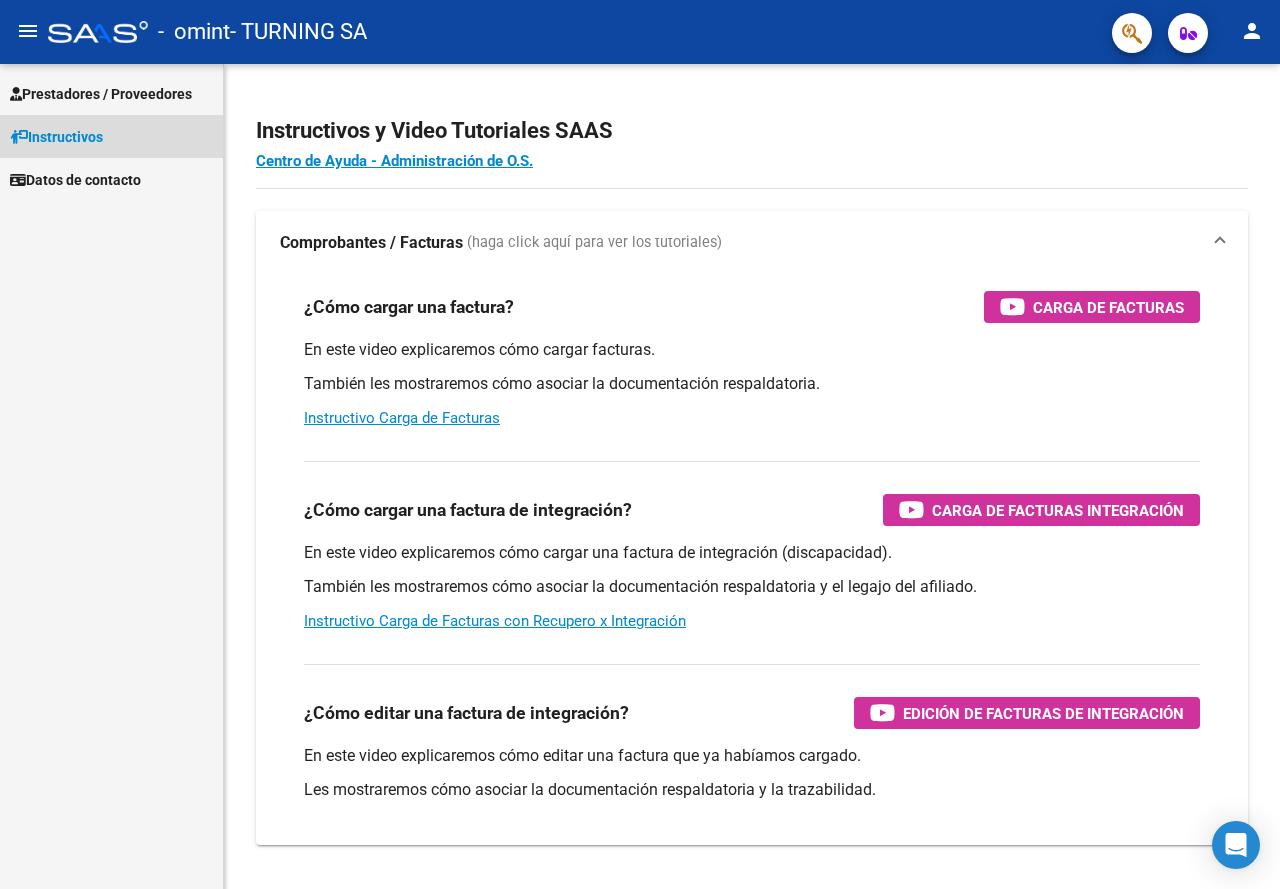 click on "Instructivos" at bounding box center [56, 137] 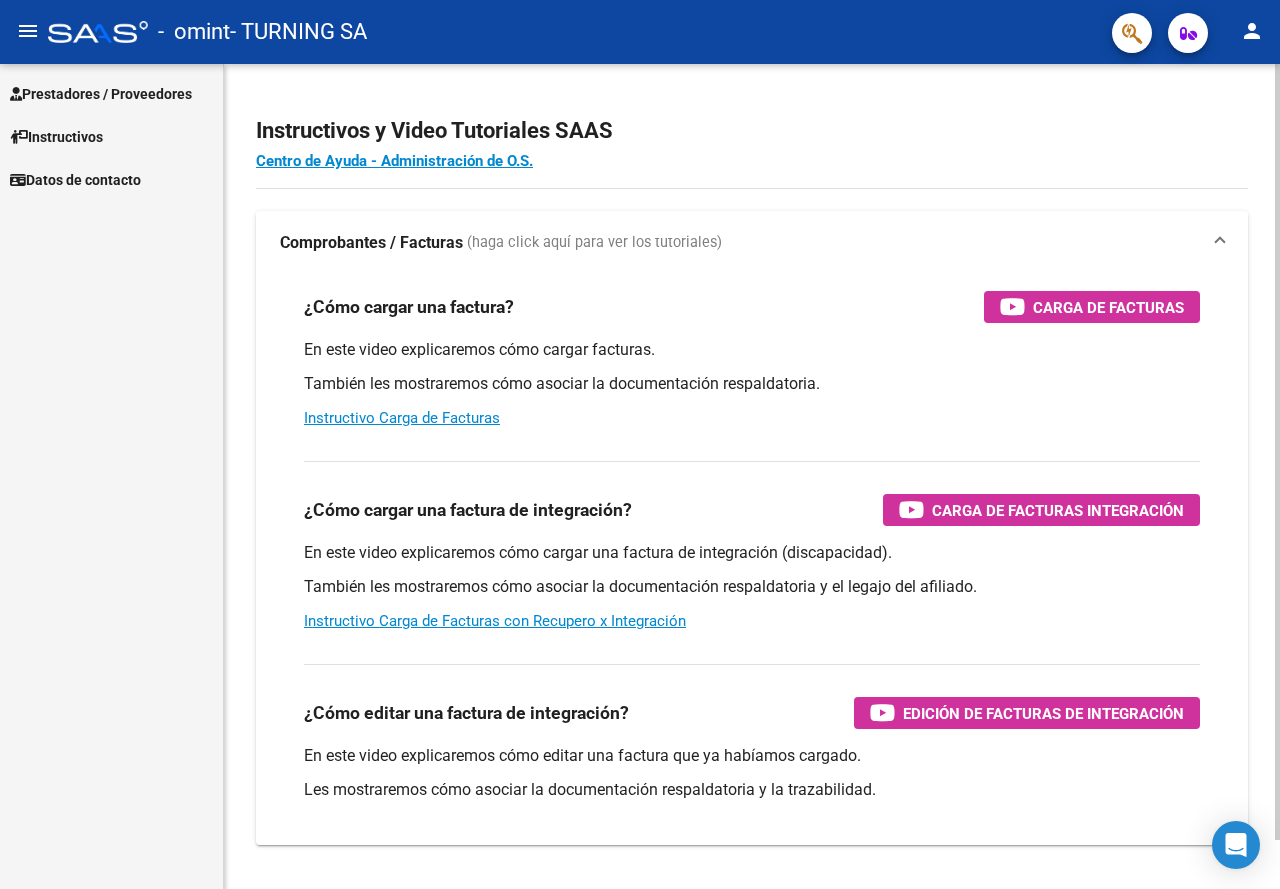 scroll, scrollTop: 52, scrollLeft: 0, axis: vertical 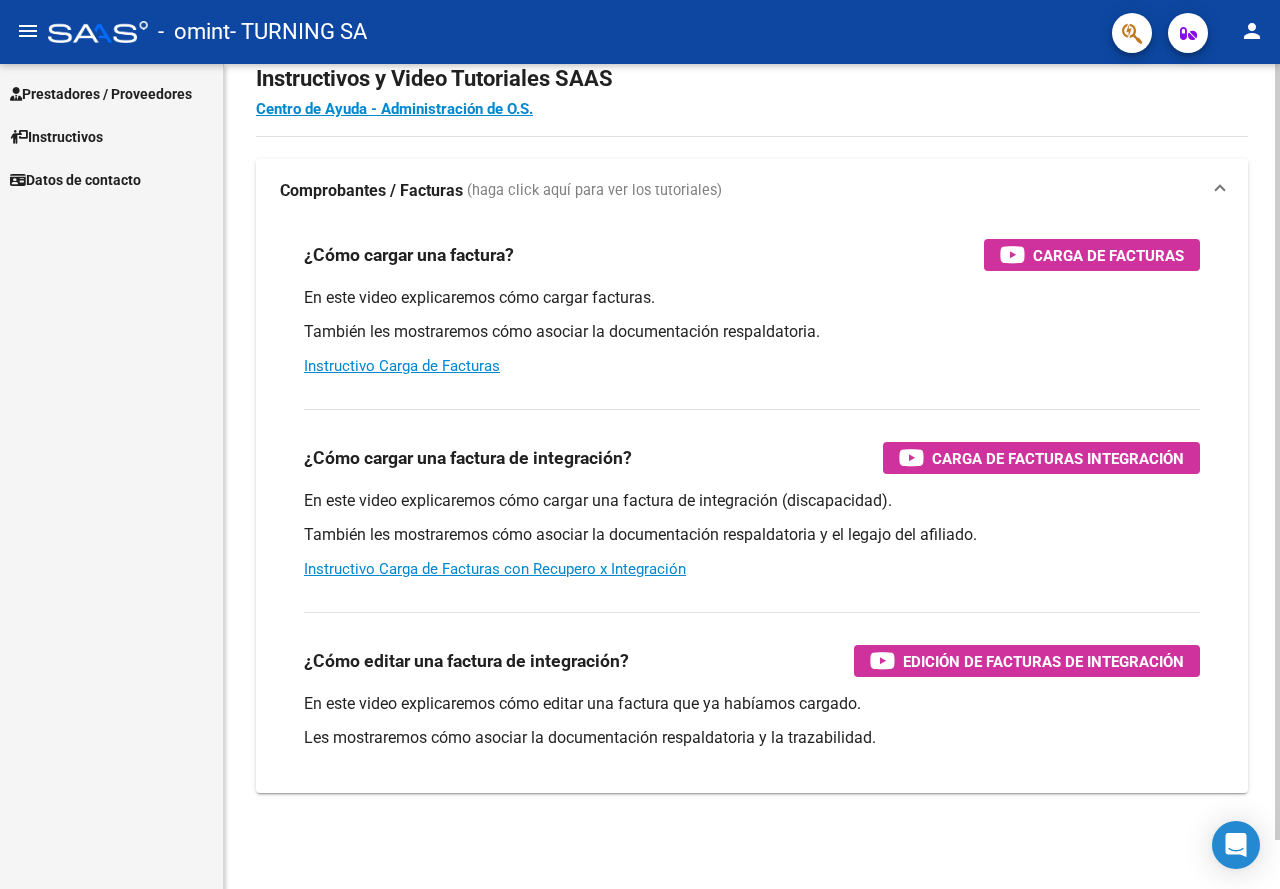 click on "¿Cómo editar una factura de integración?" at bounding box center (466, 661) 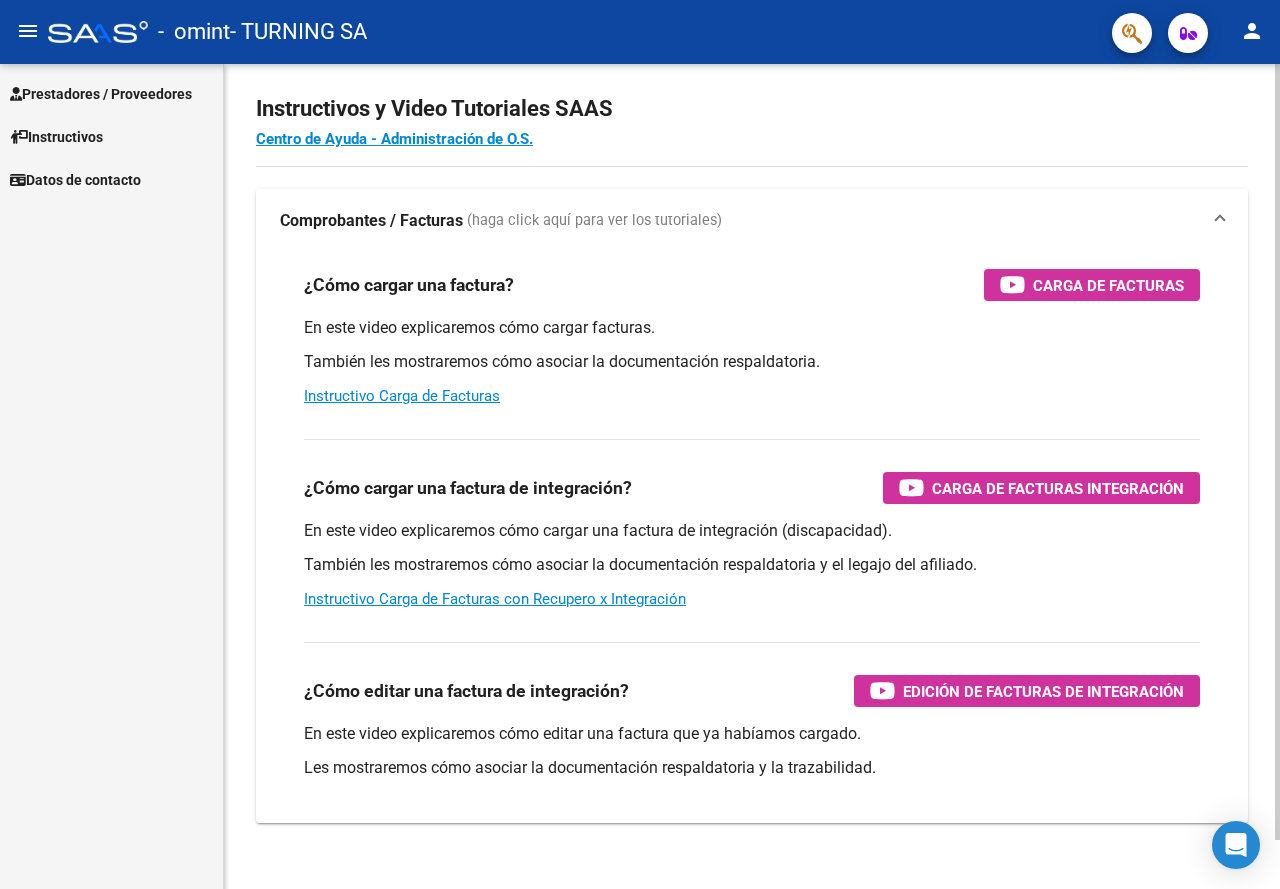scroll, scrollTop: 0, scrollLeft: 0, axis: both 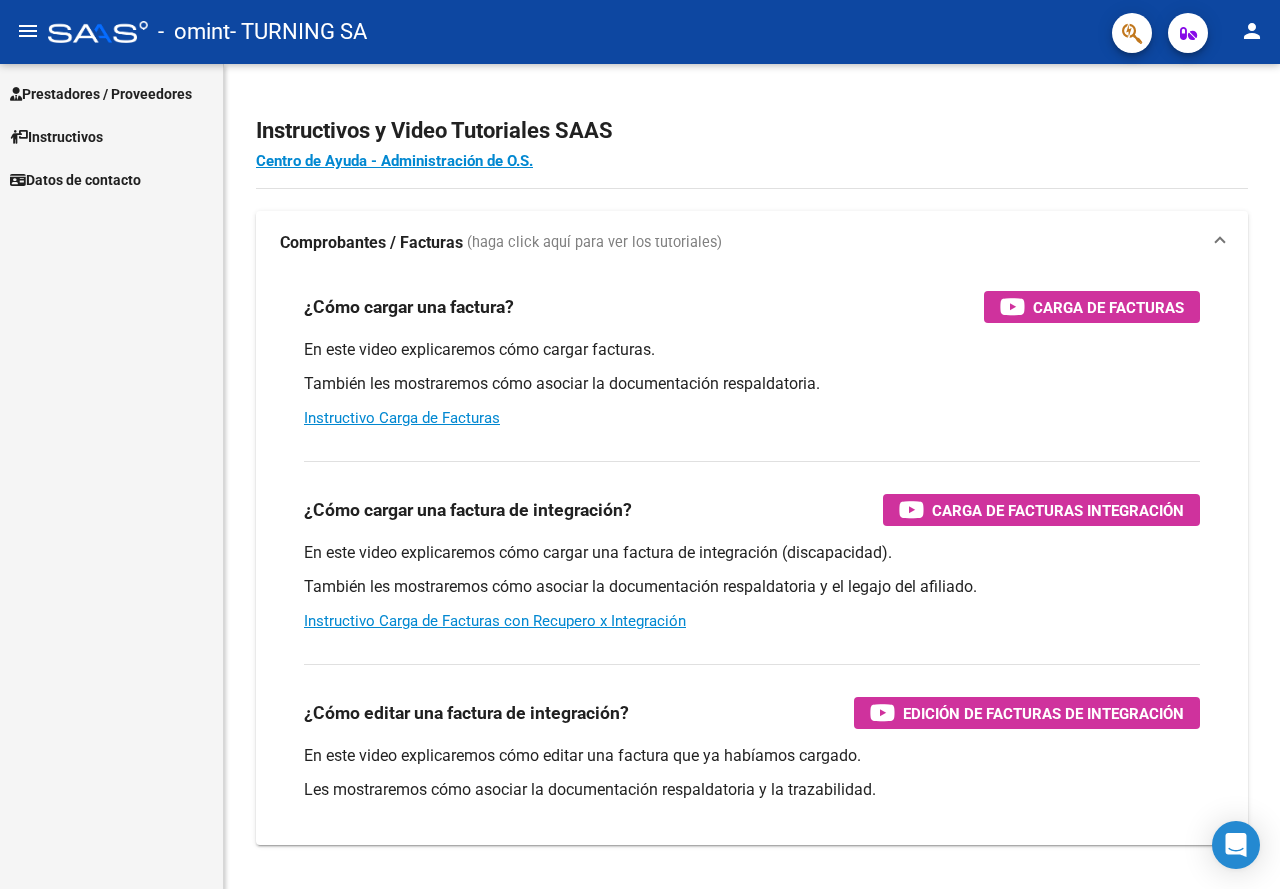 click on "Prestadores / Proveedores" at bounding box center (101, 94) 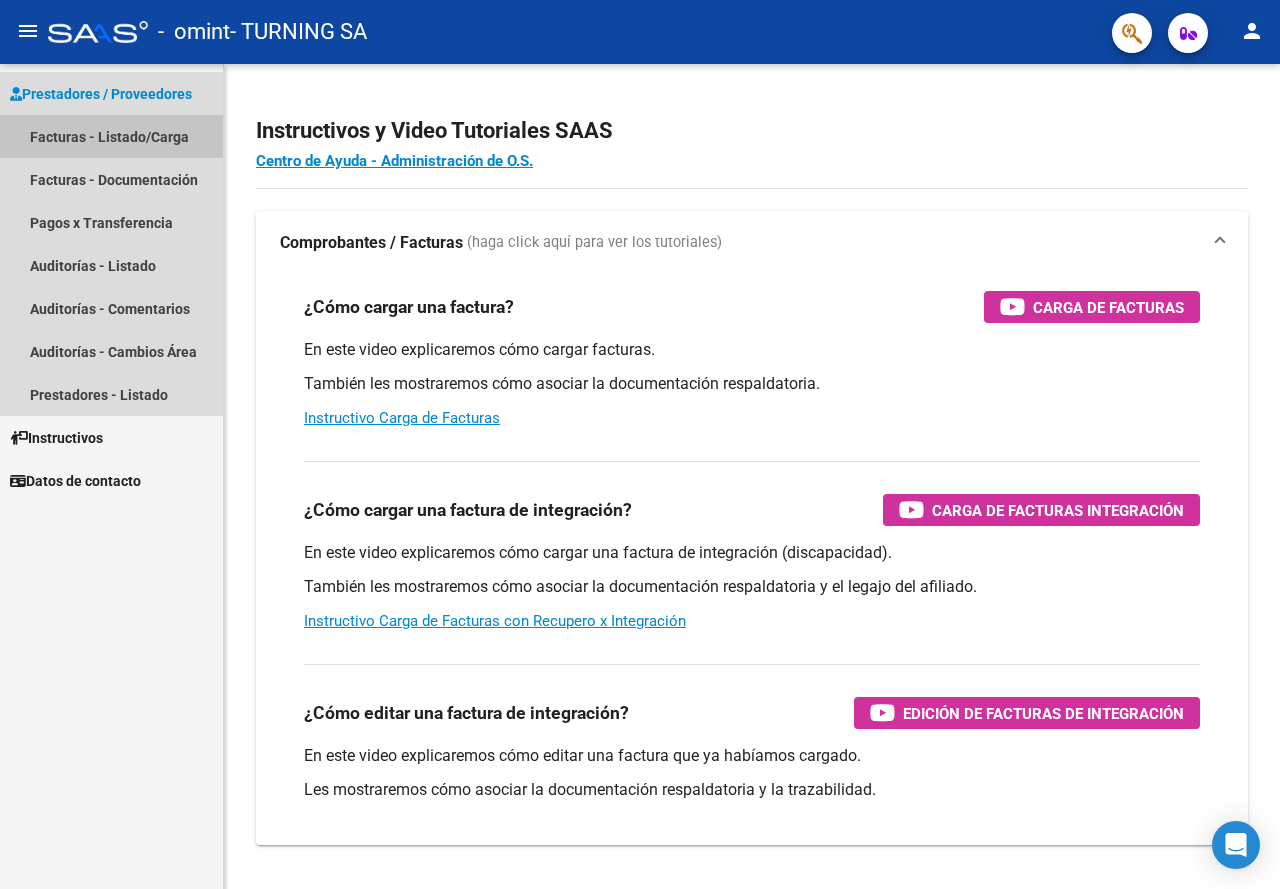 click on "Facturas - Listado/Carga" at bounding box center [111, 136] 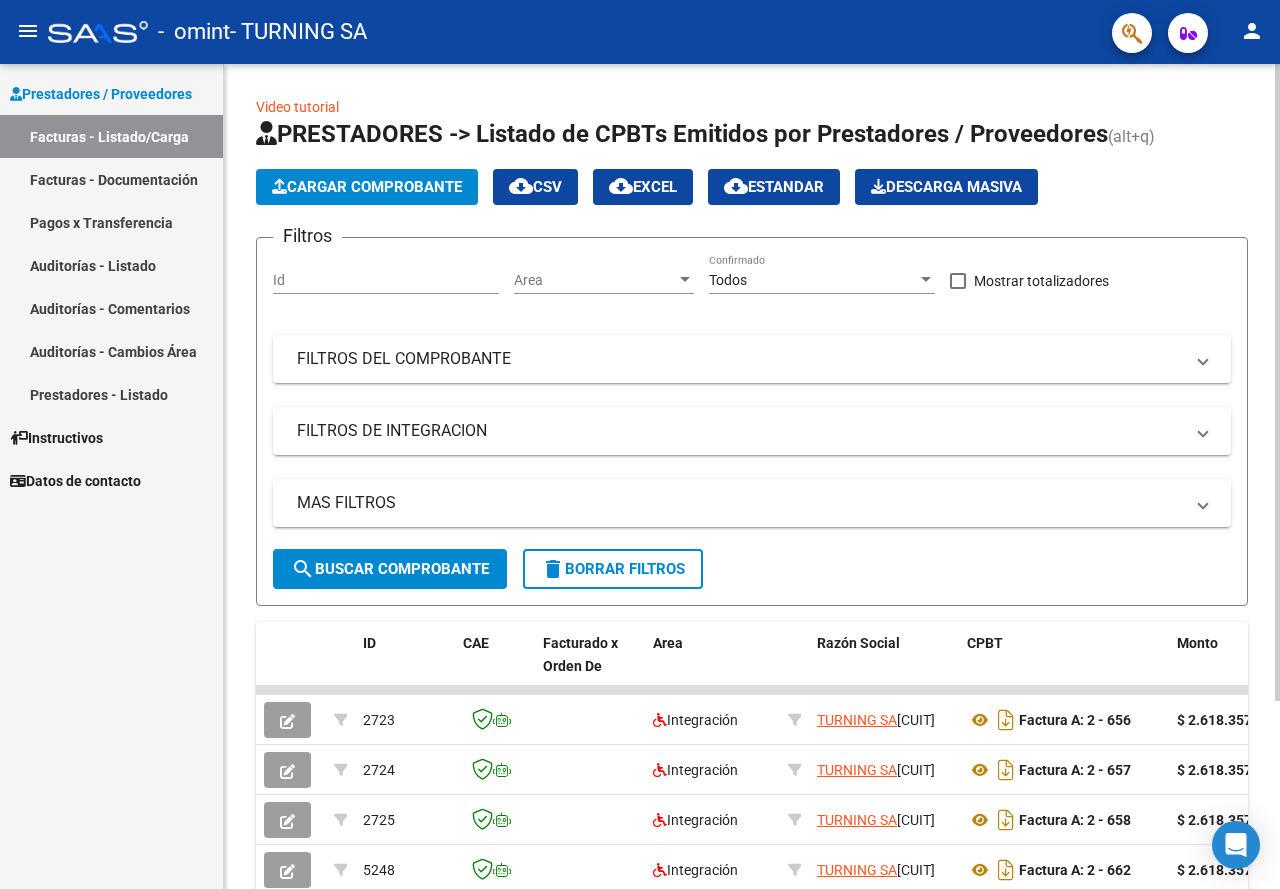 click at bounding box center (1203, 359) 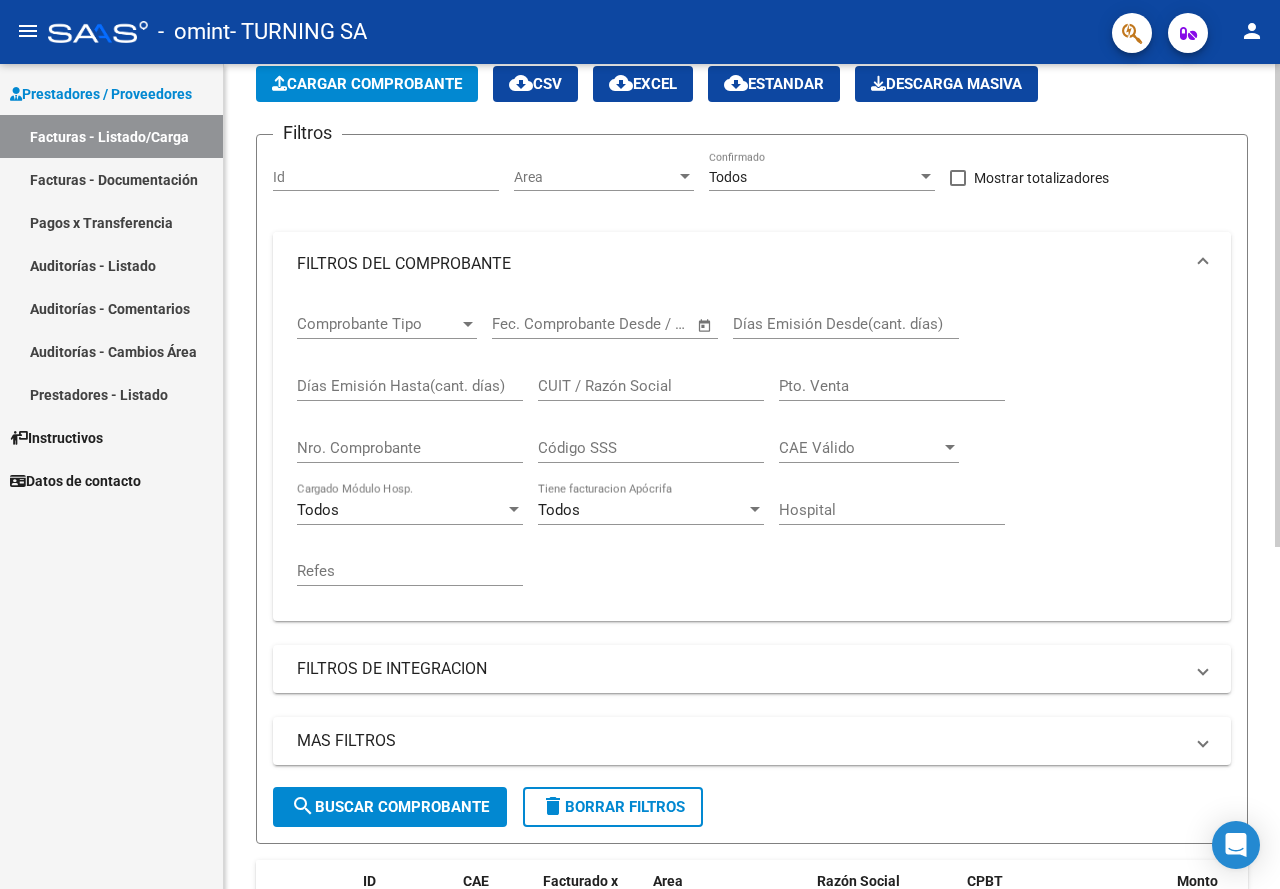 scroll, scrollTop: 0, scrollLeft: 0, axis: both 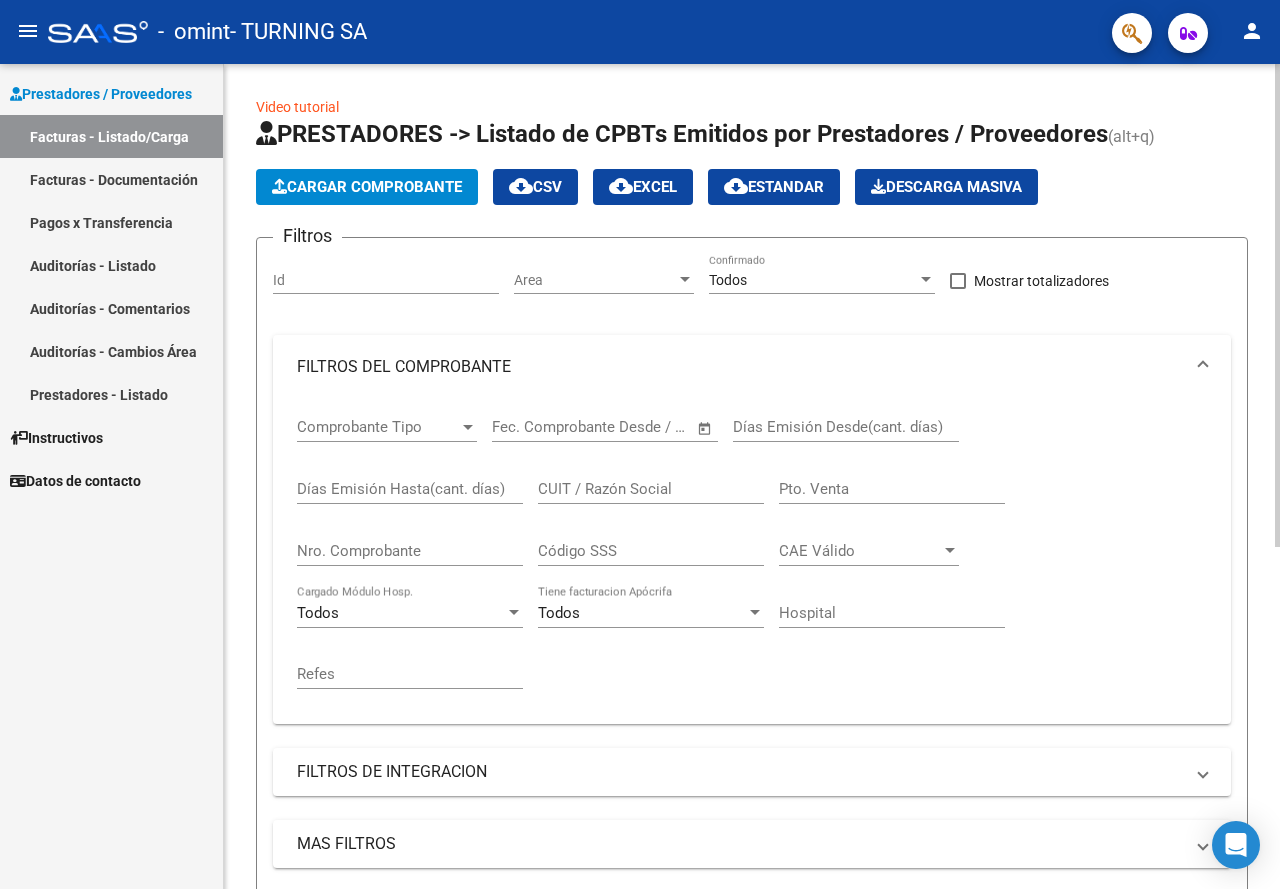 click on "cloud_download  CSV" 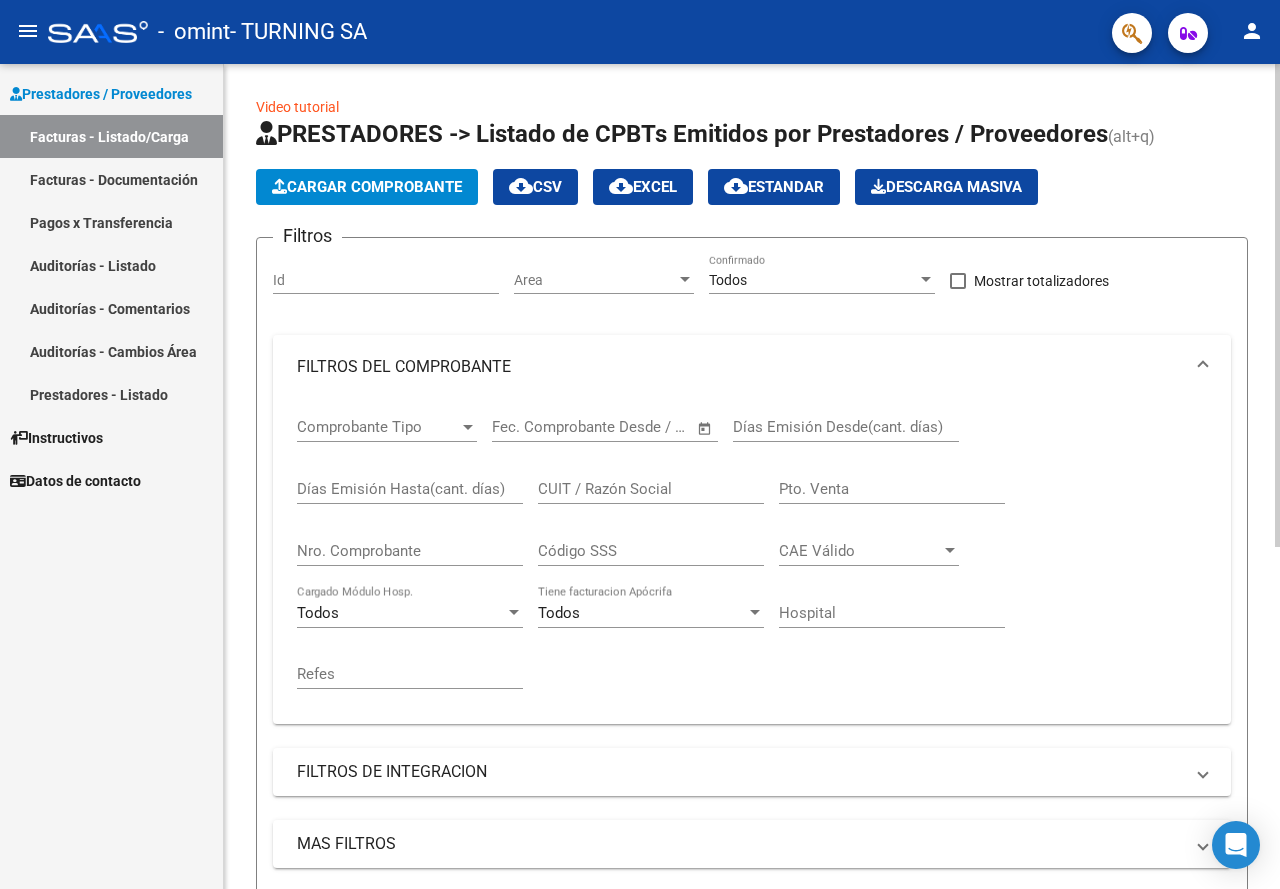 click on "cloud_download  EXCEL" 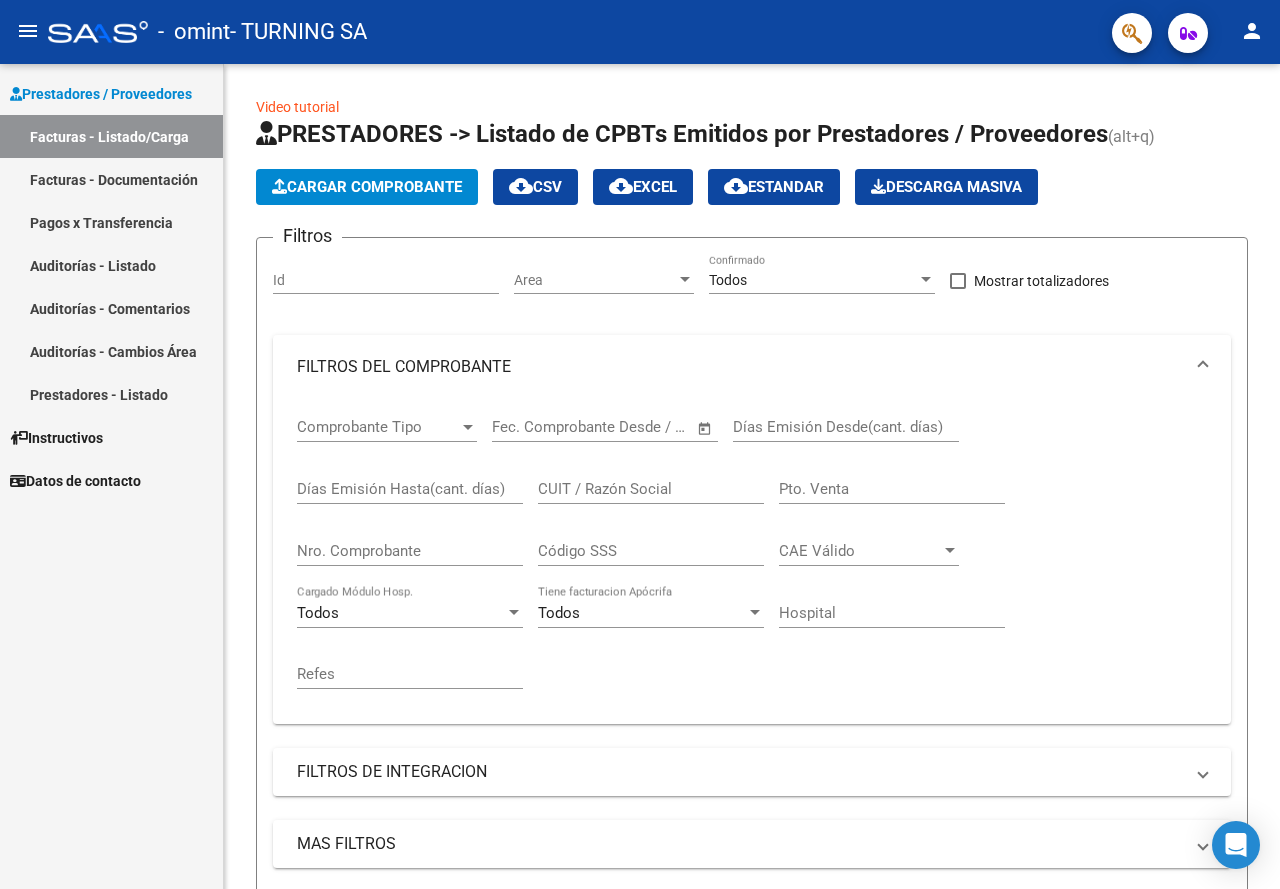 click on "Facturas - Documentación" at bounding box center (111, 179) 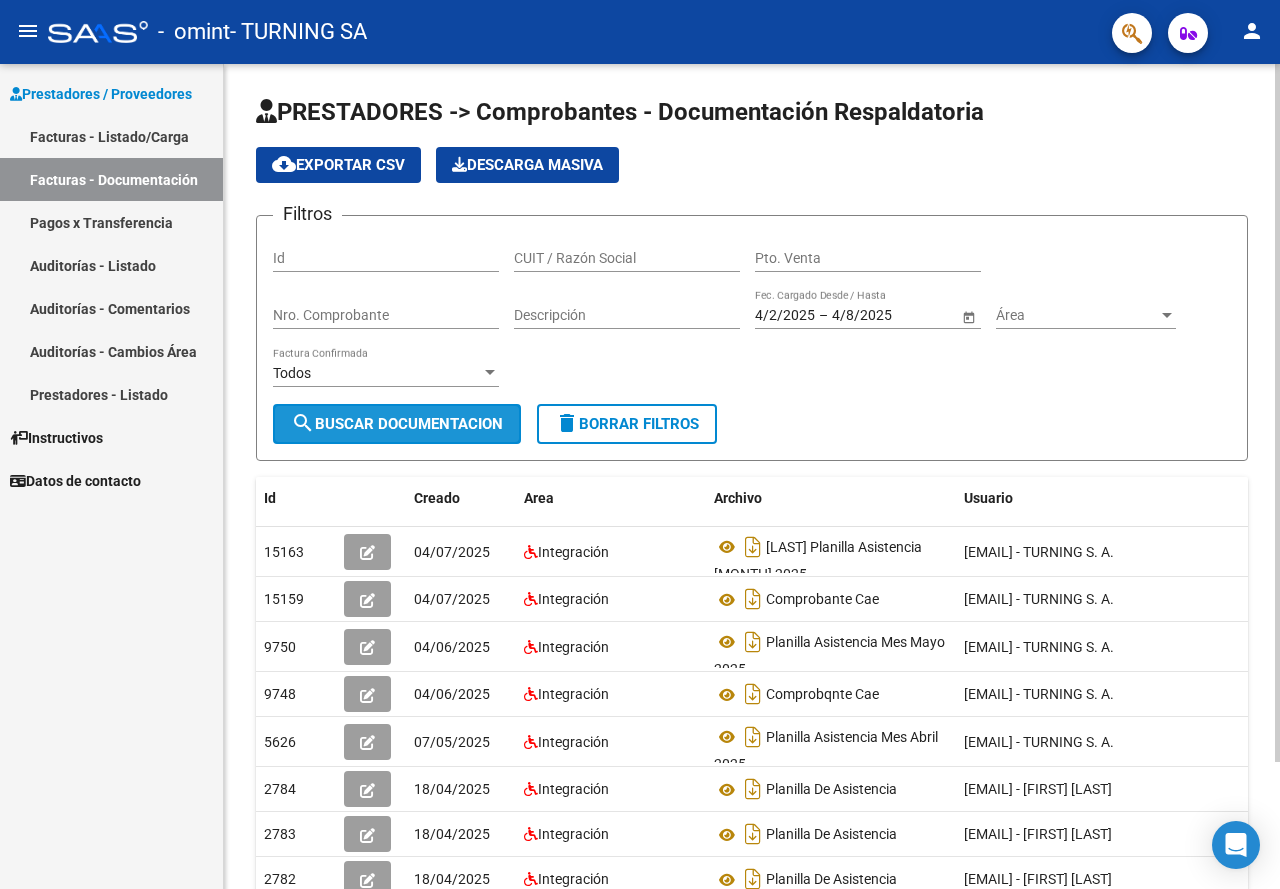 click on "search  Buscar Documentacion" 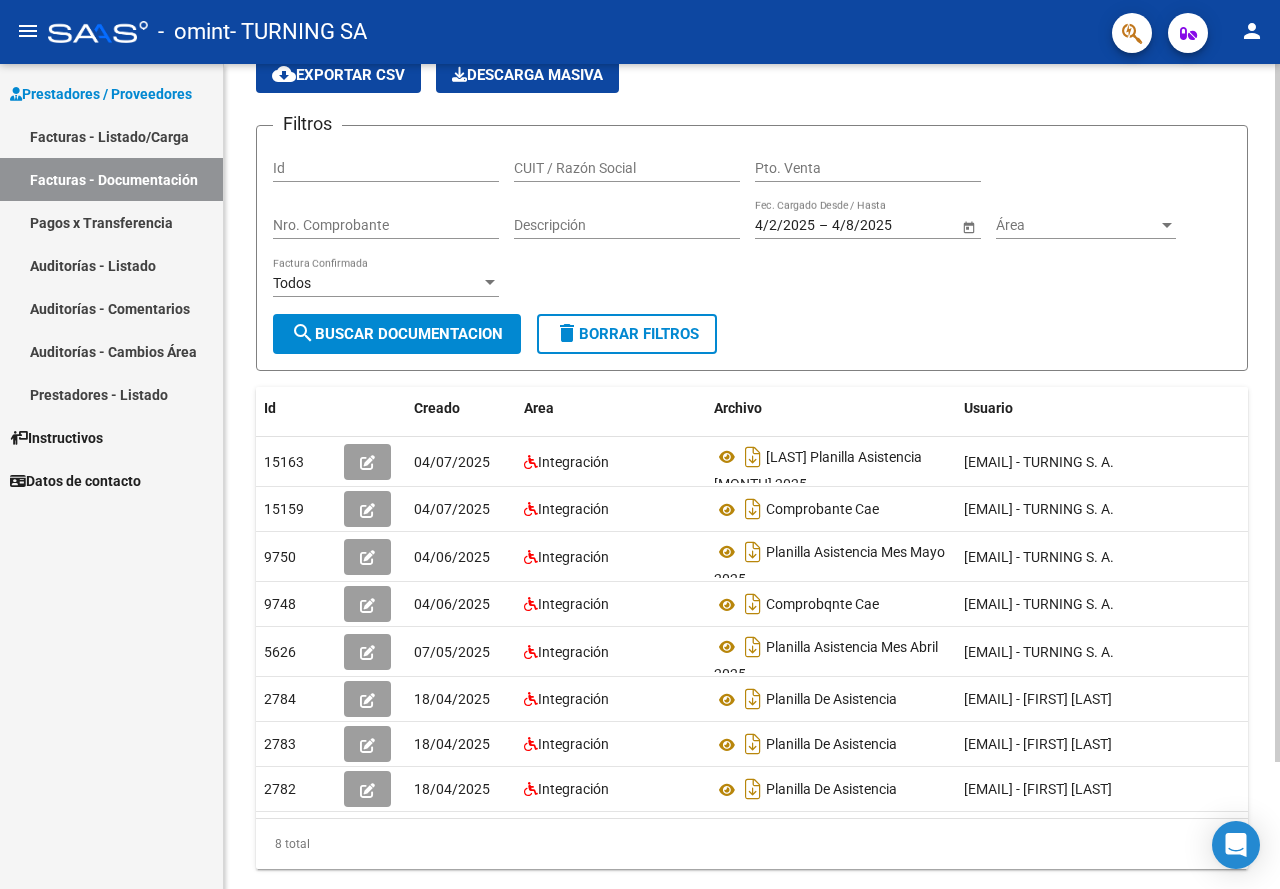 scroll, scrollTop: 0, scrollLeft: 0, axis: both 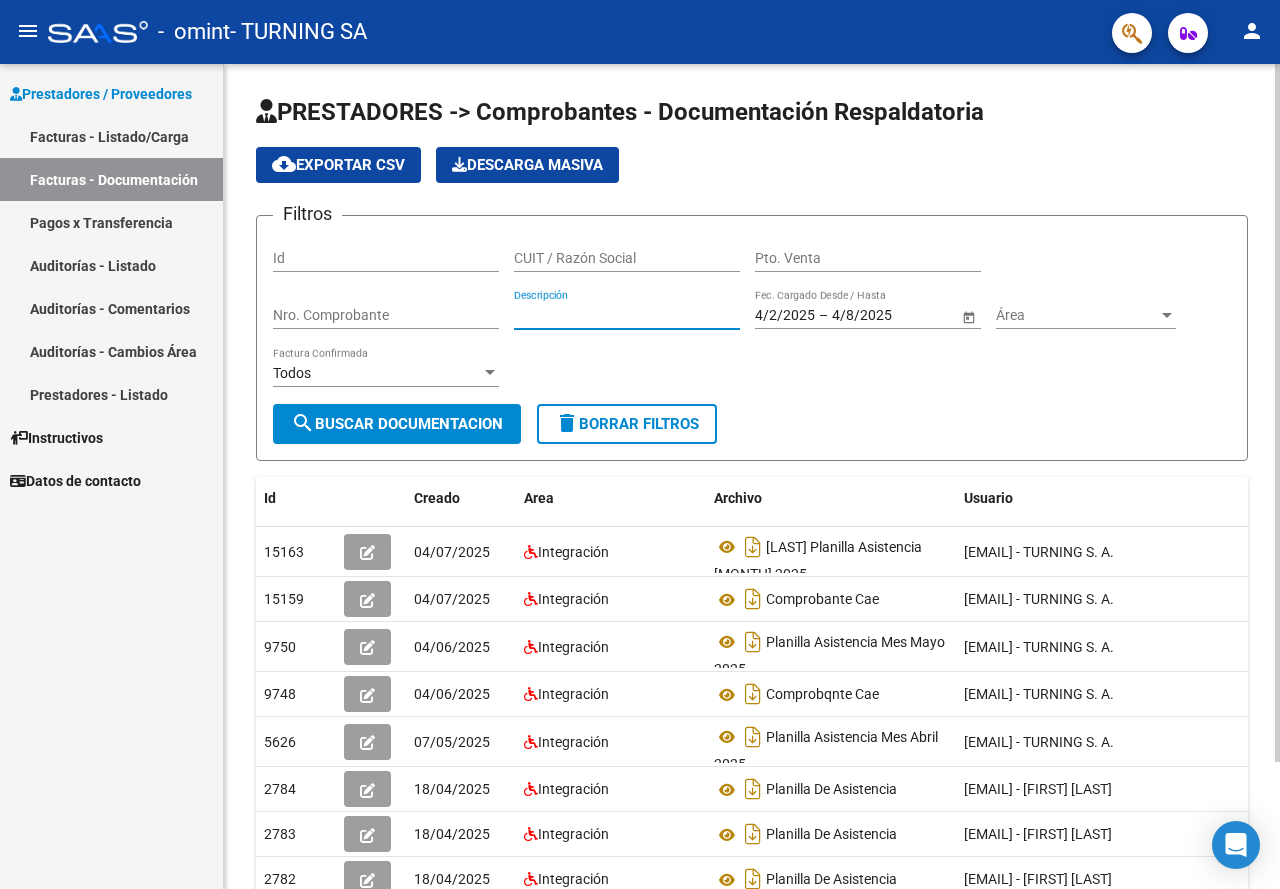 click on "Descripción" at bounding box center [627, 315] 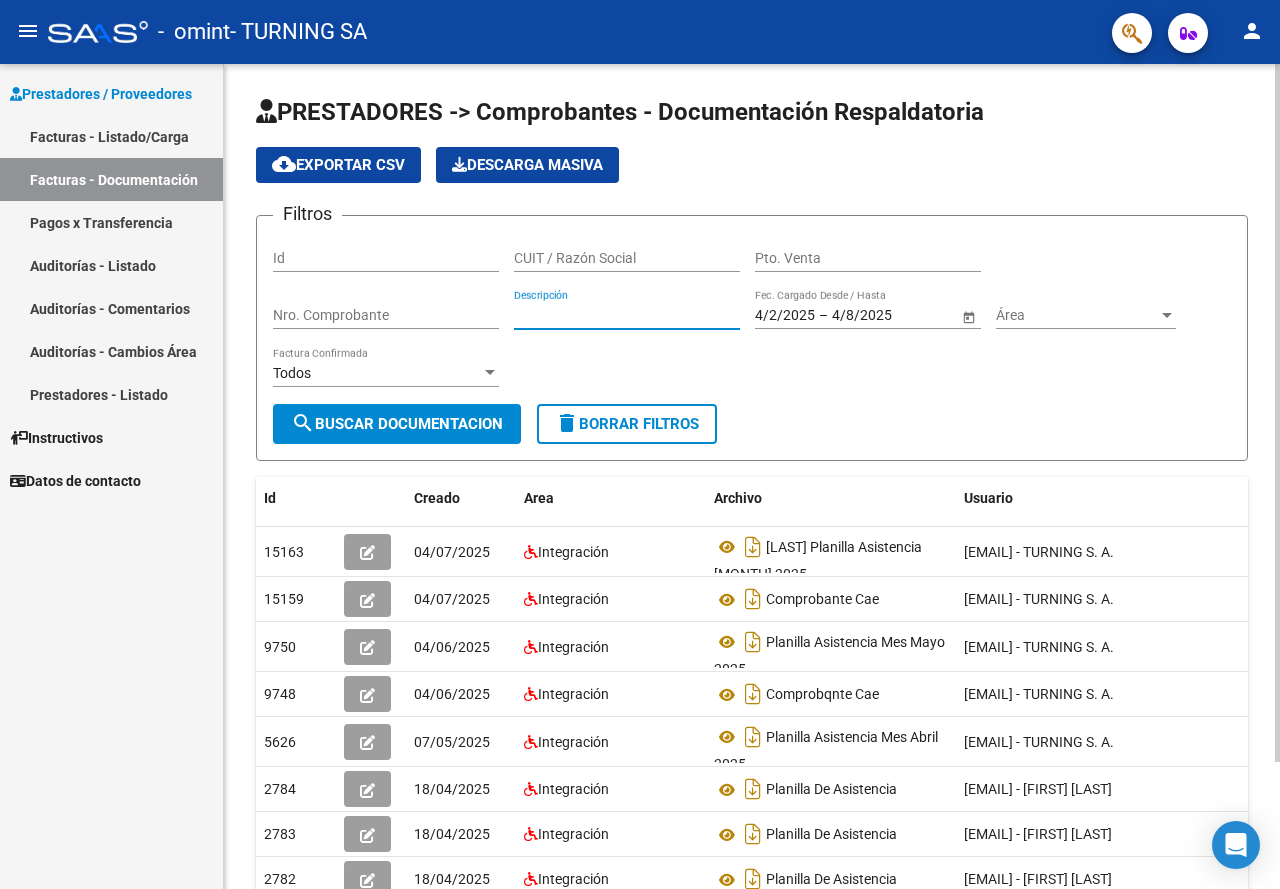 click on "cloud_download  Exportar CSV   Descarga Masiva" 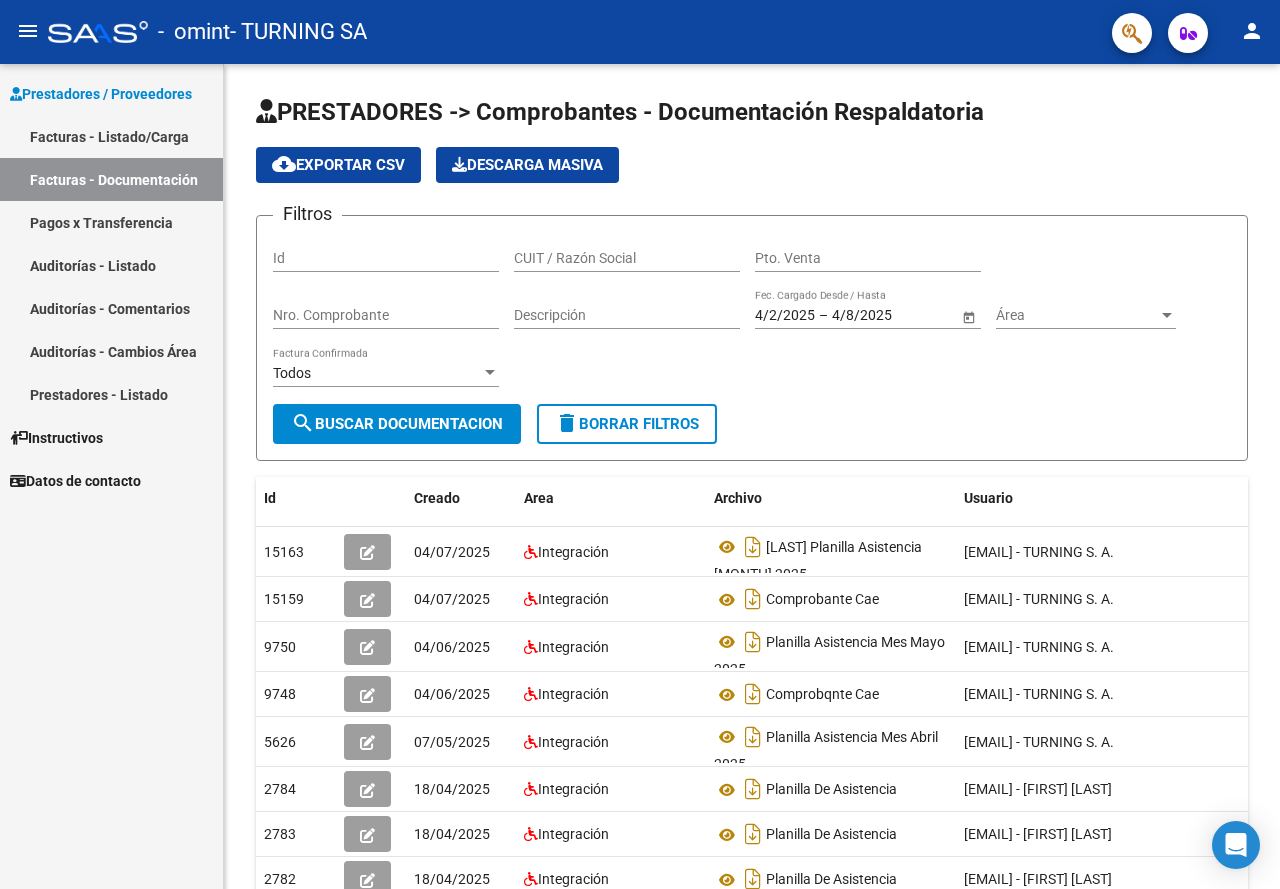 click on "Facturas - Documentación" at bounding box center [111, 179] 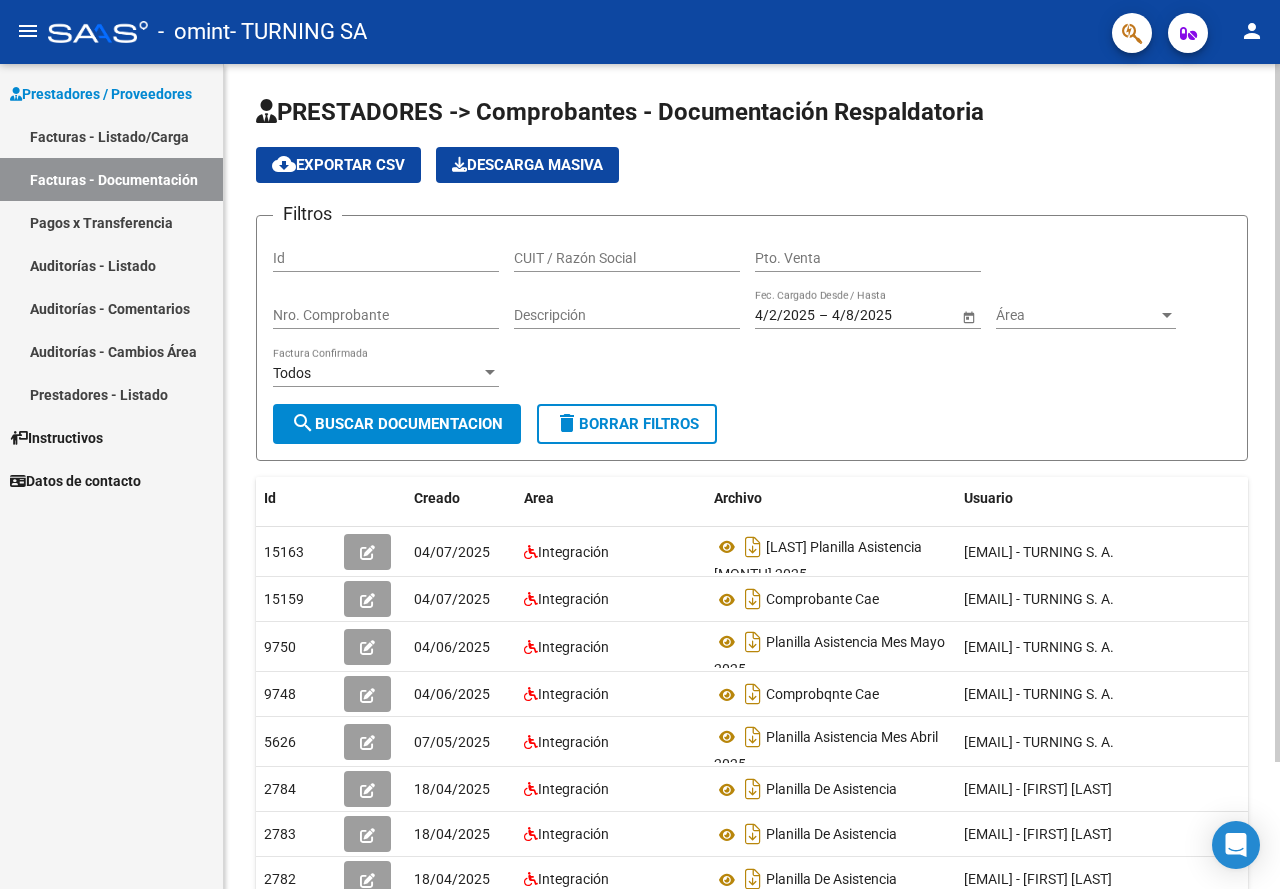 click on "cloud_download" 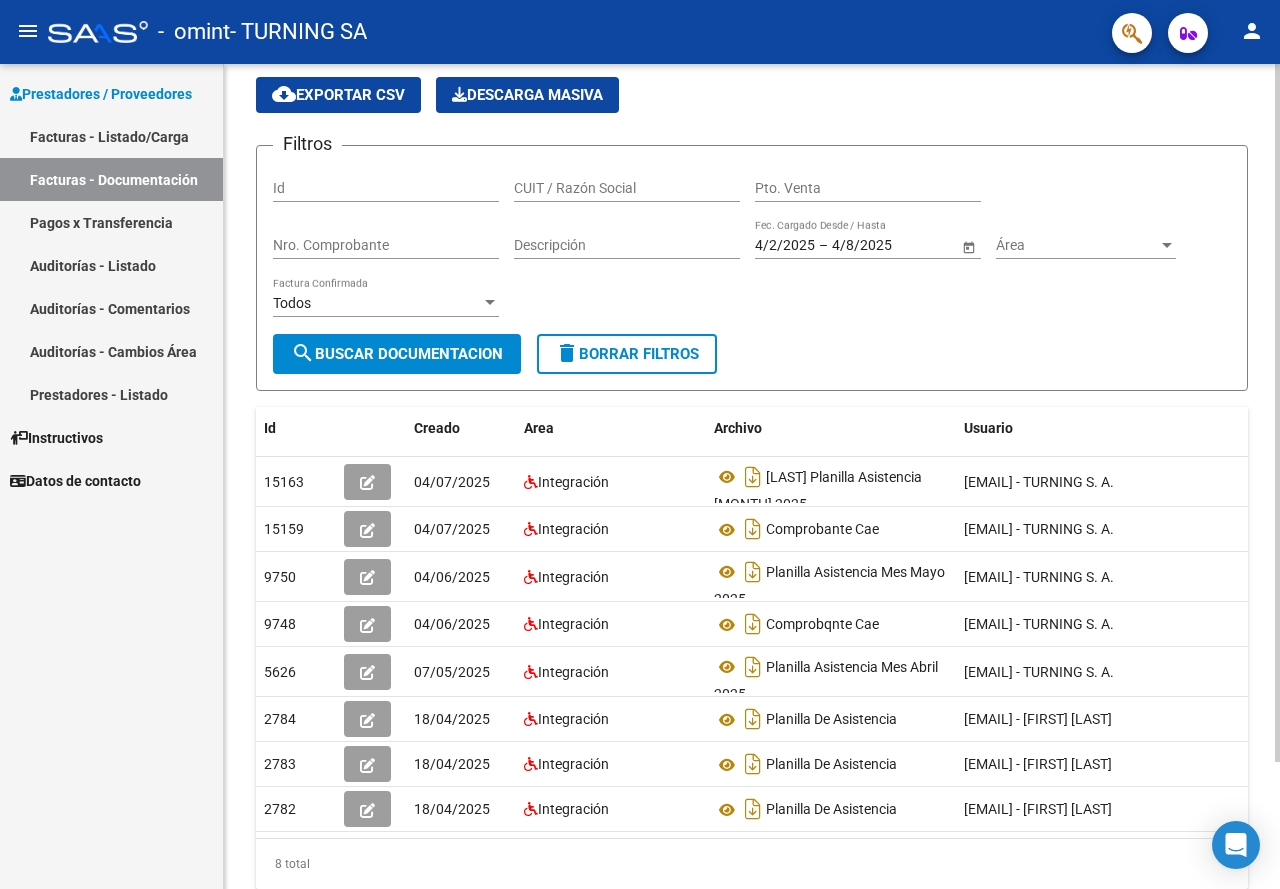 scroll, scrollTop: 0, scrollLeft: 0, axis: both 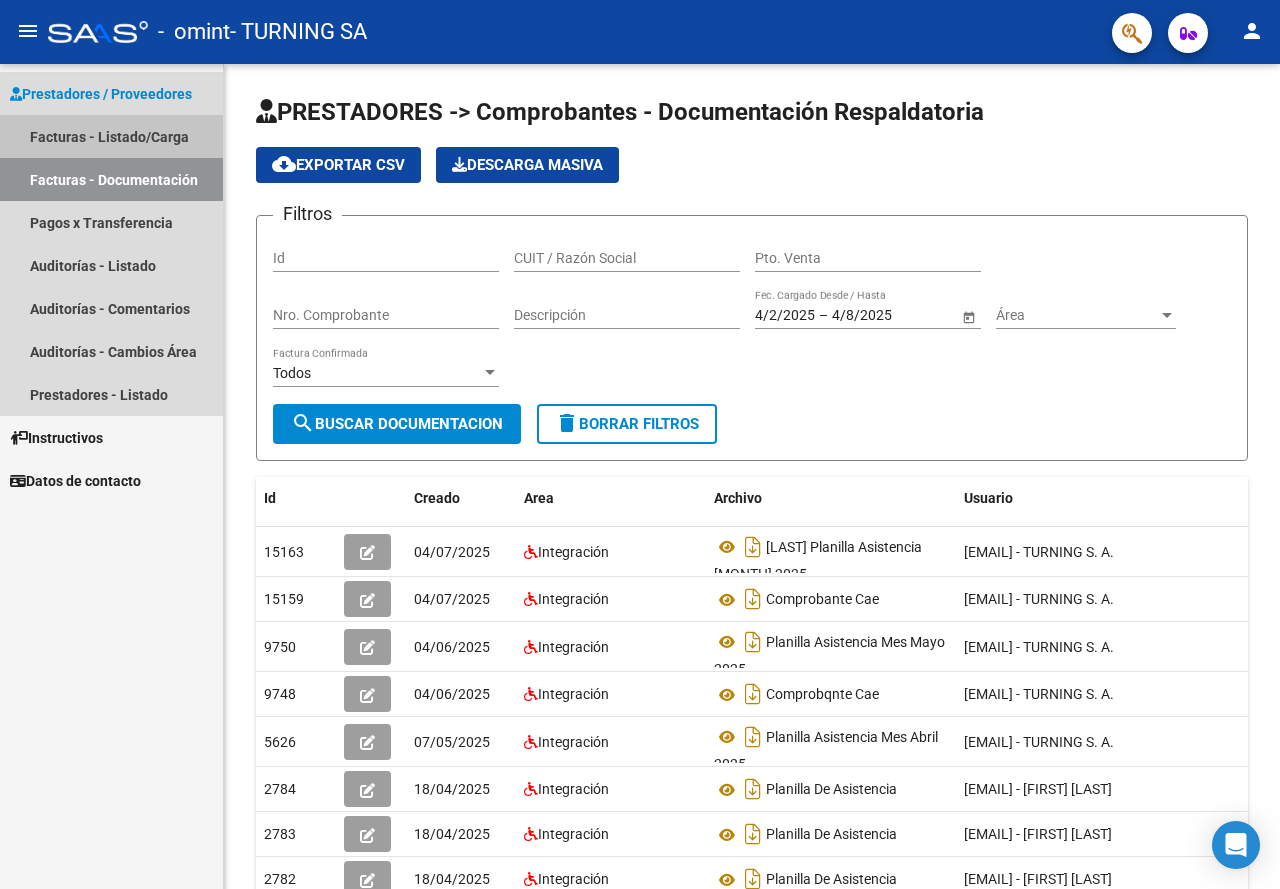 click on "Facturas - Listado/Carga" at bounding box center (111, 136) 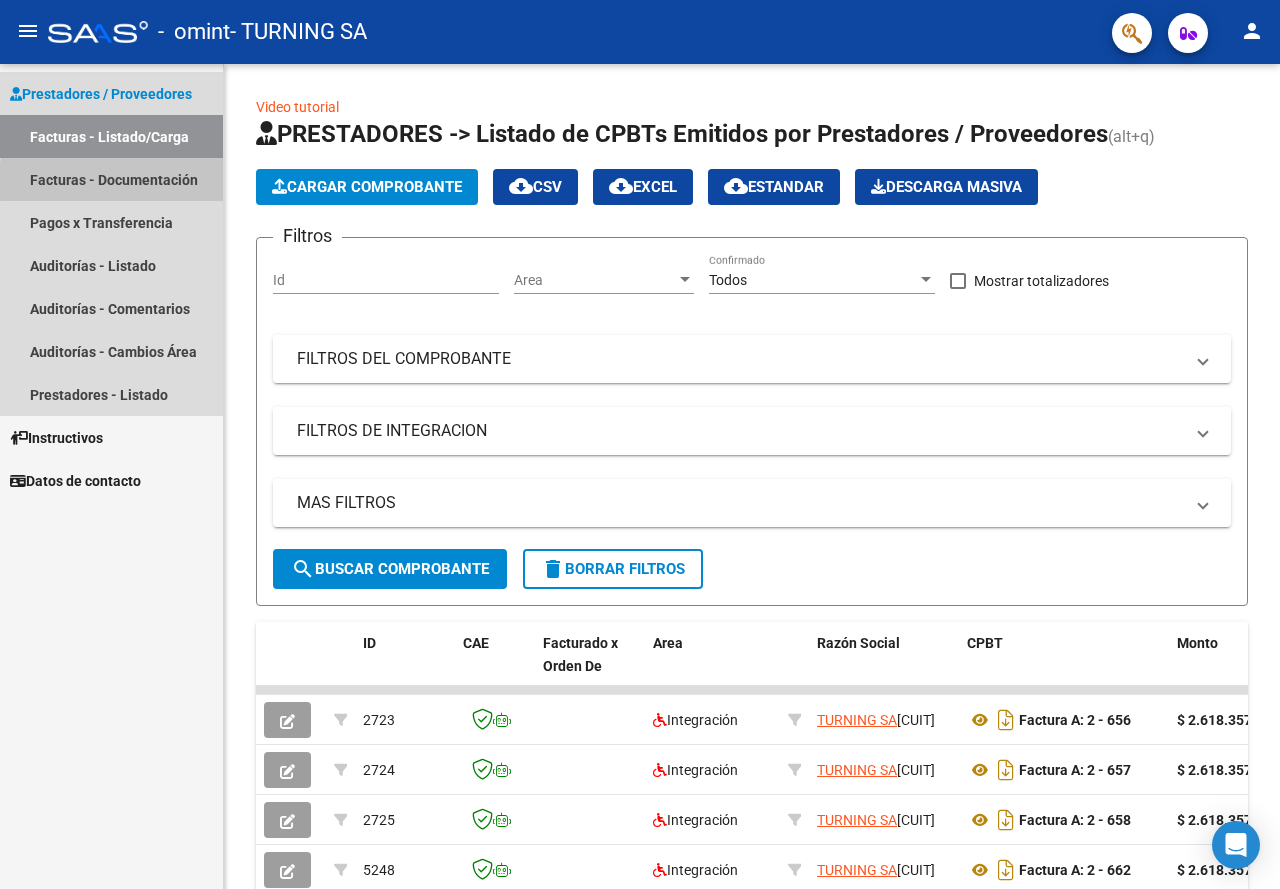click on "Facturas - Documentación" at bounding box center [111, 179] 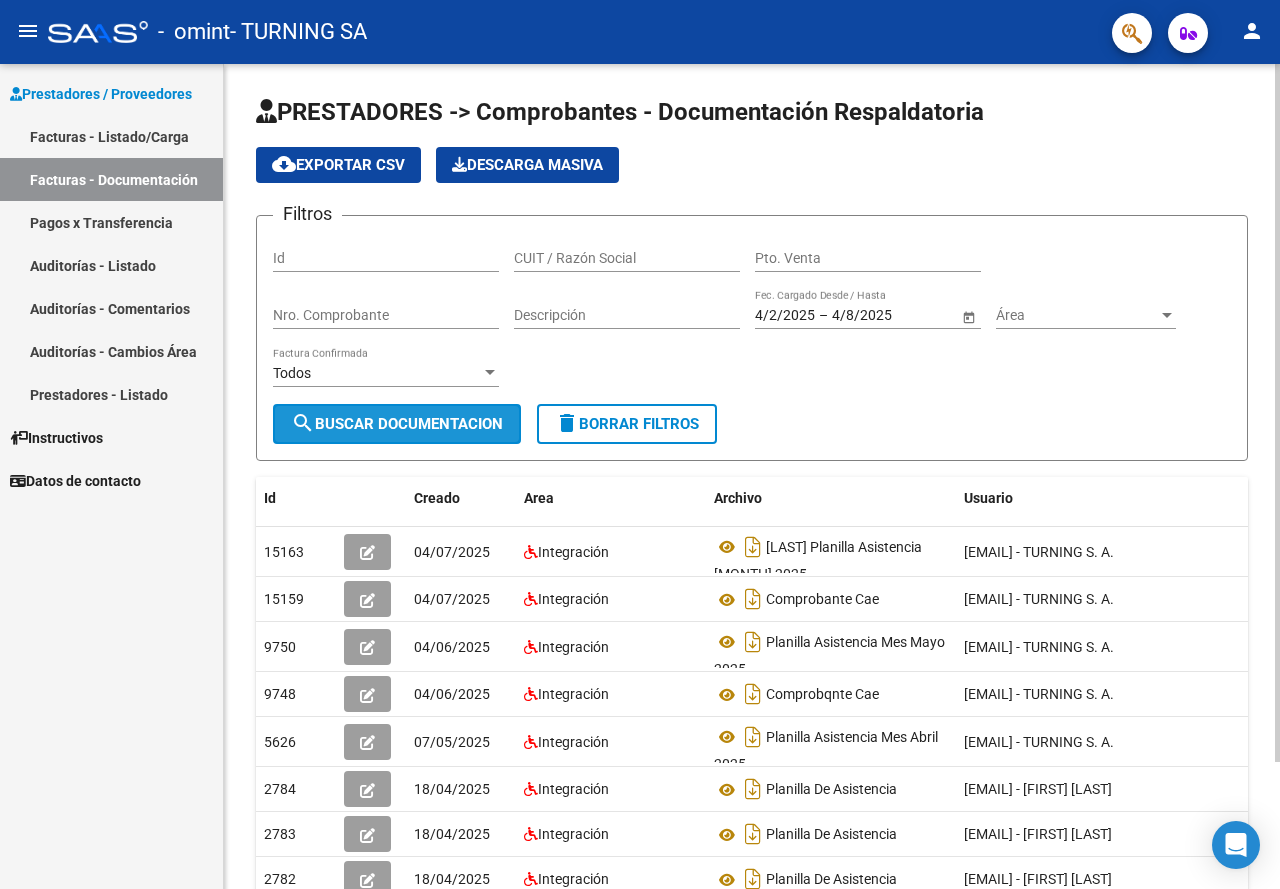 click on "search  Buscar Documentacion" 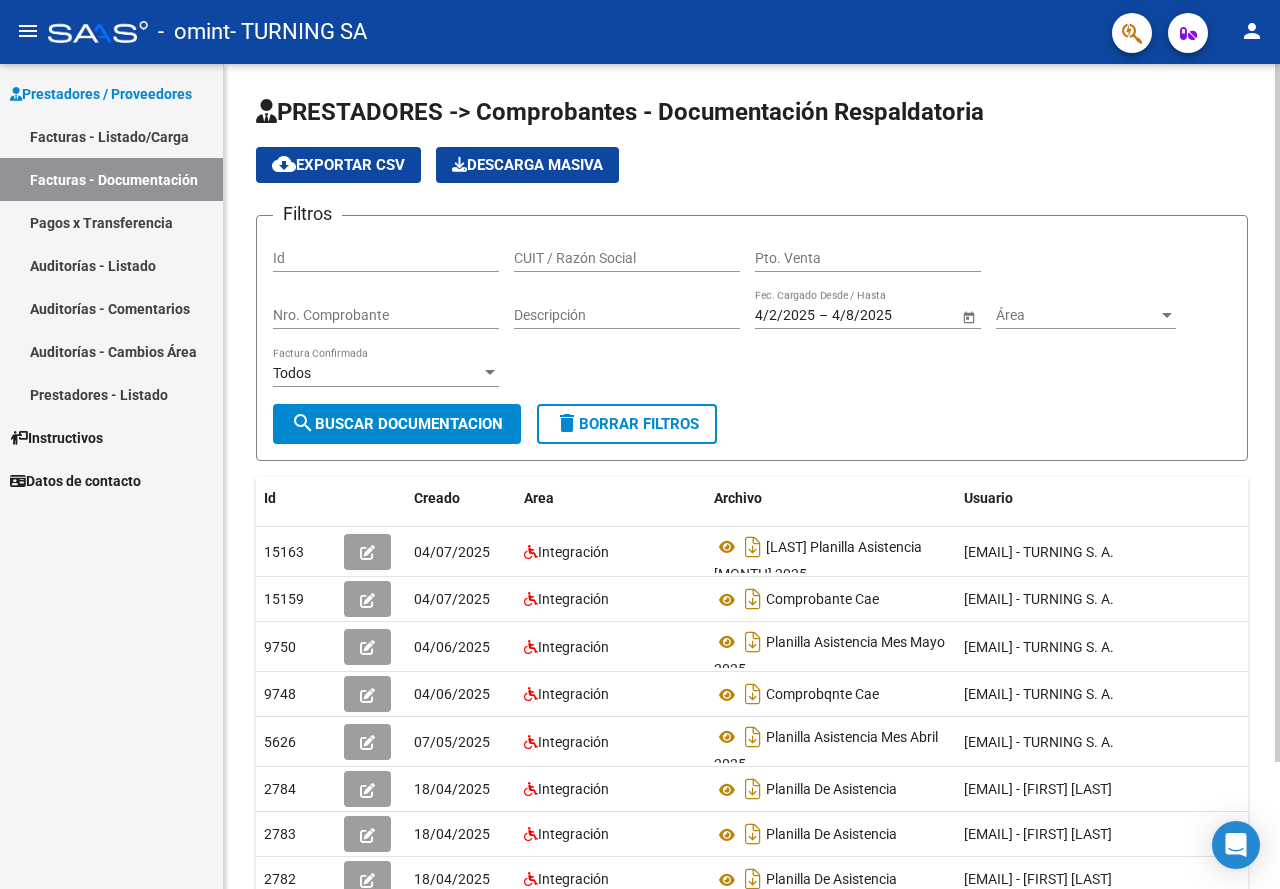 click on "cloud_download  Exportar CSV" 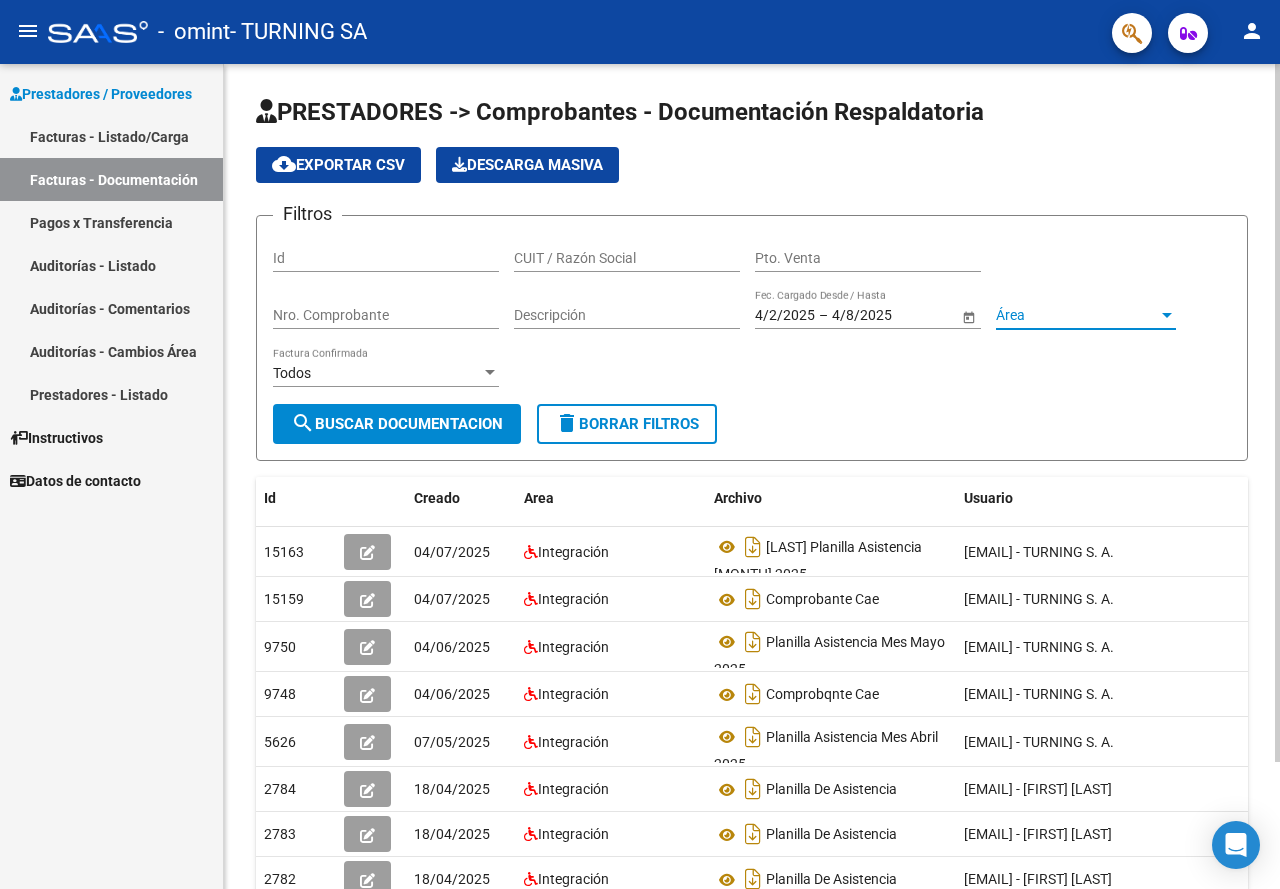 click at bounding box center (1167, 315) 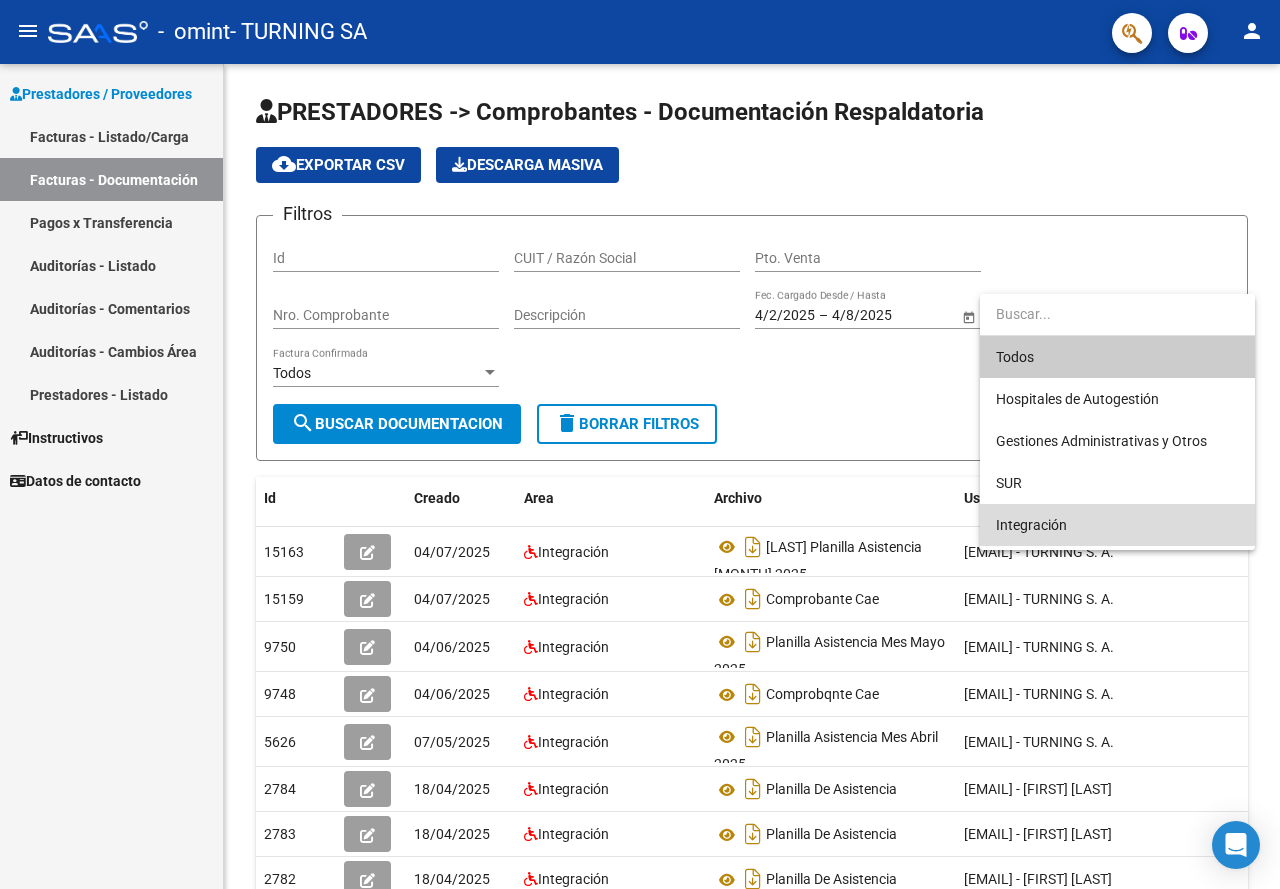 click on "Integración" at bounding box center (1117, 525) 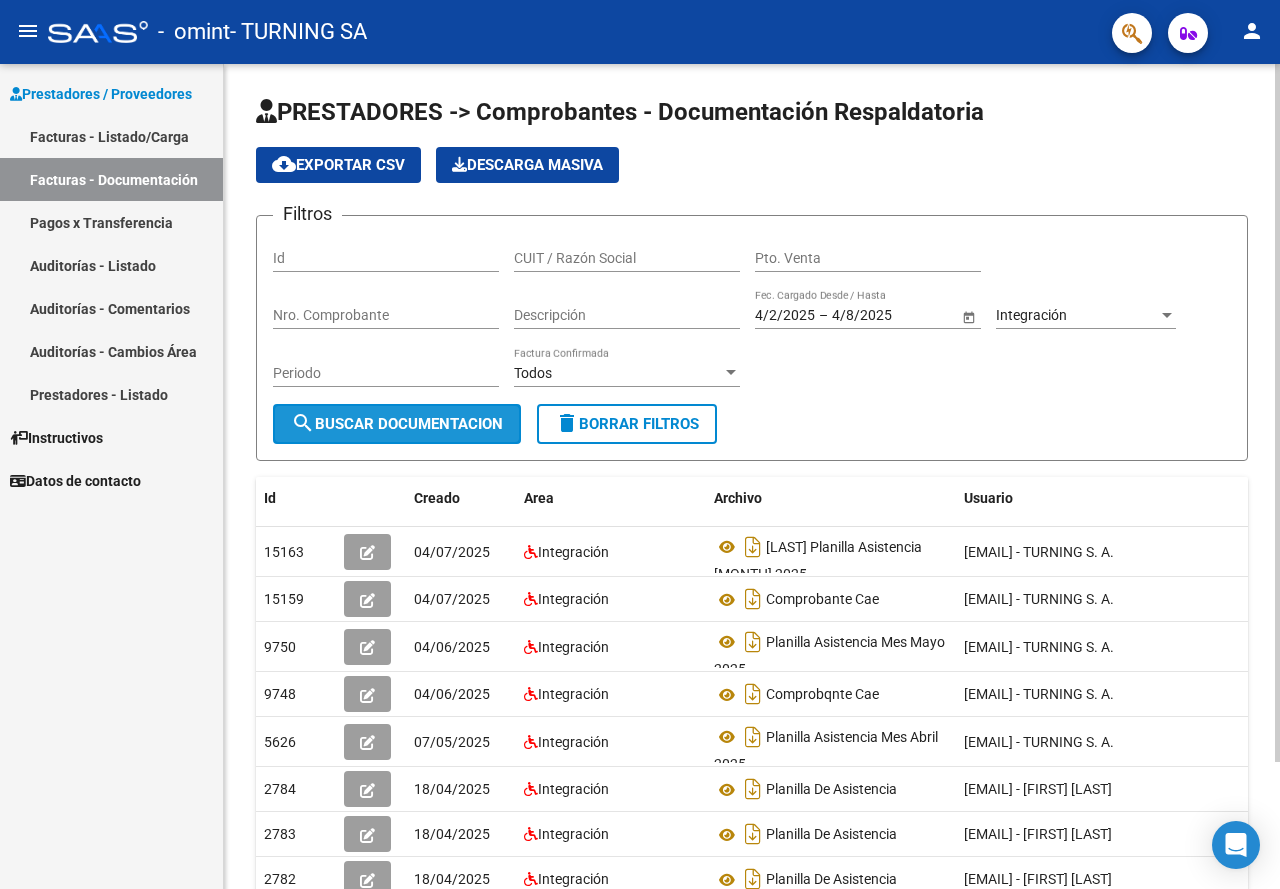 click on "search" 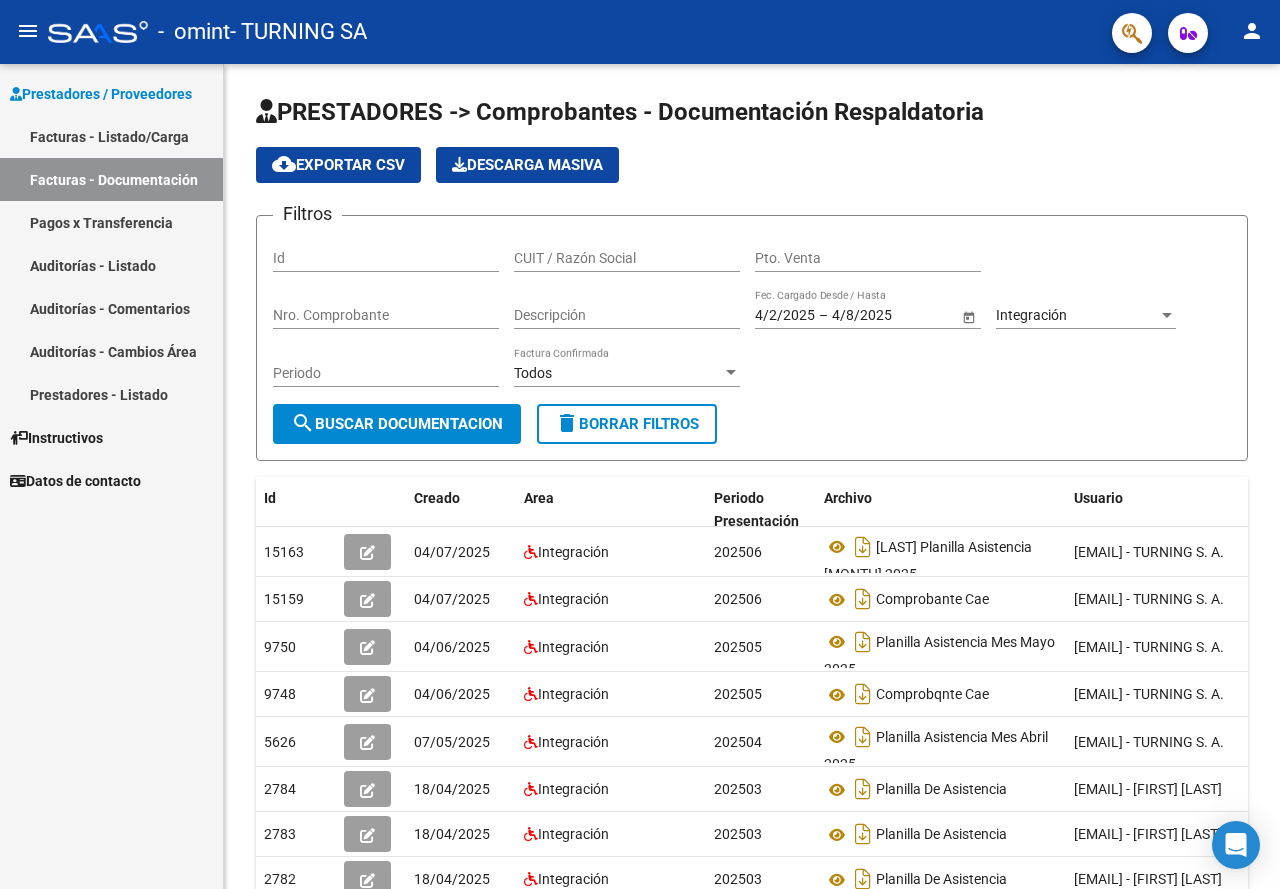 click on "Instructivos" at bounding box center [56, 438] 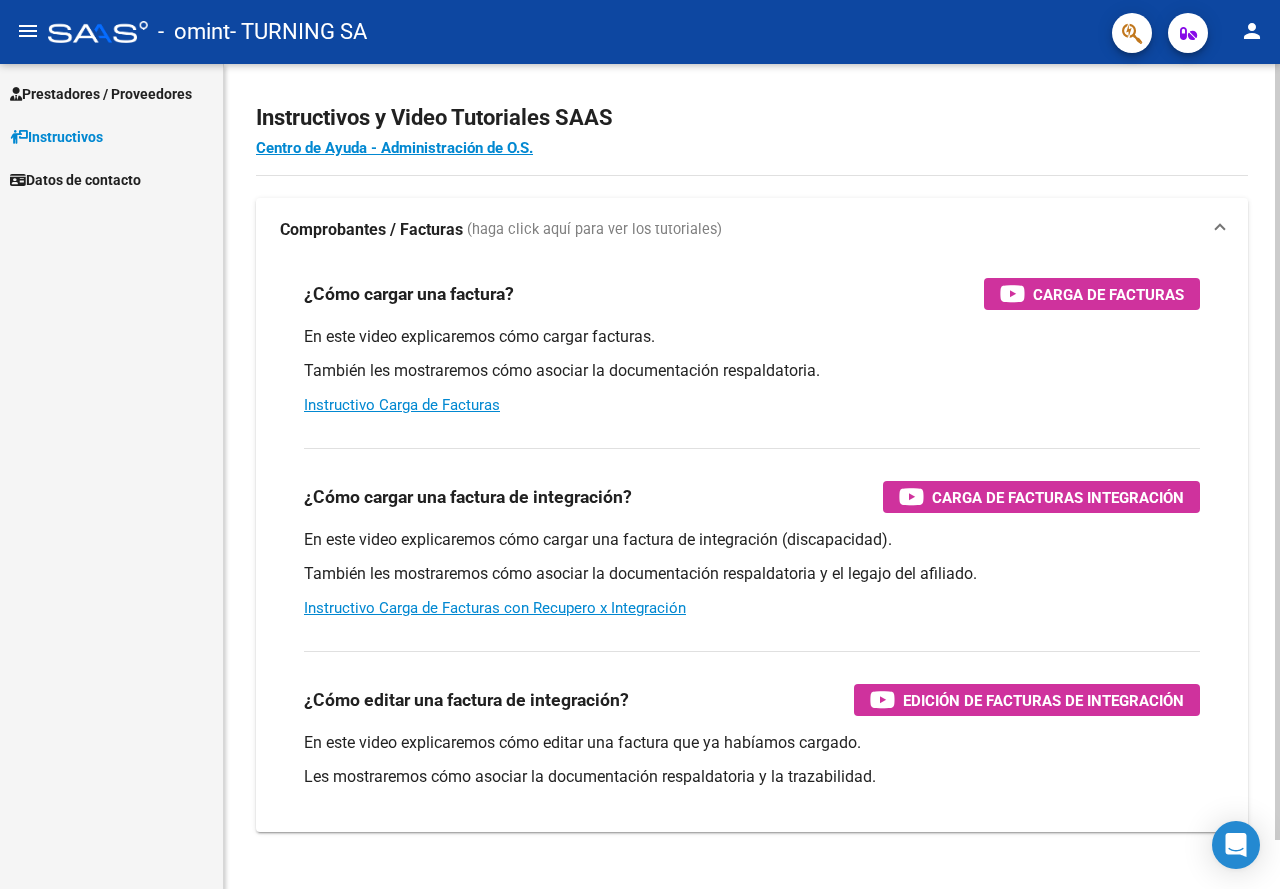 scroll, scrollTop: 52, scrollLeft: 0, axis: vertical 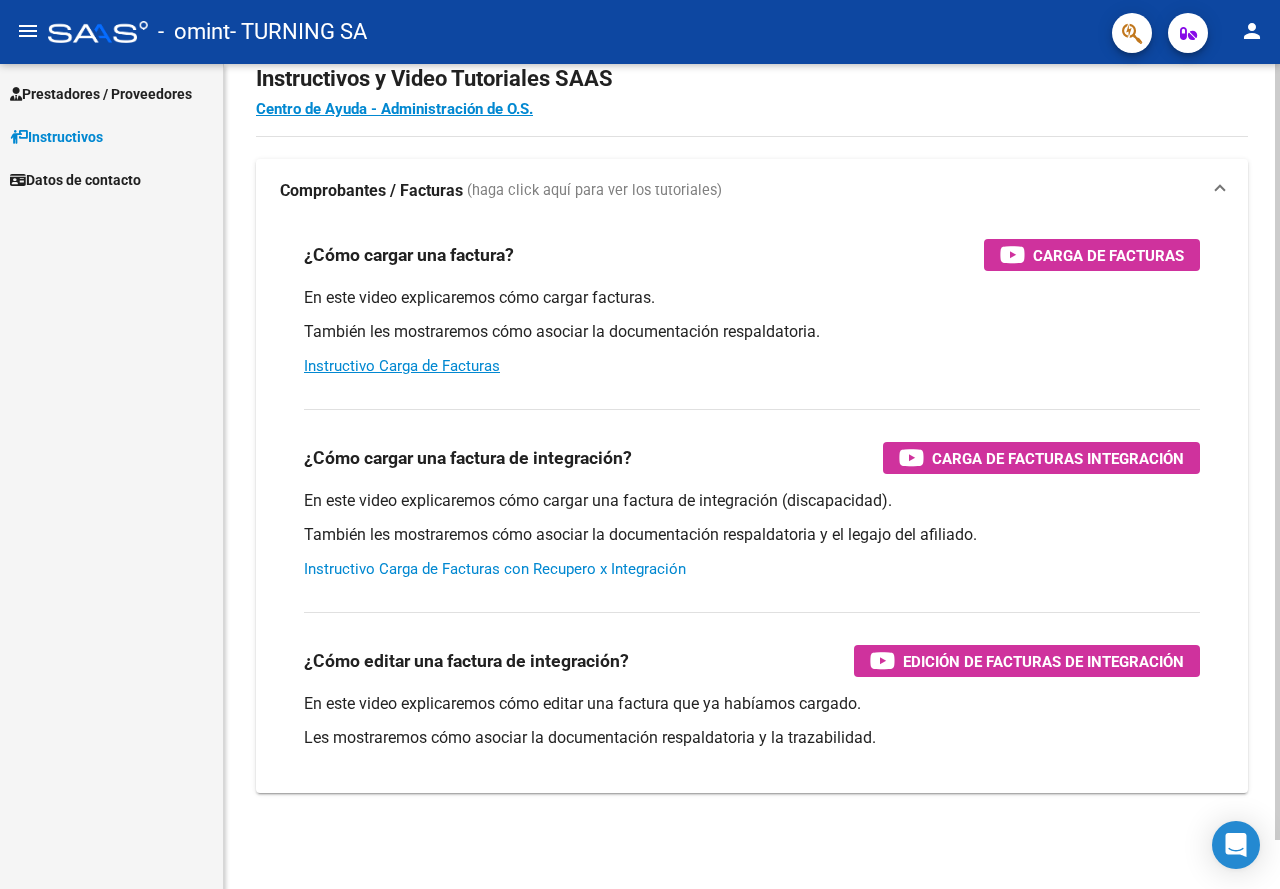 click on "Instructivo Carga de Facturas con Recupero x Integración" at bounding box center [495, 569] 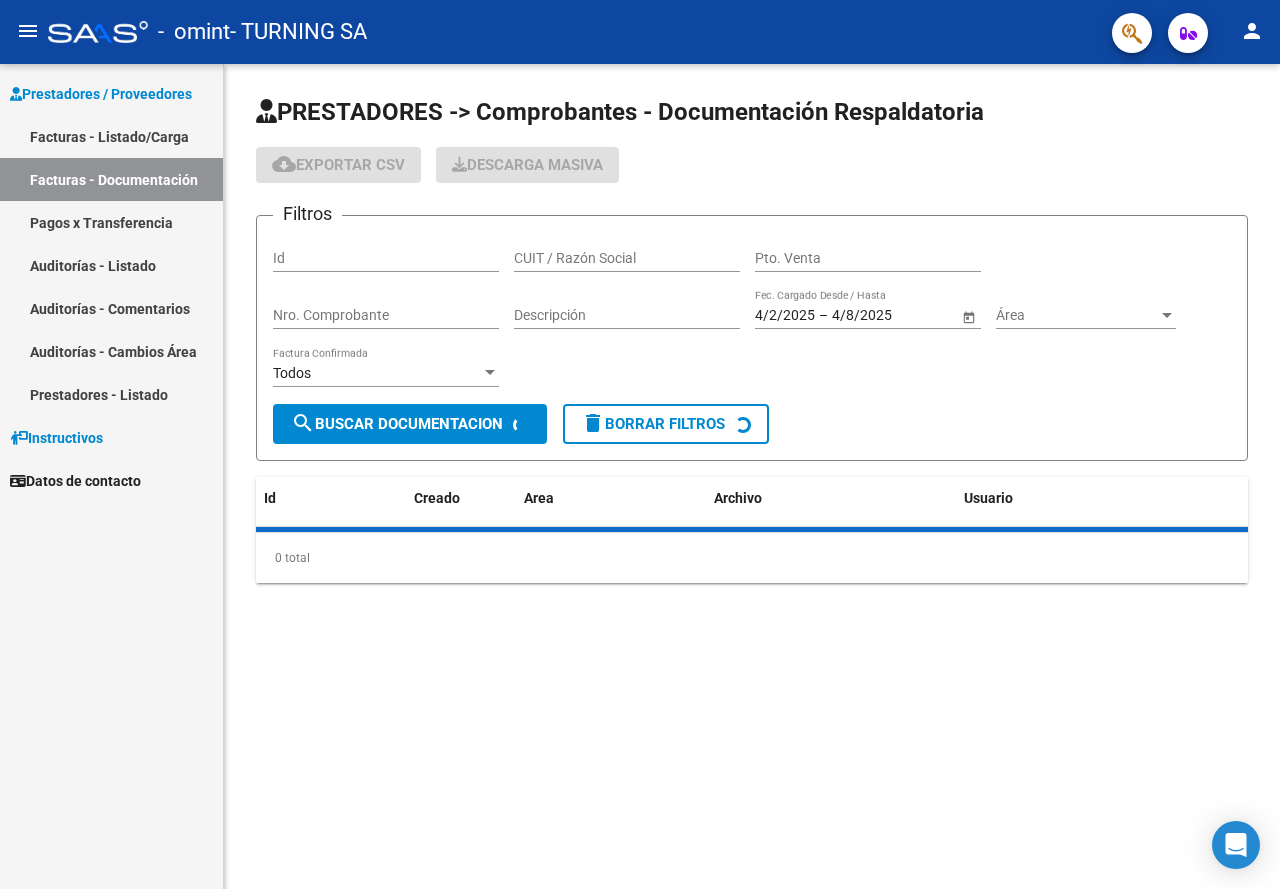 scroll, scrollTop: 0, scrollLeft: 0, axis: both 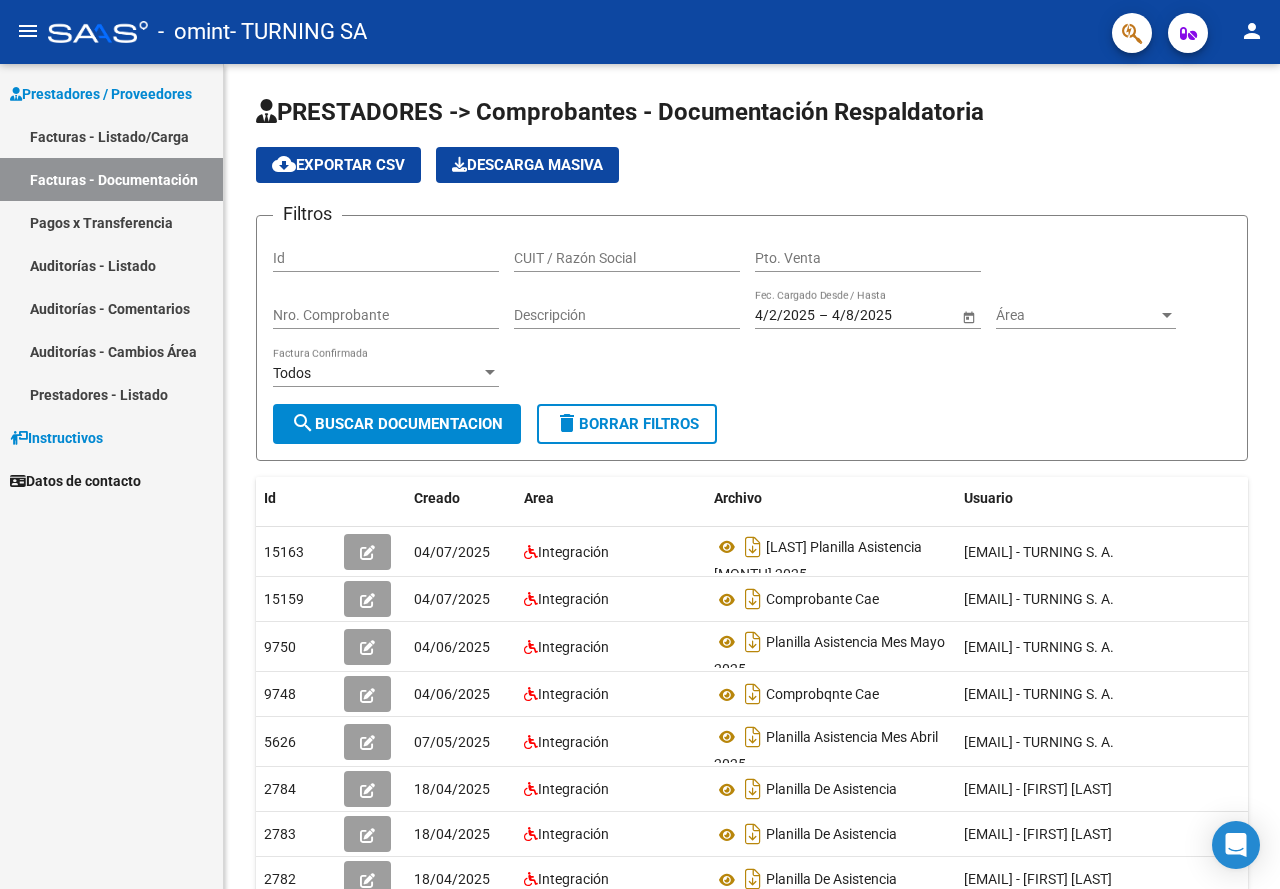 click on "Facturas - Listado/Carga" at bounding box center [111, 136] 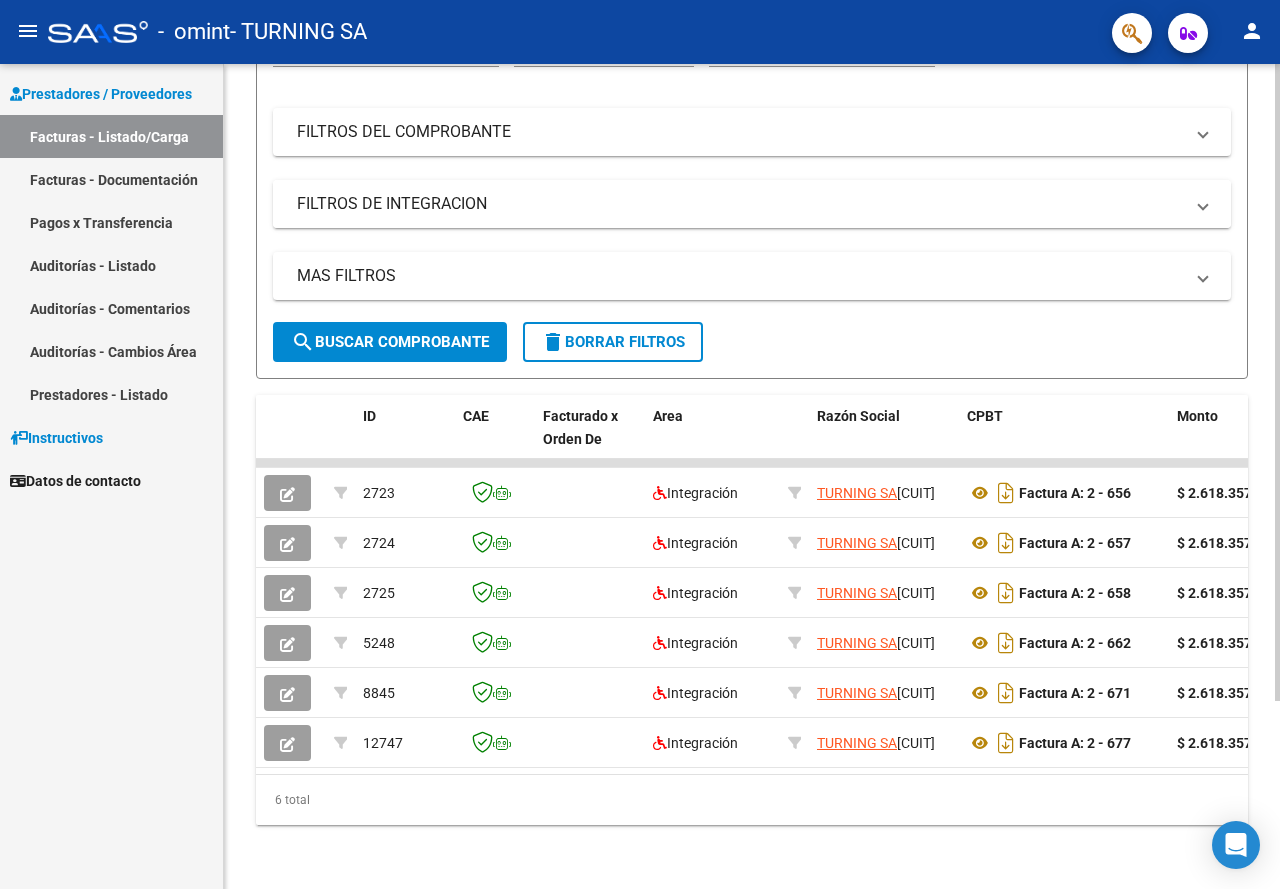 scroll, scrollTop: 0, scrollLeft: 0, axis: both 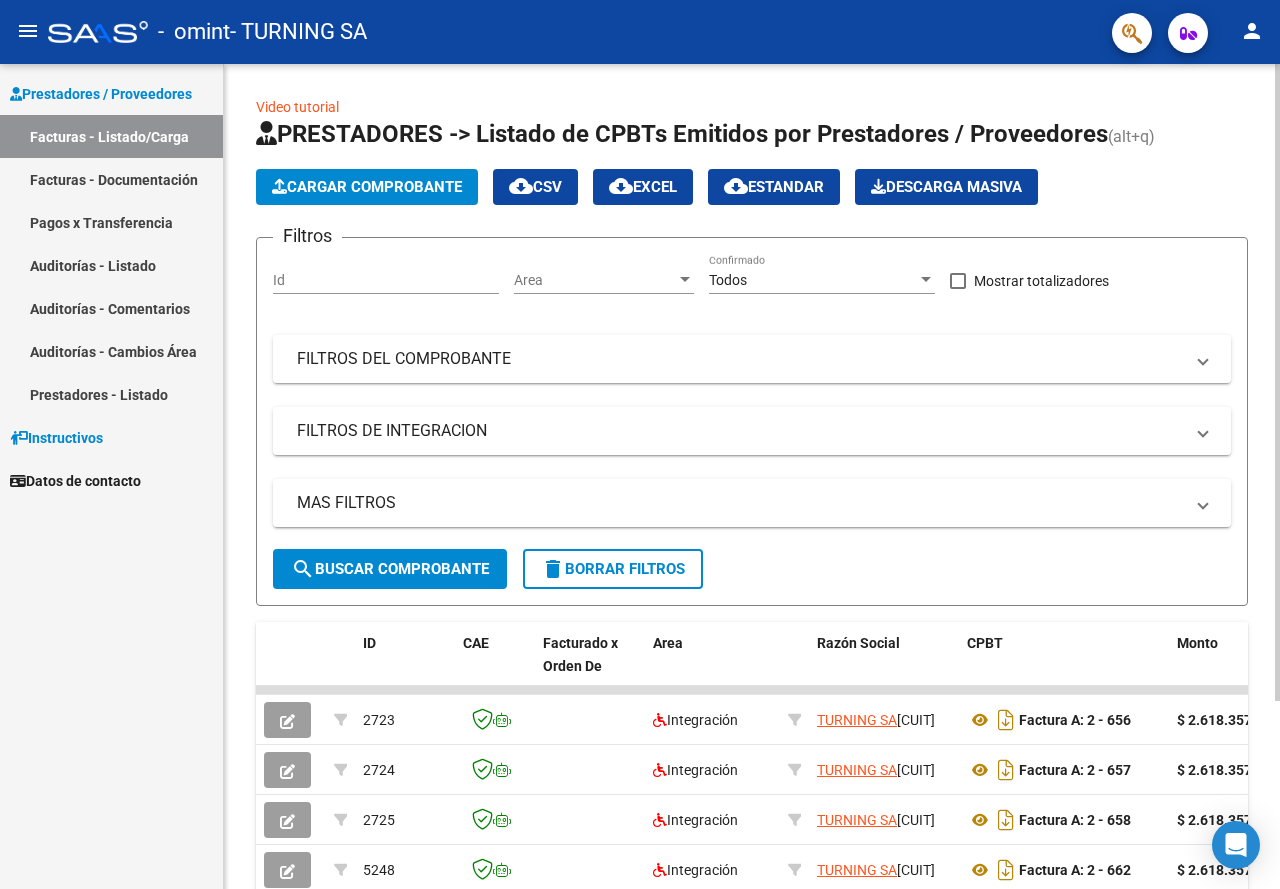 click on "Video tutorial" 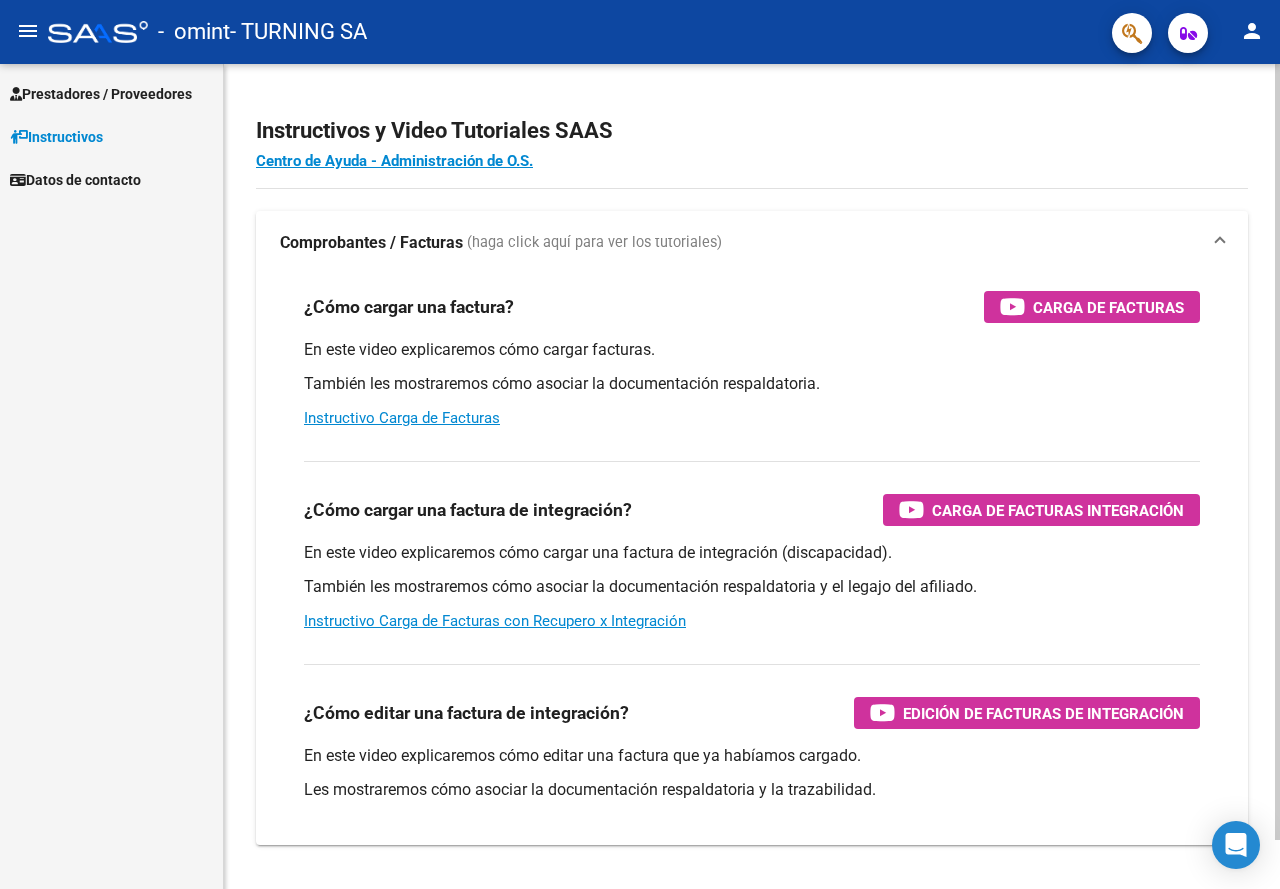 click on "Instructivos" at bounding box center (56, 137) 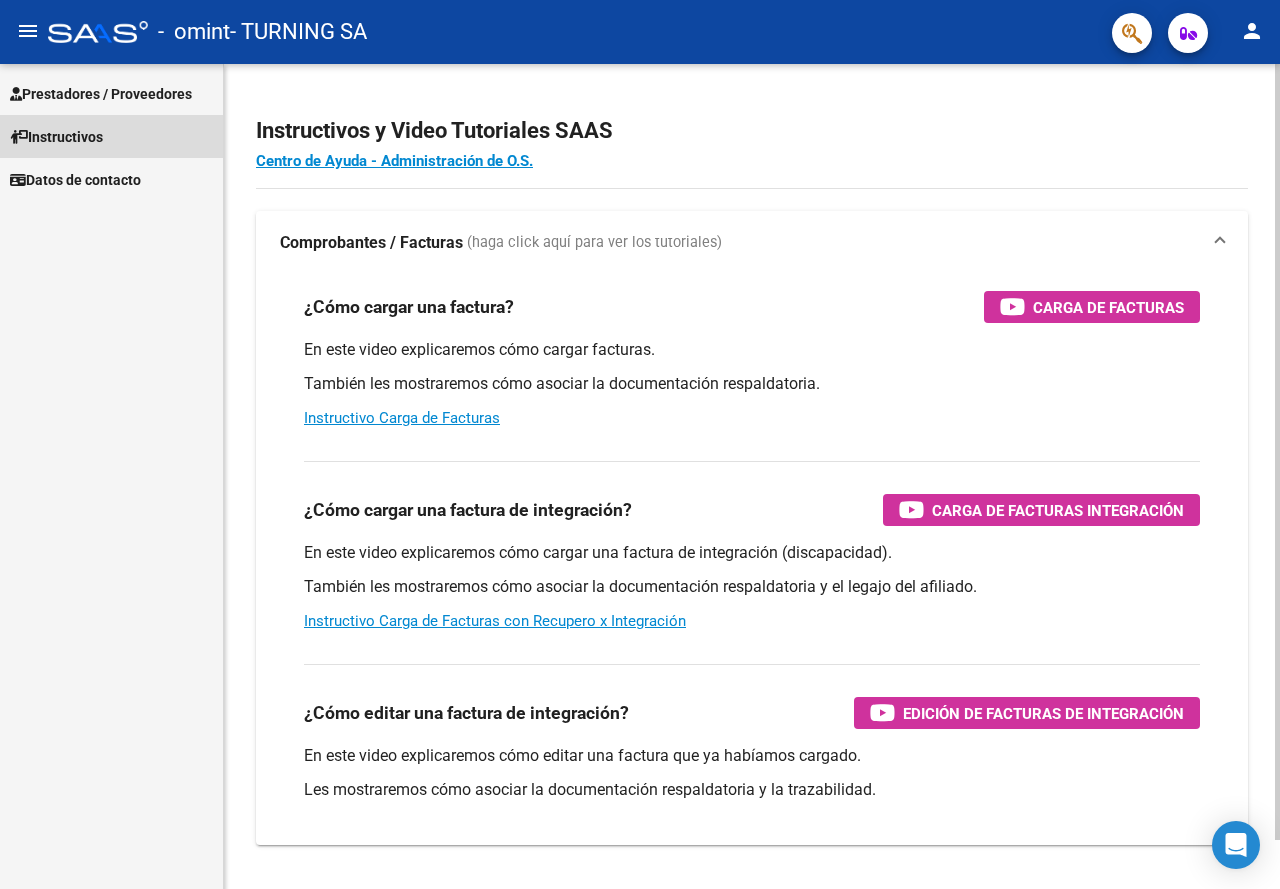 click on "Instructivos" at bounding box center [56, 137] 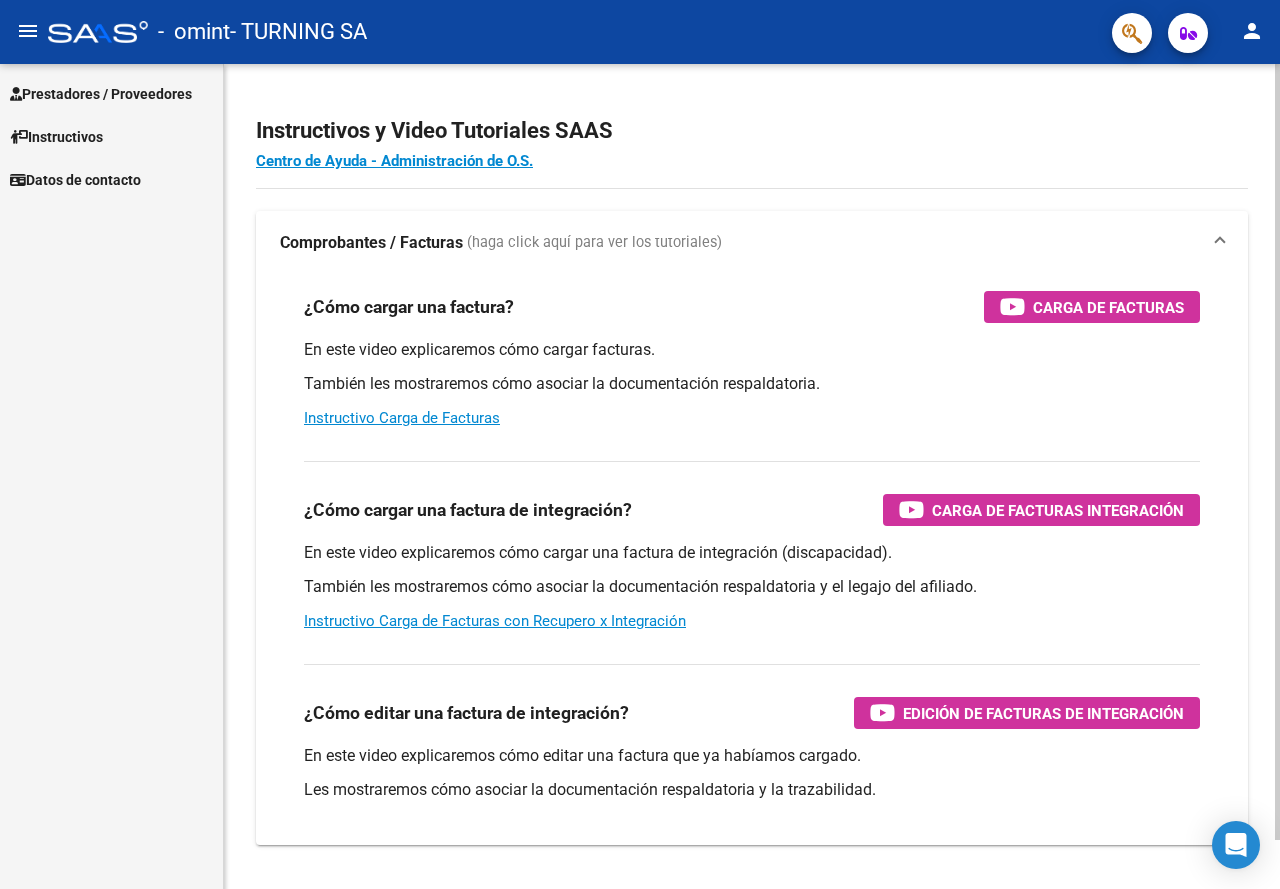 click on "Instructivos y Video Tutoriales SAAS" 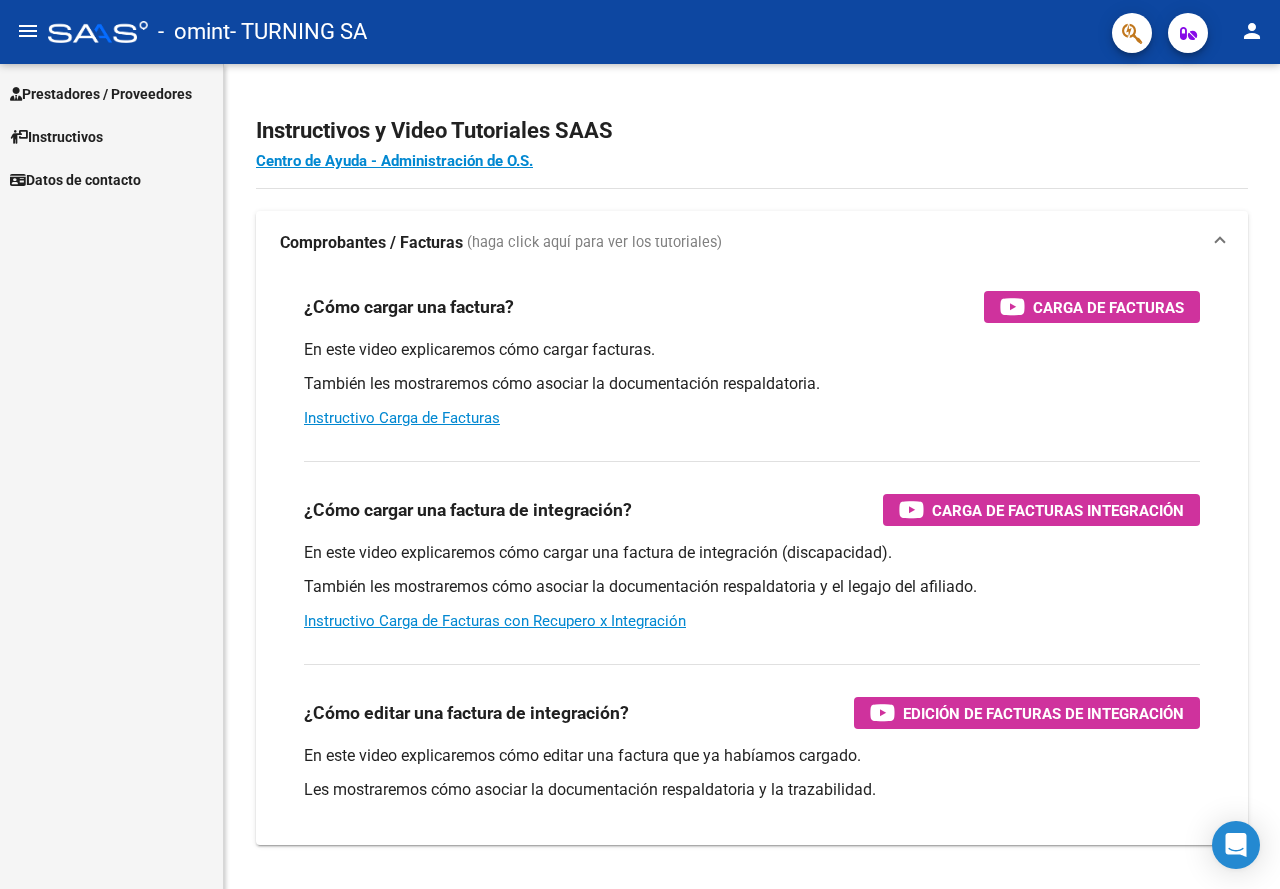 click on "Prestadores / Proveedores" at bounding box center [101, 94] 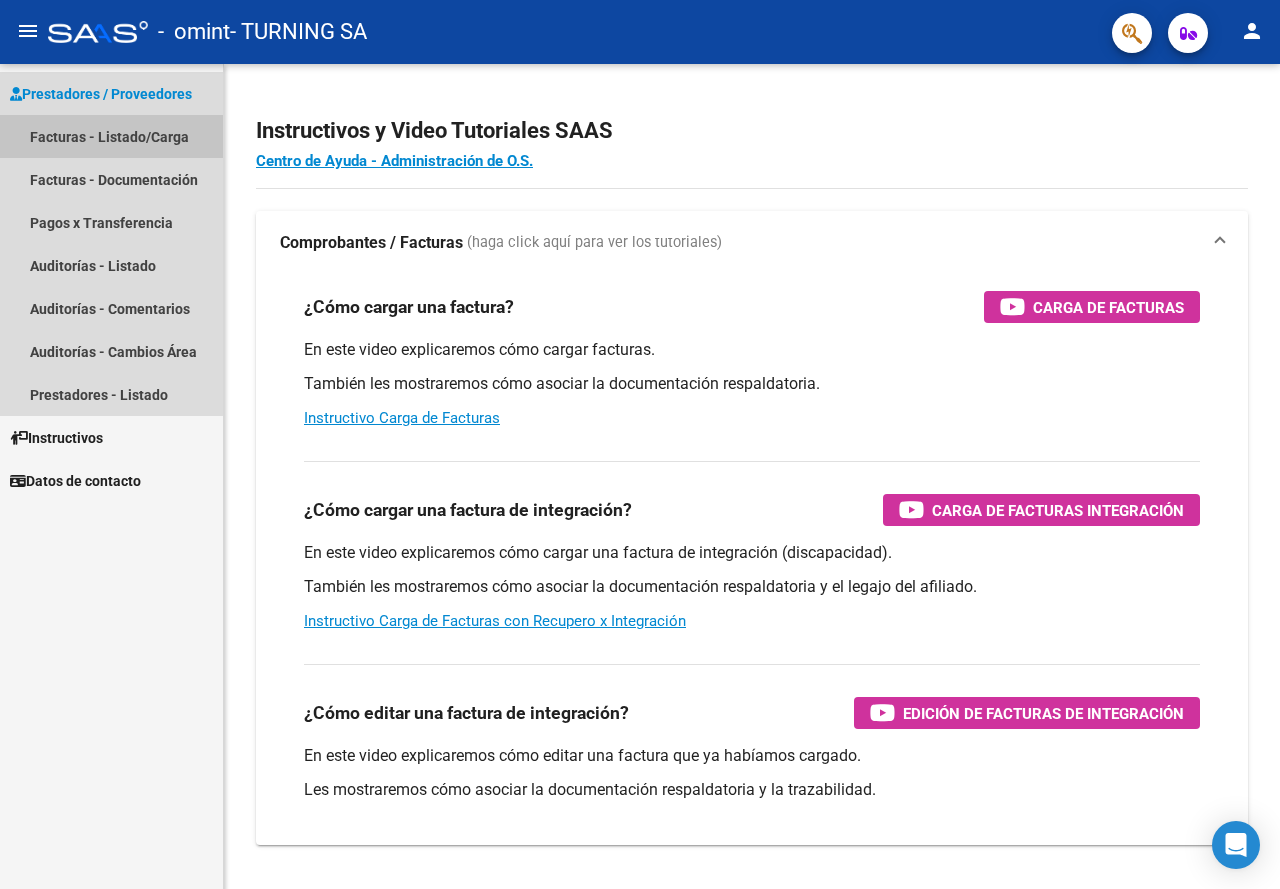 click on "Facturas - Listado/Carga" at bounding box center (111, 136) 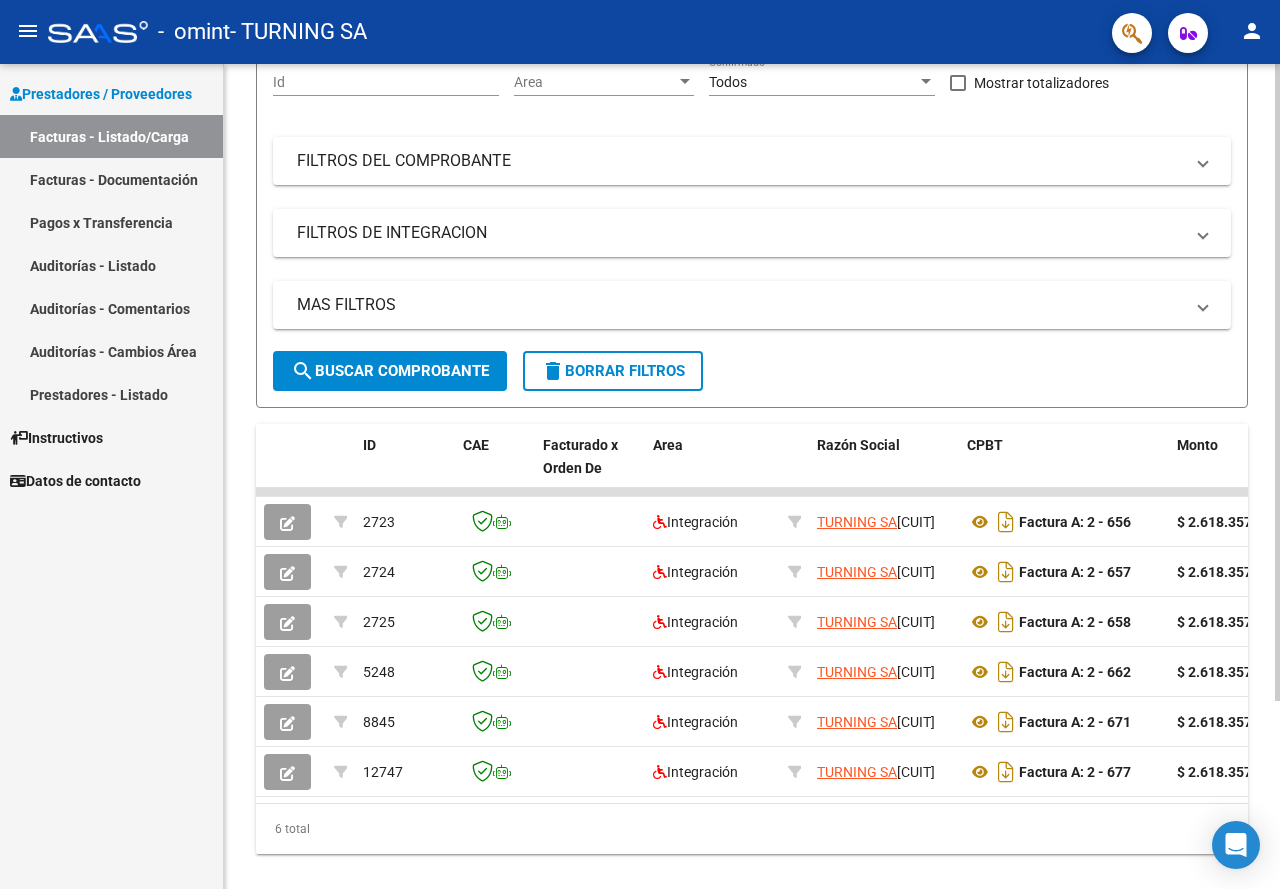 scroll, scrollTop: 200, scrollLeft: 0, axis: vertical 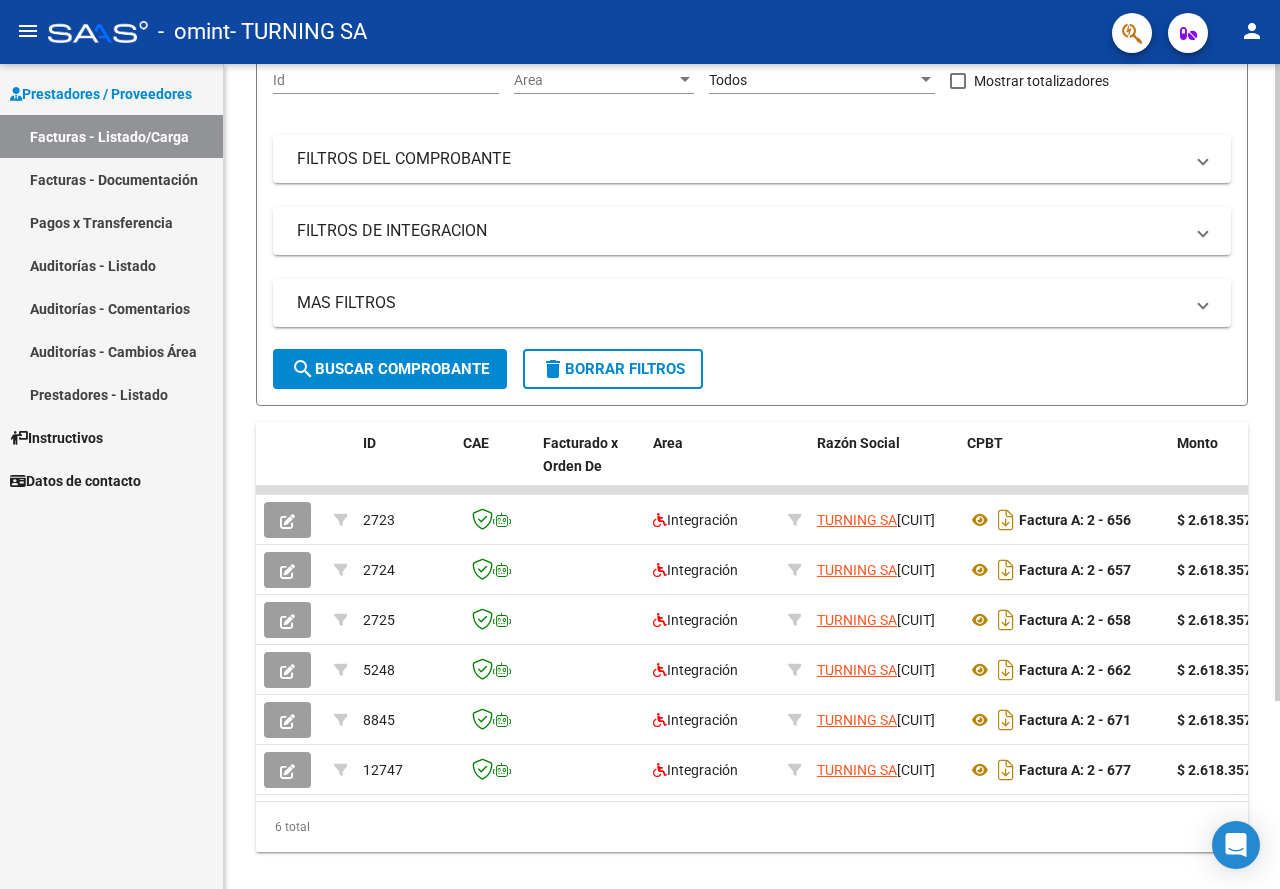 click on "search  Buscar Comprobante" 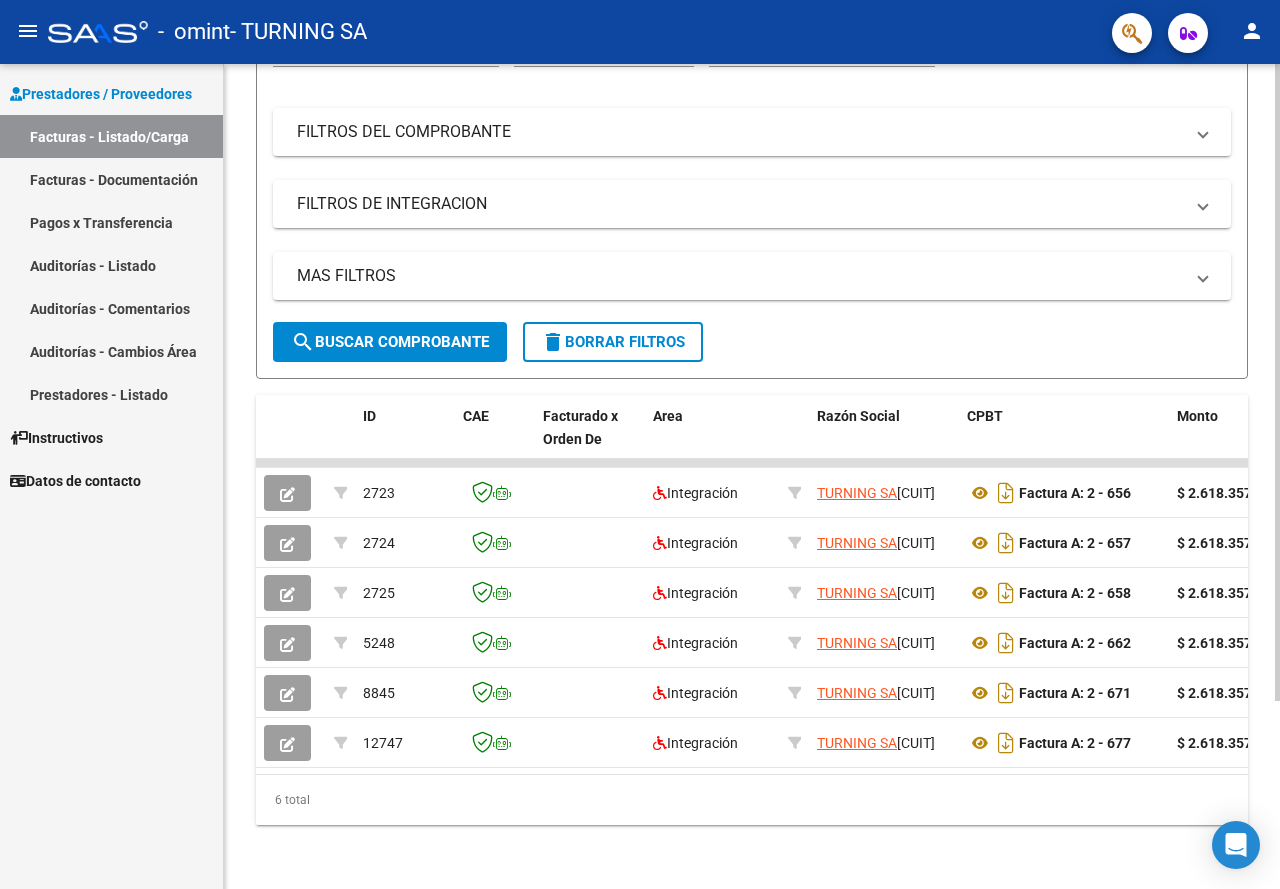 scroll, scrollTop: 243, scrollLeft: 0, axis: vertical 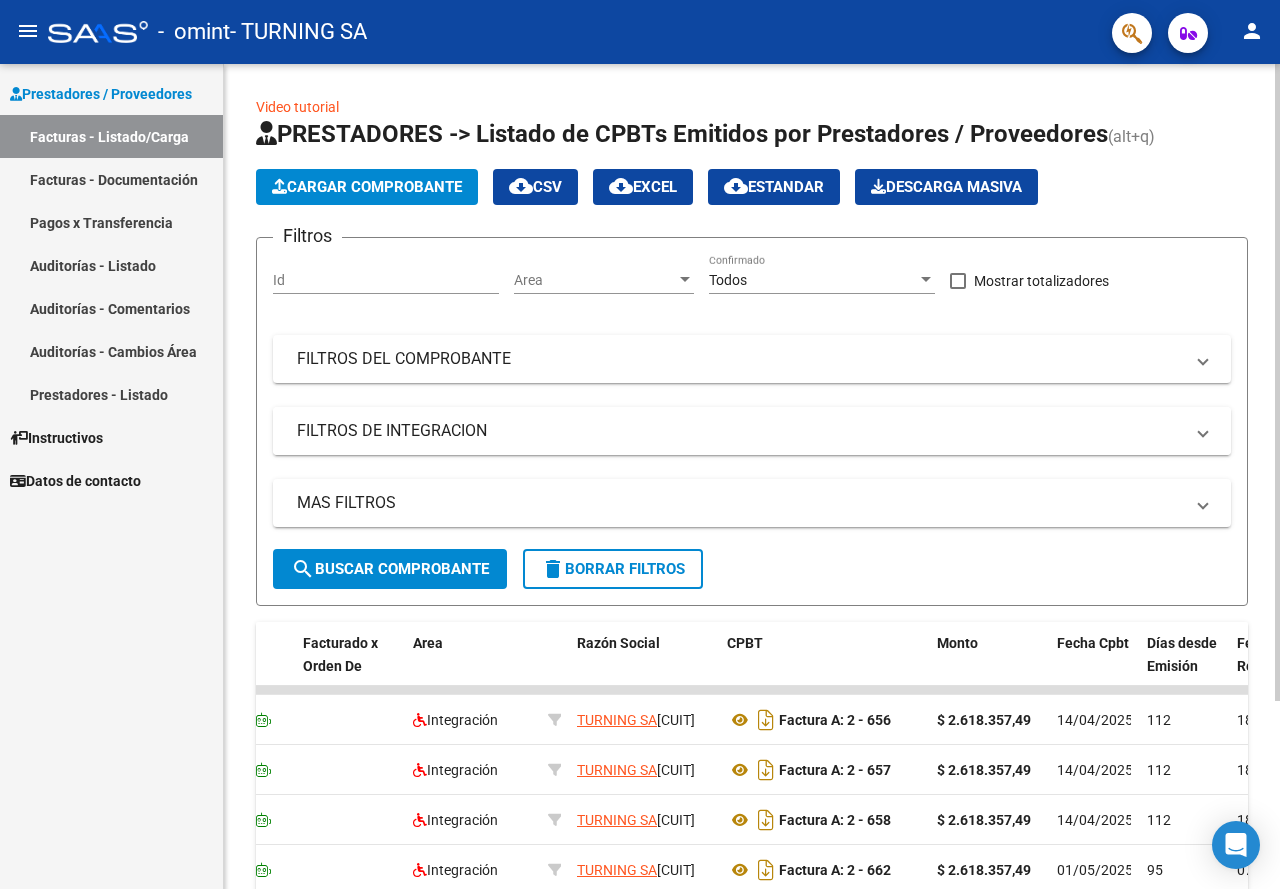 click on "FILTROS DE INTEGRACION" at bounding box center [740, 431] 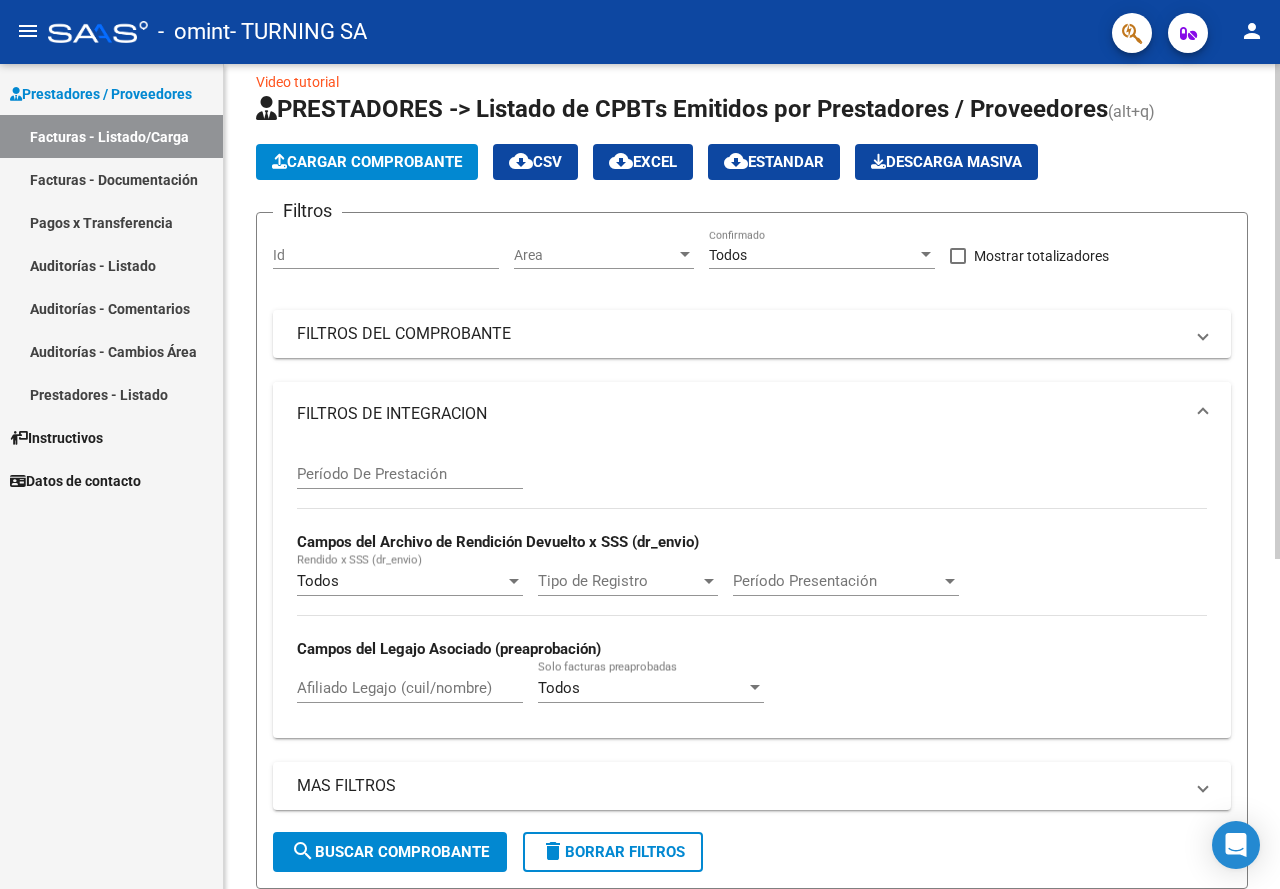 scroll, scrollTop: 0, scrollLeft: 0, axis: both 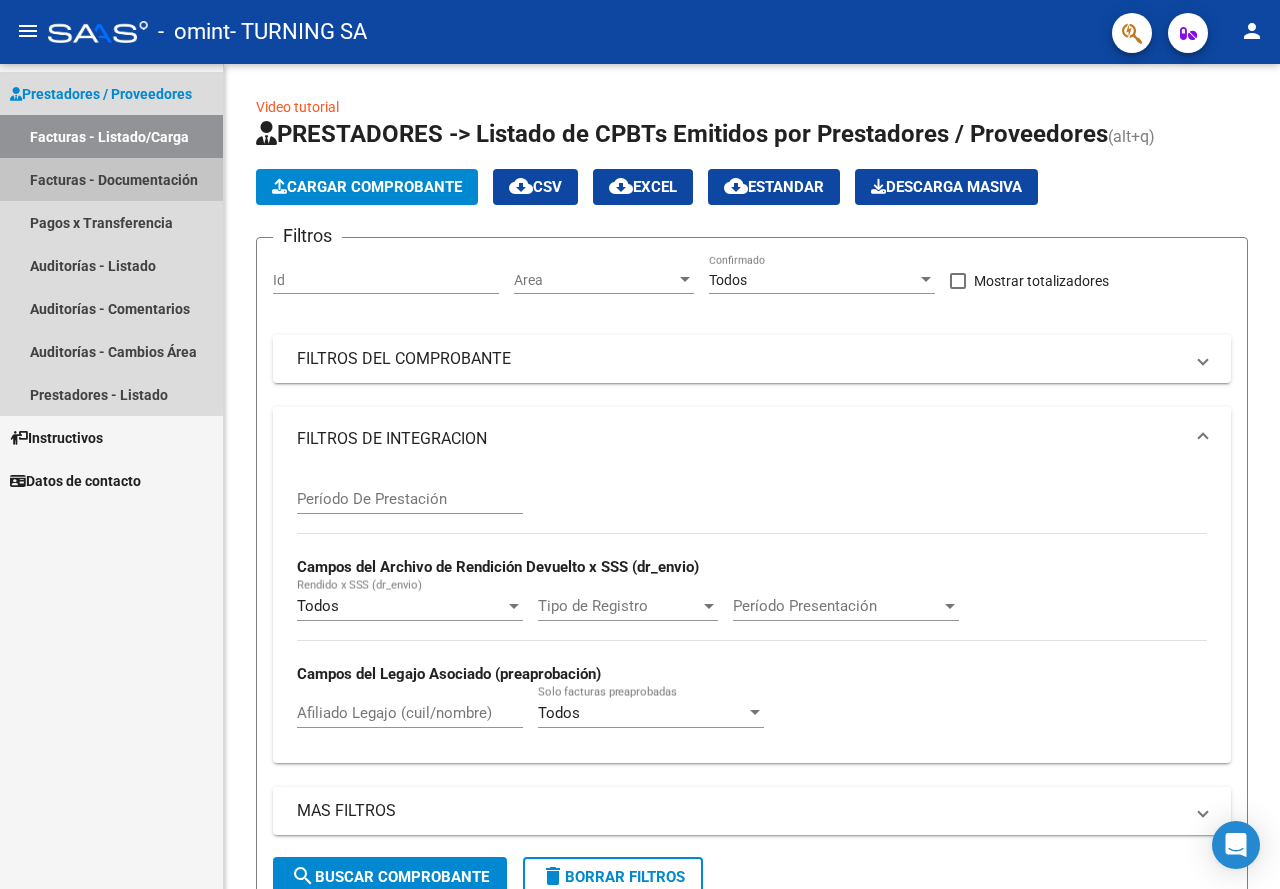 click on "Facturas - Documentación" at bounding box center [111, 179] 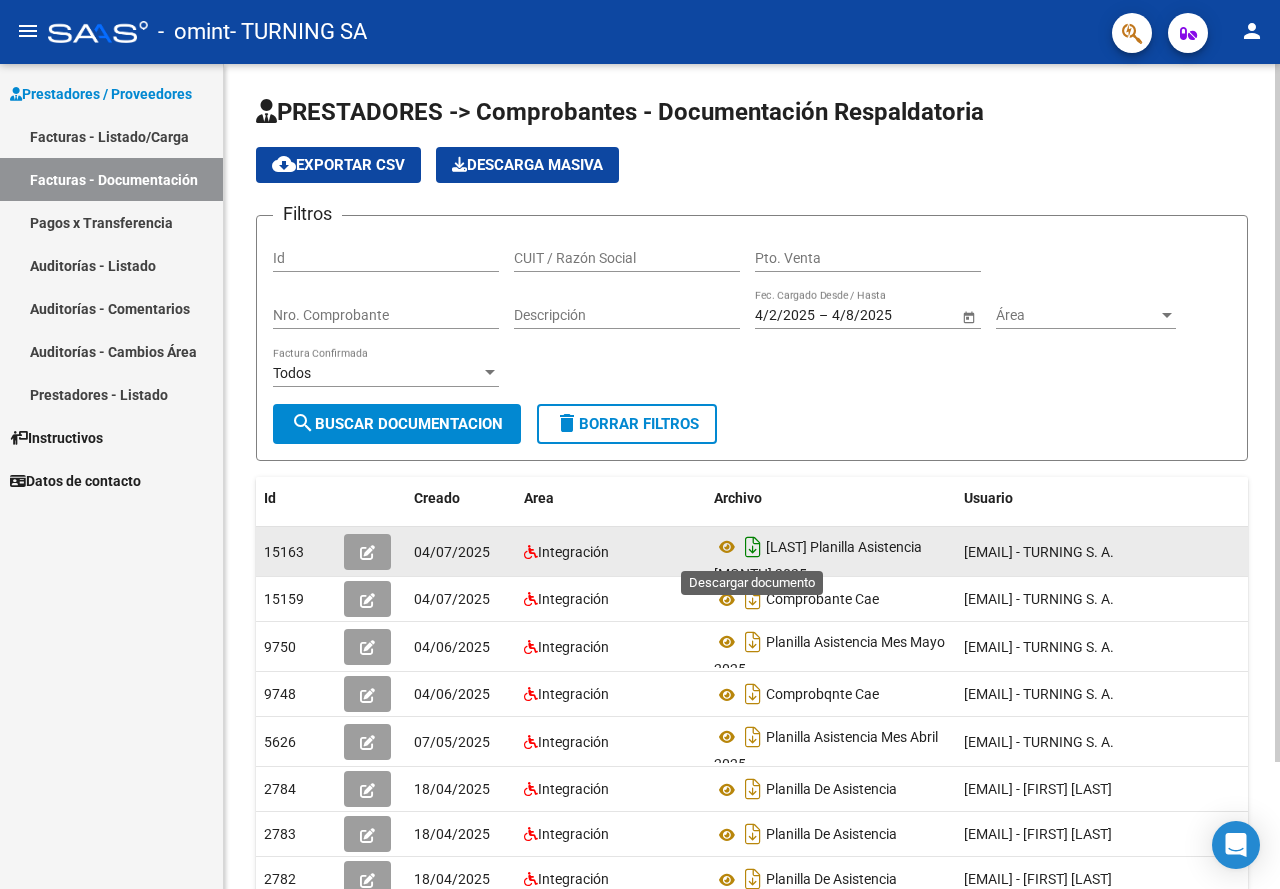scroll, scrollTop: 13, scrollLeft: 0, axis: vertical 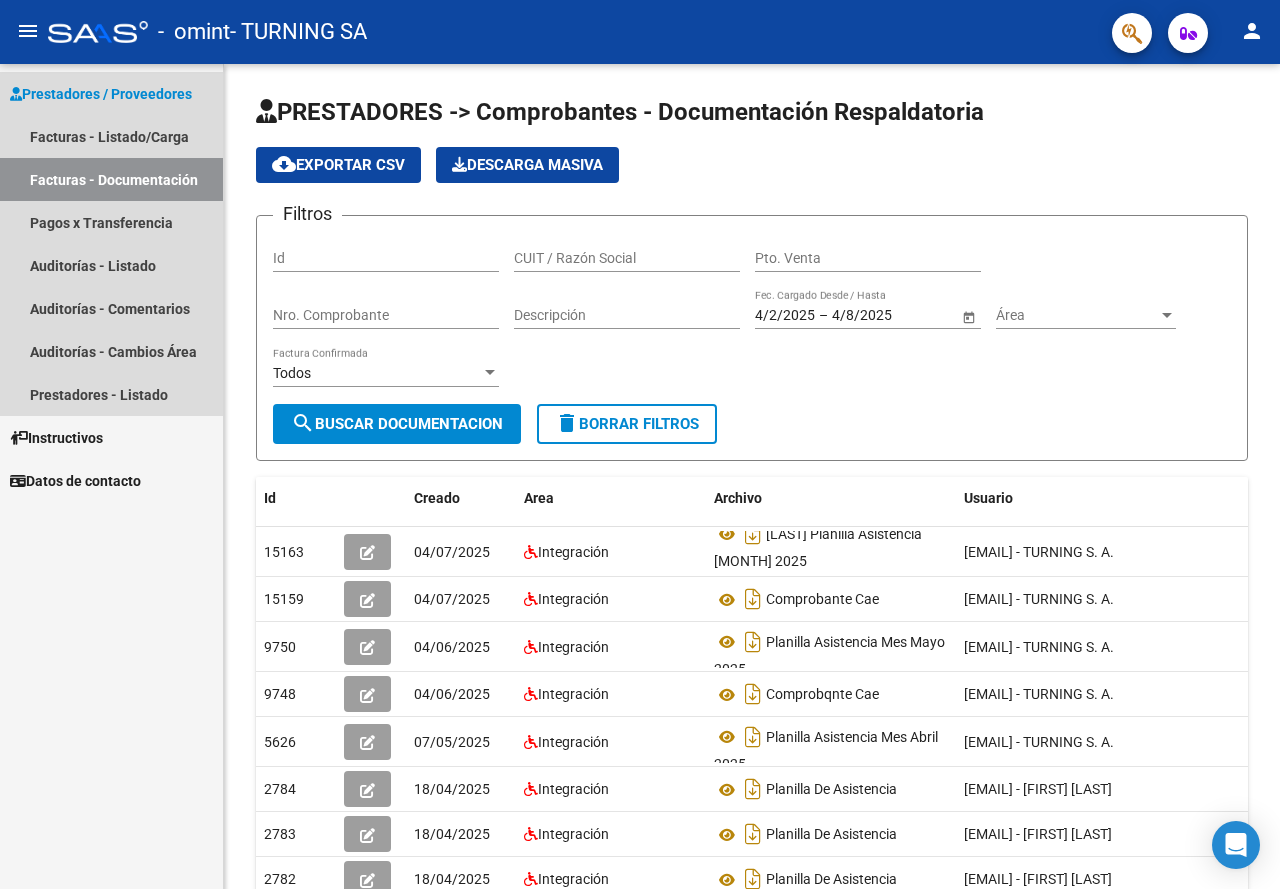 click on "Facturas - Documentación" at bounding box center [111, 179] 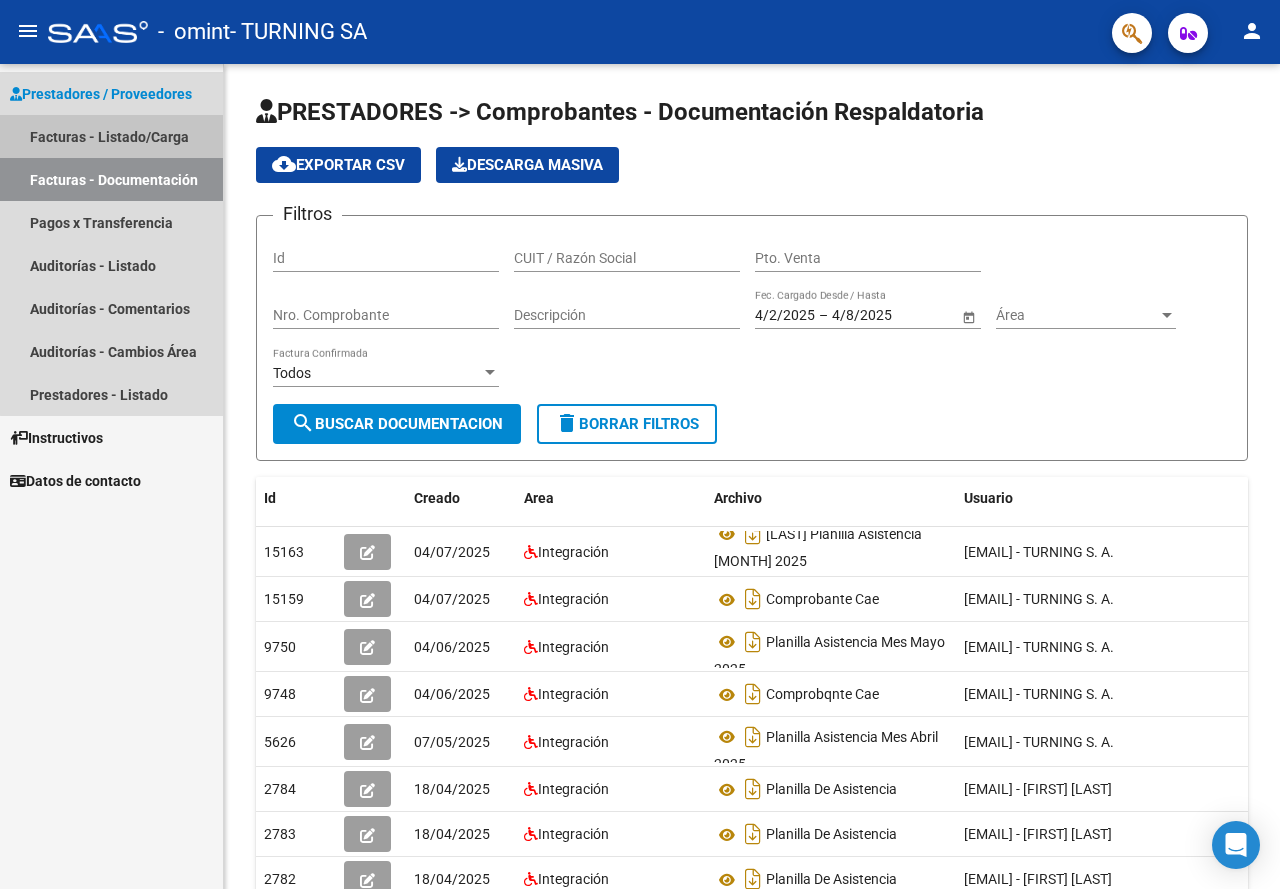 click on "Facturas - Listado/Carga" at bounding box center (111, 136) 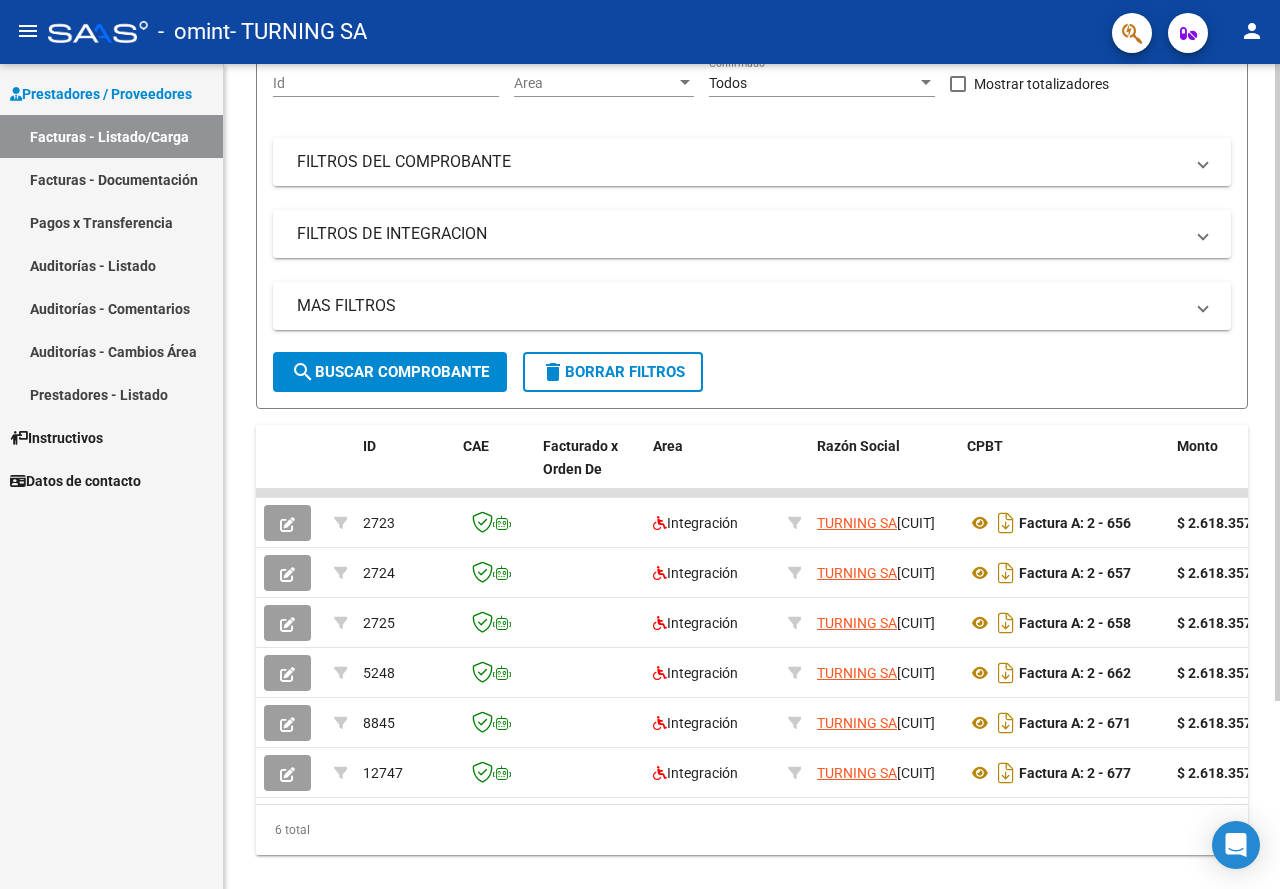 scroll, scrollTop: 243, scrollLeft: 0, axis: vertical 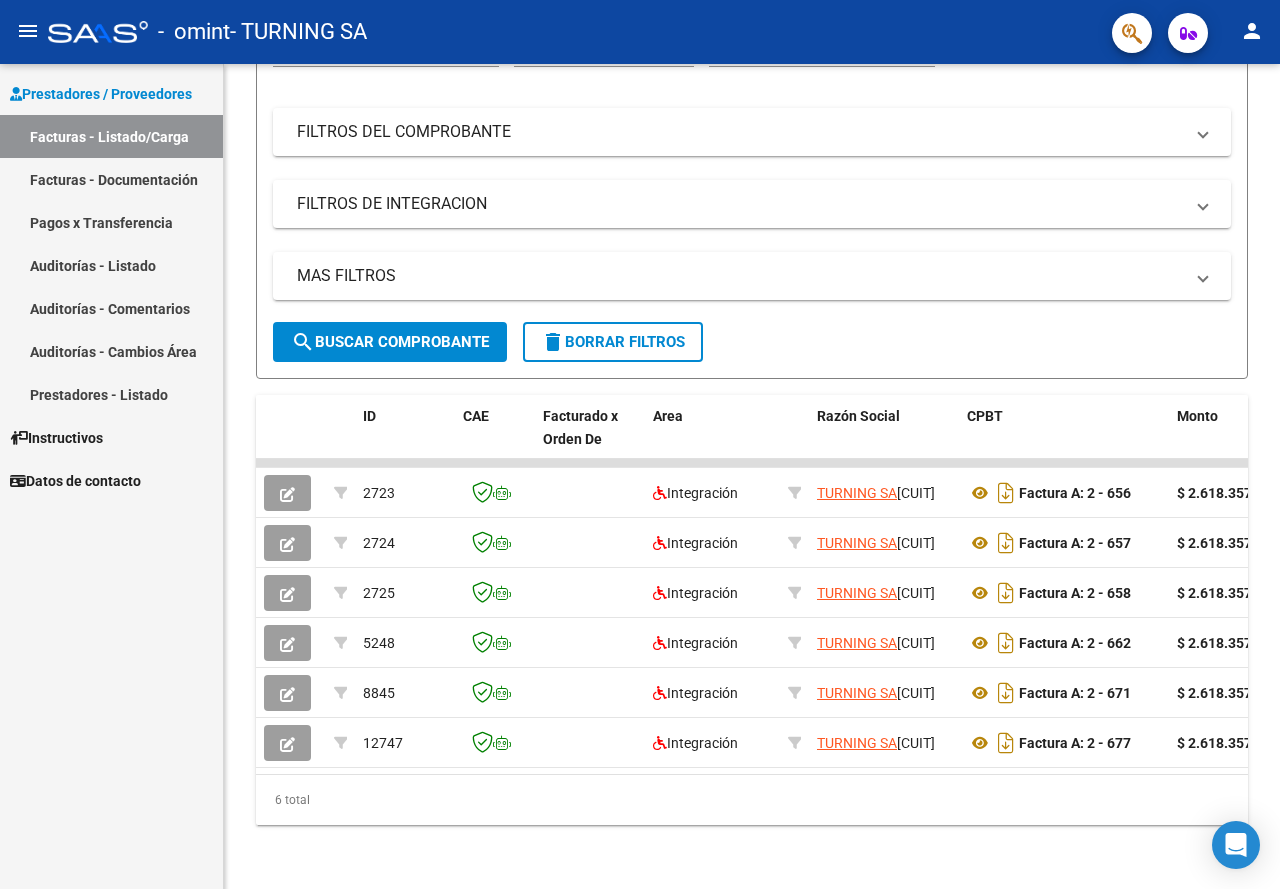 click on "Facturas - Documentación" at bounding box center [111, 179] 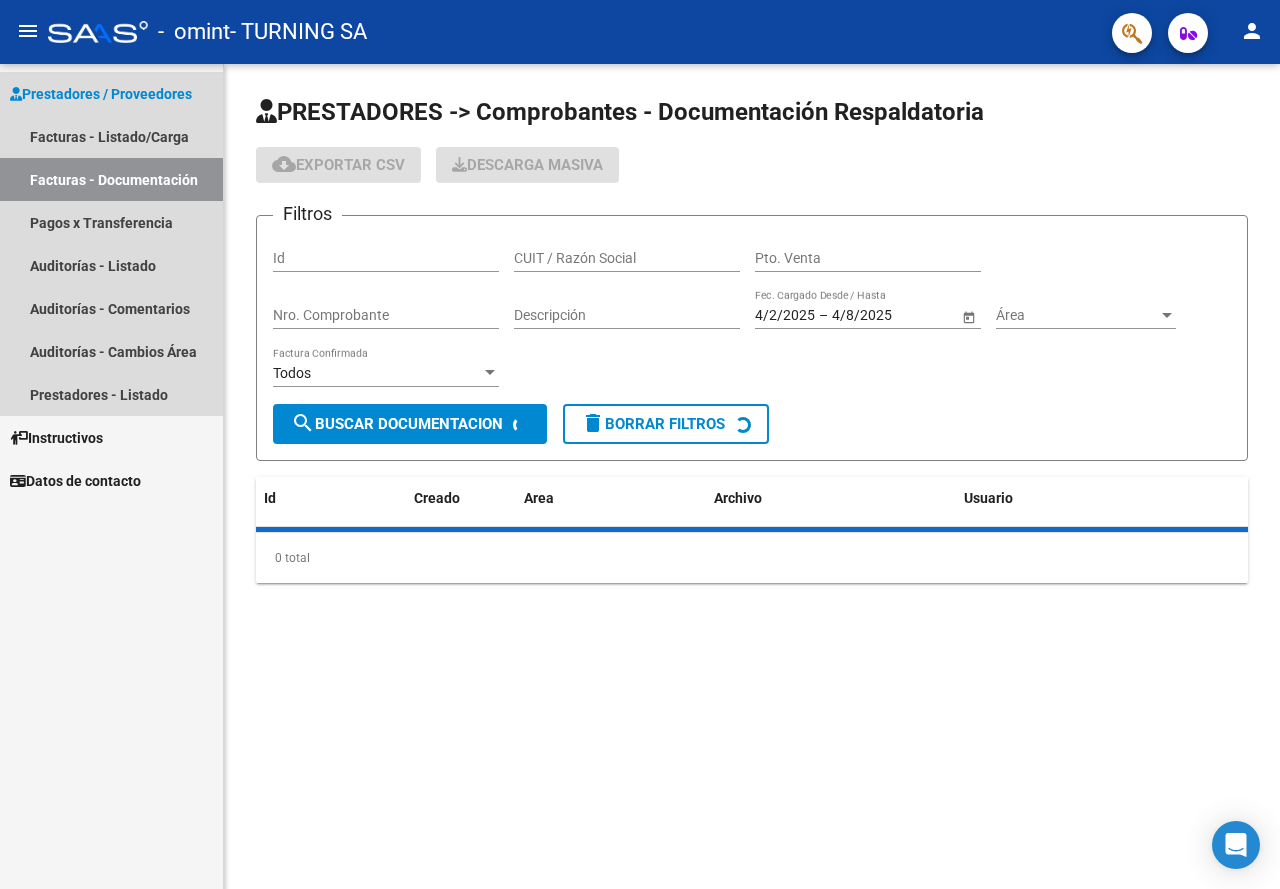scroll, scrollTop: 0, scrollLeft: 0, axis: both 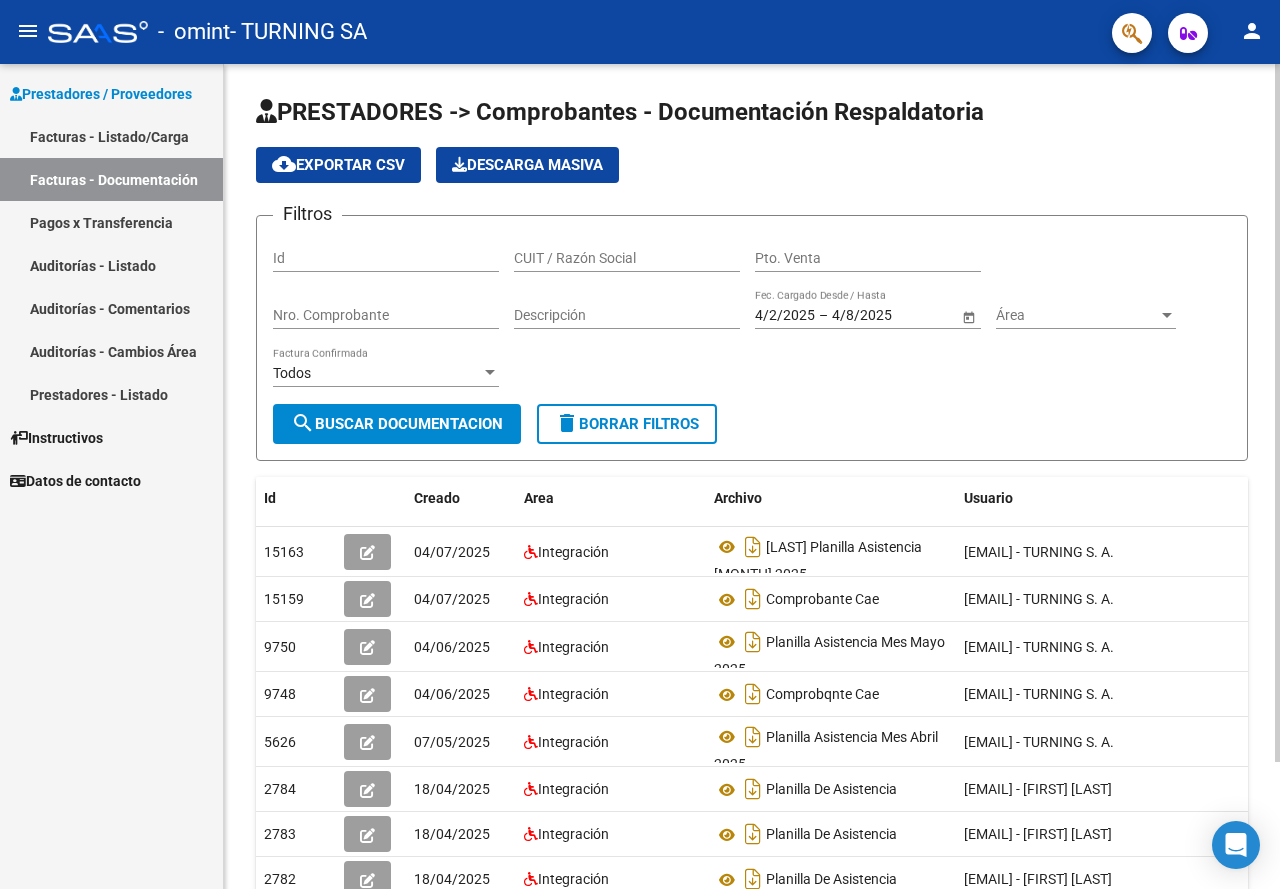 click on "PRESTADORES -> Comprobantes - Documentación Respaldatoria" 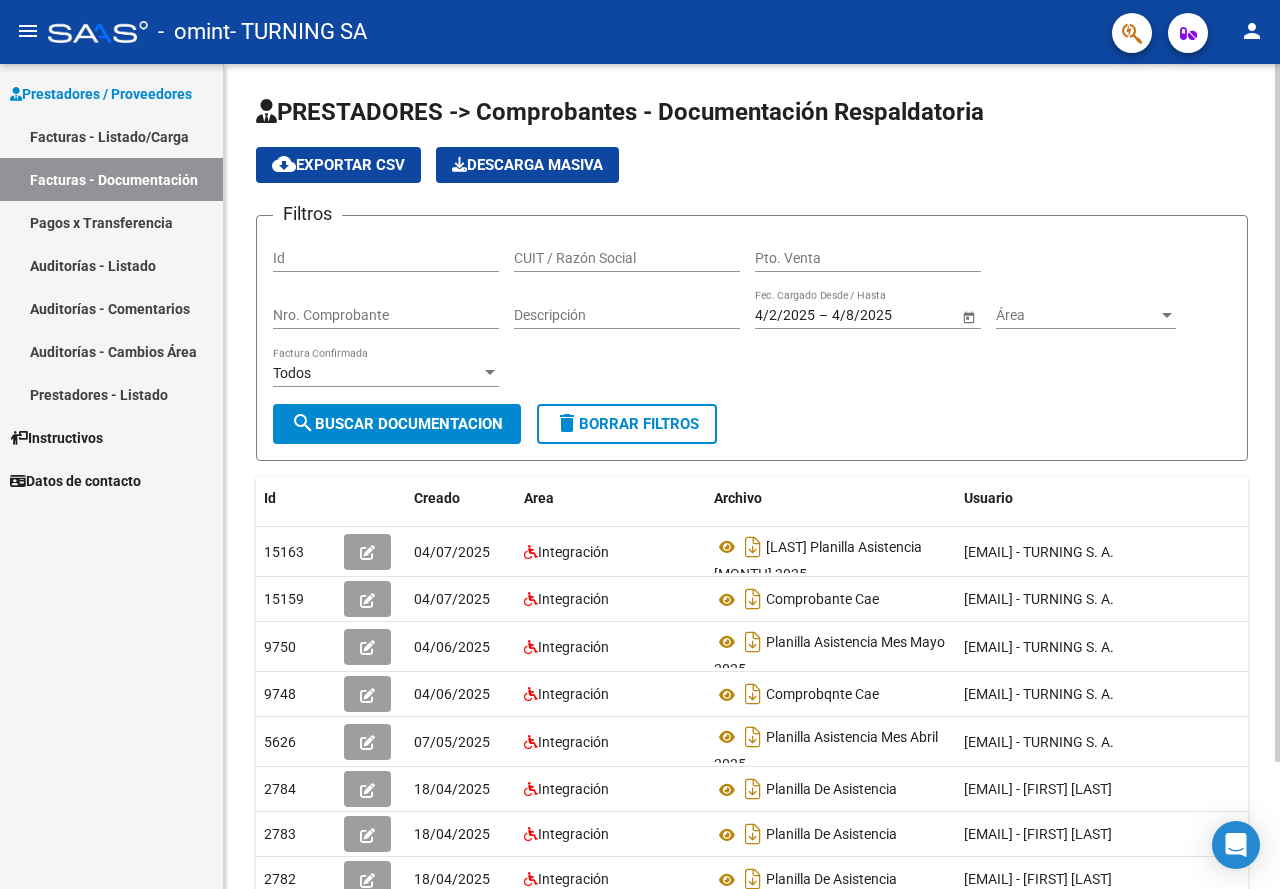 click on "PRESTADORES -> Comprobantes - Documentación Respaldatoria" 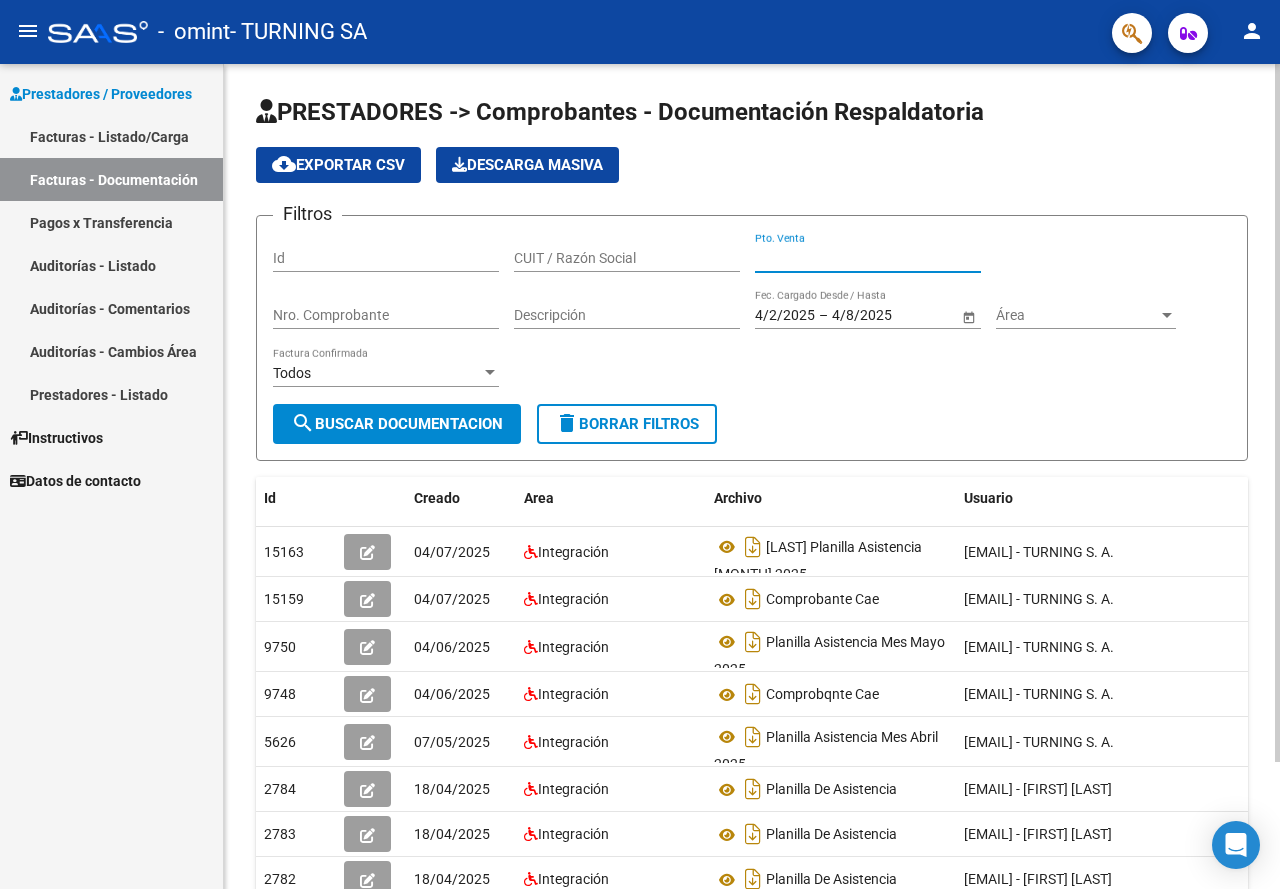 click on "Pto. Venta" at bounding box center (868, 258) 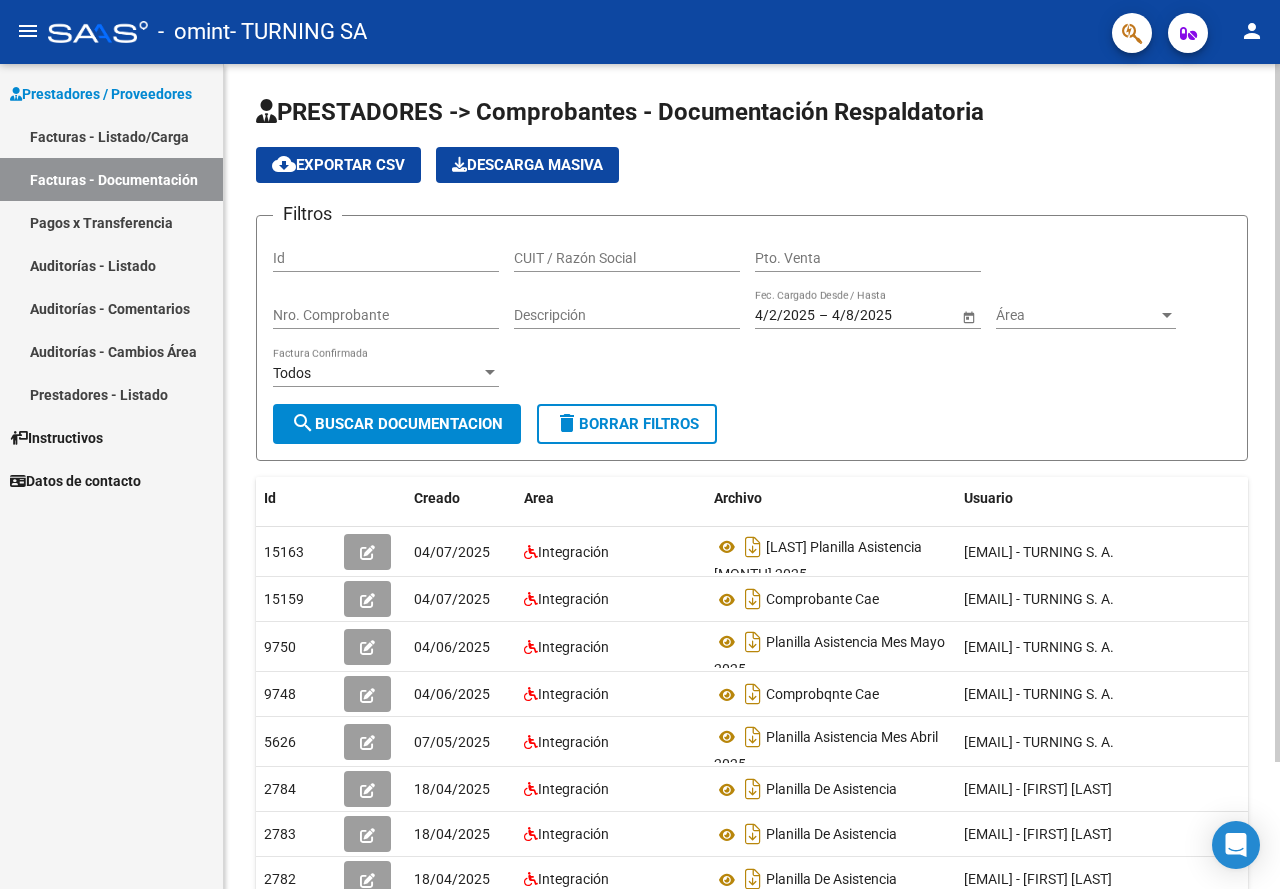 click on "Id" 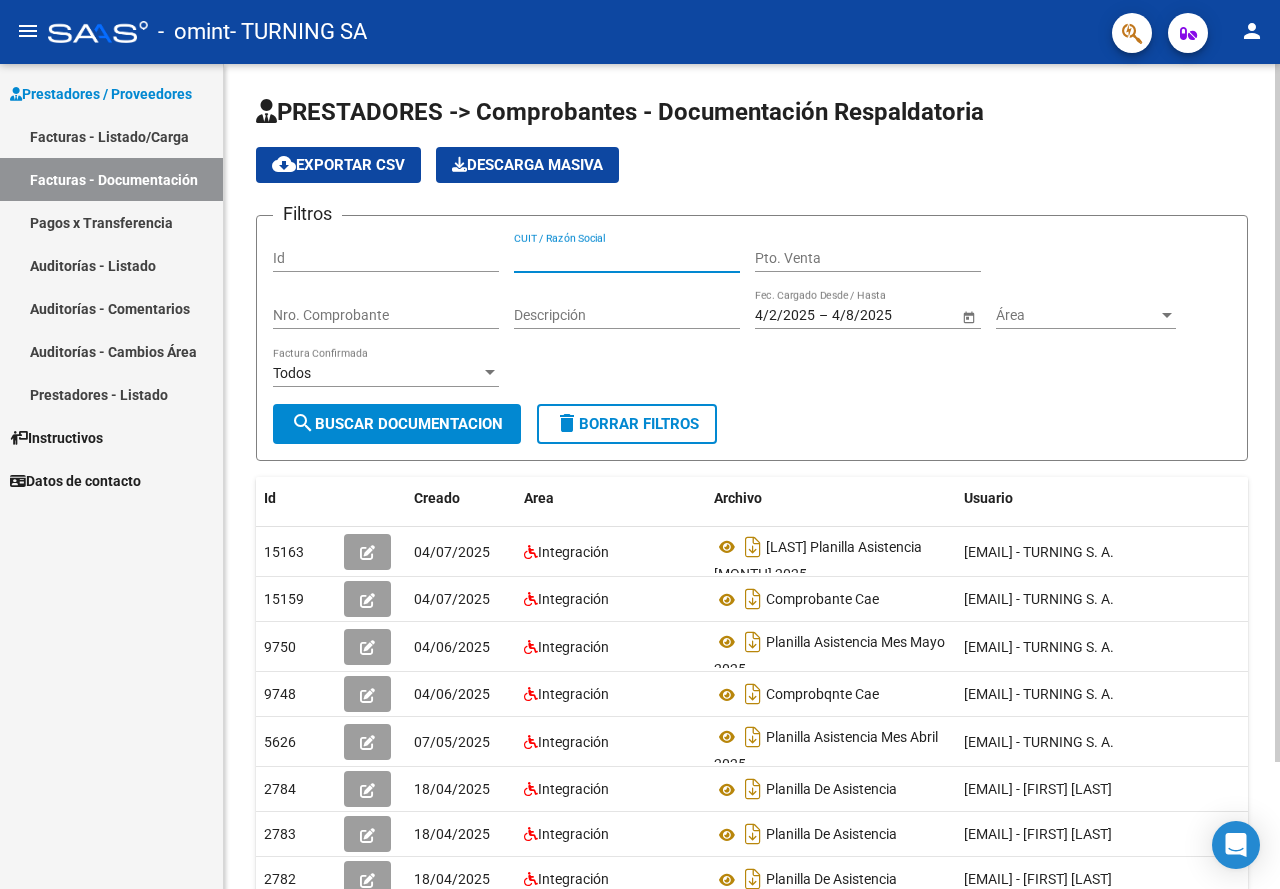 click on "CUIT / Razón Social" at bounding box center (627, 258) 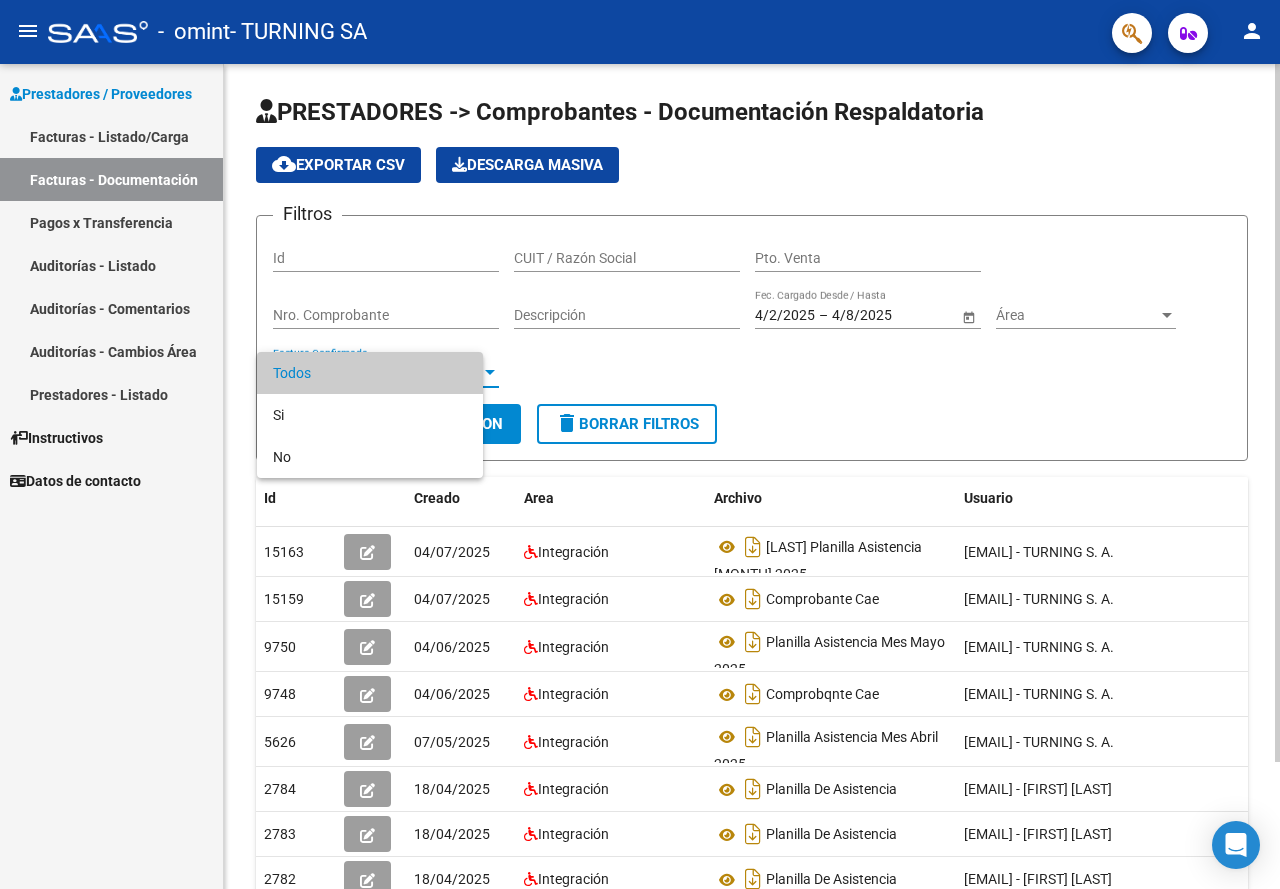 click on "Todos" at bounding box center (370, 373) 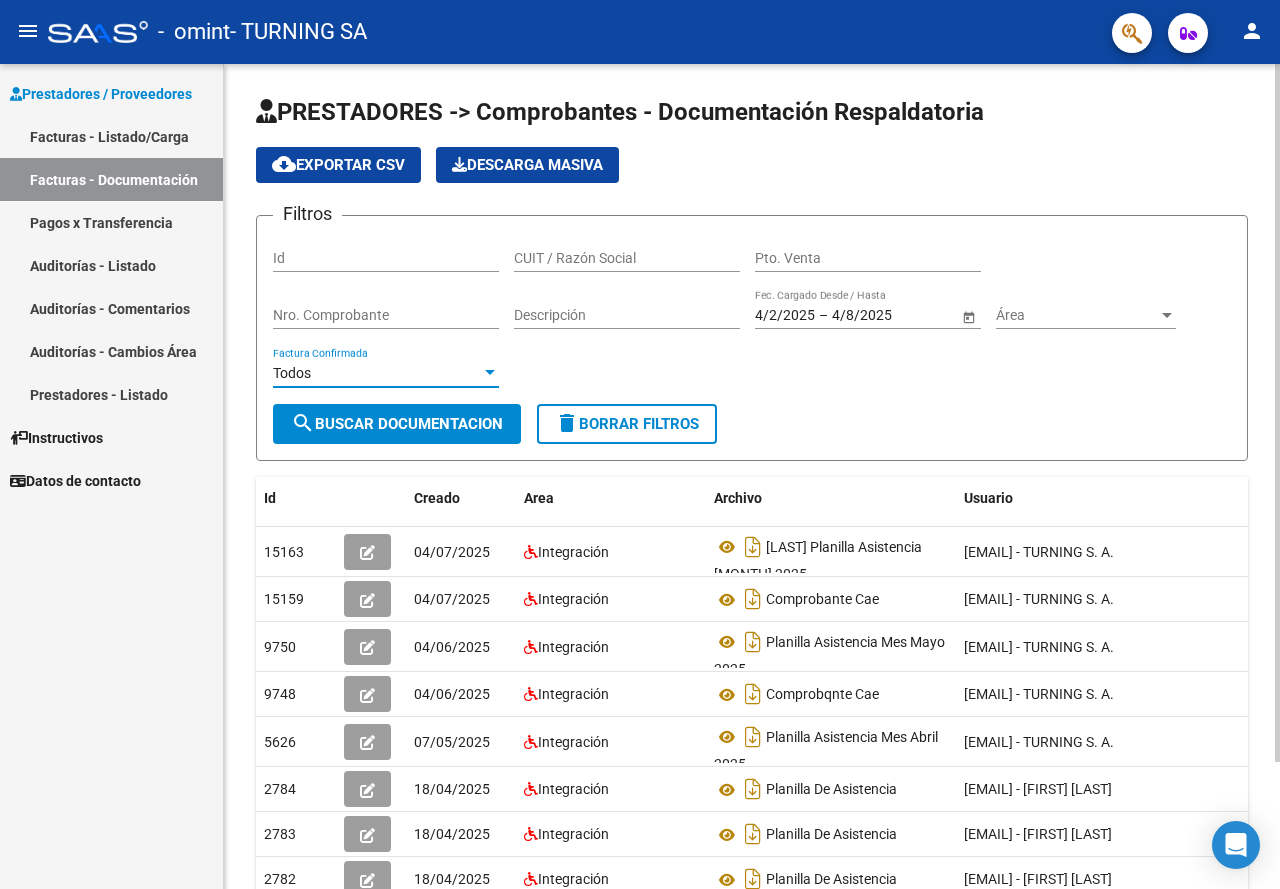 click on "search  Buscar Documentacion" 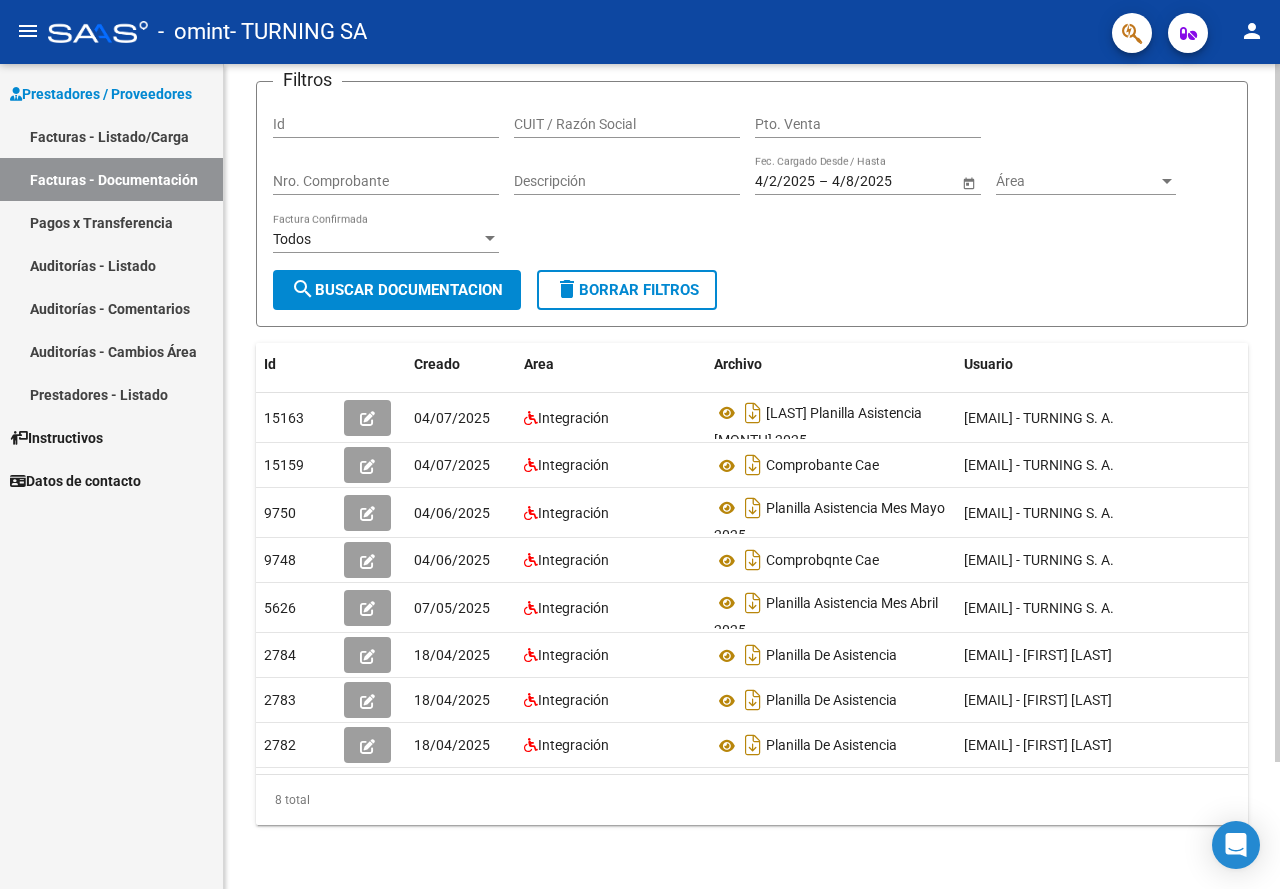 scroll, scrollTop: 150, scrollLeft: 0, axis: vertical 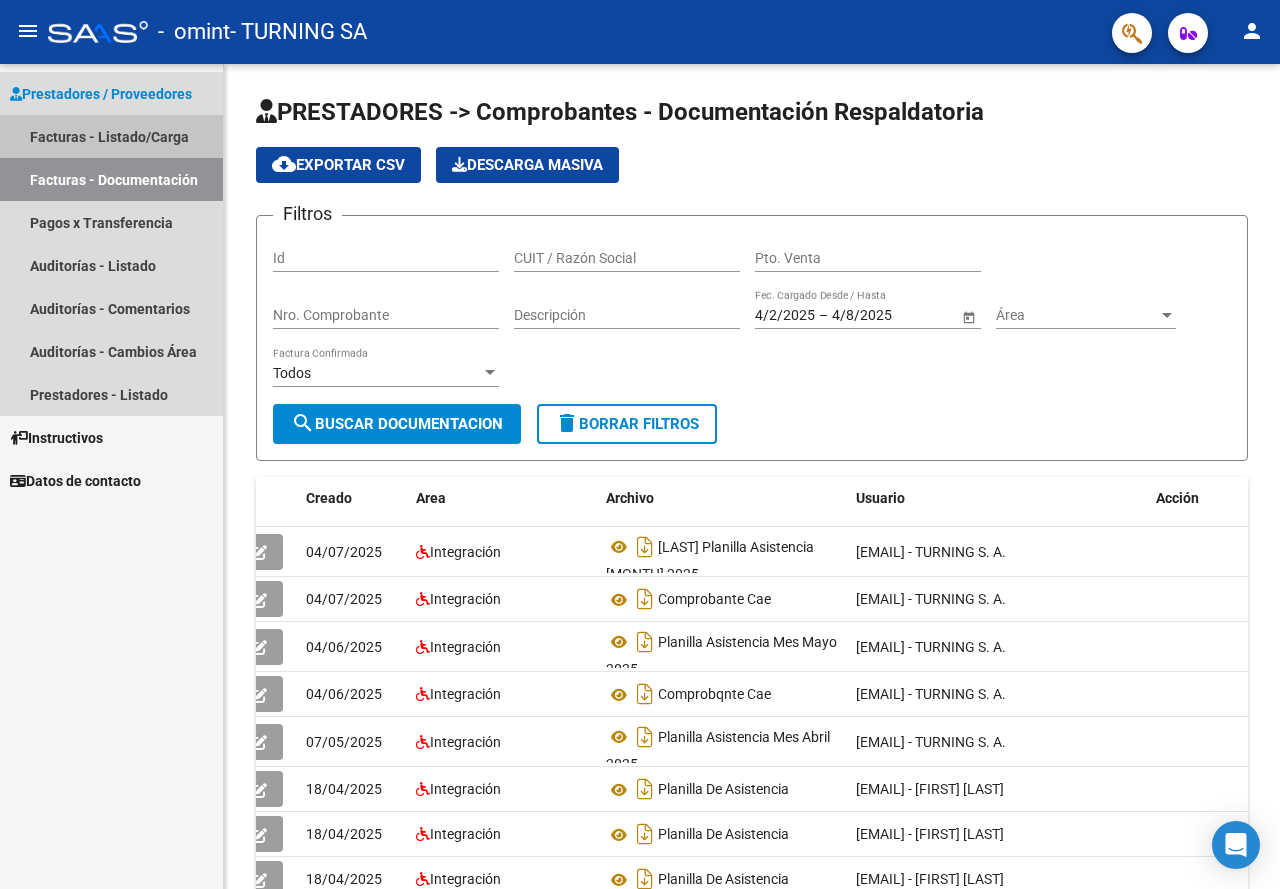 click on "Facturas - Listado/Carga" at bounding box center (111, 136) 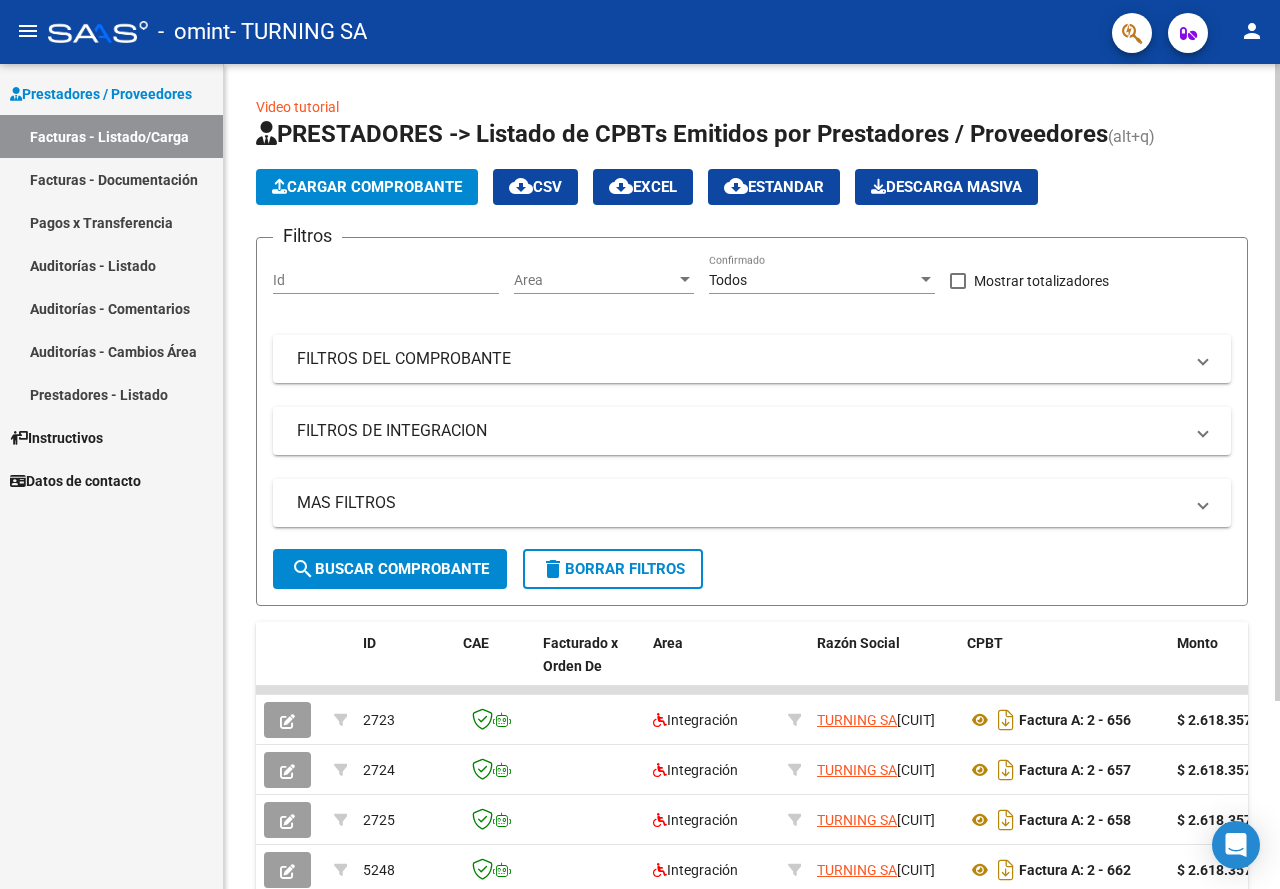 click on "cloud_download  CSV" 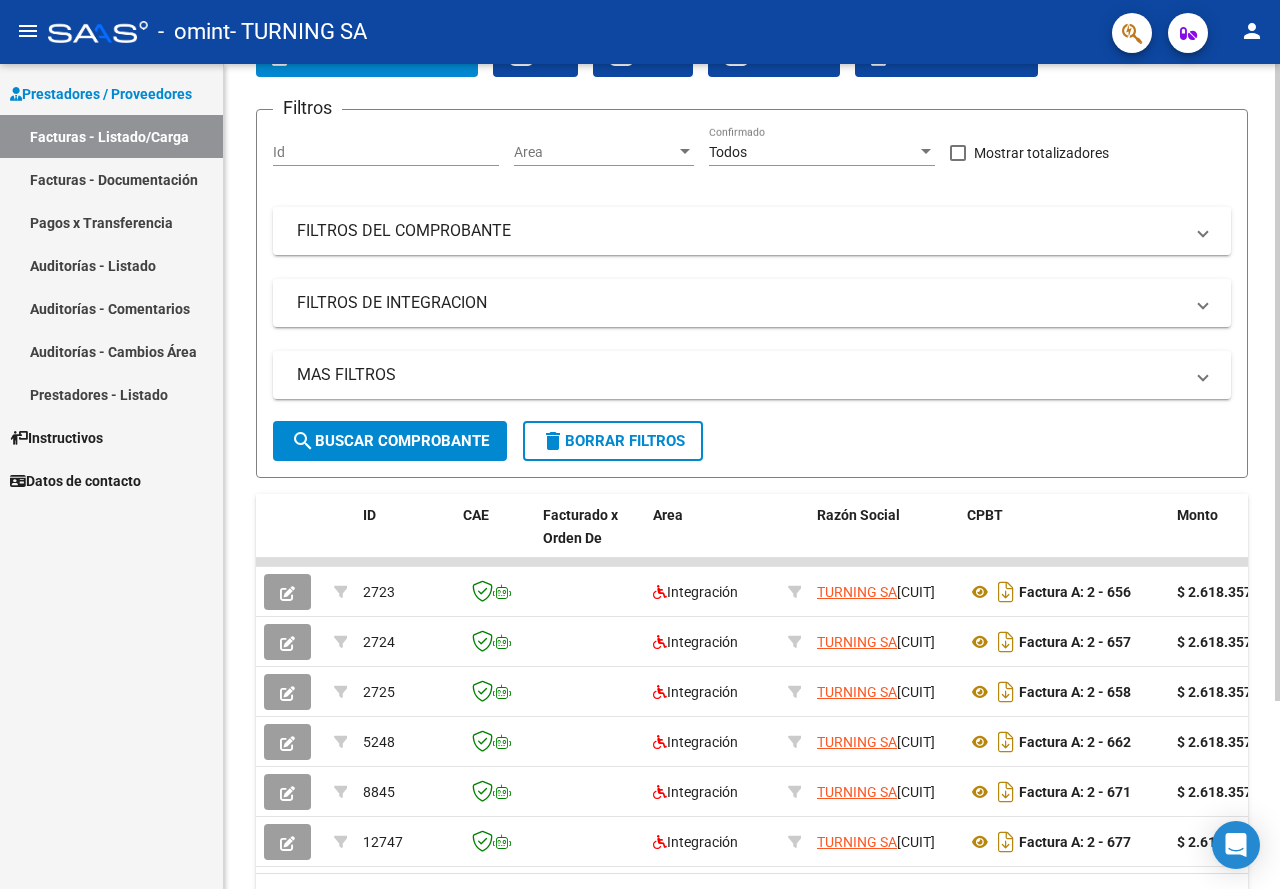 scroll, scrollTop: 0, scrollLeft: 0, axis: both 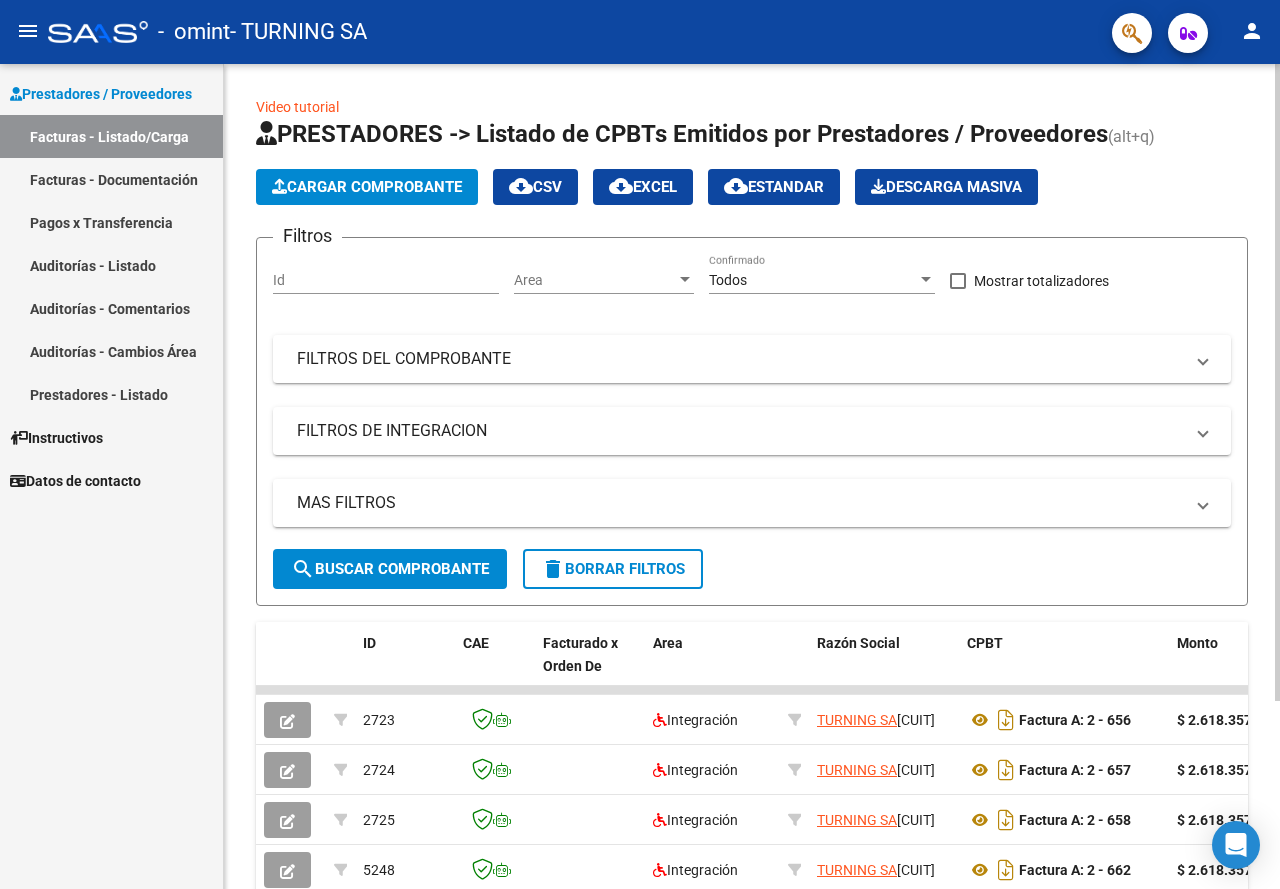 click on "cloud_download  EXCEL" 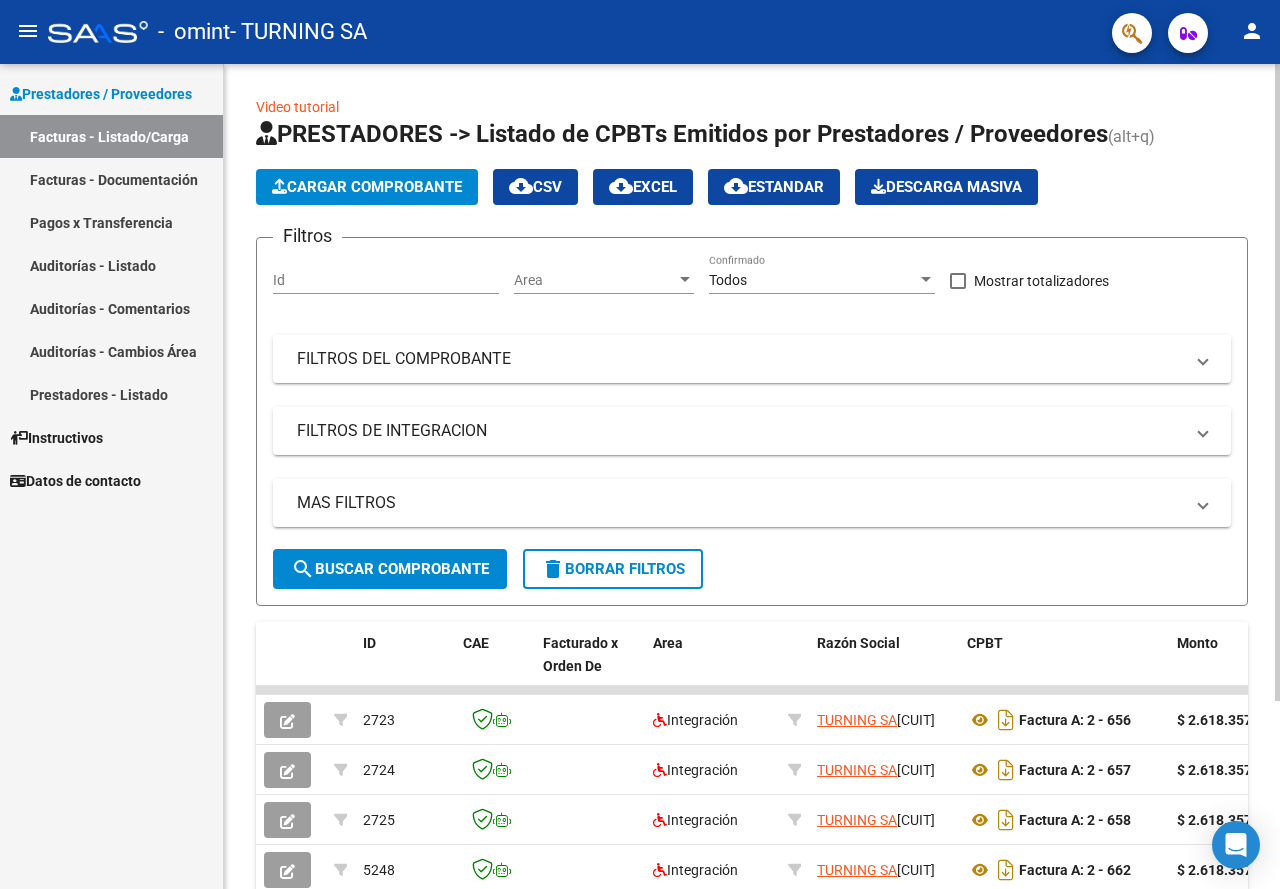 click on "cloud_download  Estandar" 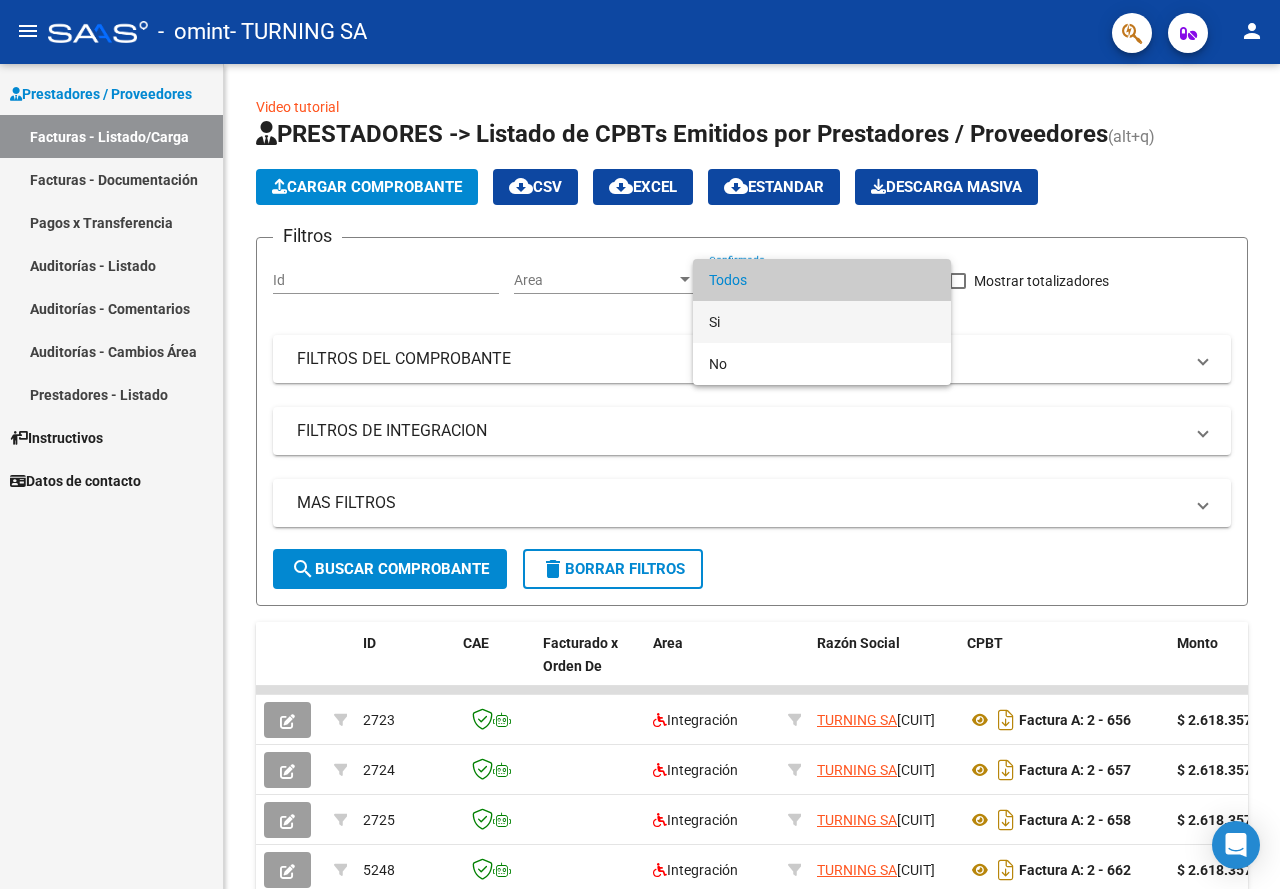 click on "Si" at bounding box center (822, 322) 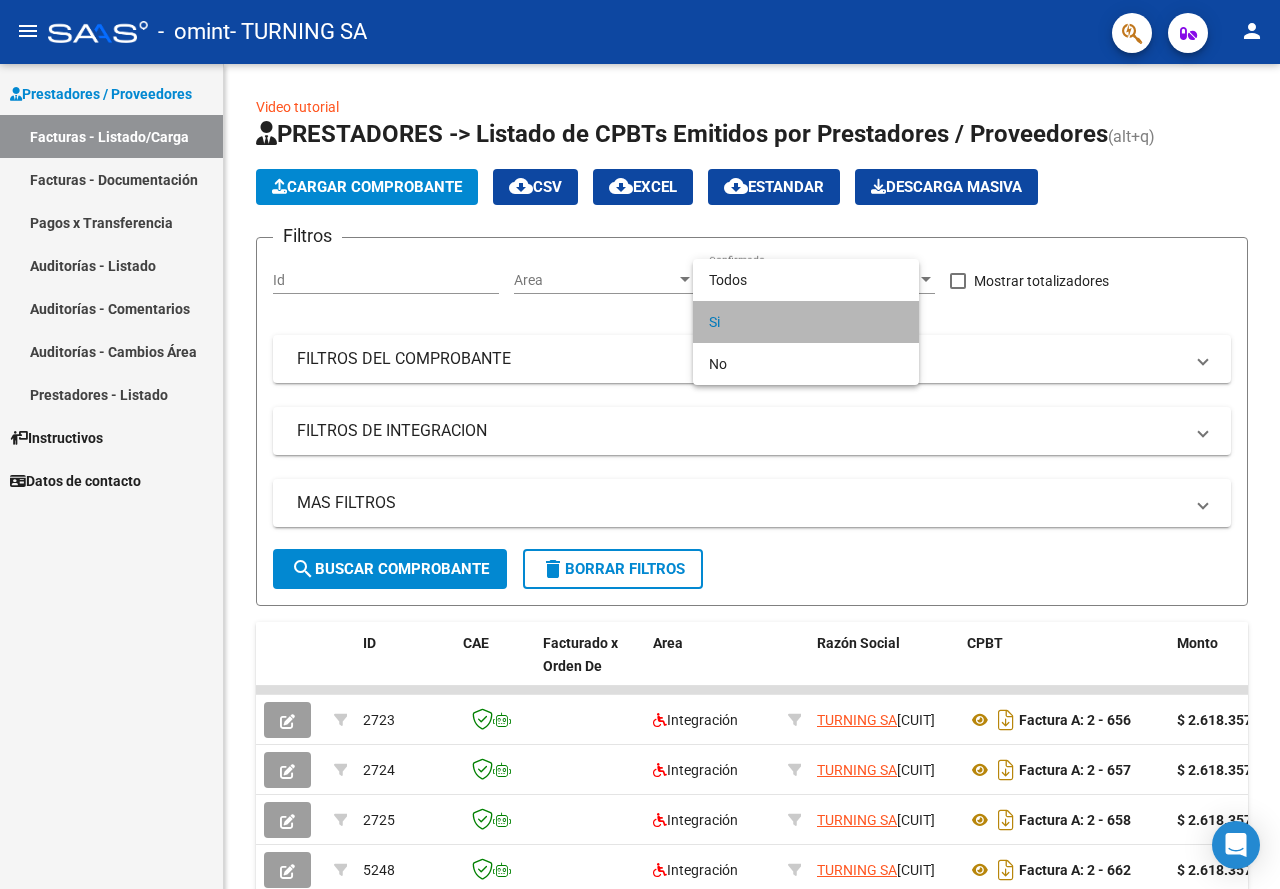click on "Filtros Id Area Area Si Confirmado   Mostrar totalizadores   FILTROS DEL COMPROBANTE  Comprobante Tipo Comprobante Tipo Start date – End date Fec. Comprobante Desde / Hasta Días Emisión Desde(cant. días) Días Emisión Hasta(cant. días) CUIT / Razón Social Pto. Venta Nro. Comprobante Código SSS CAE Válido CAE Válido Todos Cargado Módulo Hosp. Todos Tiene facturacion Apócrifa Hospital Refes  FILTROS DE INTEGRACION  Período De Prestación Campos del Archivo de Rendición Devuelto x SSS (dr_envio) Todos Rendido x SSS (dr_envio) Tipo de Registro Tipo de Registro Período Presentación Período Presentación Campos del Legajo Asociado (preaprobación) Afiliado Legajo (cuil/nombre) Todos Solo facturas preaprobadas  MAS FILTROS  Todos Con Doc. Respaldatoria Todos Con Trazabilidad Todos Auditoría Auditoría Auditoría Id Start date – End date Auditoría Confirmada Desde / Hasta Start date – End date Fec. Rec. Desde / Hasta Start date – End date Fec. Creado Desde / Hasta" 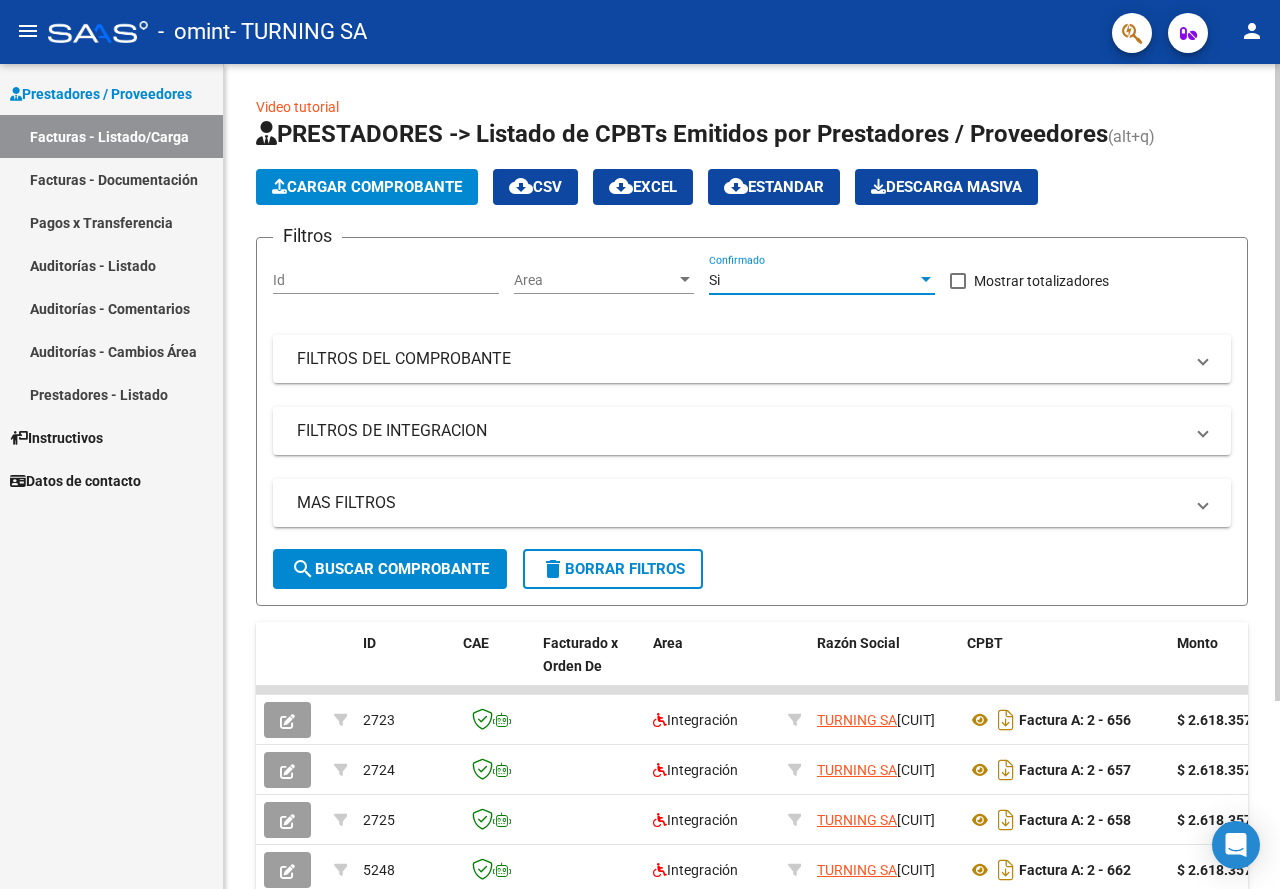 click at bounding box center [926, 279] 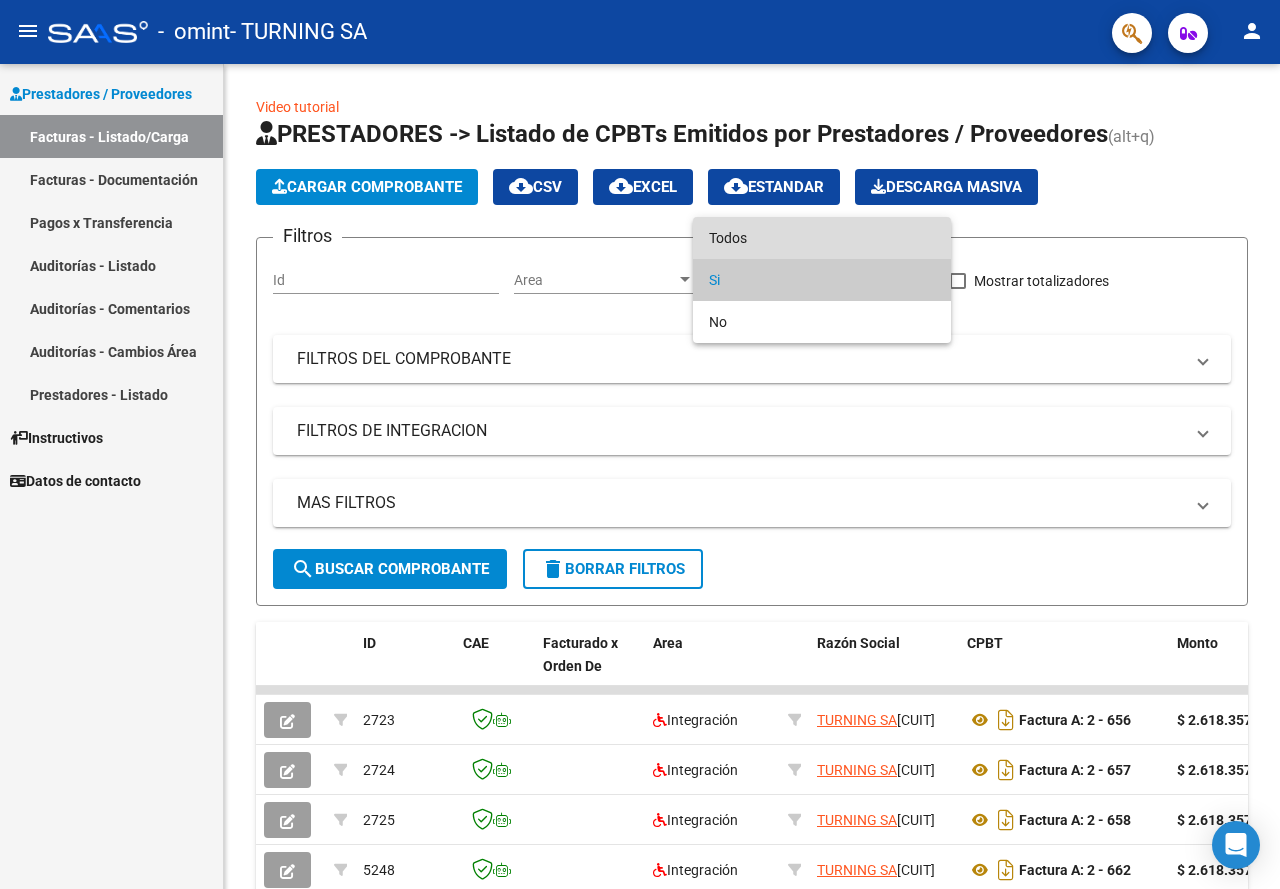 click on "Todos" at bounding box center (822, 238) 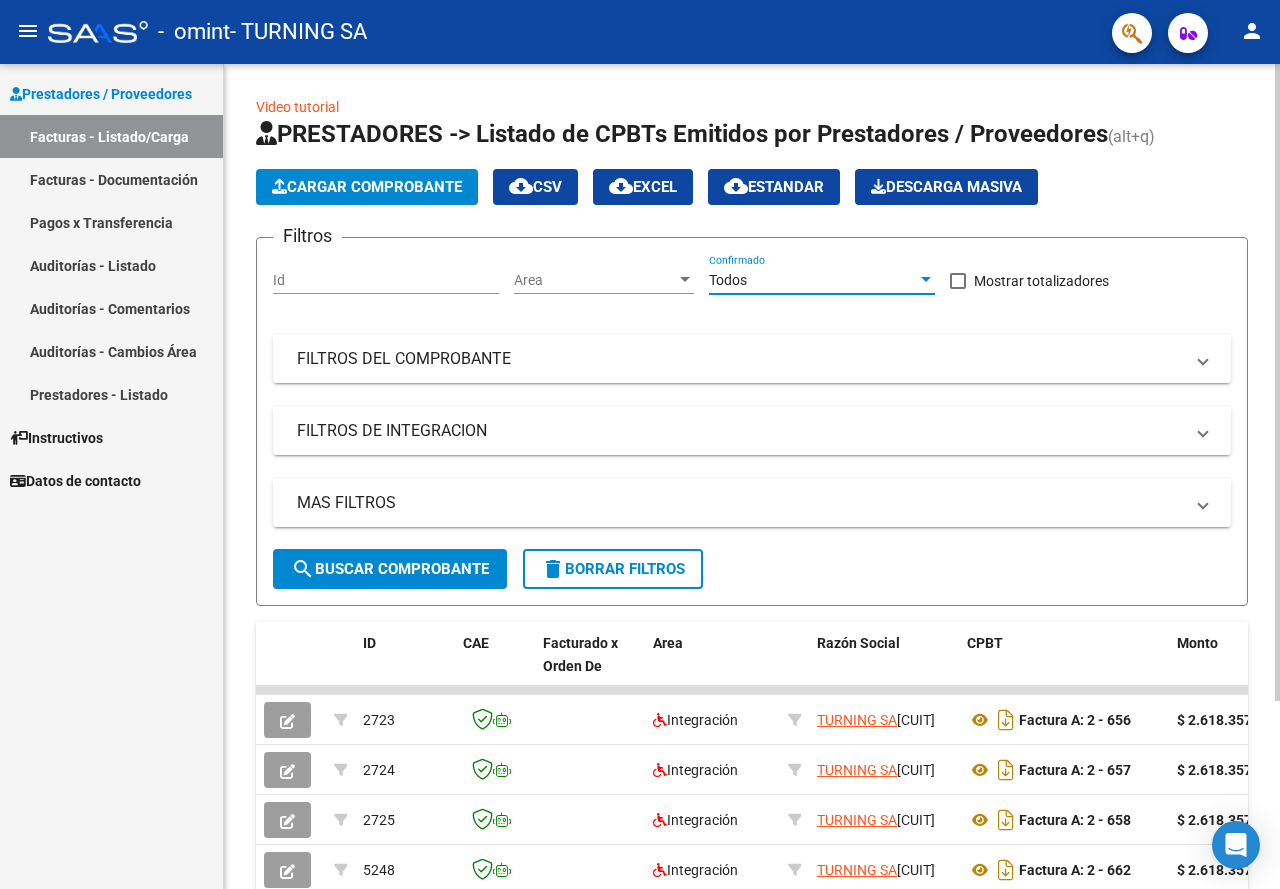 click at bounding box center [685, 279] 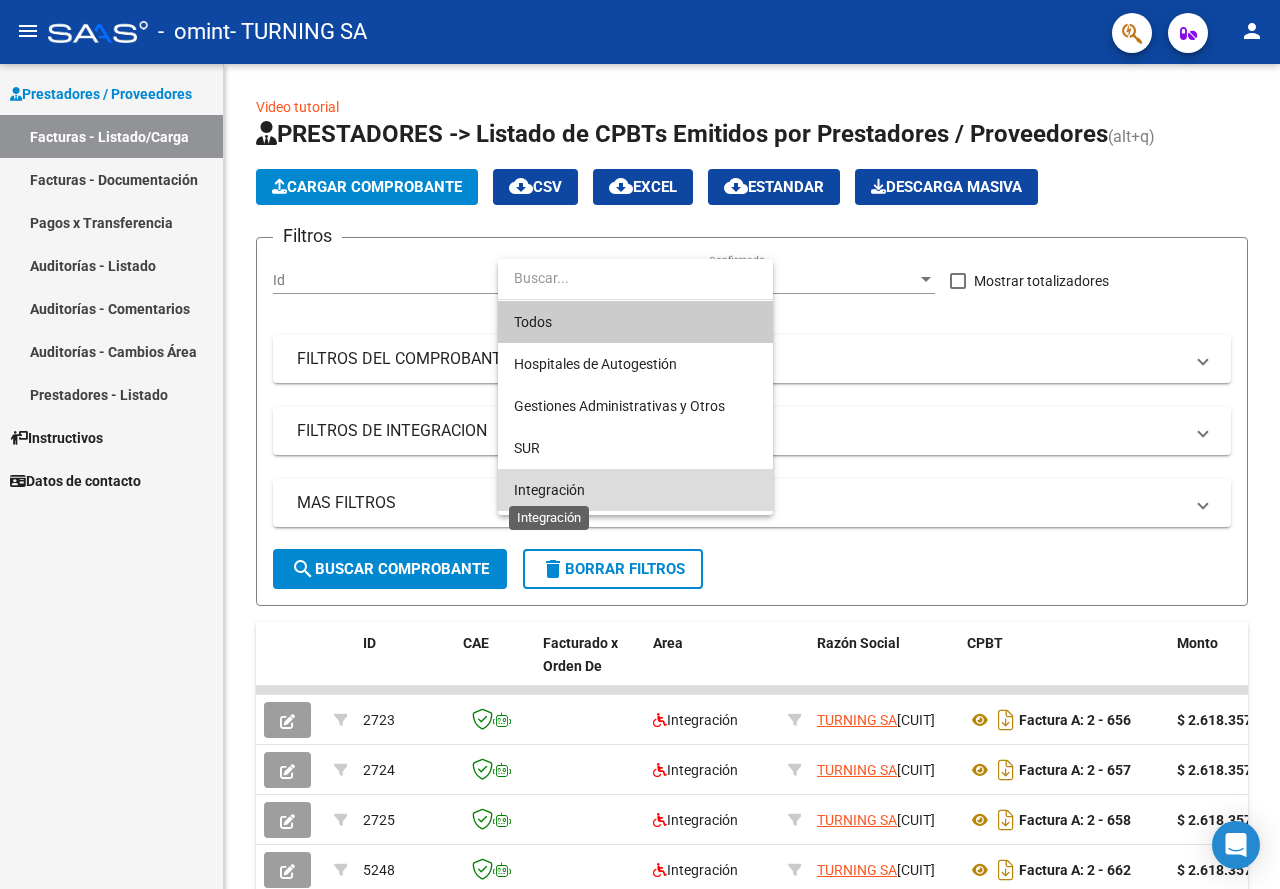 click on "Integración" at bounding box center [549, 490] 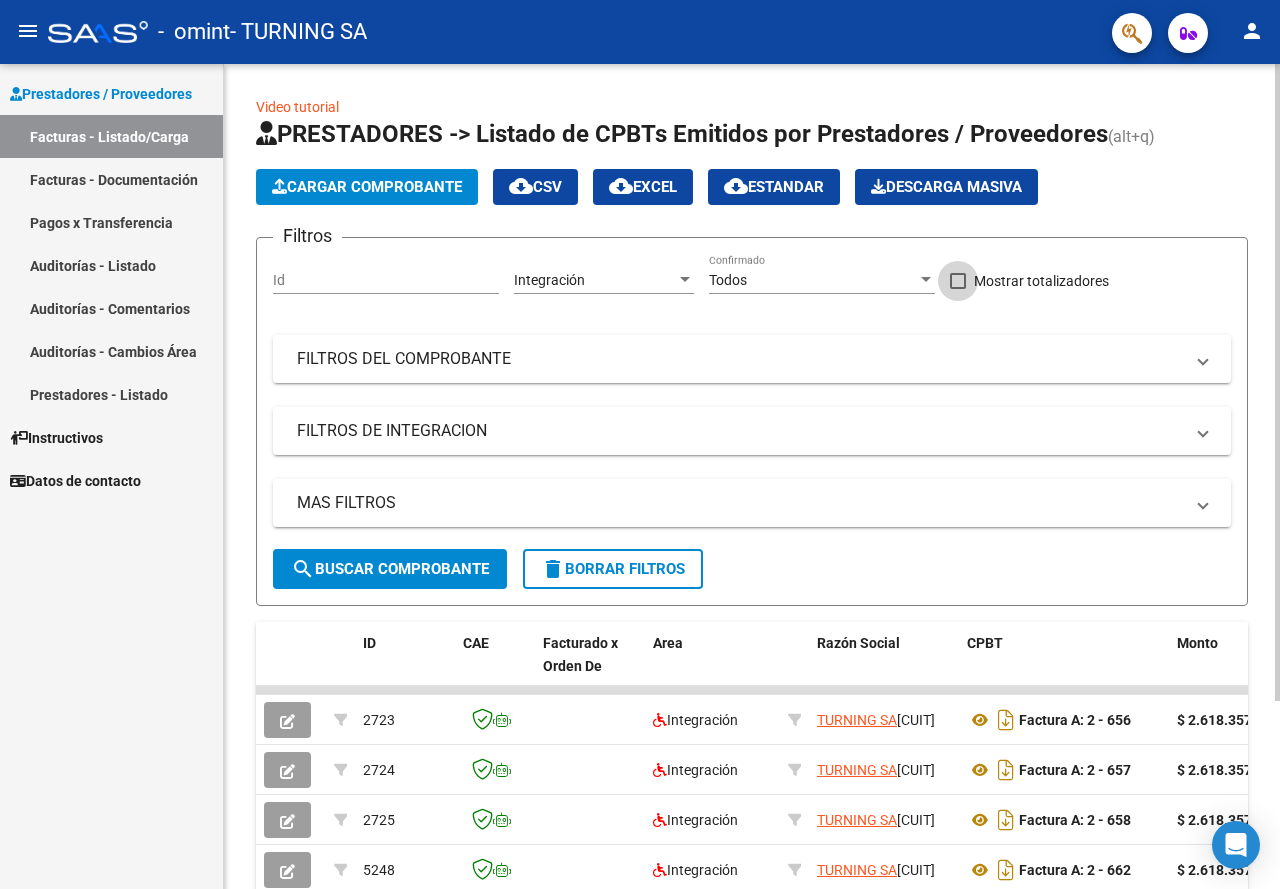 click on "Mostrar totalizadores" at bounding box center (1041, 281) 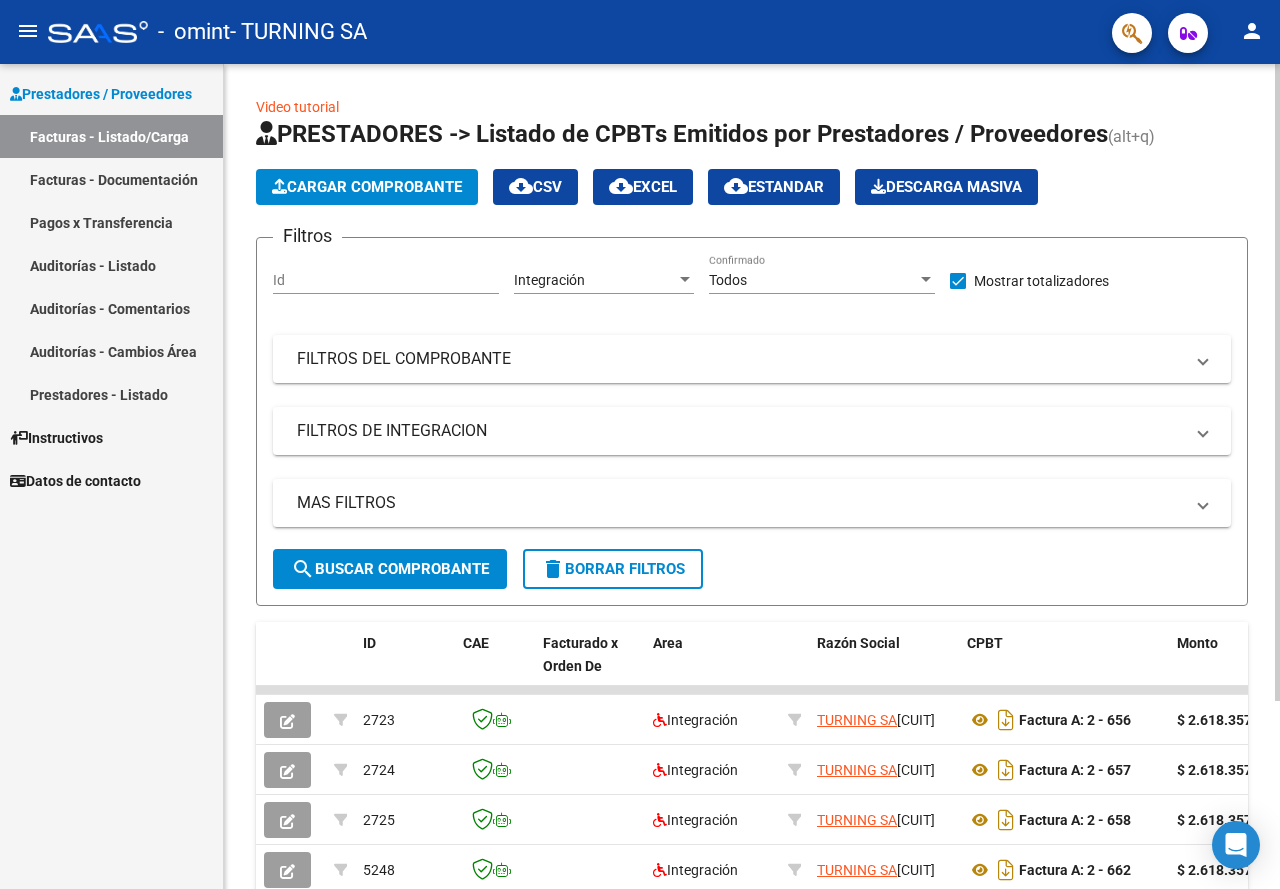 scroll, scrollTop: 100, scrollLeft: 0, axis: vertical 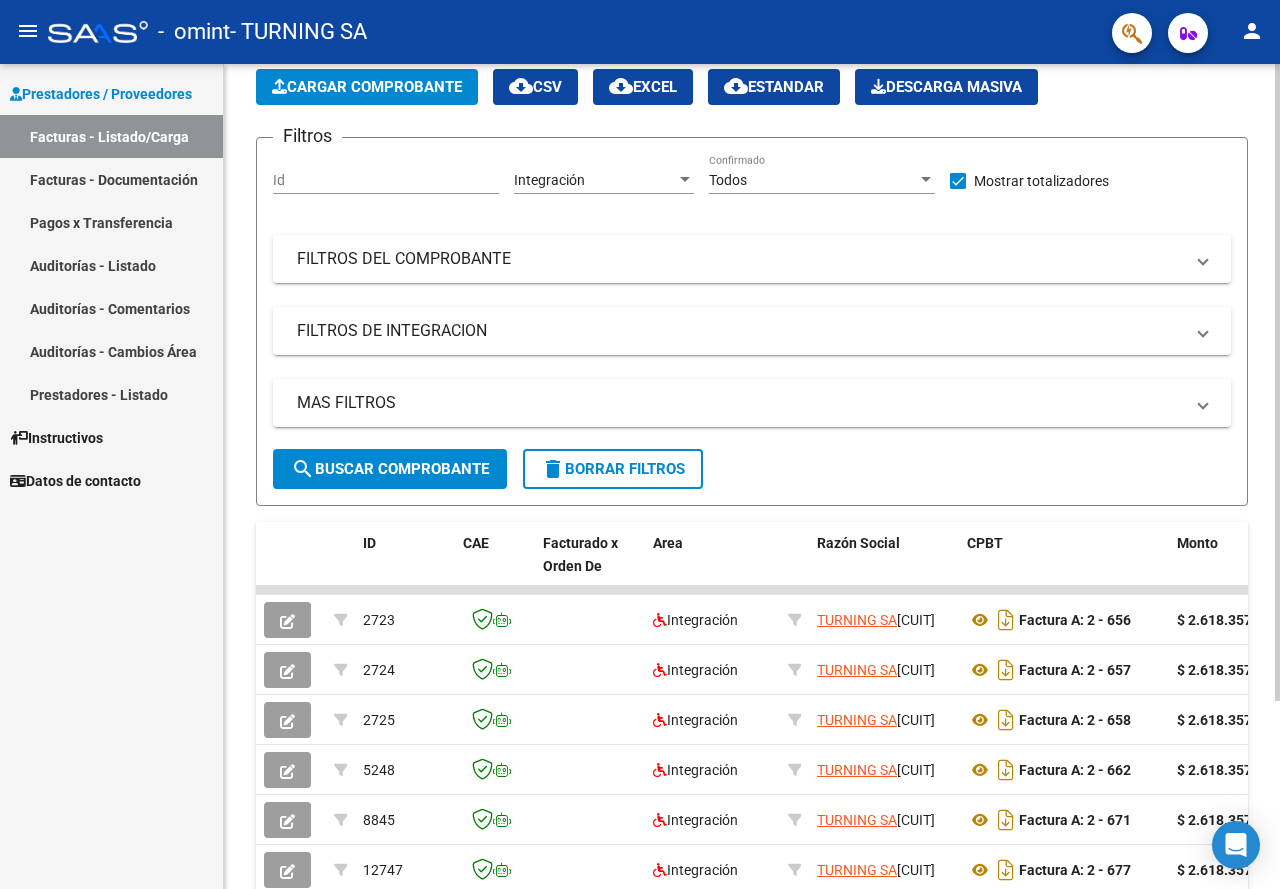 click on "PRESTADORES -> Listado de CPBTs Emitidos por Prestadores / Proveedores (alt+q)   Cargar Comprobante
cloud_download  CSV  cloud_download  EXCEL  cloud_download  Estandar   Descarga Masiva
Filtros Id Integración Area Todos Confirmado   Mostrar totalizadores   FILTROS DEL COMPROBANTE  Comprobante Tipo Comprobante Tipo Start date – End date Fec. Comprobante Desde / Hasta Días Emisión Desde(cant. días) Días Emisión Hasta(cant. días) CUIT / Razón Social Pto. Venta Nro. Comprobante Código SSS CAE Válido CAE Válido Todos Cargado Módulo Hosp. Todos Tiene facturacion Apócrifa Hospital Refes  FILTROS DE INTEGRACION  Período De Prestación Campos del Archivo de Rendición Devuelto x SSS (dr_envio) Todos Rendido x SSS (dr_envio) Tipo de Registro Tipo de Registro Período Presentación Período Presentación Campos del Legajo Asociado (preaprobación) Afiliado Legajo (cuil/nombre) Todos Solo facturas preaprobadas  MAS FILTROS  Todos Con Doc. Respaldatoria Todos Con Trazabilidad Todos Auditoría – –" 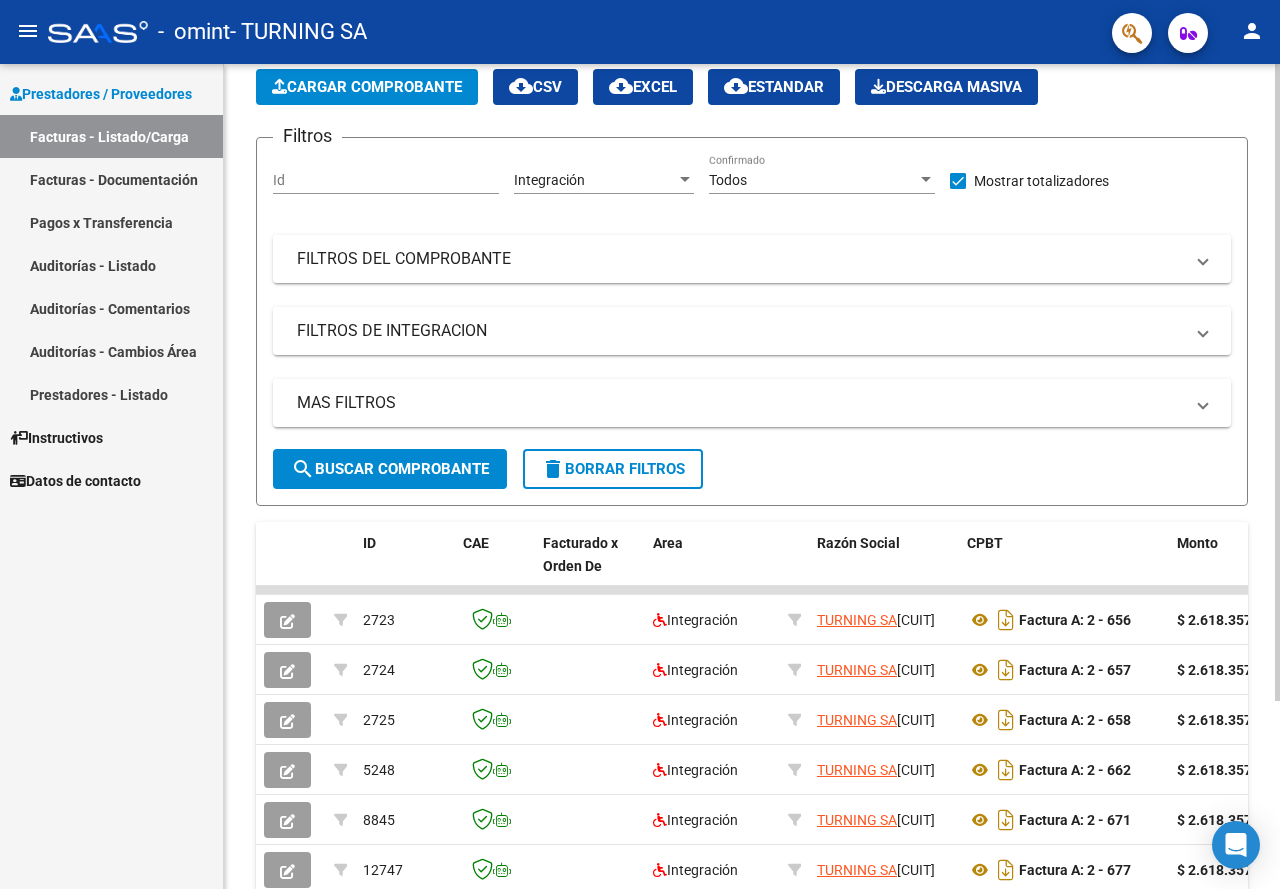 click on "Todos Confirmado" 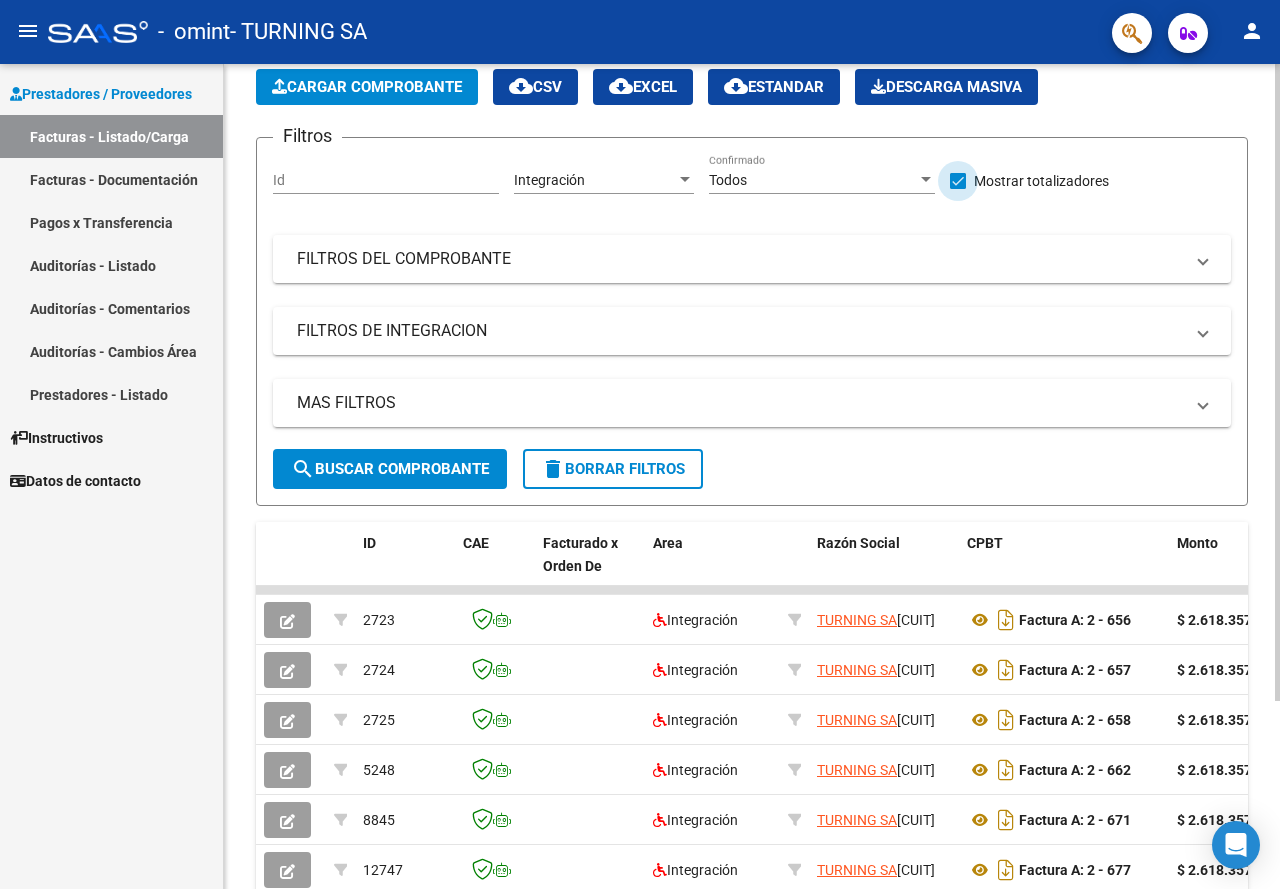 click at bounding box center (958, 181) 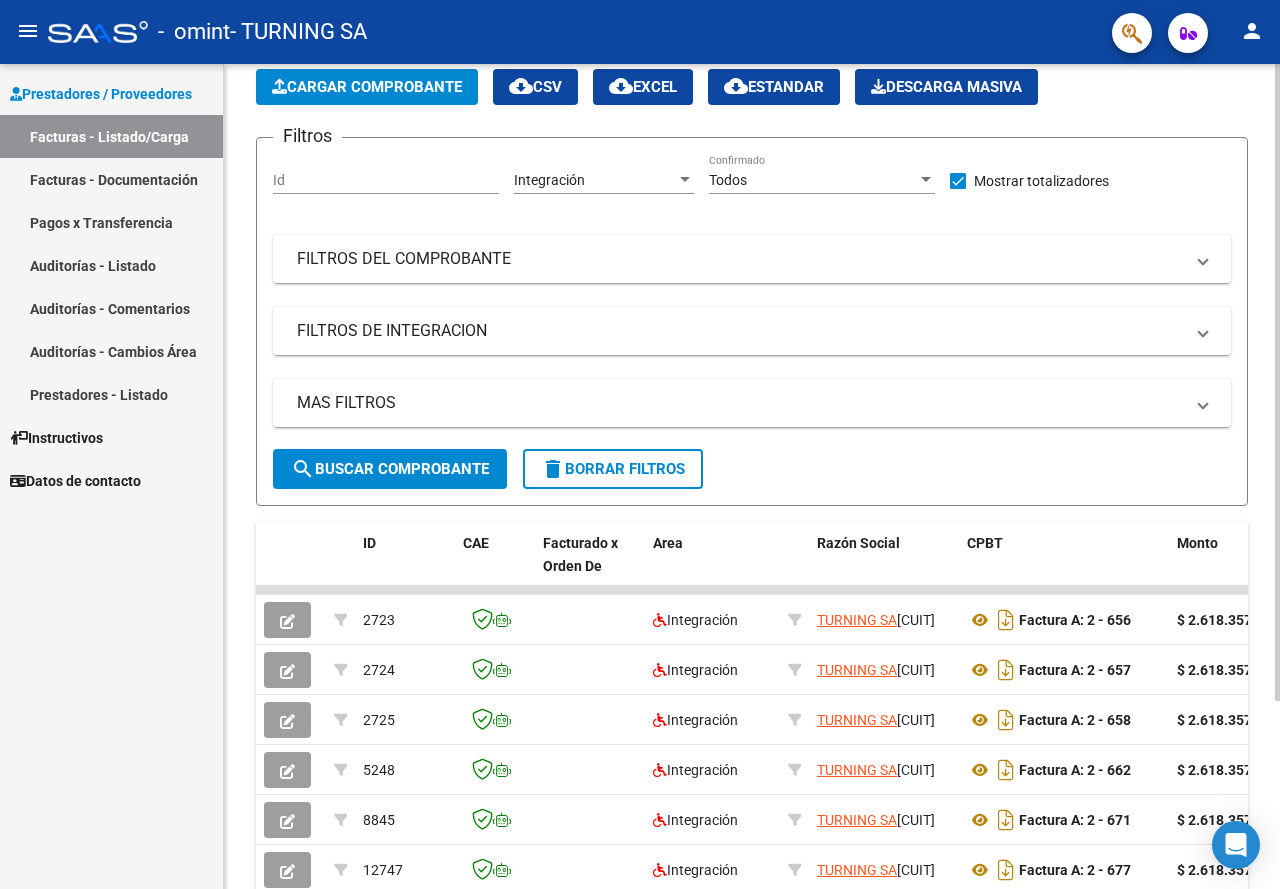 click at bounding box center [958, 181] 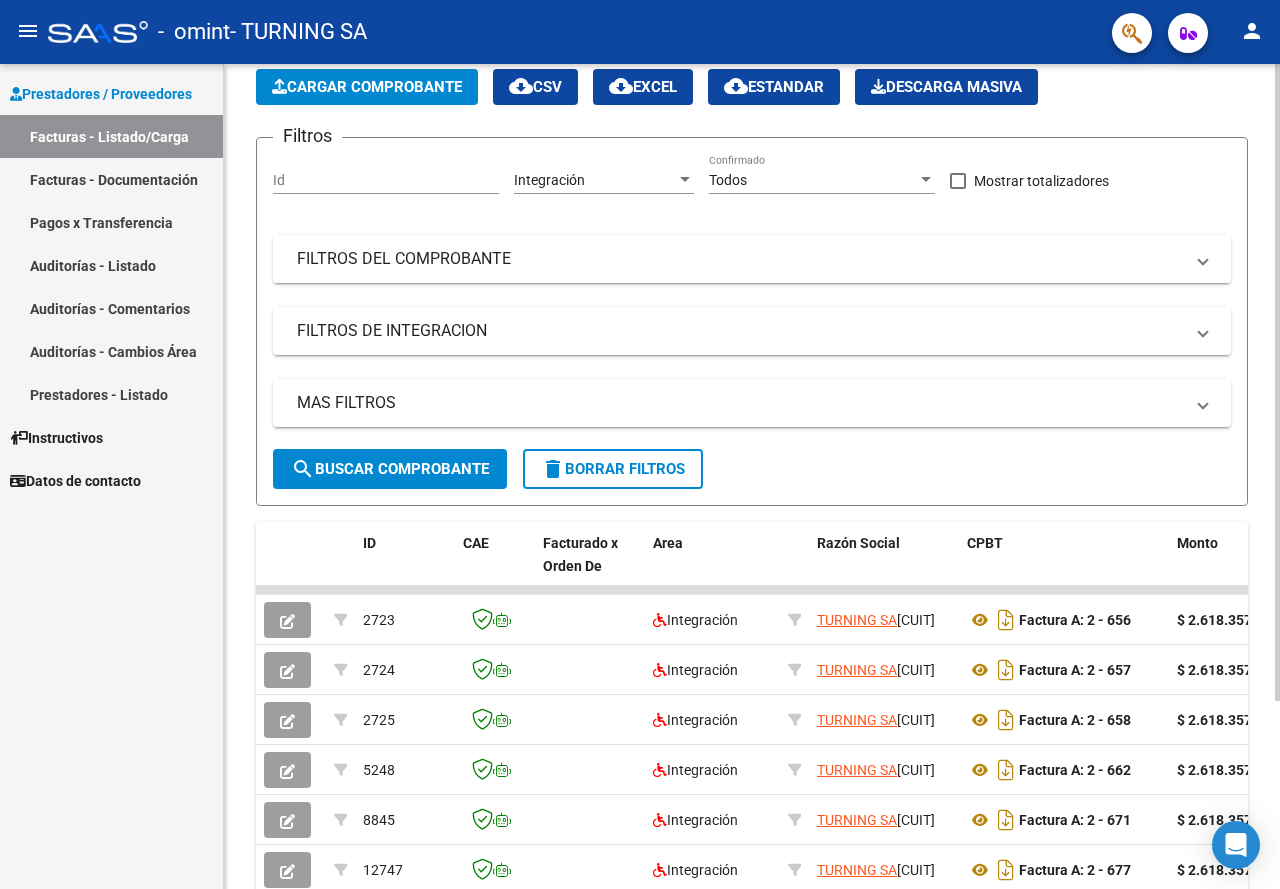 click at bounding box center [1203, 259] 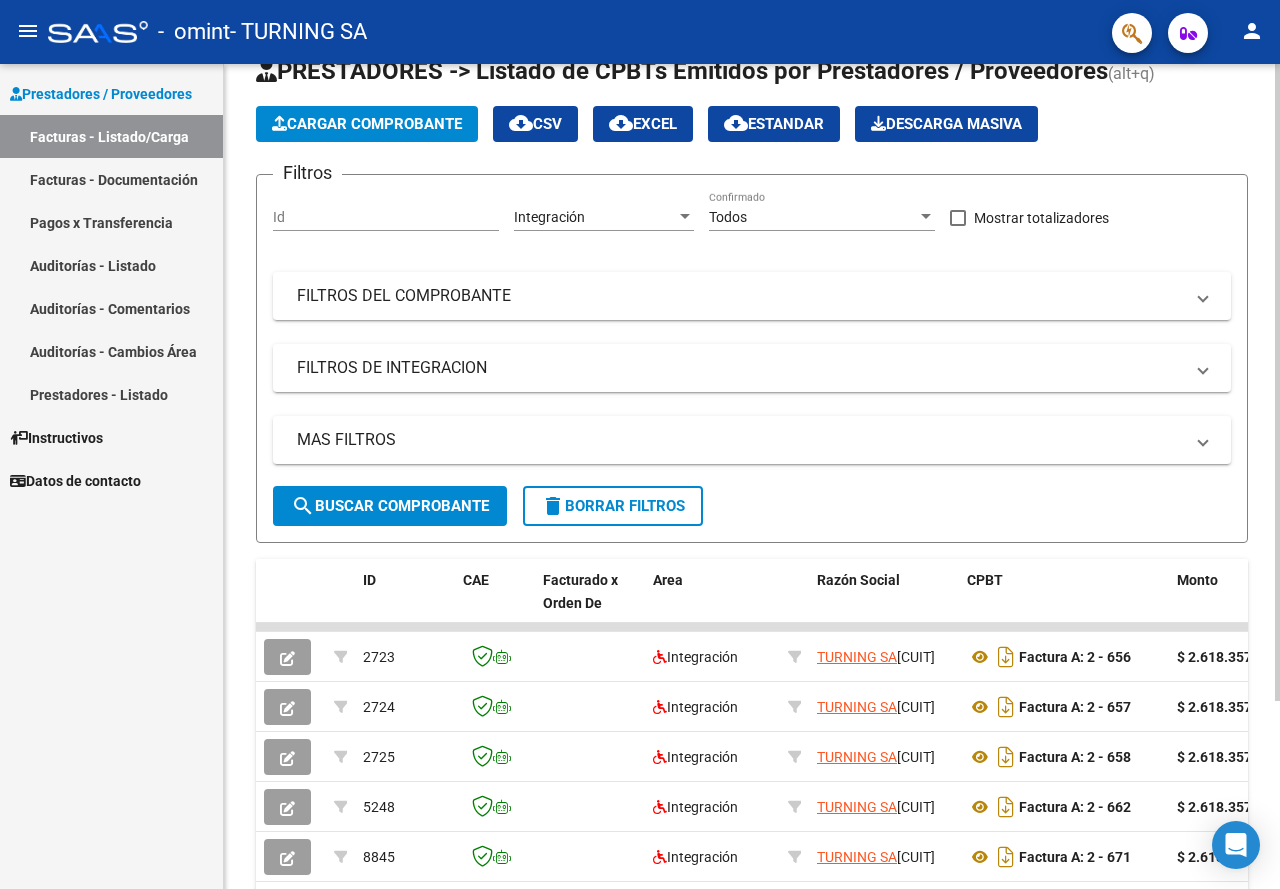 scroll, scrollTop: 0, scrollLeft: 0, axis: both 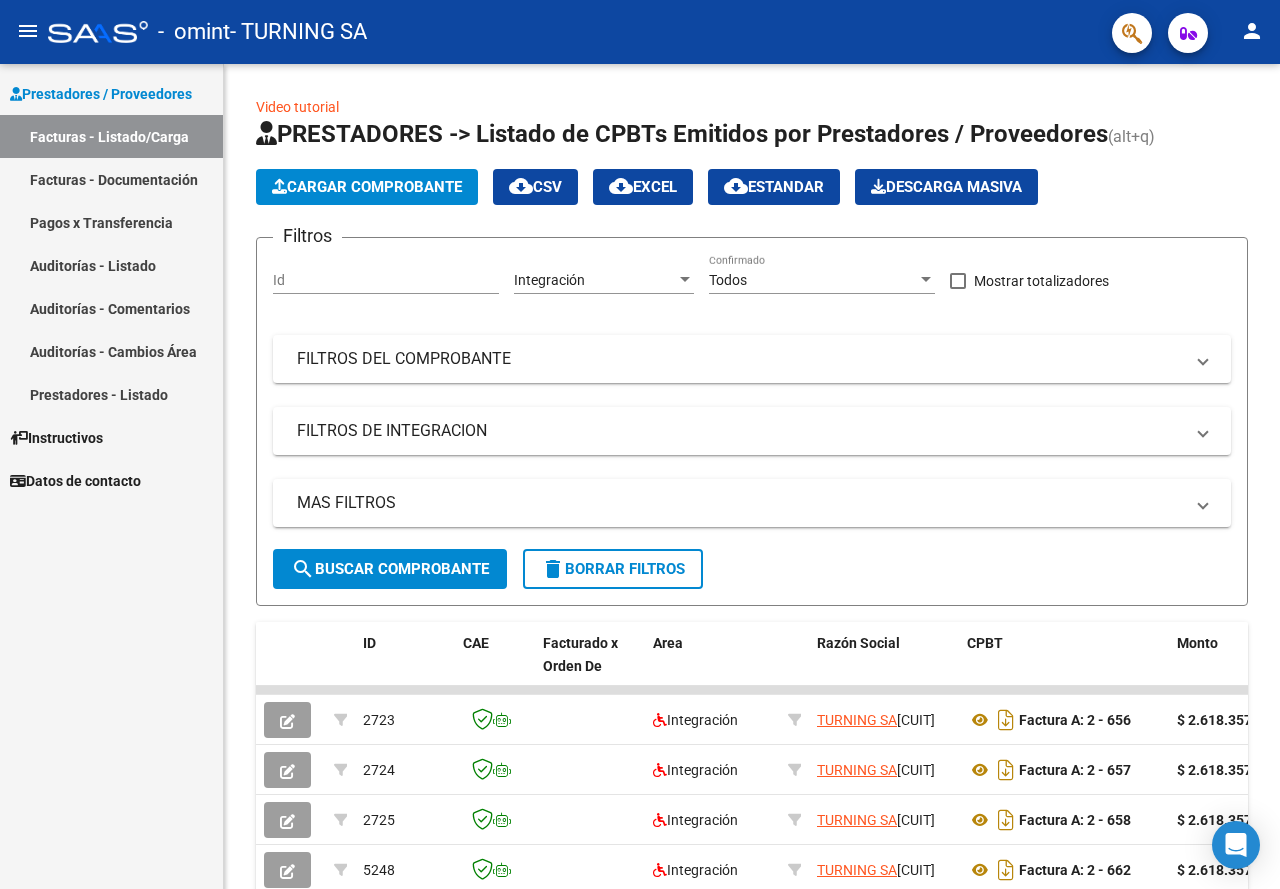 click on "Prestadores / Proveedores" at bounding box center [101, 94] 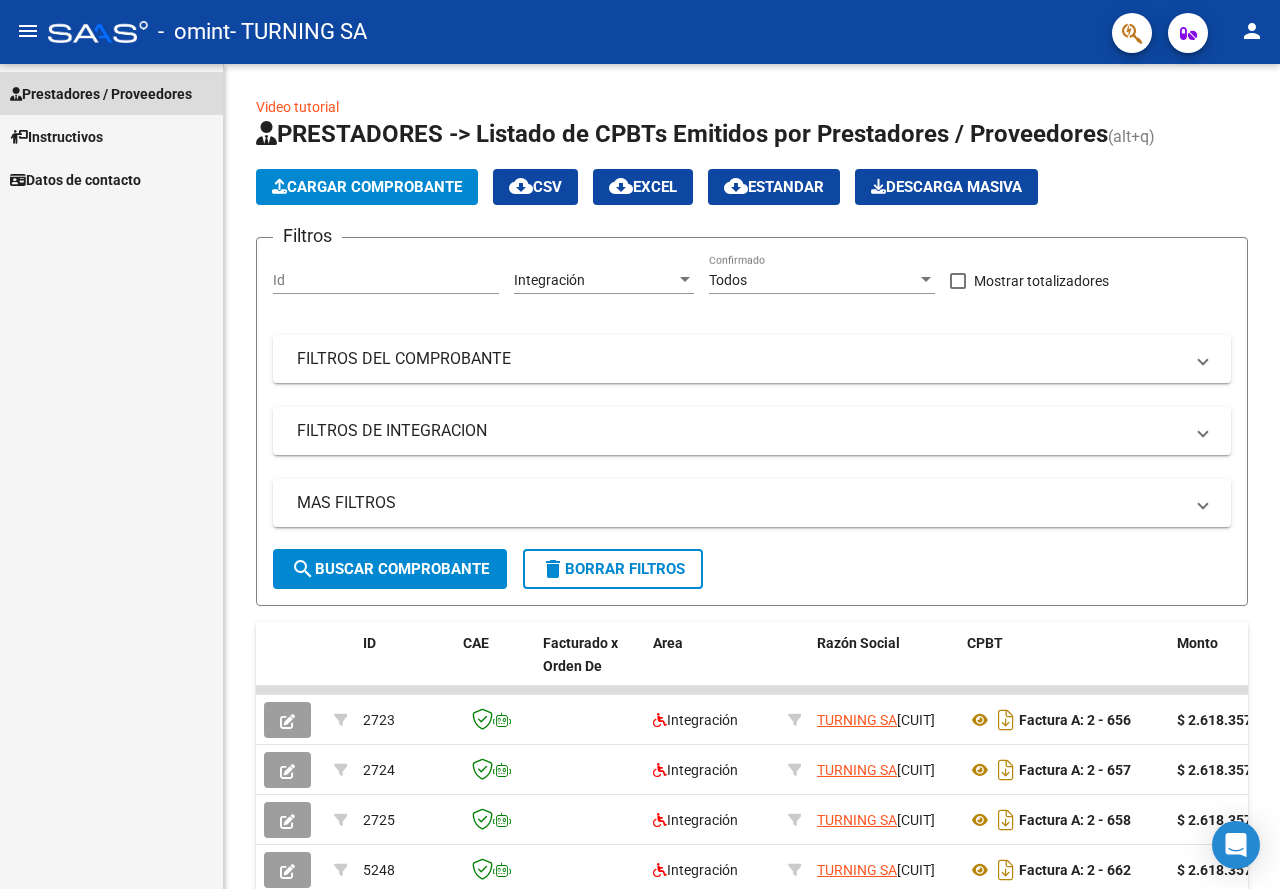 click on "Prestadores / Proveedores" at bounding box center [101, 94] 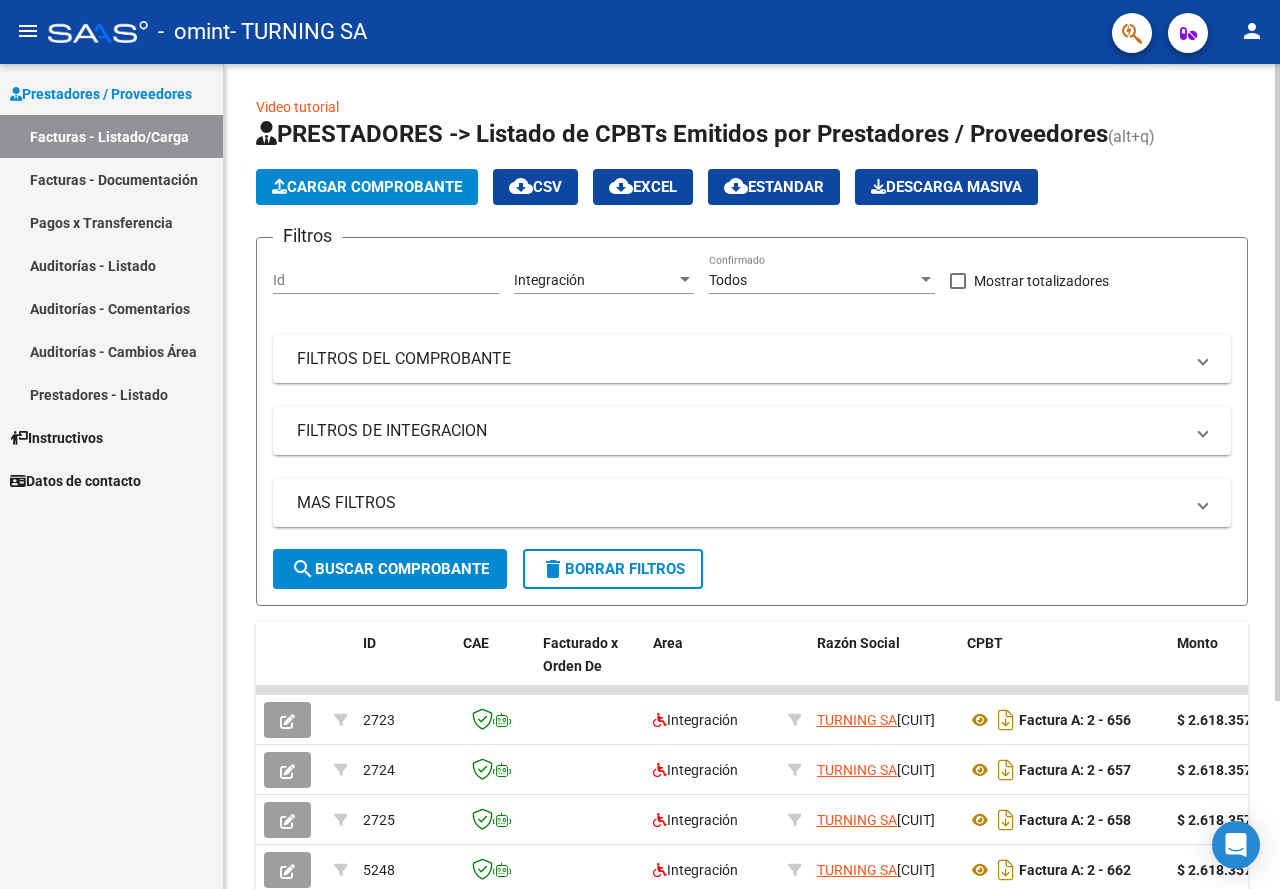 click on "search  Buscar Comprobante" 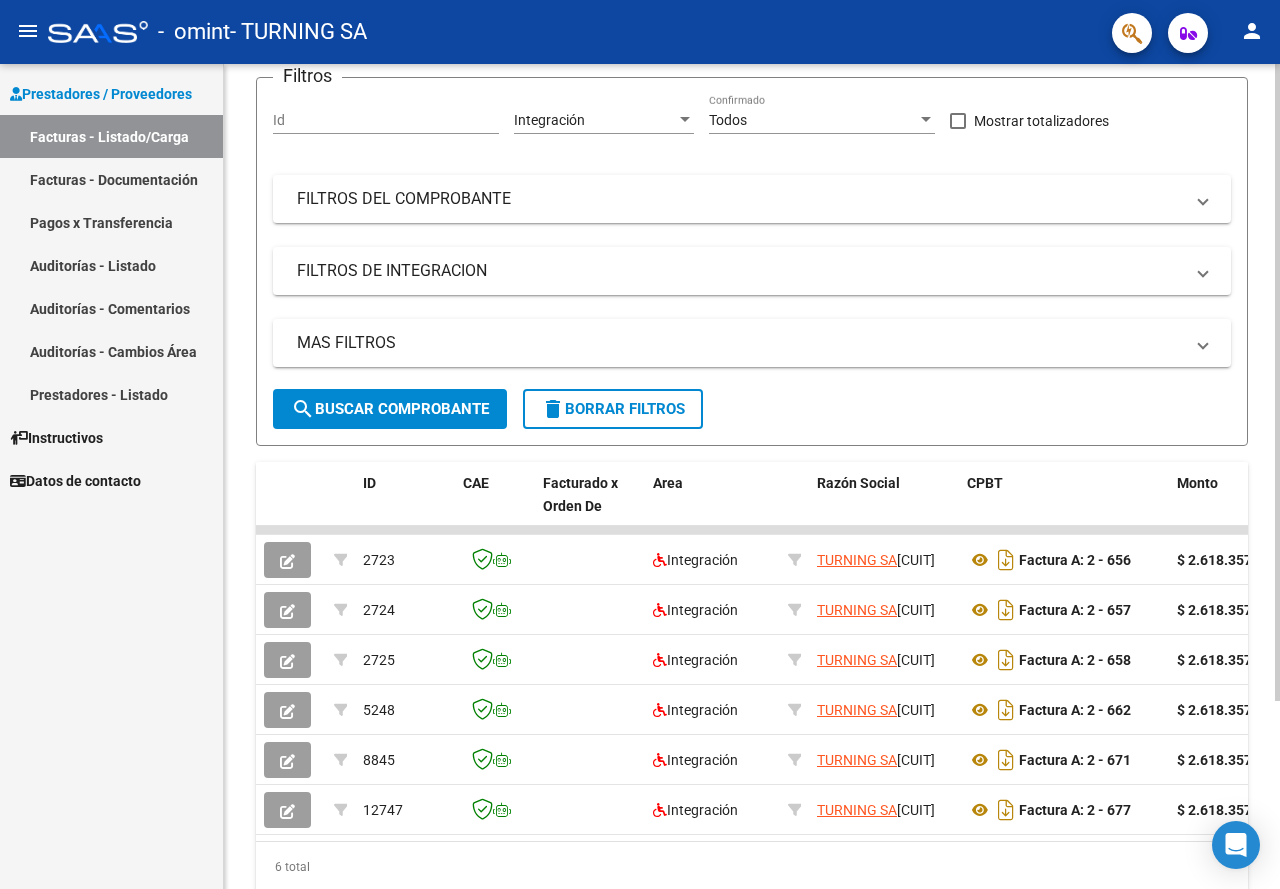 scroll, scrollTop: 243, scrollLeft: 0, axis: vertical 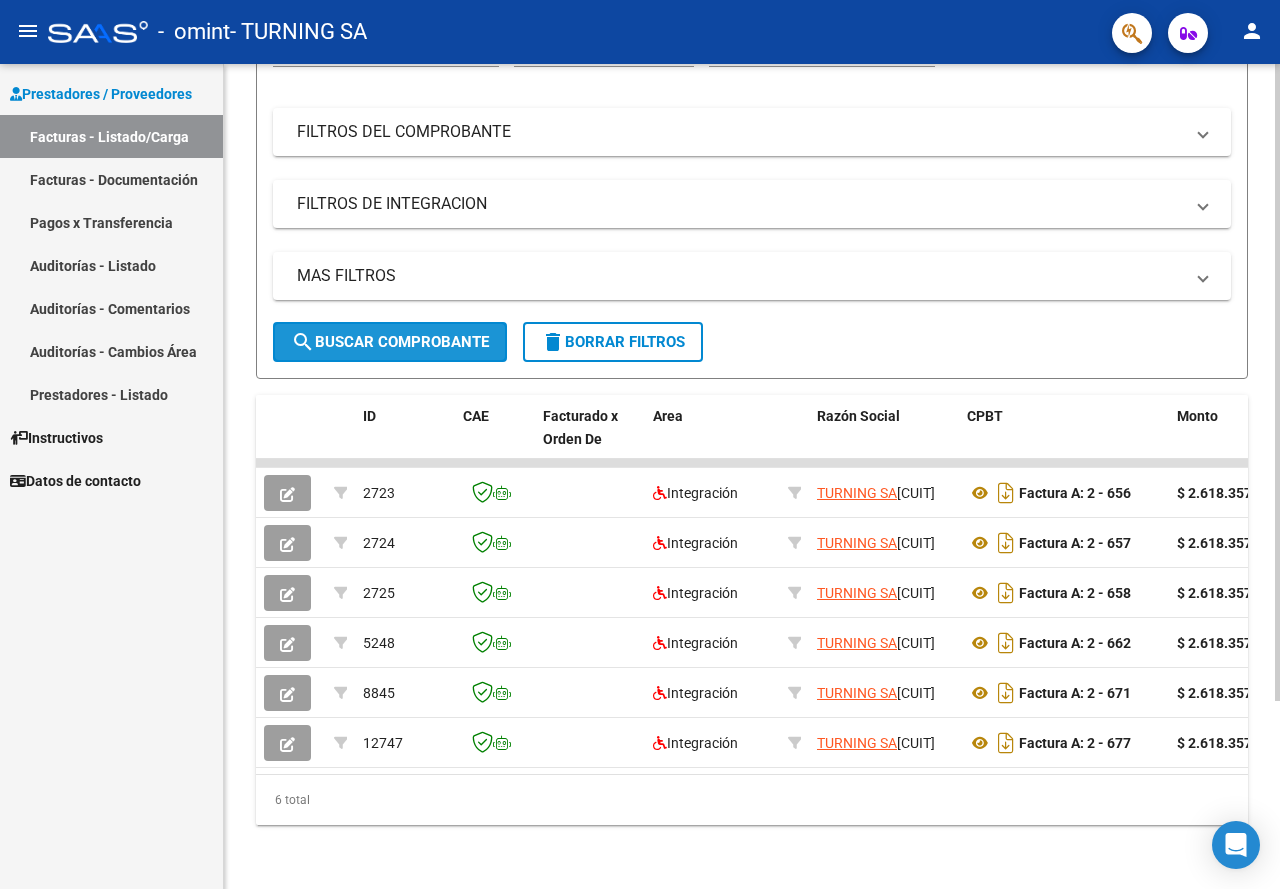 click on "search" 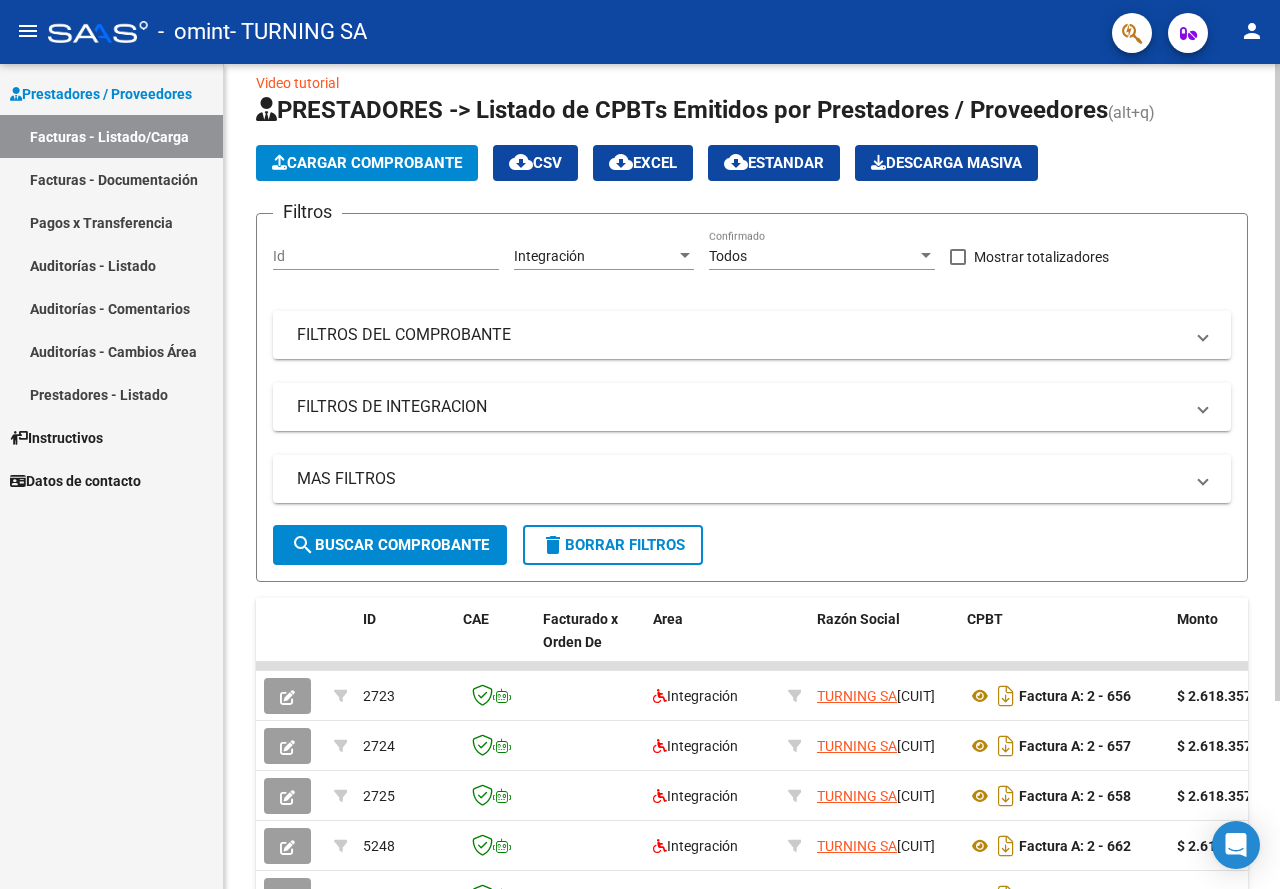 scroll, scrollTop: 0, scrollLeft: 0, axis: both 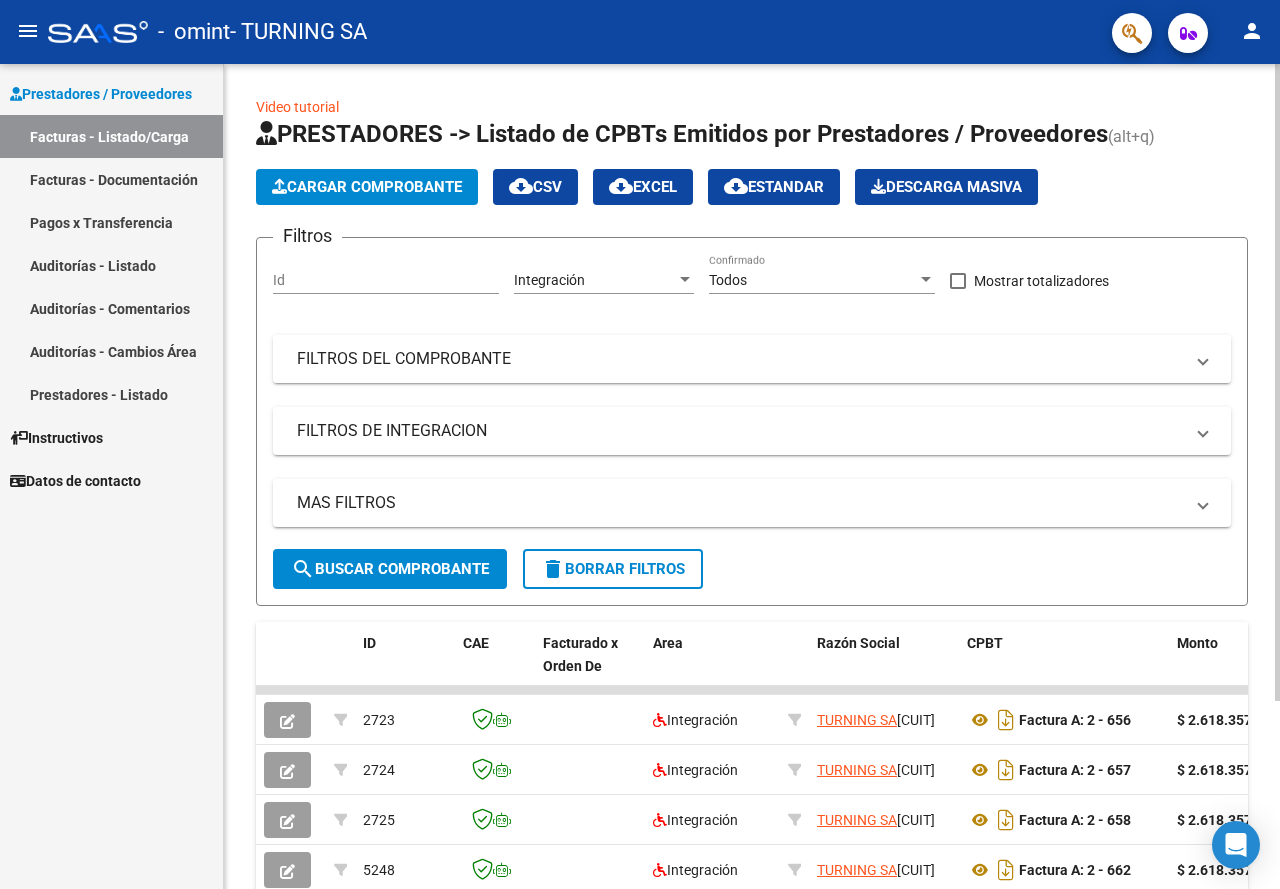 click at bounding box center [1203, 359] 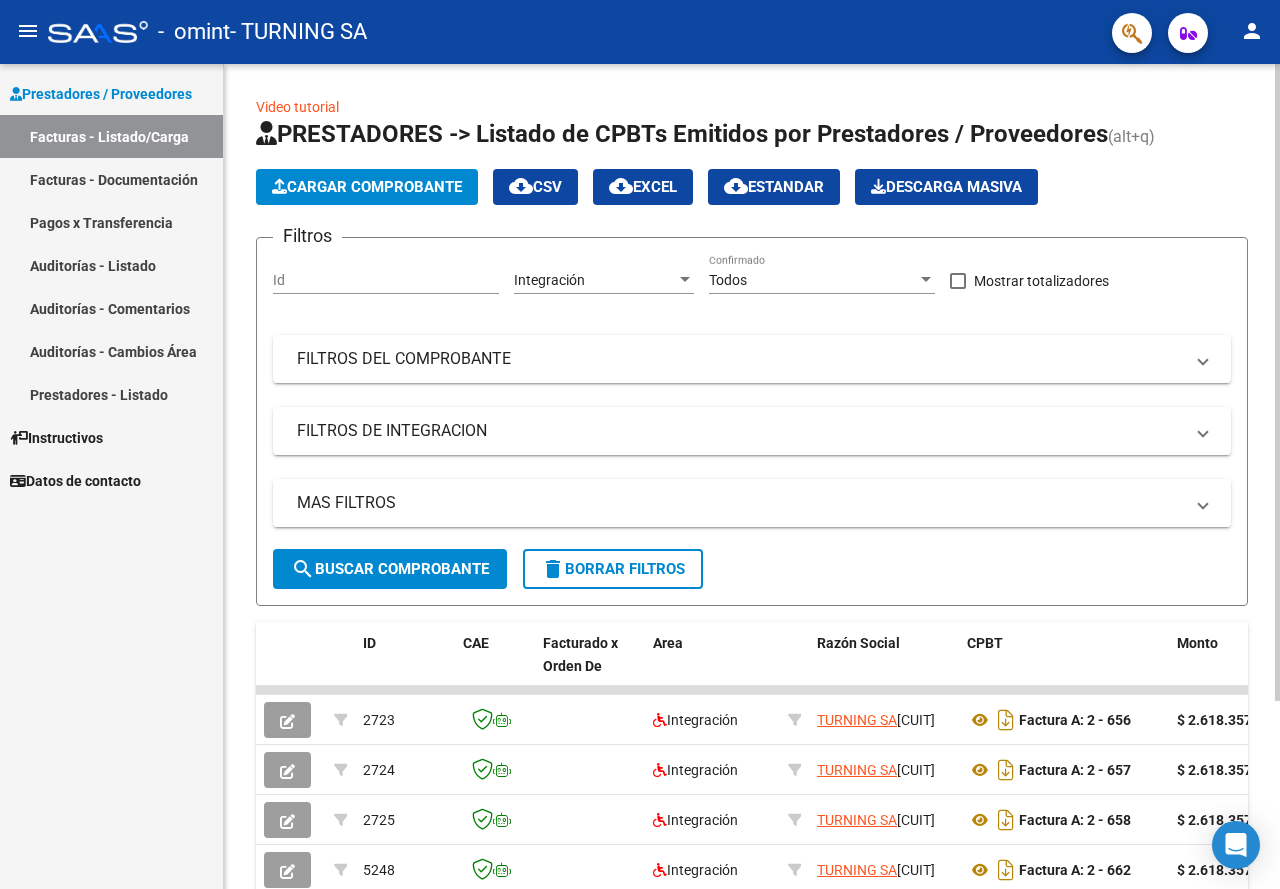 click on "MAS FILTROS" at bounding box center [740, 503] 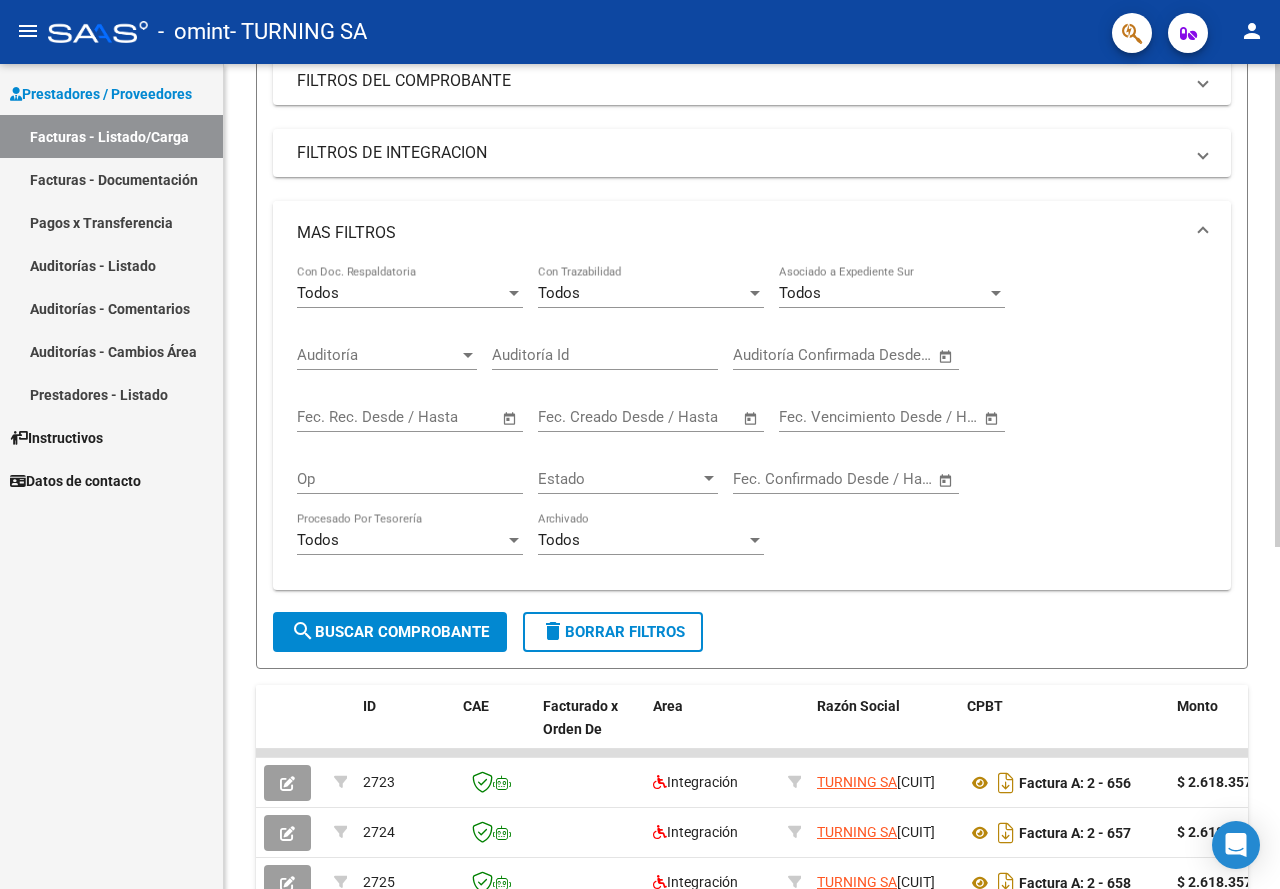 scroll, scrollTop: 300, scrollLeft: 0, axis: vertical 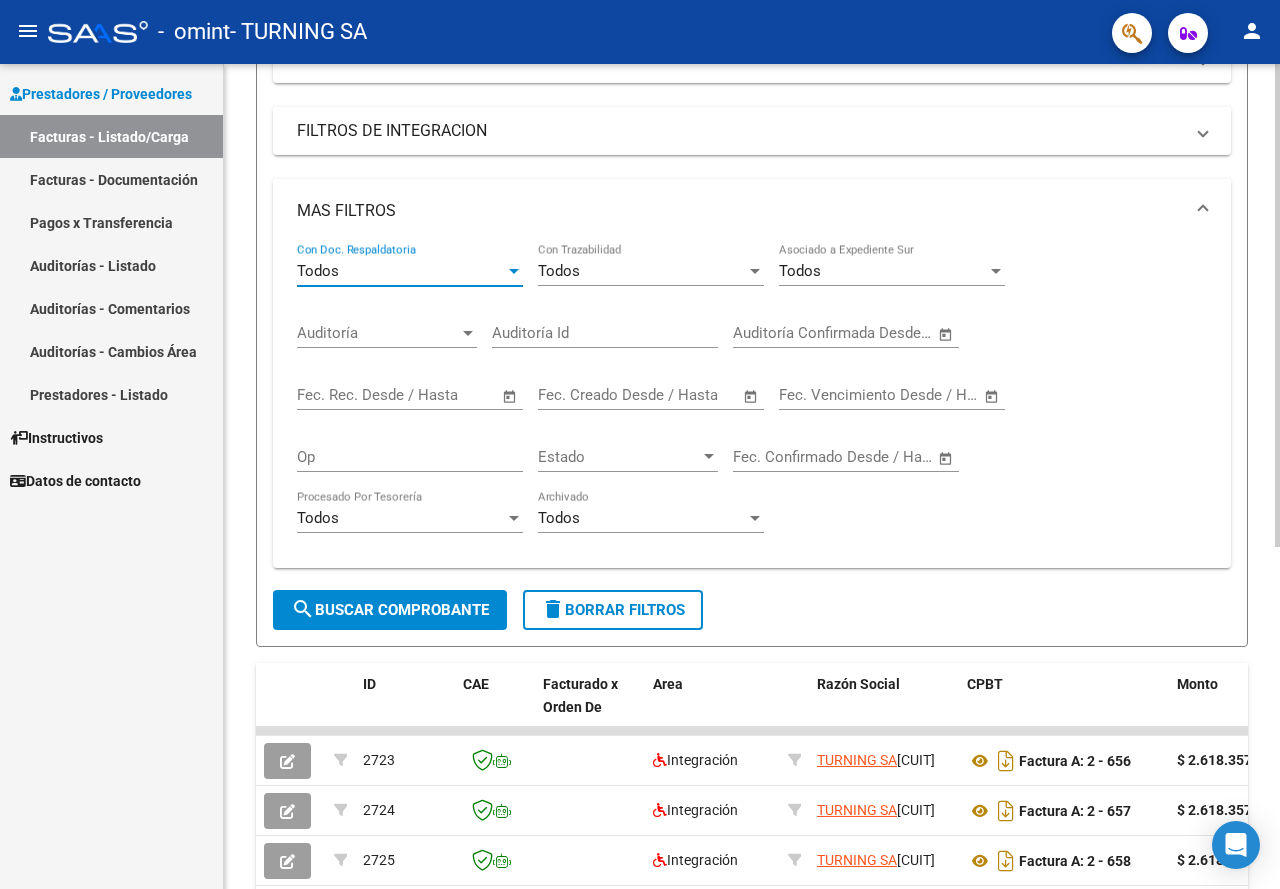 click at bounding box center (514, 271) 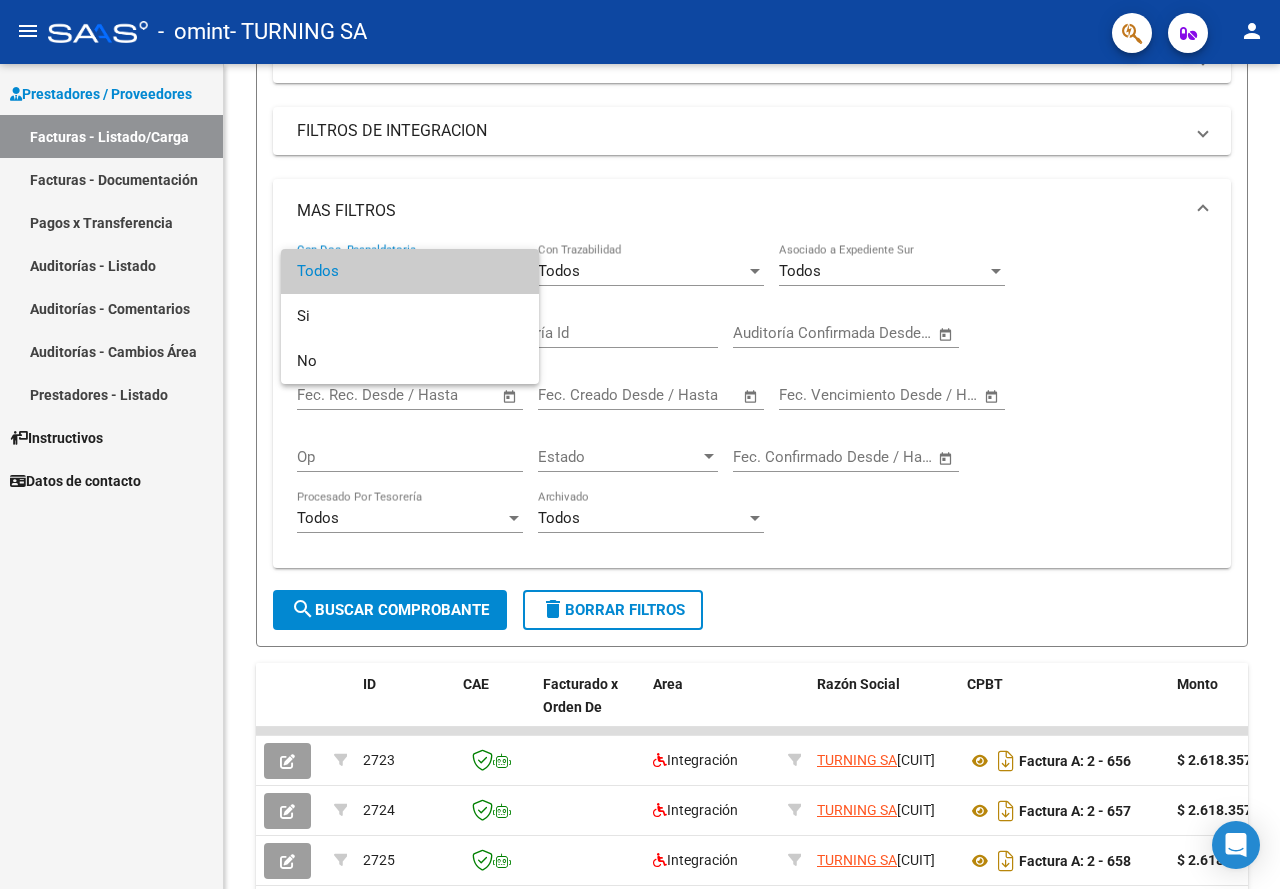 click on "Todos" at bounding box center [410, 271] 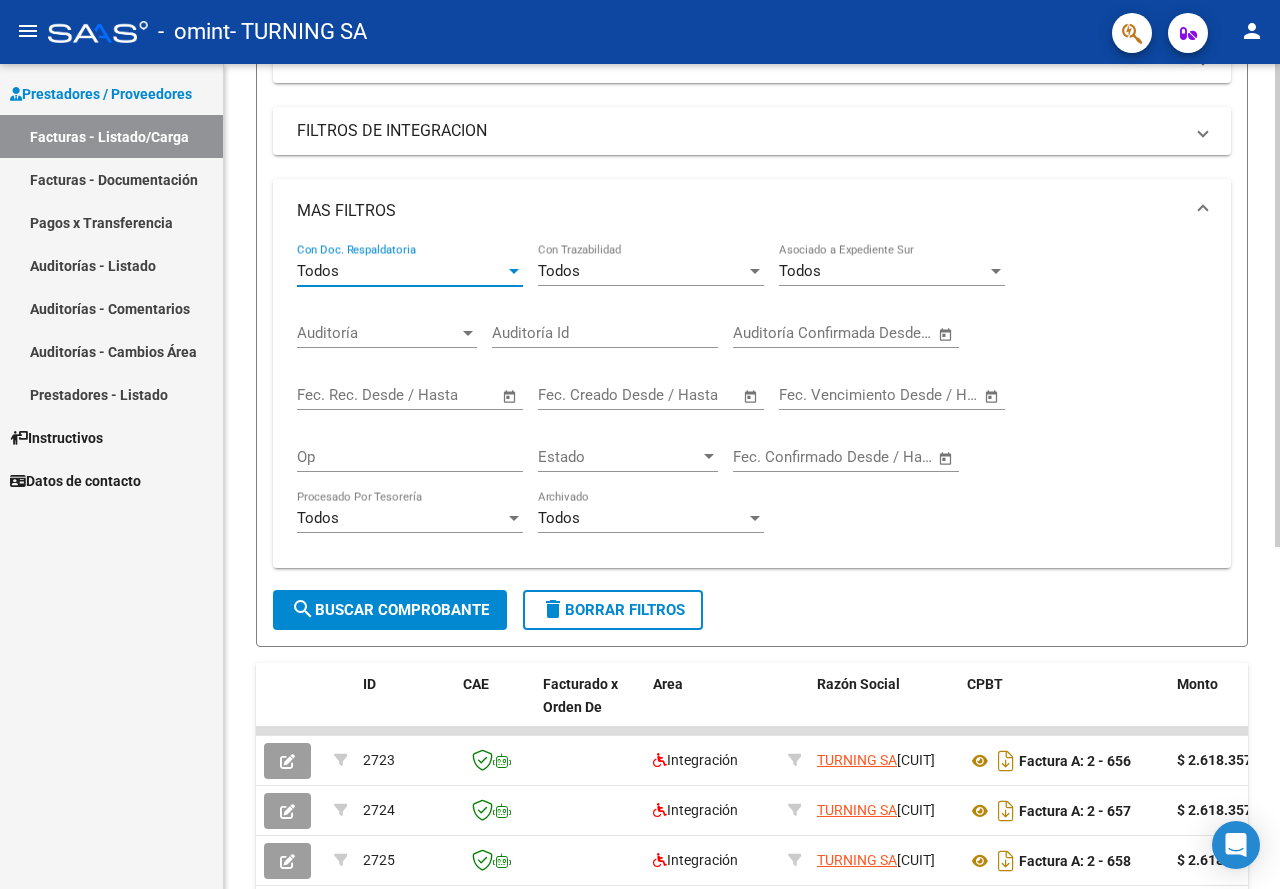 click at bounding box center [514, 271] 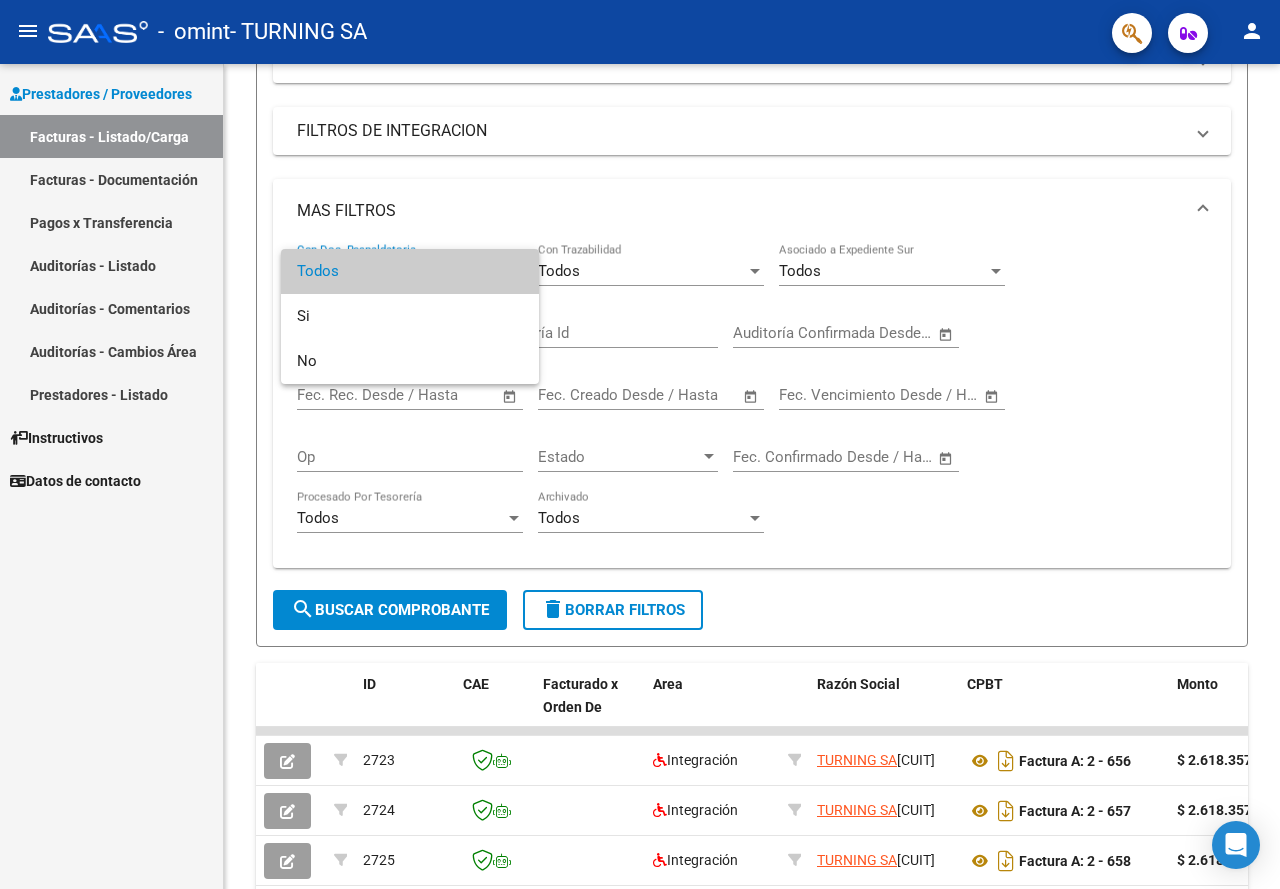 click at bounding box center (640, 444) 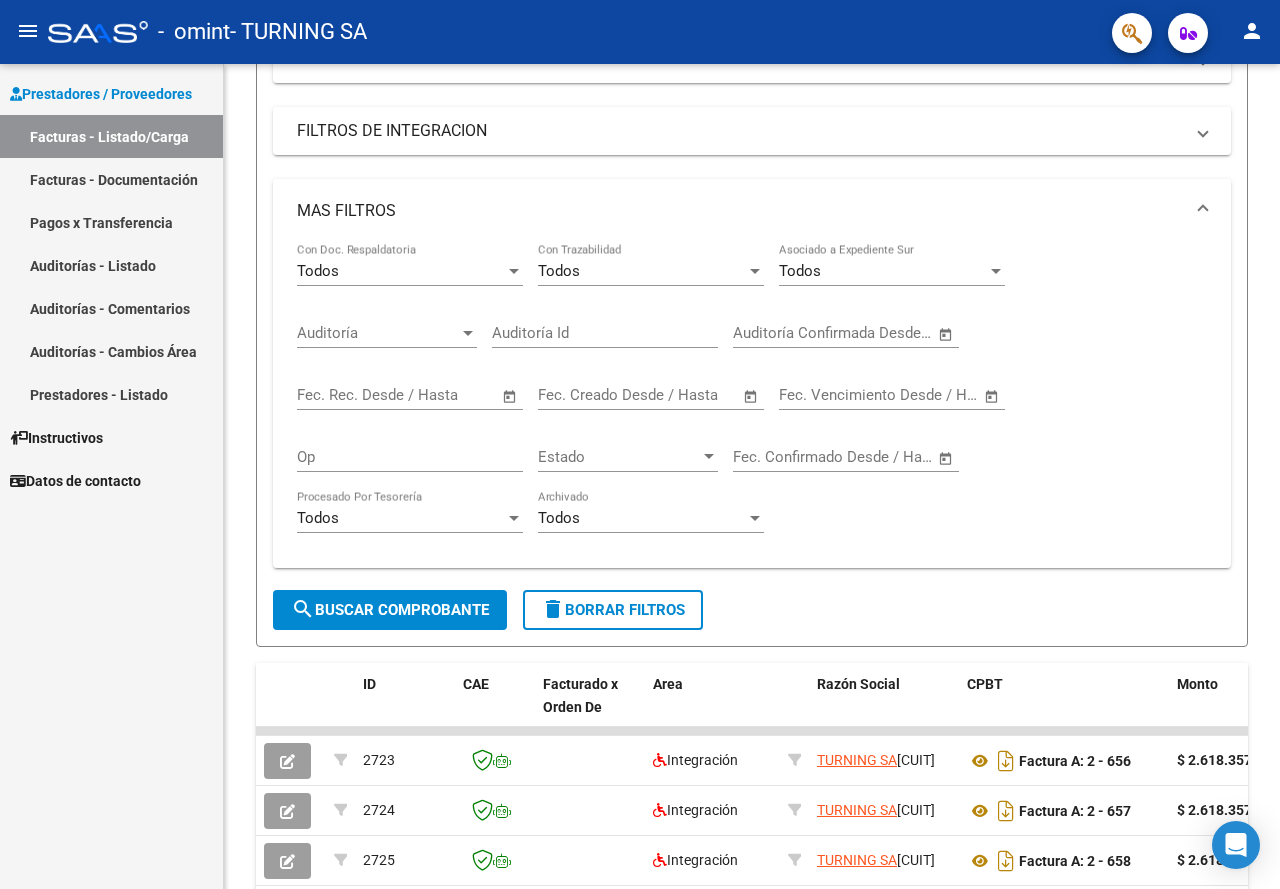 click on "Facturas - Listado/Carga" at bounding box center [111, 136] 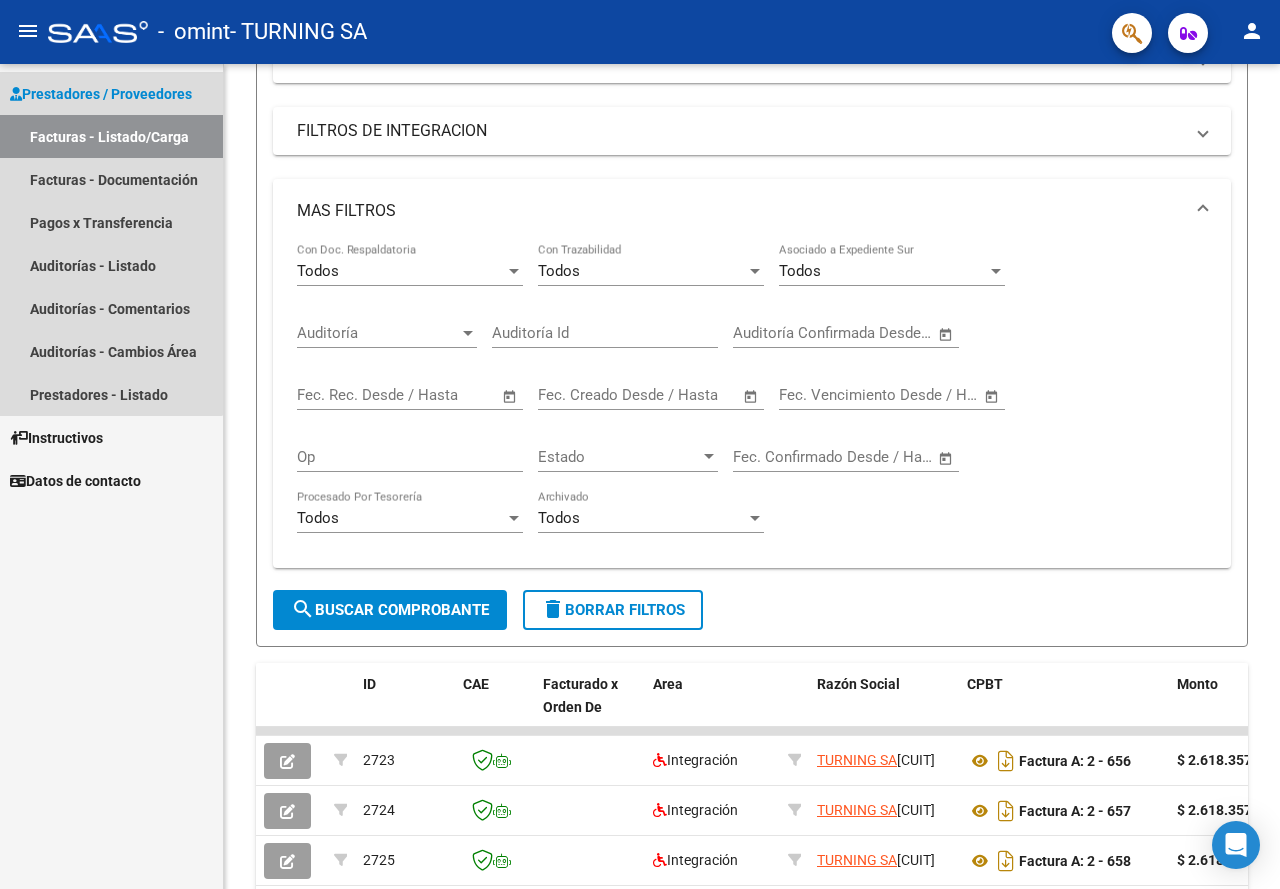 click on "Facturas - Listado/Carga" at bounding box center (111, 136) 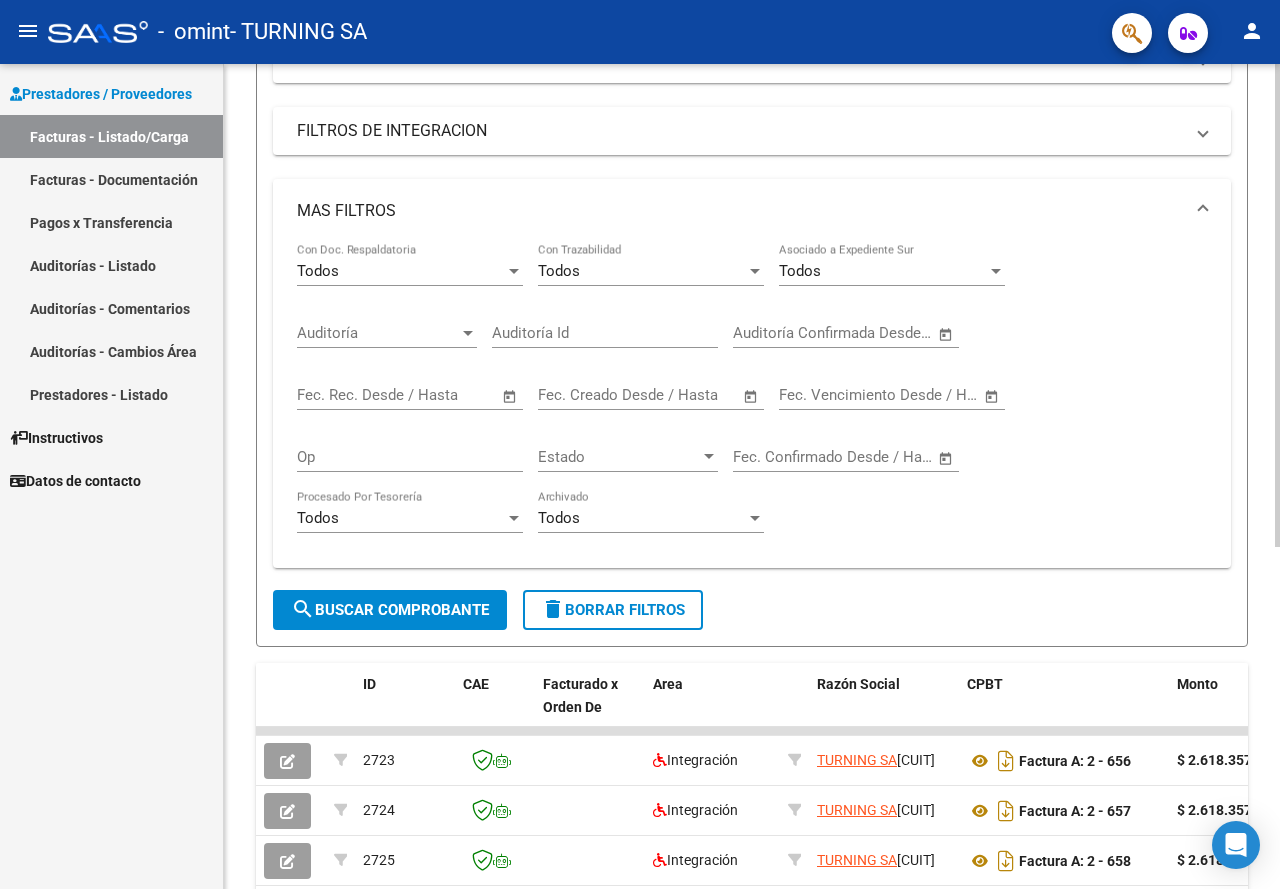 scroll, scrollTop: 0, scrollLeft: 0, axis: both 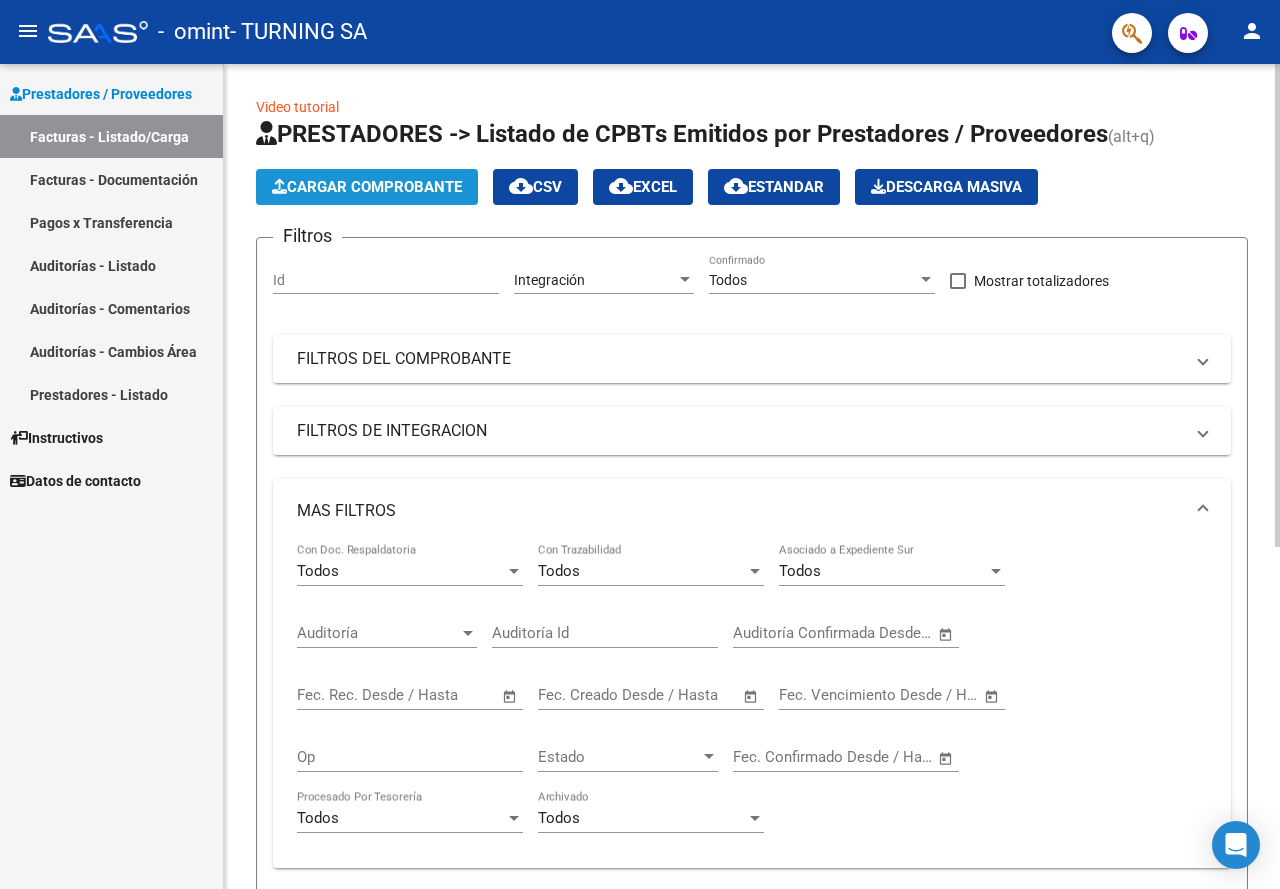 click on "Cargar Comprobante" 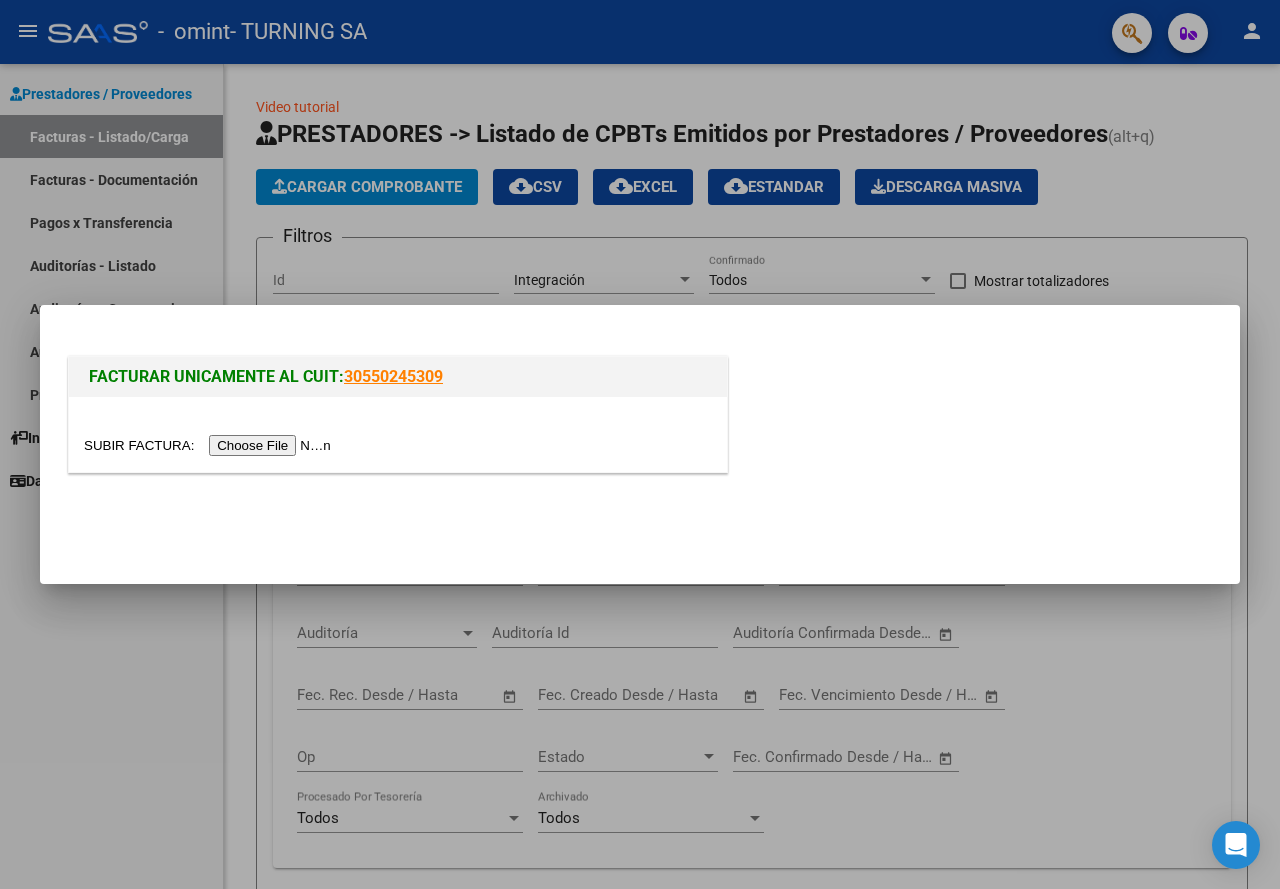 click at bounding box center (640, 444) 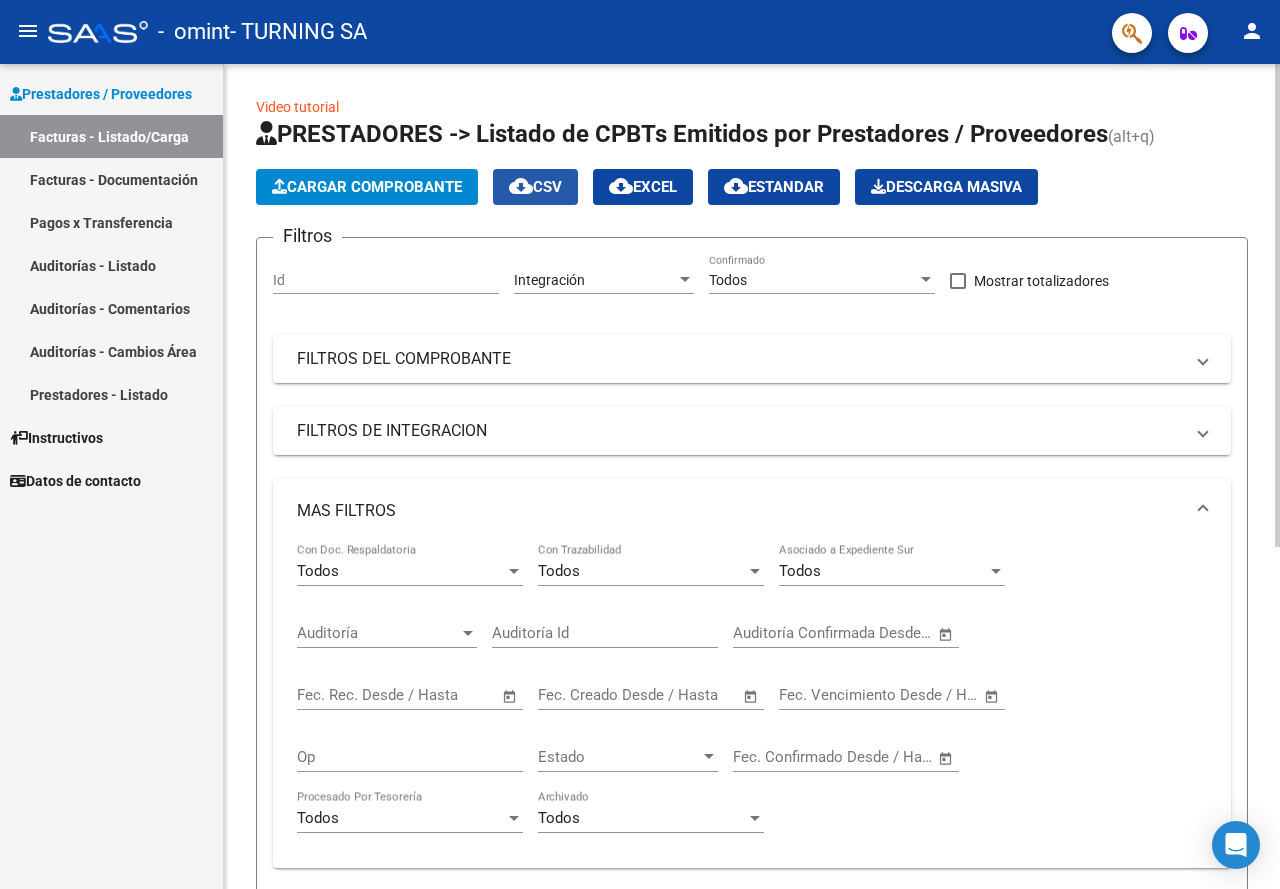 click on "cloud_download  CSV" 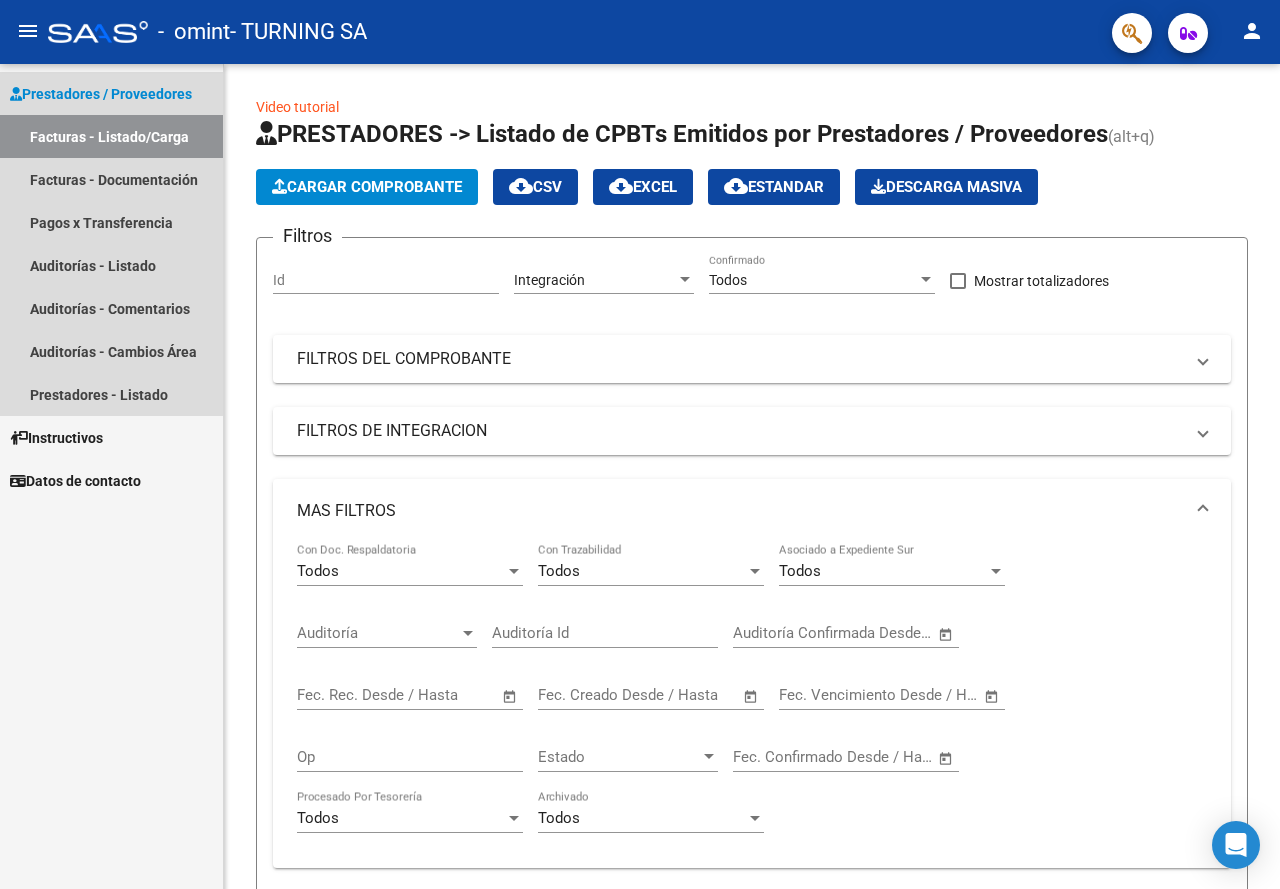 click on "Facturas - Listado/Carga" at bounding box center (111, 136) 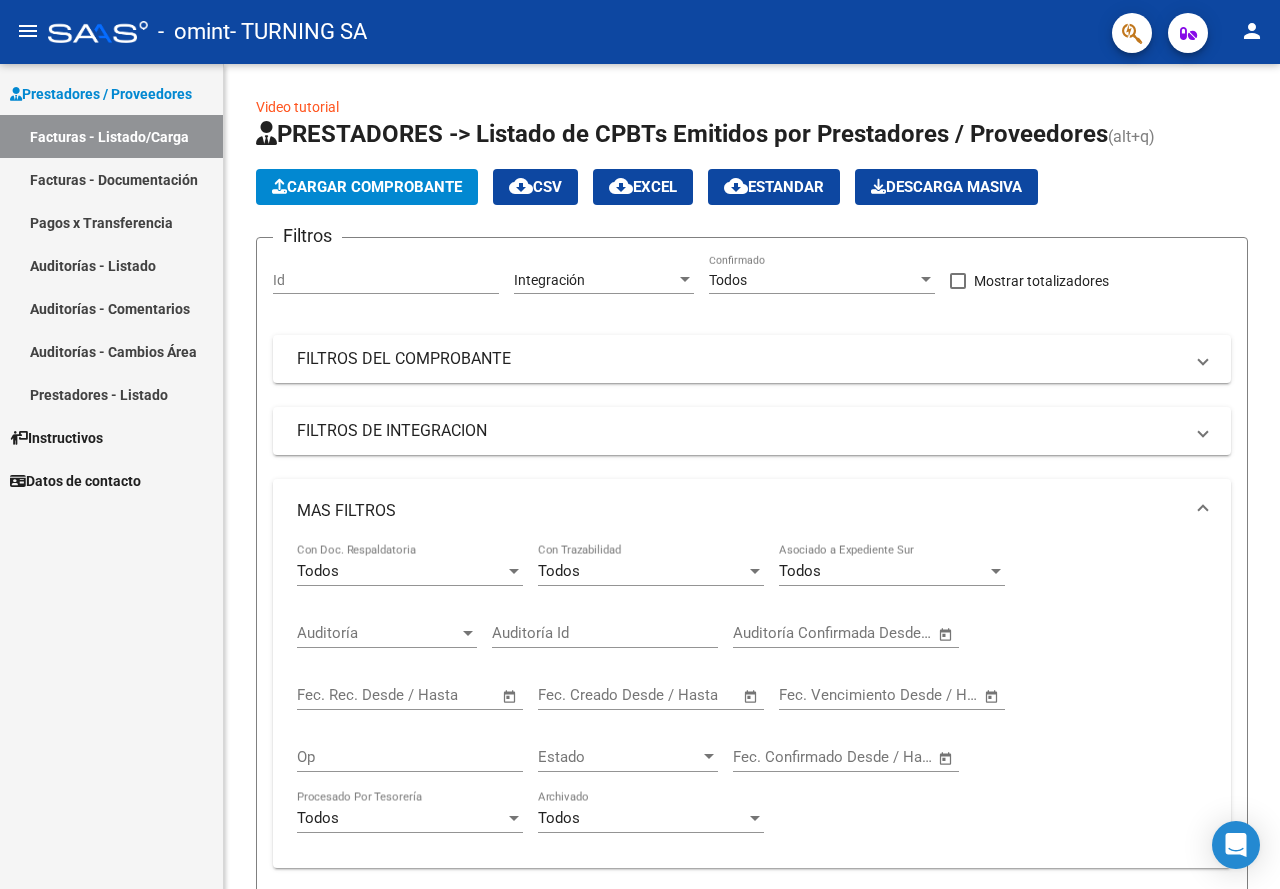 click on "menu" 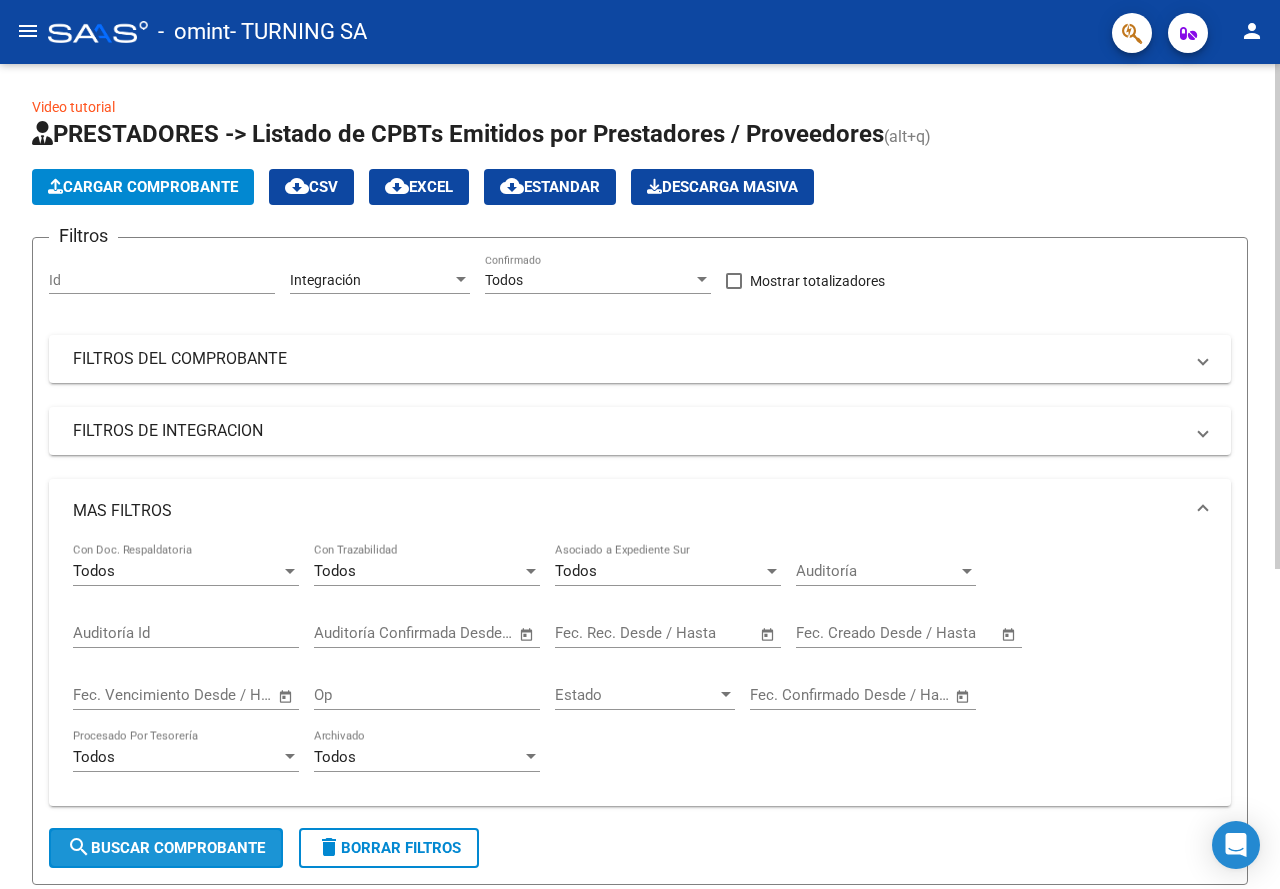 click on "search  Buscar Comprobante" 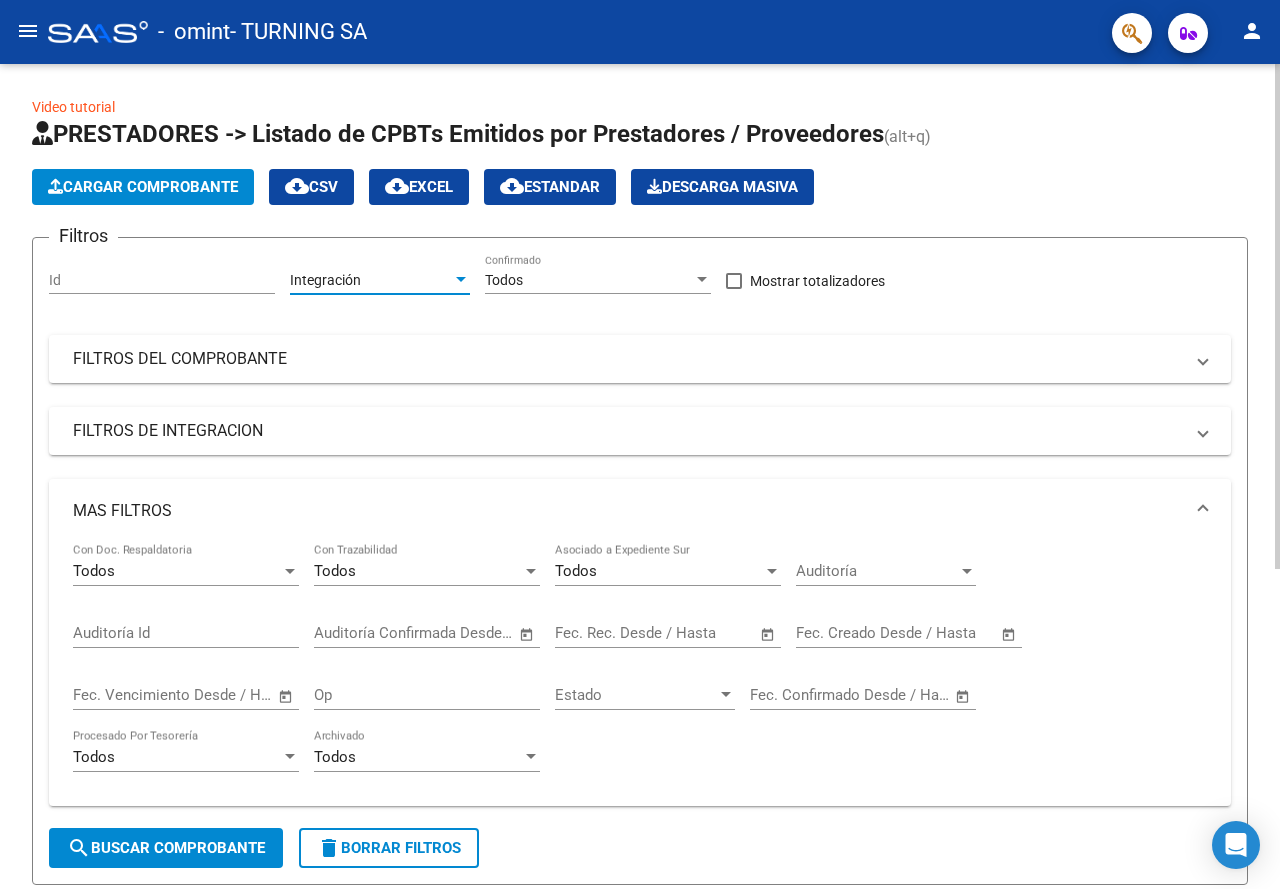 click at bounding box center [461, 279] 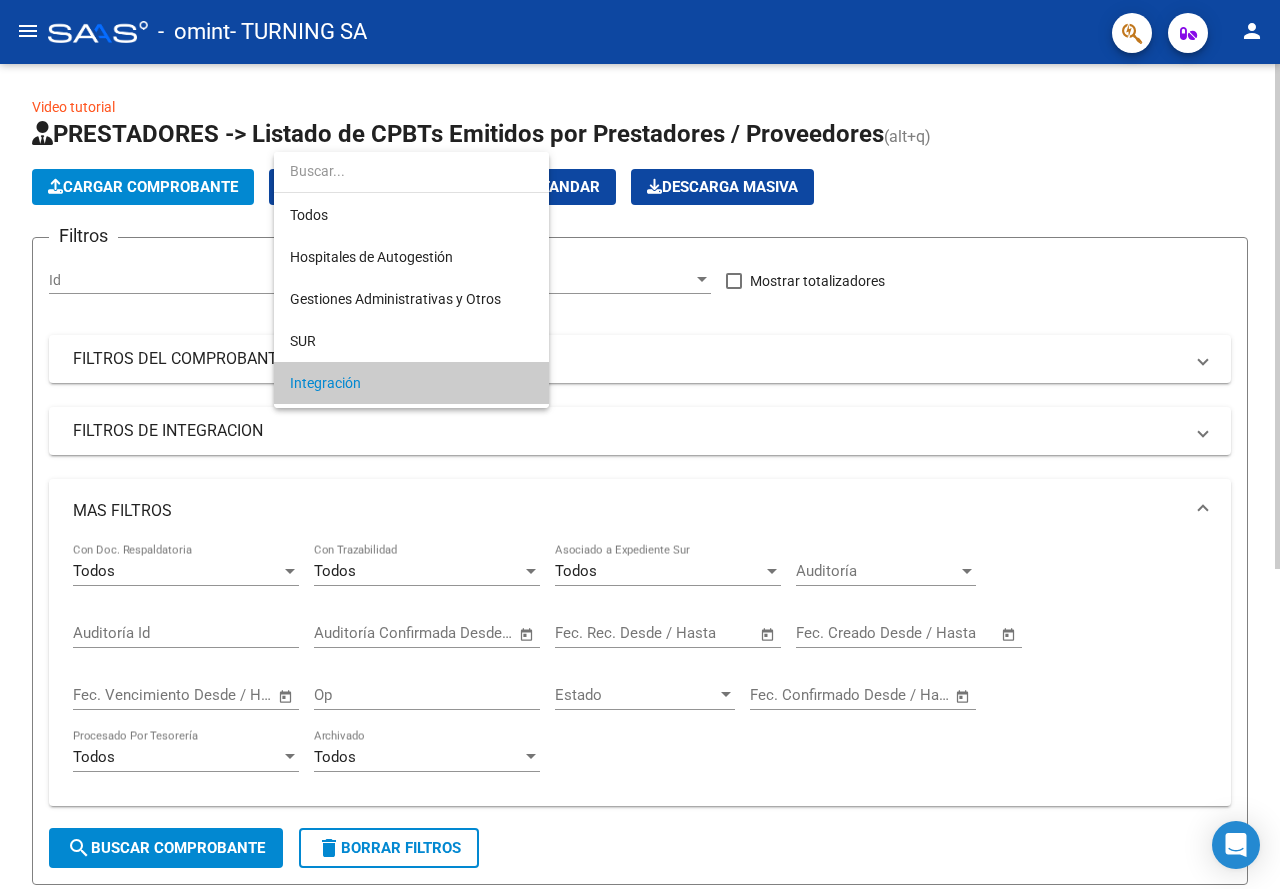 scroll, scrollTop: 103, scrollLeft: 0, axis: vertical 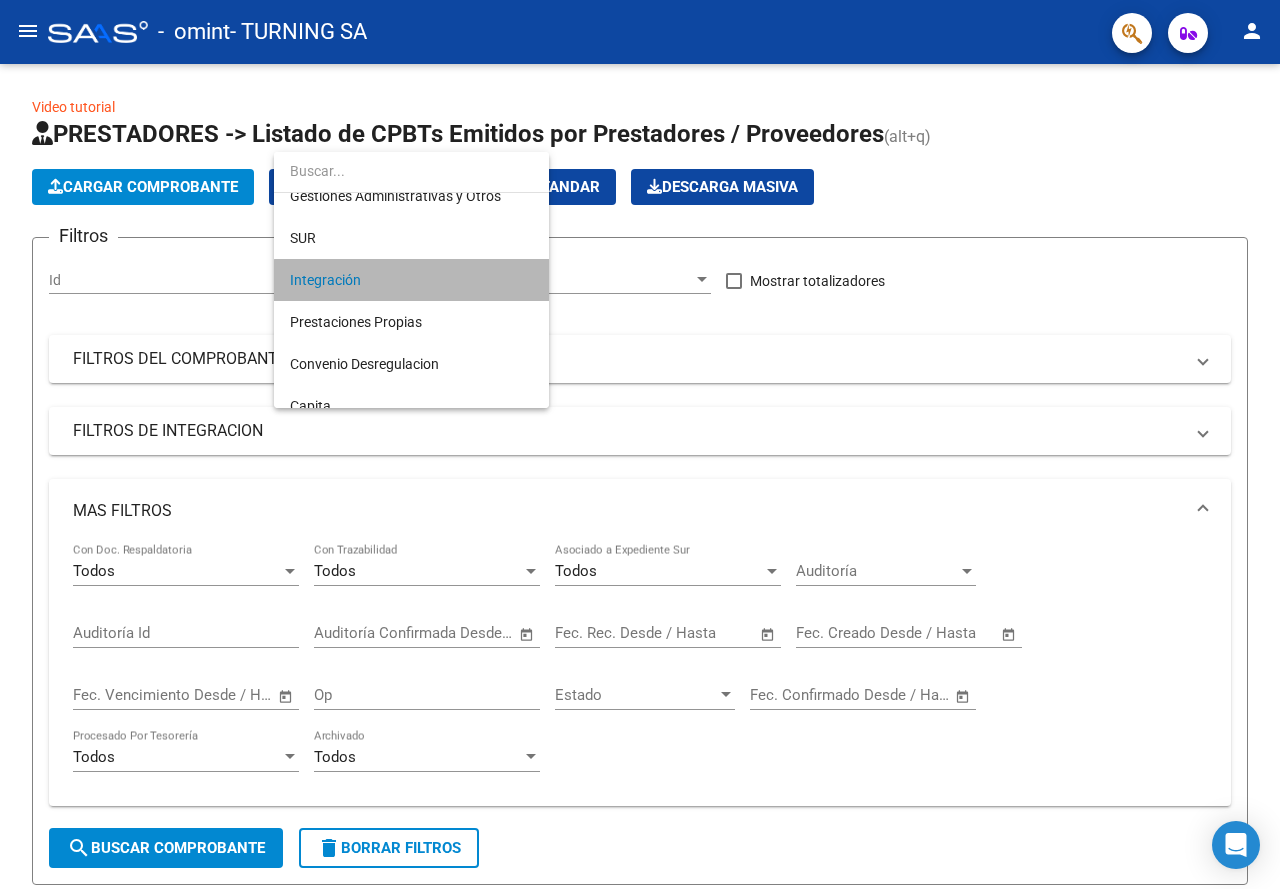 click on "Integración" at bounding box center [411, 280] 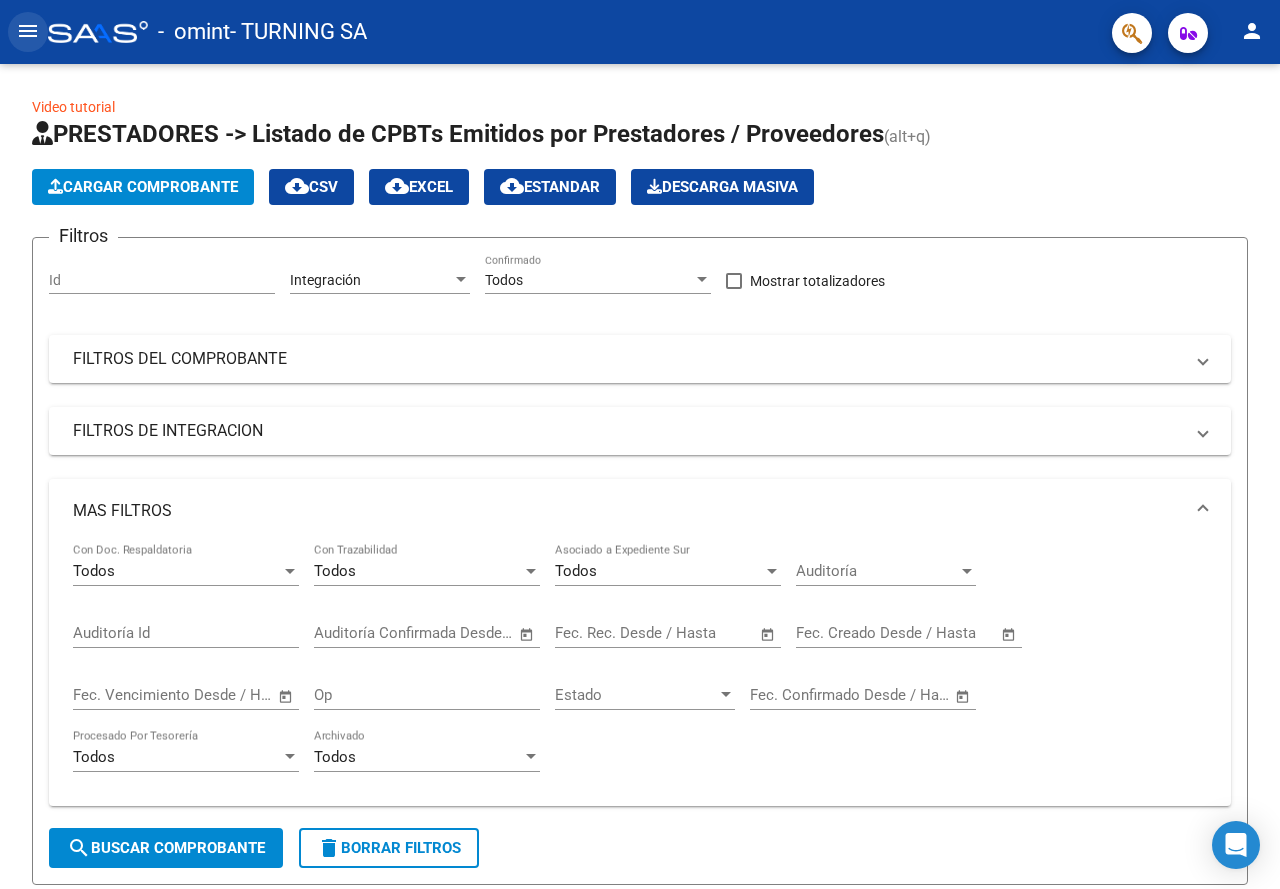 click on "menu" 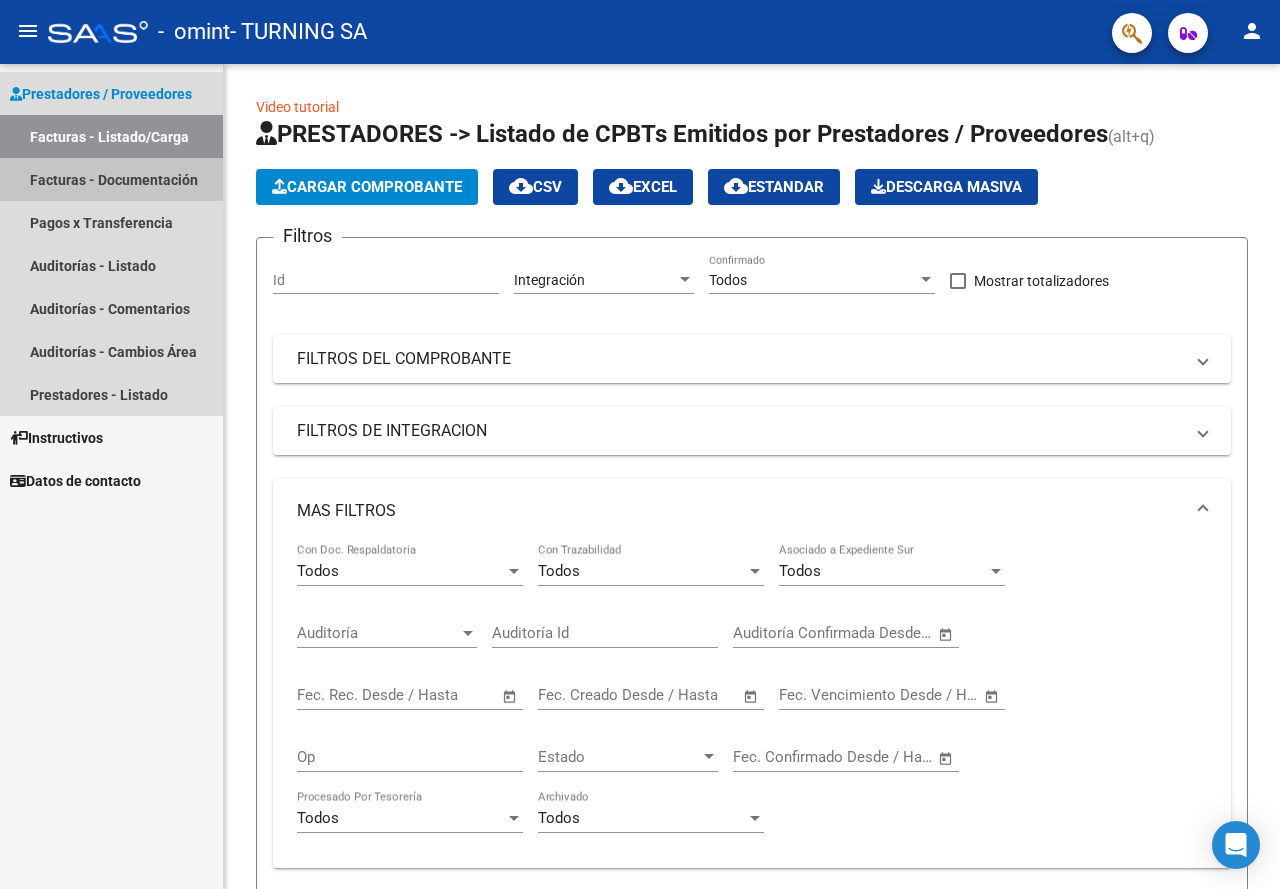 click on "Facturas - Documentación" at bounding box center (111, 179) 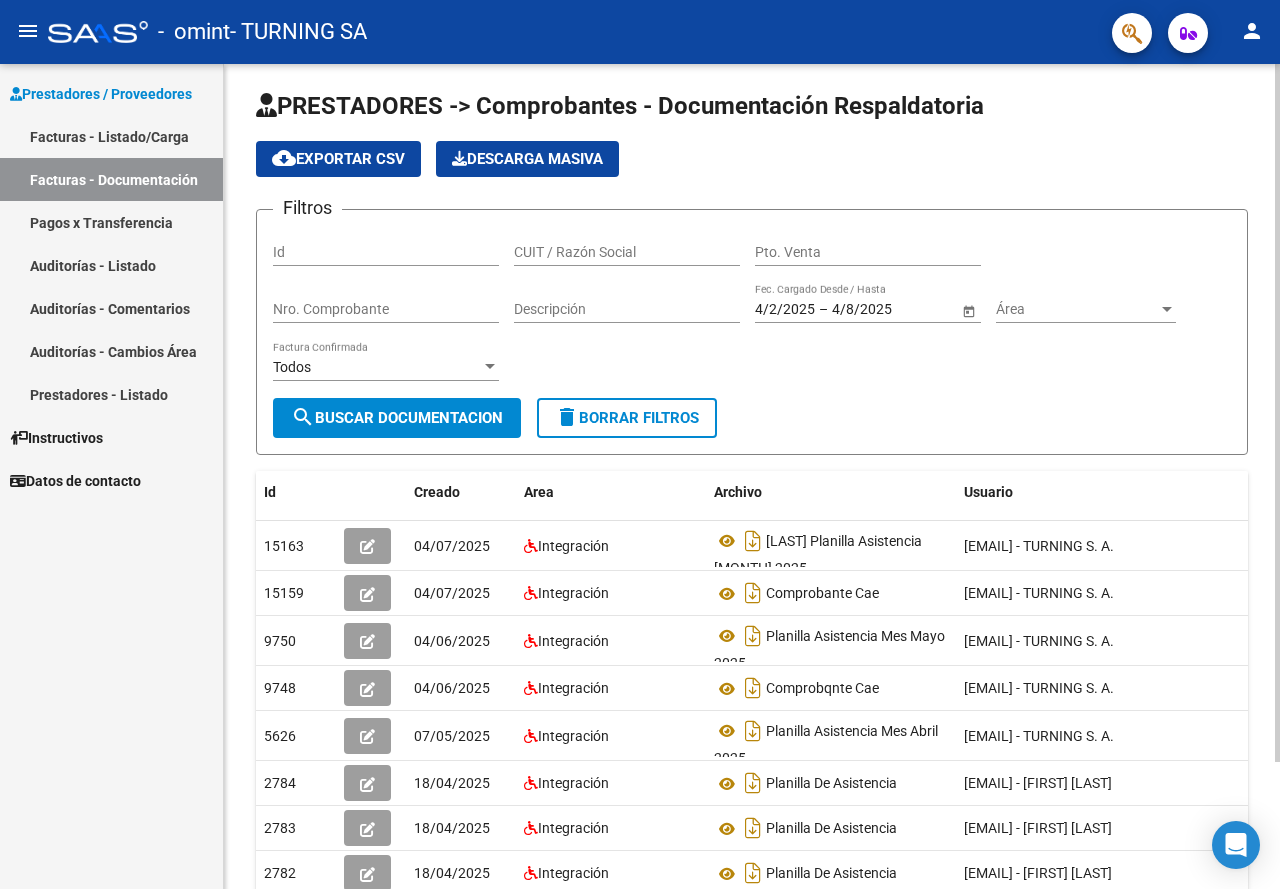 scroll, scrollTop: 0, scrollLeft: 0, axis: both 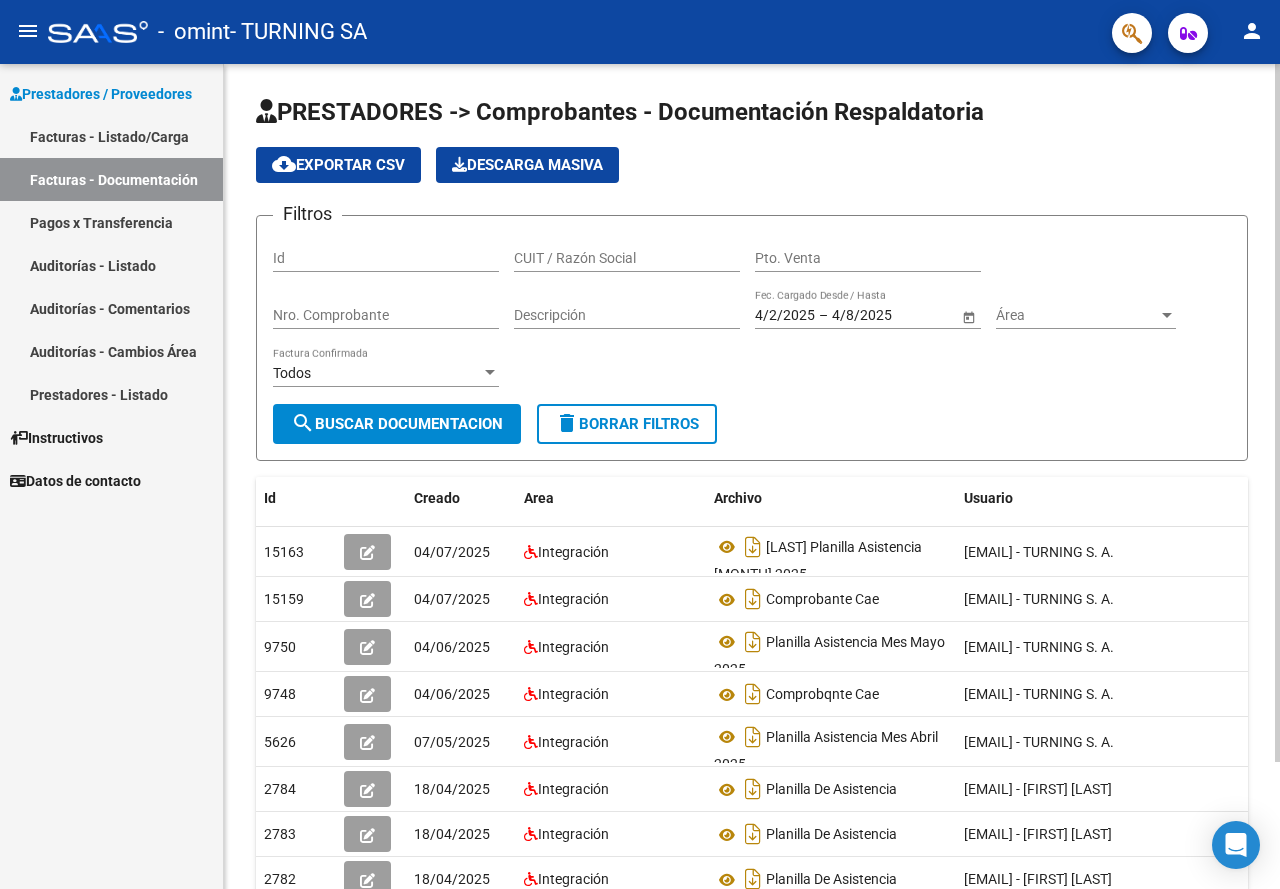 click on "cloud_download  Exportar CSV" 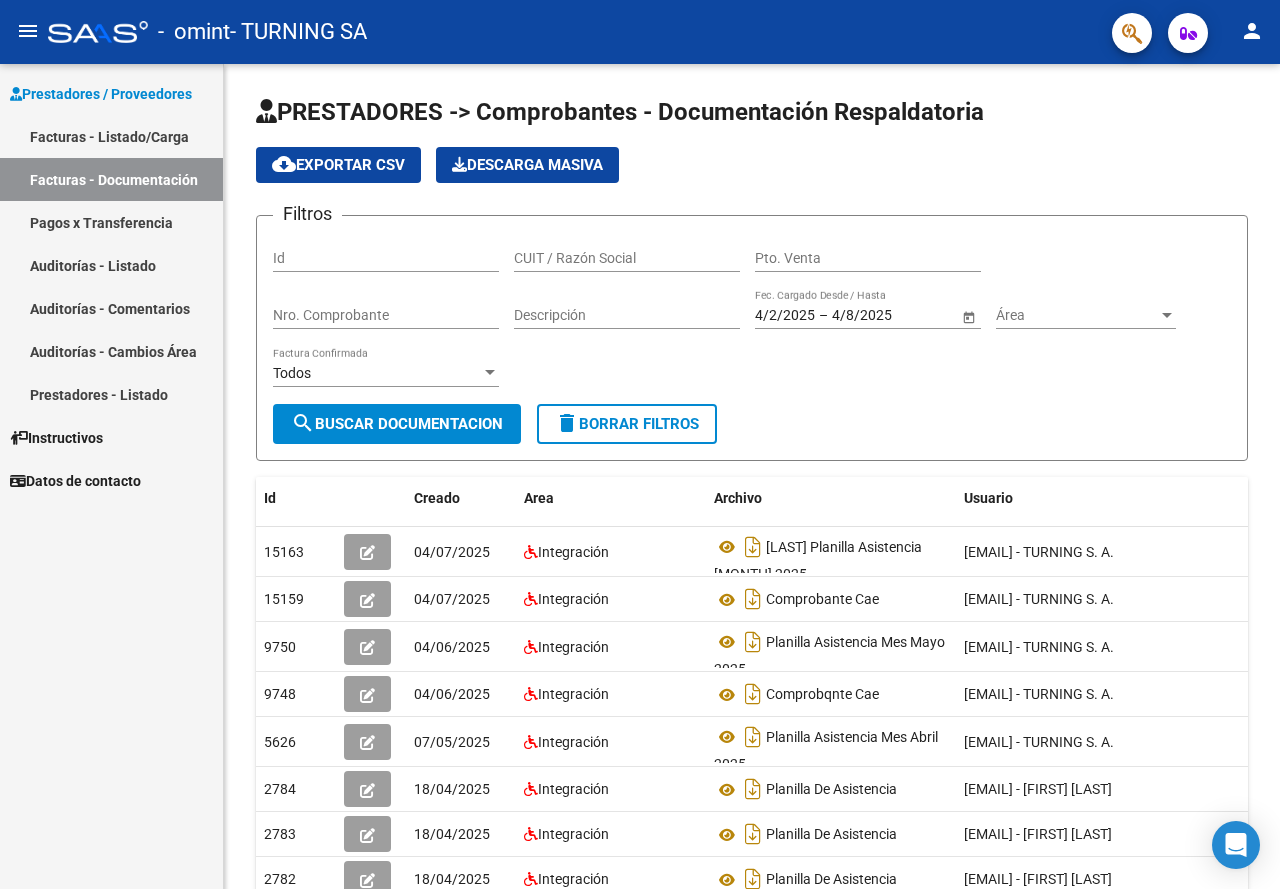 click on "Prestadores / Proveedores" at bounding box center (101, 94) 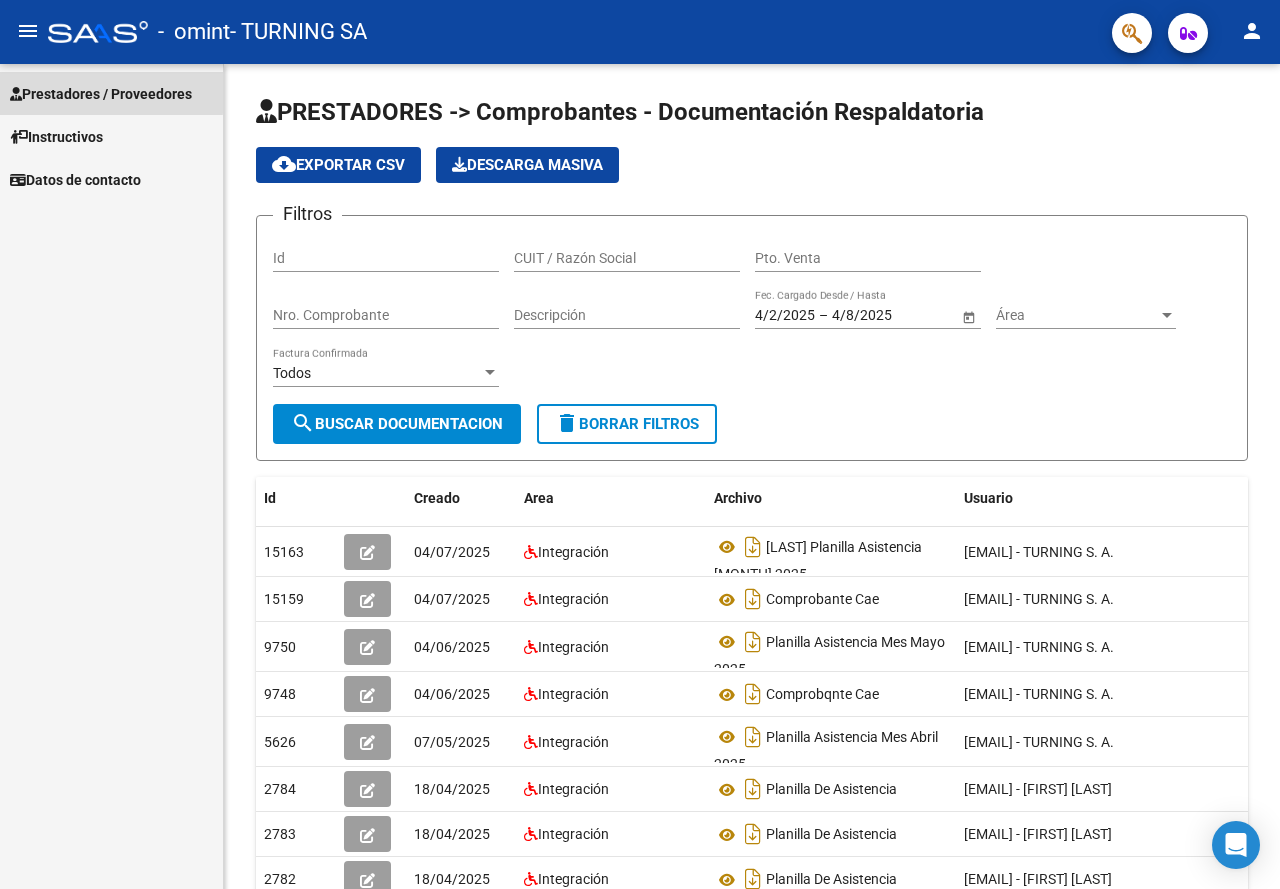 click on "Prestadores / Proveedores" at bounding box center [101, 94] 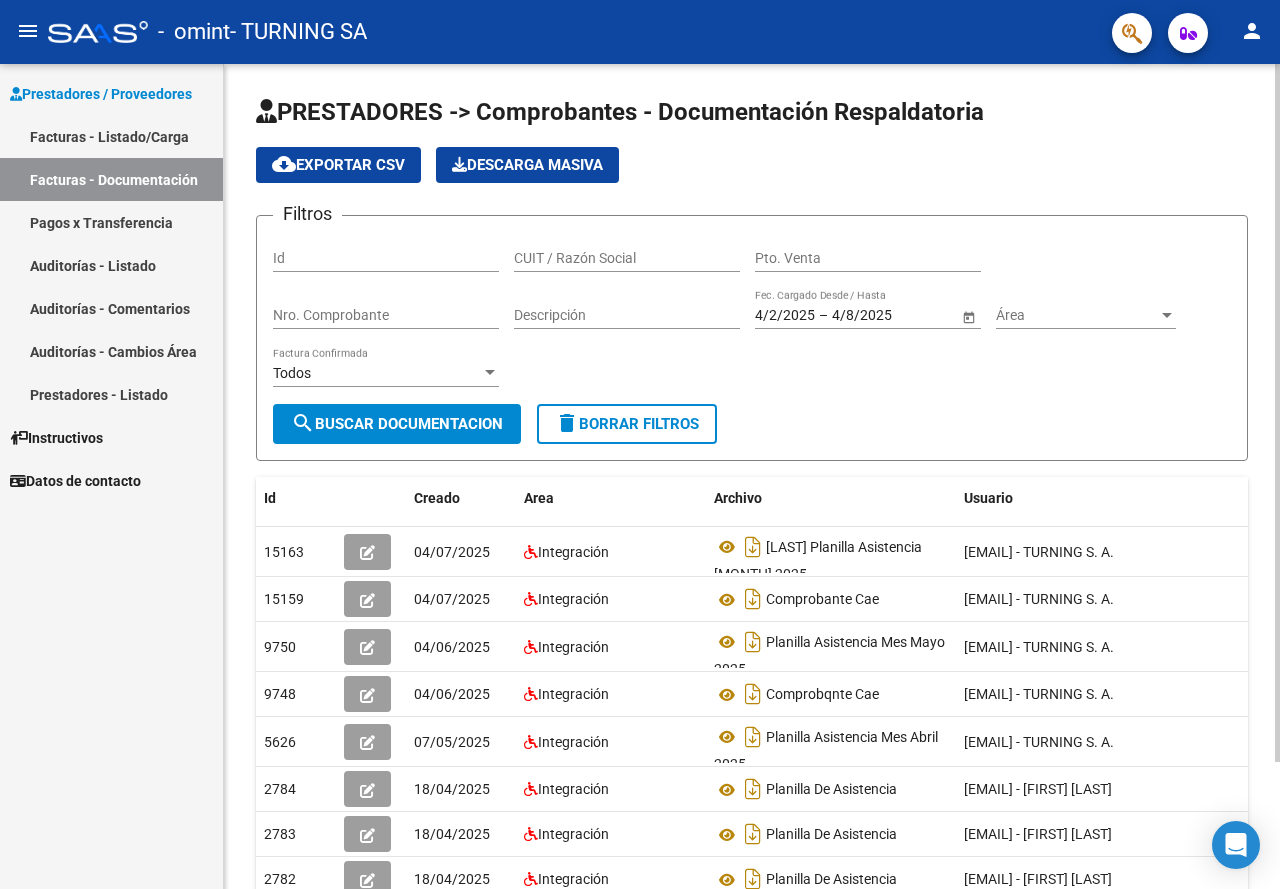 click at bounding box center [1167, 315] 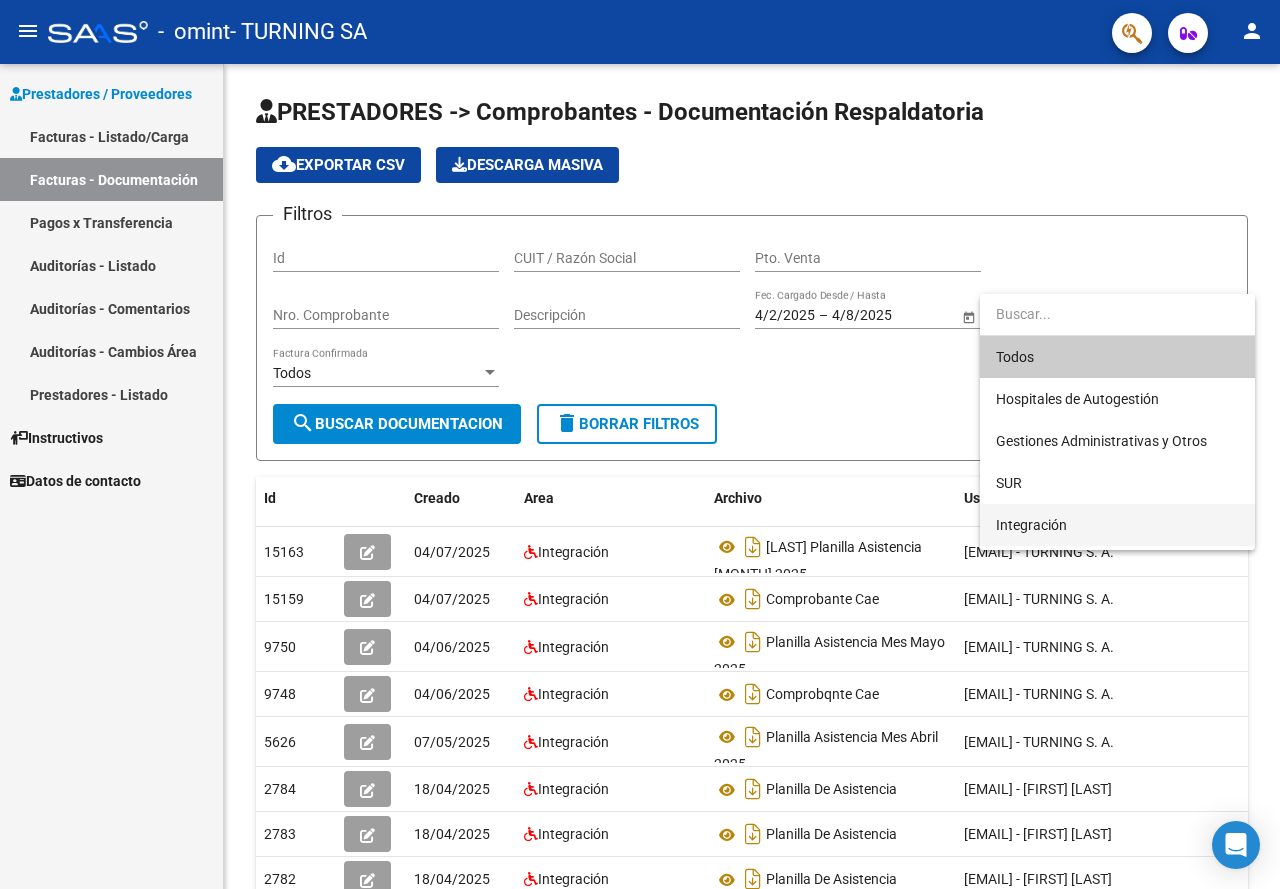 click on "Integración" at bounding box center (1117, 525) 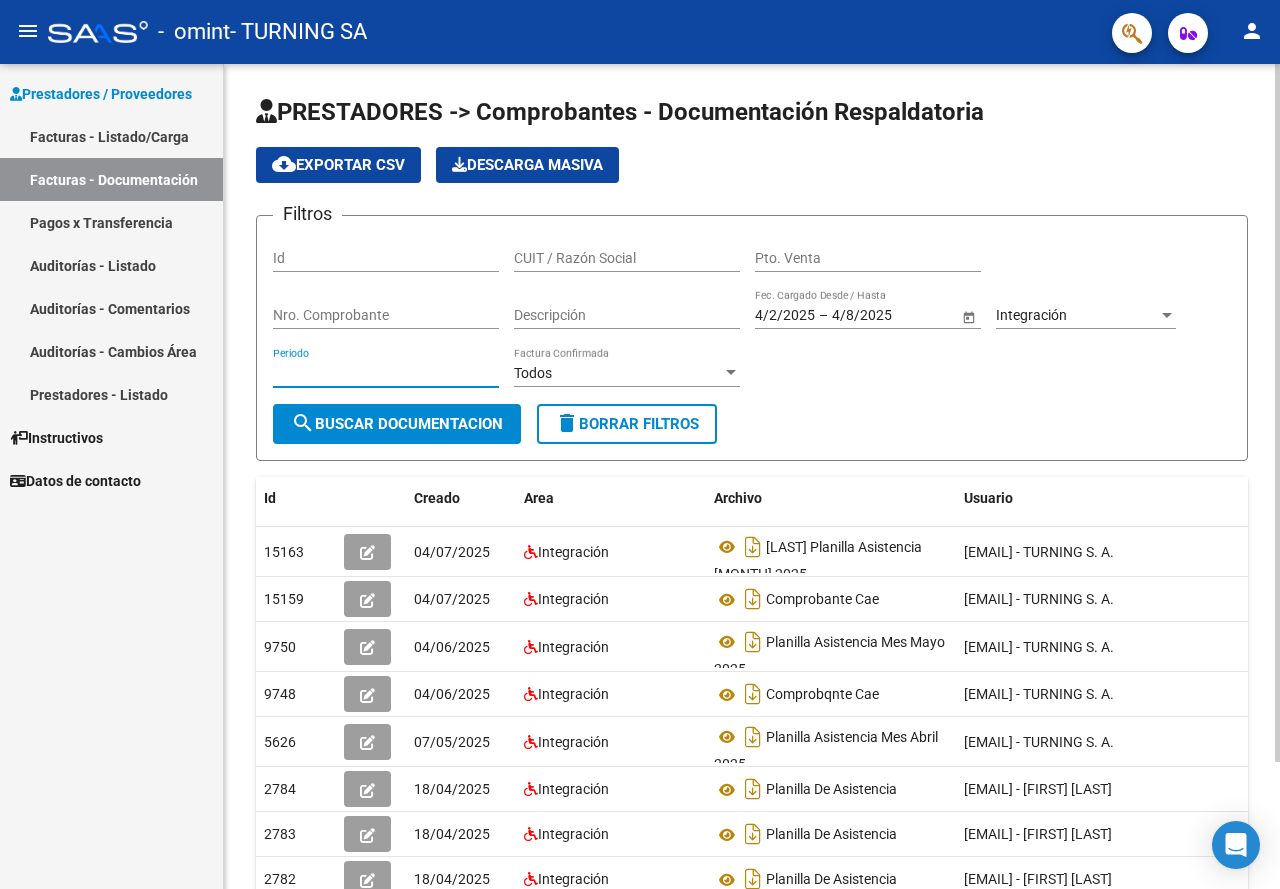 click on "Periodo" at bounding box center [386, 373] 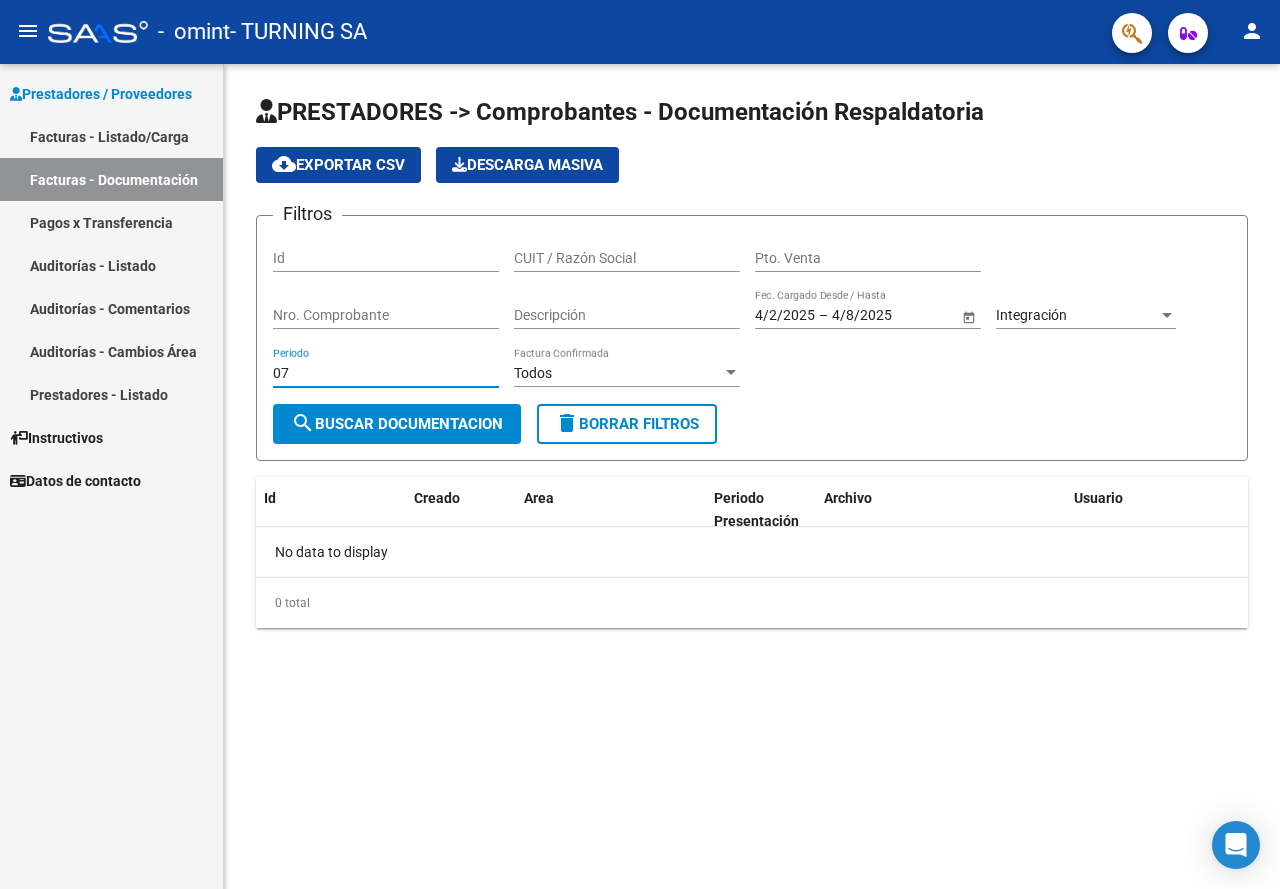type on "07" 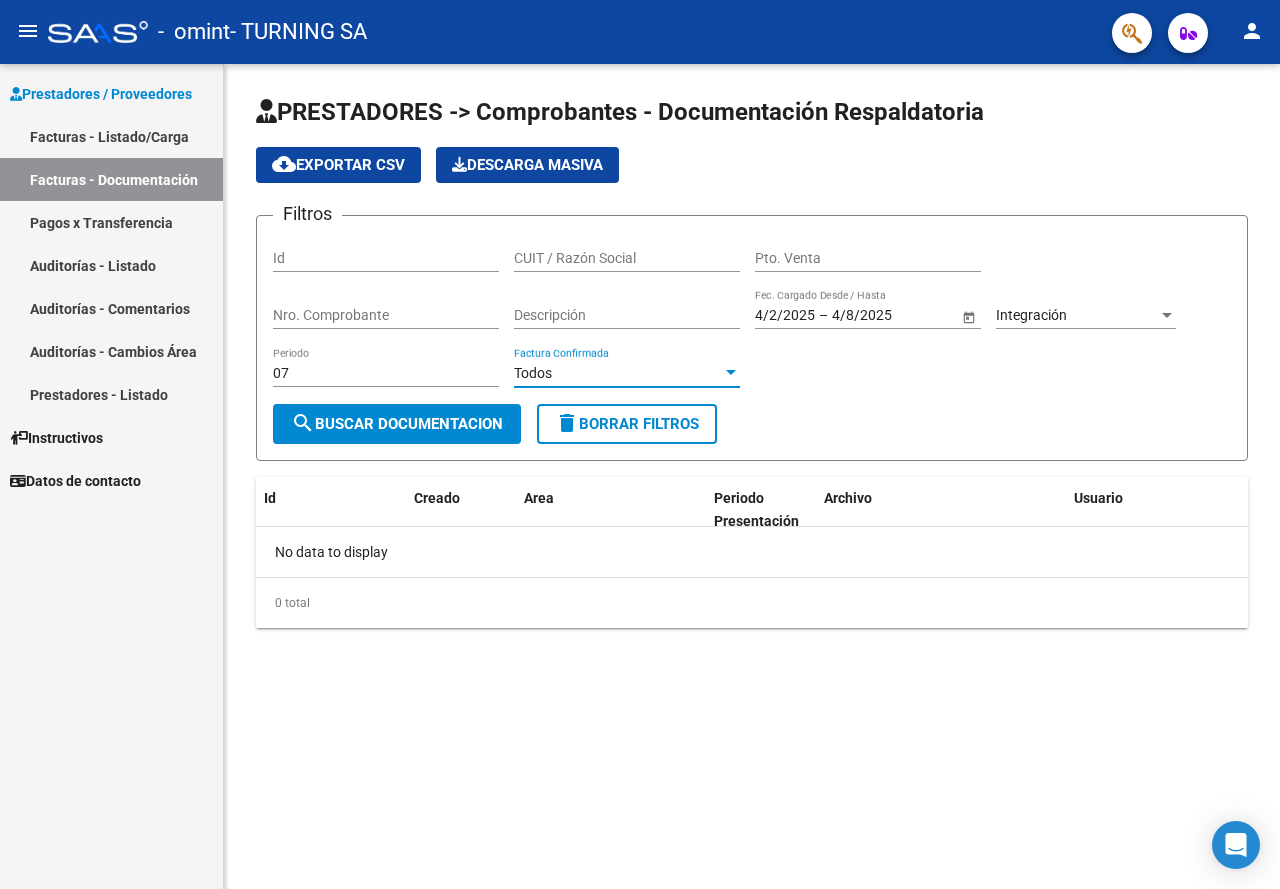click at bounding box center (731, 373) 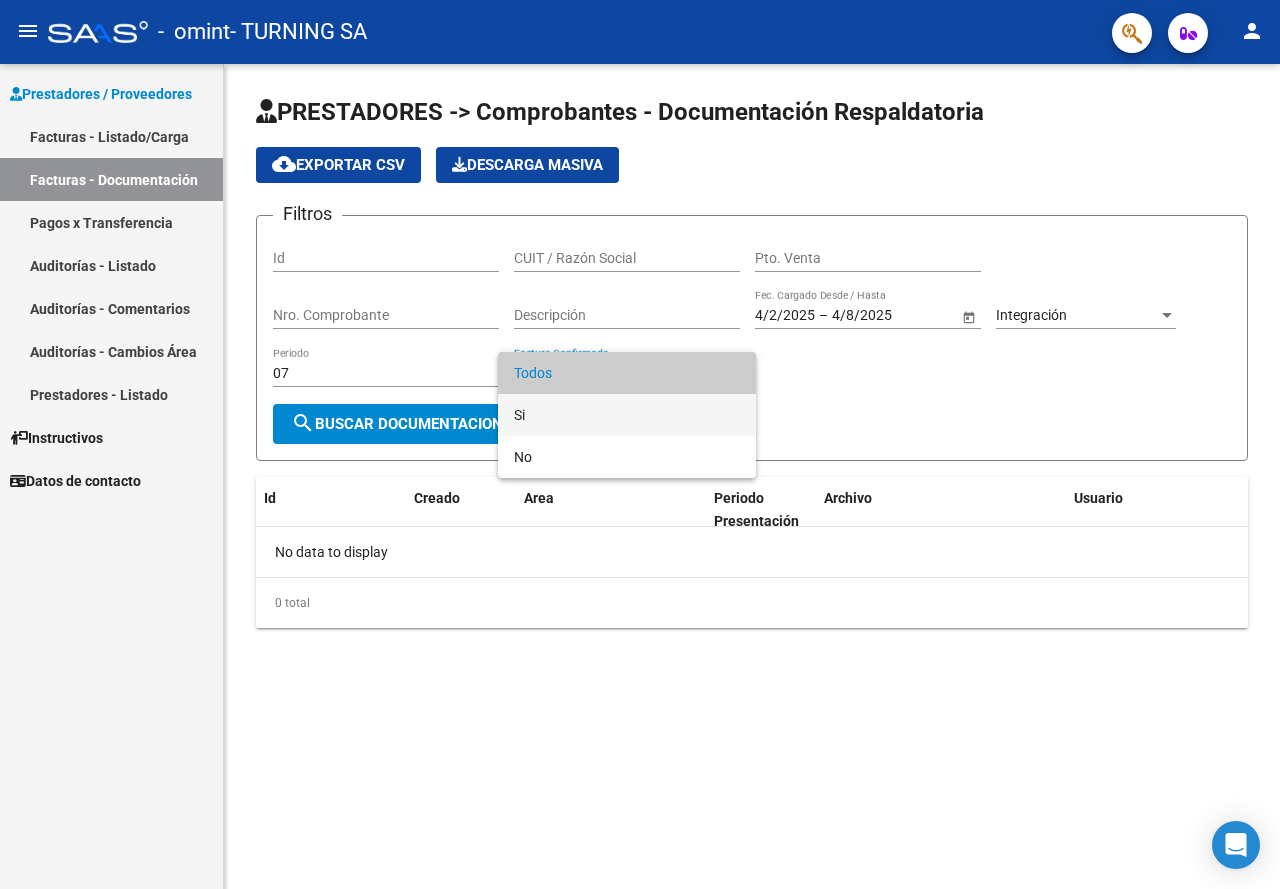 click on "Si" at bounding box center (627, 415) 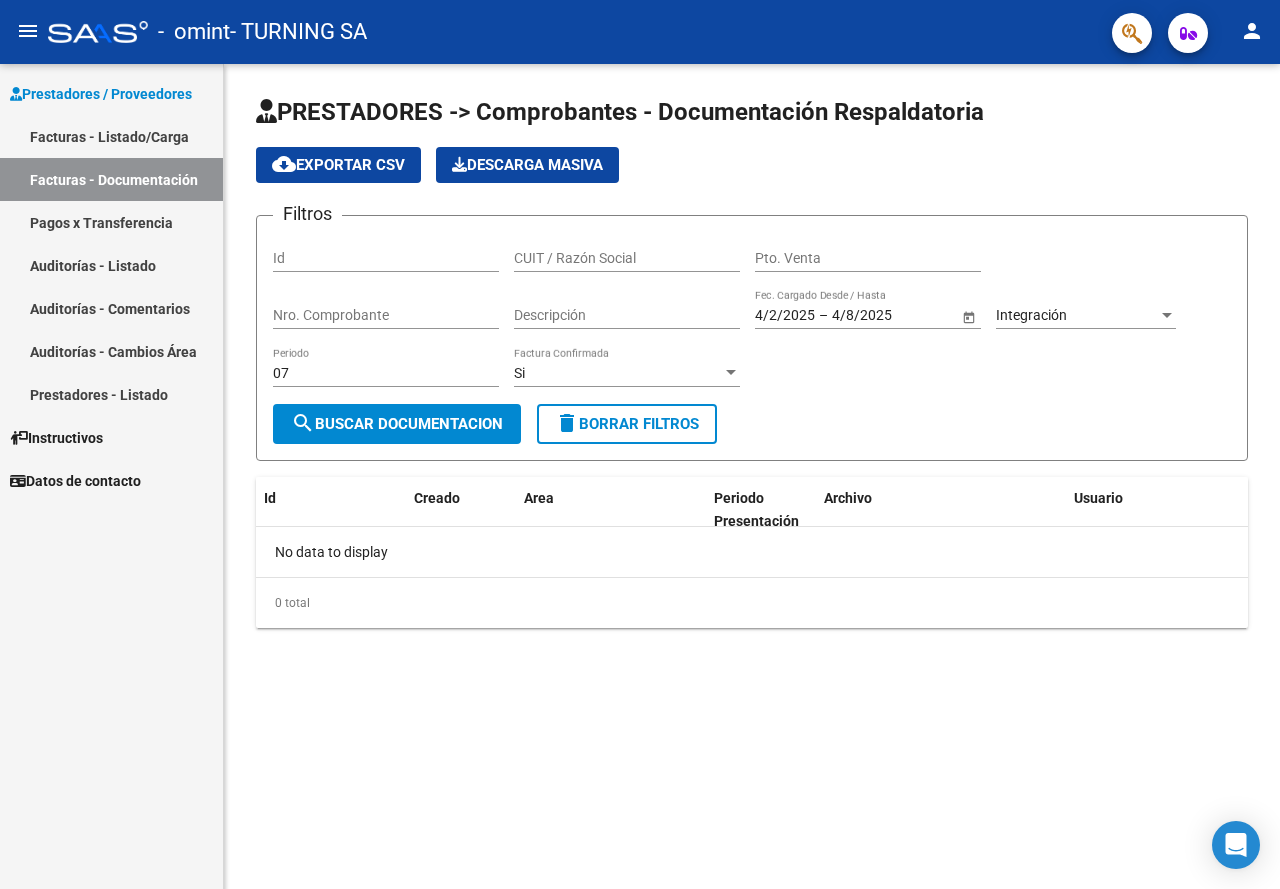 click on "Filtros Id CUIT / Razón Social Pto. Venta Nro. Comprobante Descripción 4/2/2025 4/2/2025 – 4/8/2025 4/8/2025 Fec. Cargado Desde / Hasta Integración Área 07 Periodo Si Factura Confirmada search  Buscar Documentacion  delete  Borrar Filtros" 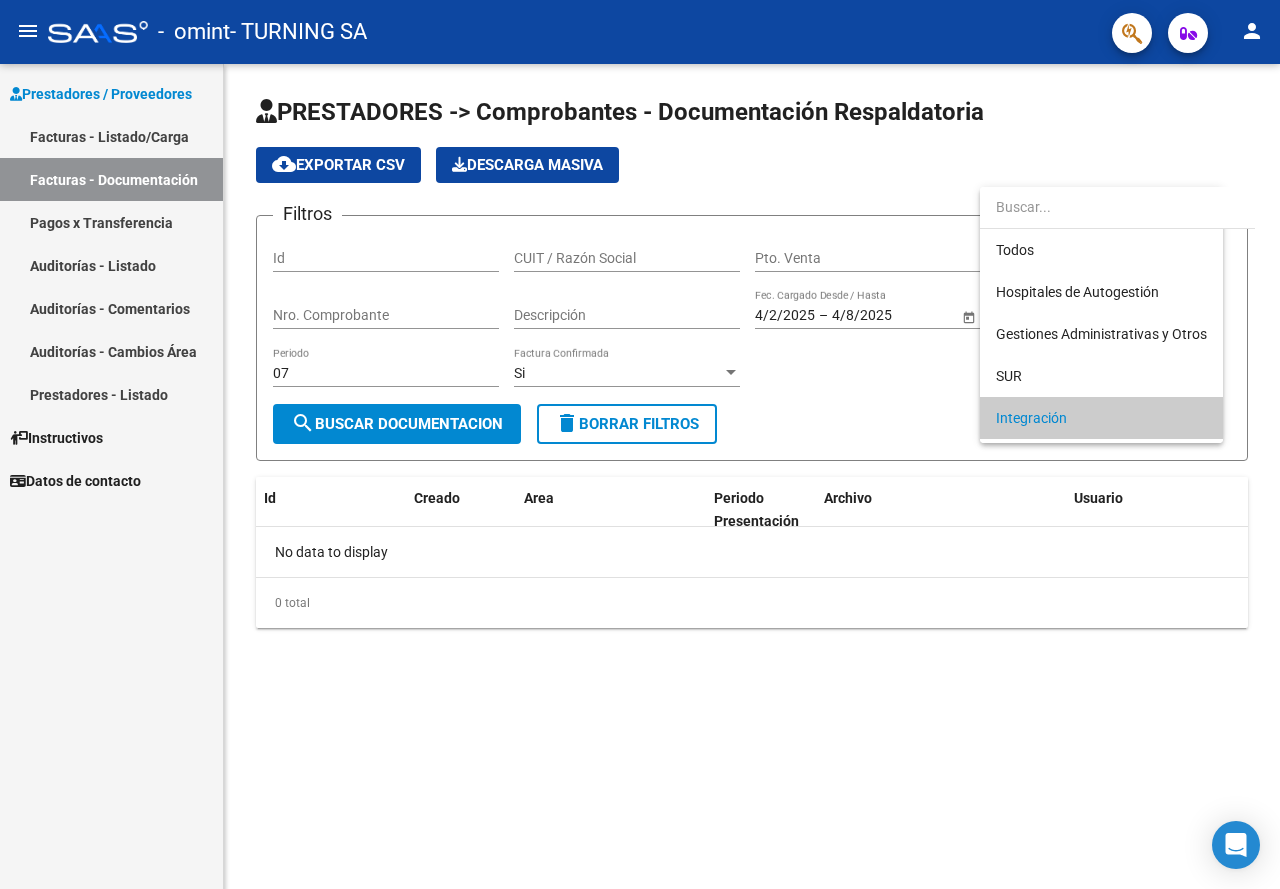 scroll, scrollTop: 103, scrollLeft: 0, axis: vertical 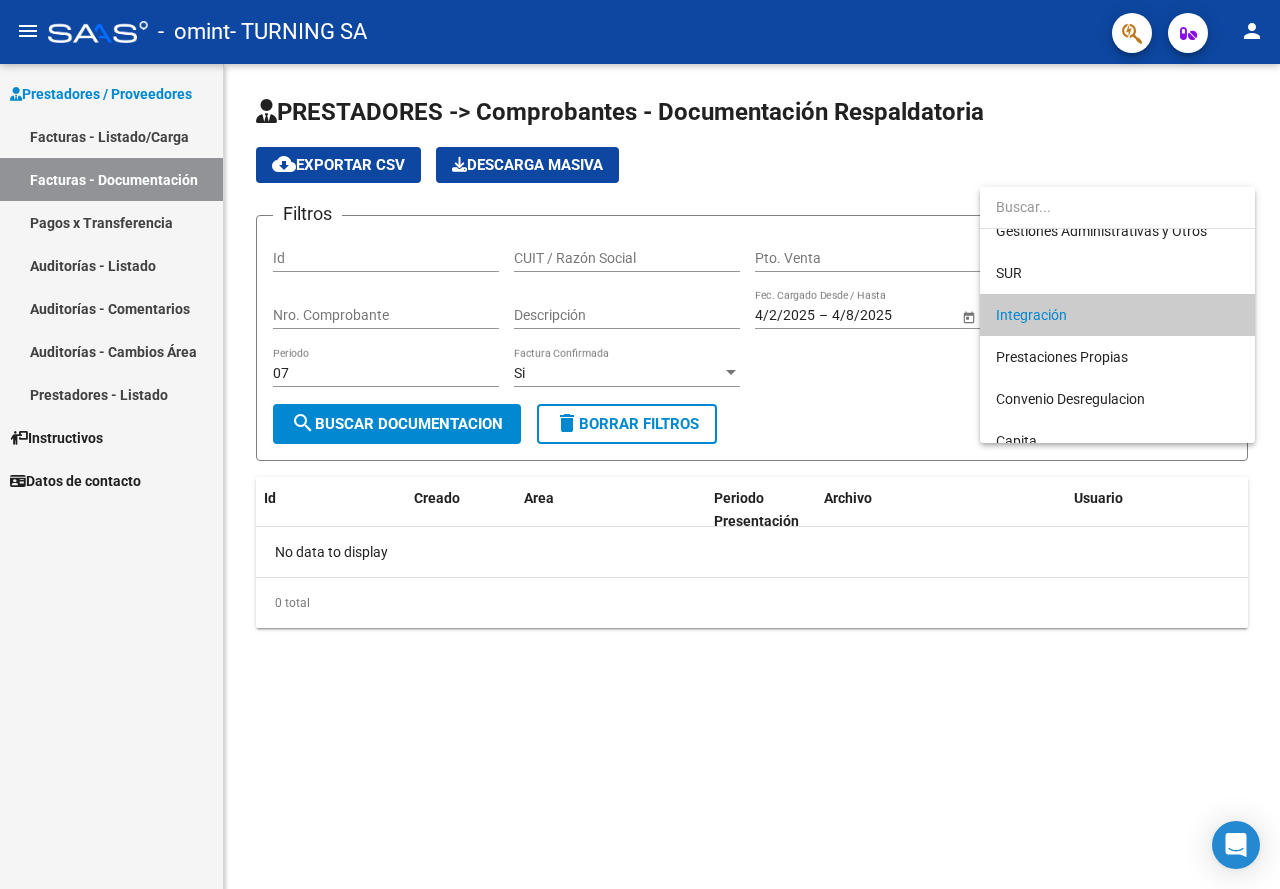 drag, startPoint x: 1016, startPoint y: 764, endPoint x: 917, endPoint y: 746, distance: 100.62306 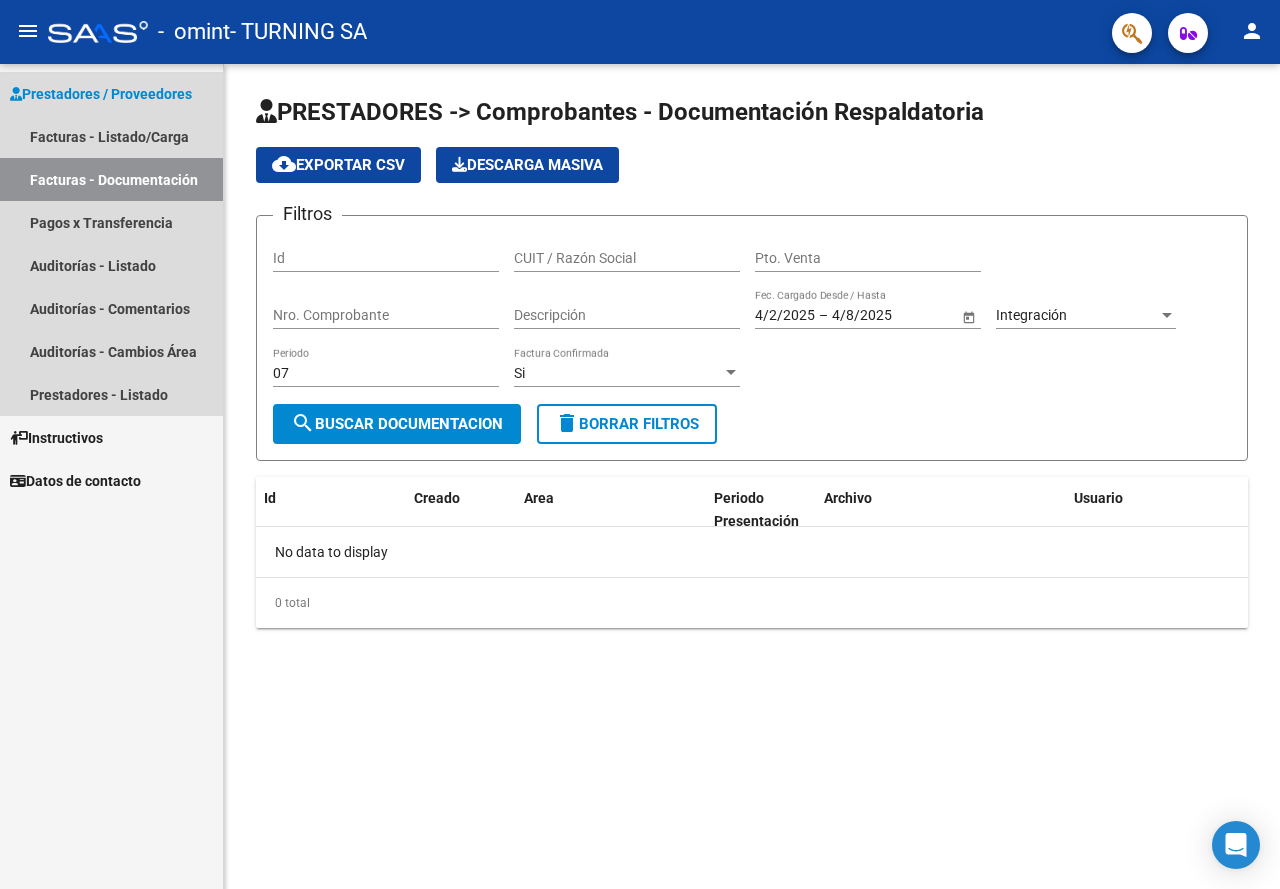 click on "Prestadores / Proveedores" at bounding box center (101, 94) 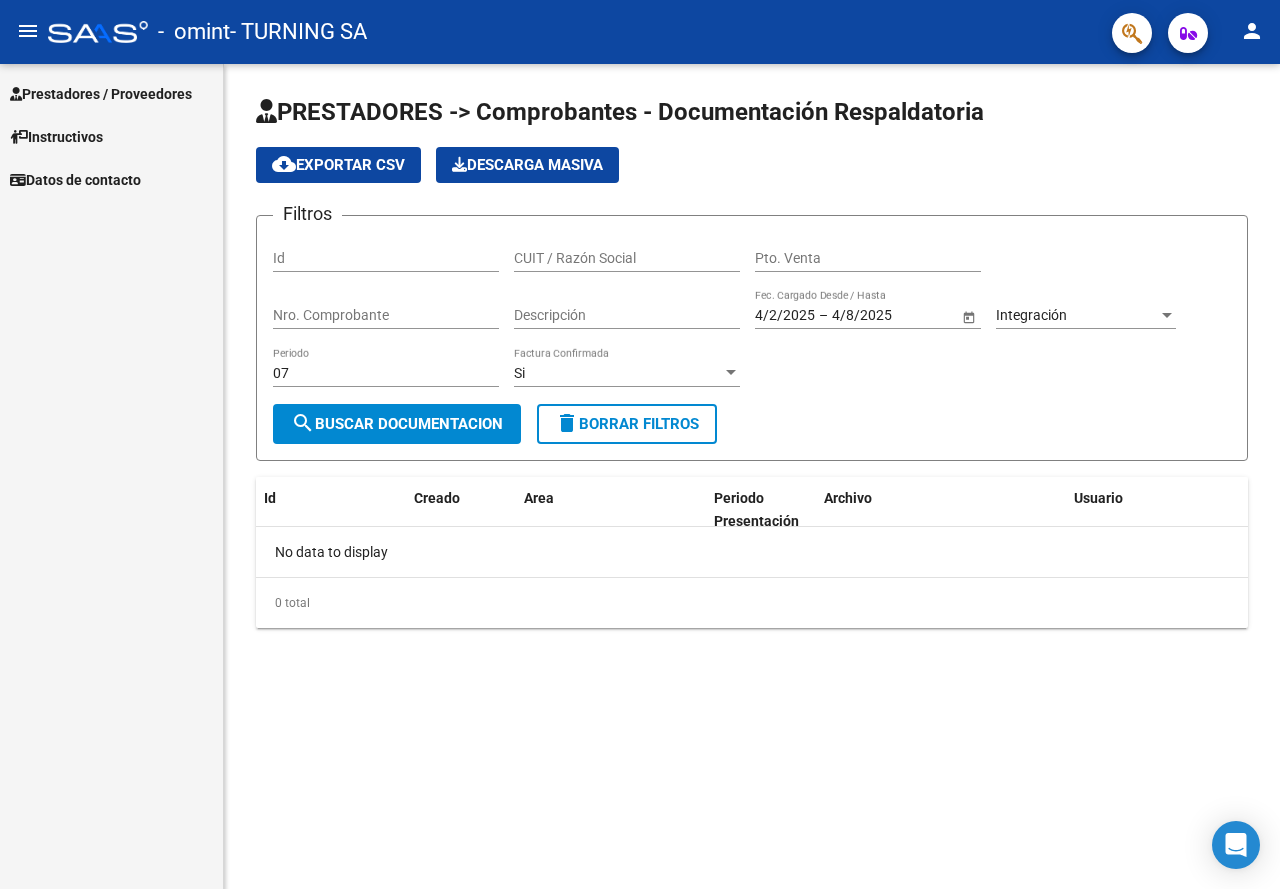 click on "Prestadores / Proveedores" at bounding box center (101, 94) 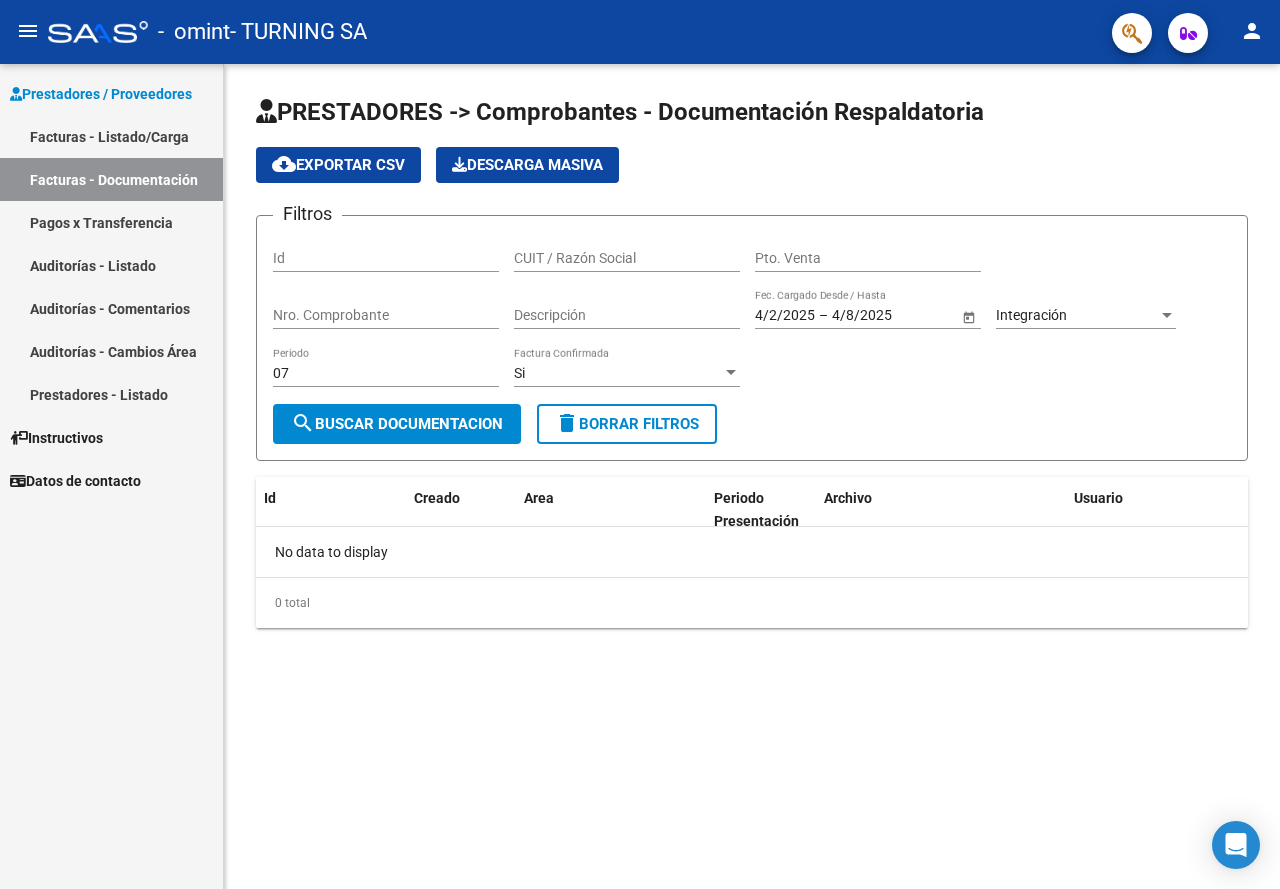 click on "Facturas - Documentación" at bounding box center [111, 179] 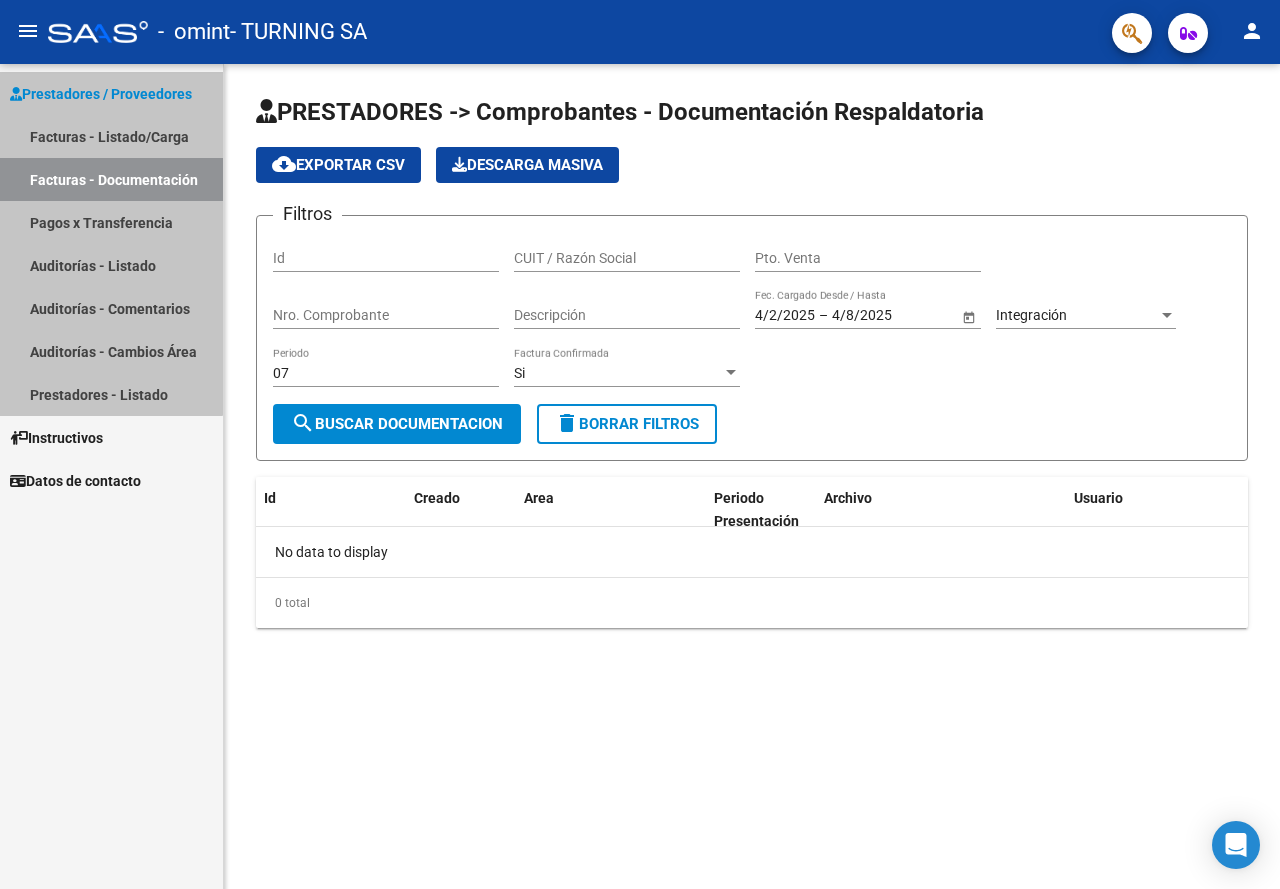 click on "Facturas - Documentación" at bounding box center (111, 179) 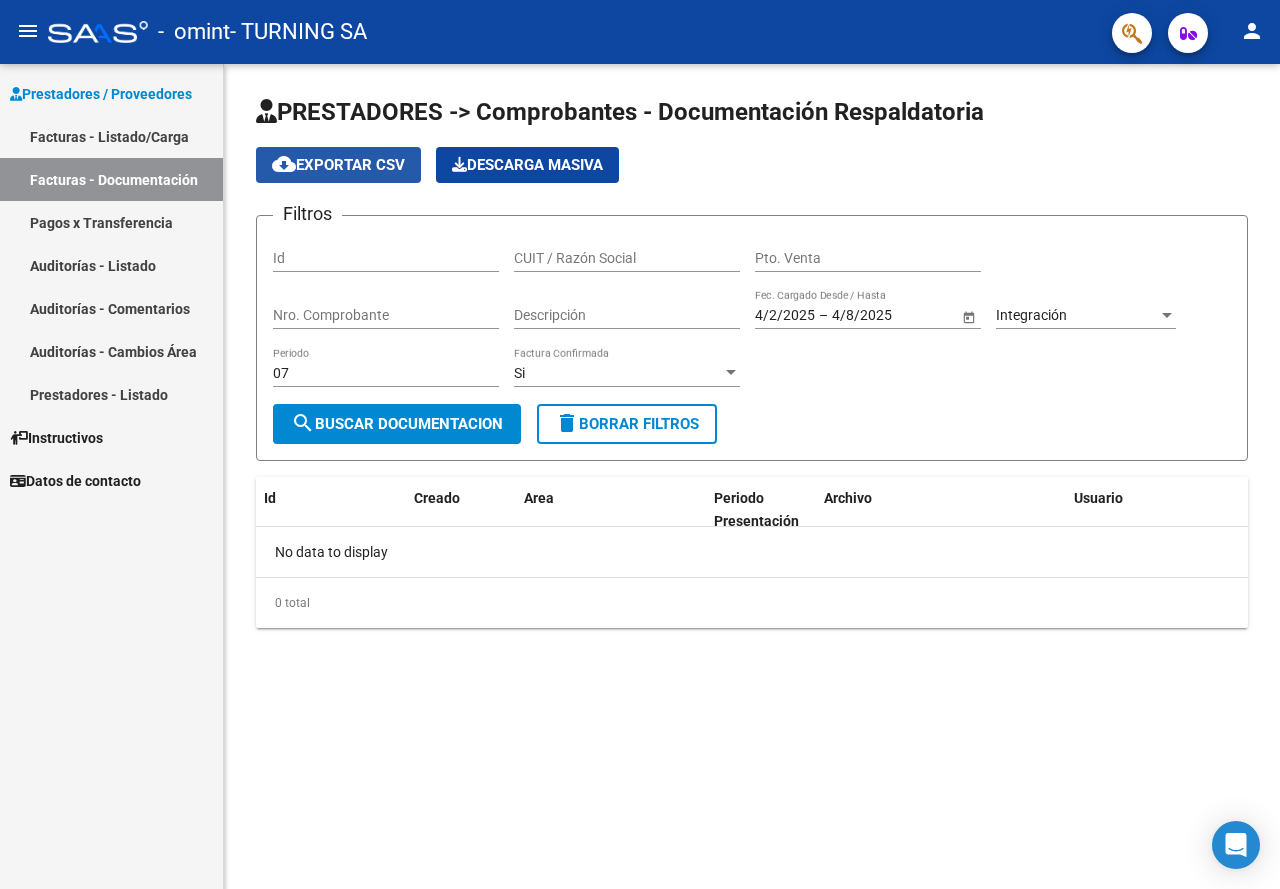 click on "cloud_download  Exportar CSV" 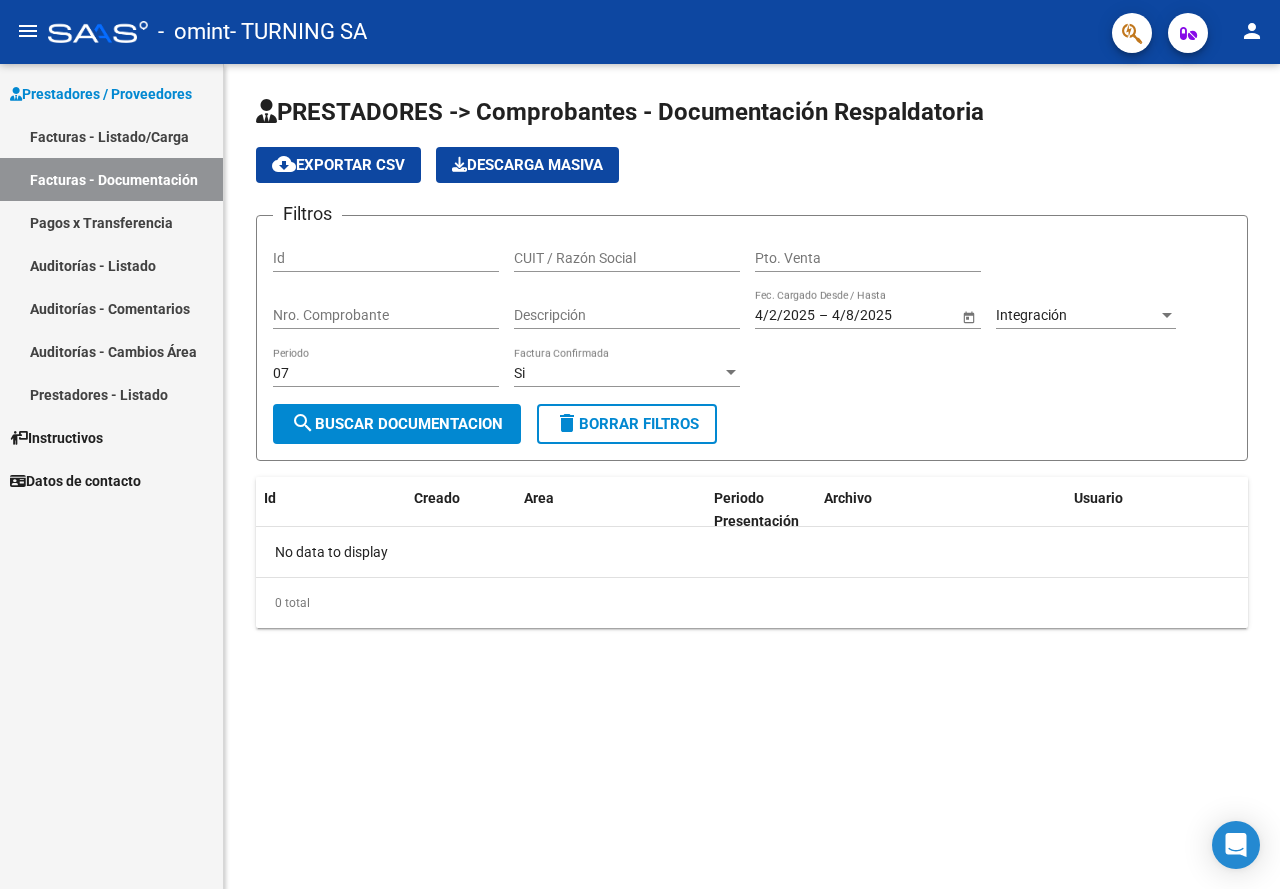 click on "Filtros Id CUIT / Razón Social Pto. Venta Nro. Comprobante Descripción 4/2/2025 4/2/2025 – 4/8/2025 4/8/2025 Fec. Cargado Desde / Hasta Integración Área 07 Periodo Si Factura Confirmada search  Buscar Documentacion  delete  Borrar Filtros" 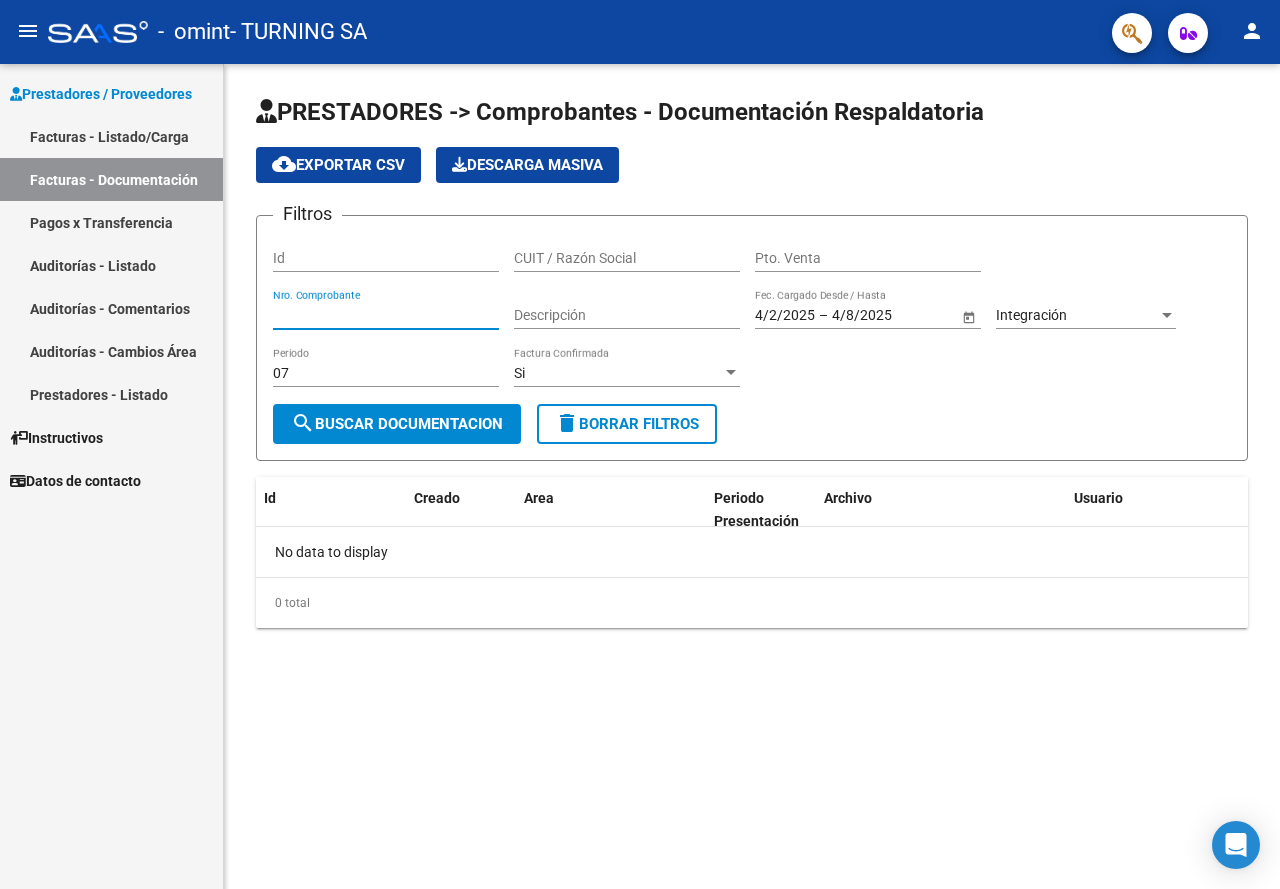 click on "Nro. Comprobante" at bounding box center [386, 315] 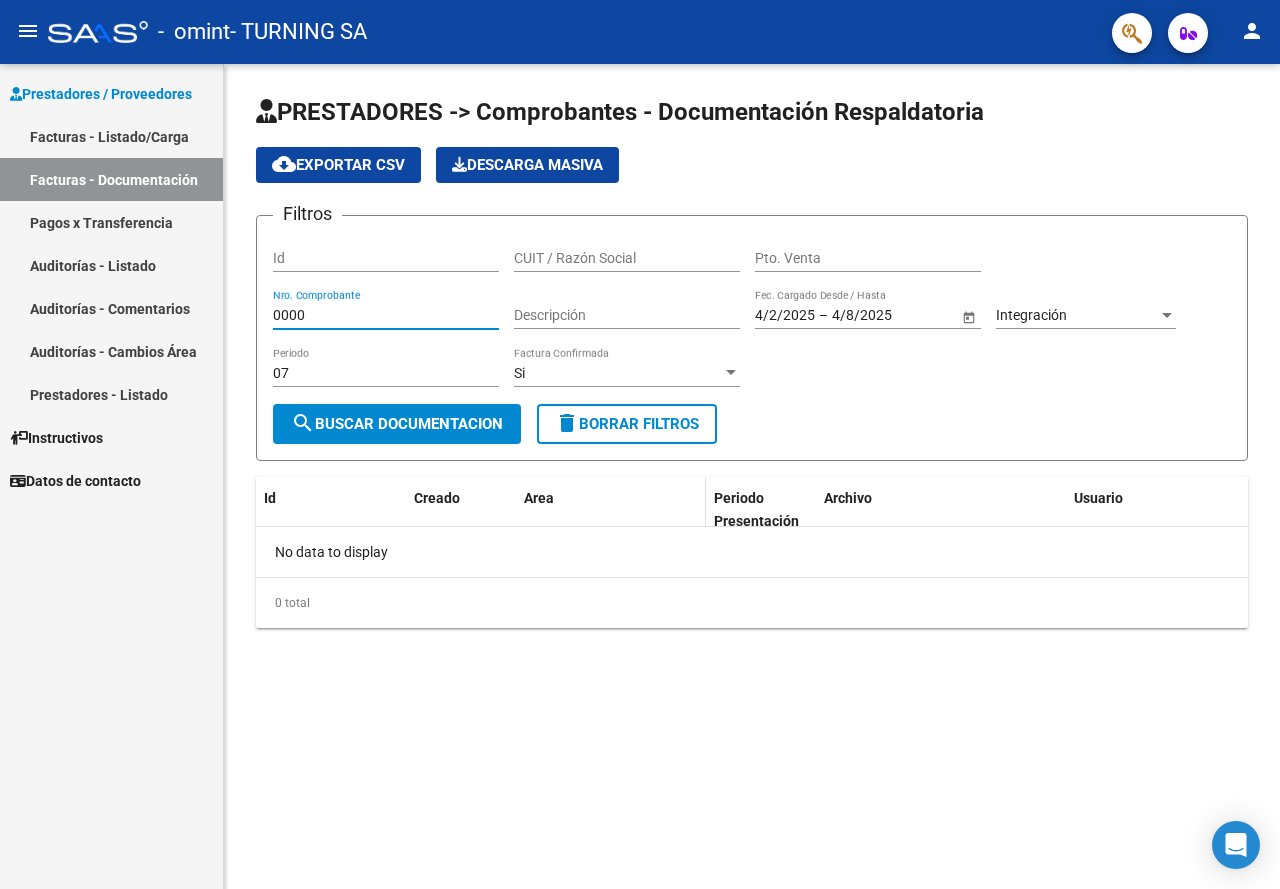 type on "00002" 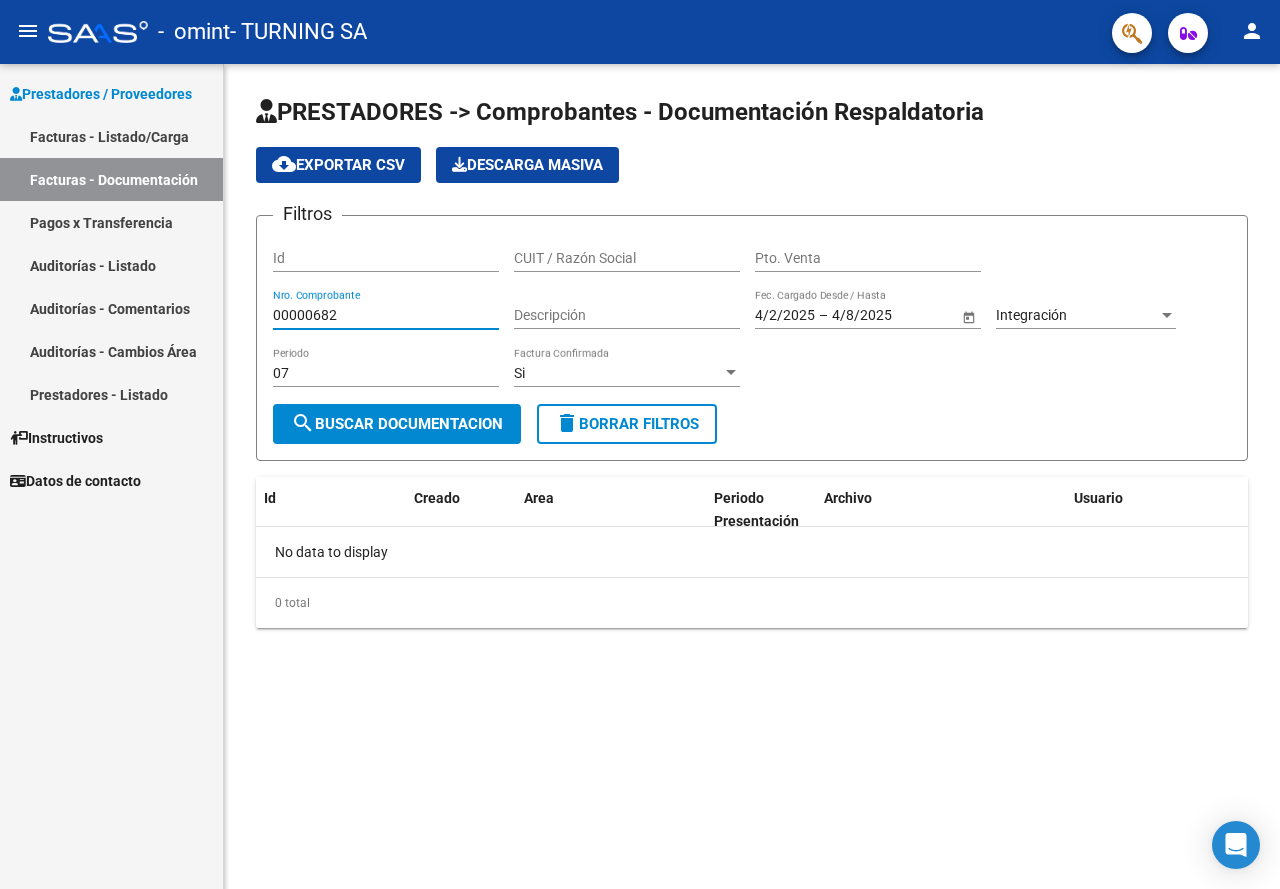 type on "00000682" 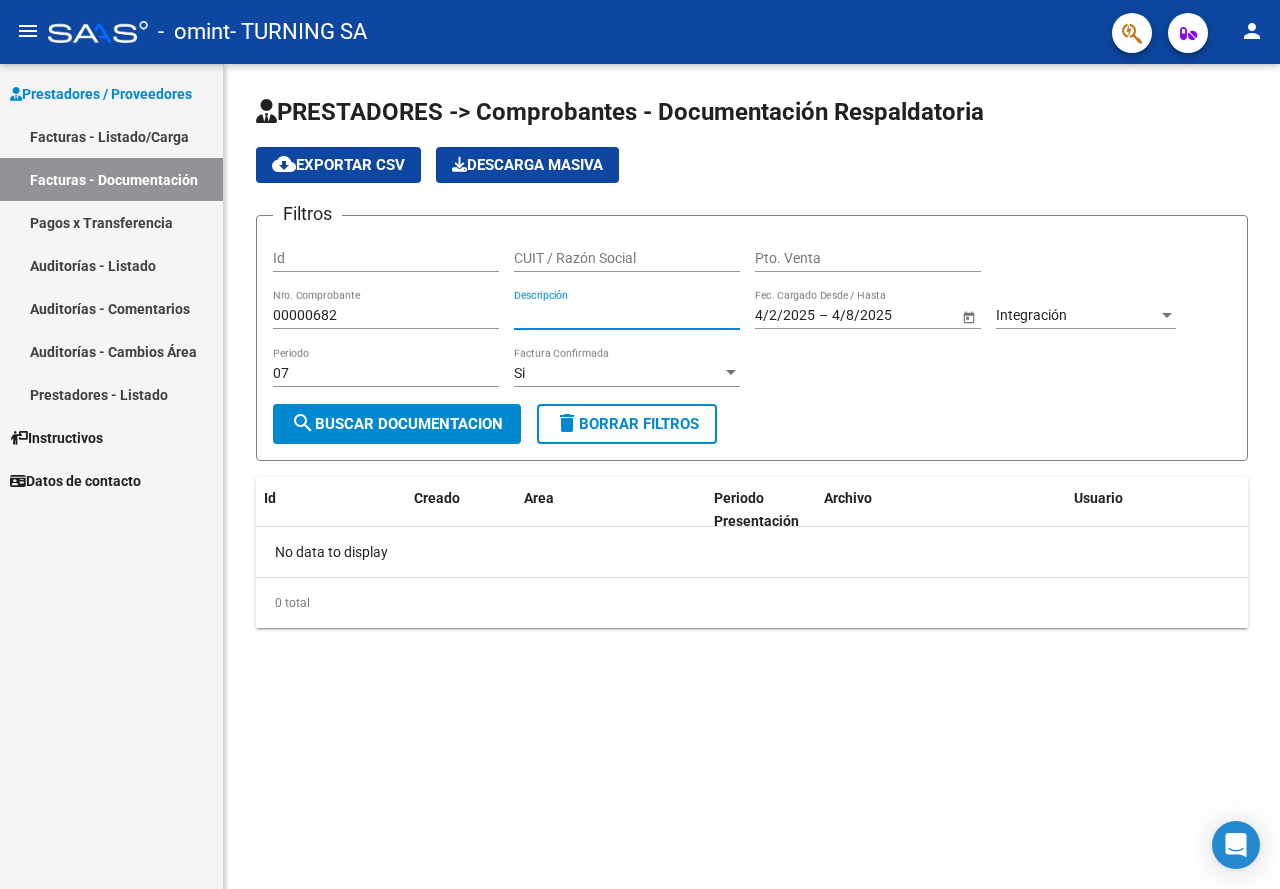 click on "Descripción" at bounding box center [627, 315] 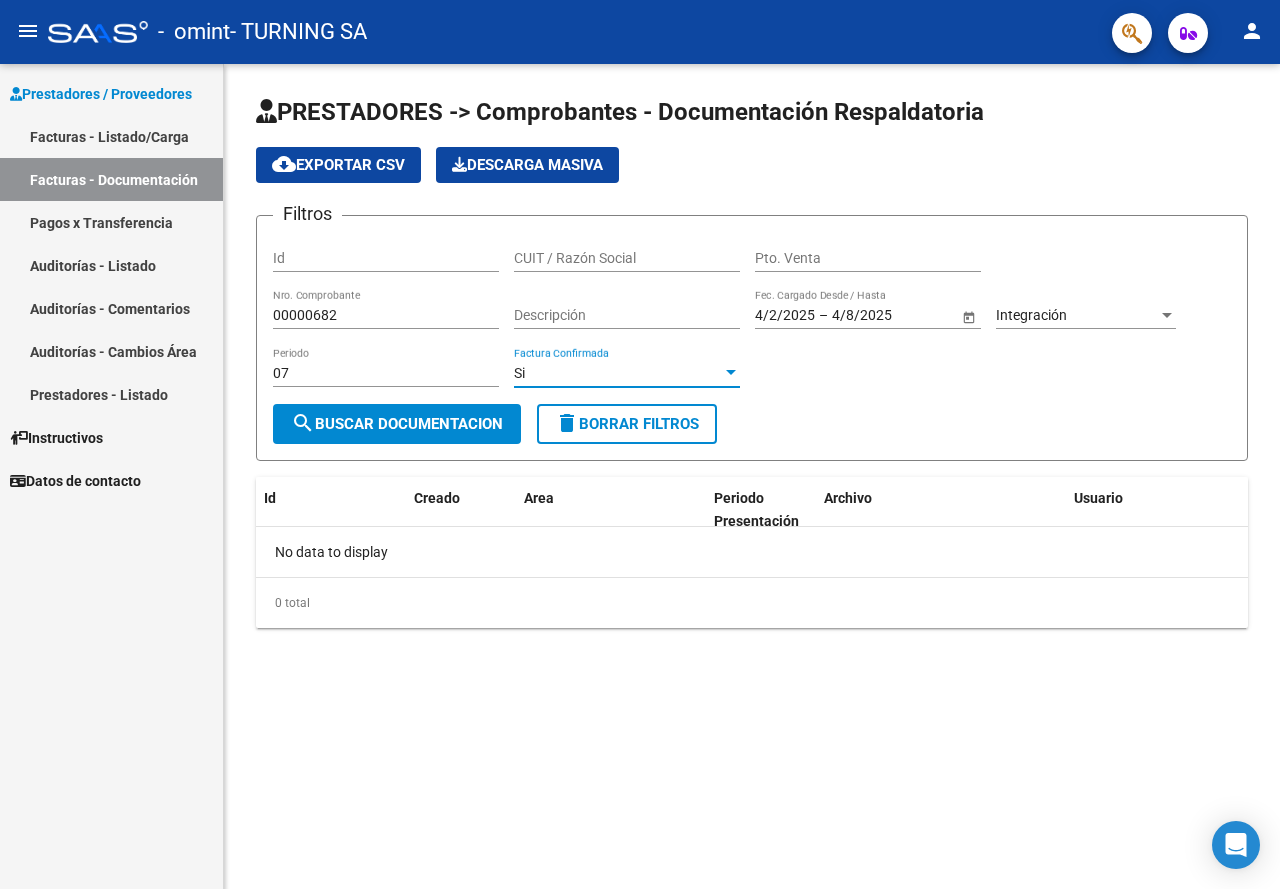click at bounding box center [731, 373] 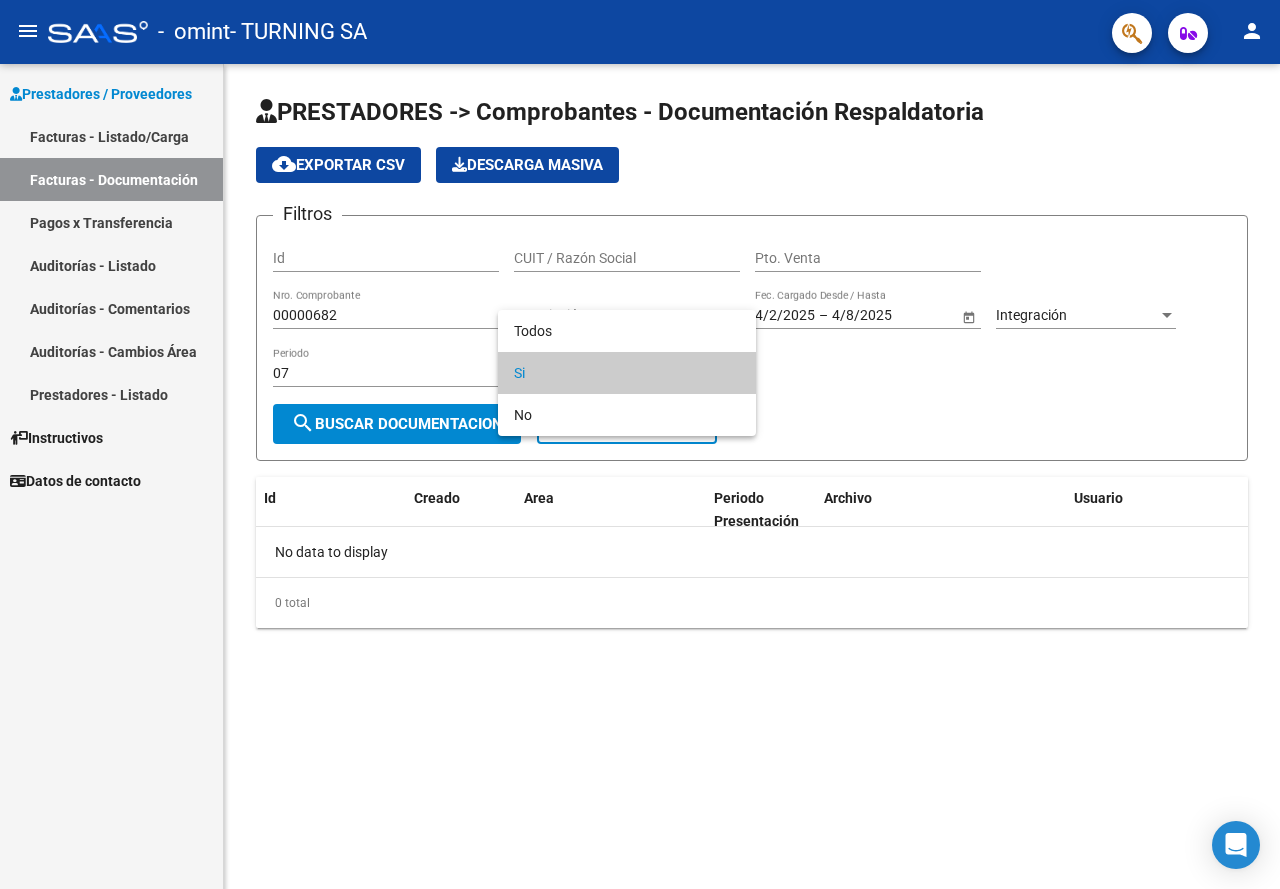 click on "Si" at bounding box center (627, 373) 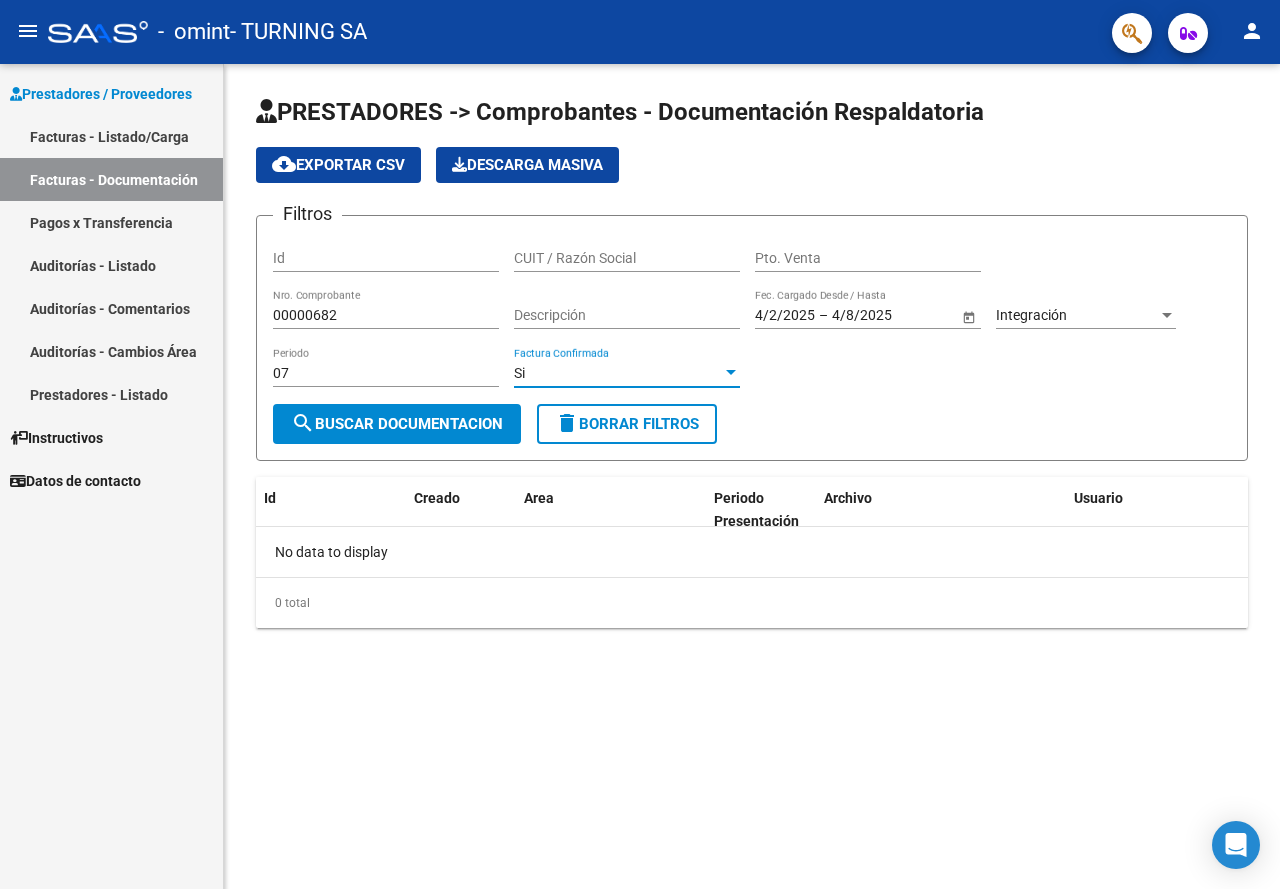 click at bounding box center [1167, 315] 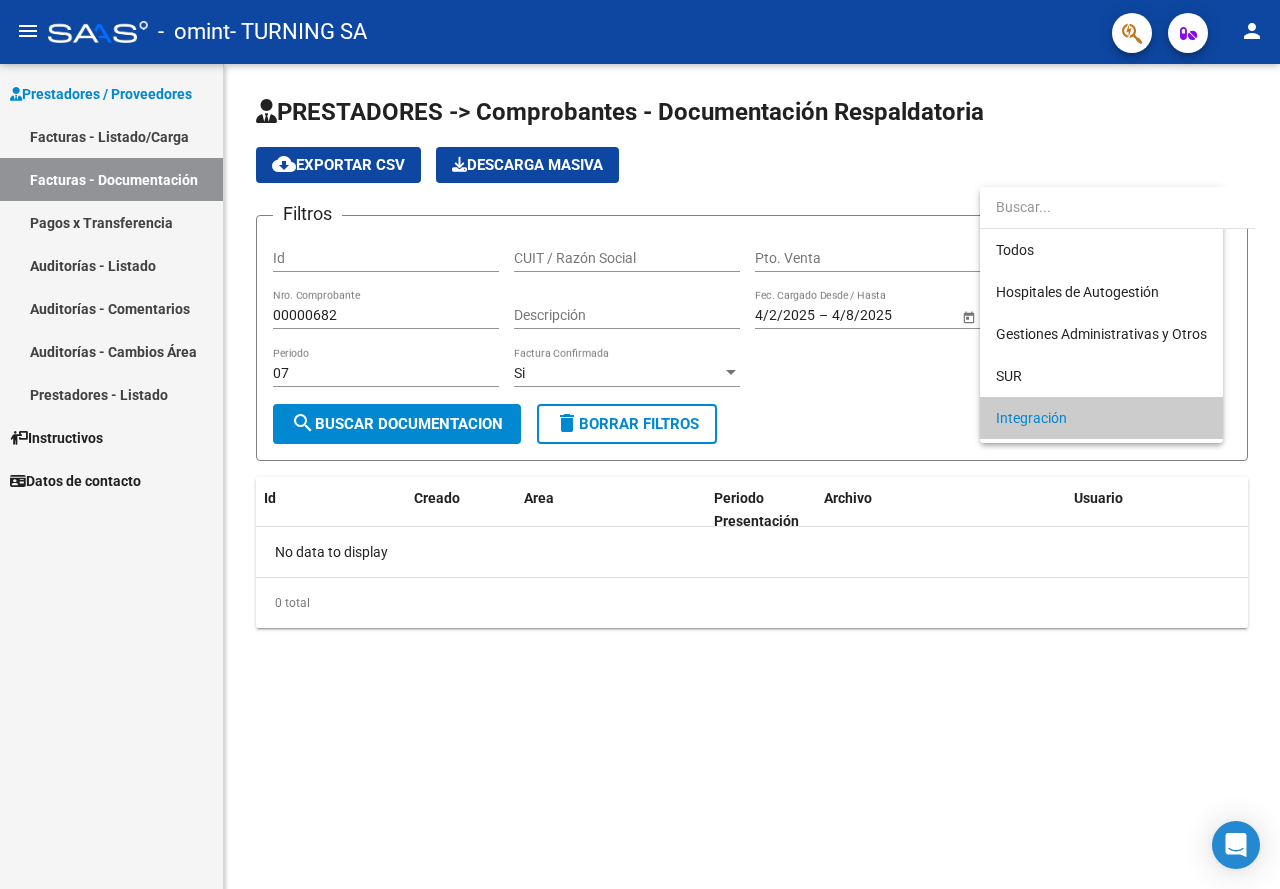 scroll, scrollTop: 103, scrollLeft: 0, axis: vertical 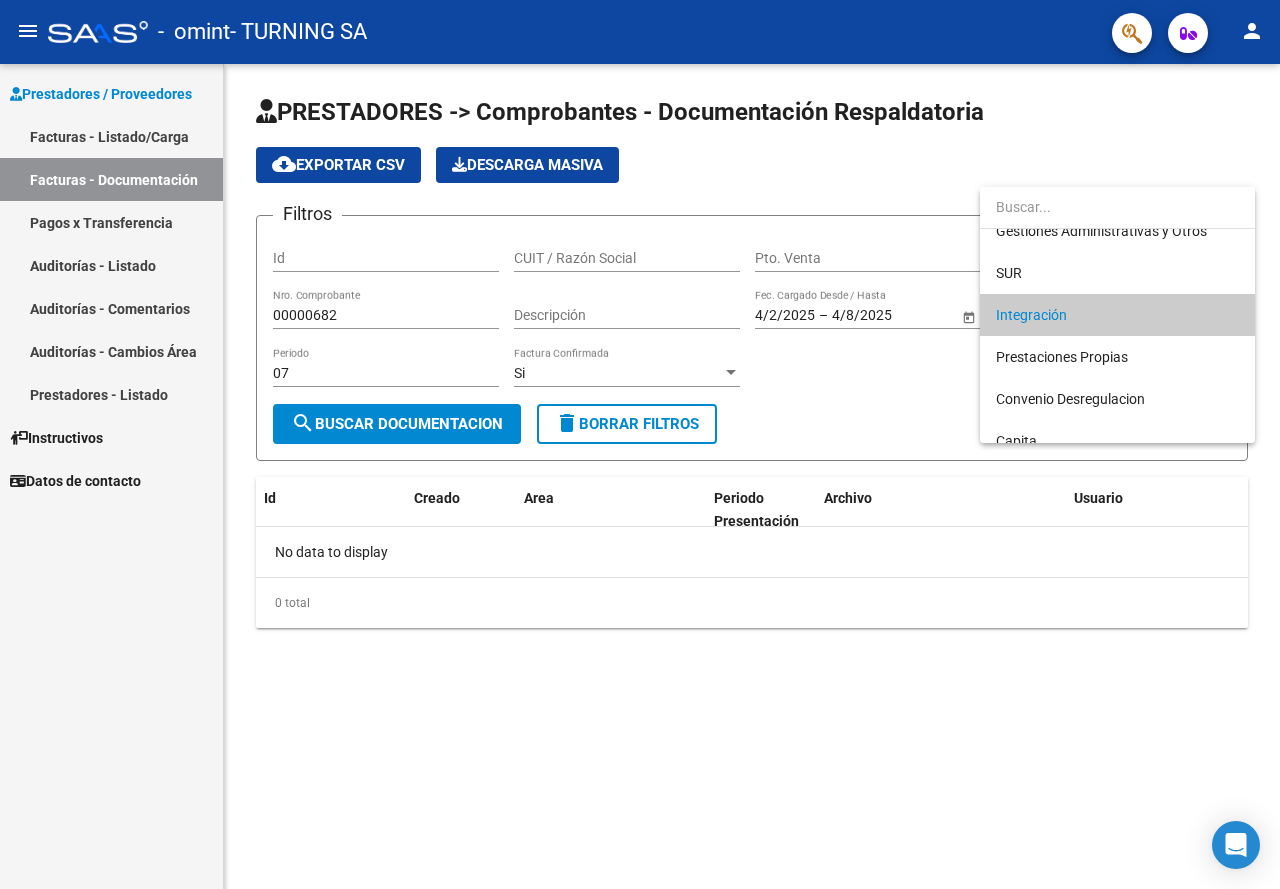 click on "Integración" at bounding box center [1117, 315] 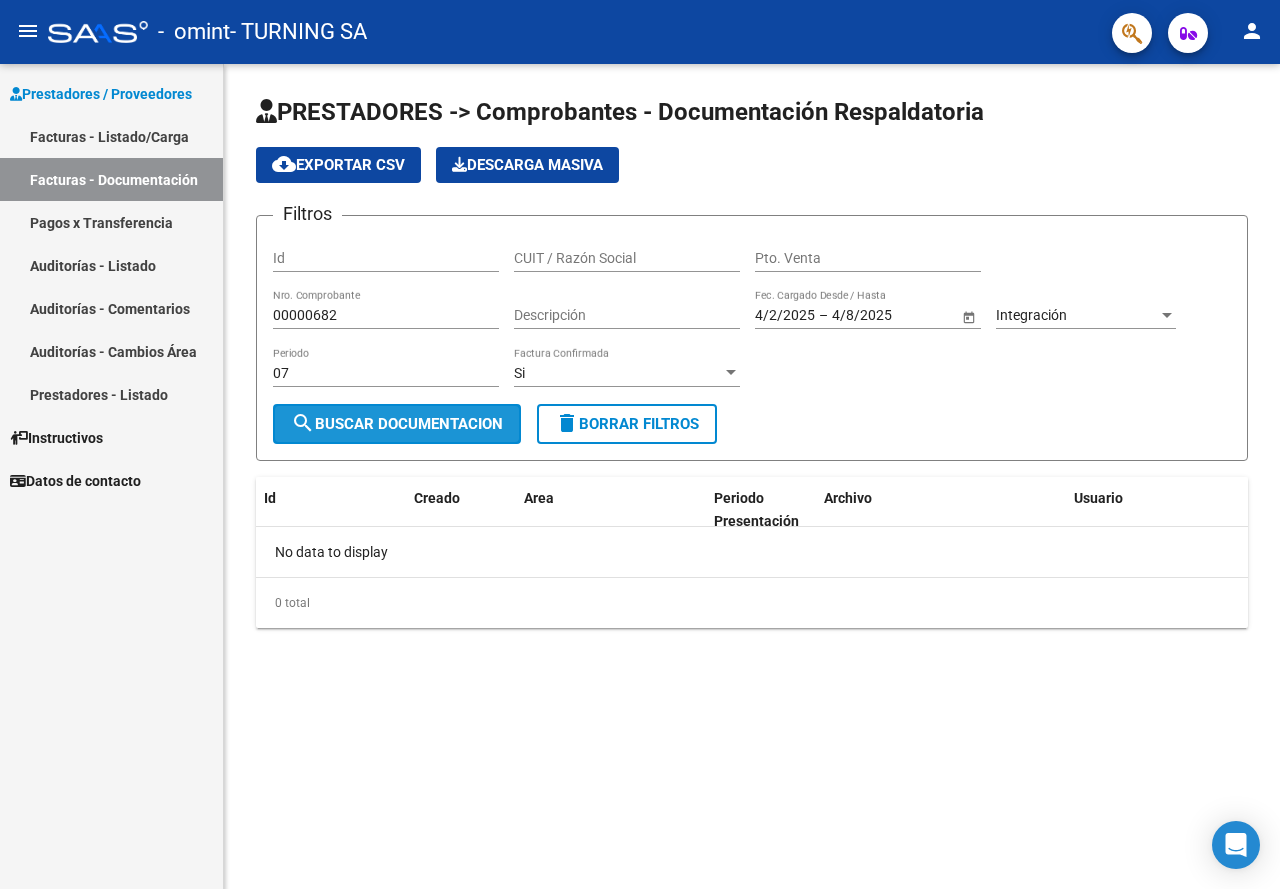 click on "search  Buscar Documentacion" 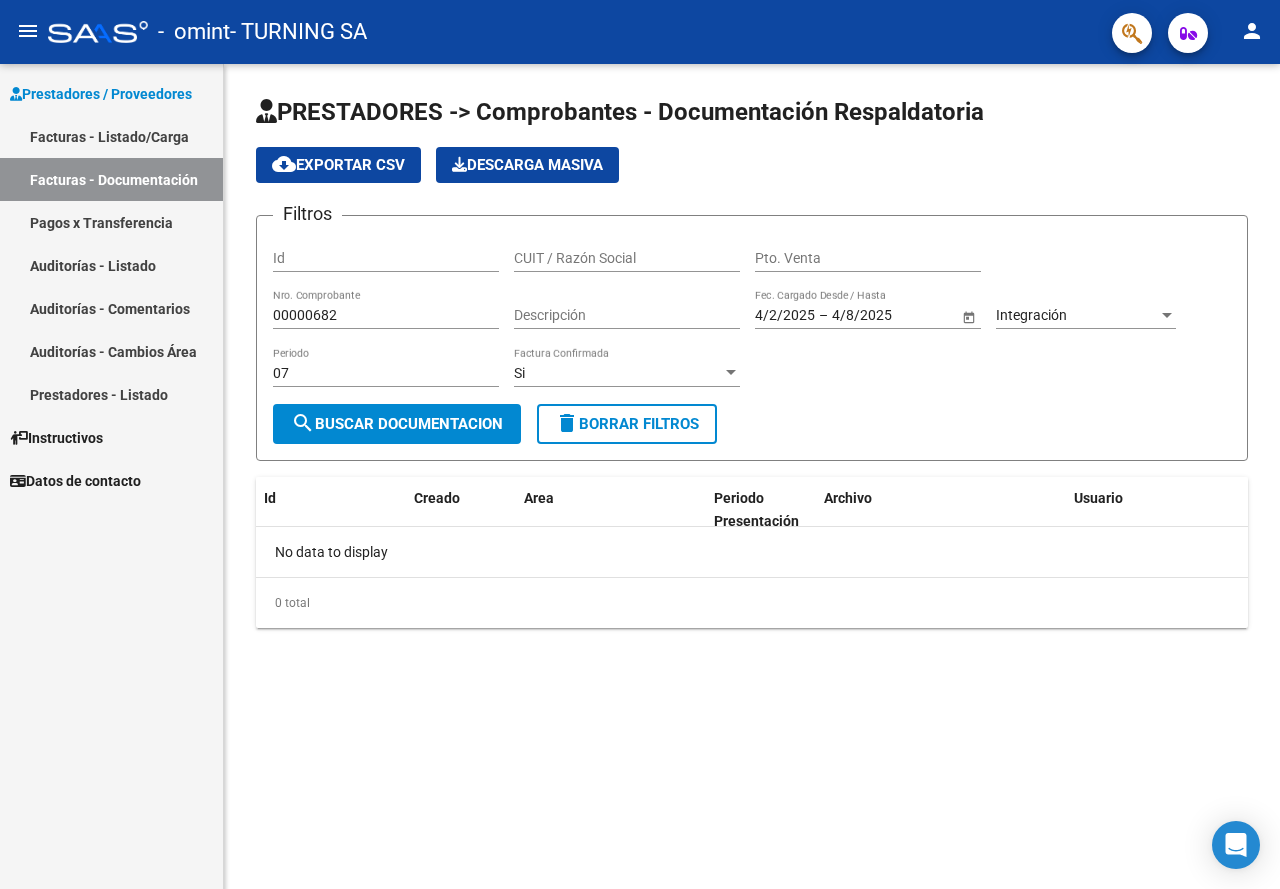 click on "Descarga Masiva" 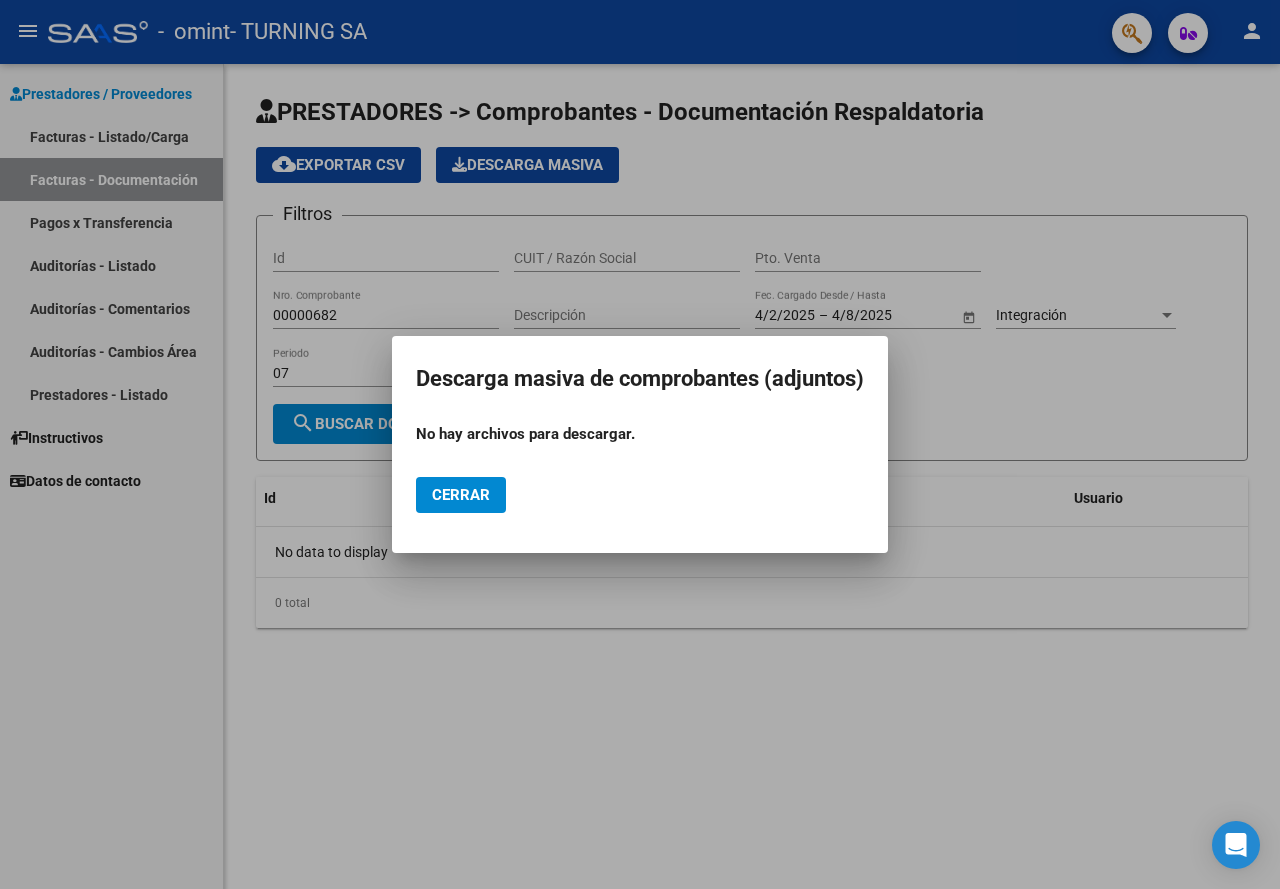 click on "Cerrar" 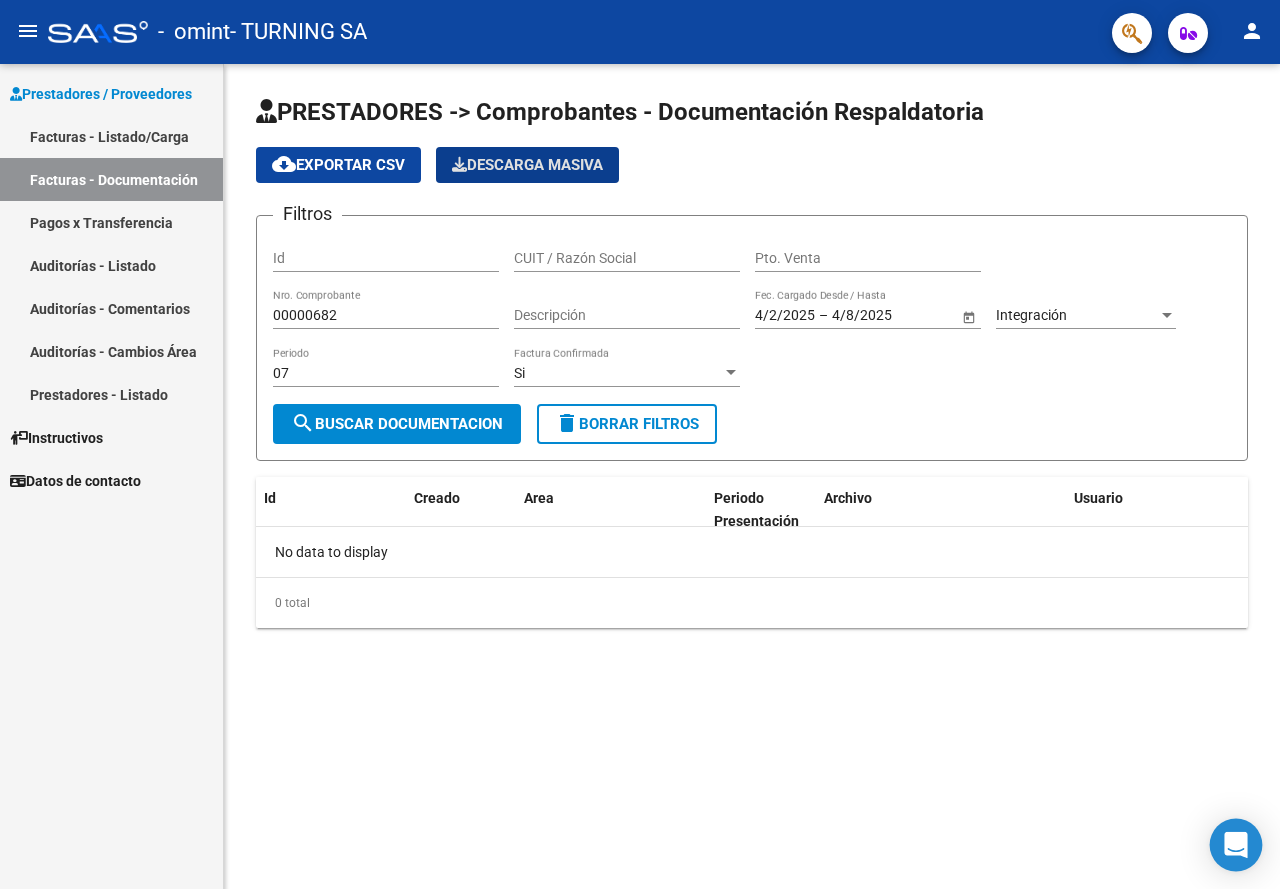 click 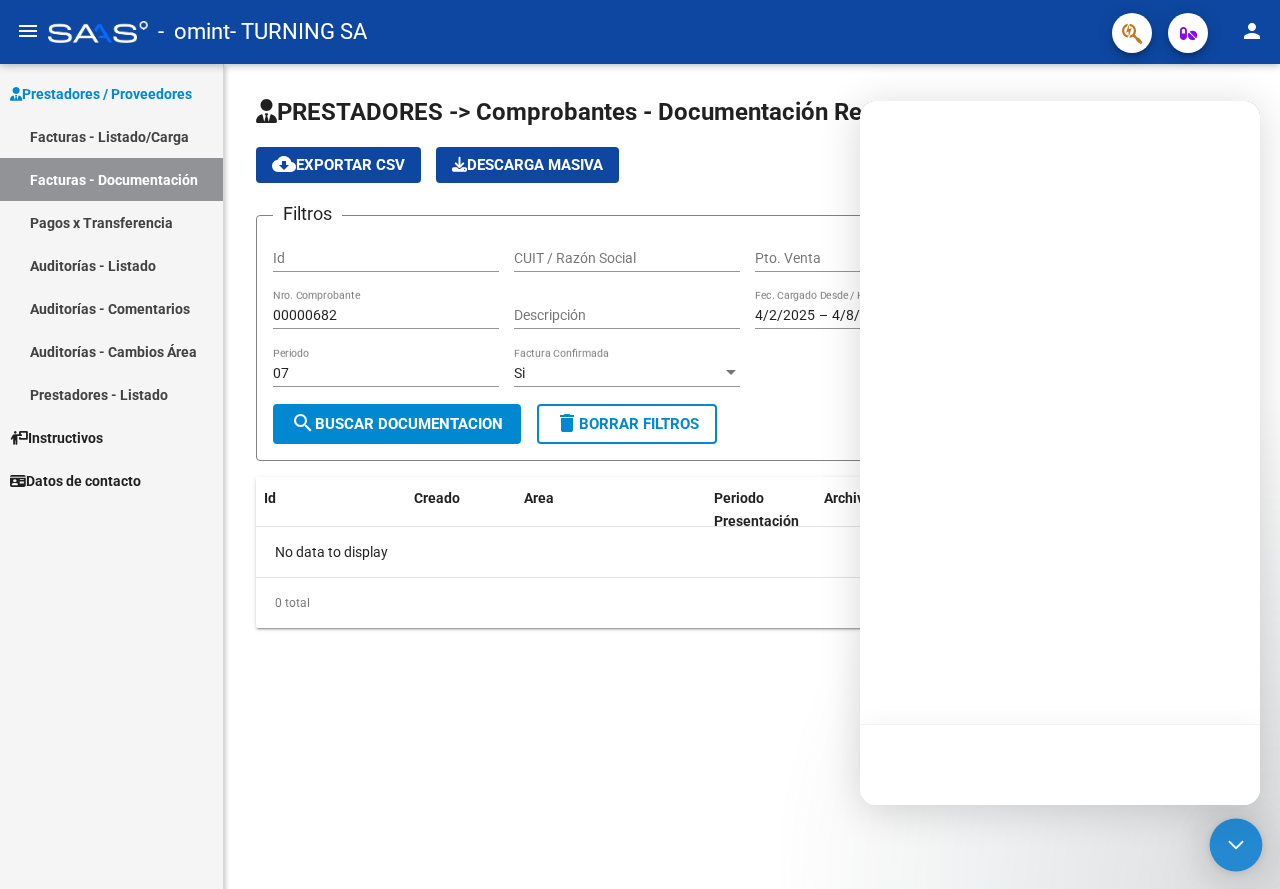 scroll, scrollTop: 0, scrollLeft: 0, axis: both 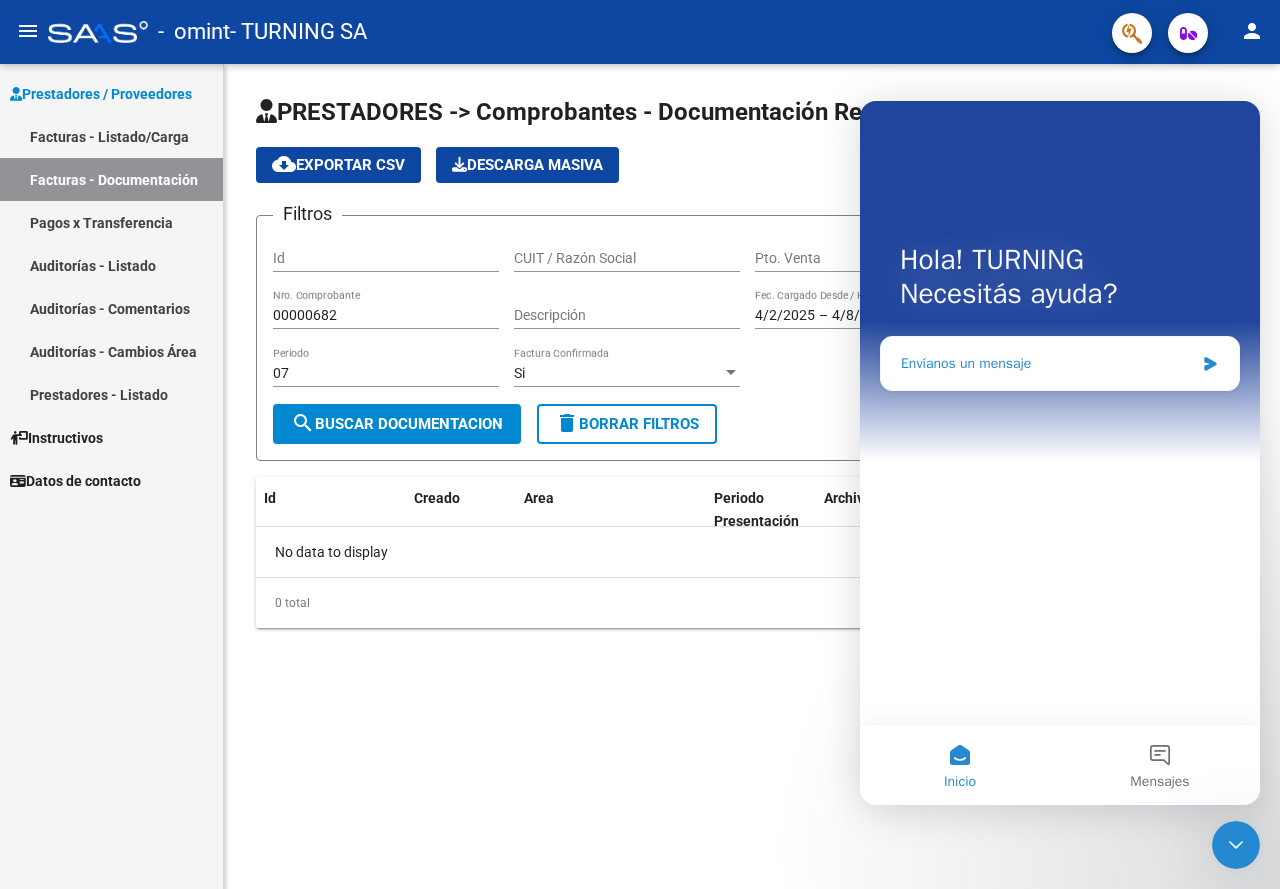 click 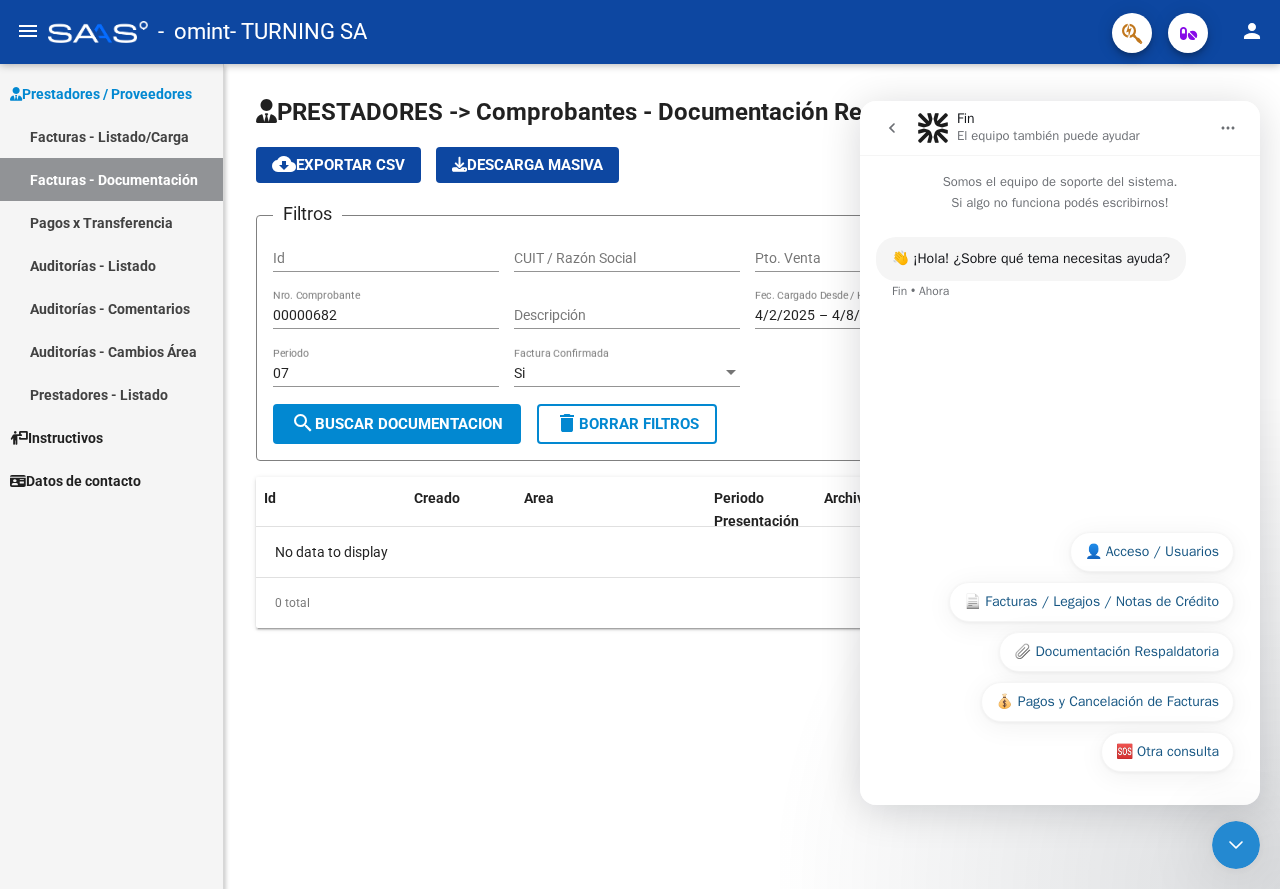 click on "👋 ¡Hola! ¿Sobre qué tema necesitas ayuda? Fin    •   Ahora" at bounding box center [1060, 281] 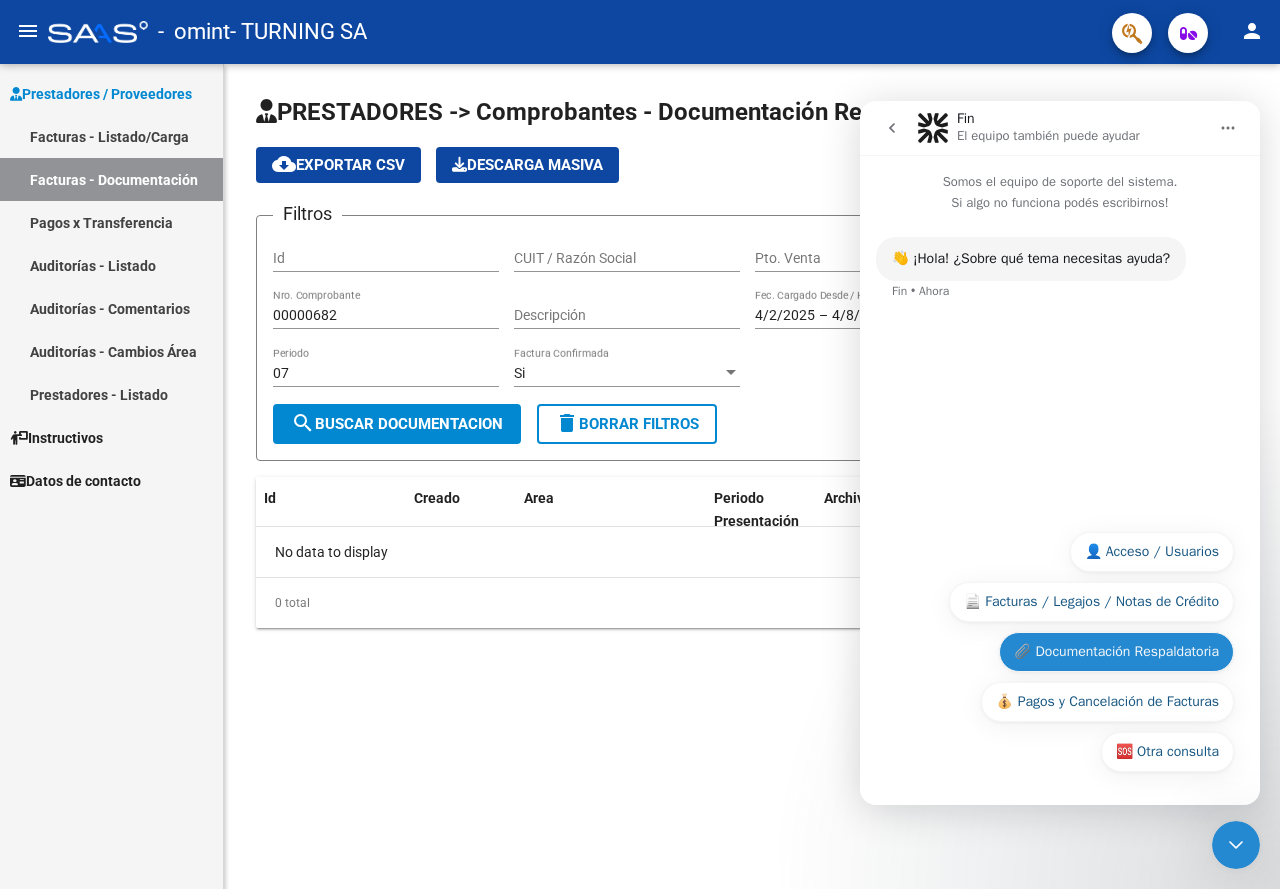 click on "📎 Documentación Respaldatoria" at bounding box center (1116, 652) 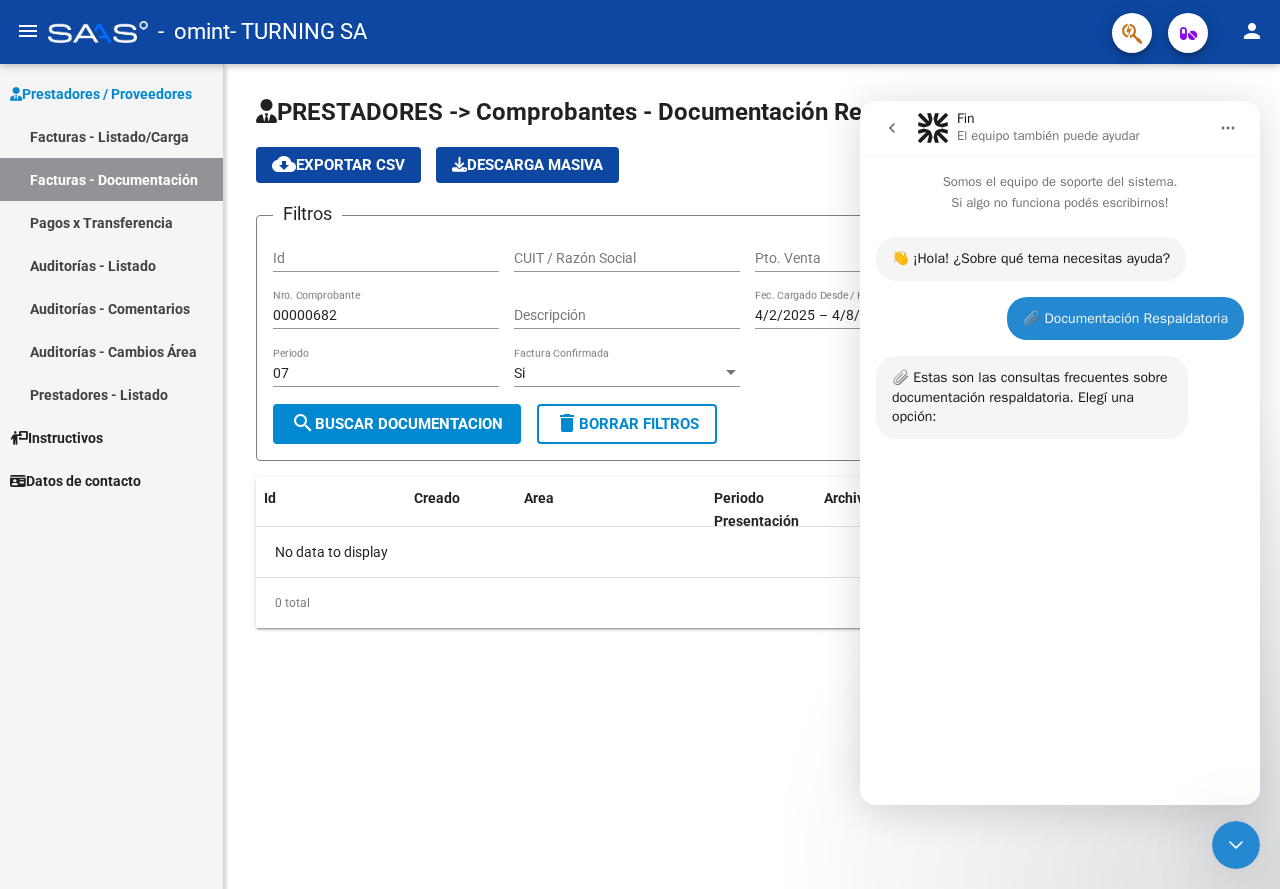 click on "📎 Documentación Respaldatoria" at bounding box center [1125, 319] 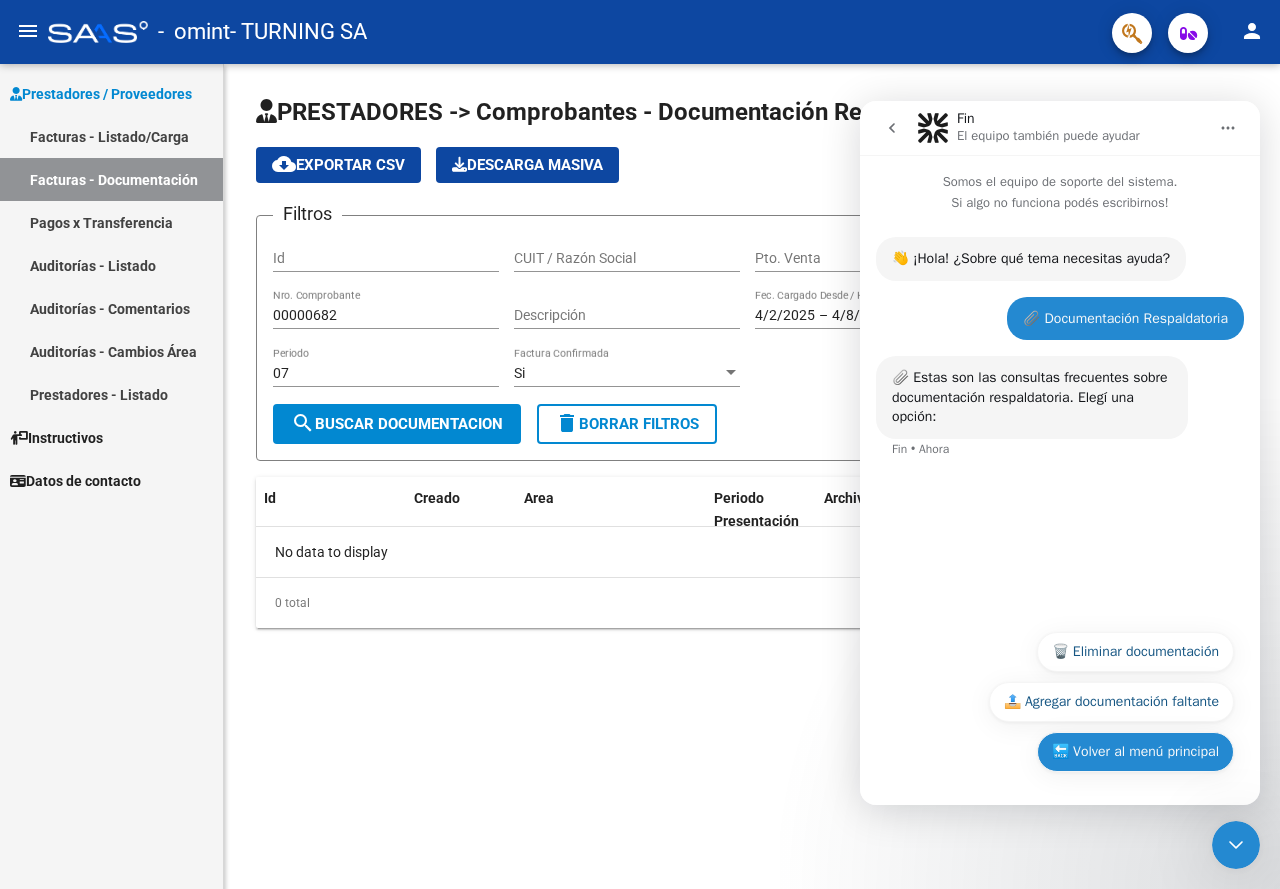 click on "🔙 Volver al menú principal" at bounding box center [1135, 752] 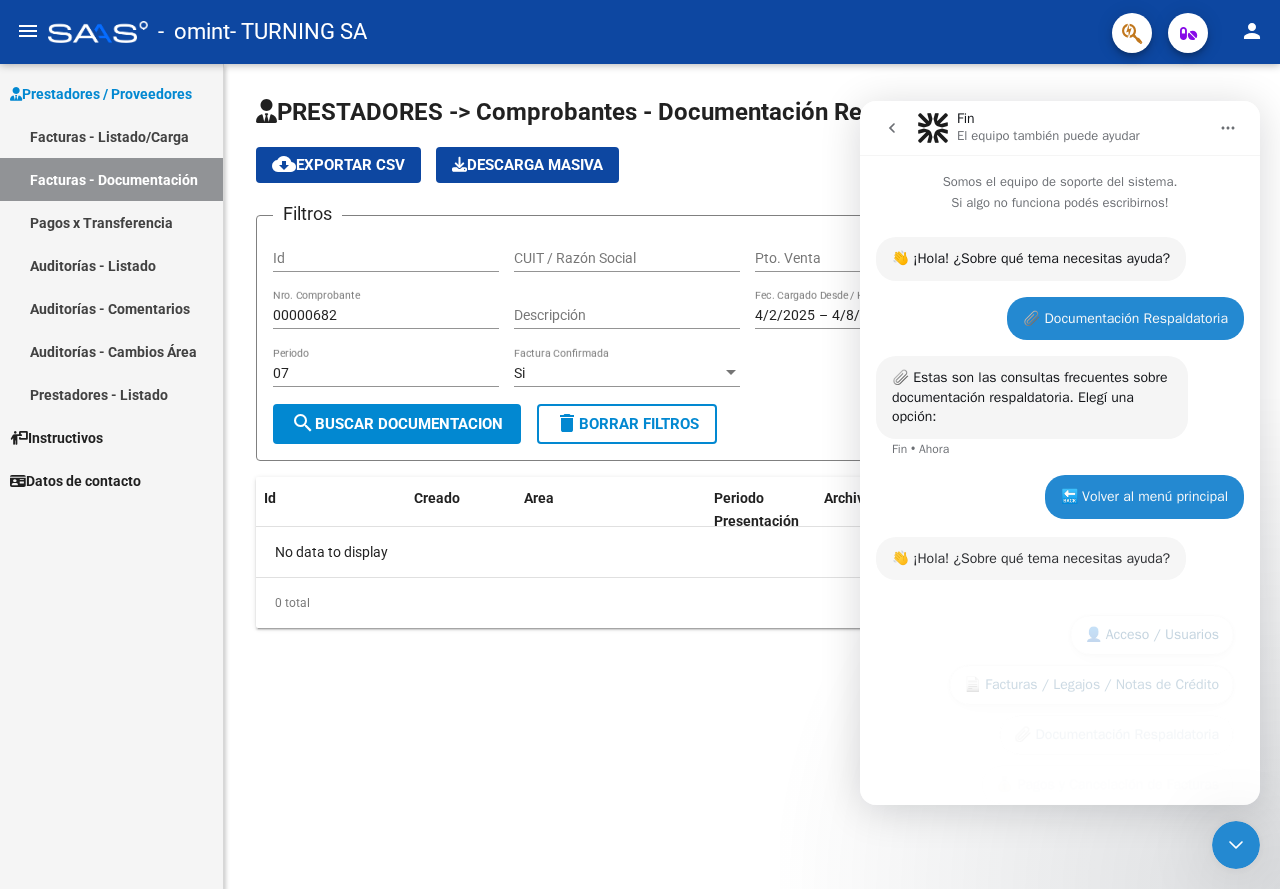 scroll, scrollTop: 83, scrollLeft: 0, axis: vertical 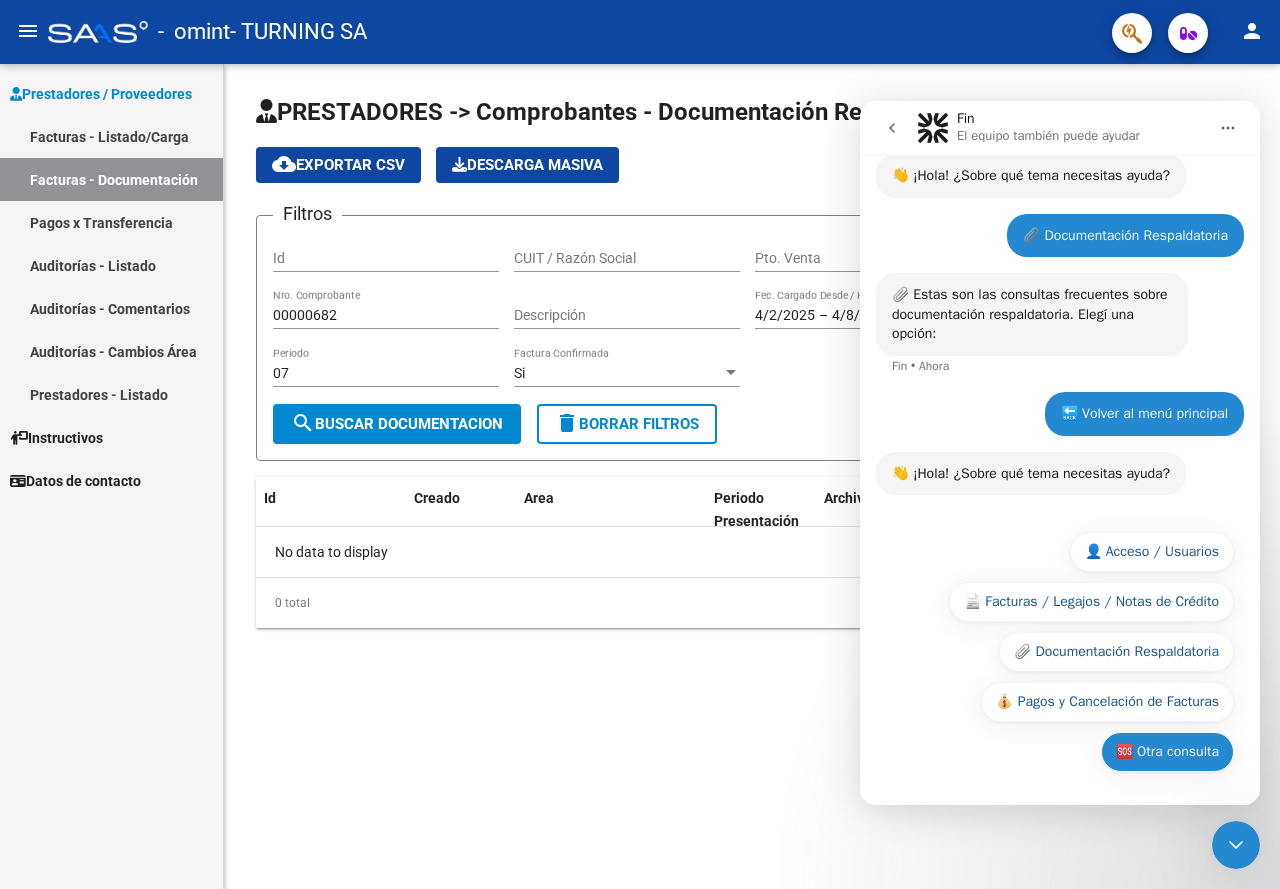 click on "🆘 Otra consulta" at bounding box center (1167, 752) 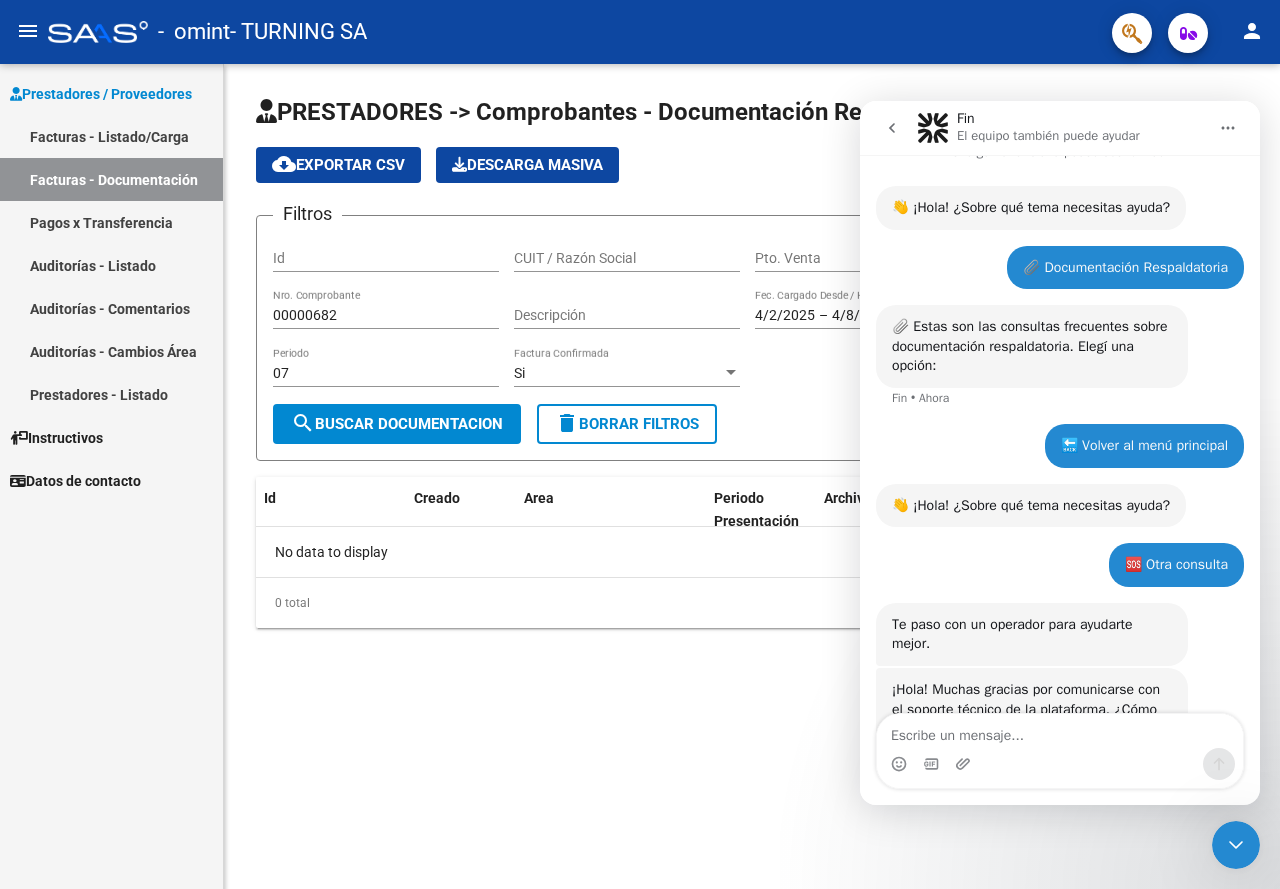 scroll, scrollTop: 130, scrollLeft: 0, axis: vertical 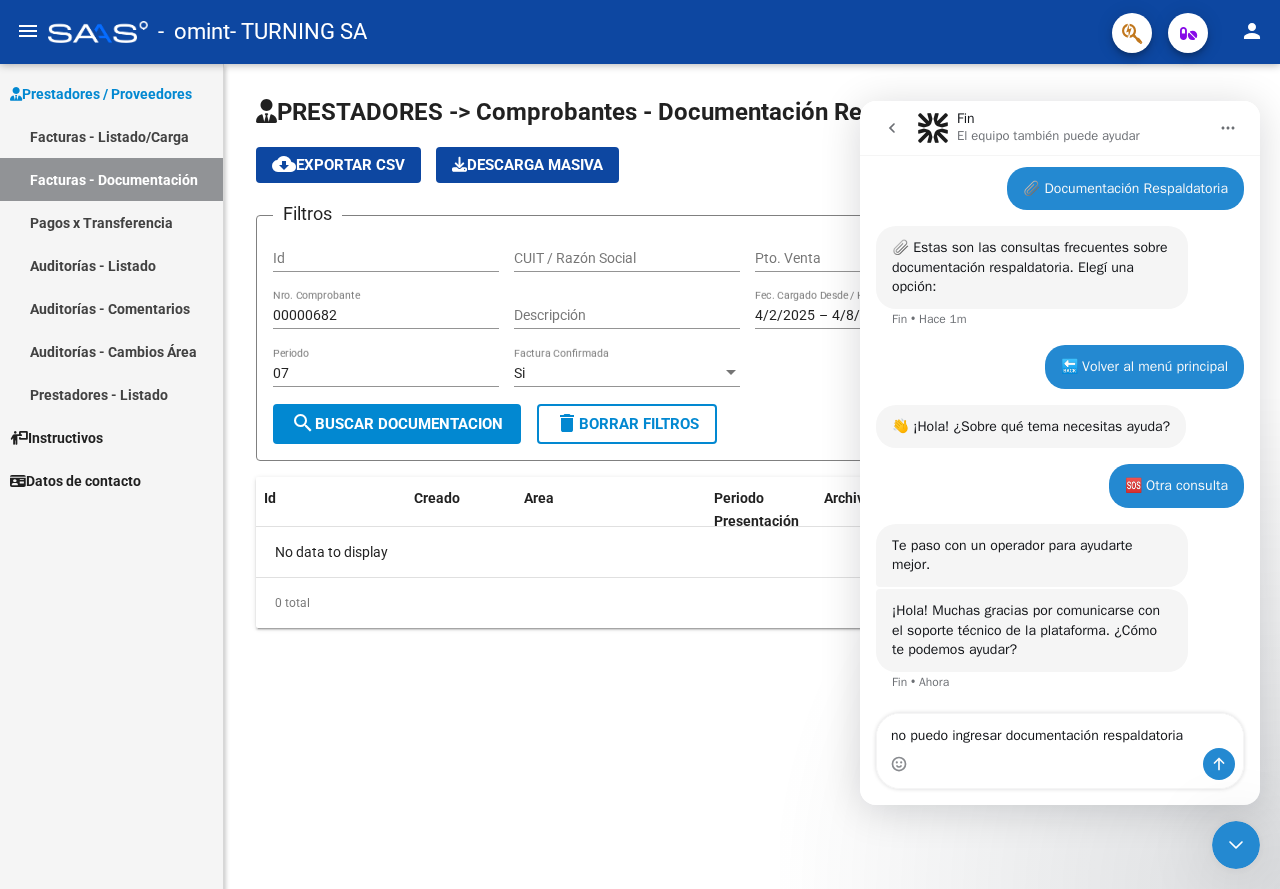 type on "no puedo ingresar documentación respaldatoria" 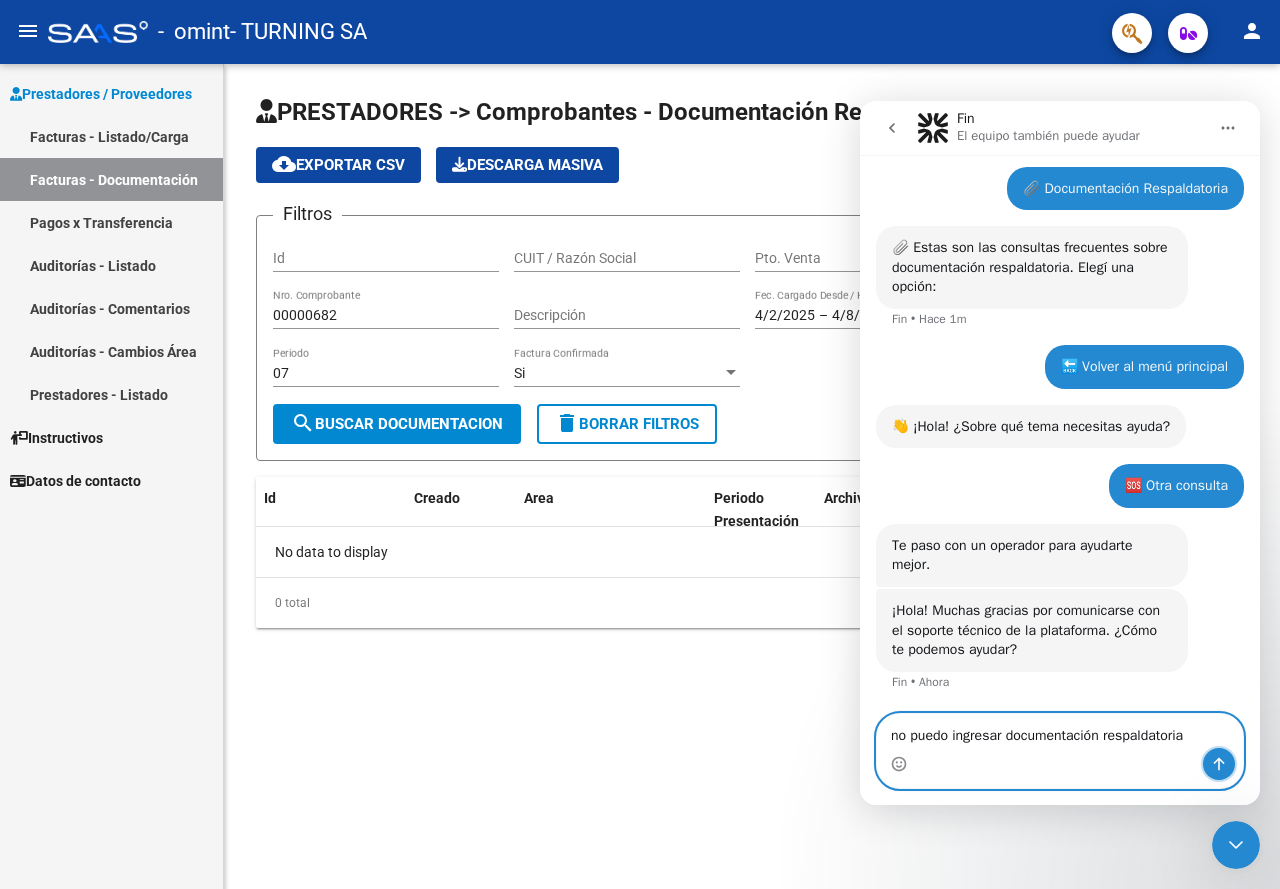 click 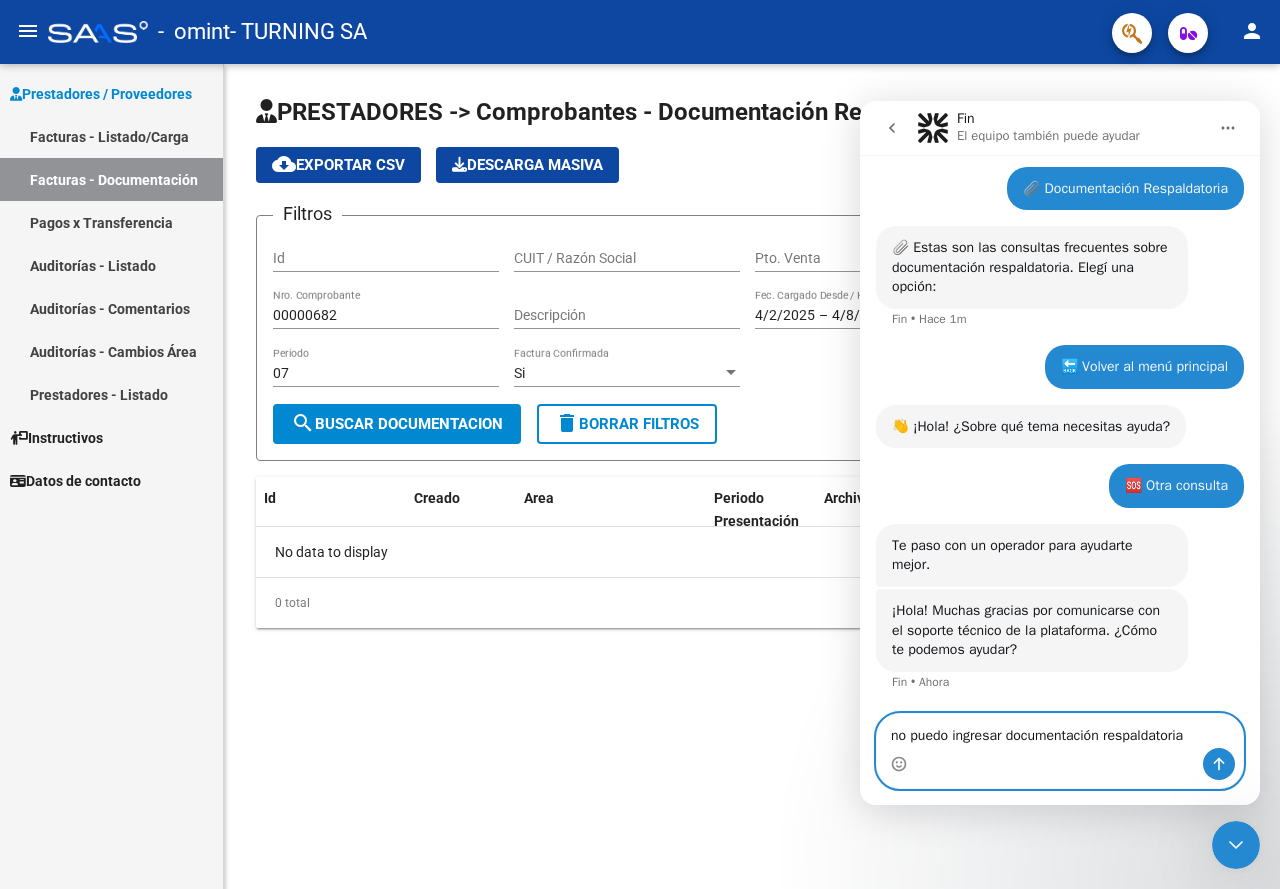 type 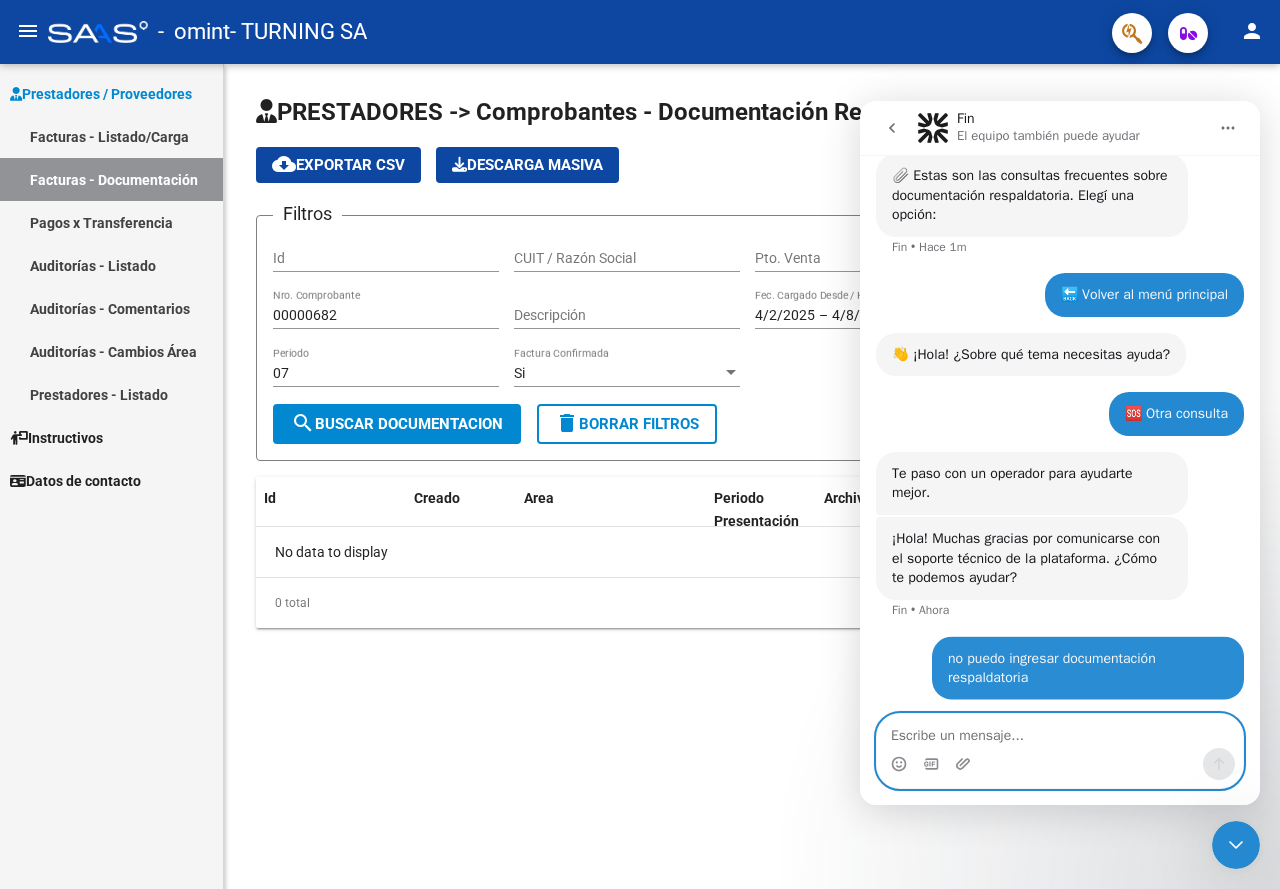 scroll, scrollTop: 209, scrollLeft: 0, axis: vertical 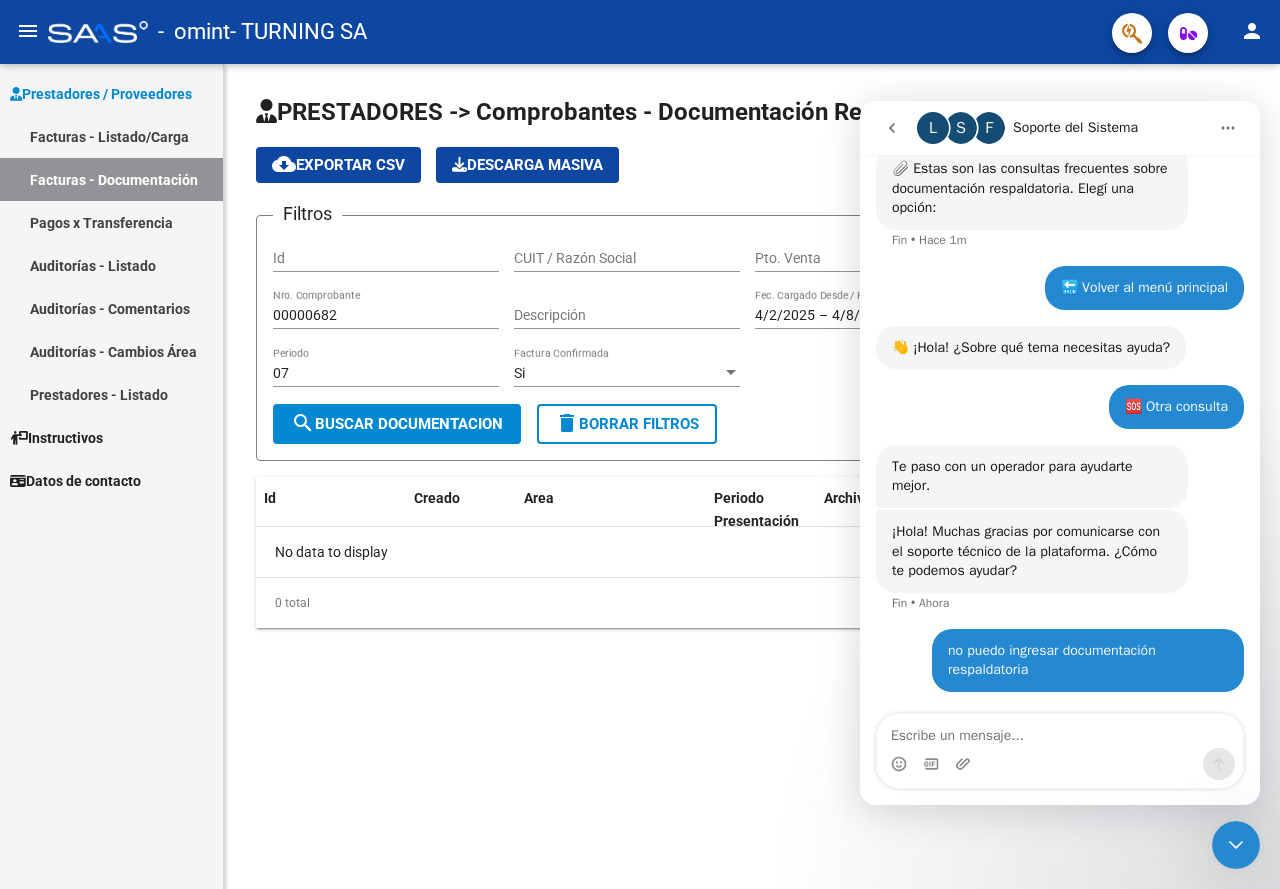click on "PRESTADORES -> Comprobantes - Documentación Respaldatoria cloud_download  Exportar CSV   Descarga Masiva
Filtros Id CUIT / Razón Social Pto. Venta 00000682 Nro. Comprobante Descripción 4/2/2025 4/2/2025 – 4/8/2025 4/8/2025 Fec. Cargado Desde / Hasta Integración Área 07 Periodo Si Factura Confirmada search  Buscar Documentacion  delete  Borrar Filtros  Id Creado Area Periodo Presentación Archivo Usuario Acción No data to display  0 total   1" 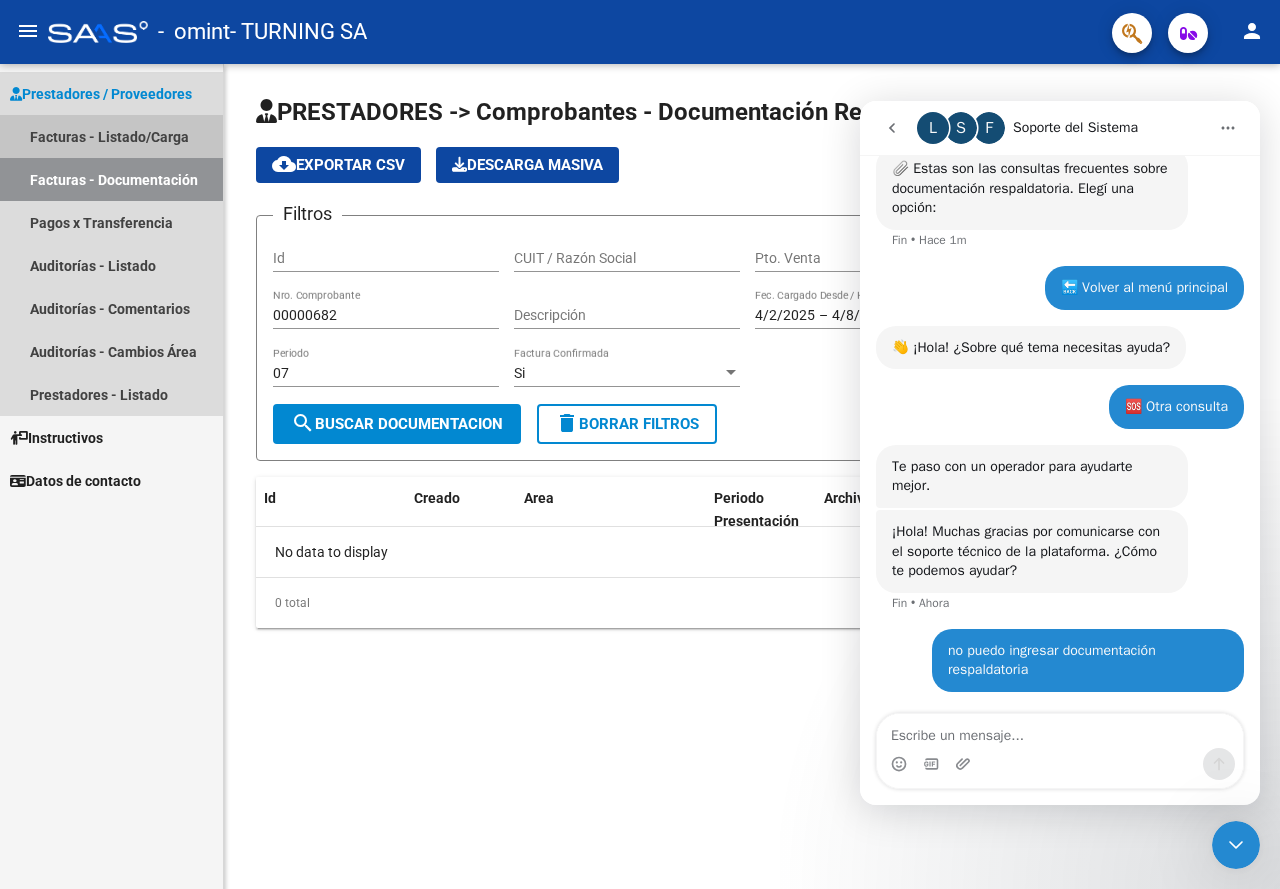 click on "Facturas - Listado/Carga" at bounding box center (111, 136) 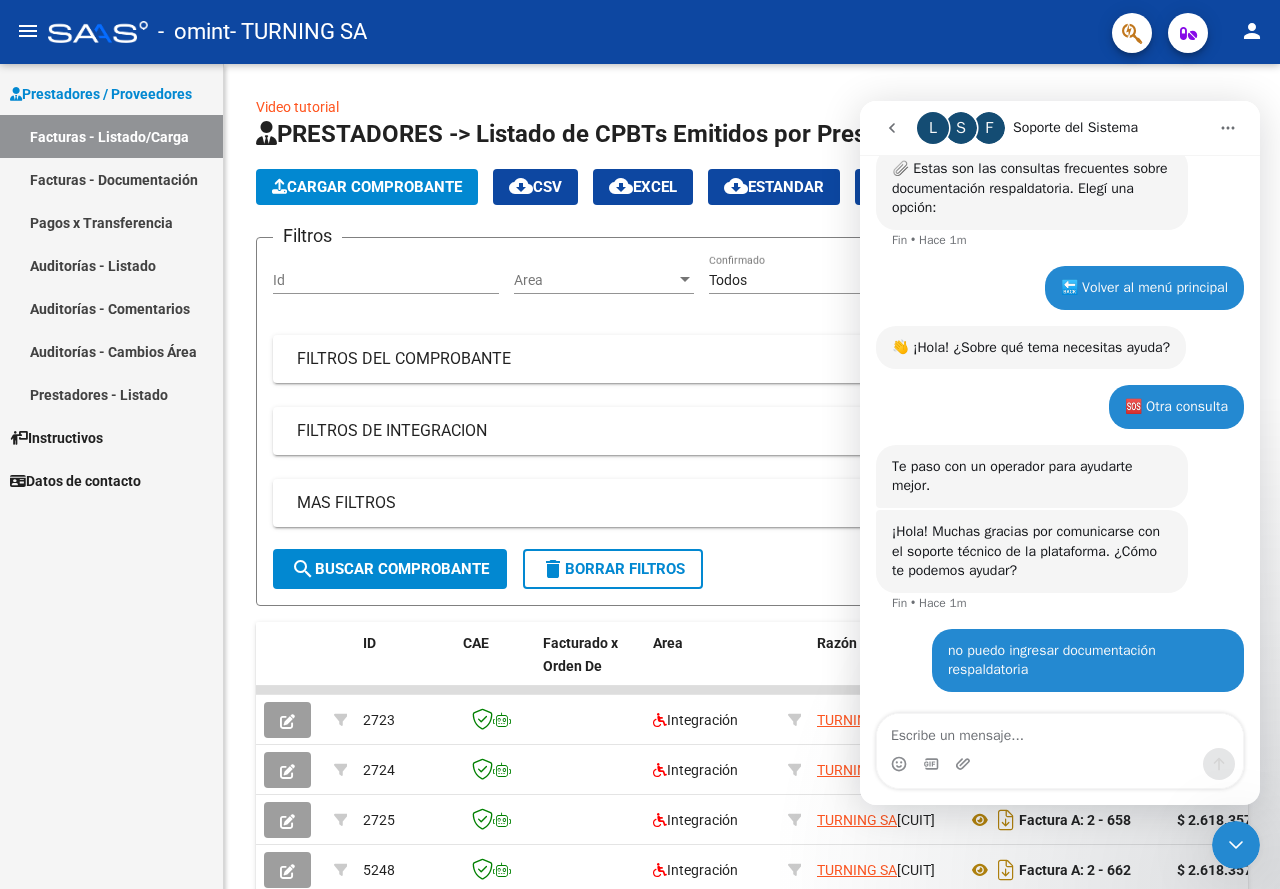 drag, startPoint x: 1169, startPoint y: 749, endPoint x: 1187, endPoint y: 739, distance: 20.59126 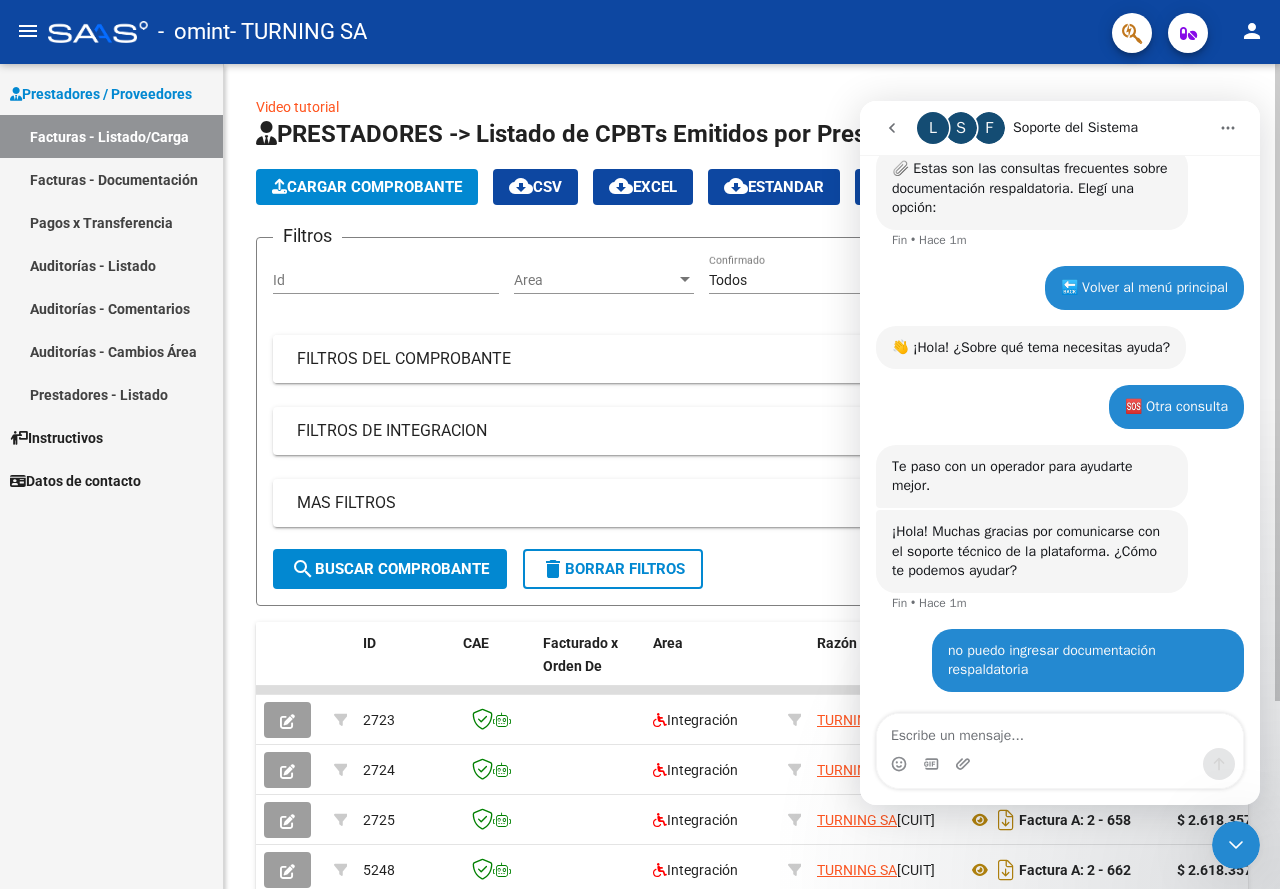 drag, startPoint x: 807, startPoint y: 328, endPoint x: 818, endPoint y: 342, distance: 17.804493 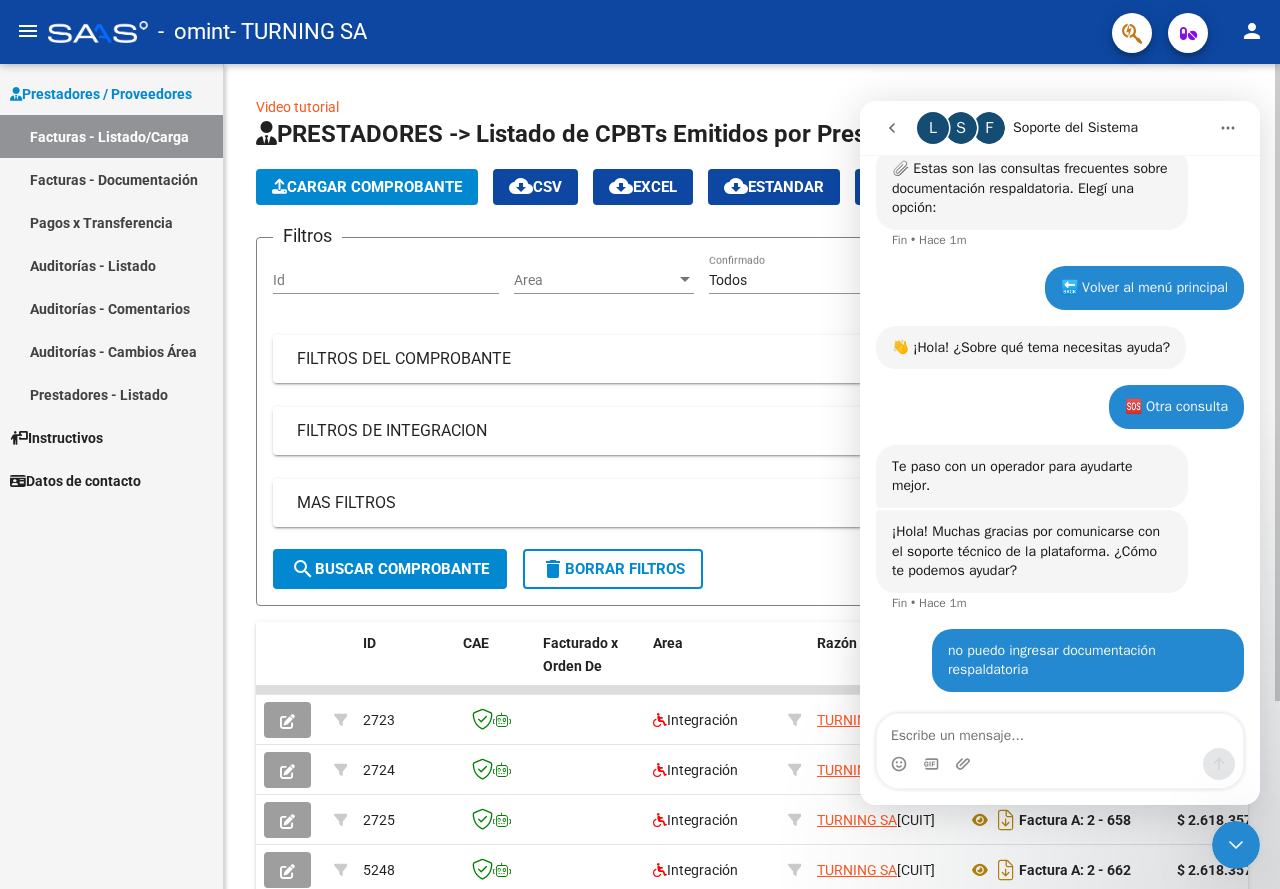 click 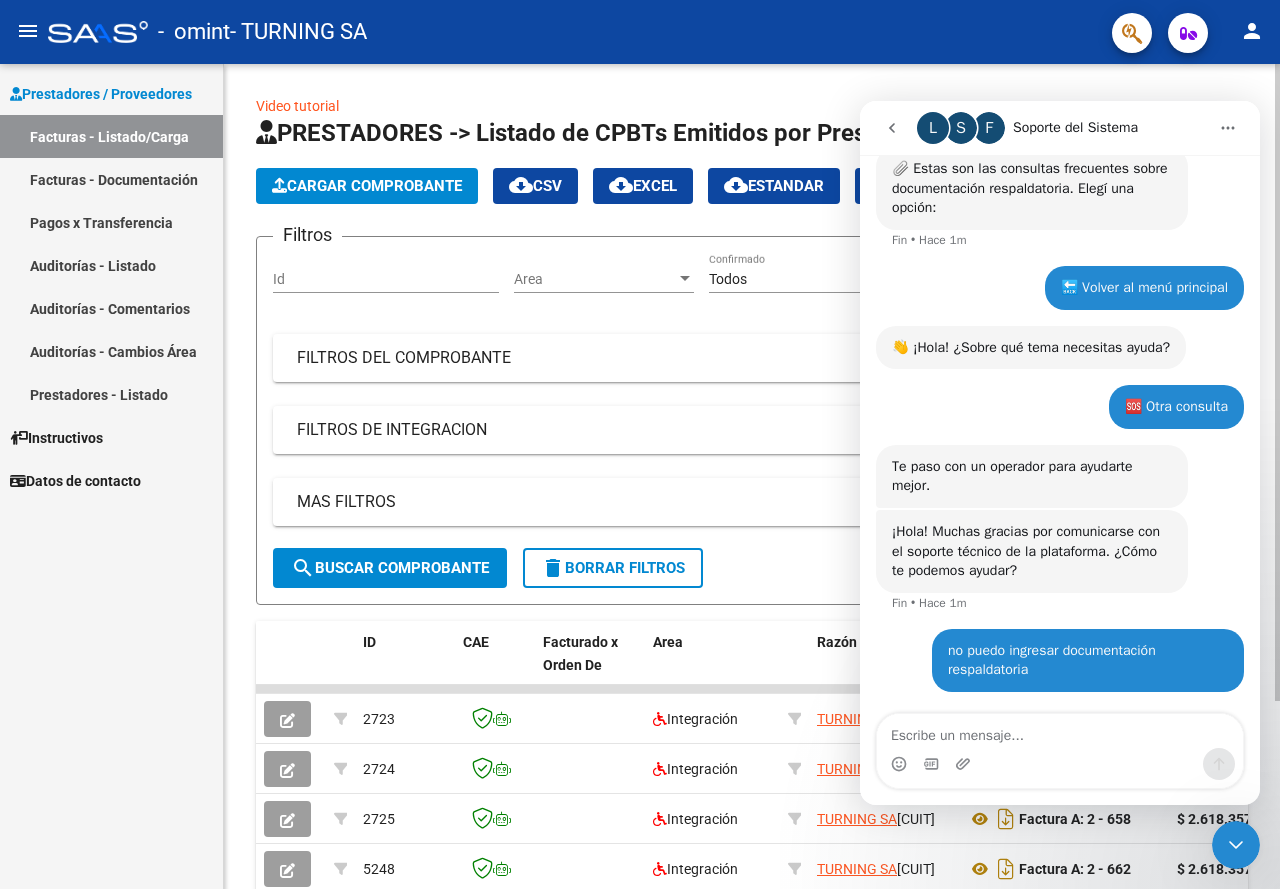 click on "Video tutorial   PRESTADORES -> Listado de CPBTs Emitidos por Prestadores / Proveedores (alt+q)   Cargar Comprobante
cloud_download  CSV  cloud_download  EXCEL  cloud_download  Estandar   Descarga Masiva
Filtros Id Area Area Todos Confirmado   Mostrar totalizadores   FILTROS DEL COMPROBANTE  Comprobante Tipo Comprobante Tipo Start date – End date Fec. Comprobante Desde / Hasta Días Emisión Desde(cant. días) Días Emisión Hasta(cant. días) CUIT / Razón Social Pto. Venta Nro. Comprobante Código SSS CAE Válido CAE Válido Todos Cargado Módulo Hosp. Todos Tiene facturacion Apócrifa Hospital Refes  FILTROS DE INTEGRACION  Período De Prestación Campos del Archivo de Rendición Devuelto x SSS (dr_envio) Todos Rendido x SSS (dr_envio) Tipo de Registro Tipo de Registro Período Presentación Período Presentación Campos del Legajo Asociado (preaprobación) Afiliado Legajo (cuil/nombre) Todos Solo facturas preaprobadas  MAS FILTROS  Todos Con Doc. Respaldatoria Todos Con Trazabilidad Todos – –" 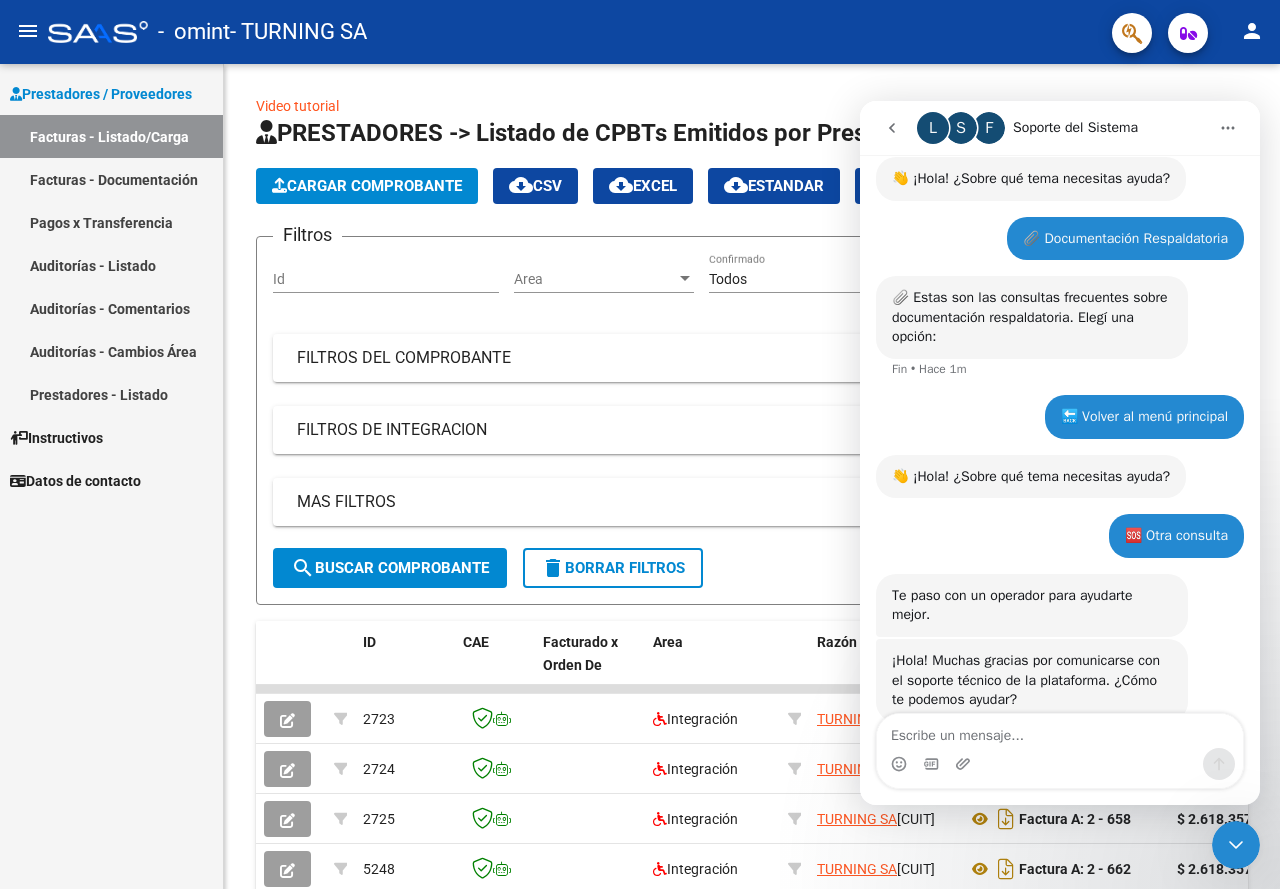 scroll, scrollTop: 0, scrollLeft: 0, axis: both 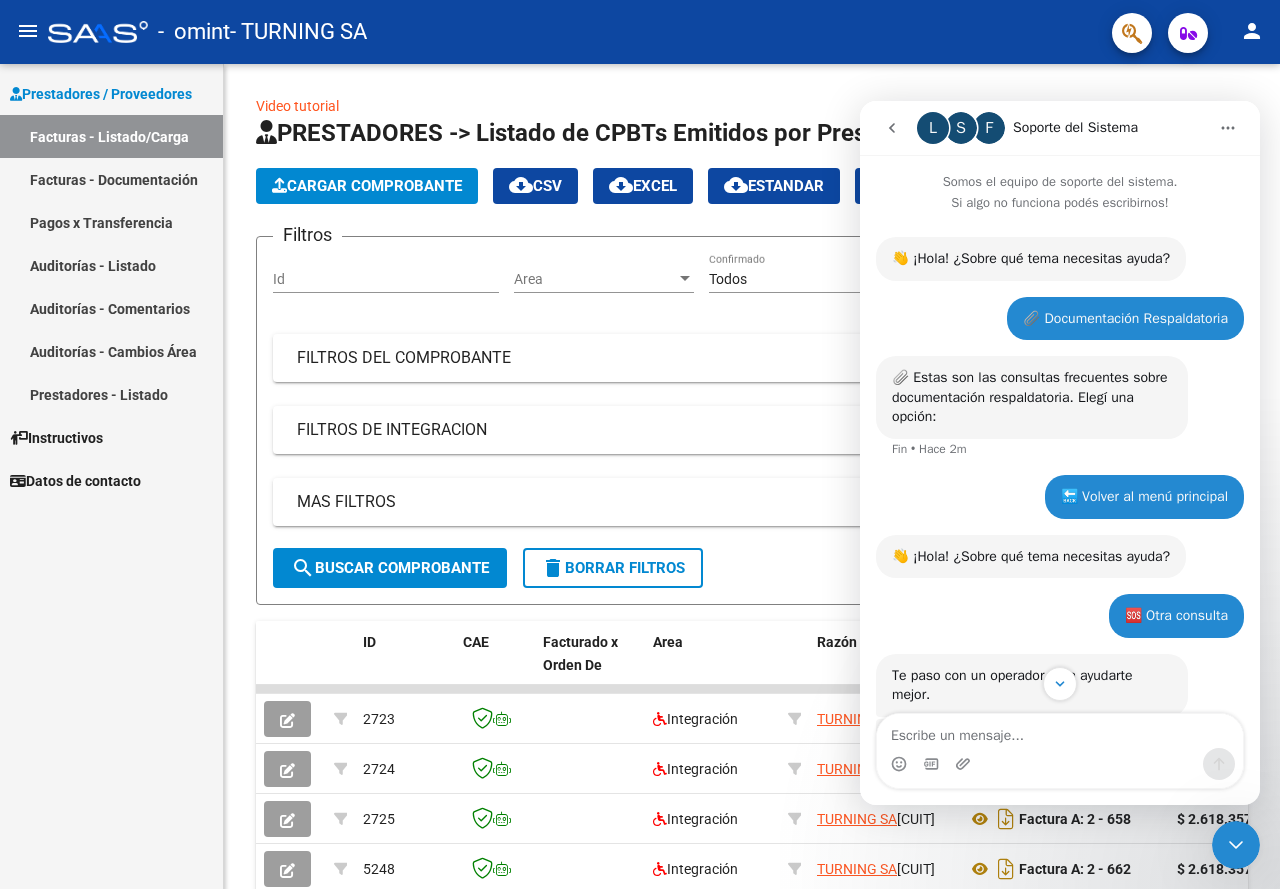 click on "📎 Documentación Respaldatoria TURNING • Hace [TIME]" at bounding box center (1125, 319) 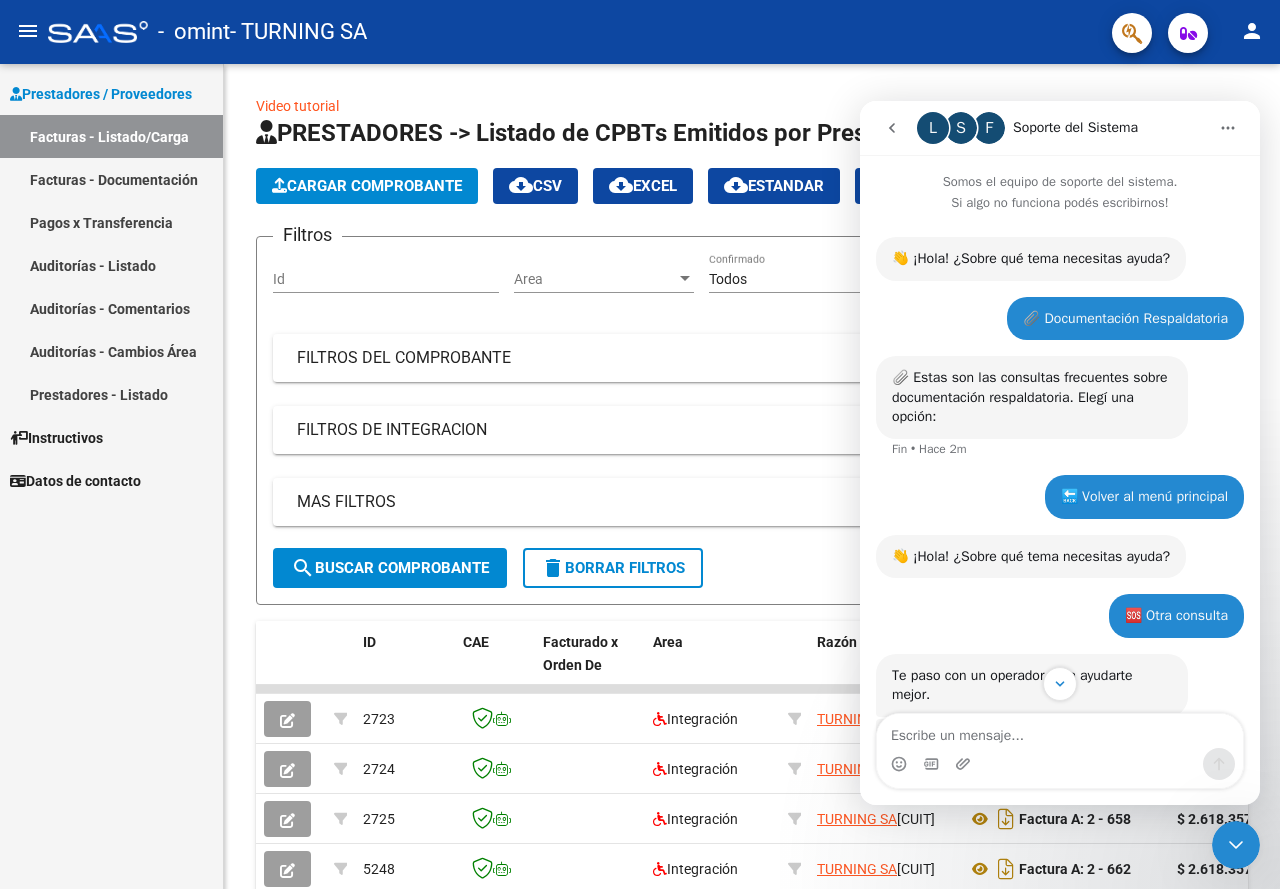 click on "🔙 Volver al menú principal" at bounding box center (1144, 497) 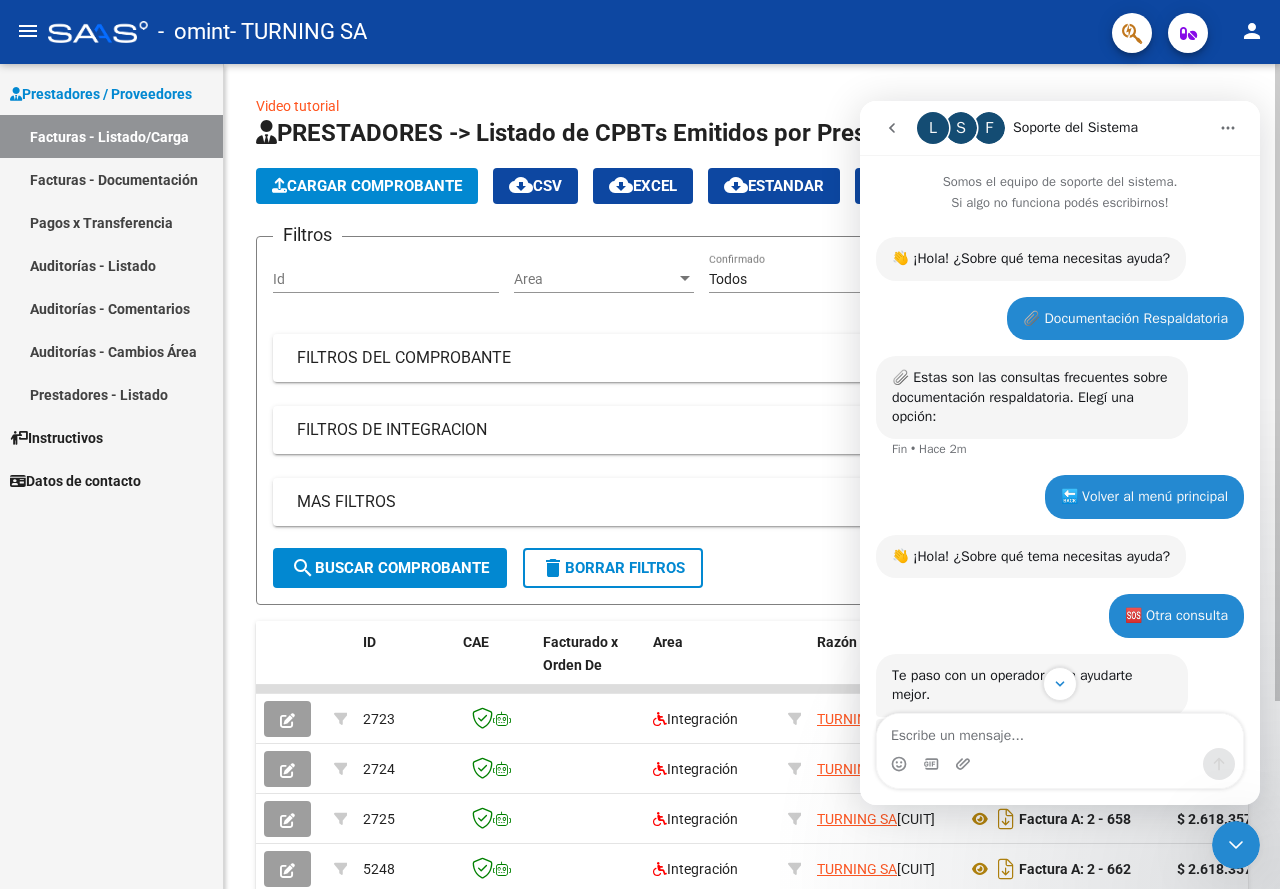 click on "Cargar Comprobante" 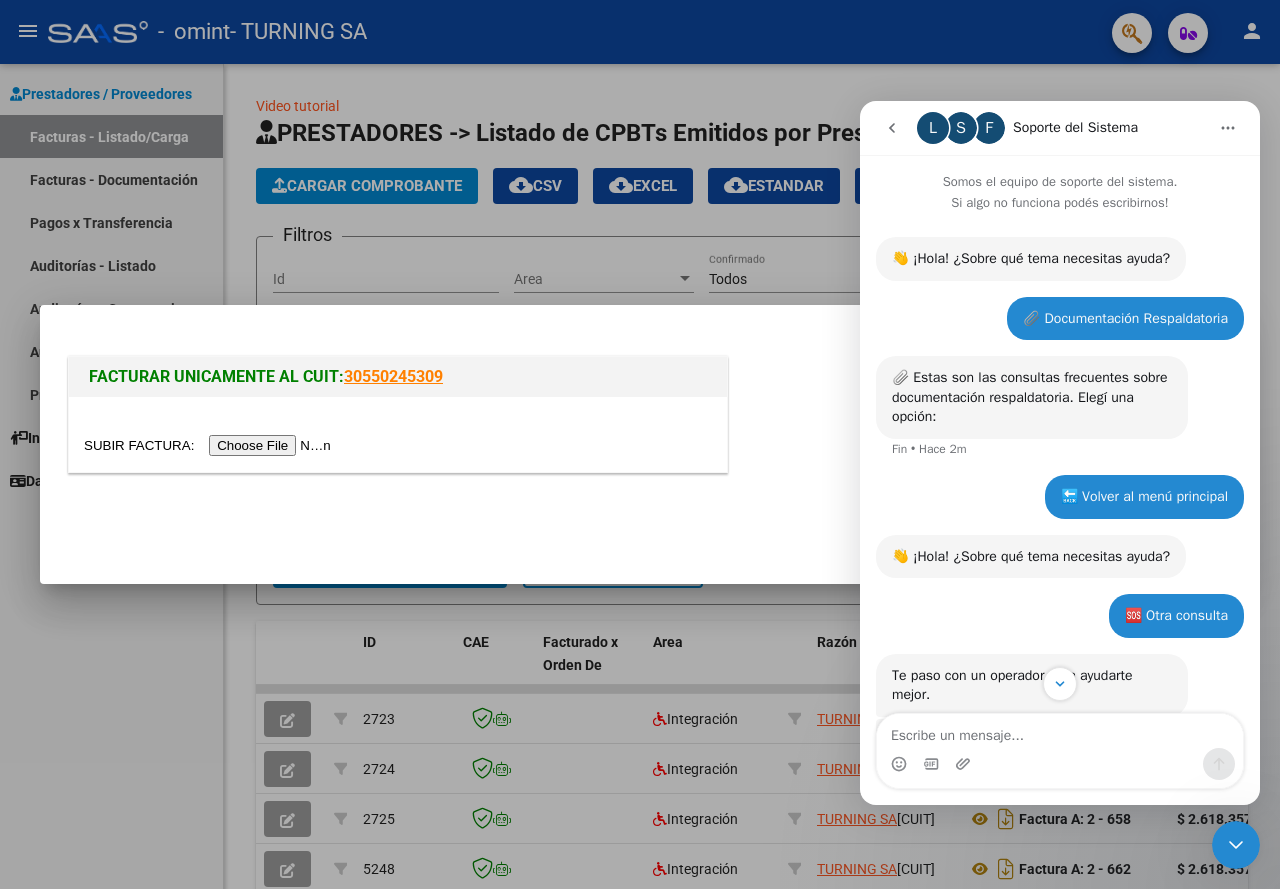 click 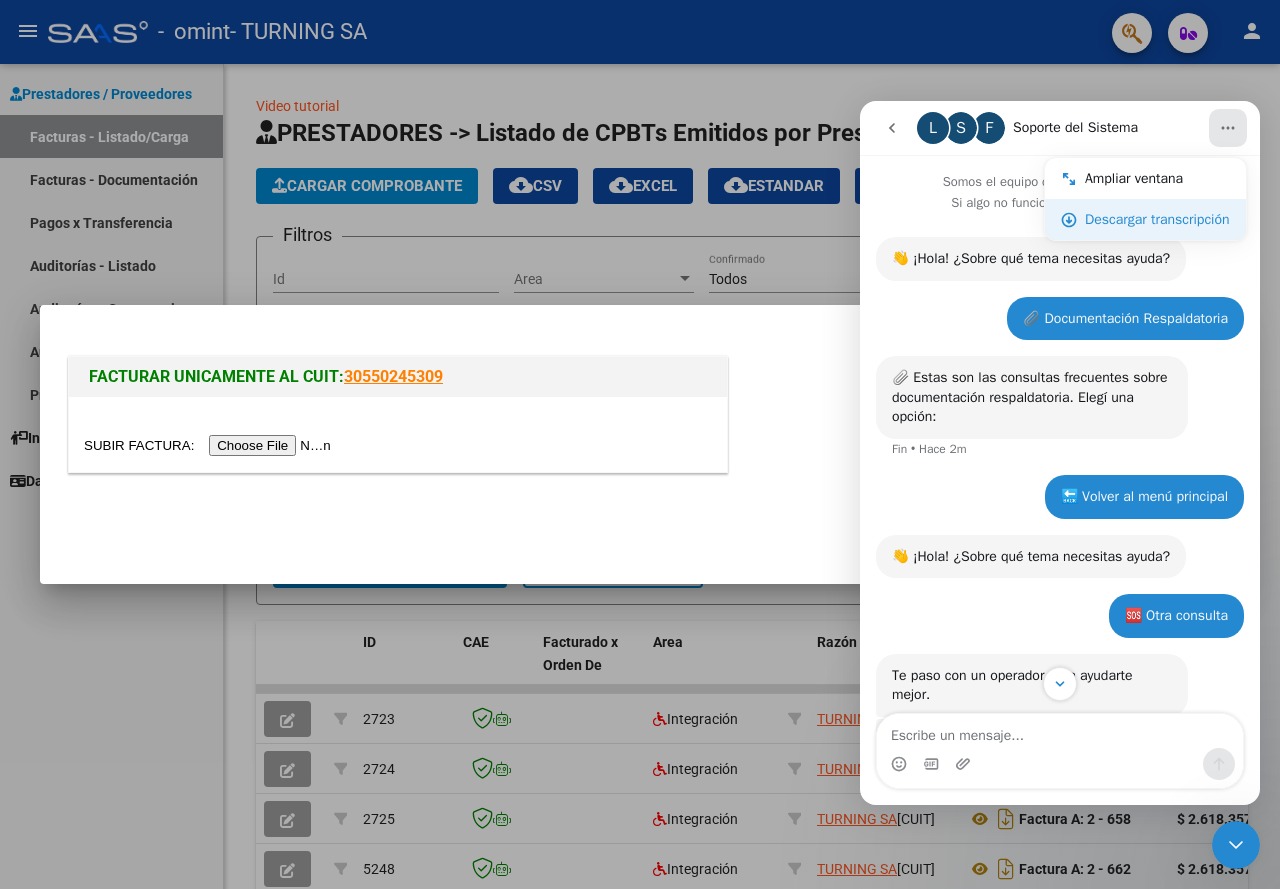 click on "Descargar transcripción" at bounding box center [1157, 219] 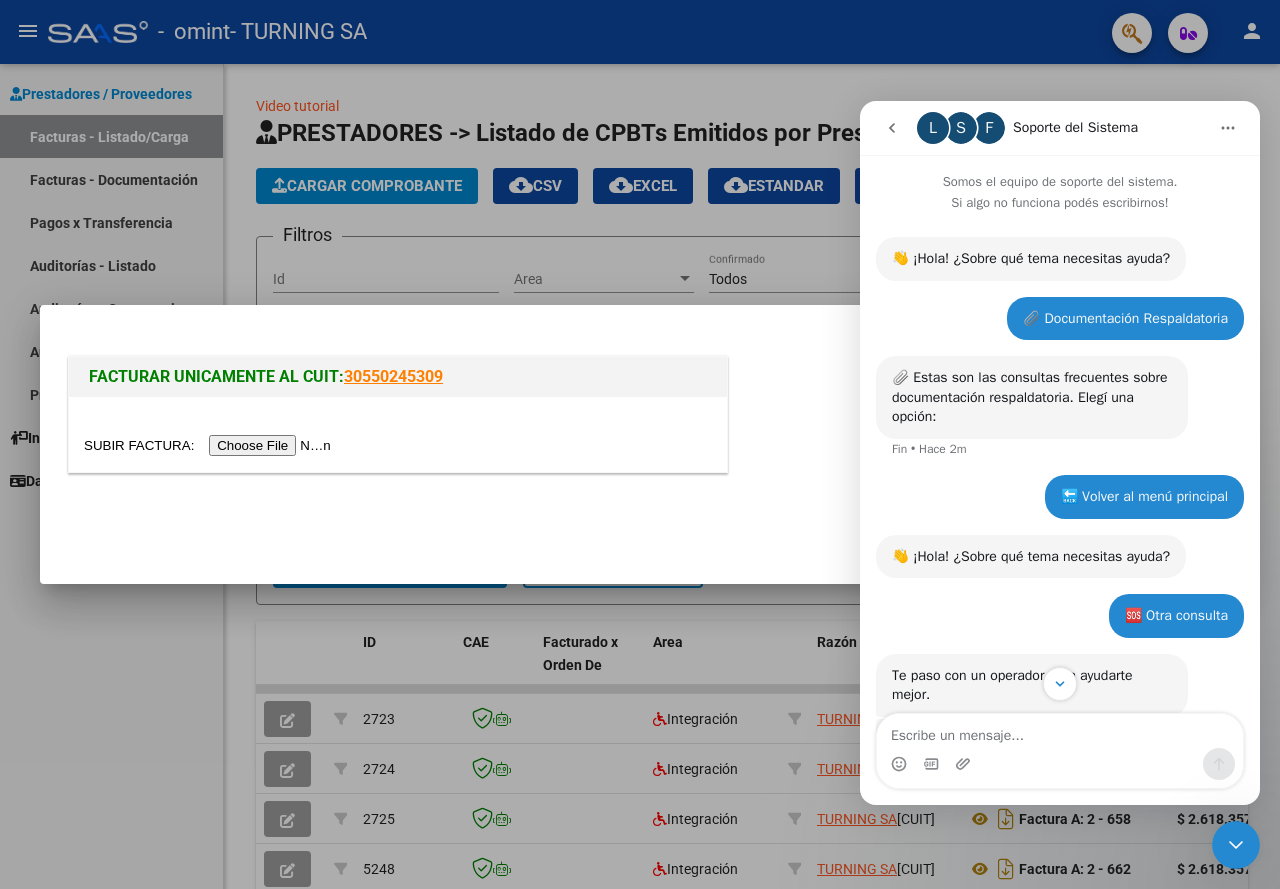 click at bounding box center (640, 444) 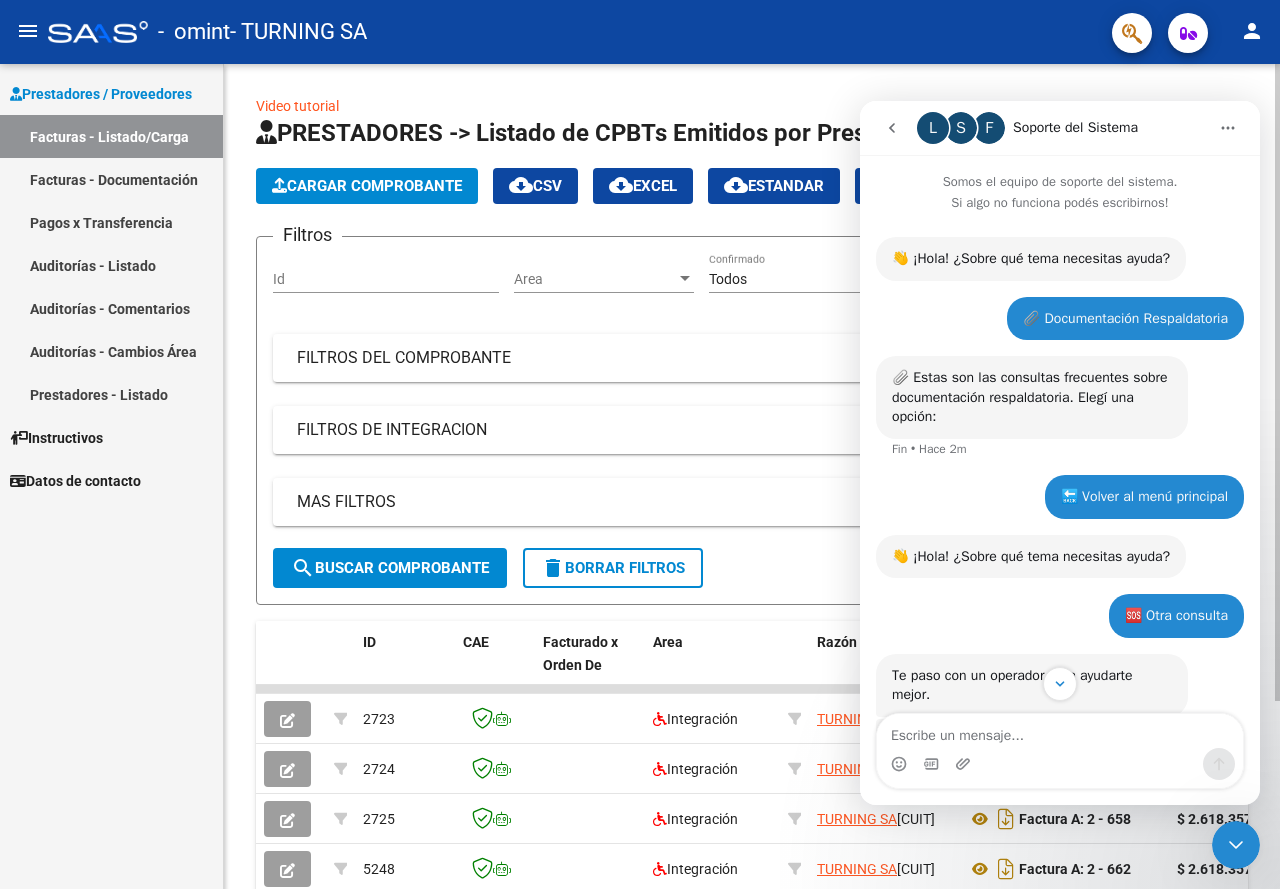 click 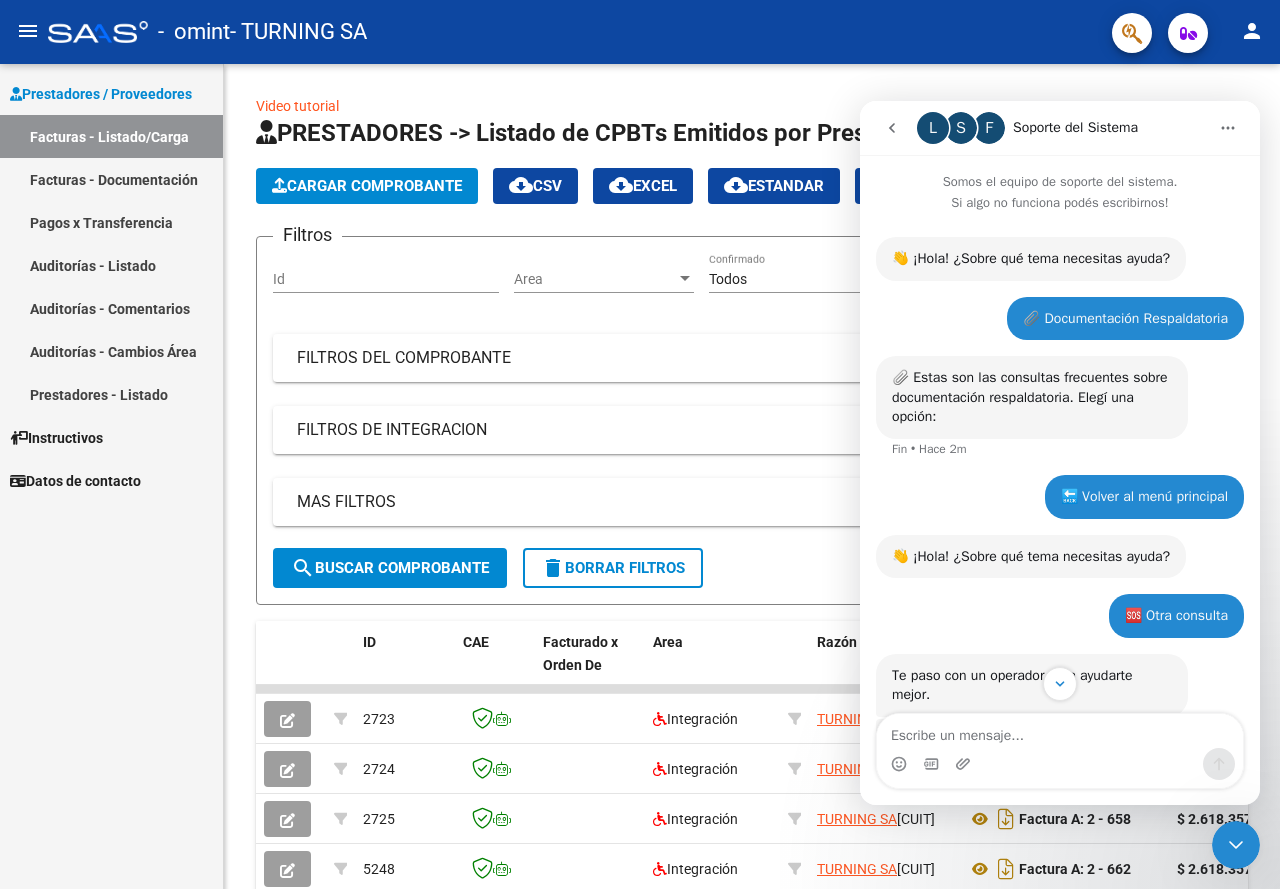 drag, startPoint x: 1224, startPoint y: 268, endPoint x: 1185, endPoint y: 602, distance: 336.26923 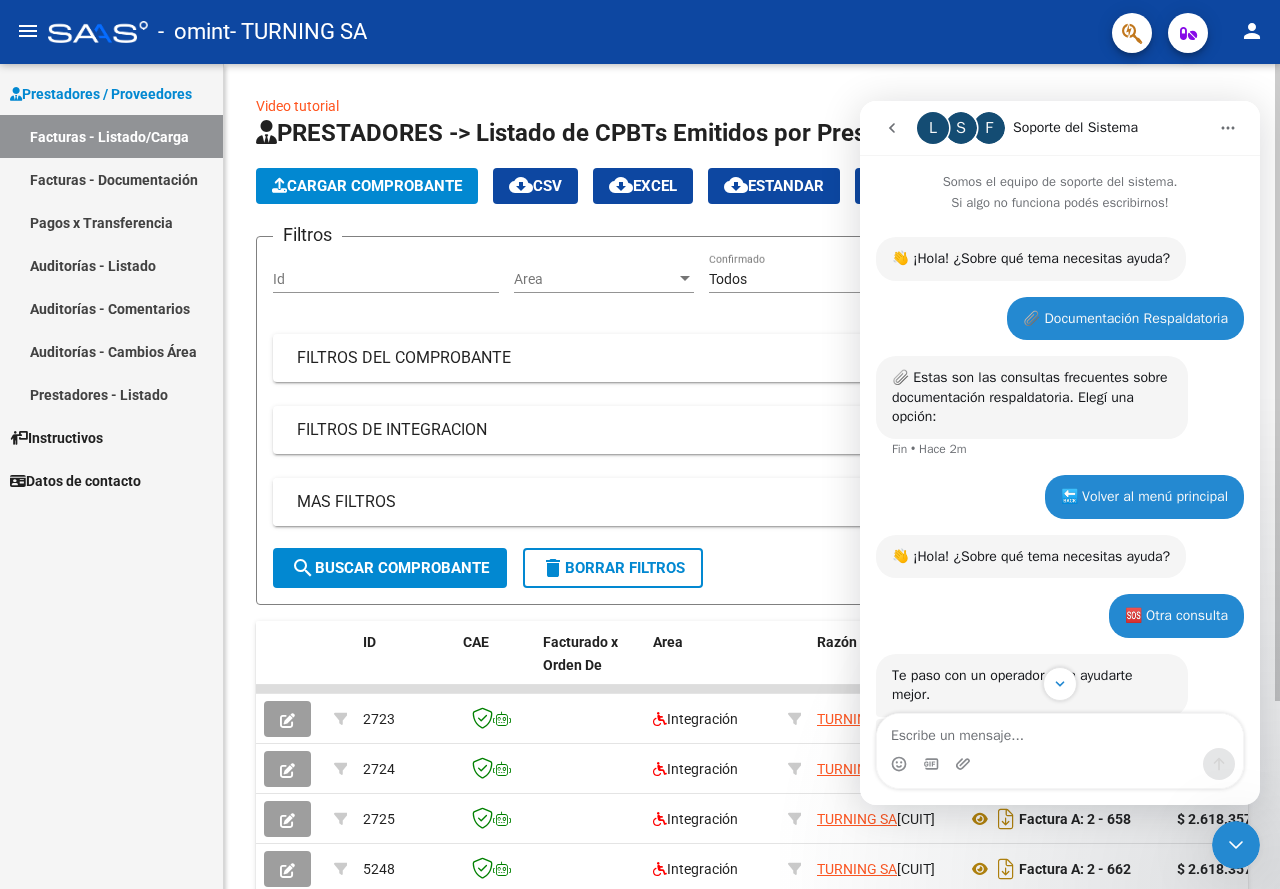 drag, startPoint x: 812, startPoint y: 518, endPoint x: 834, endPoint y: 501, distance: 27.802877 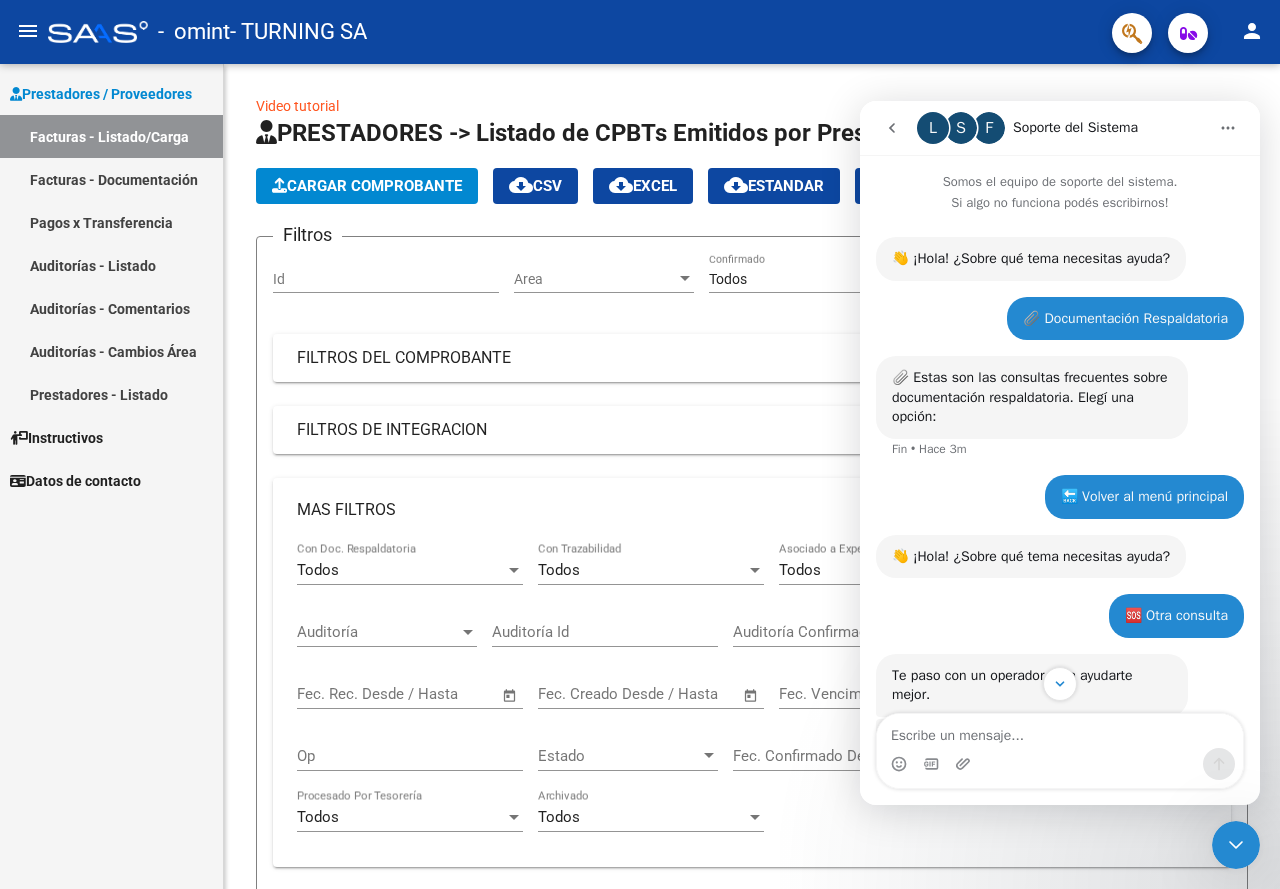 click 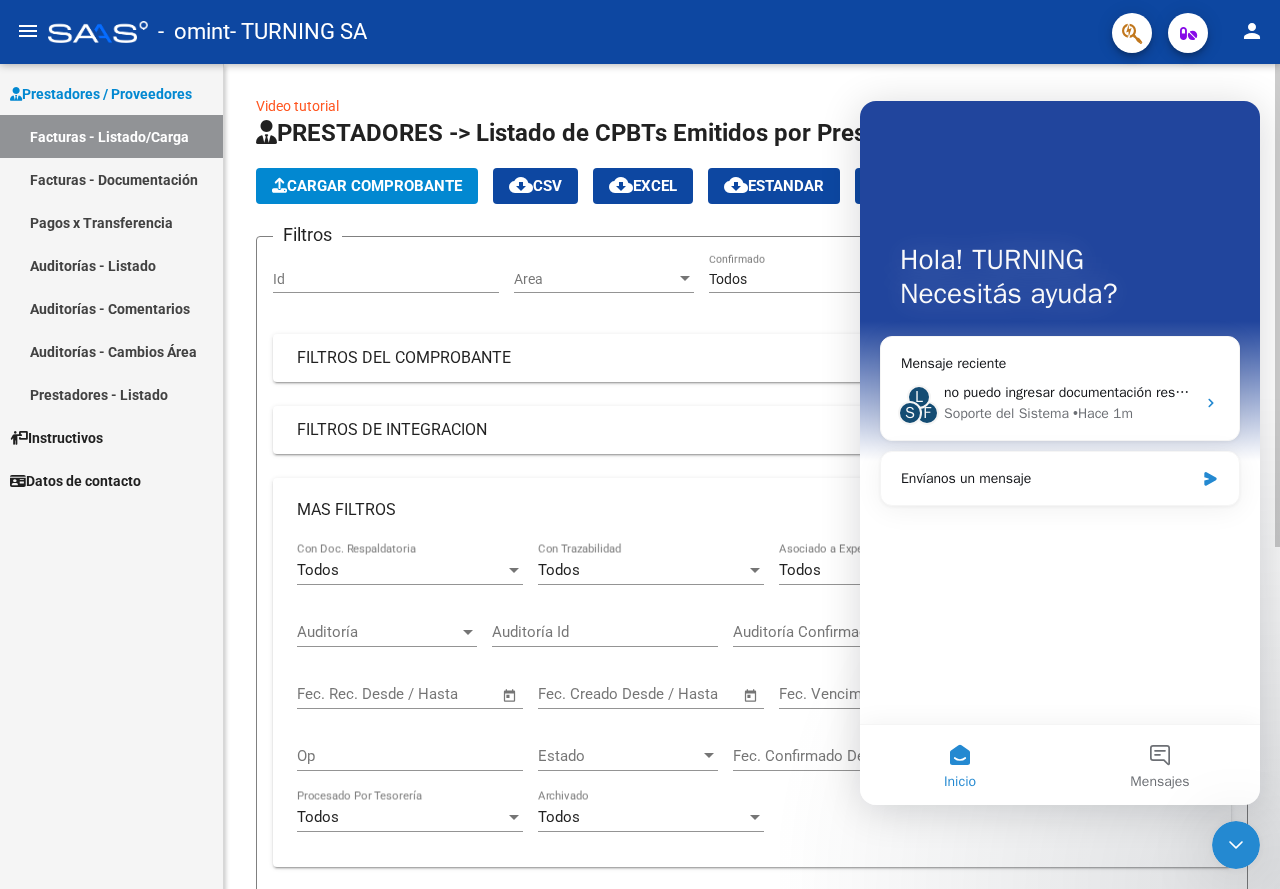 click on "Video tutorial   PRESTADORES -> Listado de CPBTs Emitidos por Prestadores / Proveedores (alt+q)   Cargar Comprobante
cloud_download  CSV  cloud_download  EXCEL  cloud_download  Estandar   Descarga Masiva
Filtros Id Area Area Todos Confirmado   Mostrar totalizadores   FILTROS DEL COMPROBANTE  Comprobante Tipo Comprobante Tipo Start date – End date Fec. Comprobante Desde / Hasta Días Emisión Desde(cant. días) Días Emisión Hasta(cant. días) CUIT / Razón Social Pto. Venta Nro. Comprobante Código SSS CAE Válido CAE Válido Todos Cargado Módulo Hosp. Todos Tiene facturacion Apócrifa Hospital Refes  FILTROS DE INTEGRACION  Período De Prestación Campos del Archivo de Rendición Devuelto x SSS (dr_envio) Todos Rendido x SSS (dr_envio) Tipo de Registro Tipo de Registro Período Presentación Período Presentación Campos del Legajo Asociado (preaprobación) Afiliado Legajo (cuil/nombre) Todos Solo facturas preaprobadas  MAS FILTROS  Todos Con Doc. Respaldatoria Todos Con Trazabilidad Todos – –" 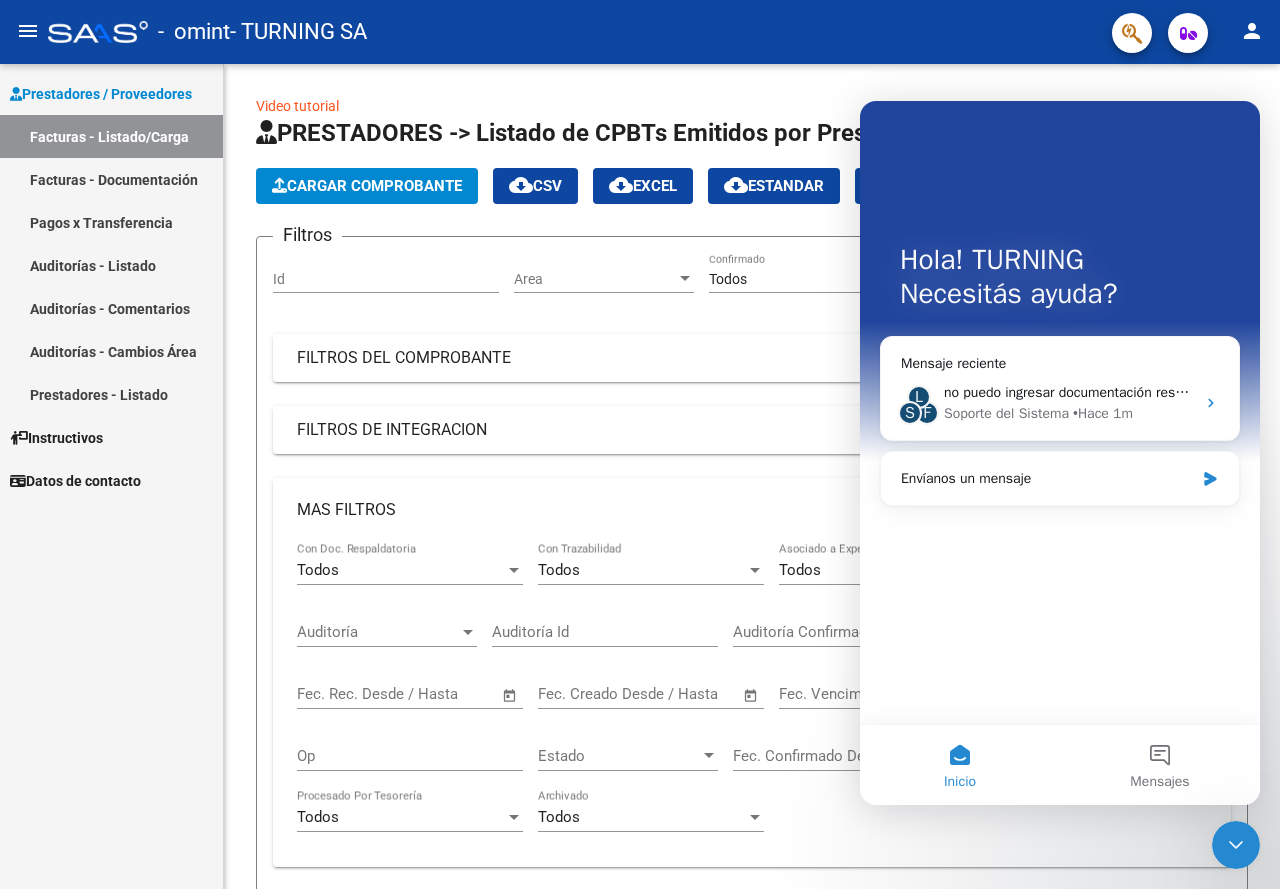 drag, startPoint x: 1003, startPoint y: 217, endPoint x: 991, endPoint y: 249, distance: 34.176014 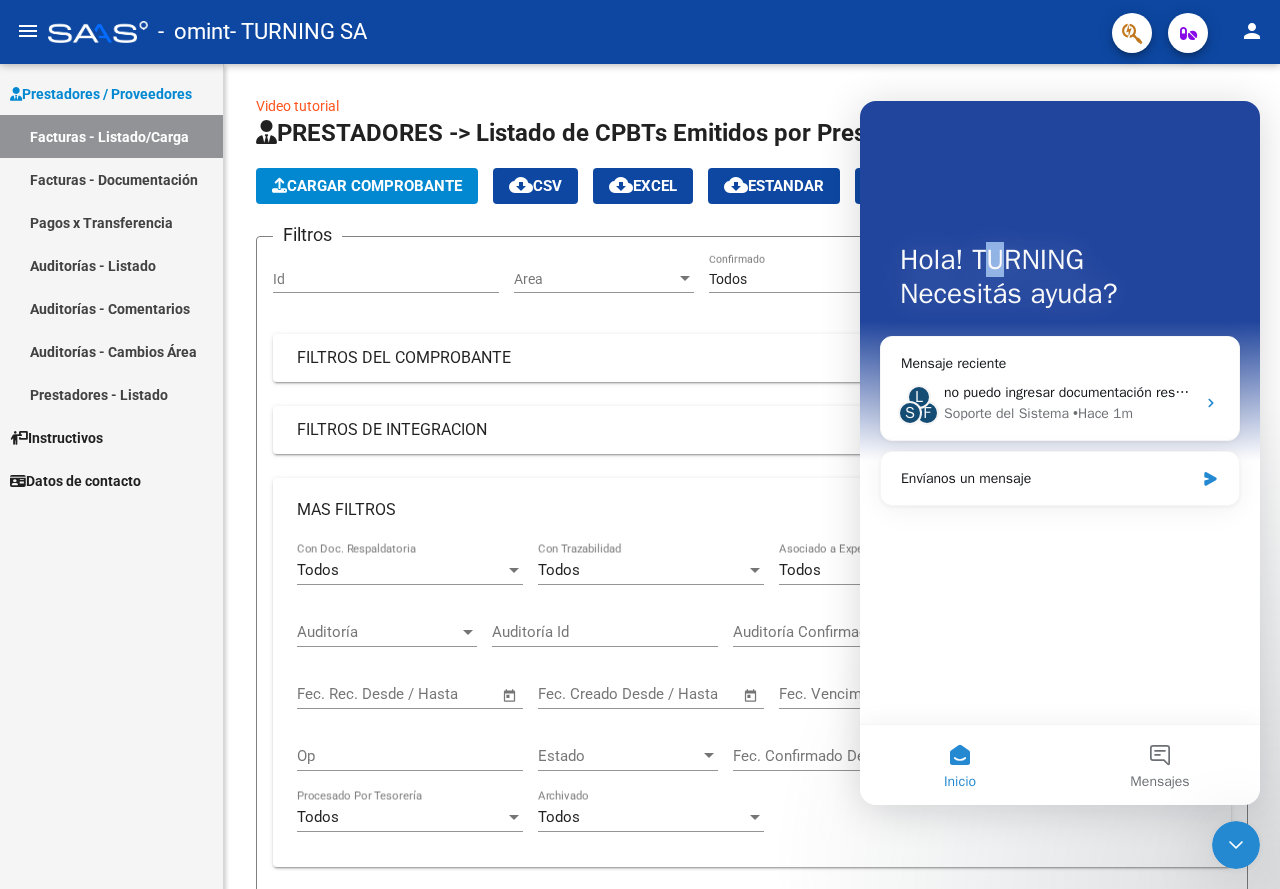 click on "Hola! TURNING Necesitás ayuda?" at bounding box center (1060, 281) 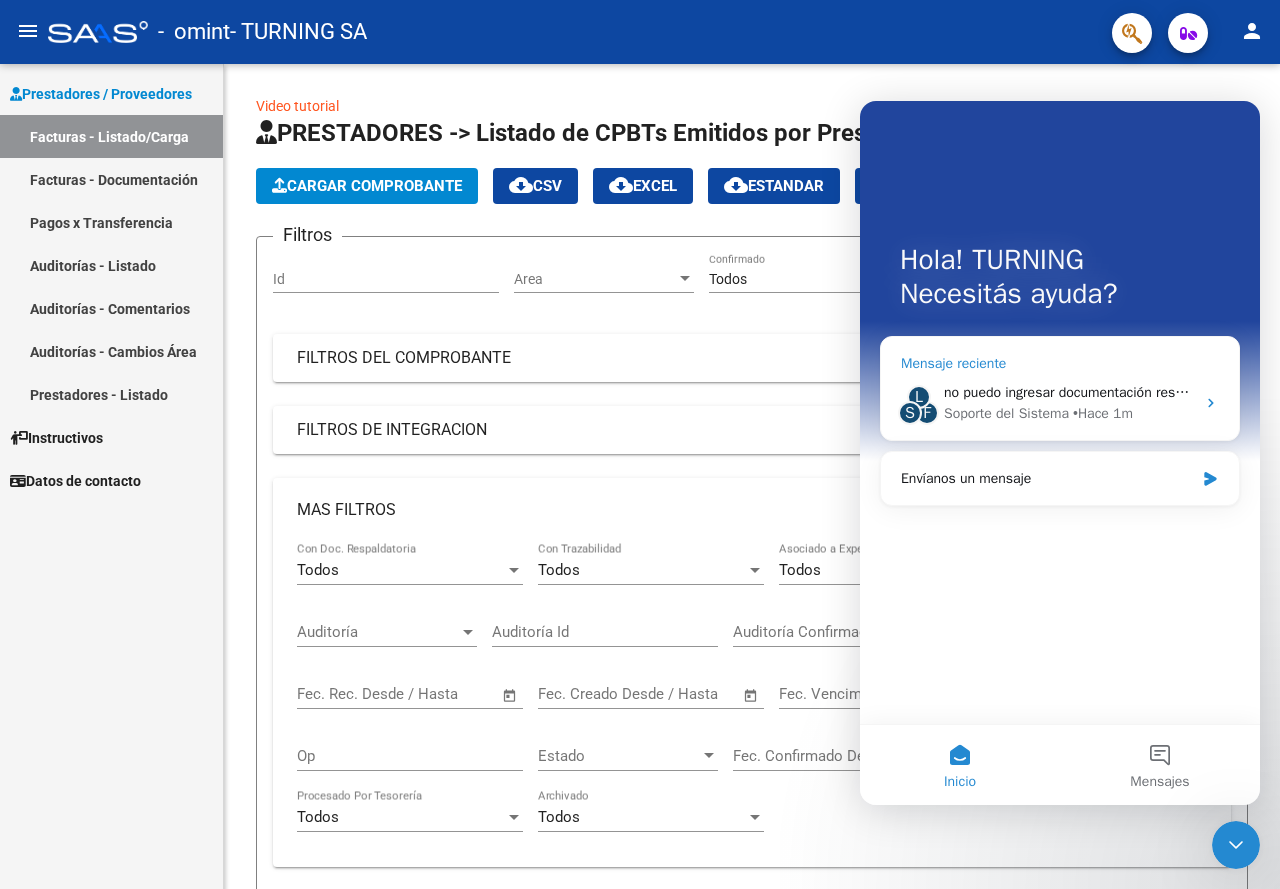 click on "•  Hace 1m" at bounding box center [1103, 413] 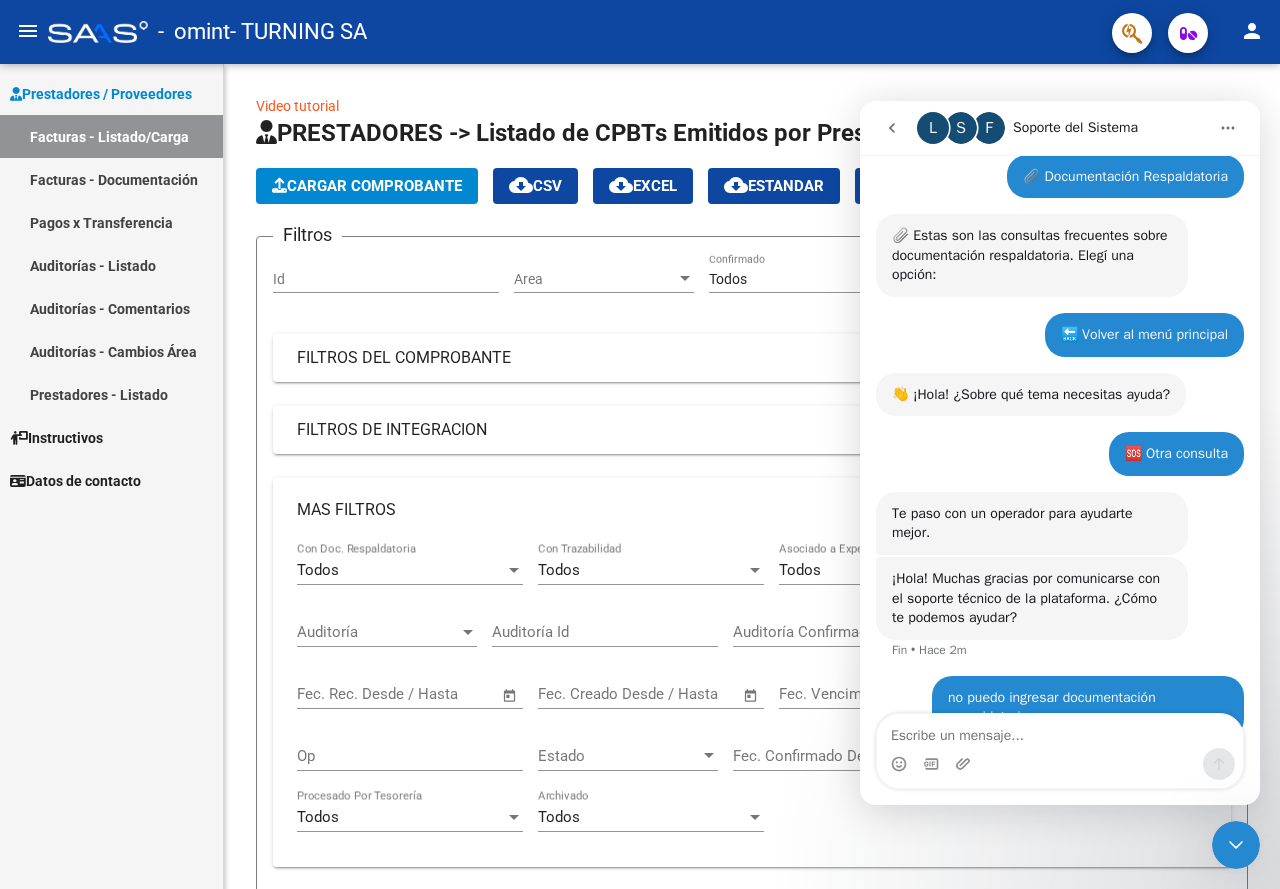 scroll, scrollTop: 189, scrollLeft: 0, axis: vertical 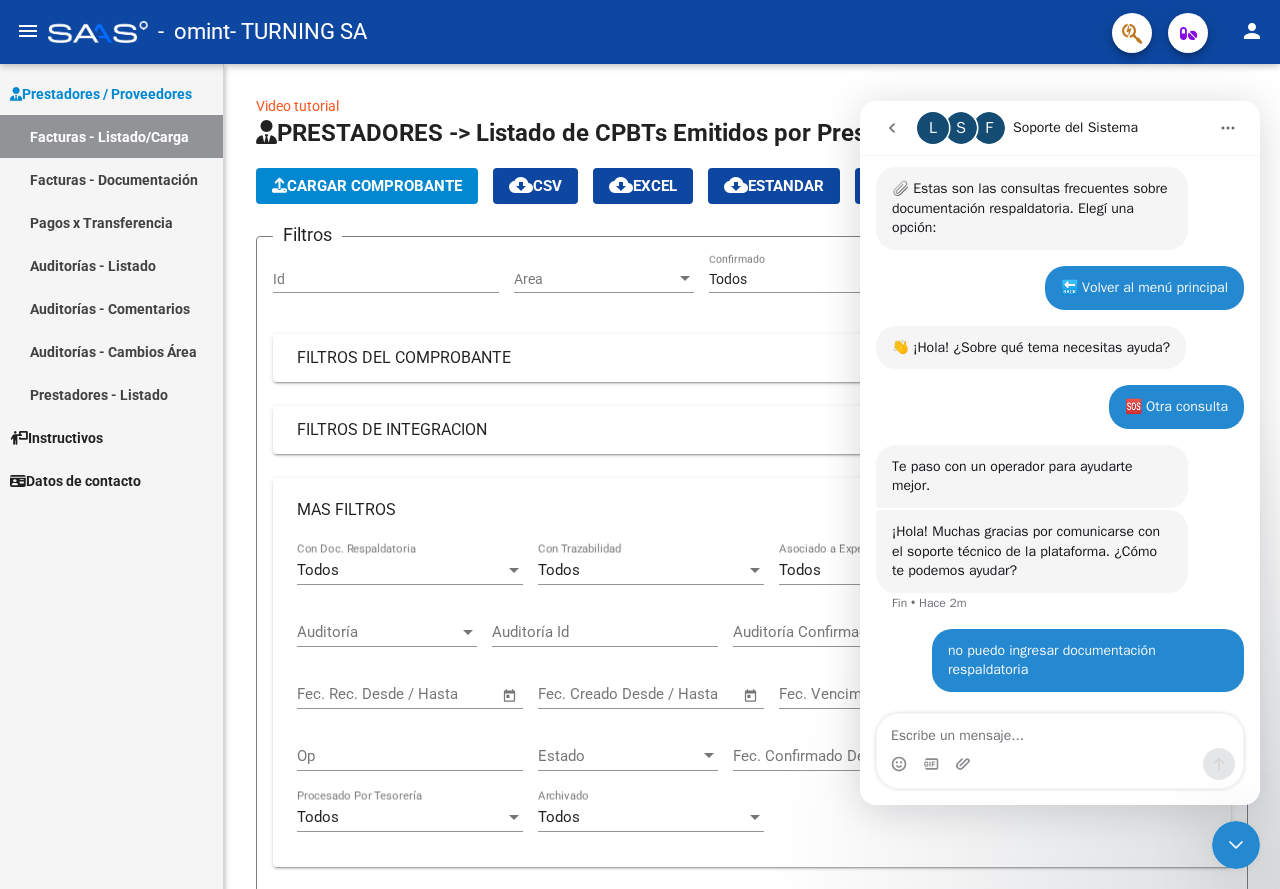 click 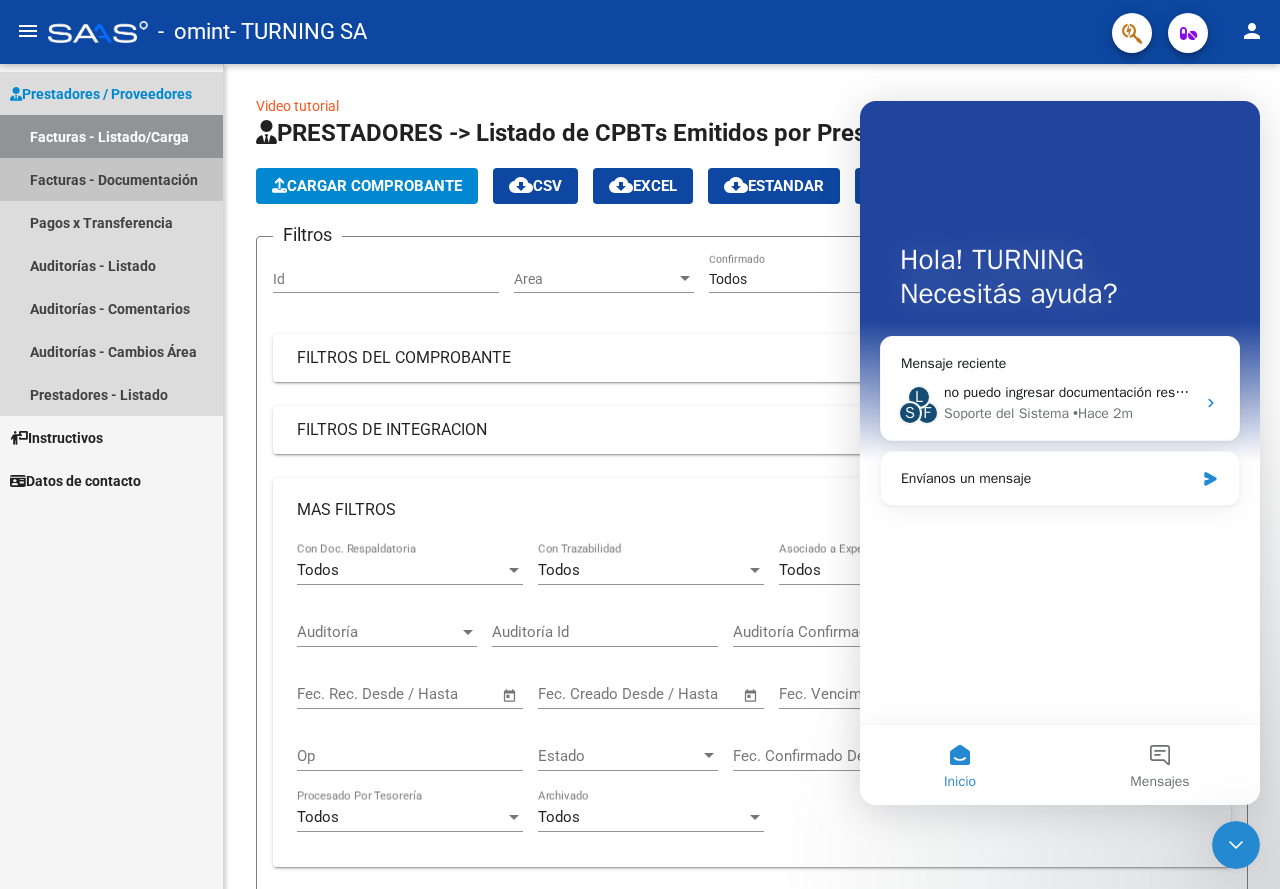 click on "Facturas - Documentación" at bounding box center (111, 179) 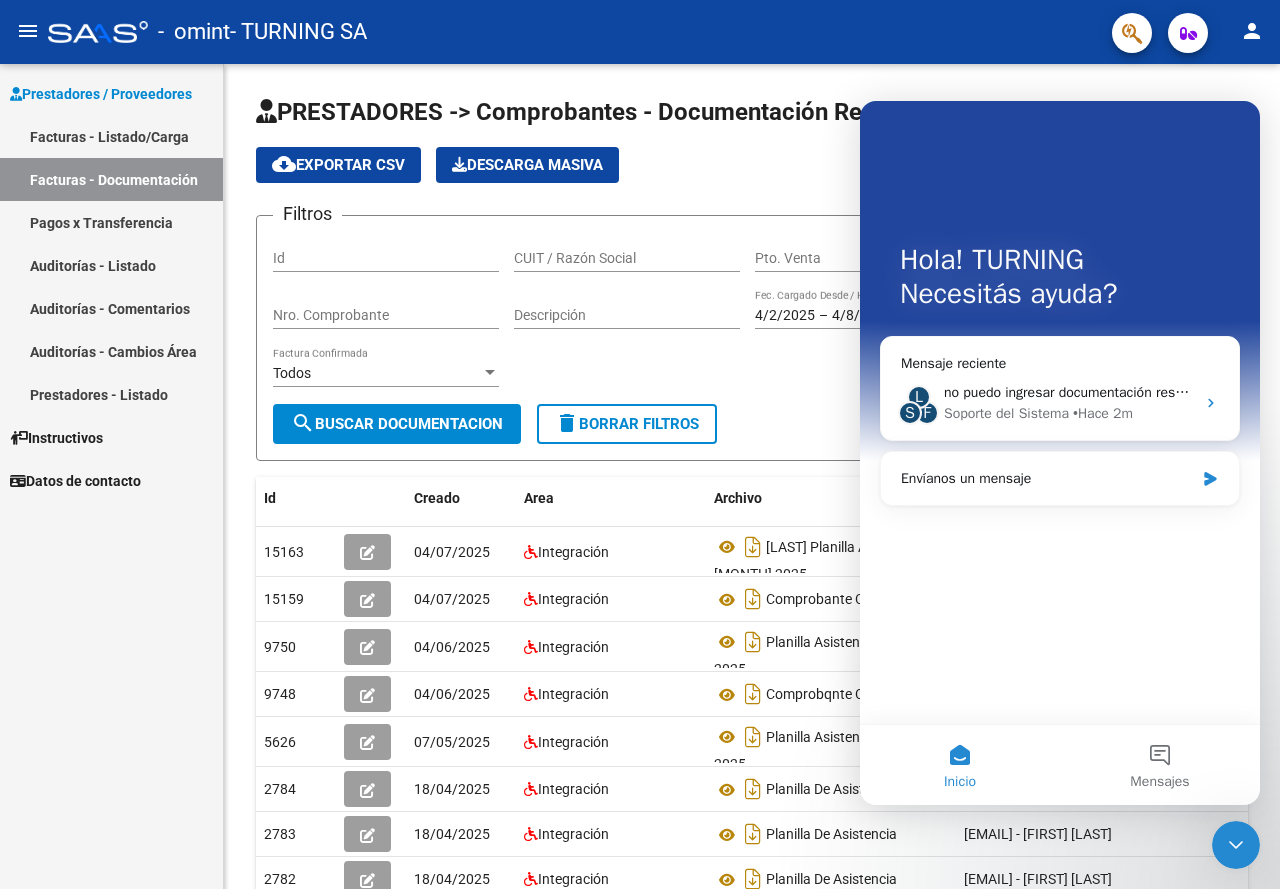 click on "Inicio" at bounding box center (960, 765) 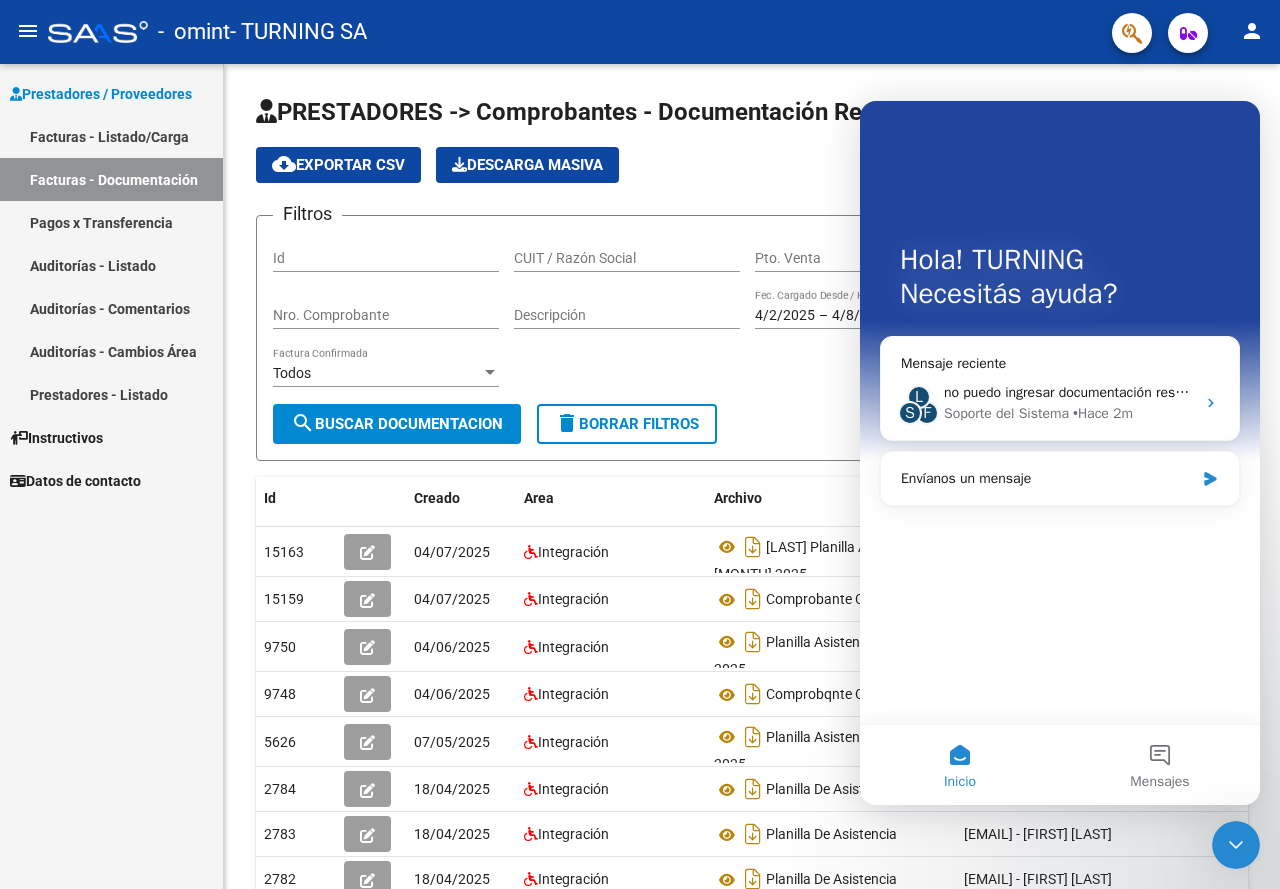 click on "Inicio" at bounding box center [960, 765] 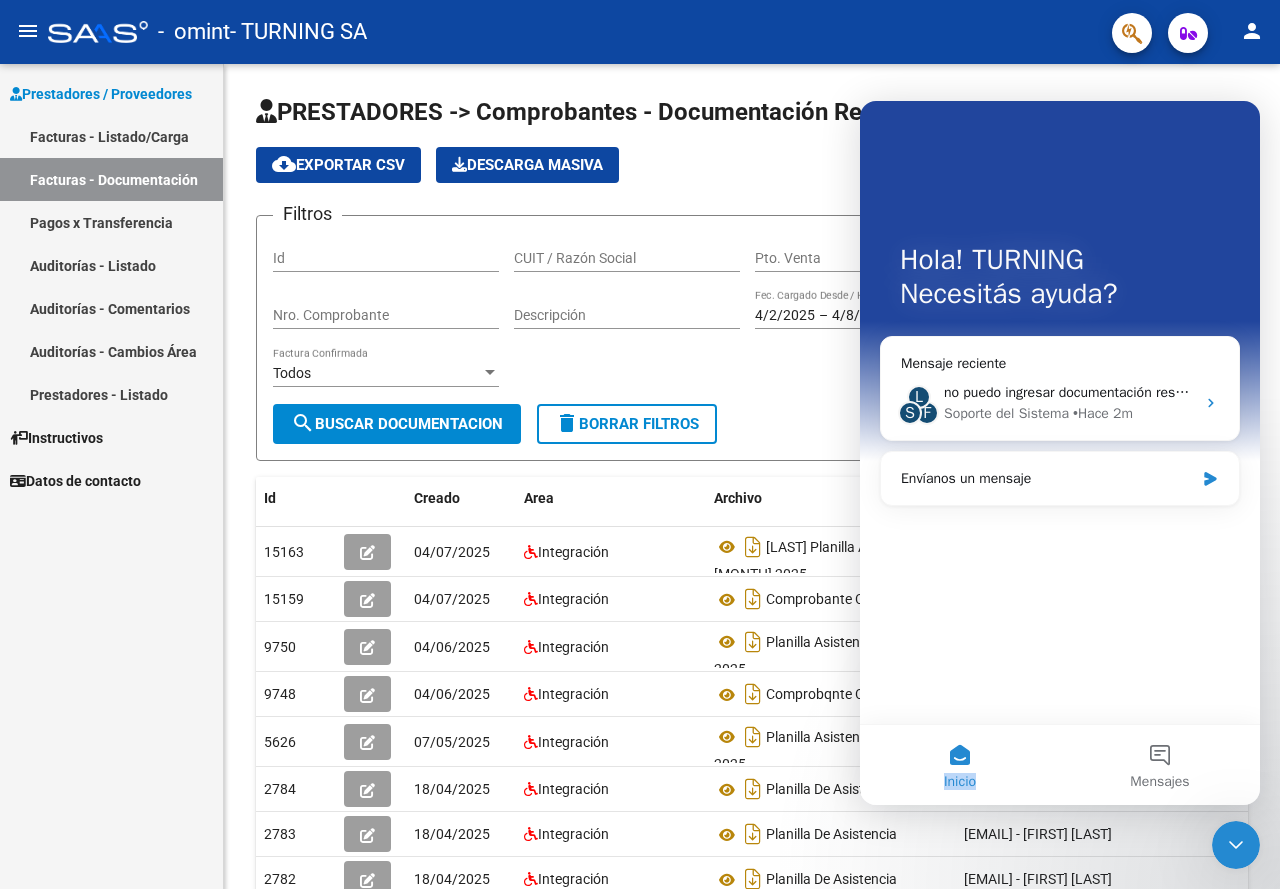 click on "Inicio Mensajes" at bounding box center [1060, 764] 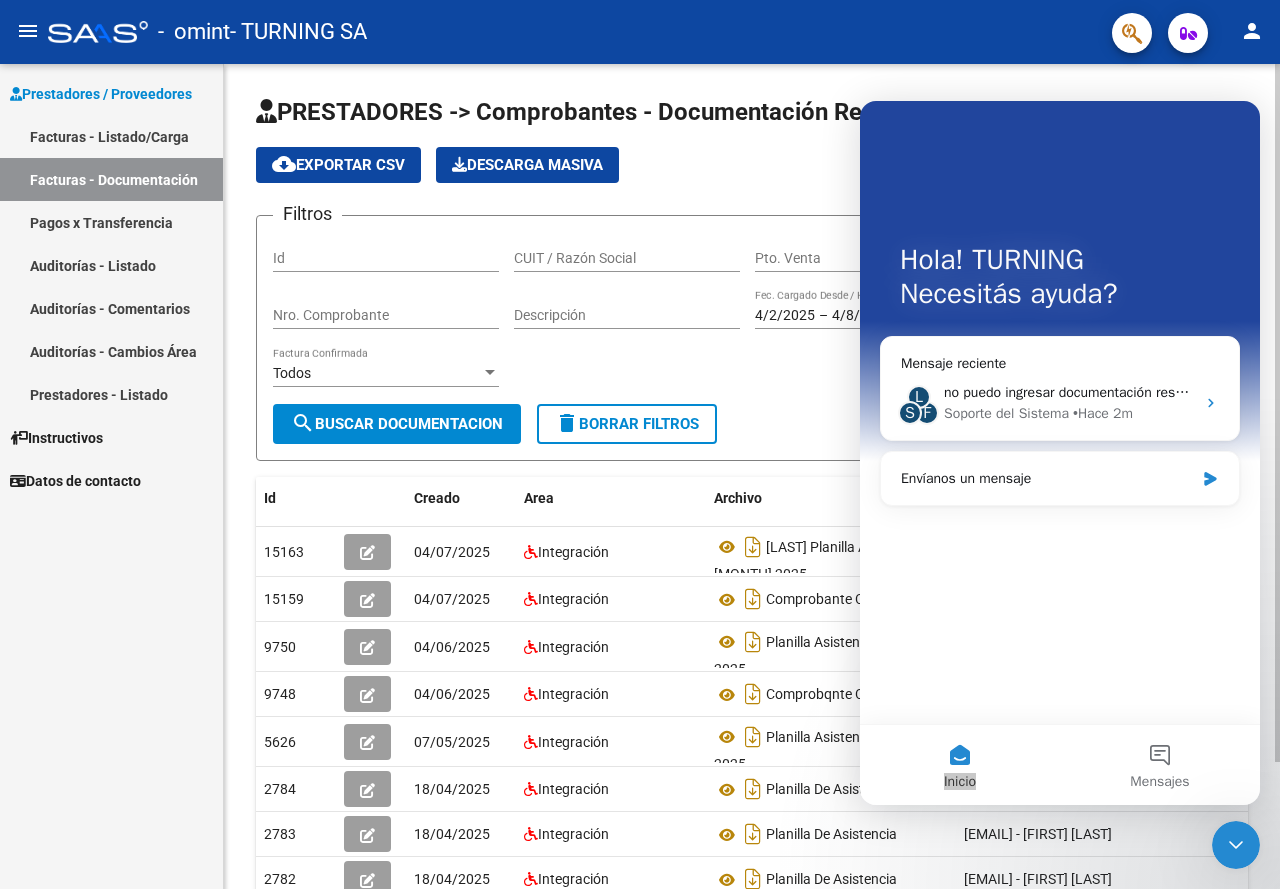 click on "cloud_download  Exportar CSV   Descarga Masiva" 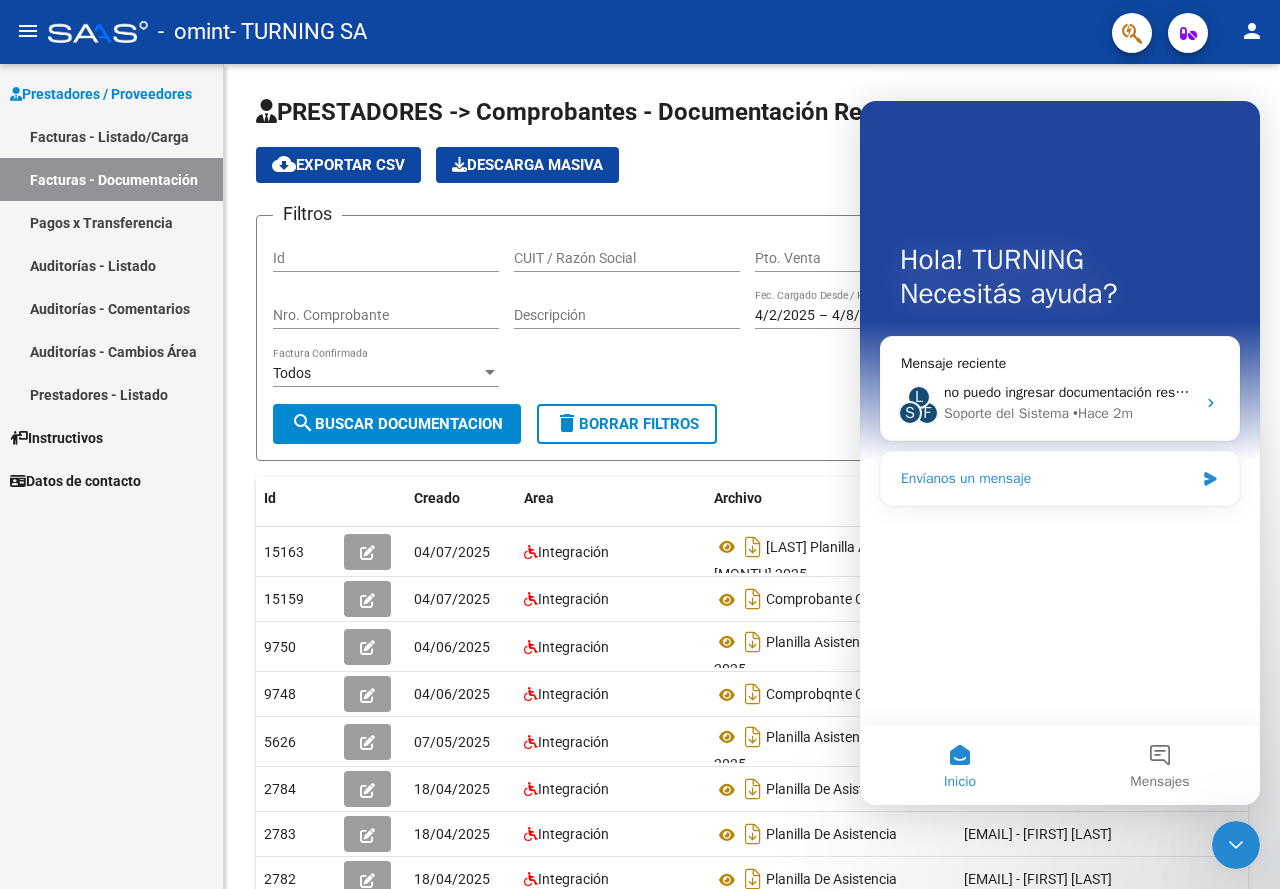 click 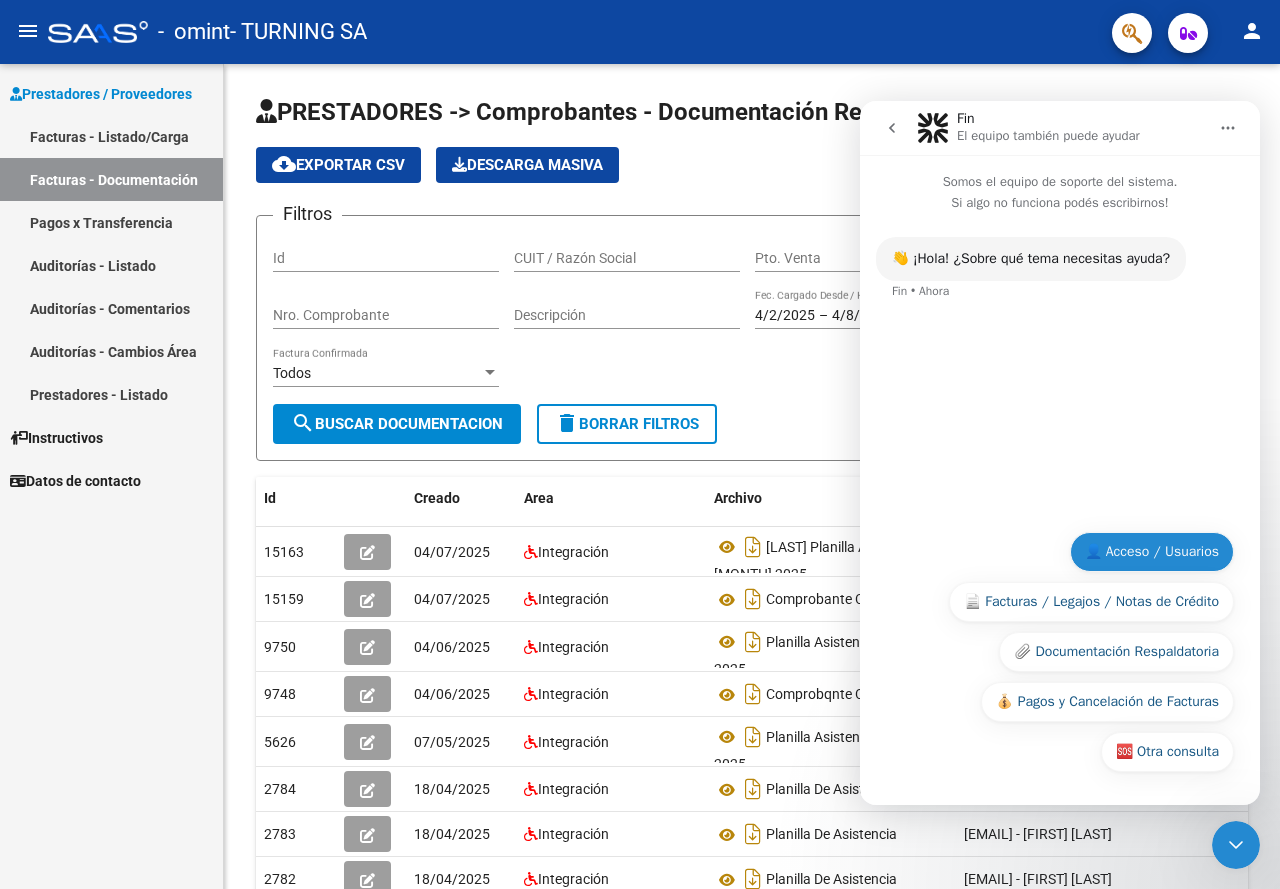 click on "👤 Acceso / Usuarios" at bounding box center [1152, 552] 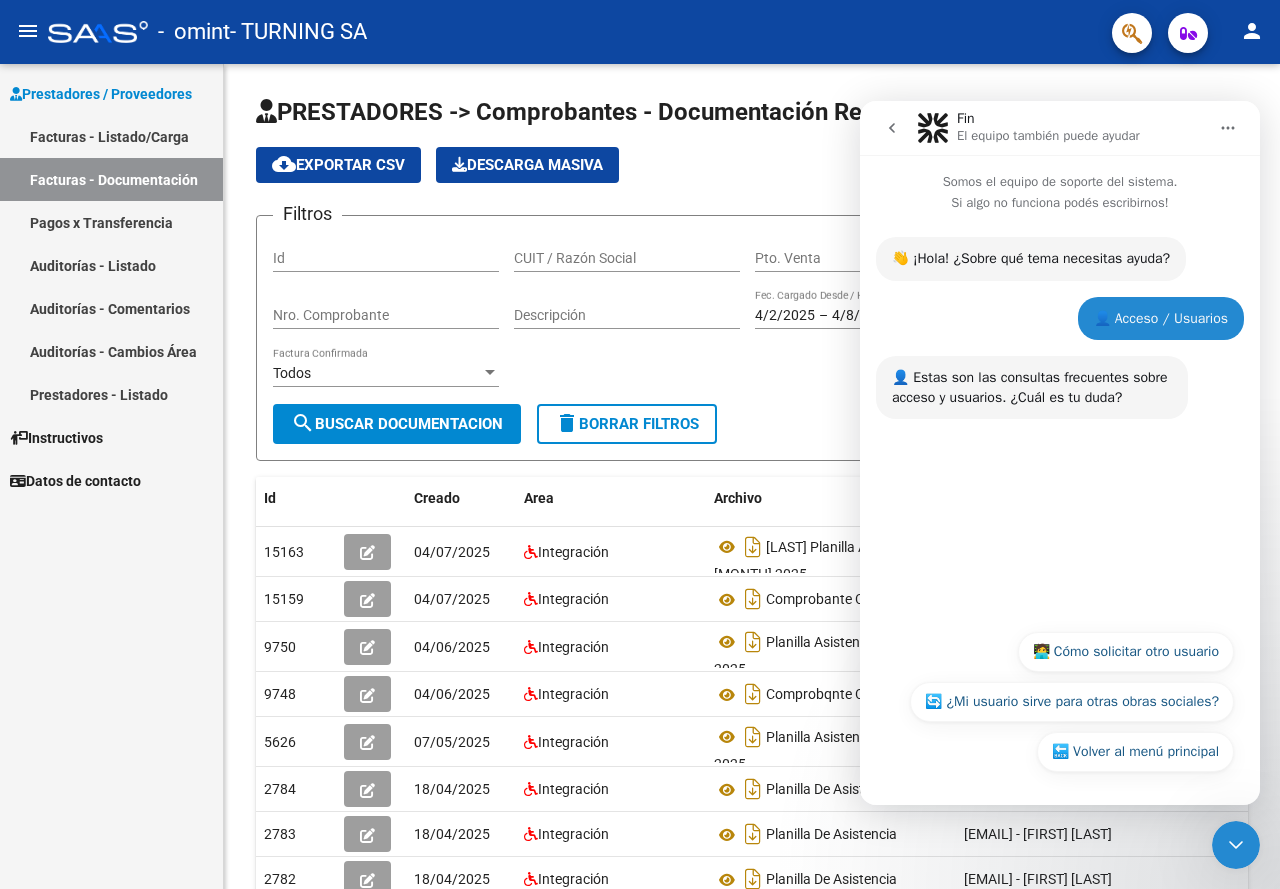 drag, startPoint x: 925, startPoint y: 327, endPoint x: 899, endPoint y: 286, distance: 48.548943 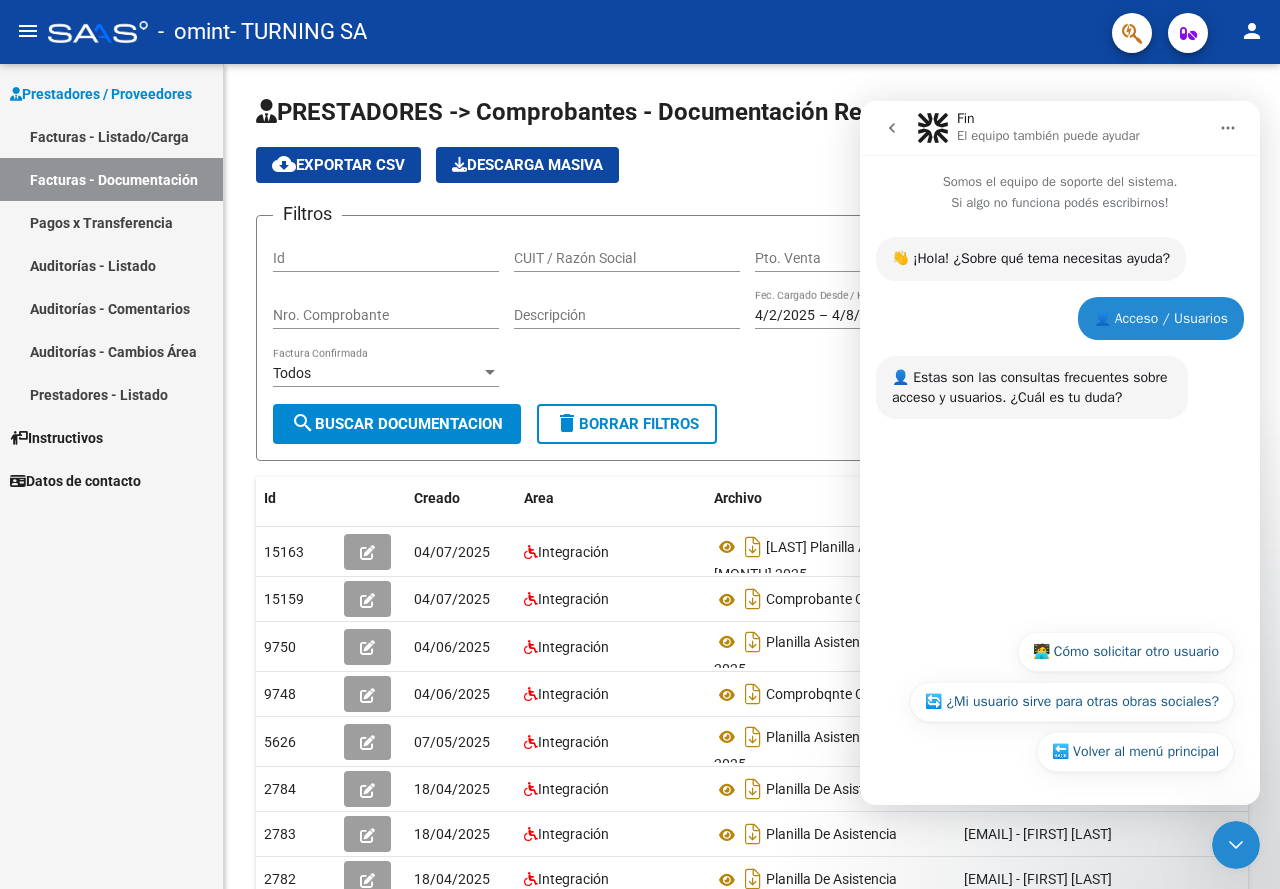 click on "👋 ¡Hola! ¿Sobre qué tema necesitas ayuda? Fin    •   Ahora" at bounding box center [1060, 267] 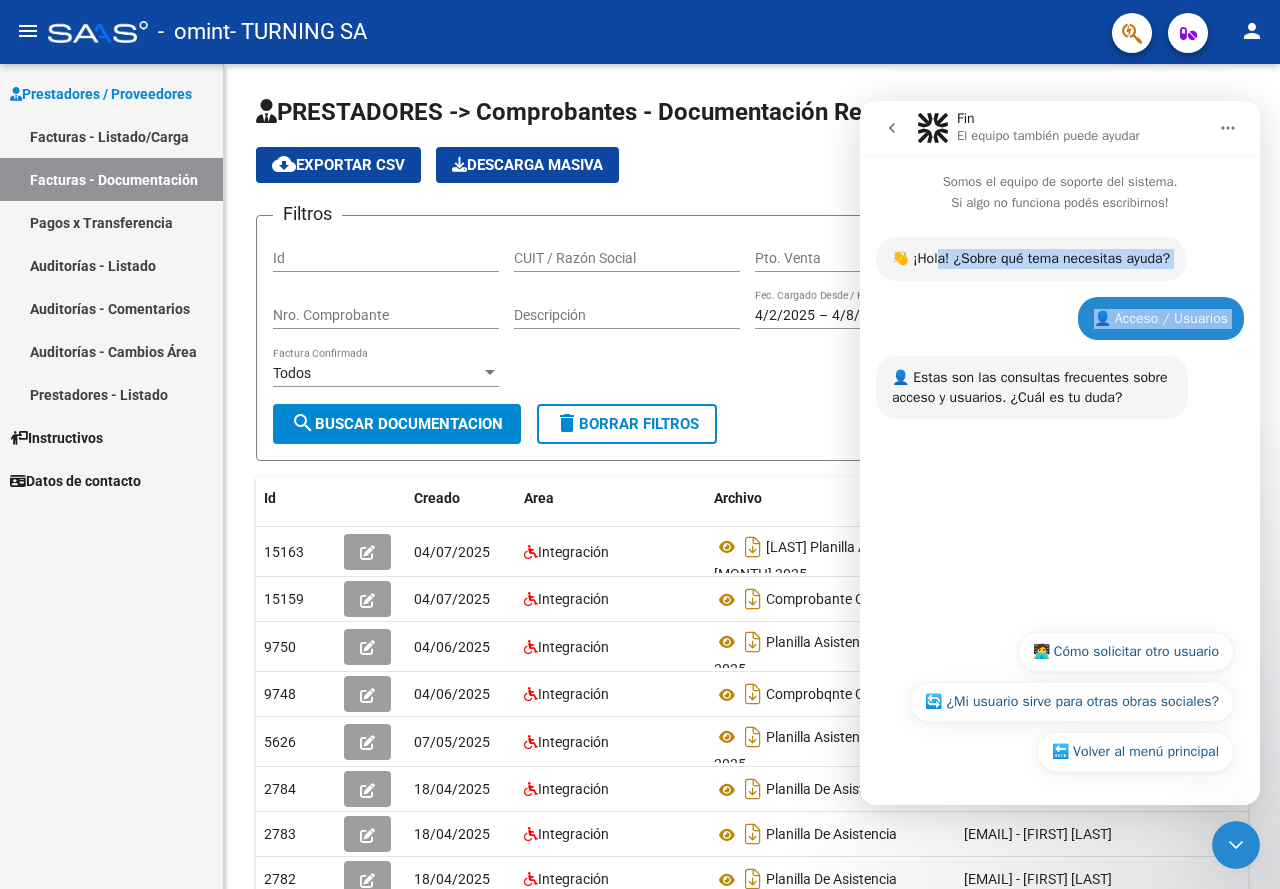 drag, startPoint x: 944, startPoint y: 295, endPoint x: 990, endPoint y: 290, distance: 46.270943 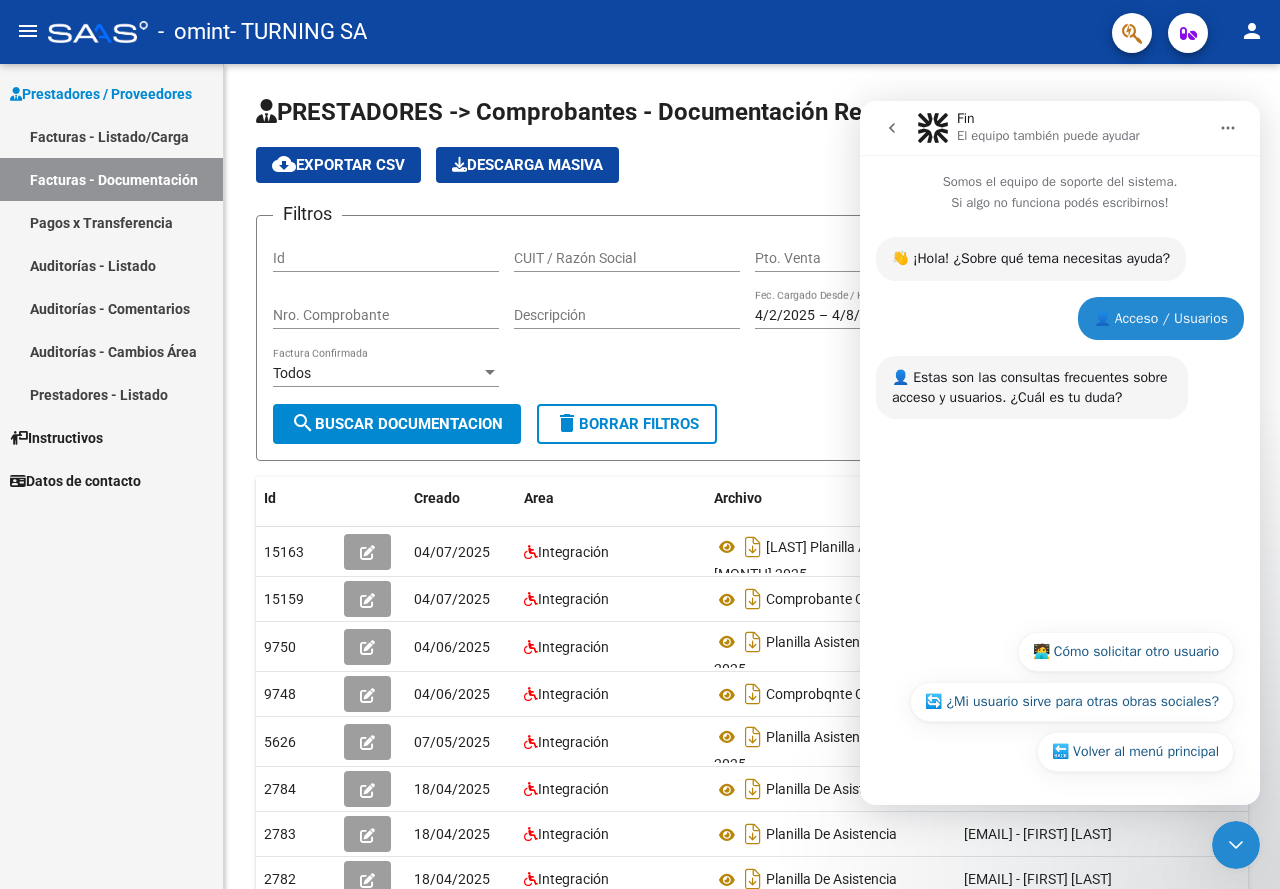 click on "👋 ¡Hola! ¿Sobre qué tema necesitas ayuda?" at bounding box center (1031, 259) 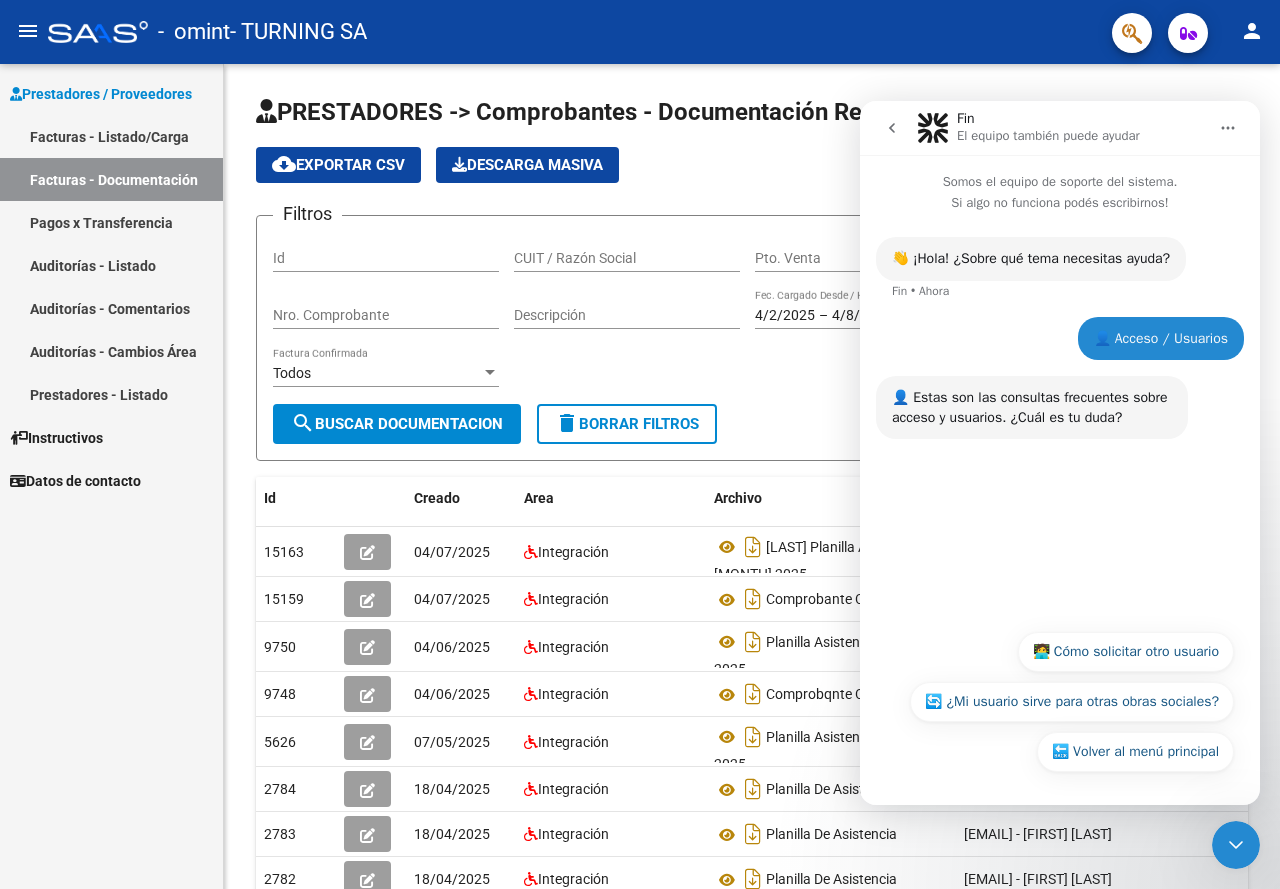 click on "👤 Acceso / Usuarios TURNING    •   Ahora" at bounding box center (1060, 347) 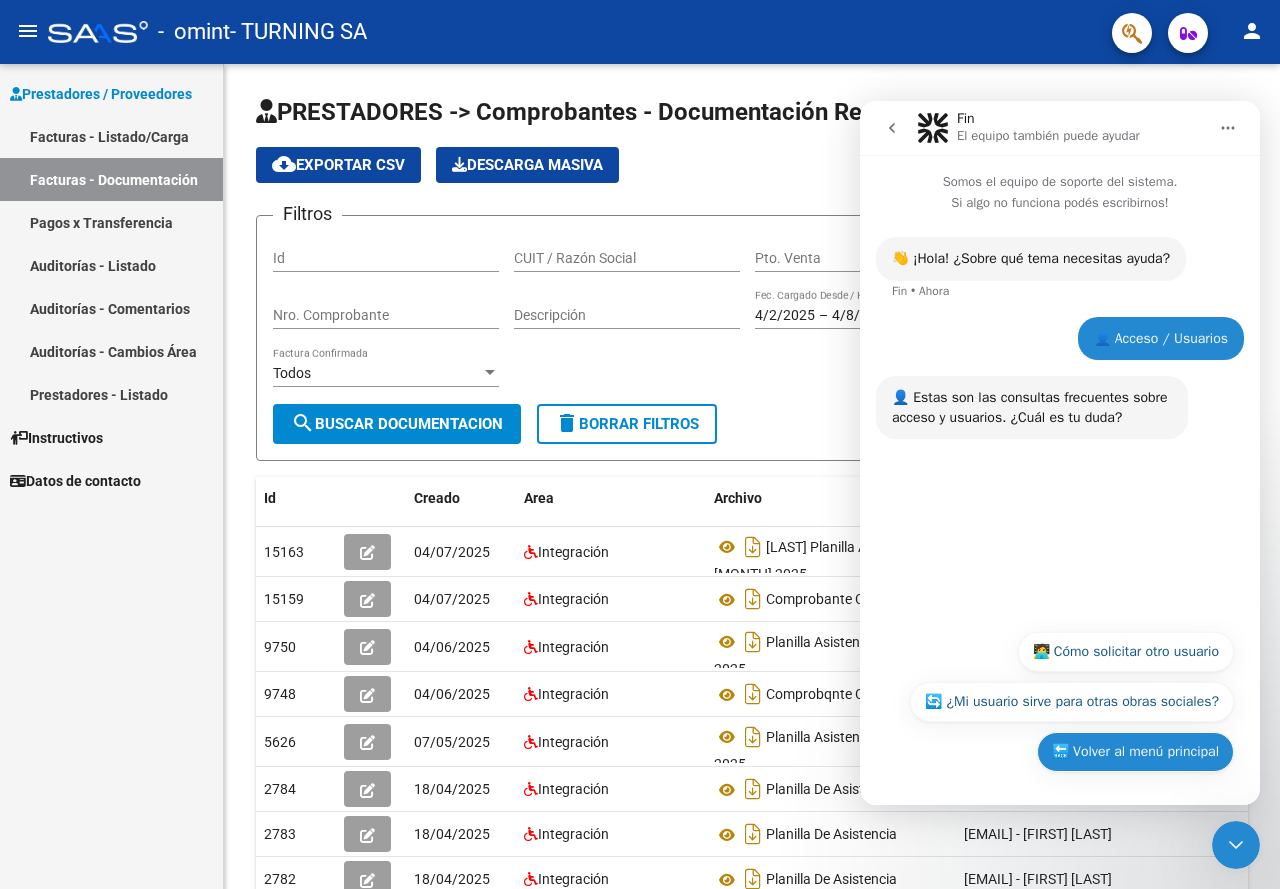 click on "🔙 Volver al menú principal" at bounding box center (1135, 752) 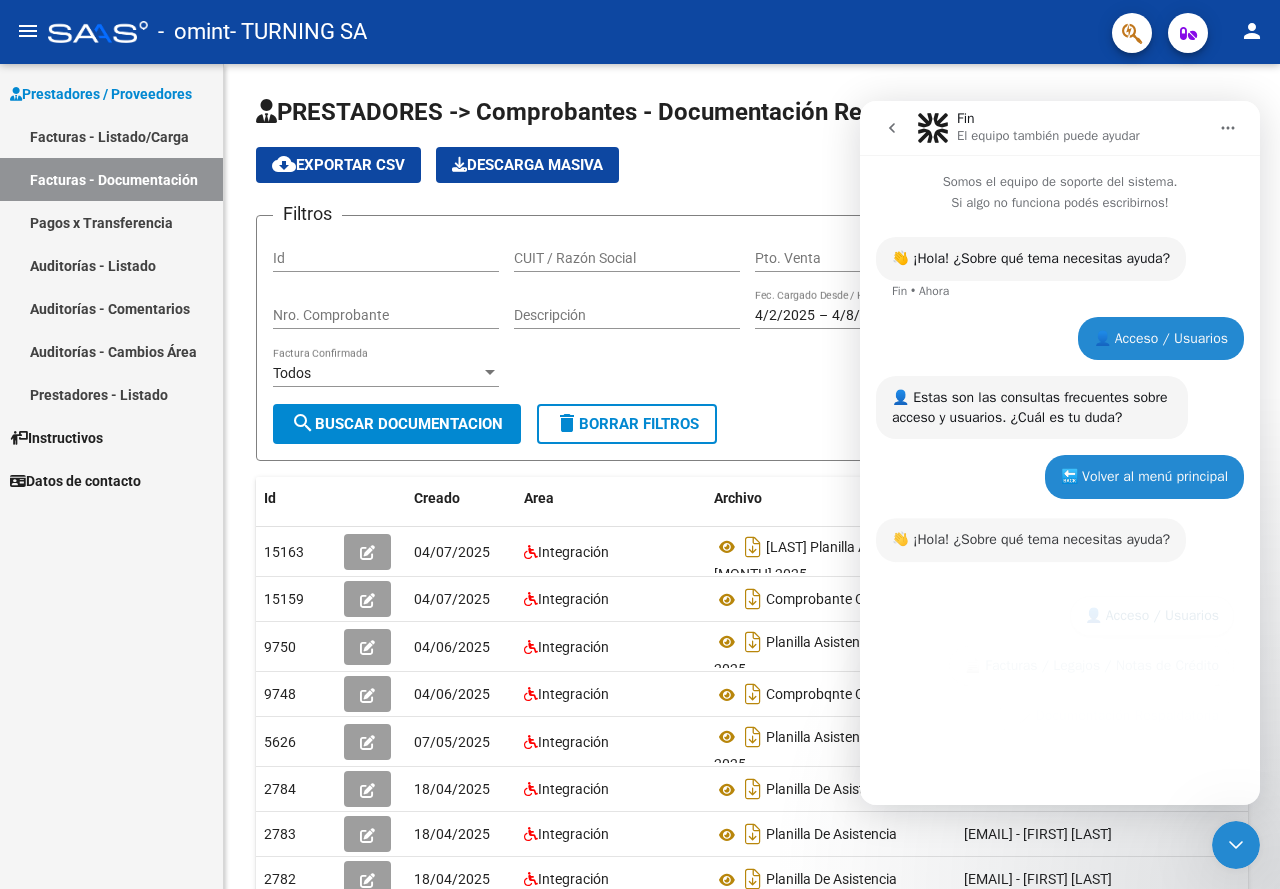 scroll, scrollTop: 64, scrollLeft: 0, axis: vertical 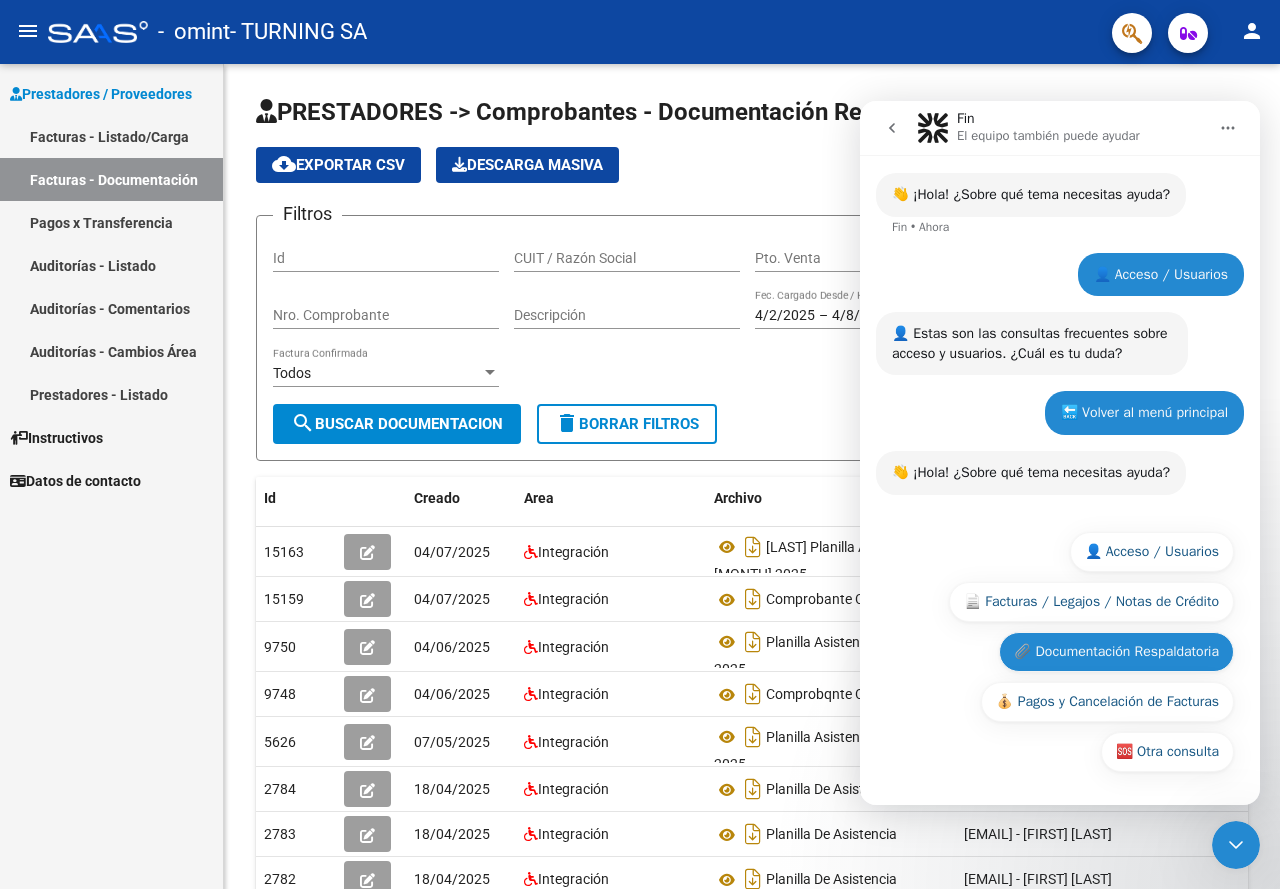 click on "📎 Documentación Respaldatoria" at bounding box center [1116, 652] 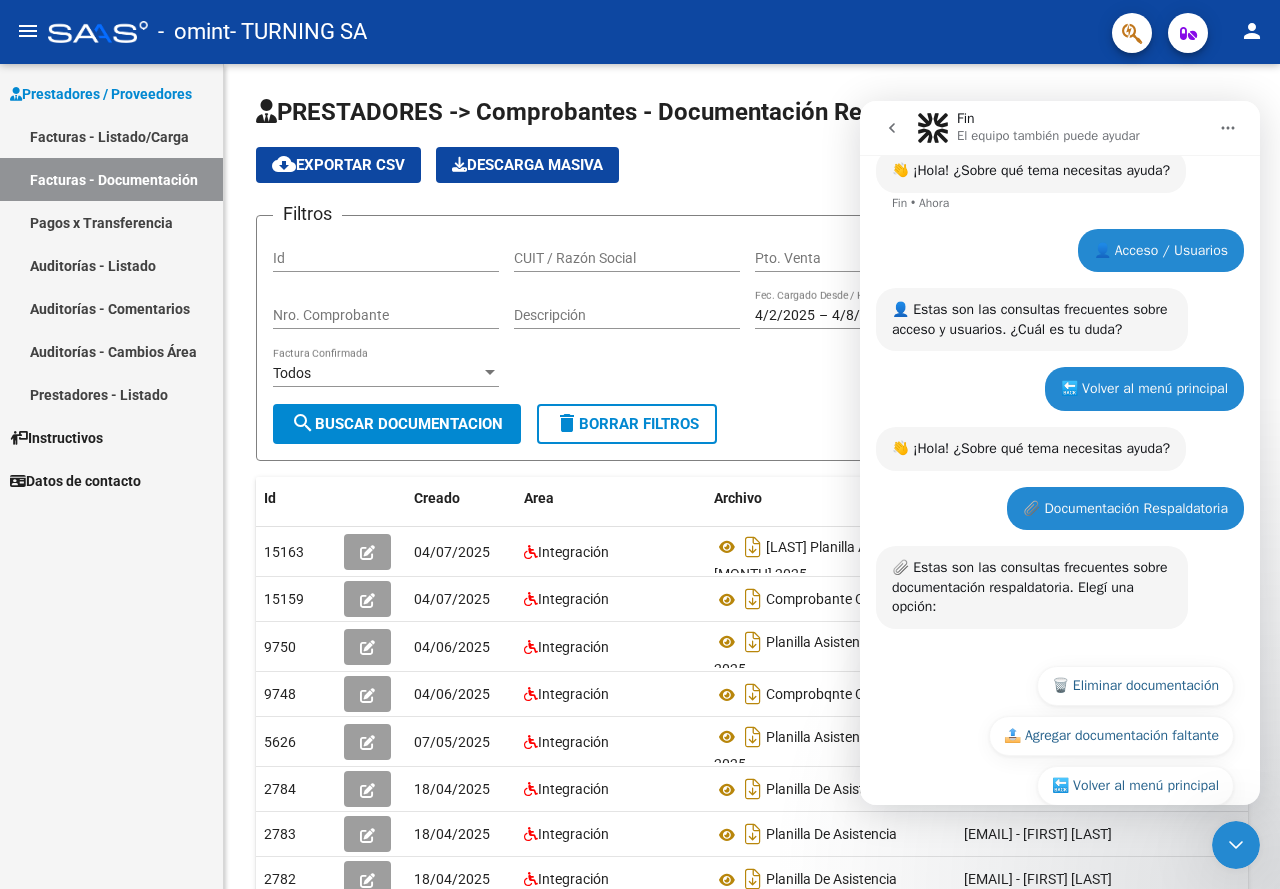 scroll, scrollTop: 122, scrollLeft: 0, axis: vertical 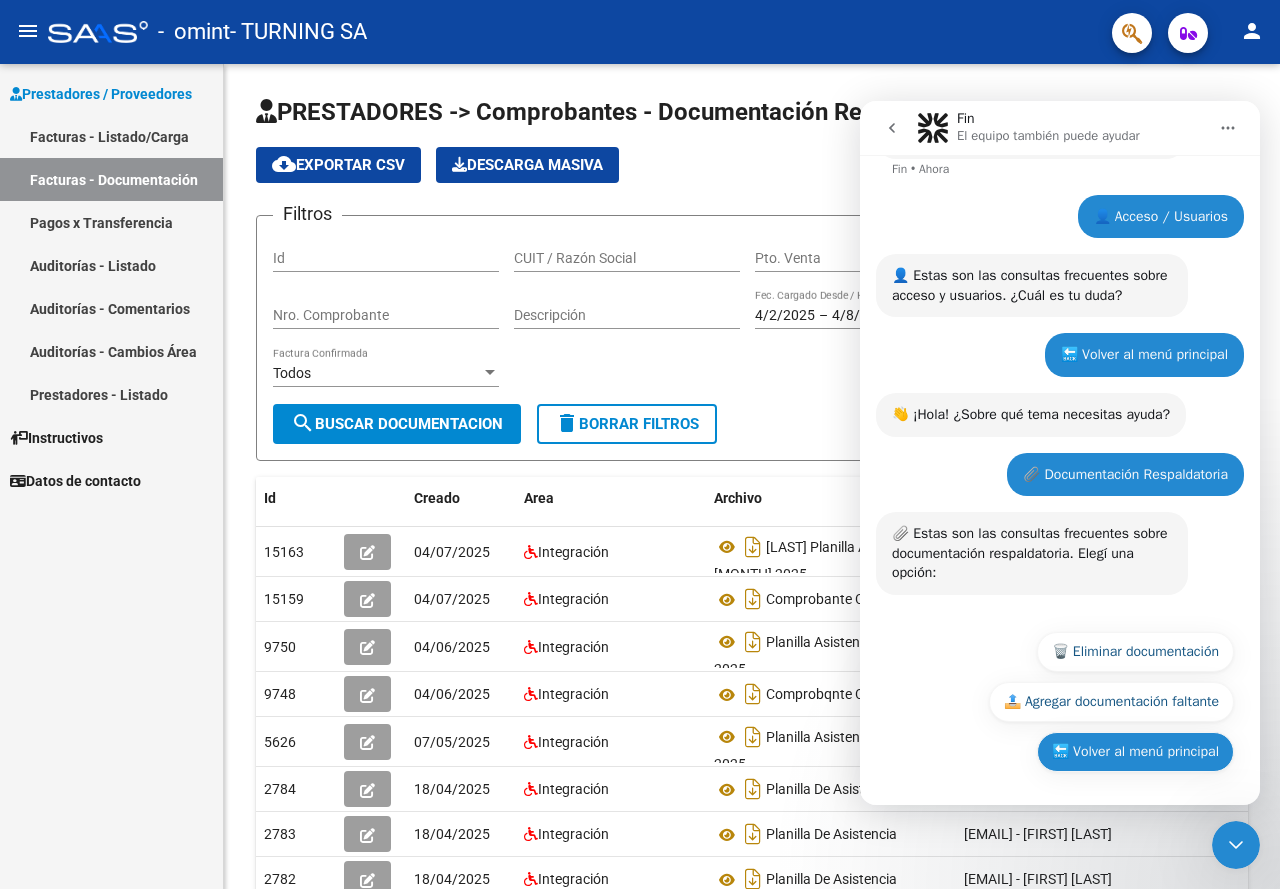 click on "🔙 Volver al menú principal" at bounding box center [1135, 752] 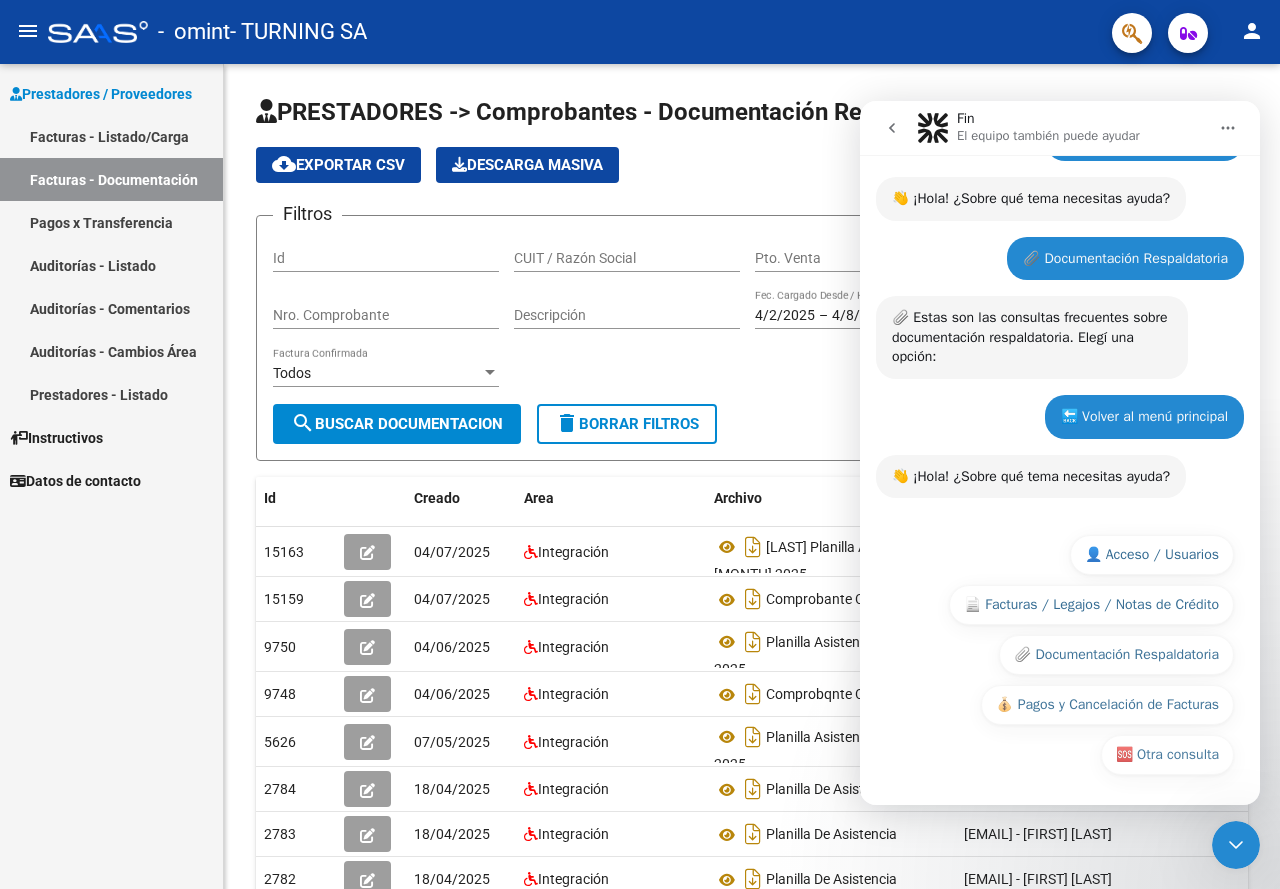 scroll, scrollTop: 341, scrollLeft: 0, axis: vertical 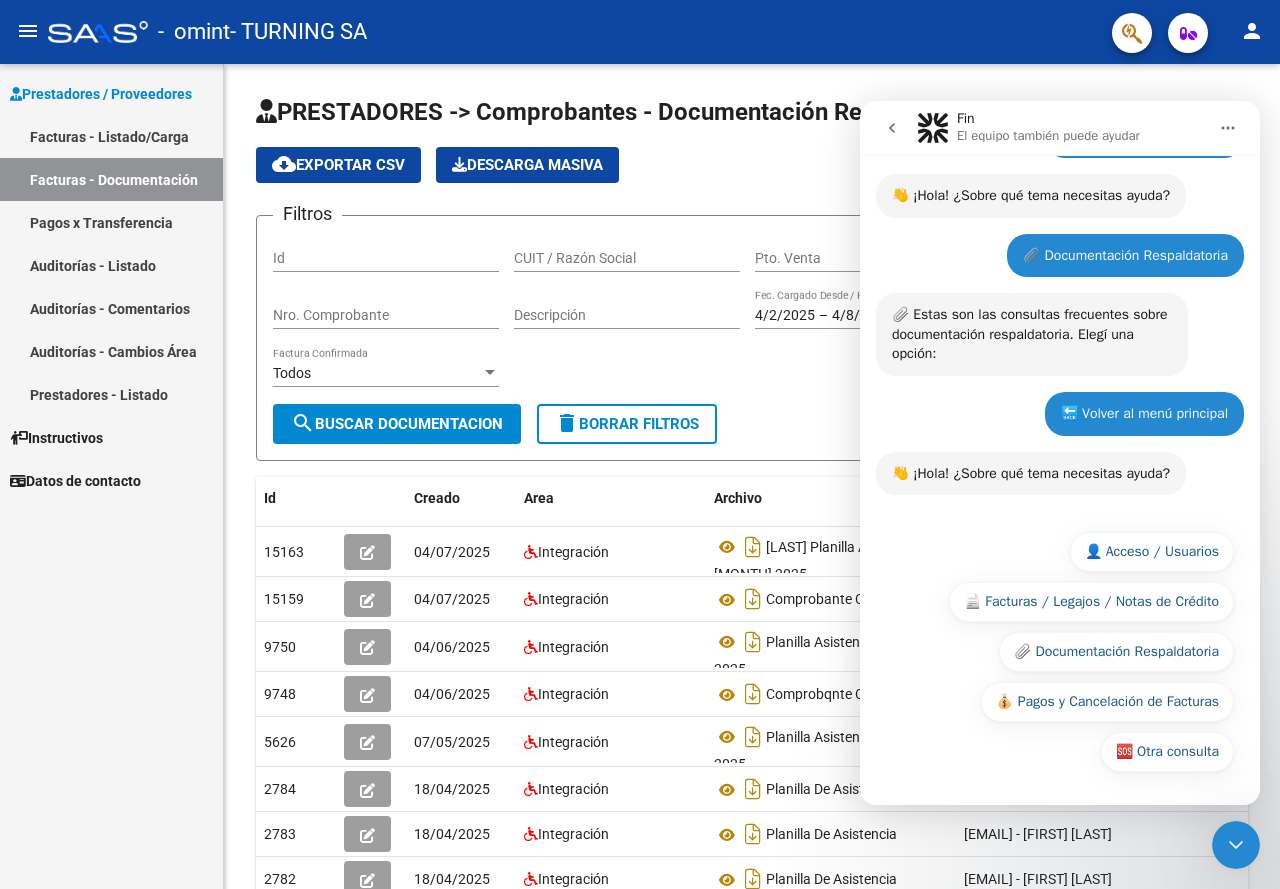 click at bounding box center [933, 128] 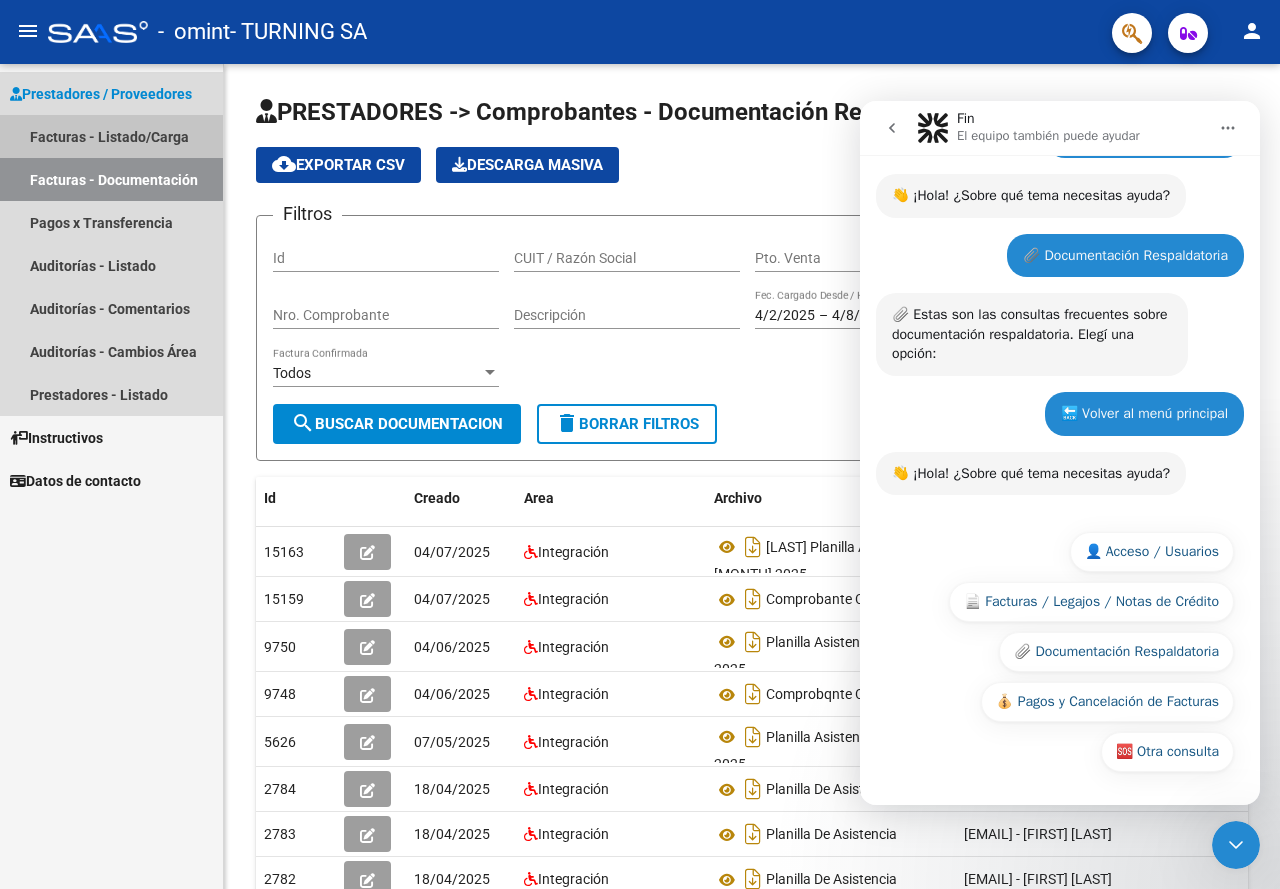 click on "Facturas - Listado/Carga" at bounding box center [111, 136] 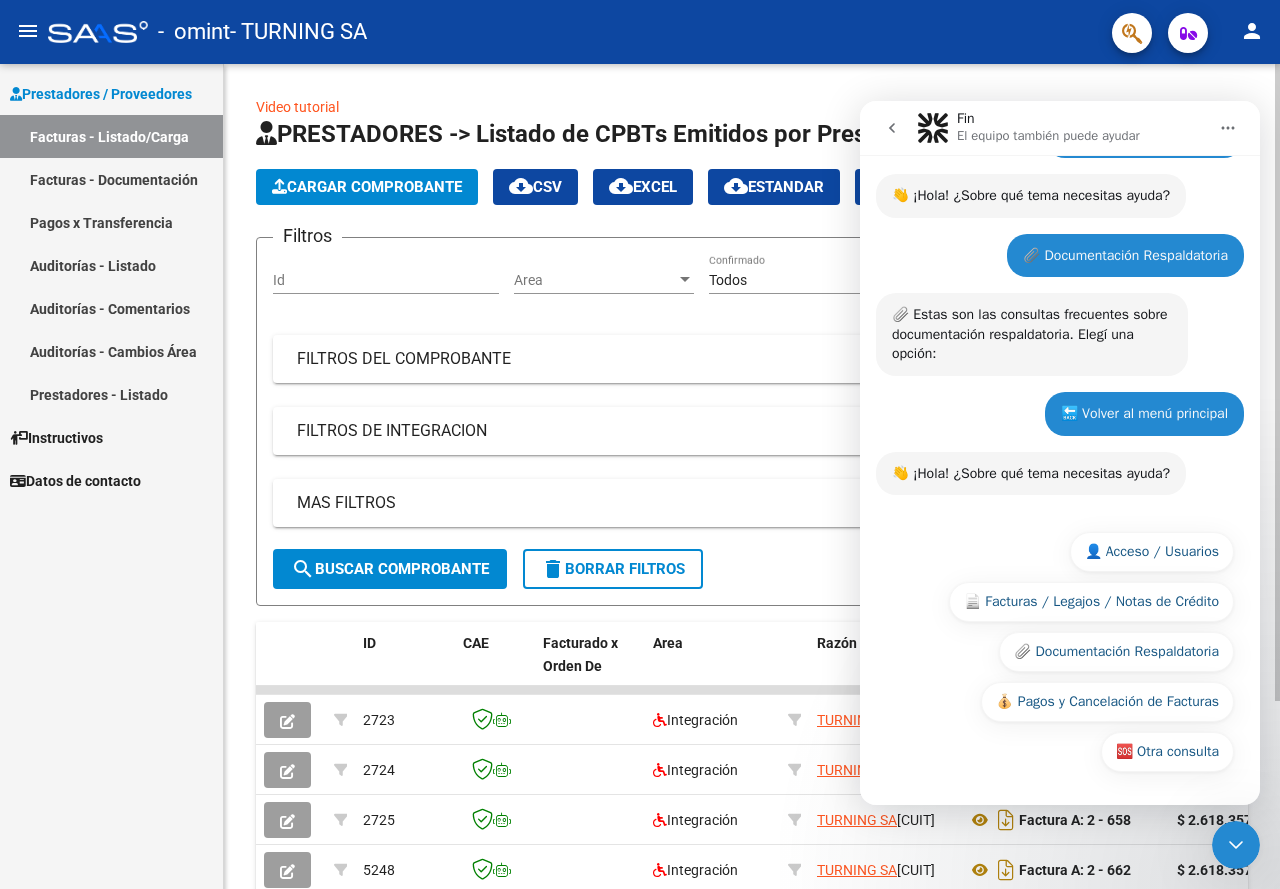 scroll, scrollTop: 243, scrollLeft: 0, axis: vertical 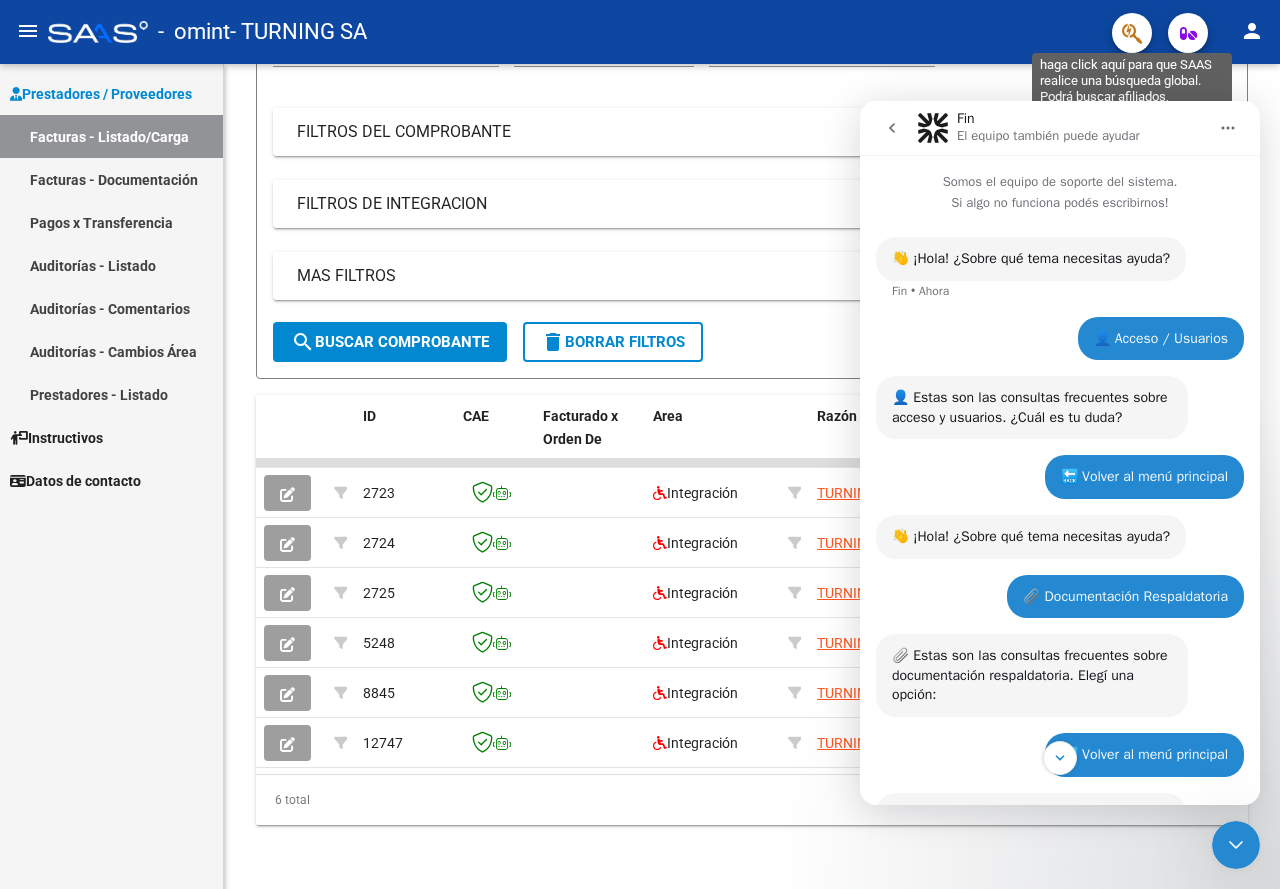 click 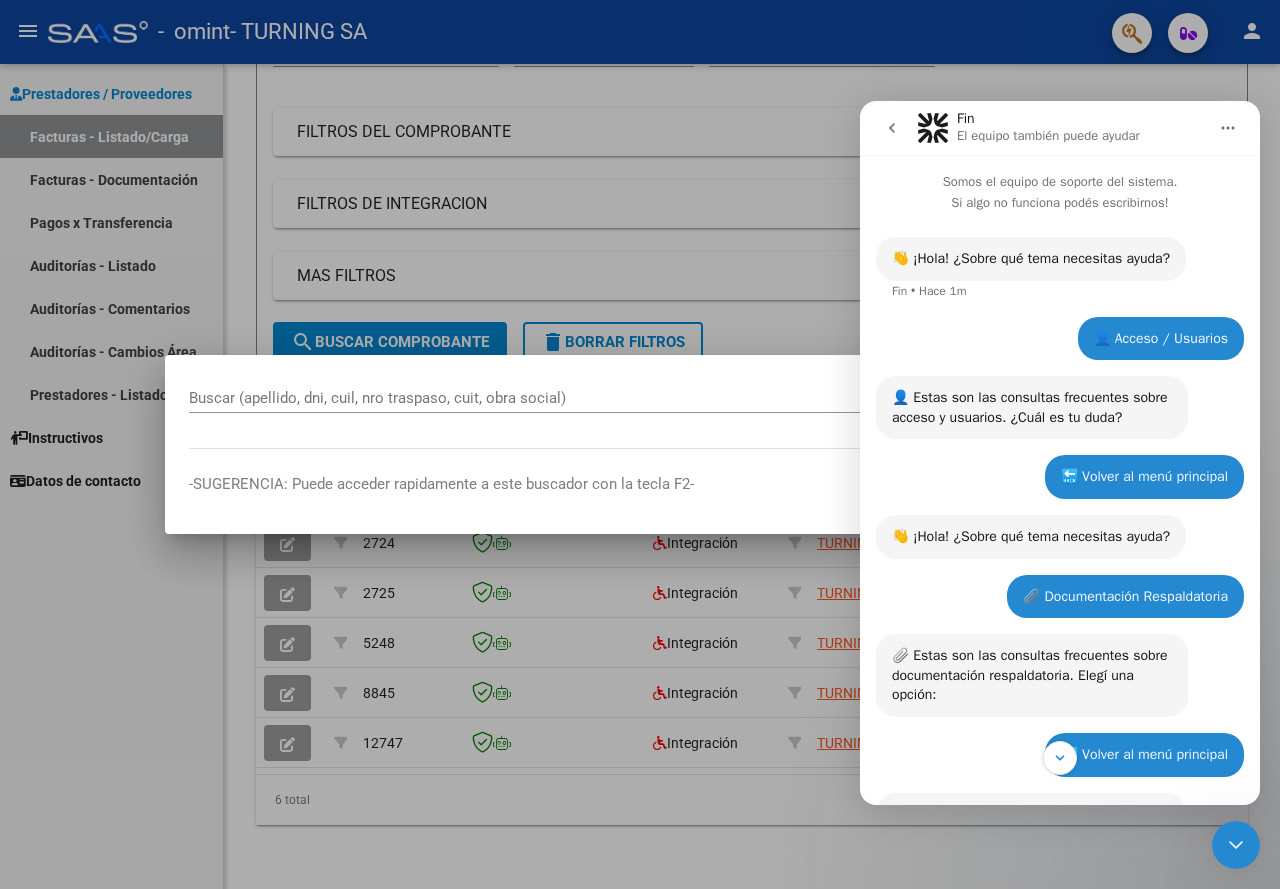 click on "👤 Estas son las consultas frecuentes sobre acceso y usuarios. ¿Cuál es tu duda? Fin    •   Hace 1m" at bounding box center [1060, 415] 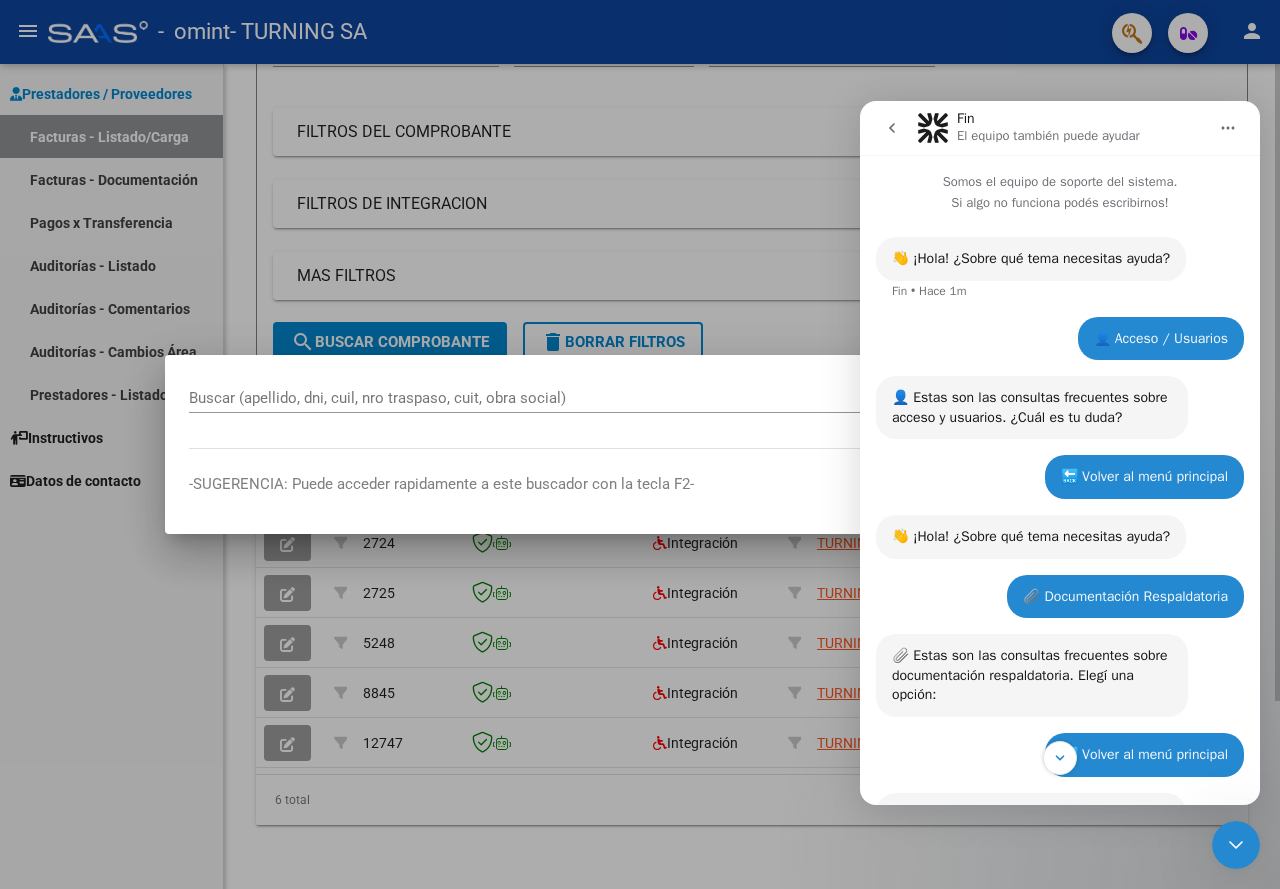 drag, startPoint x: 326, startPoint y: 291, endPoint x: 804, endPoint y: 257, distance: 479.20767 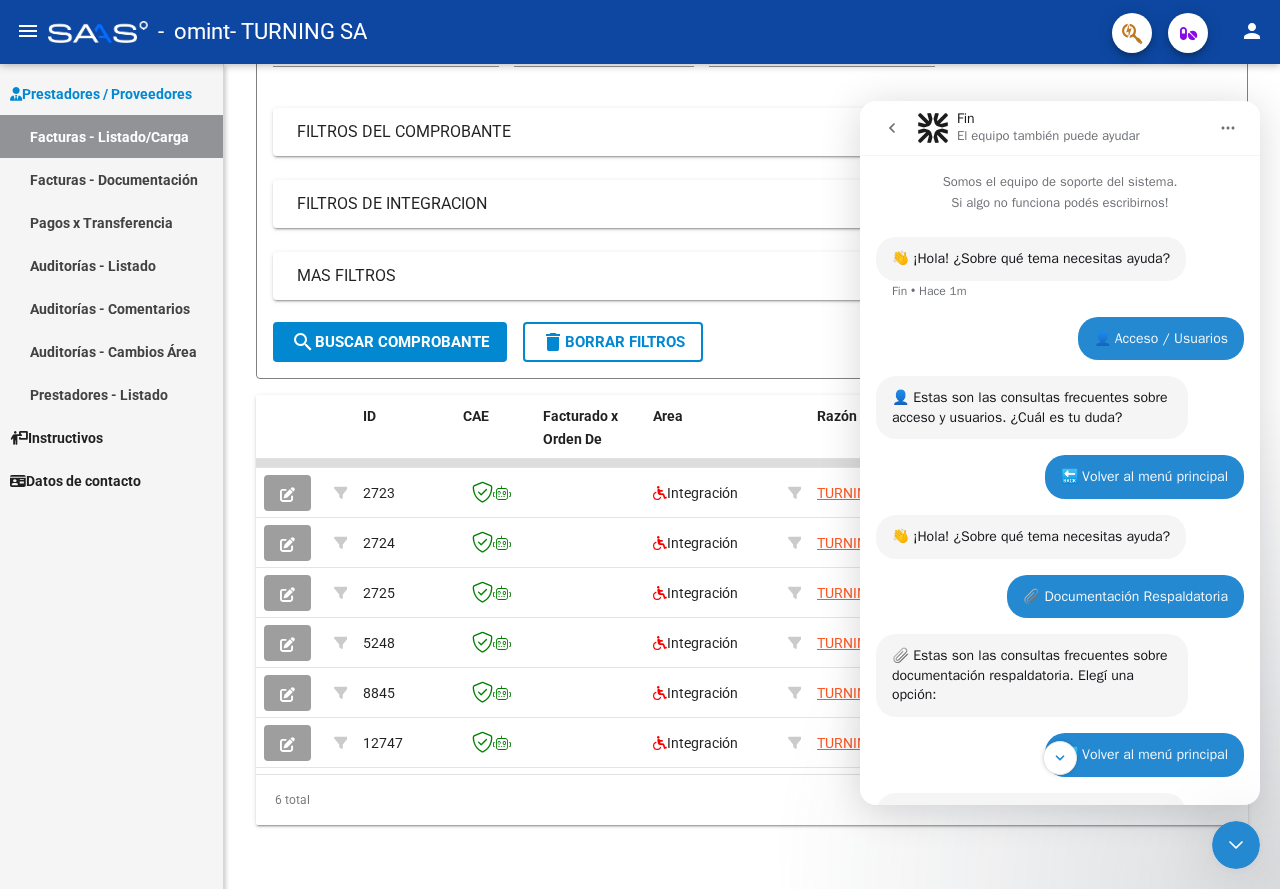 scroll, scrollTop: 0, scrollLeft: 0, axis: both 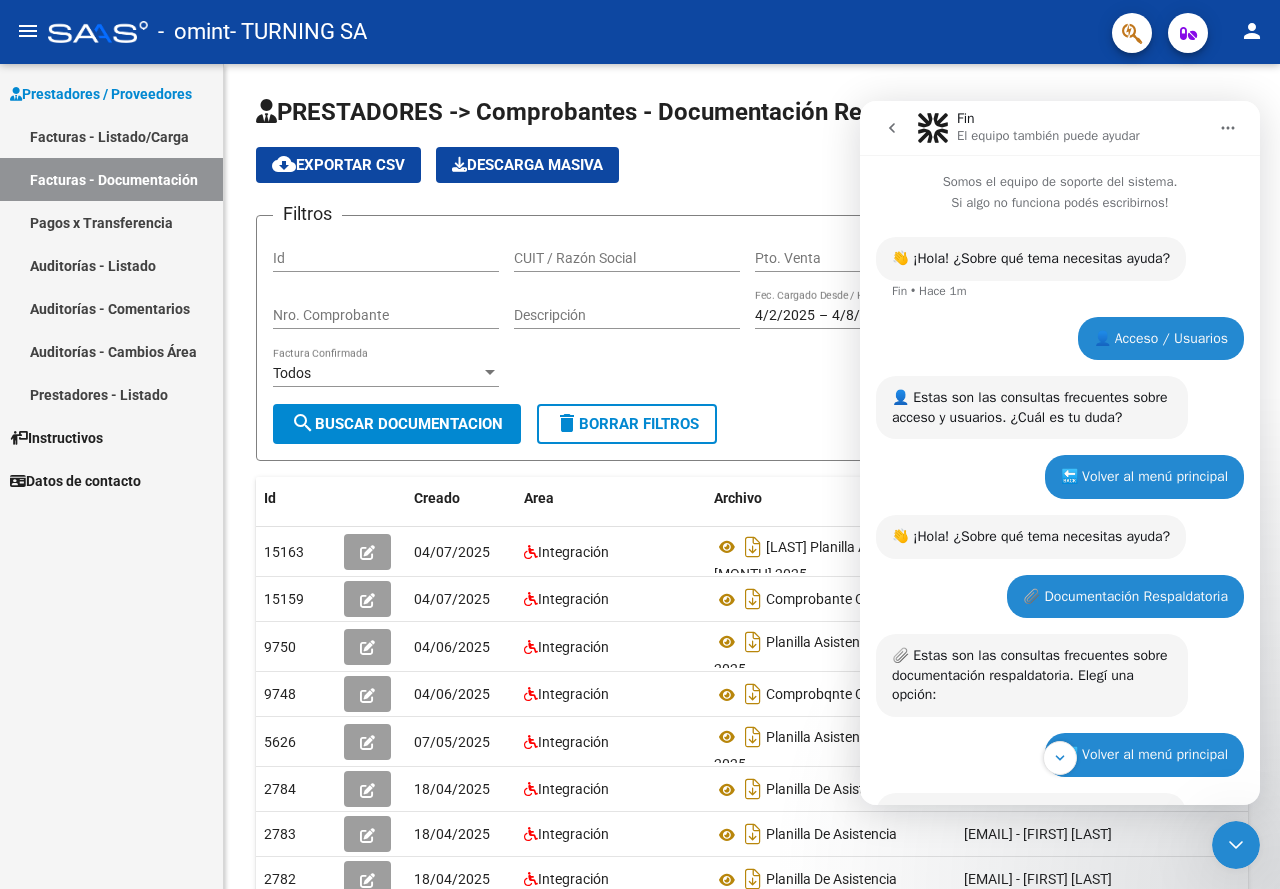 click 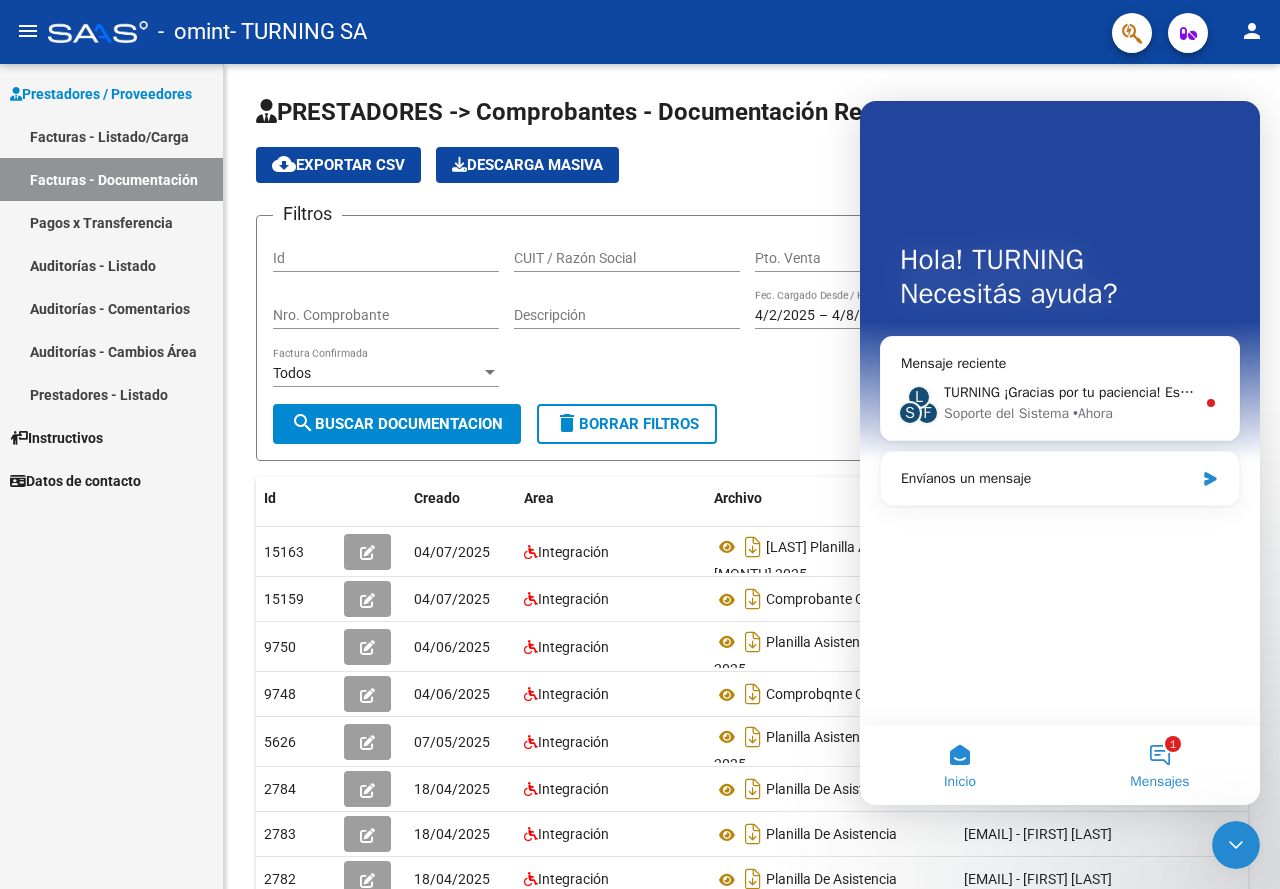 click on "Mensajes" at bounding box center [1159, 782] 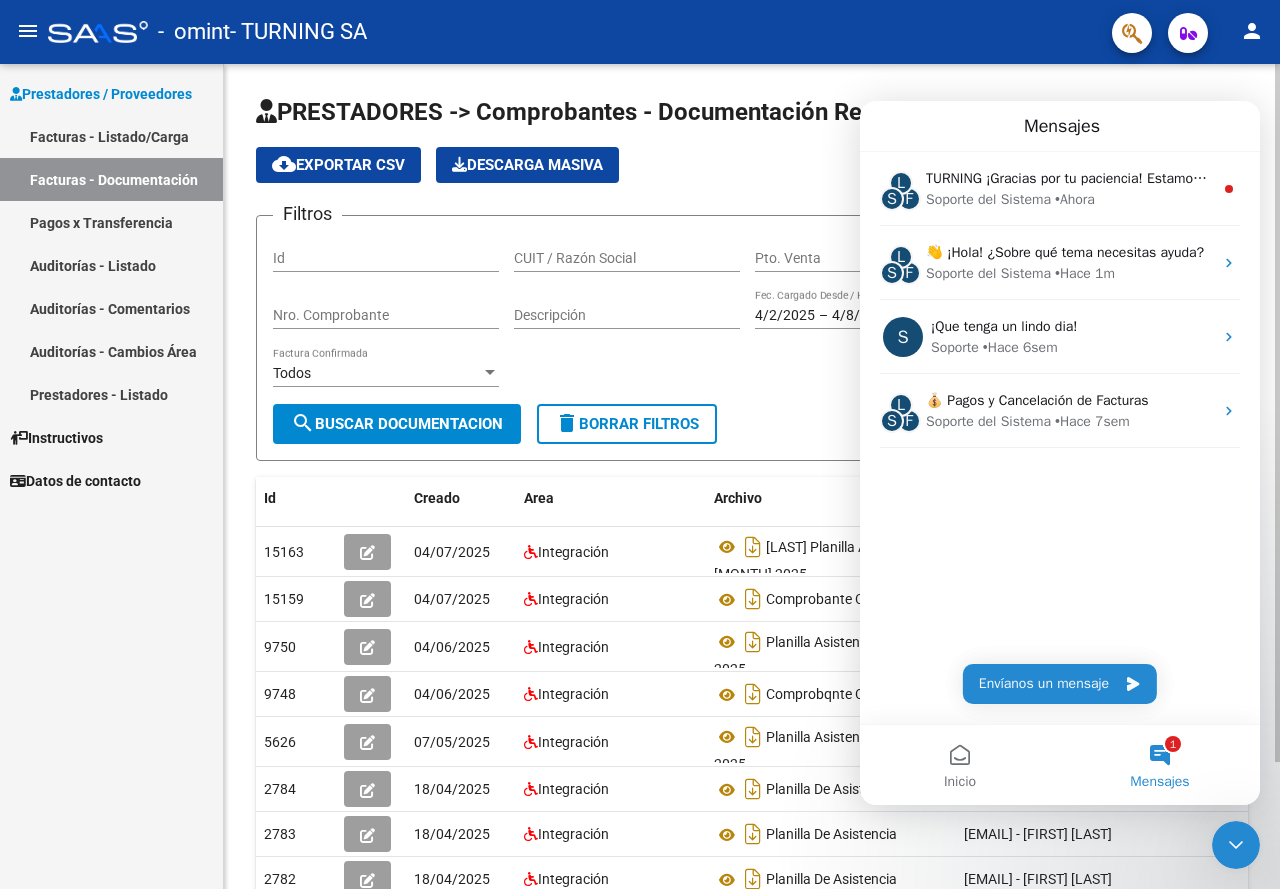 scroll, scrollTop: 150, scrollLeft: 0, axis: vertical 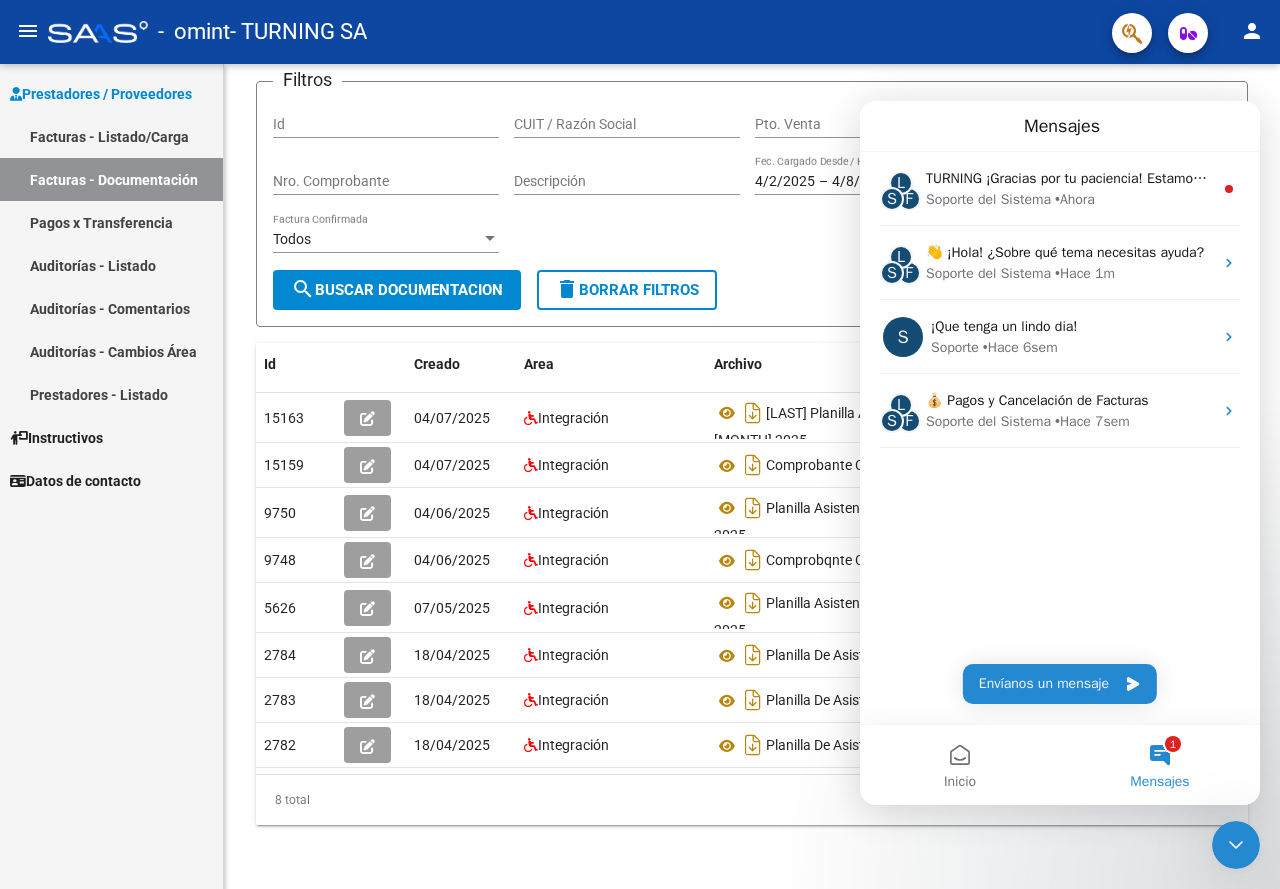drag, startPoint x: 2139, startPoint y: 898, endPoint x: 946, endPoint y: 89, distance: 1441.4333 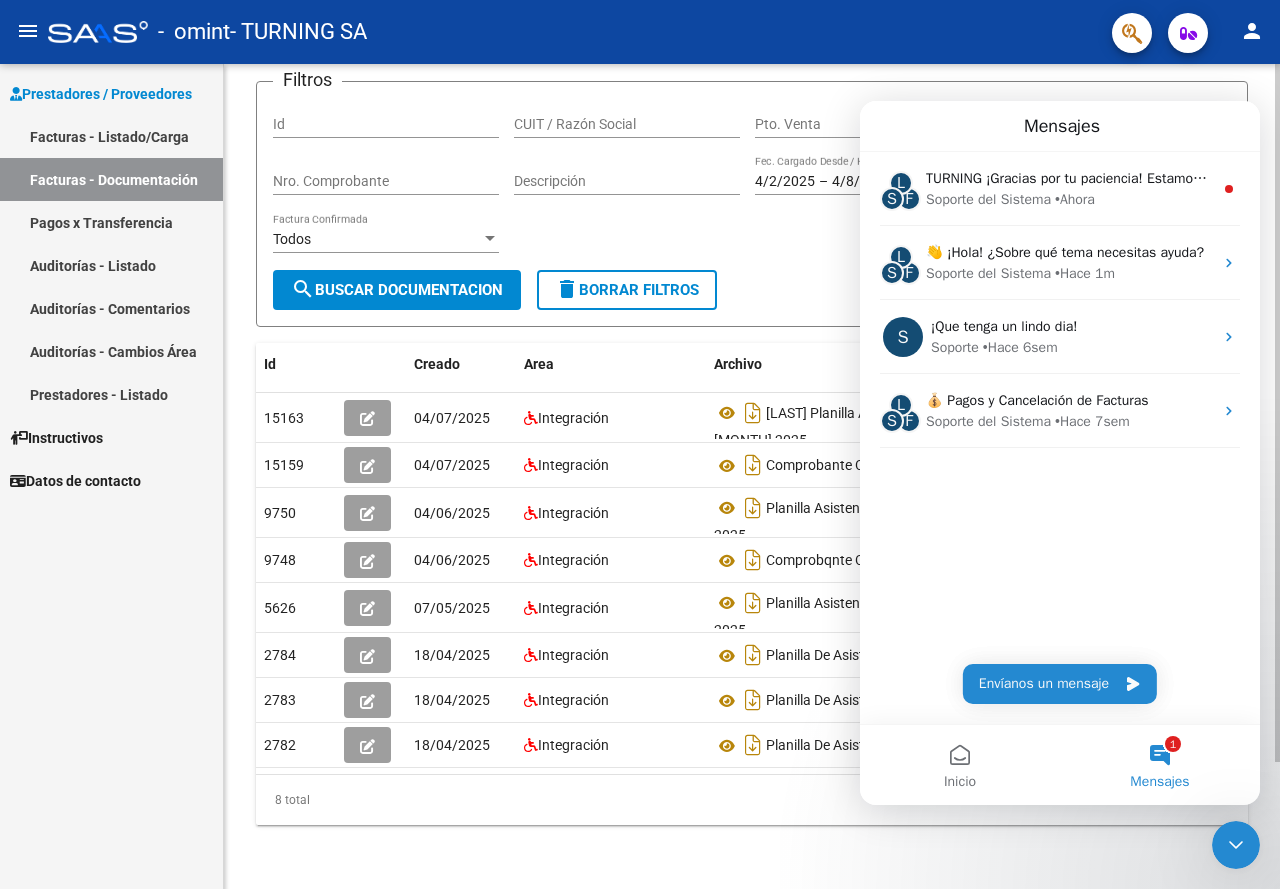 drag, startPoint x: 86, startPoint y: -12, endPoint x: 711, endPoint y: 798, distance: 1023.09576 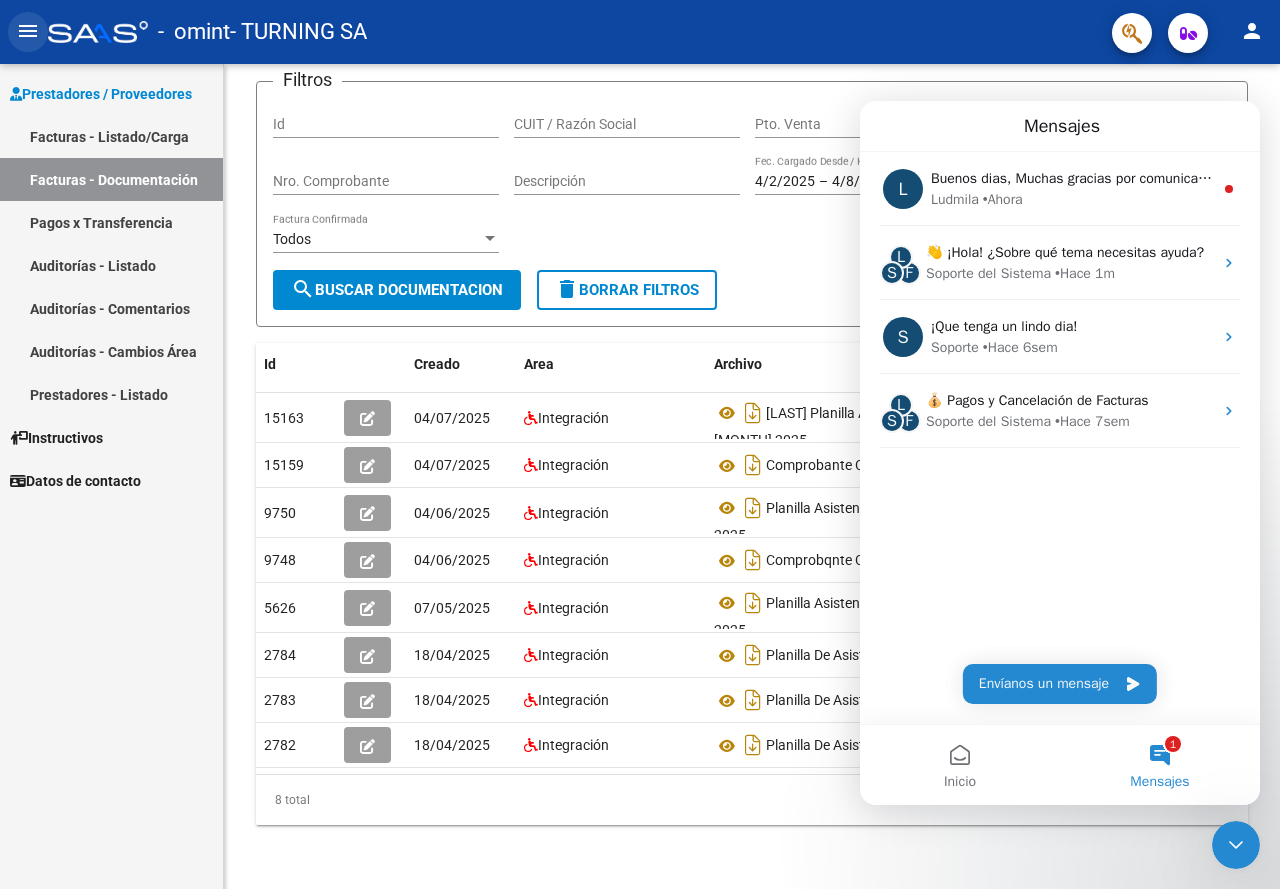 click on "menu" 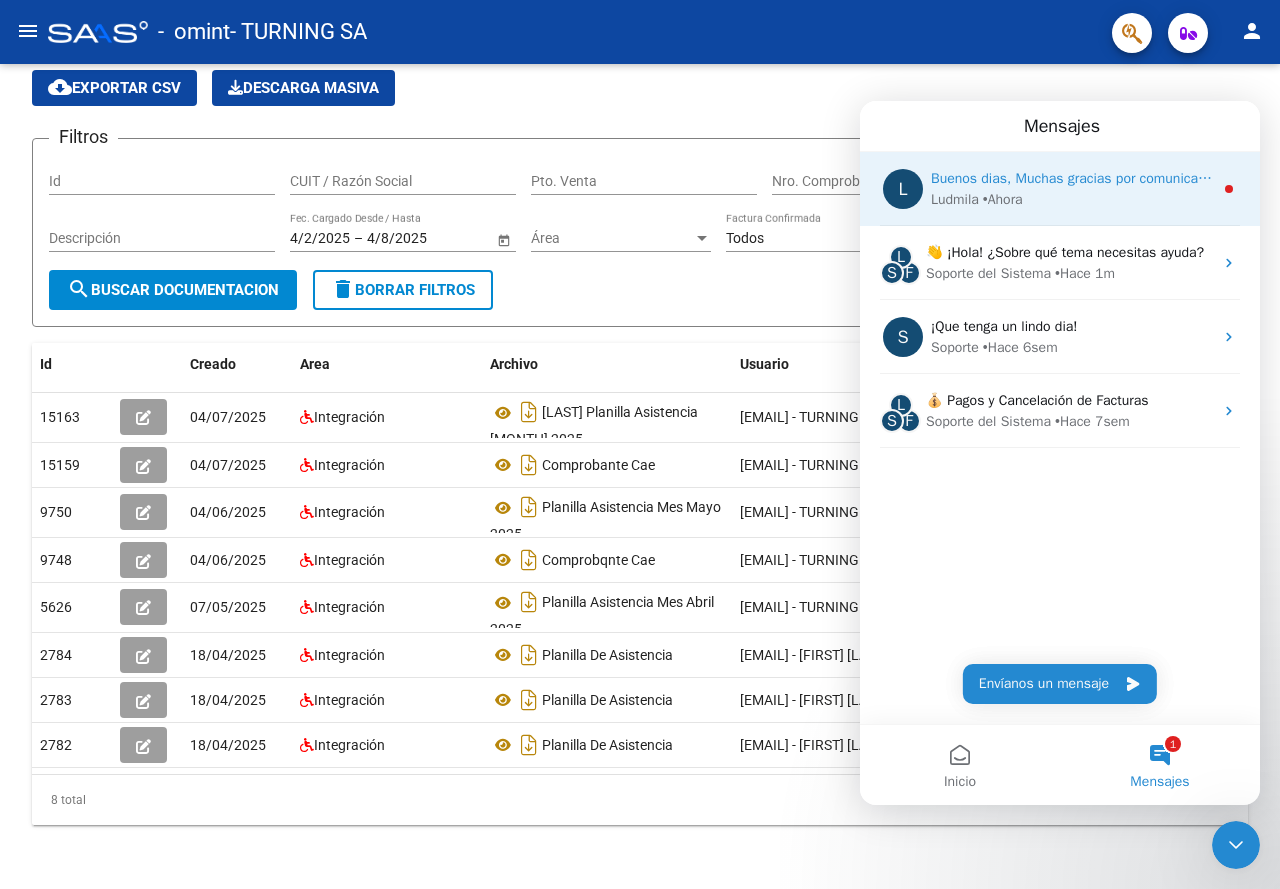 click on "L Buenos dias, Muchas gracias por comunicarse con el soporte técnico de la plataforma Ludmila •  Ahora" at bounding box center [1060, 189] 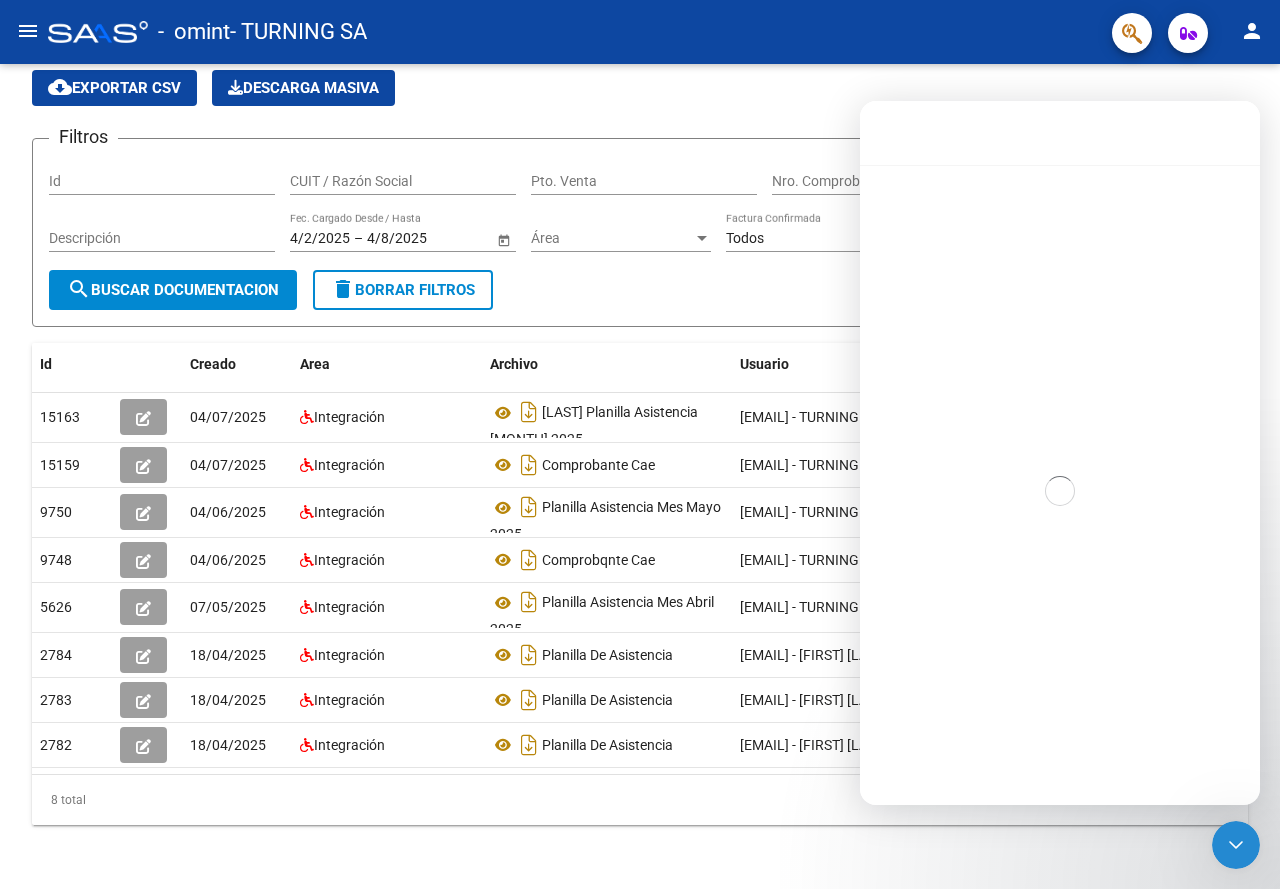 scroll, scrollTop: 3, scrollLeft: 0, axis: vertical 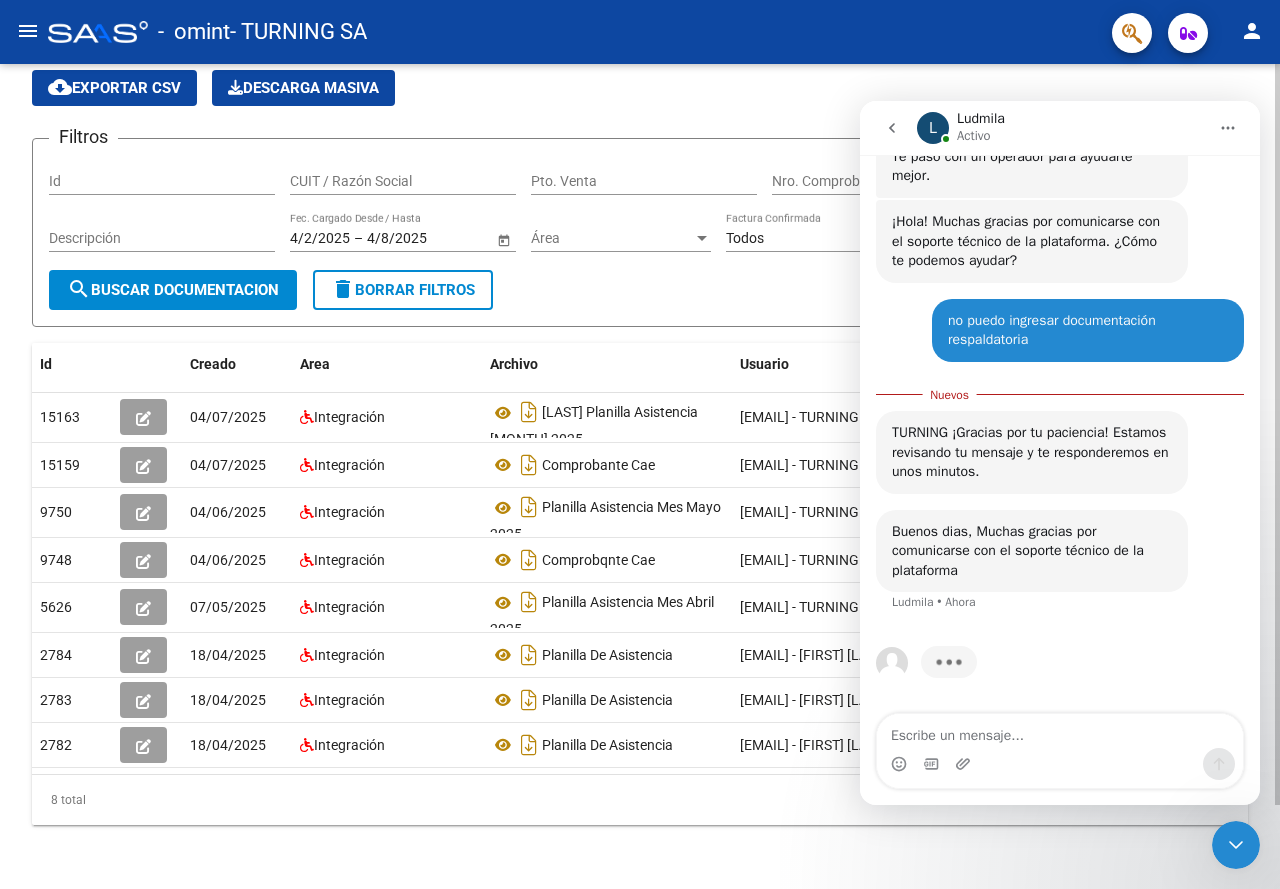 drag, startPoint x: 545, startPoint y: 96, endPoint x: 538, endPoint y: 107, distance: 13.038404 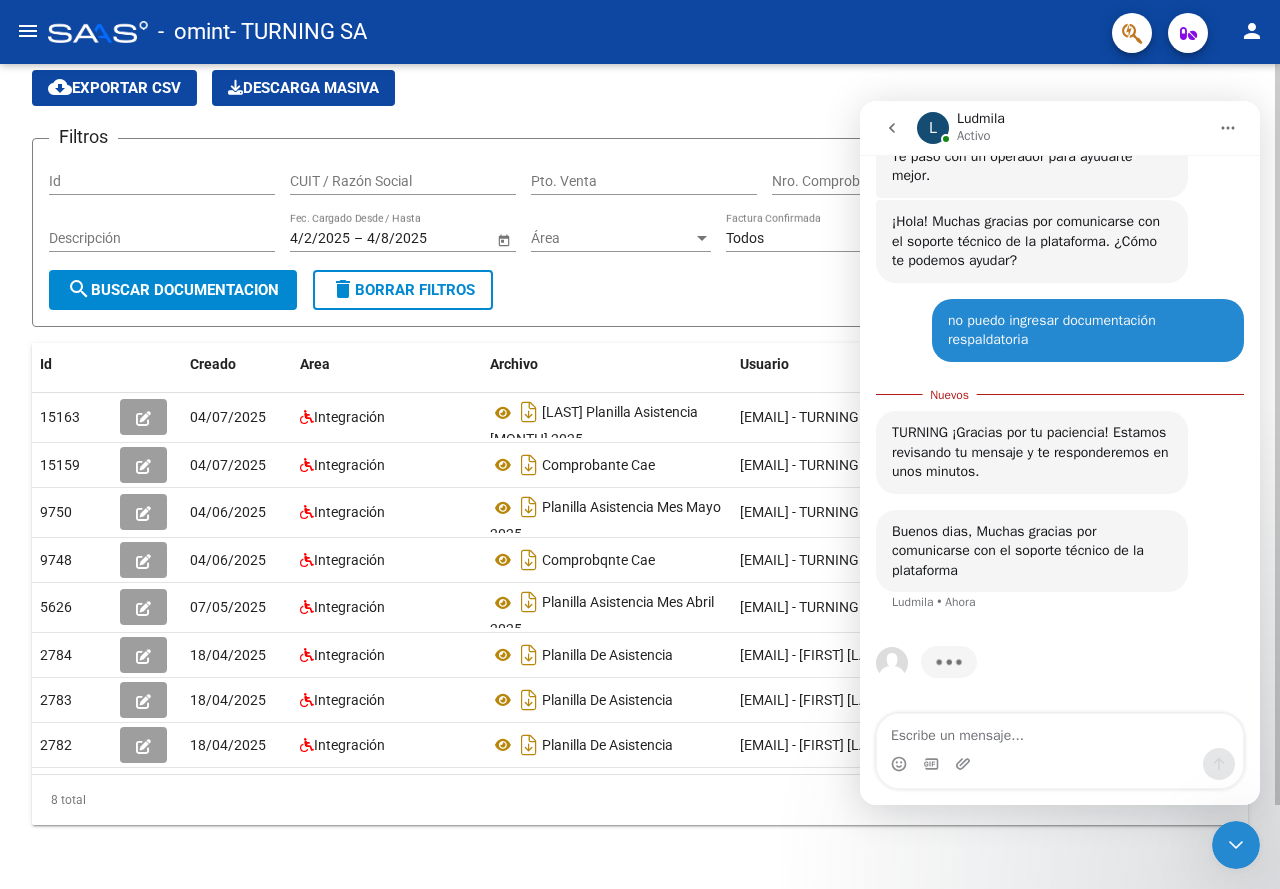 click on "PRESTADORES -> Comprobantes - Documentación Respaldatoria cloud_download  Exportar CSV   Descarga Masiva
Filtros Id CUIT / Razón Social Pto. Venta Nro. Comprobante Descripción 4/2/2025 4/2/2025 – 4/8/2025 4/8/2025 Fec. Cargado Desde / Hasta Área Área Todos Factura Confirmada search  Buscar Documentacion  delete  Borrar Filtros" 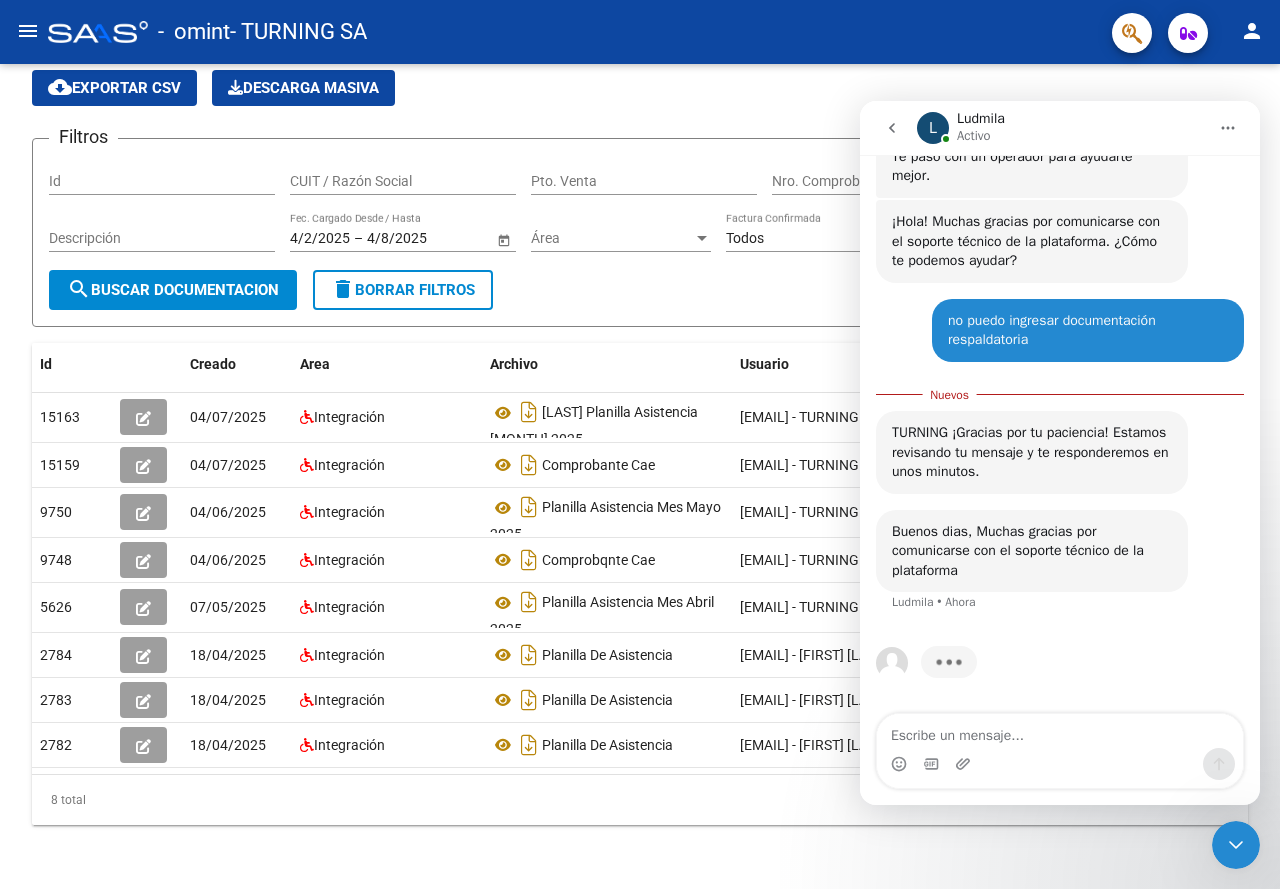click on "menu" 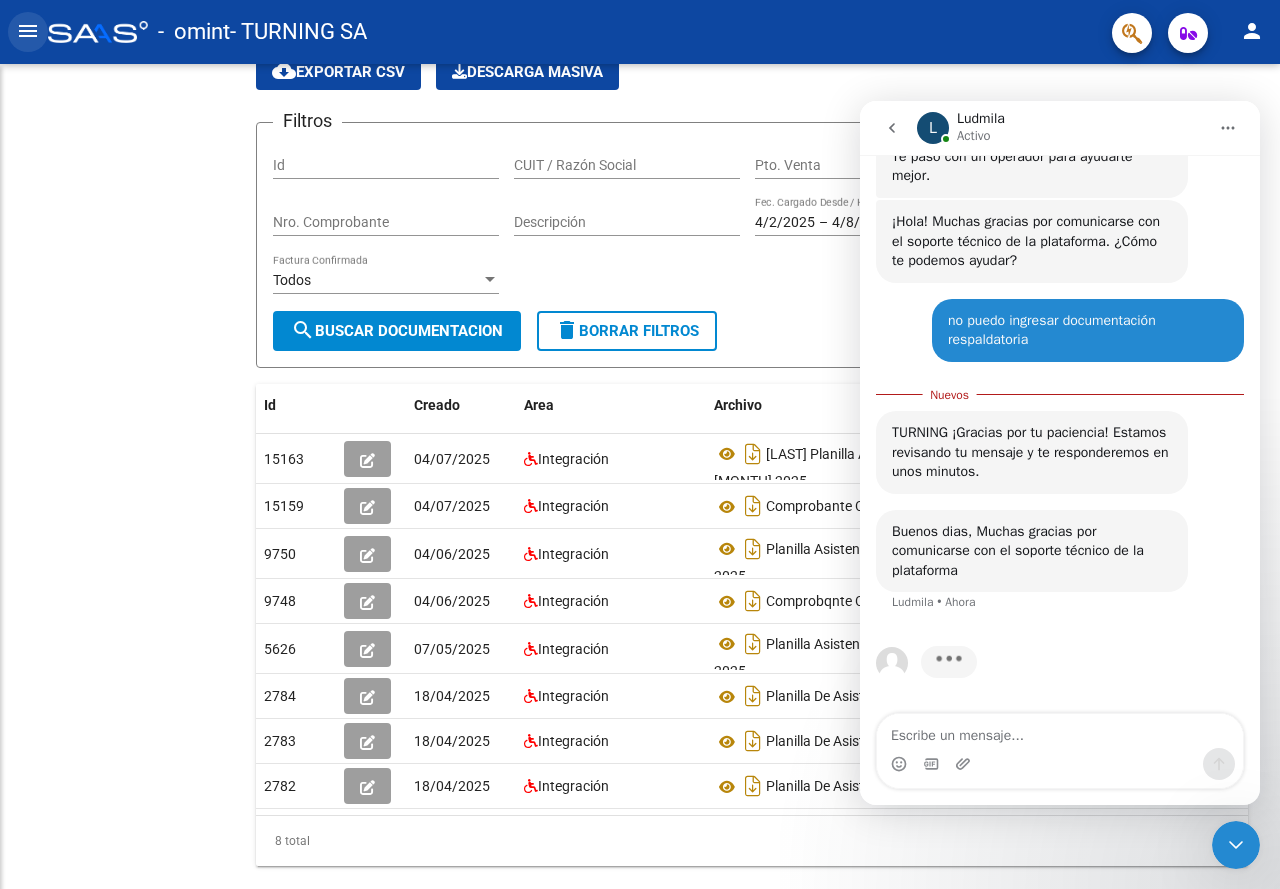 click on "menu" 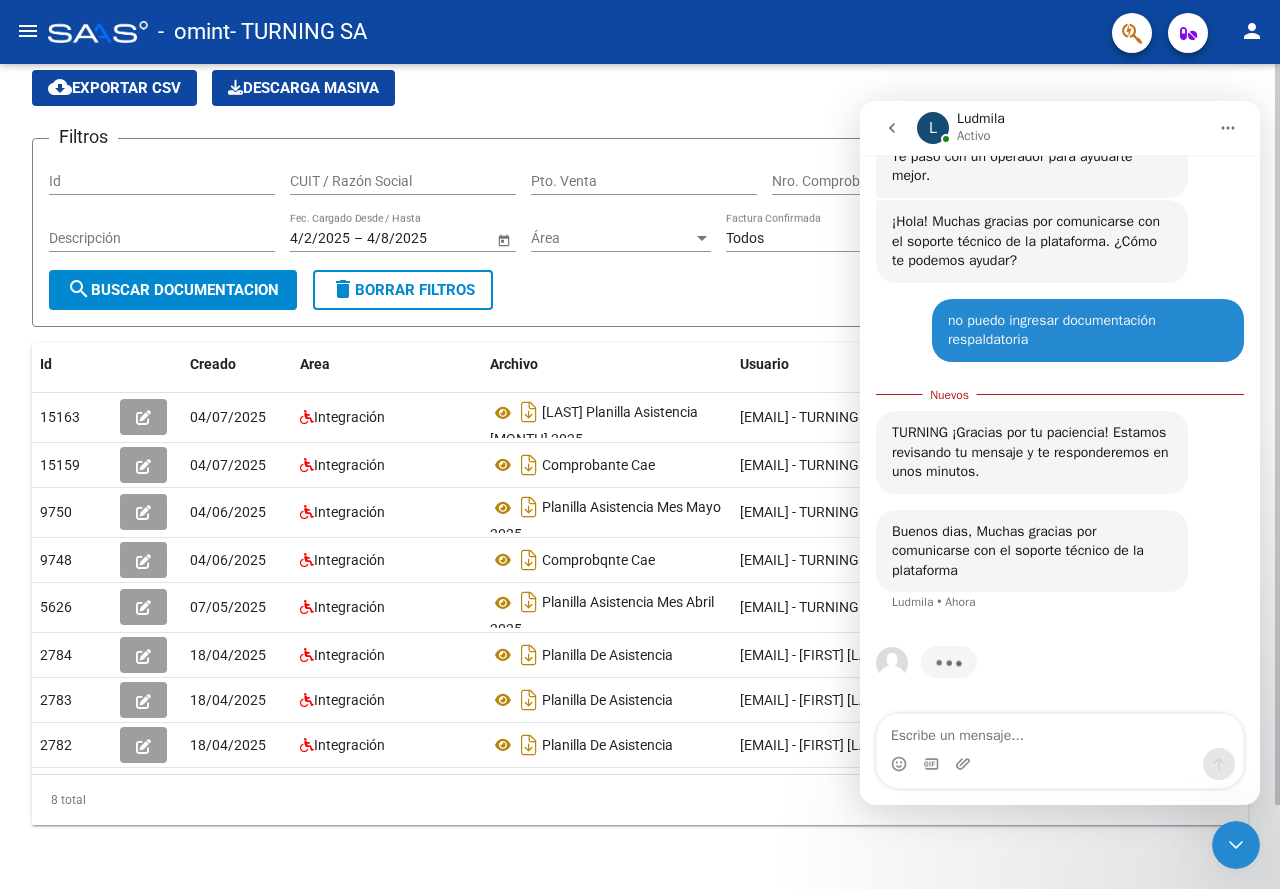 scroll, scrollTop: 0, scrollLeft: 0, axis: both 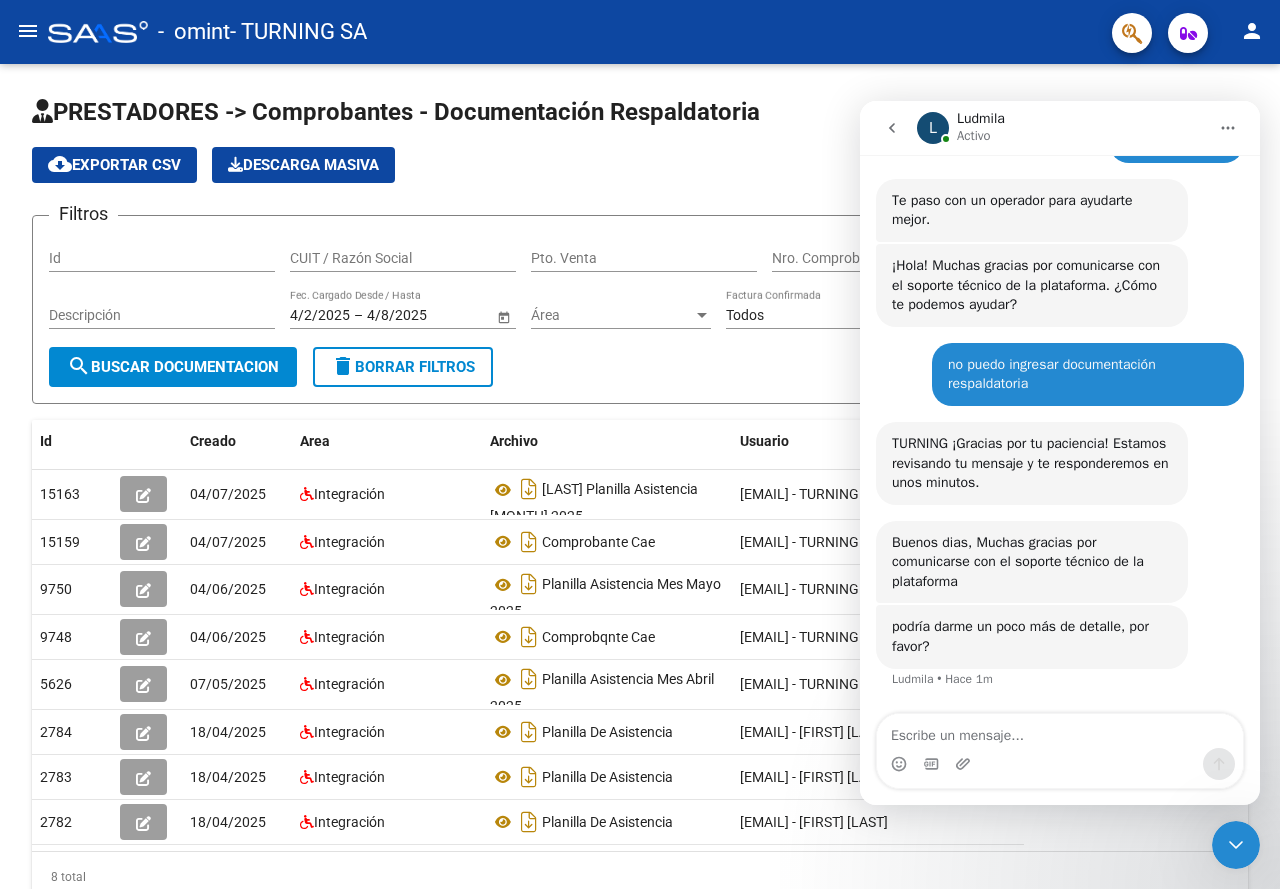 click at bounding box center (892, 128) 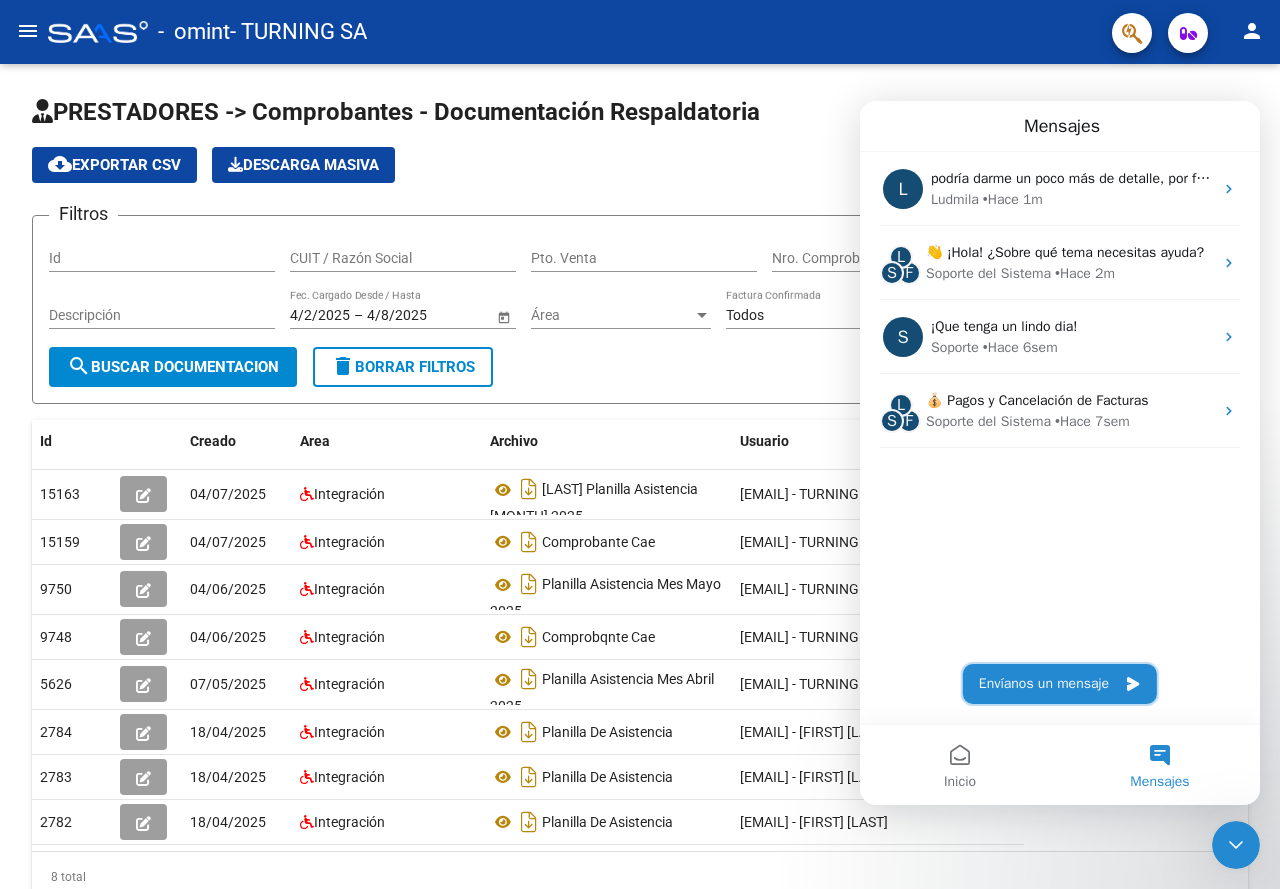 click 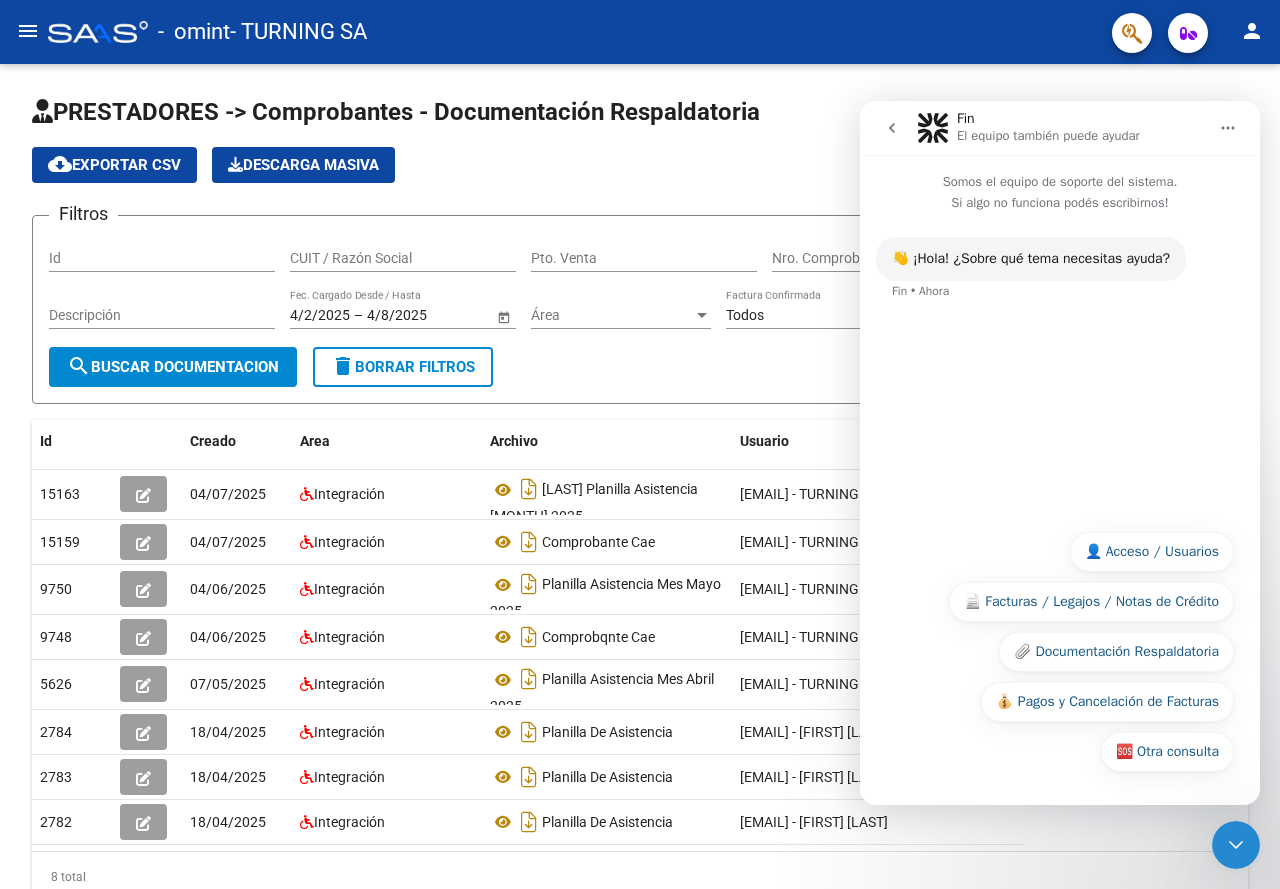 click 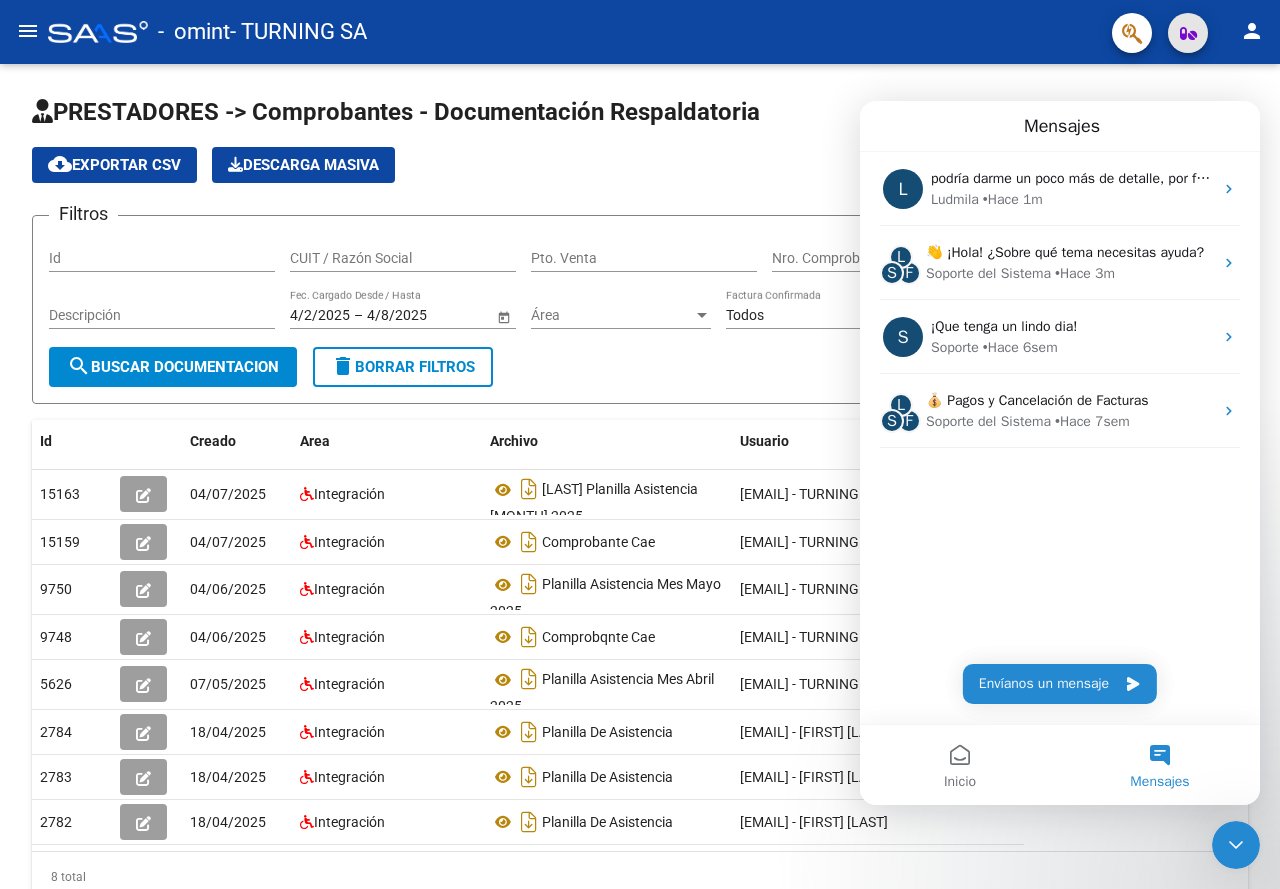 click 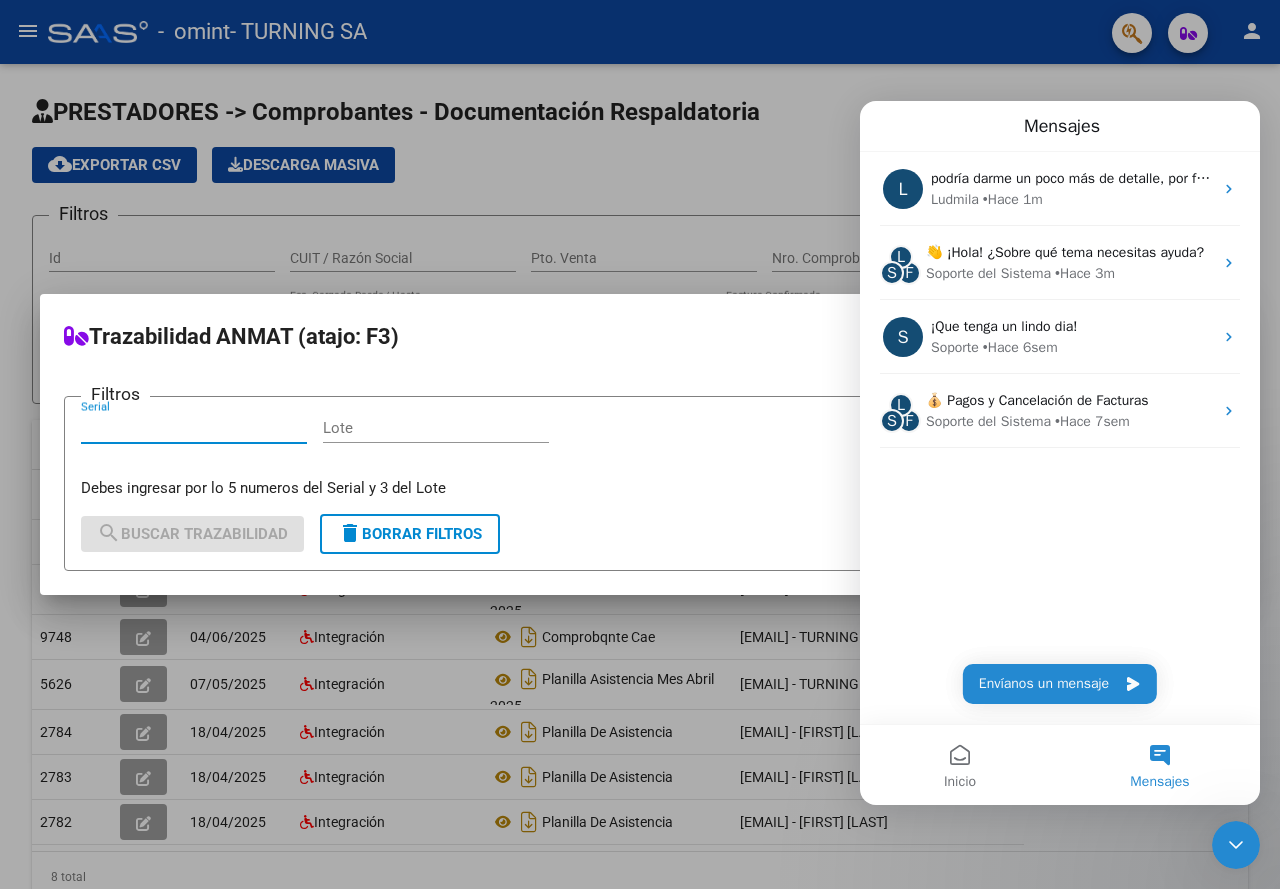 click on "Filtros Serial Lote Debes ingresar por lo 5 numeros del Serial y 3 del Lote search  Buscar Trazabilidad  delete  Borrar Filtros" at bounding box center [640, 483] 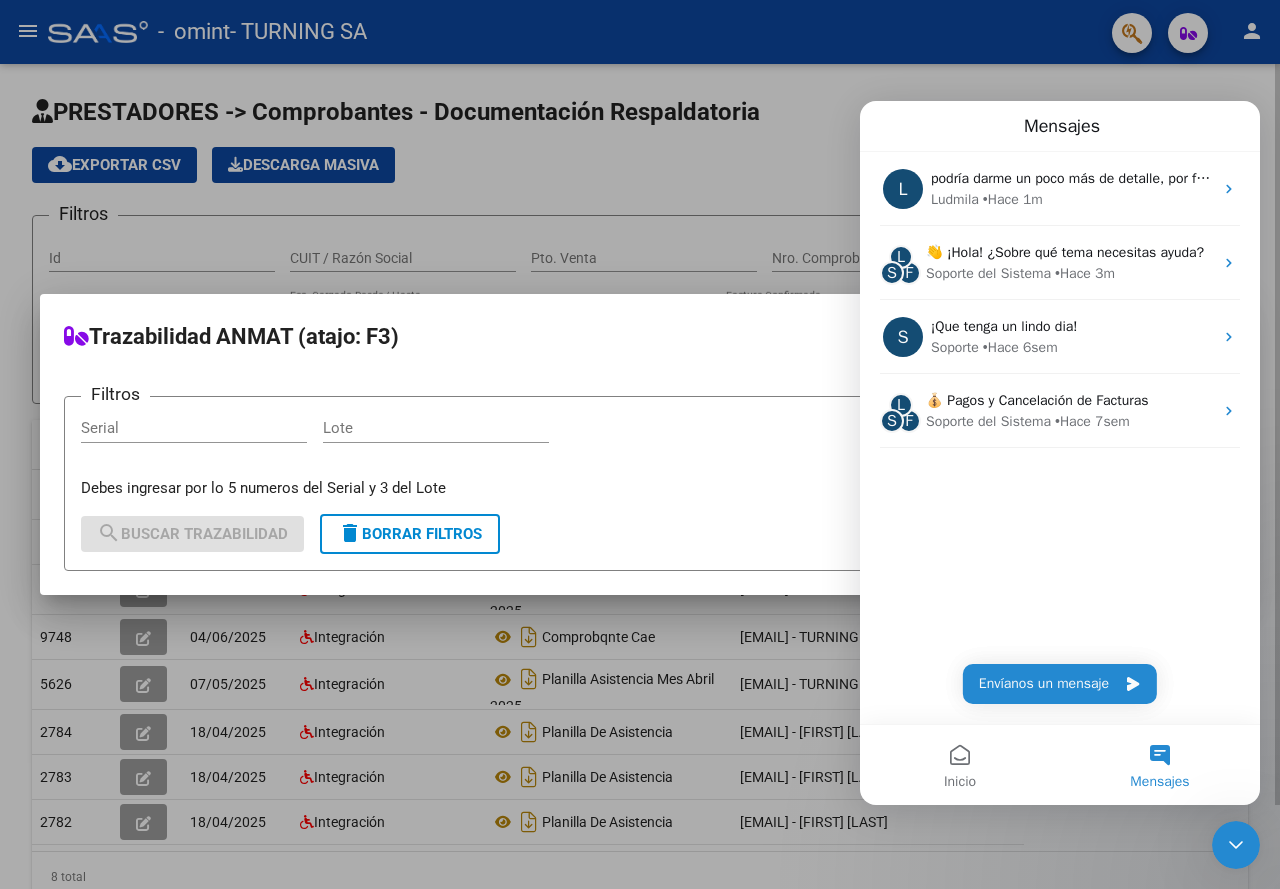 drag, startPoint x: 742, startPoint y: 159, endPoint x: 739, endPoint y: 169, distance: 10.440307 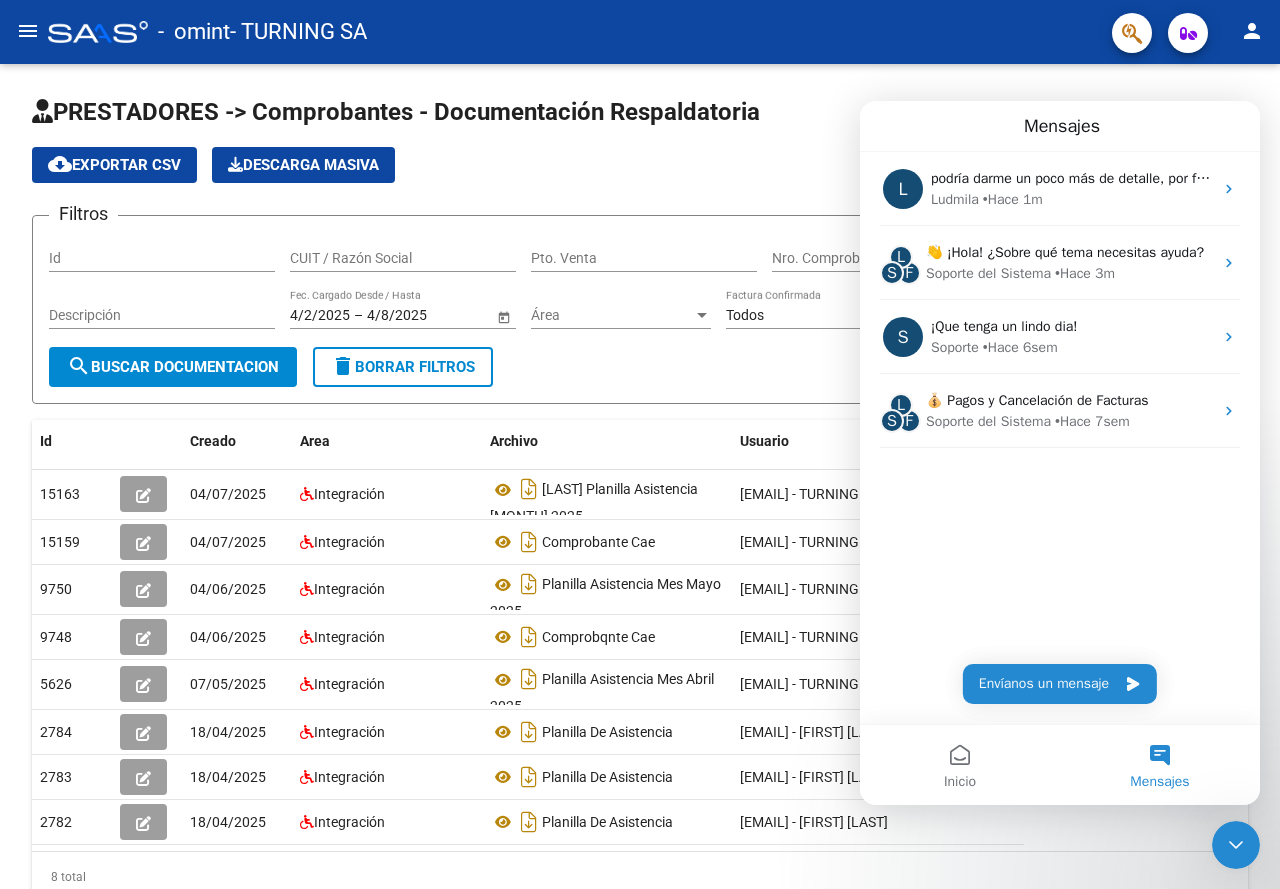 click 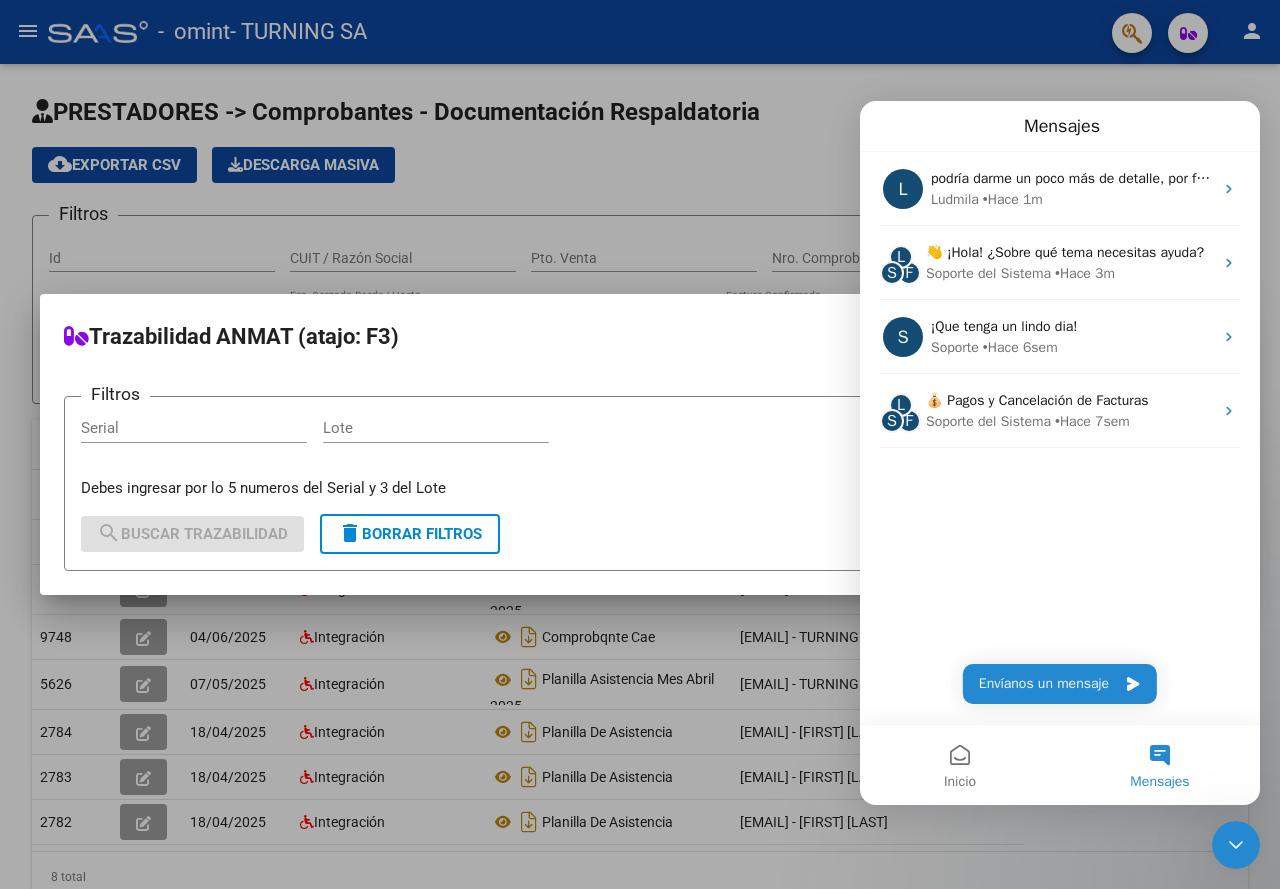 drag, startPoint x: 672, startPoint y: 333, endPoint x: 153, endPoint y: 434, distance: 528.7362 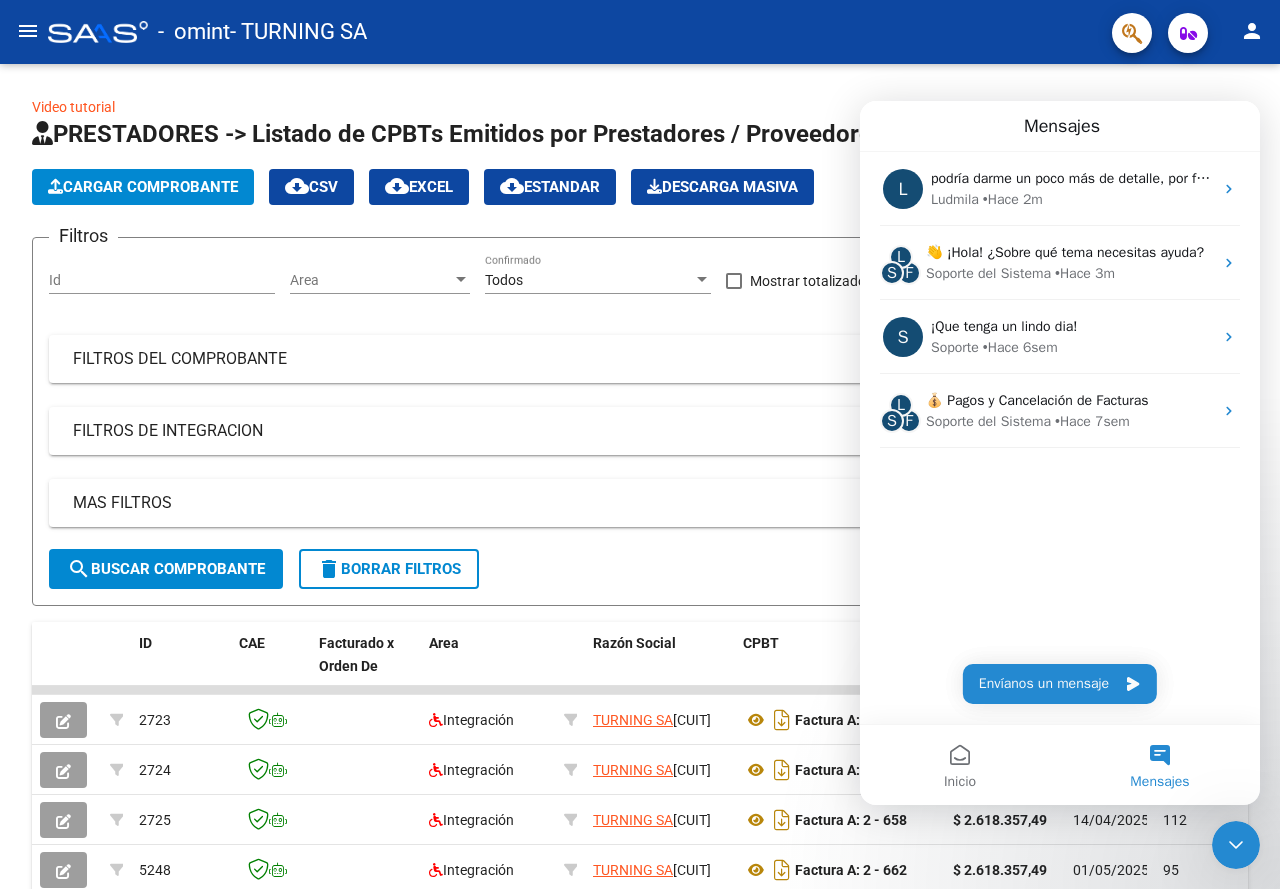 click 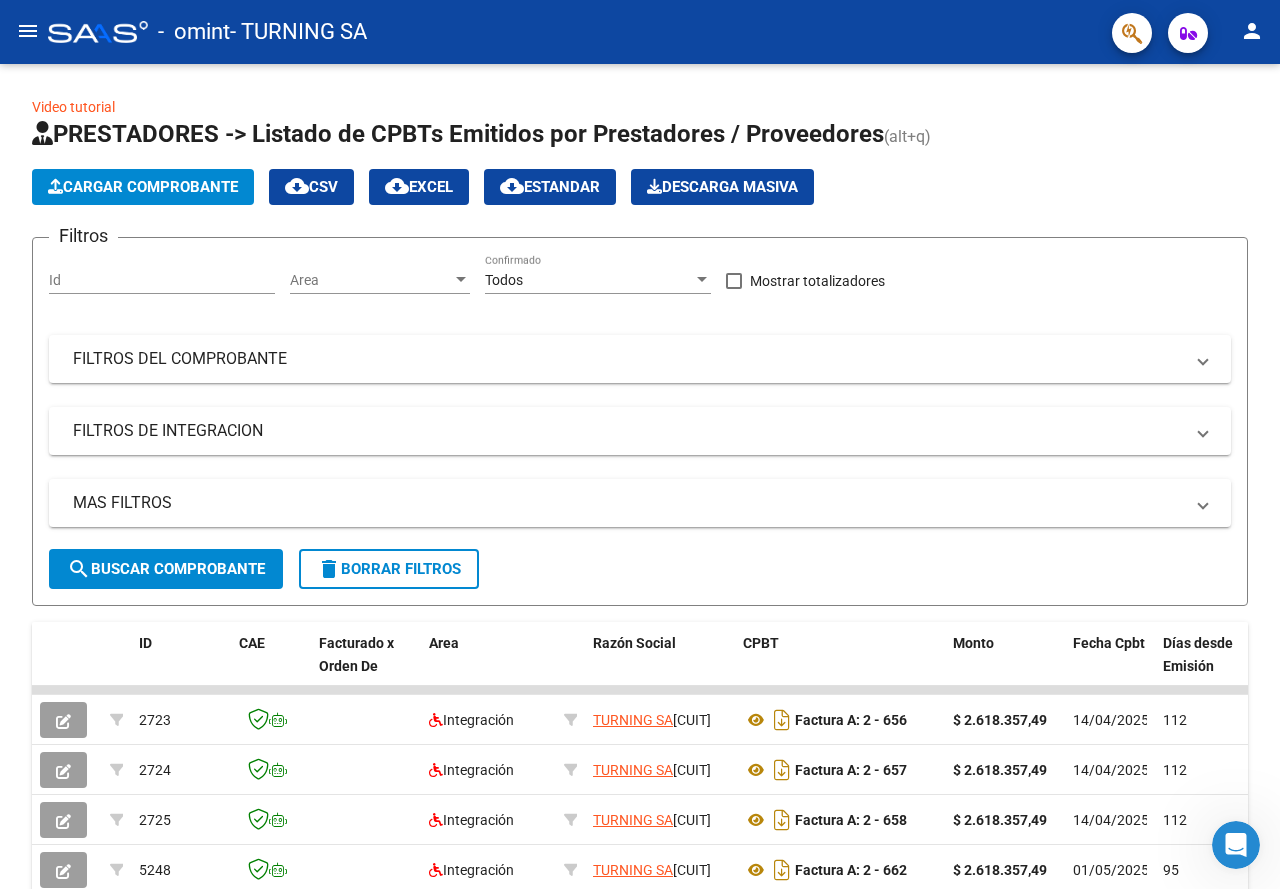 scroll, scrollTop: 0, scrollLeft: 0, axis: both 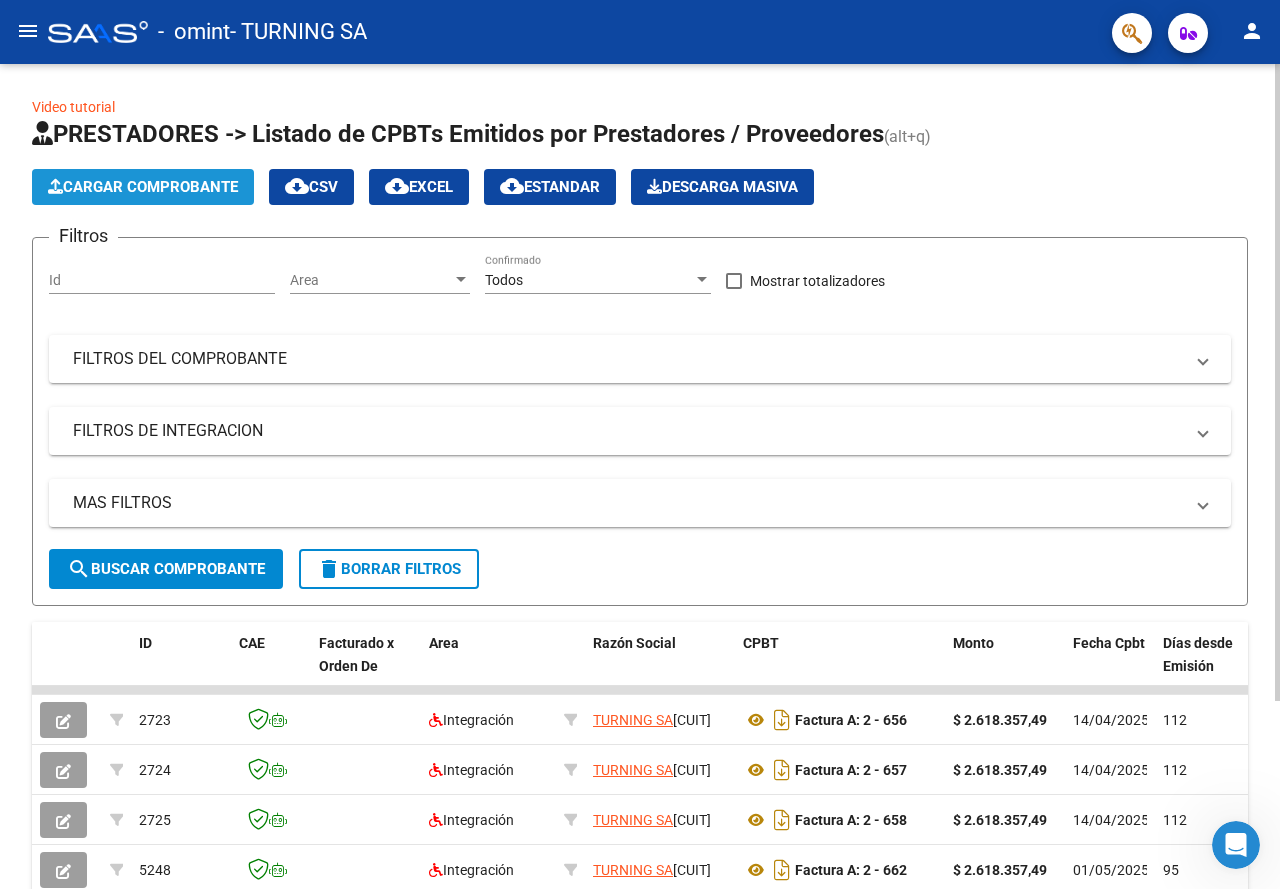 click on "Cargar Comprobante" 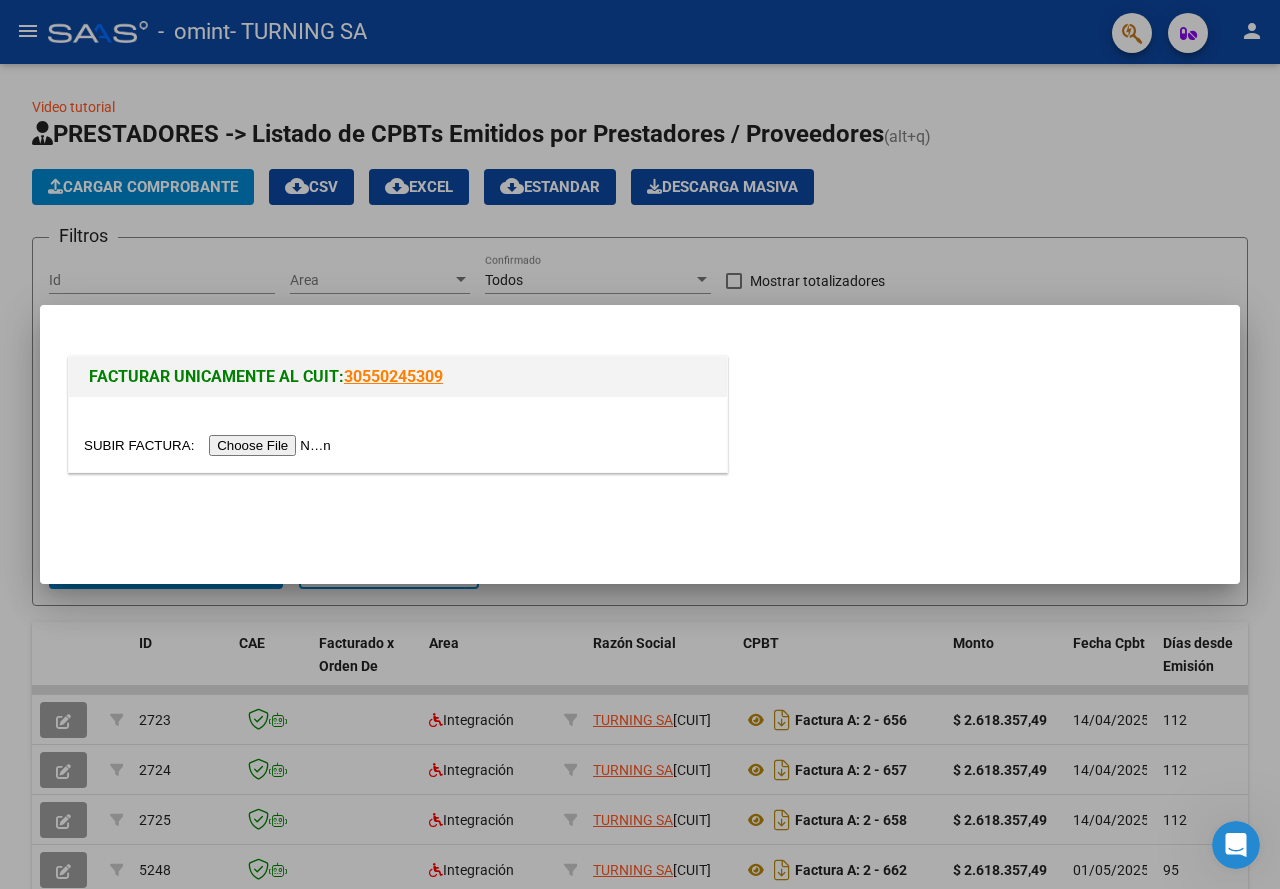 click at bounding box center (210, 445) 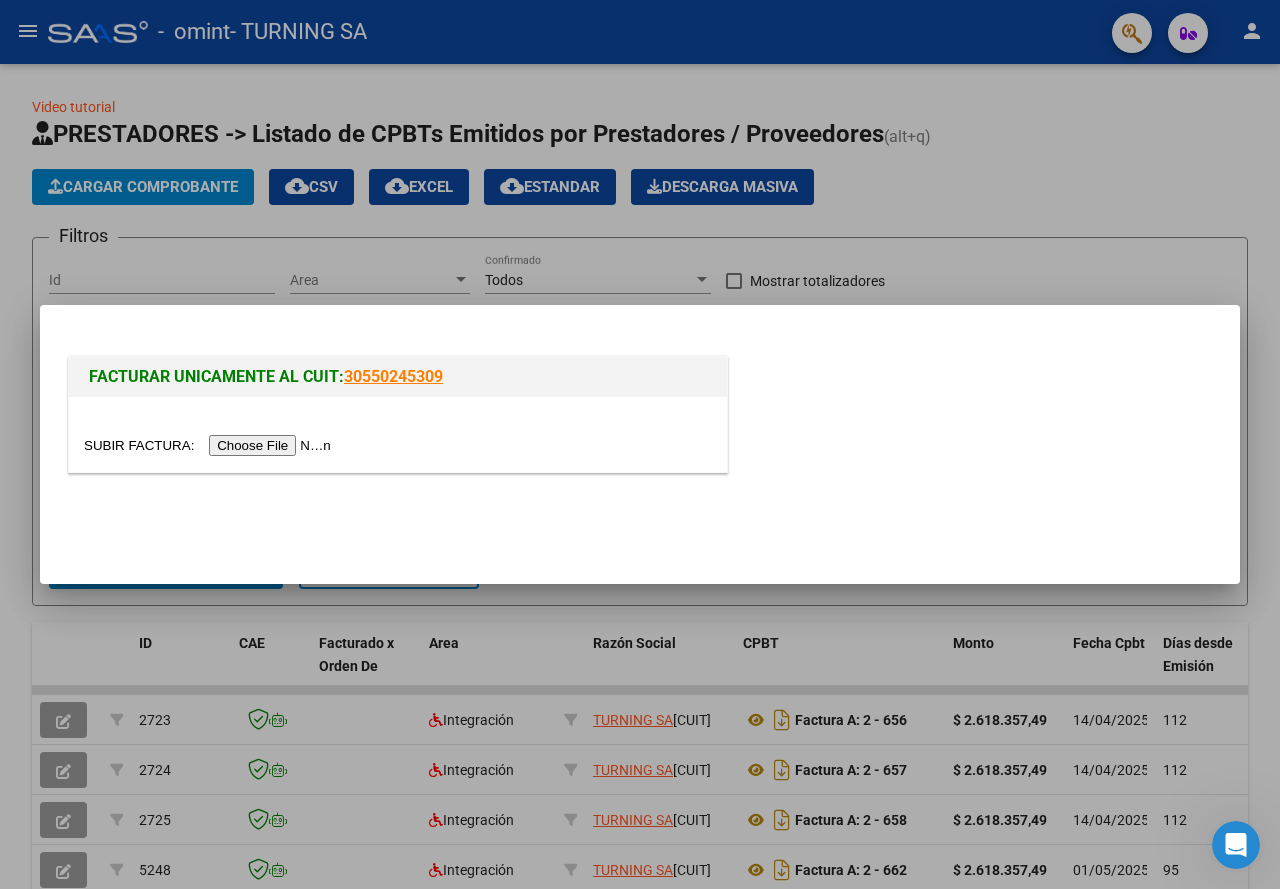 click at bounding box center (640, 444) 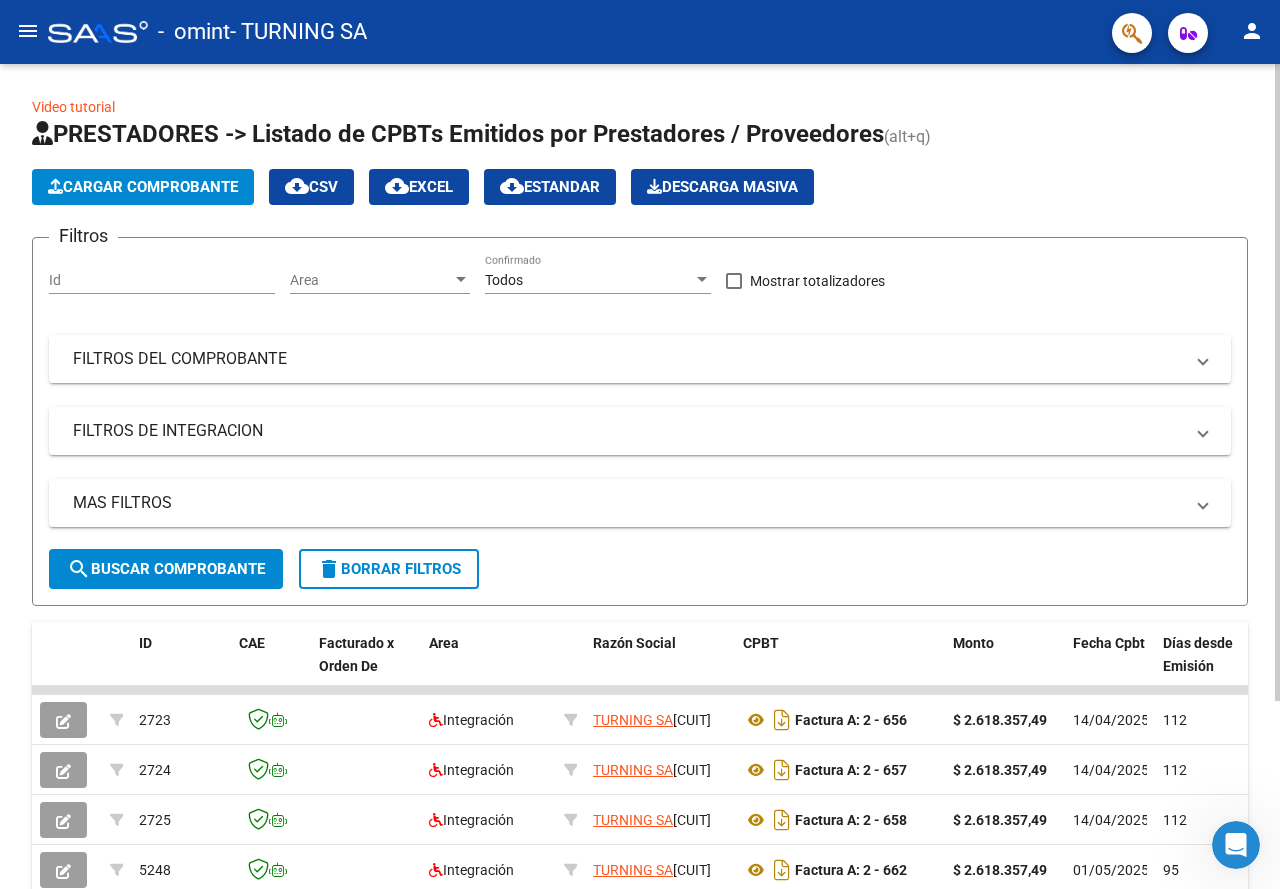 click on "FILTROS DEL COMPROBANTE" at bounding box center (628, 359) 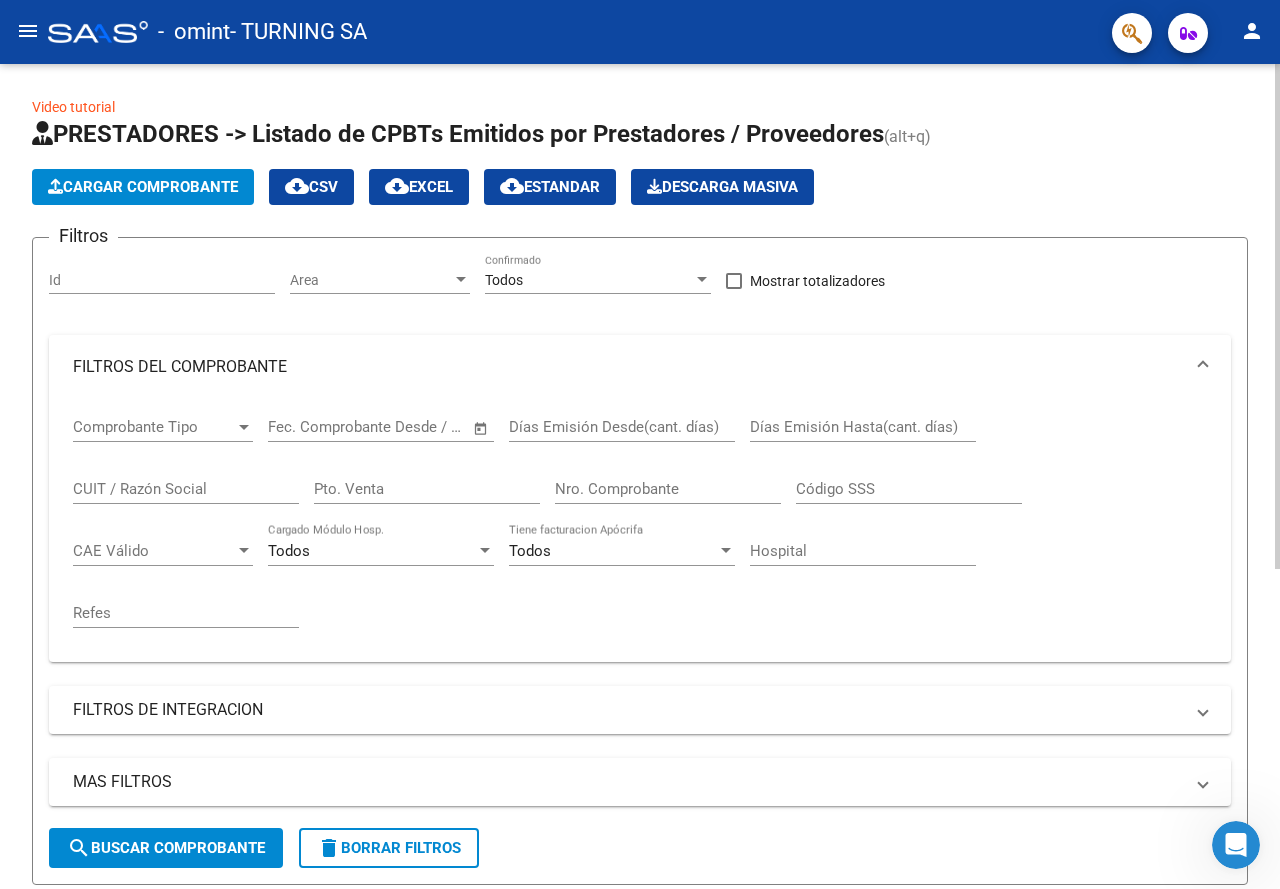 click 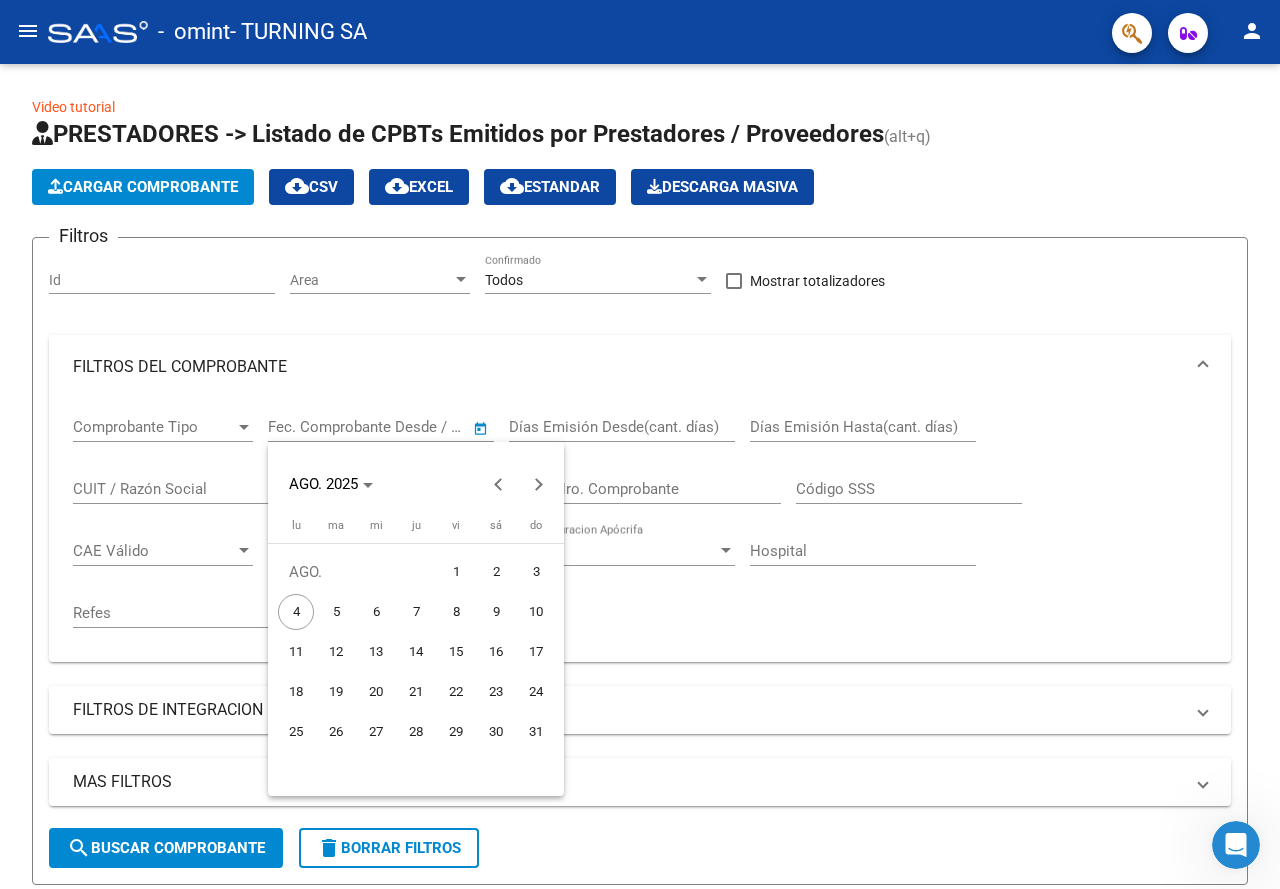 click on "1" at bounding box center [456, 572] 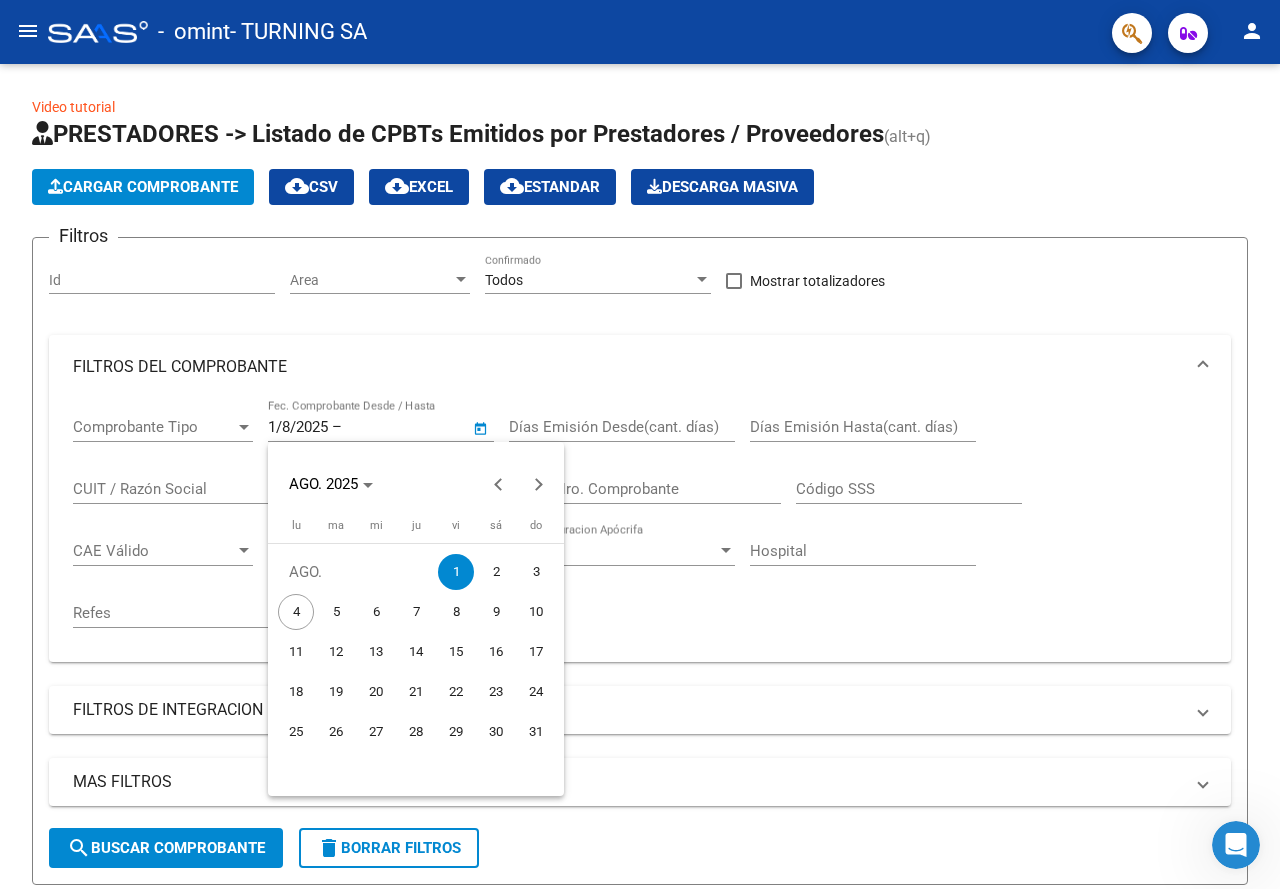 click at bounding box center [640, 444] 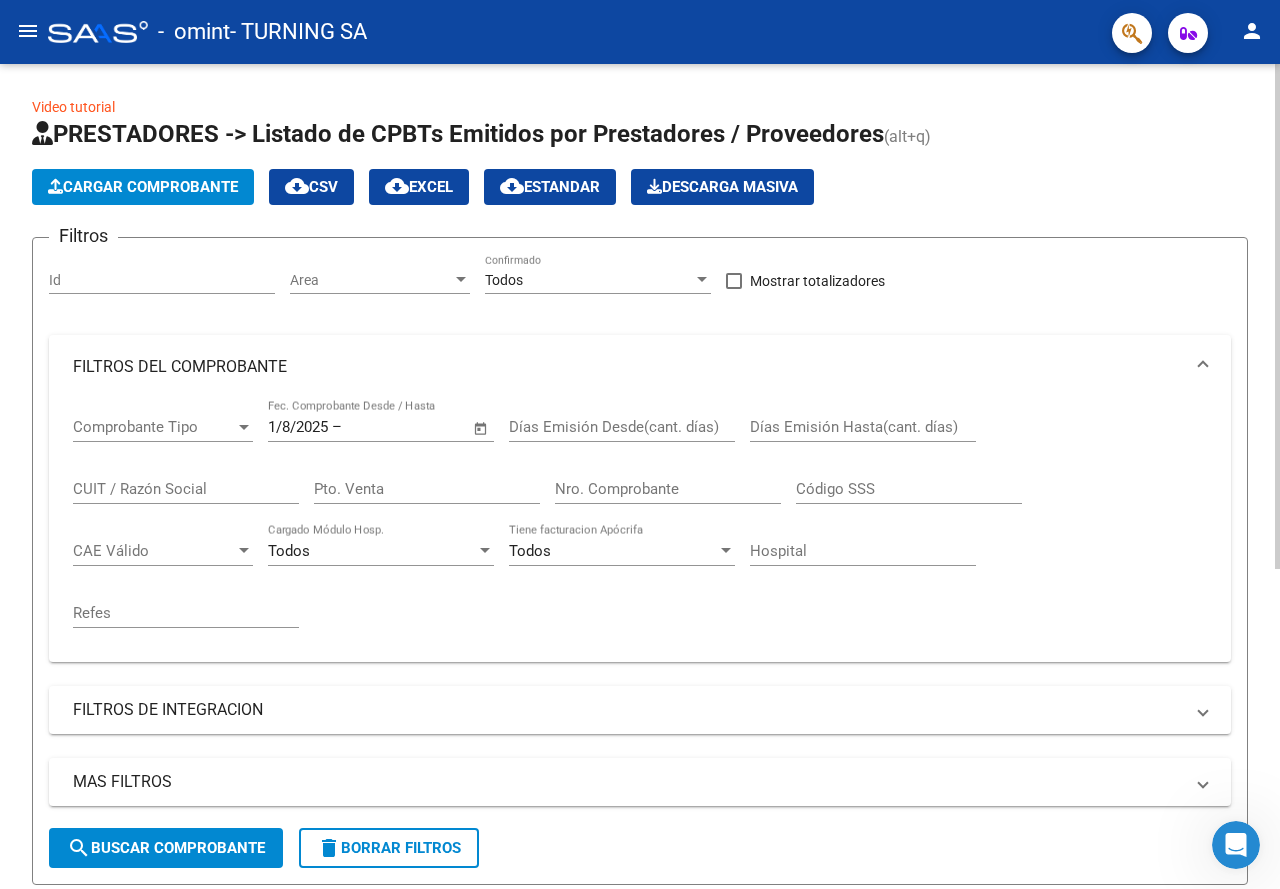 click 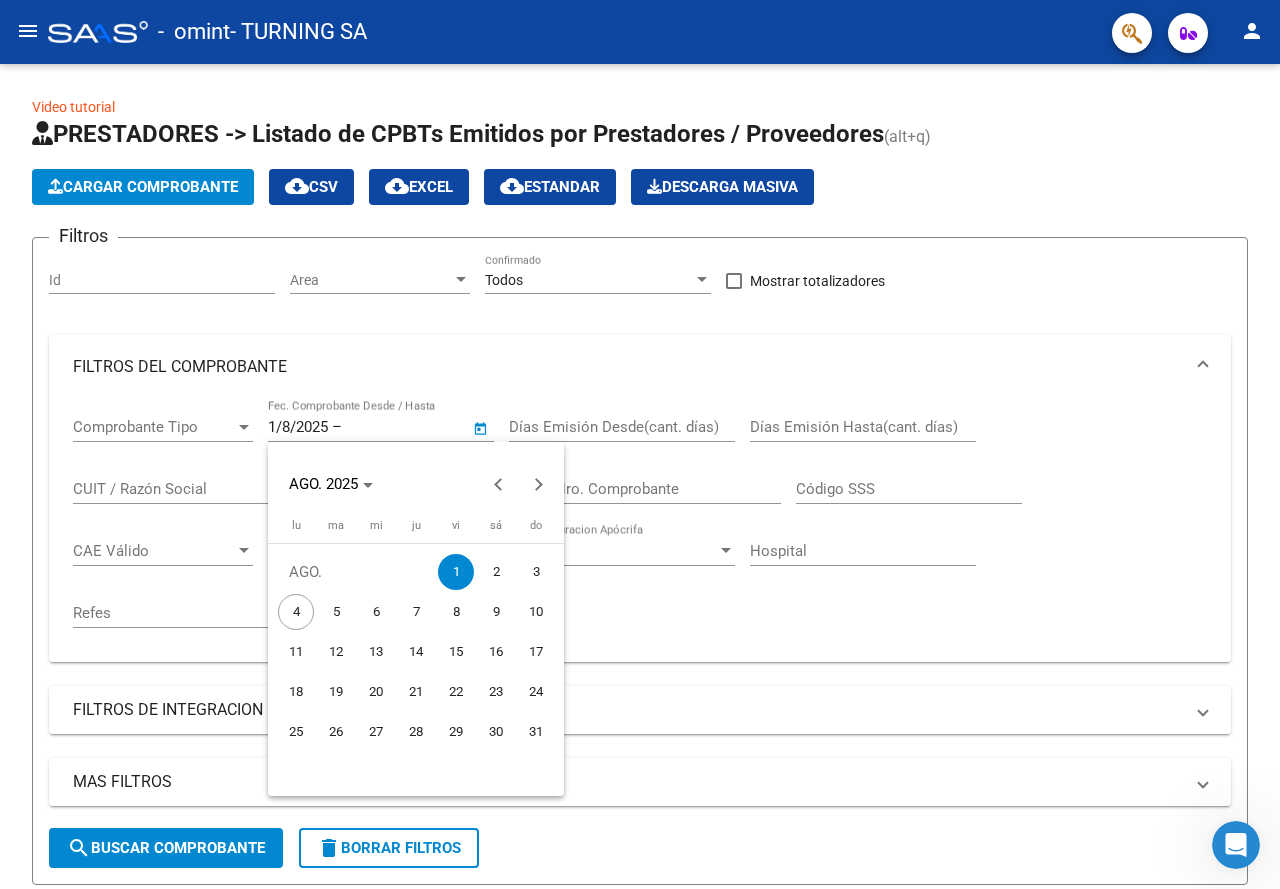 click on "1" at bounding box center [456, 572] 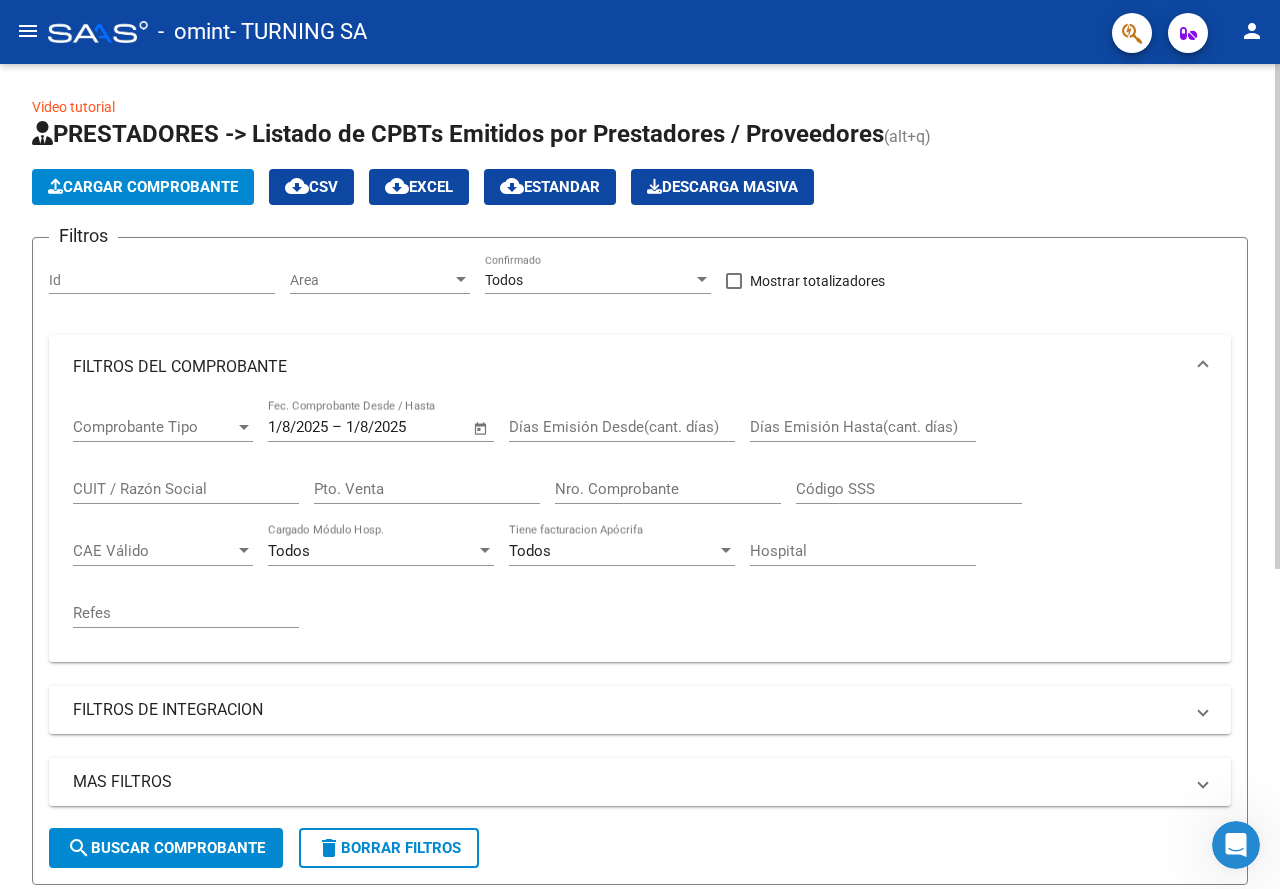 click on "Días Emisión Hasta(cant. días)" at bounding box center [863, 427] 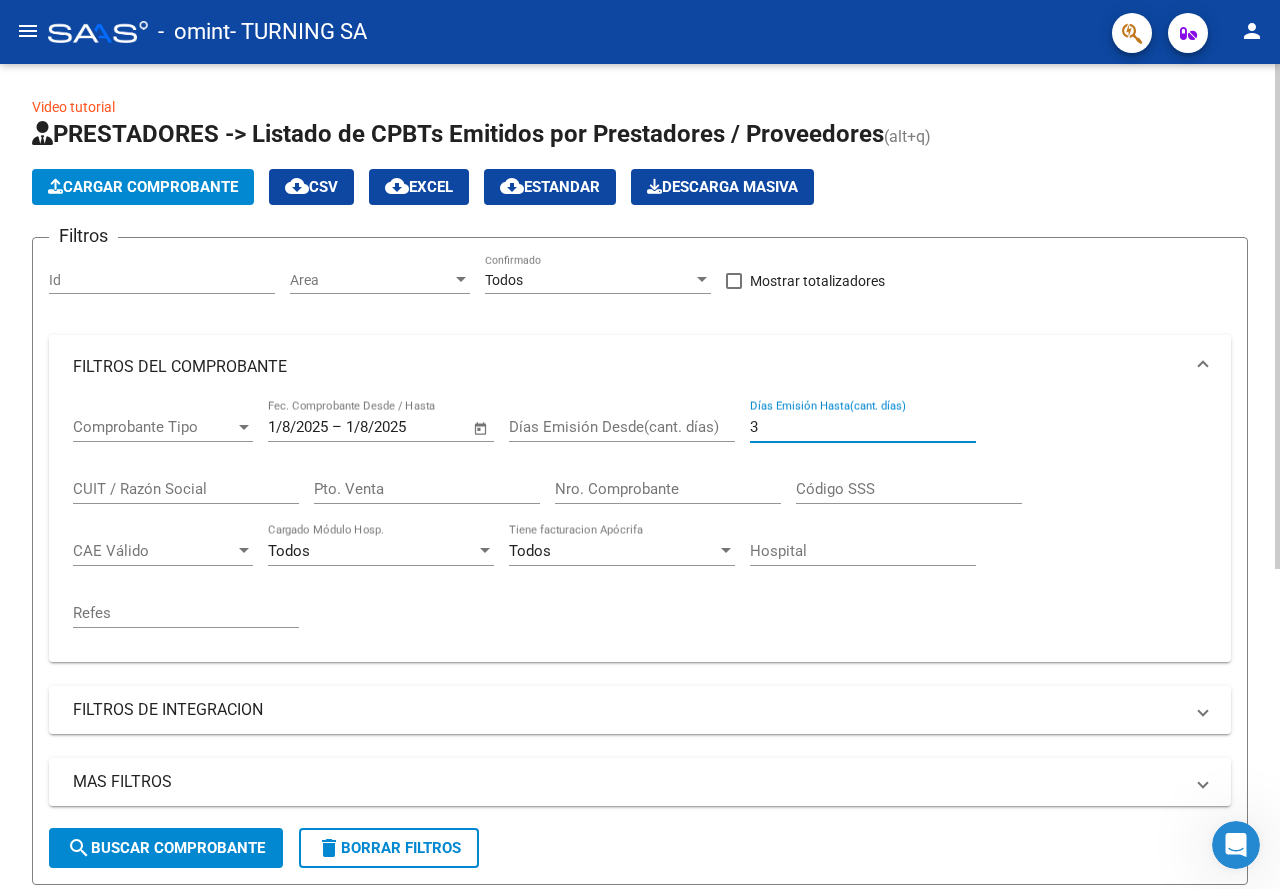 type on "3" 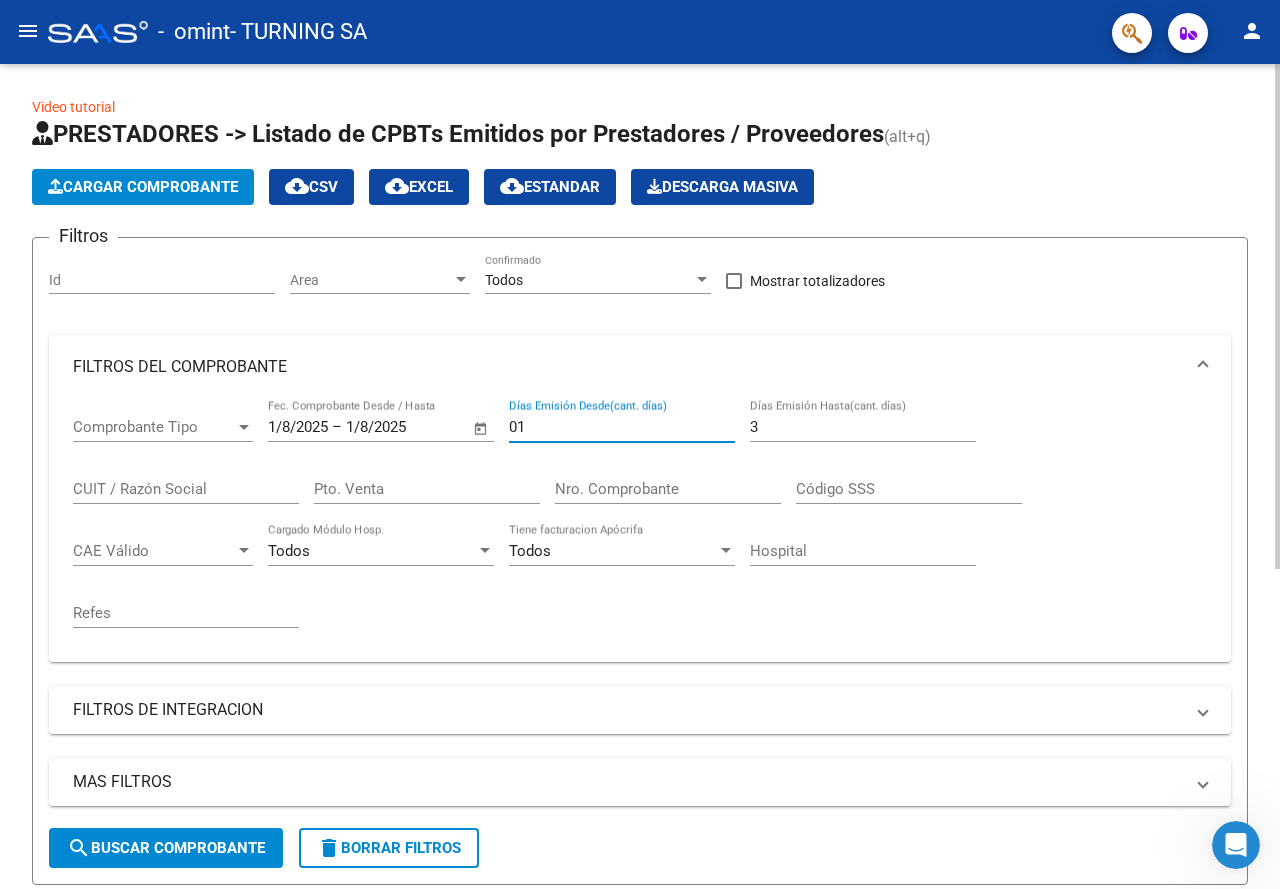 type on "01" 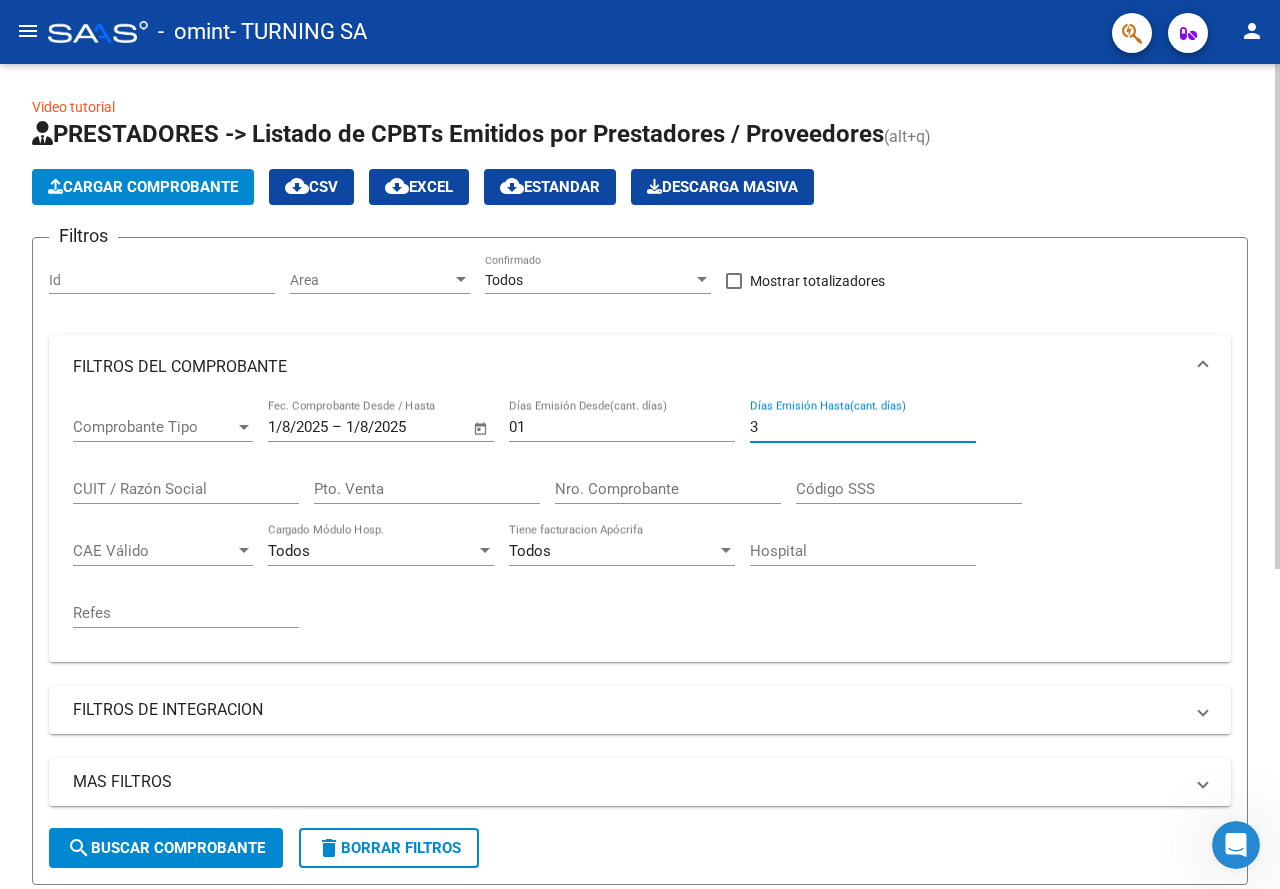 click on "3" at bounding box center [863, 427] 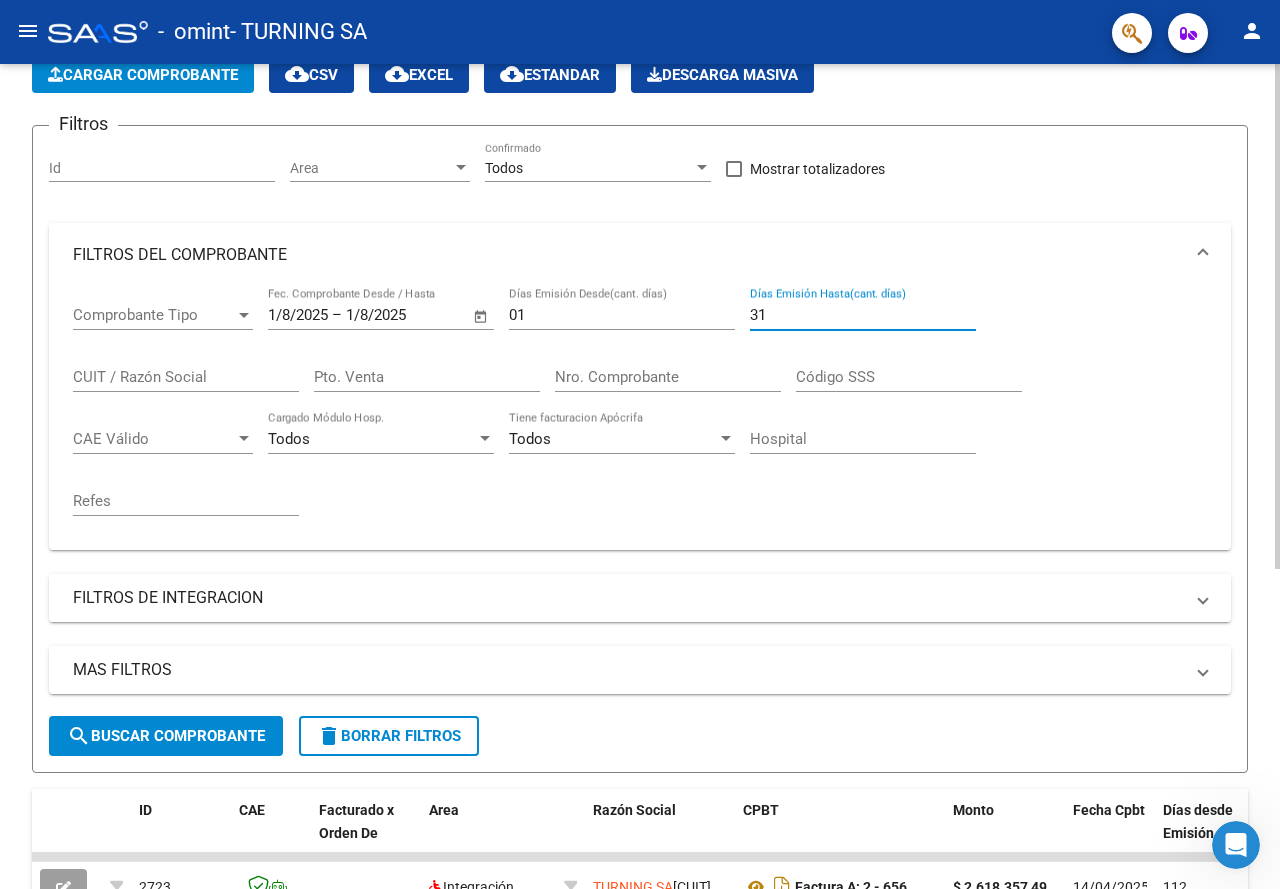scroll, scrollTop: 300, scrollLeft: 0, axis: vertical 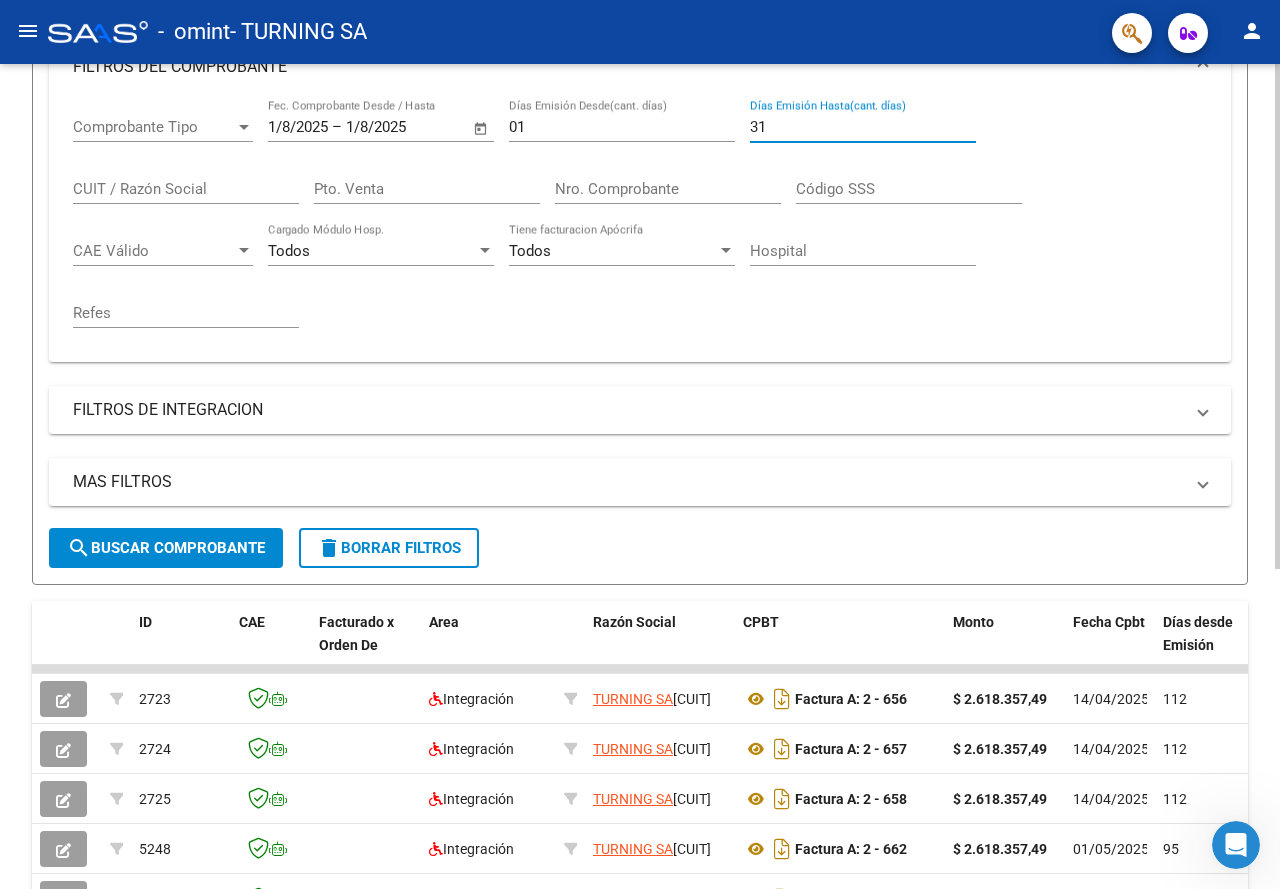 type on "31" 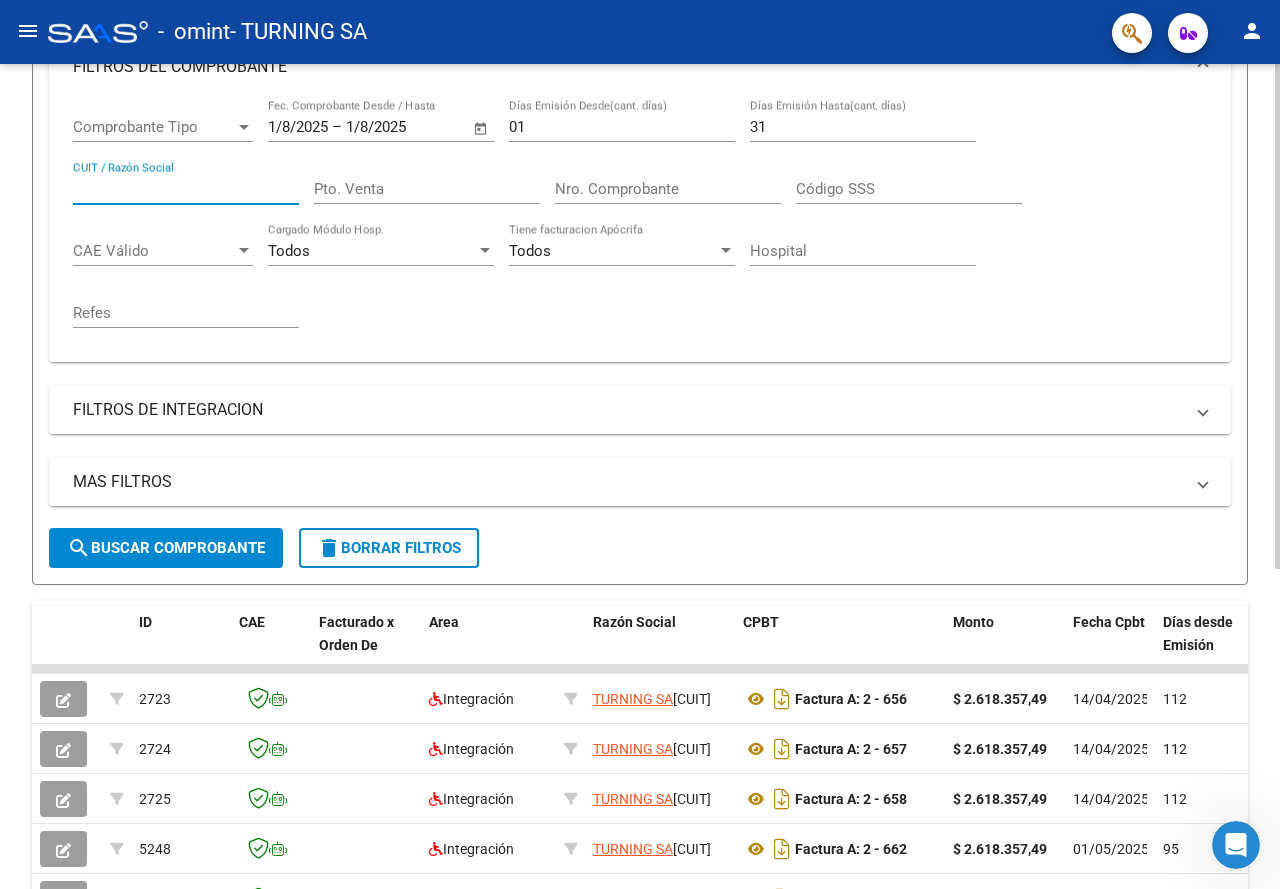 click on "CUIT / Razón Social" at bounding box center (186, 189) 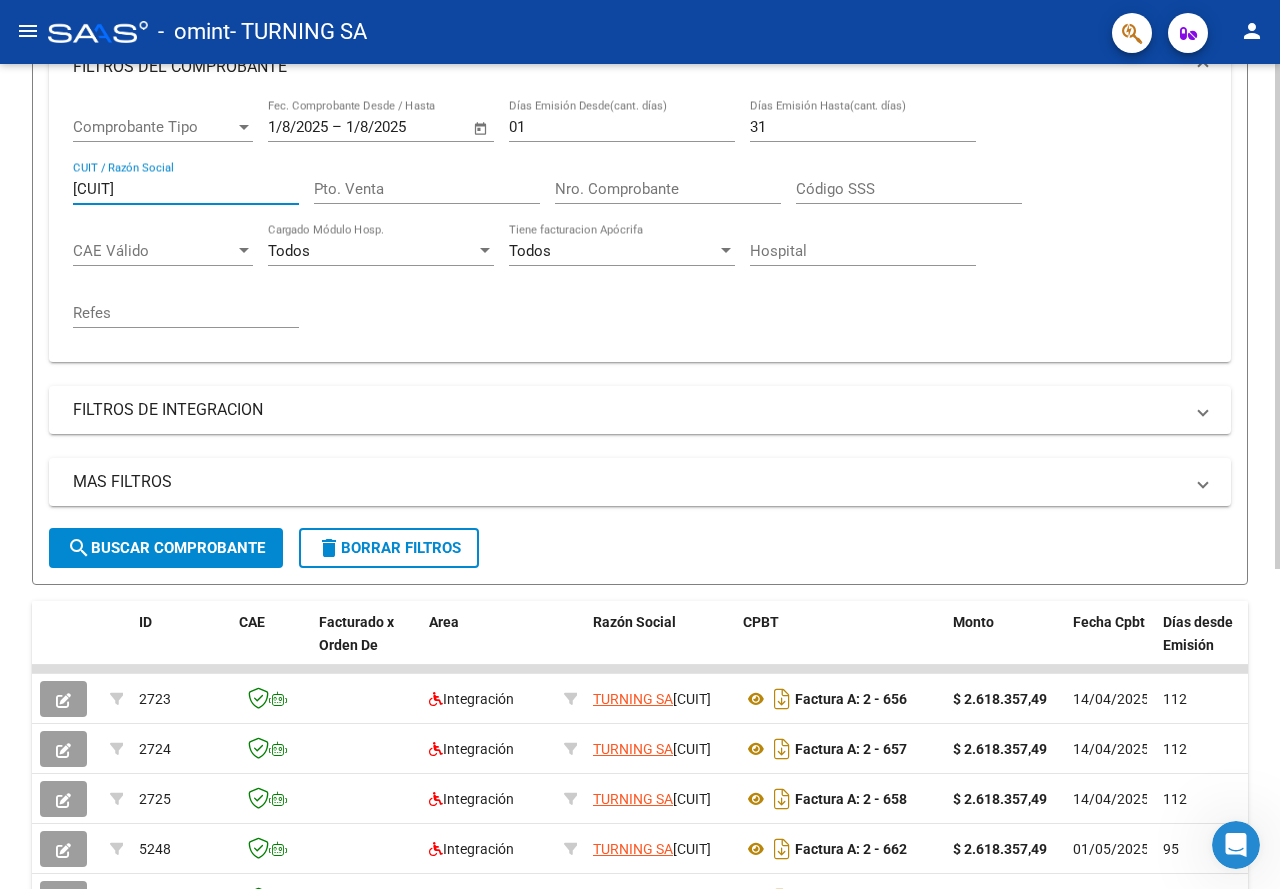type on "[CUIT]" 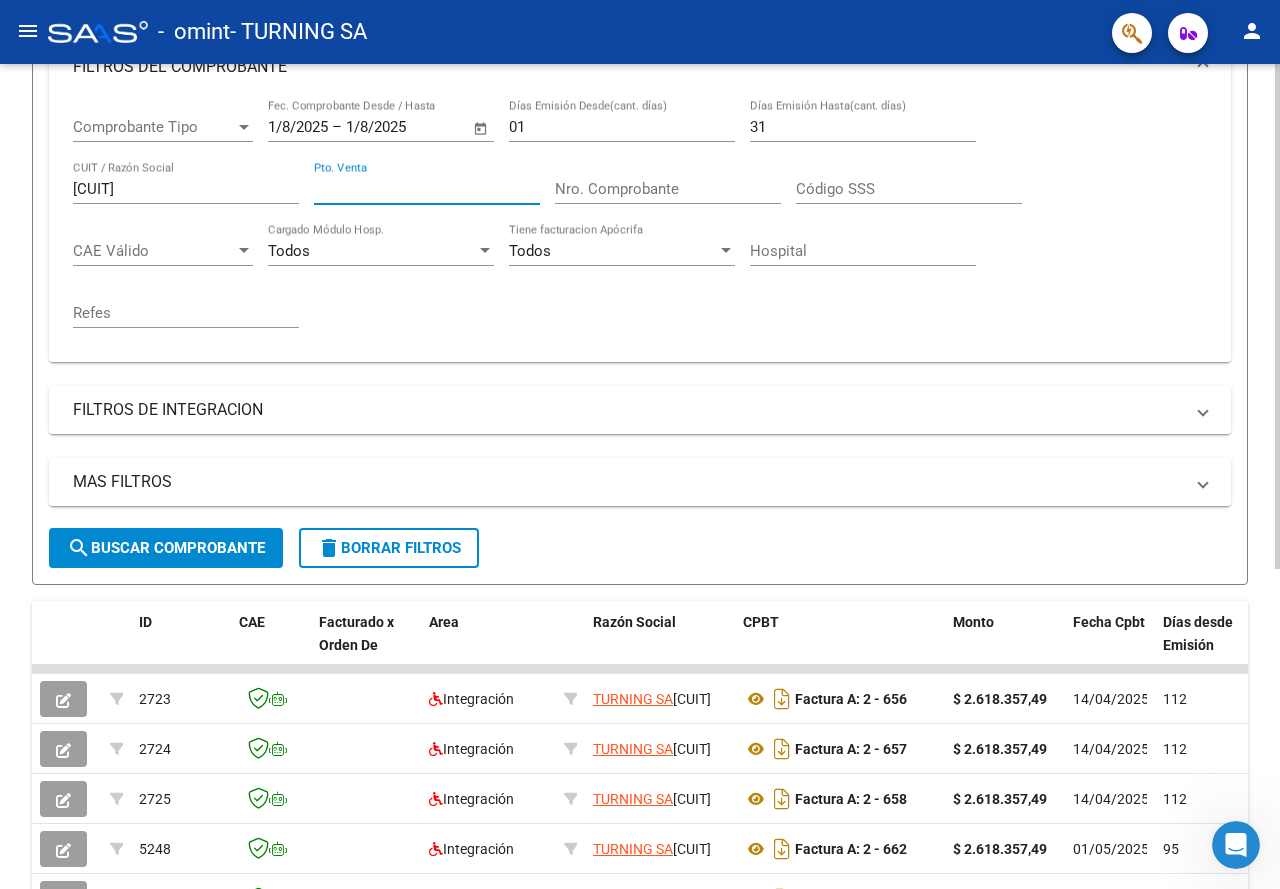 click on "Pto. Venta" at bounding box center (427, 189) 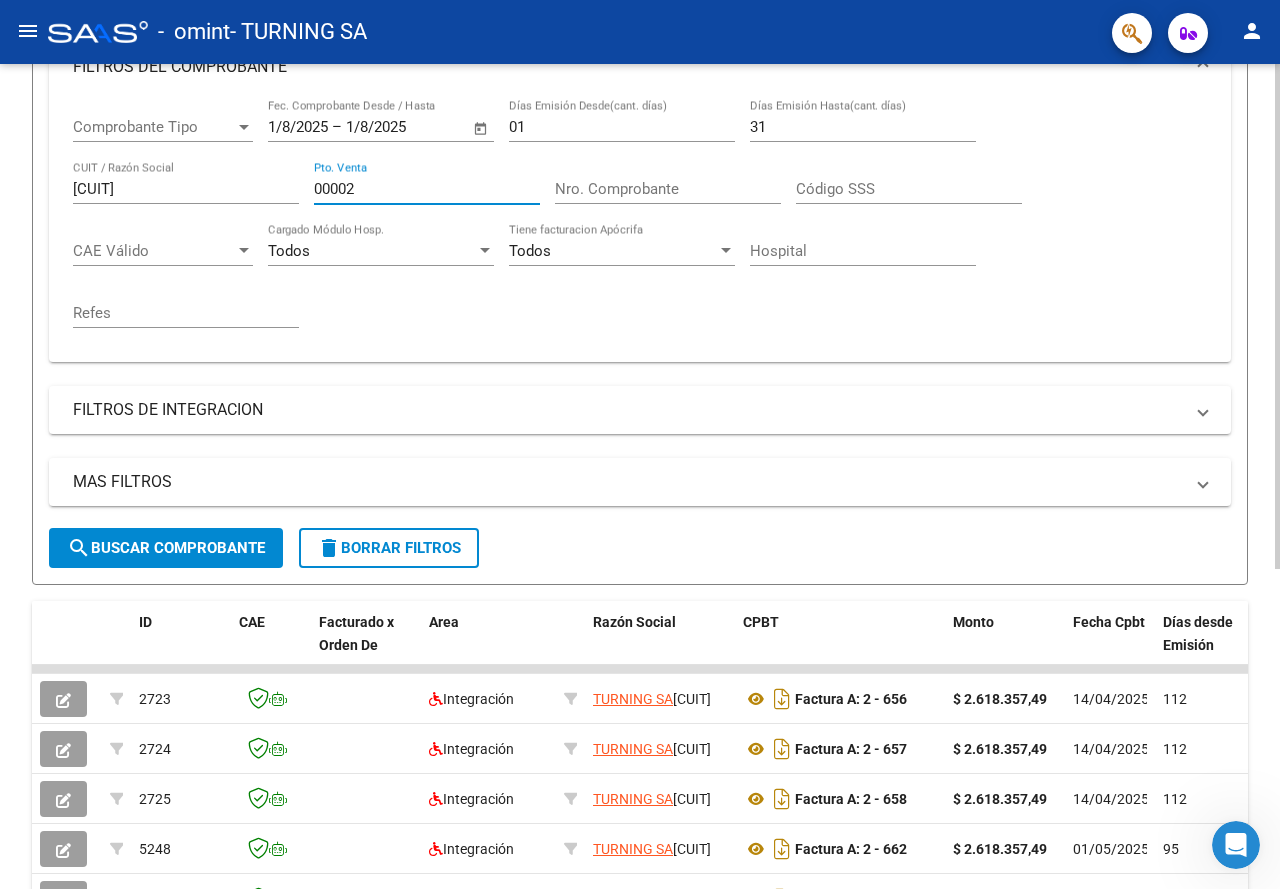 type on "00002" 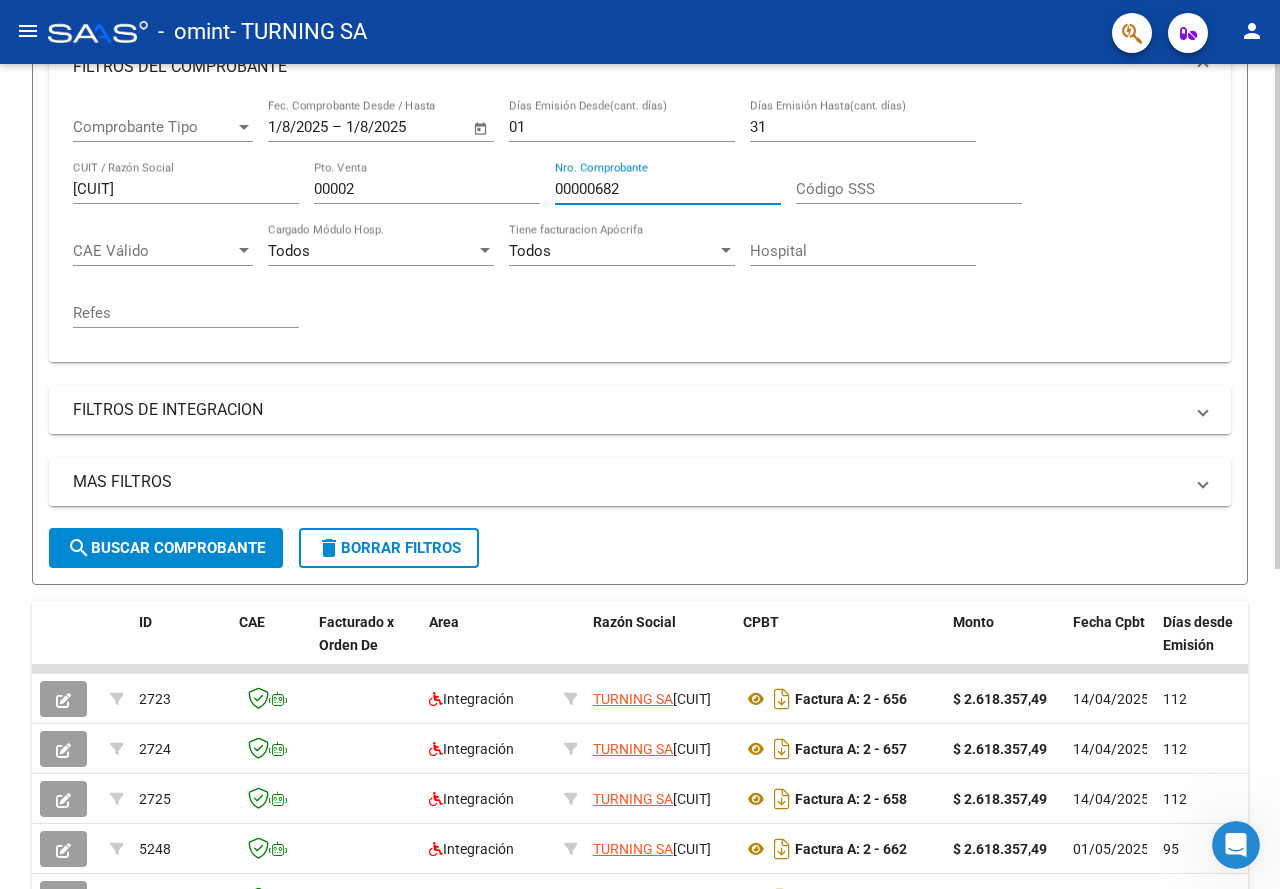 type on "00000682" 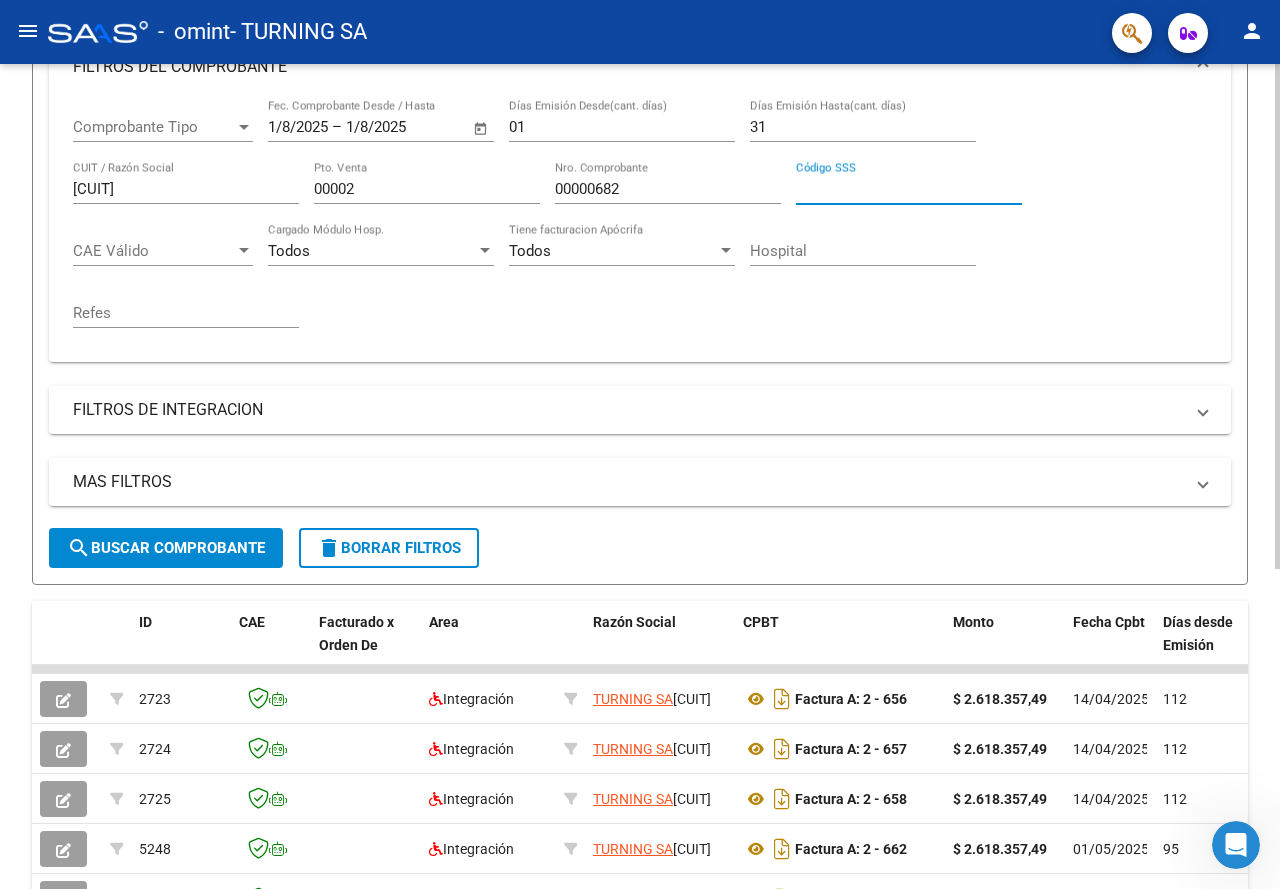 click on "Código SSS" at bounding box center (909, 189) 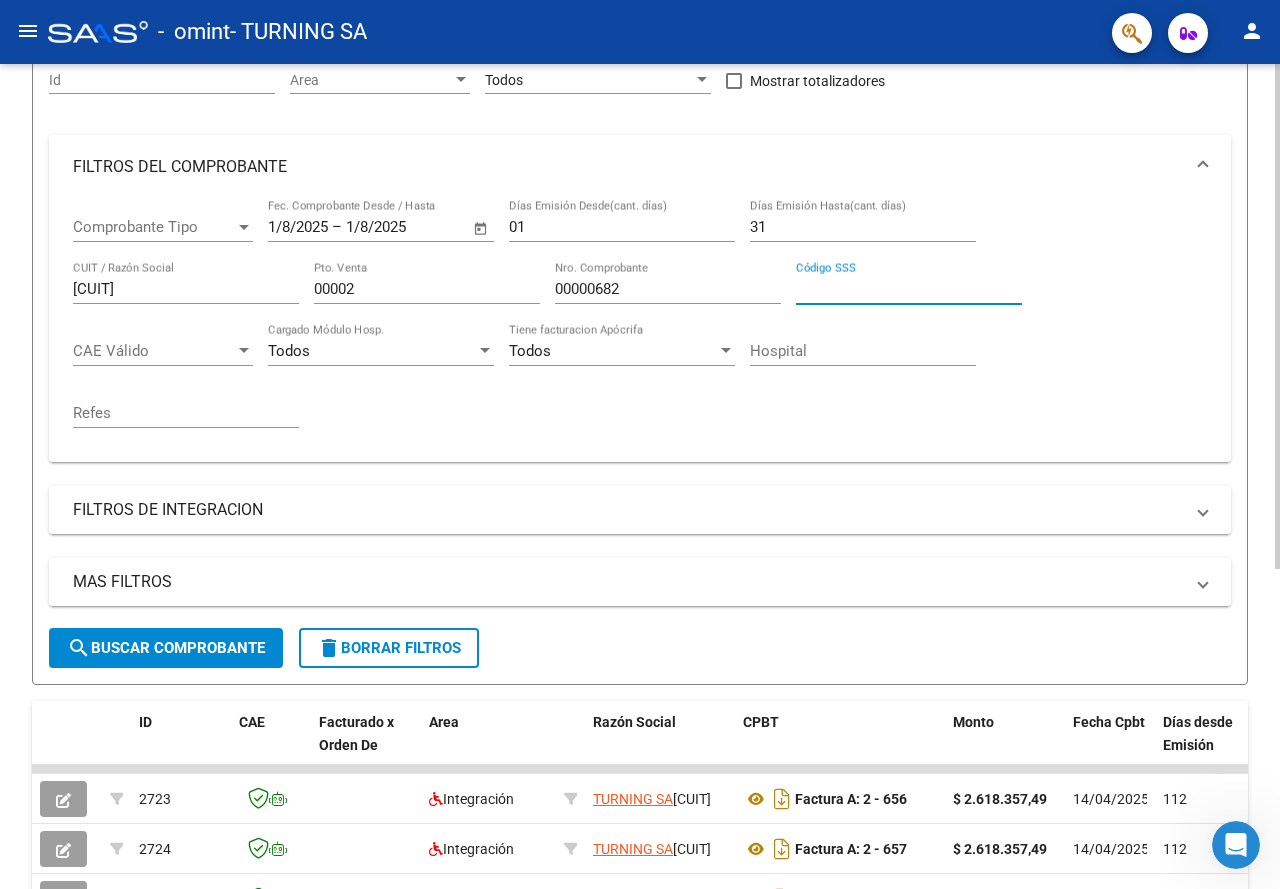 scroll, scrollTop: 400, scrollLeft: 0, axis: vertical 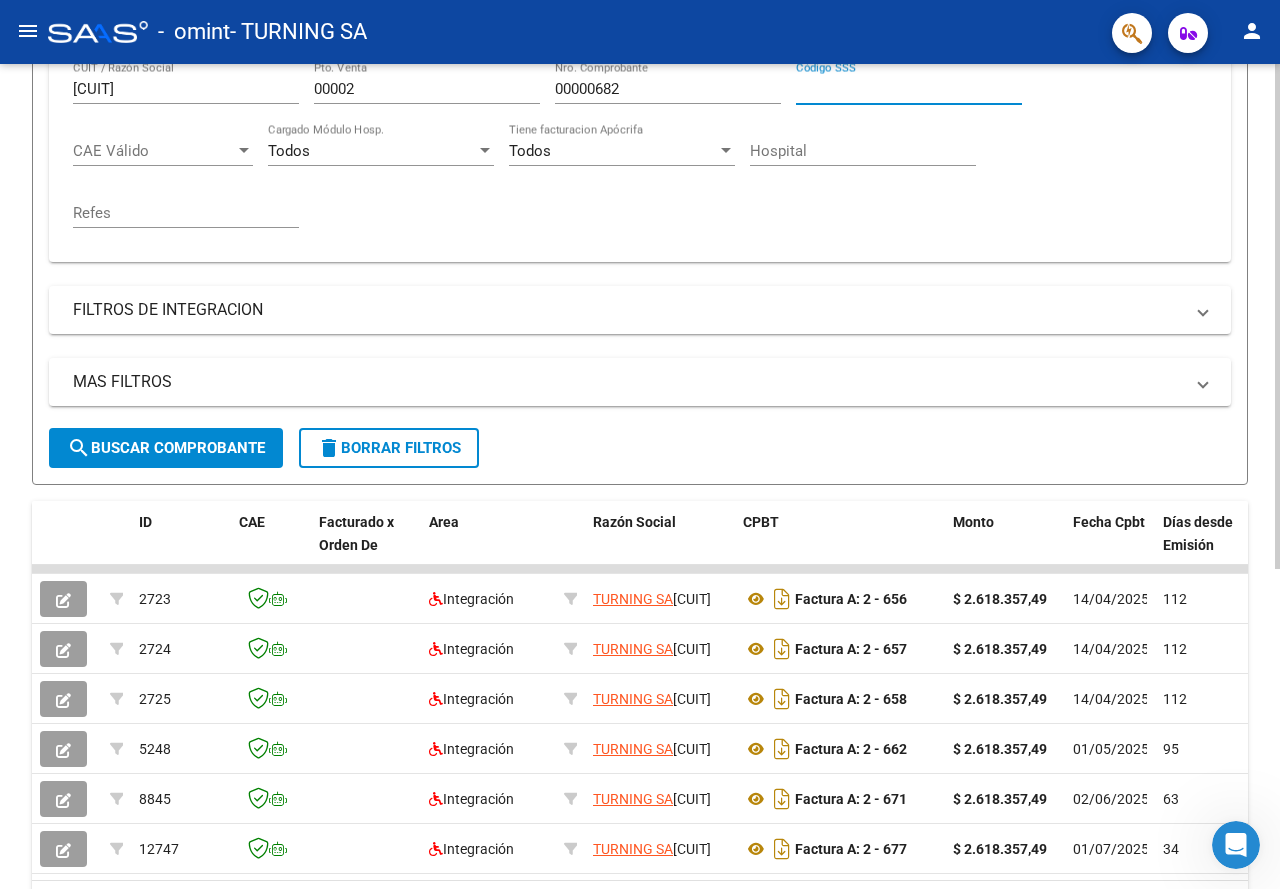 click on "search  Buscar Comprobante" 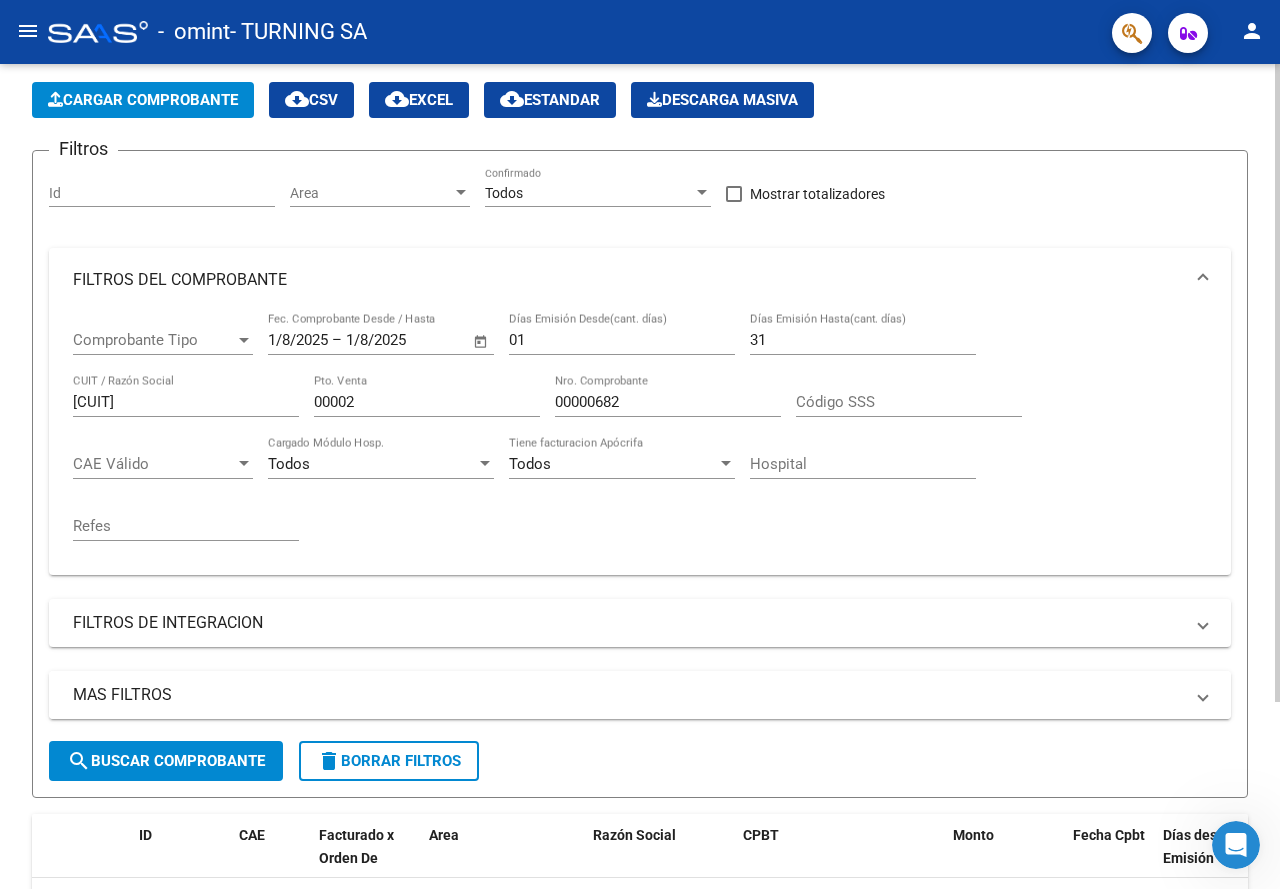 scroll, scrollTop: 200, scrollLeft: 0, axis: vertical 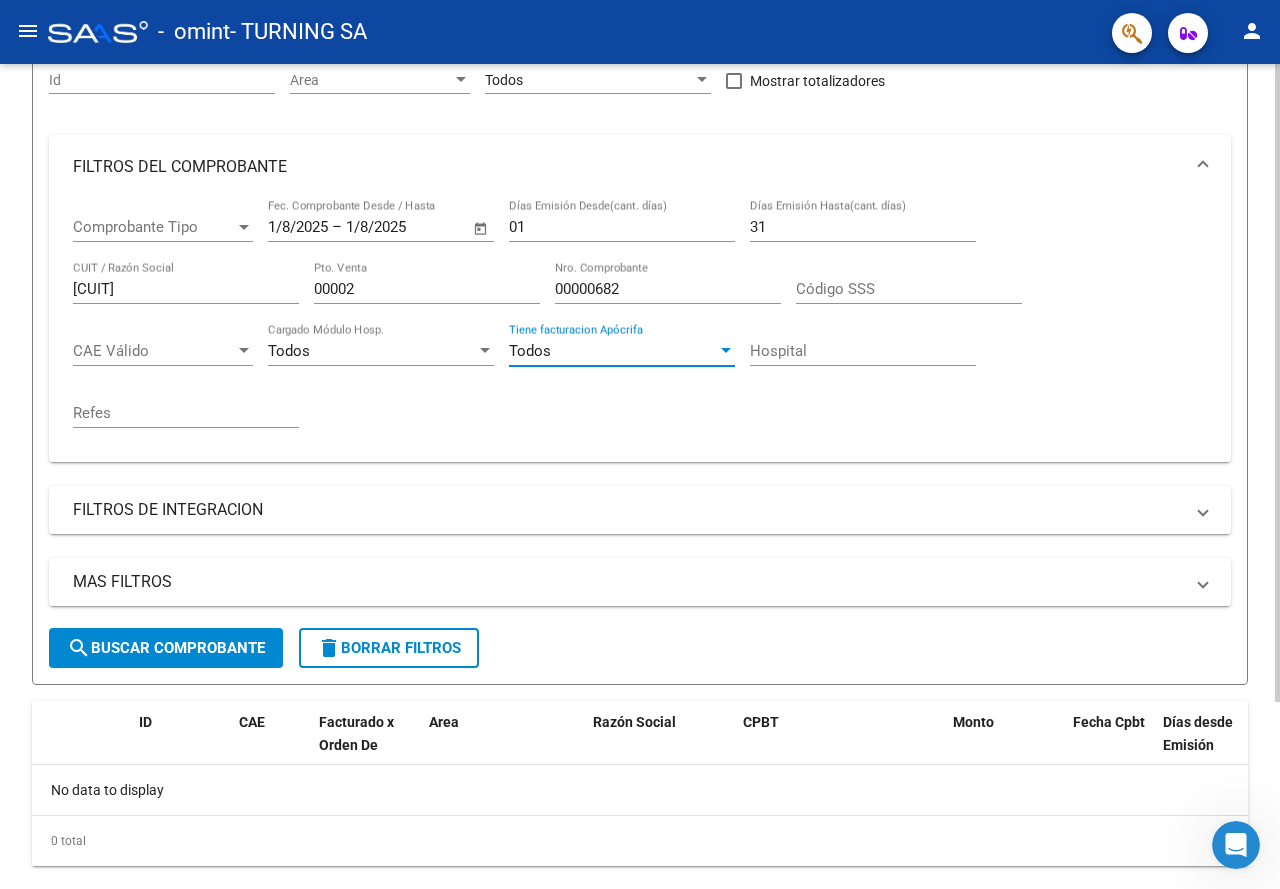 click at bounding box center (726, 350) 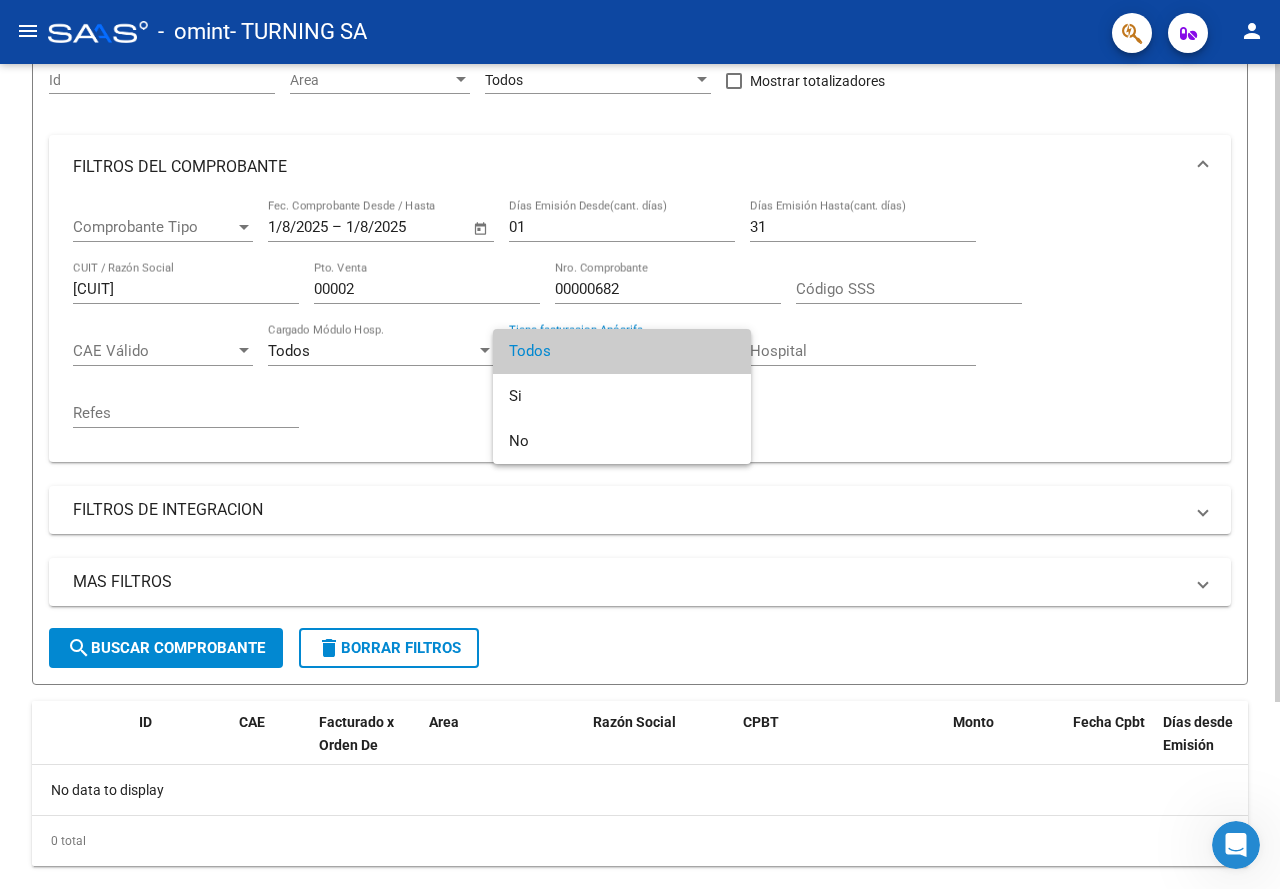 drag, startPoint x: 1114, startPoint y: 394, endPoint x: 1013, endPoint y: 361, distance: 106.25441 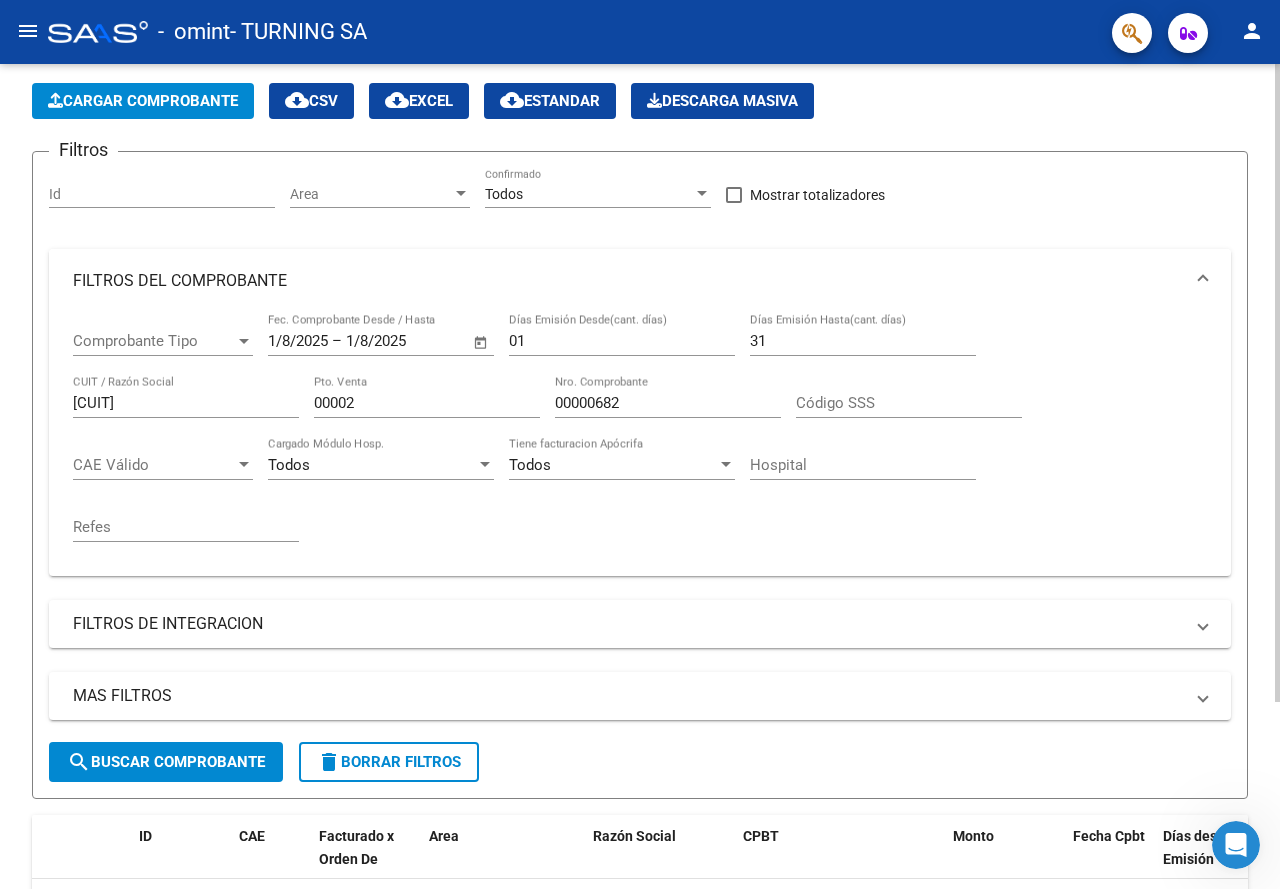 scroll, scrollTop: 0, scrollLeft: 0, axis: both 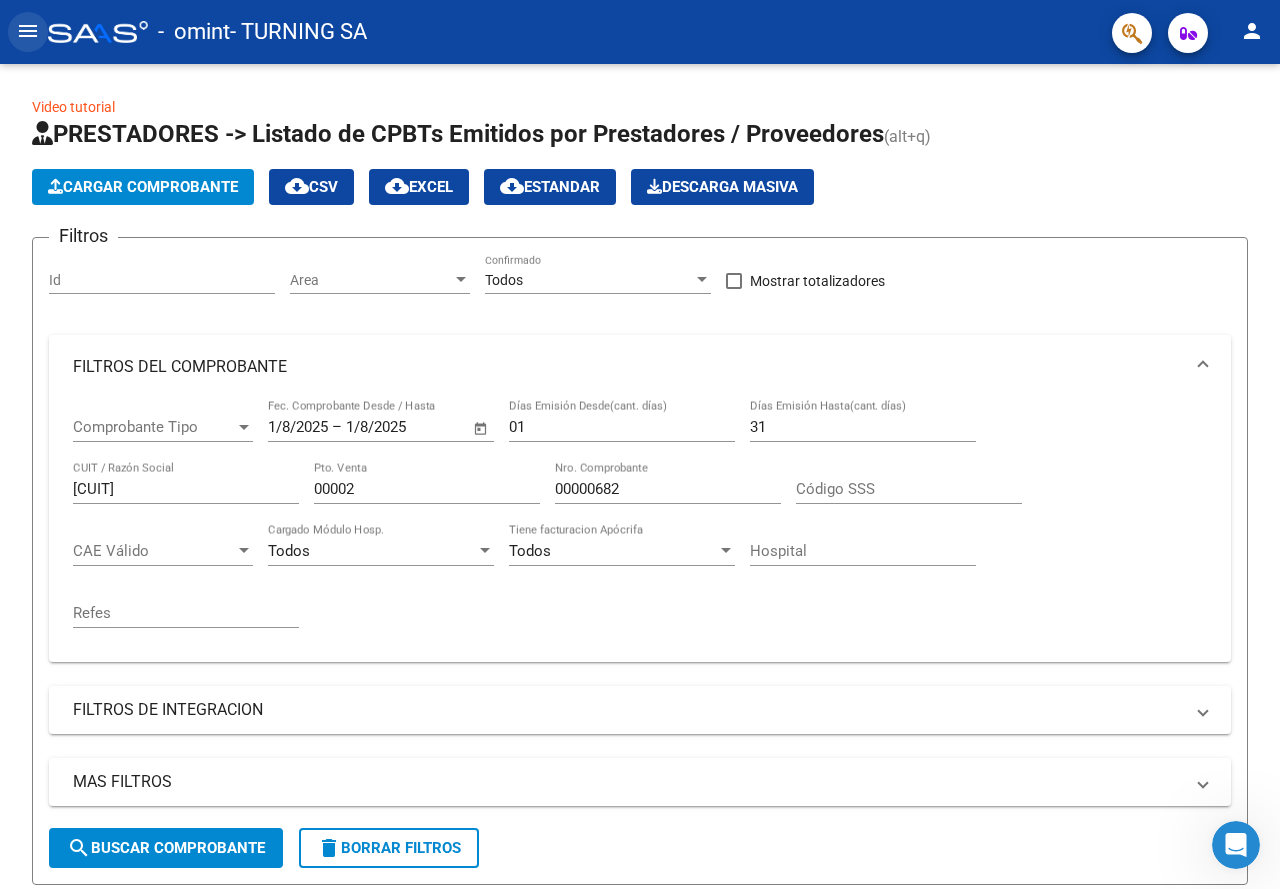 click on "menu" 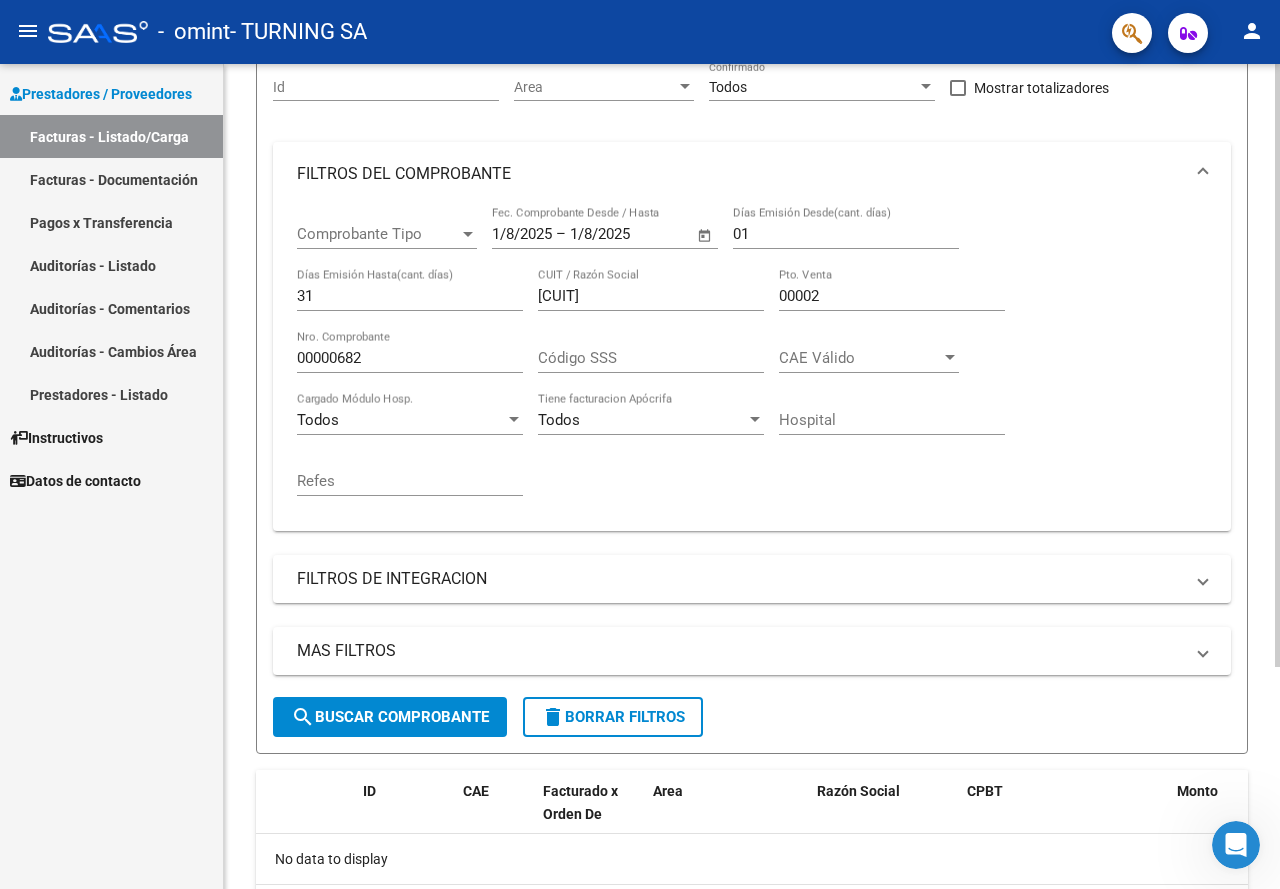 scroll, scrollTop: 200, scrollLeft: 0, axis: vertical 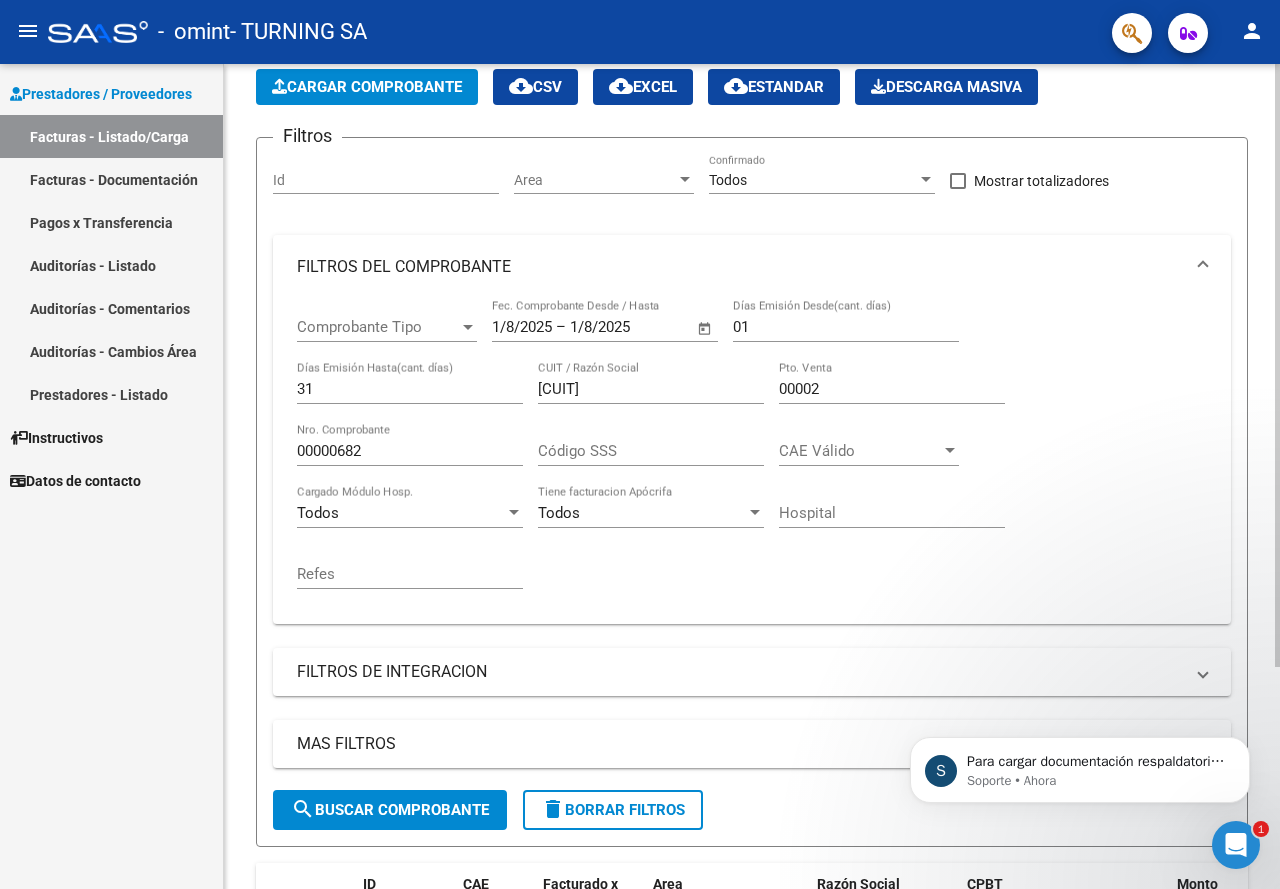 click at bounding box center [755, 512] 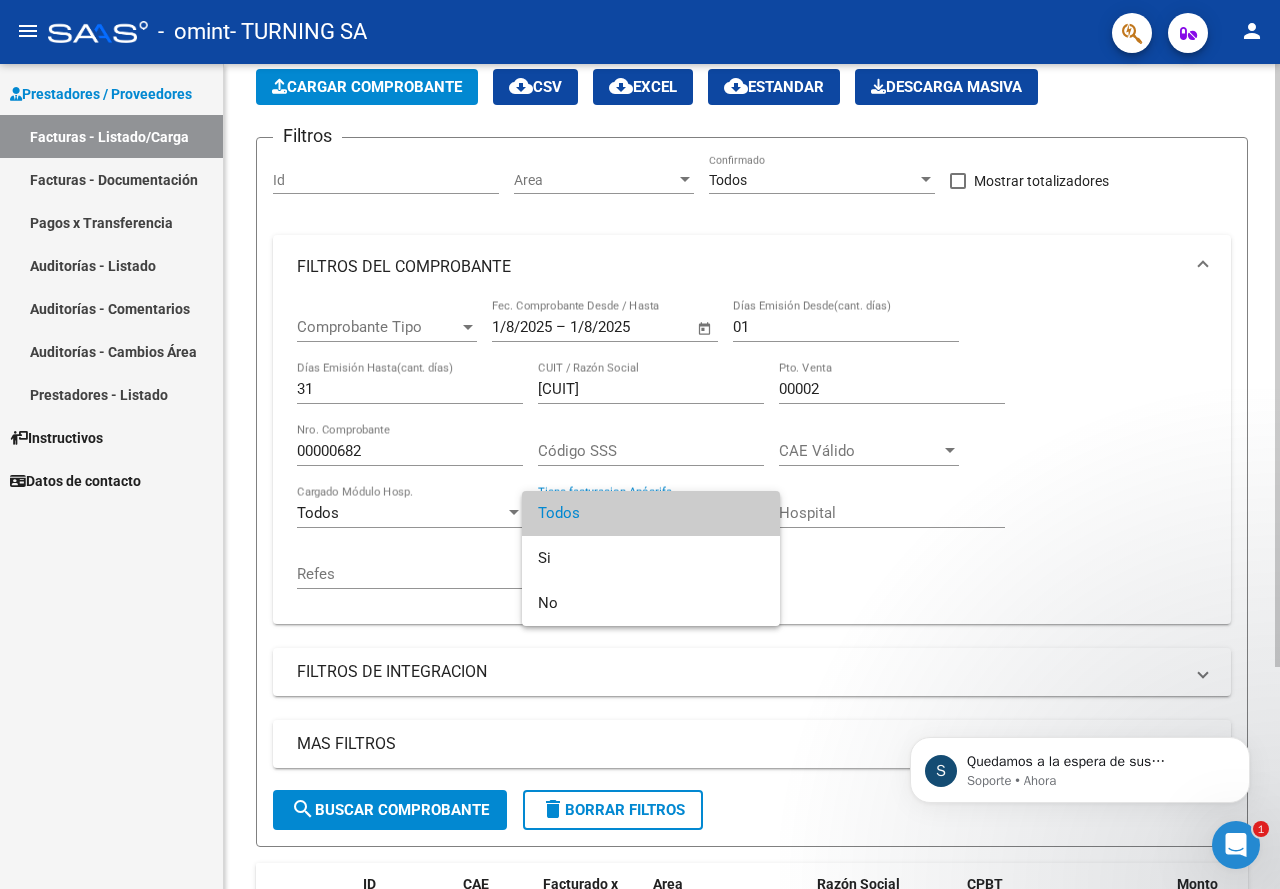 drag, startPoint x: 1242, startPoint y: 496, endPoint x: 1158, endPoint y: 493, distance: 84.05355 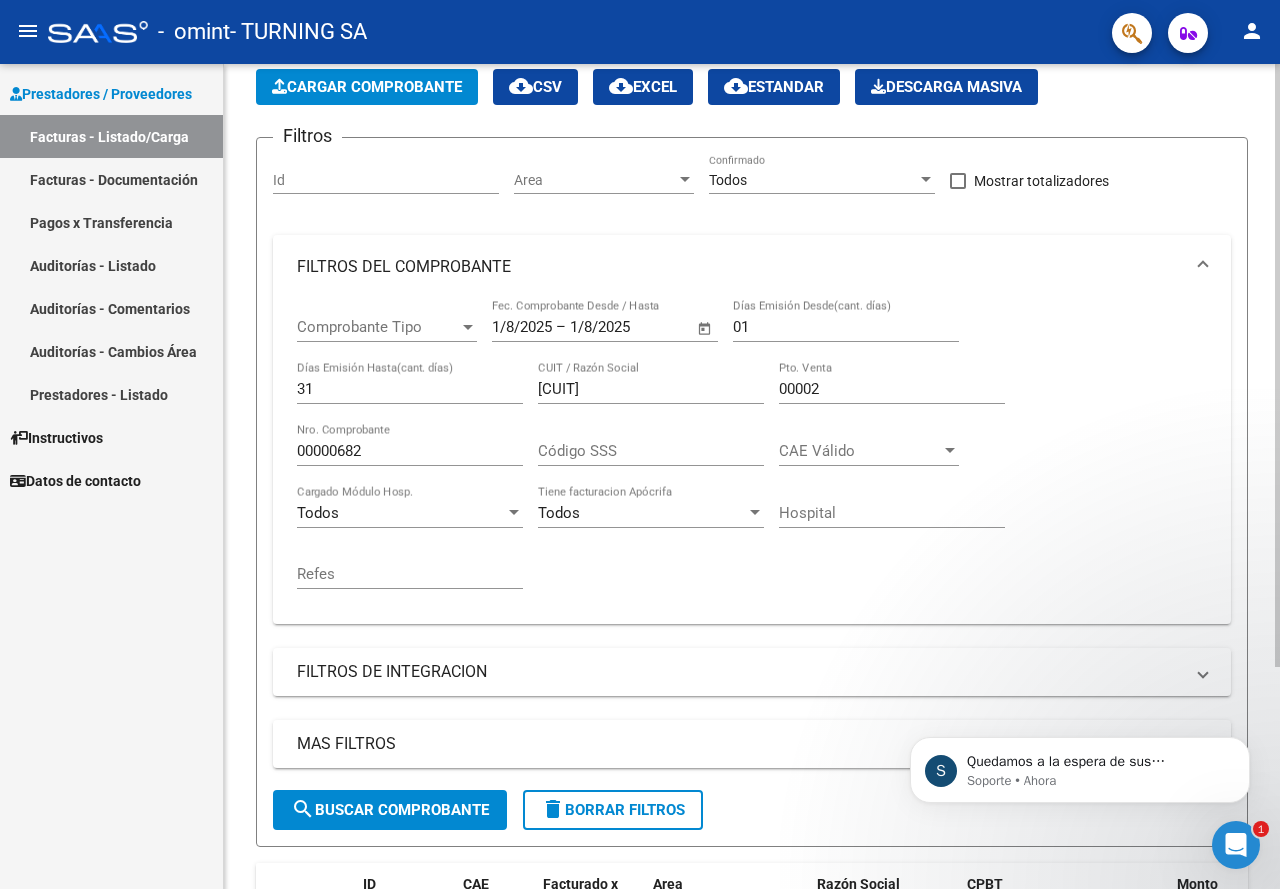 click on "01" at bounding box center [846, 327] 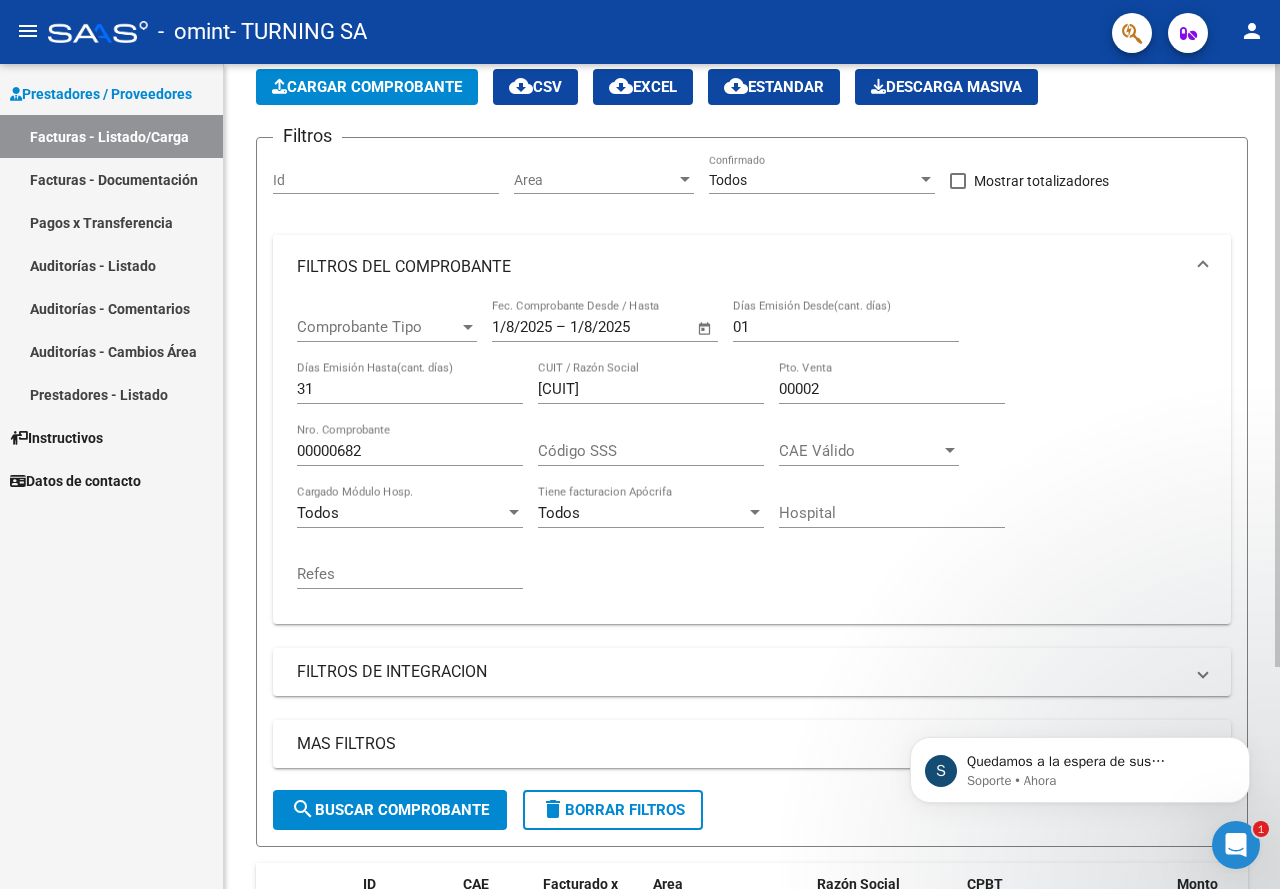 click 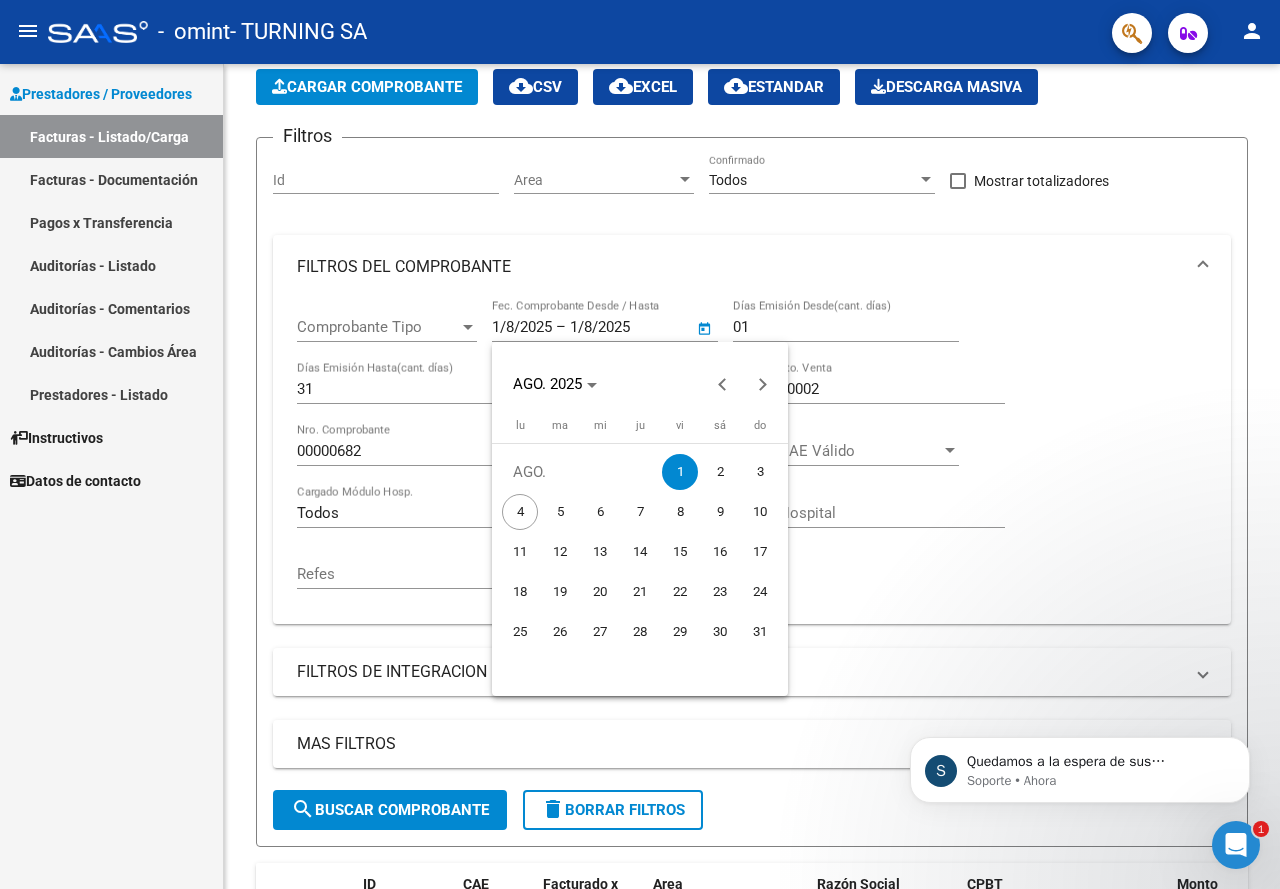 click on "1" at bounding box center (680, 472) 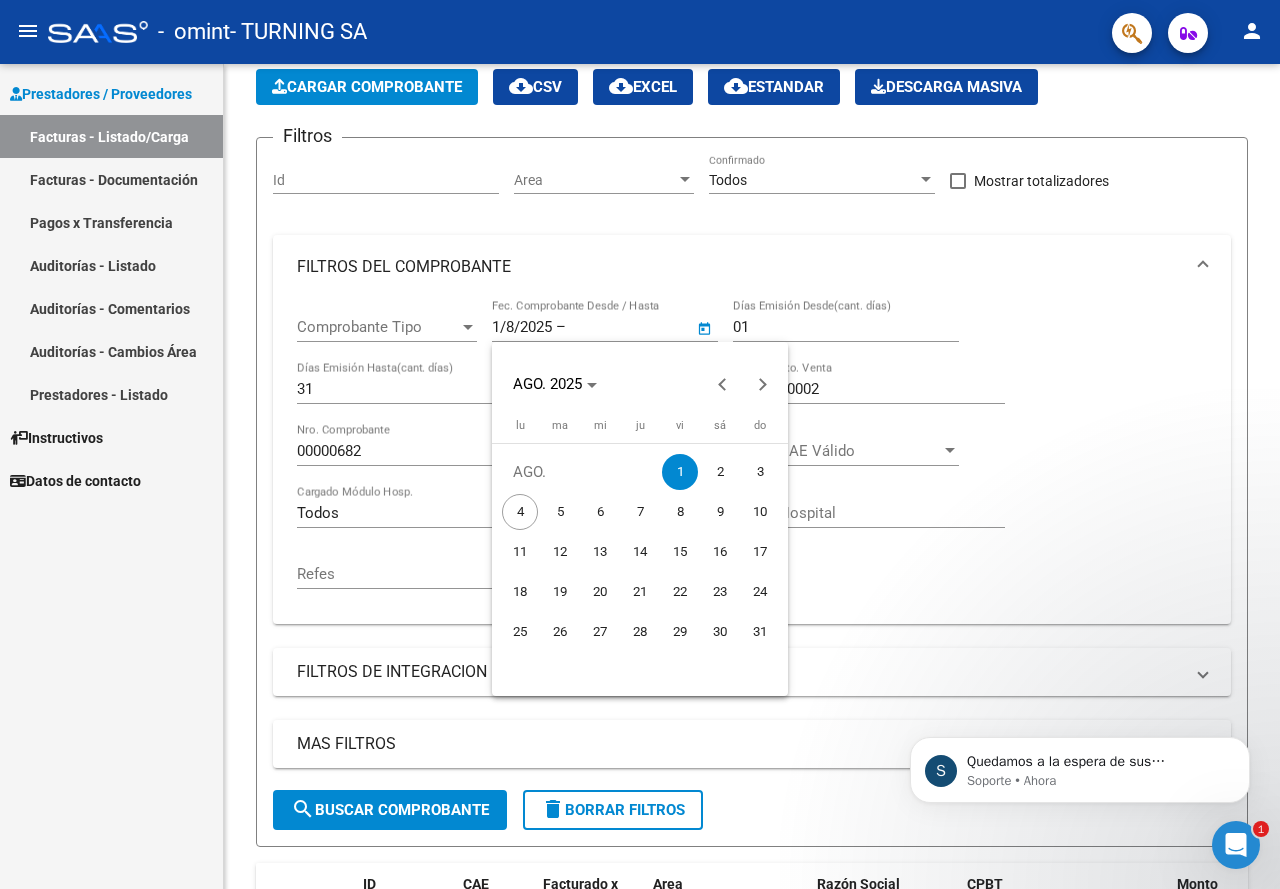 click at bounding box center [640, 444] 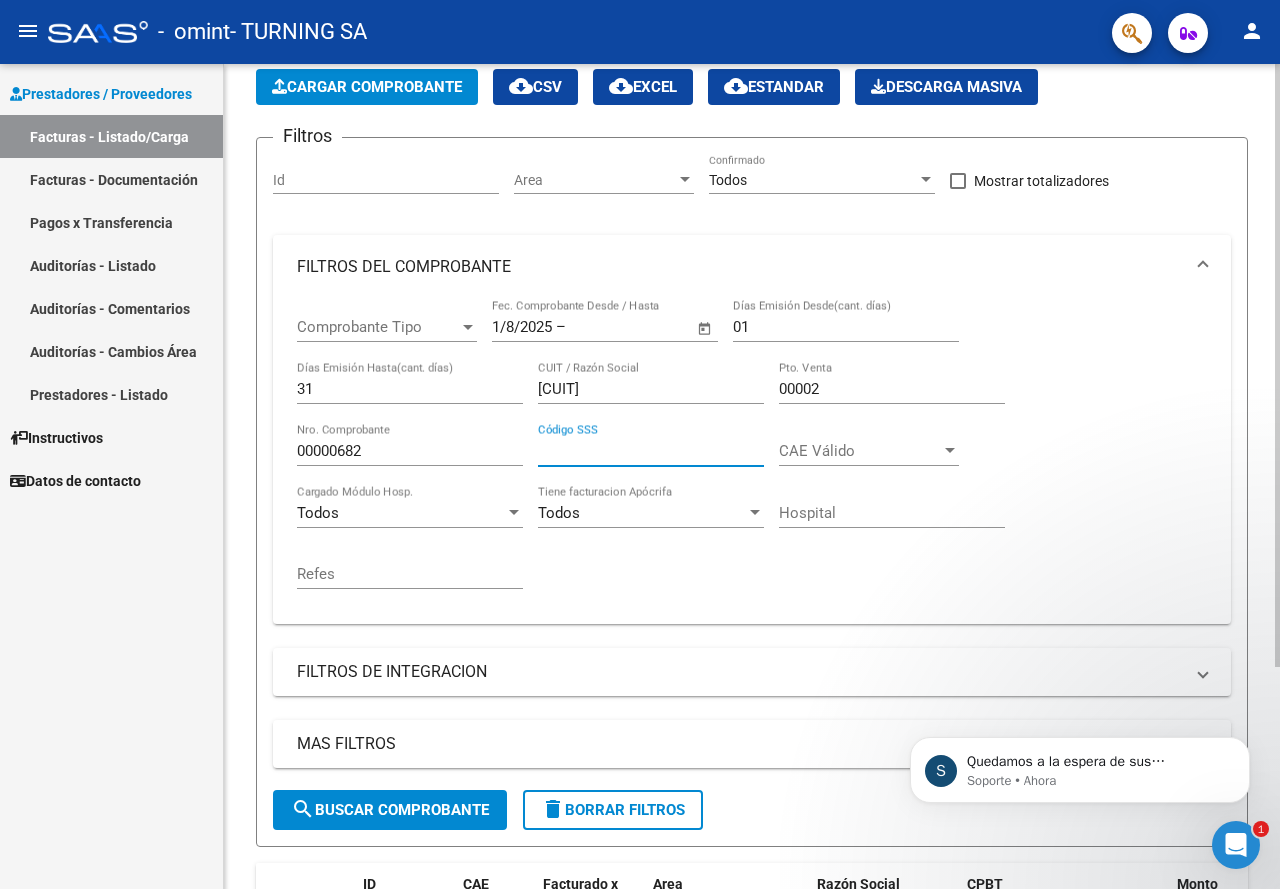 click on "Código SSS" at bounding box center (651, 451) 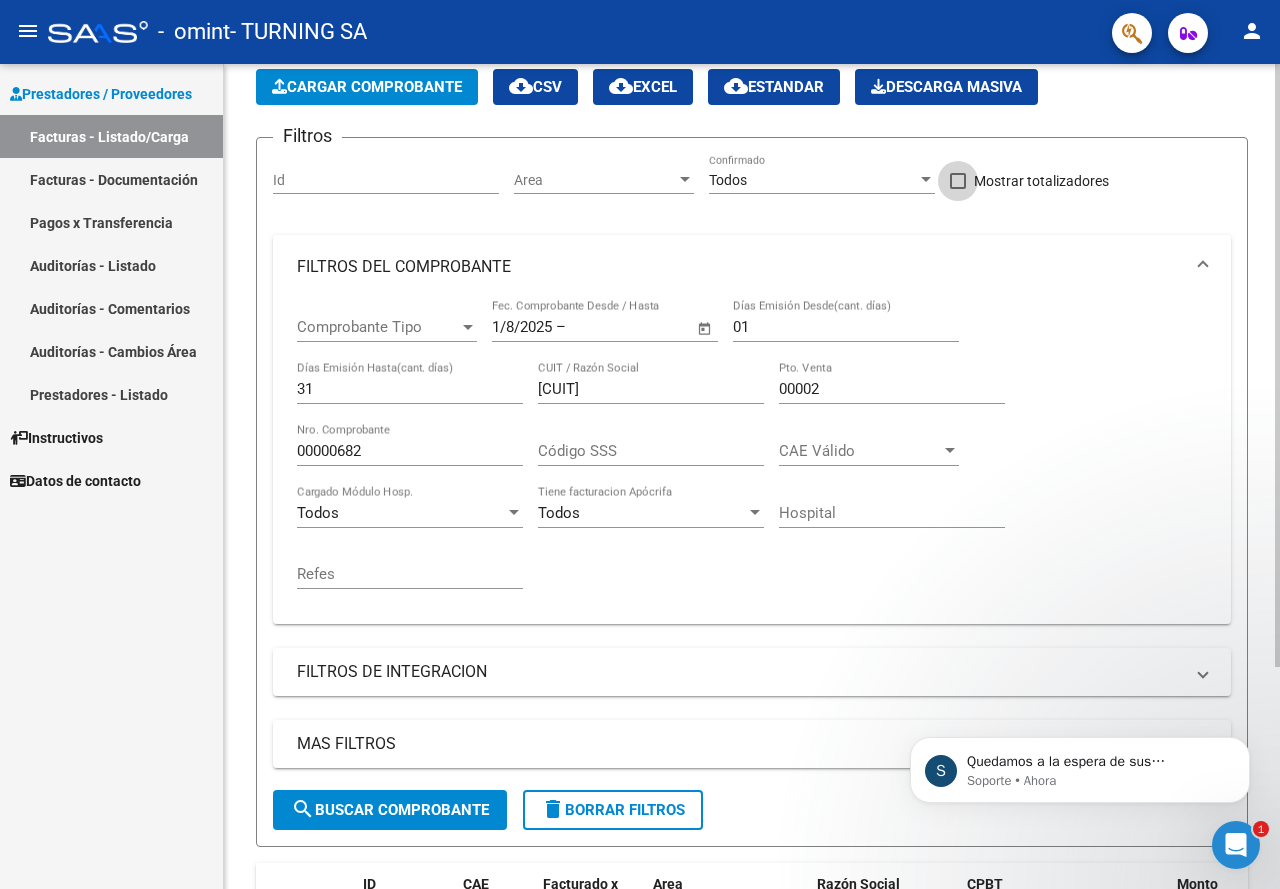 click on "Mostrar totalizadores" at bounding box center (1041, 181) 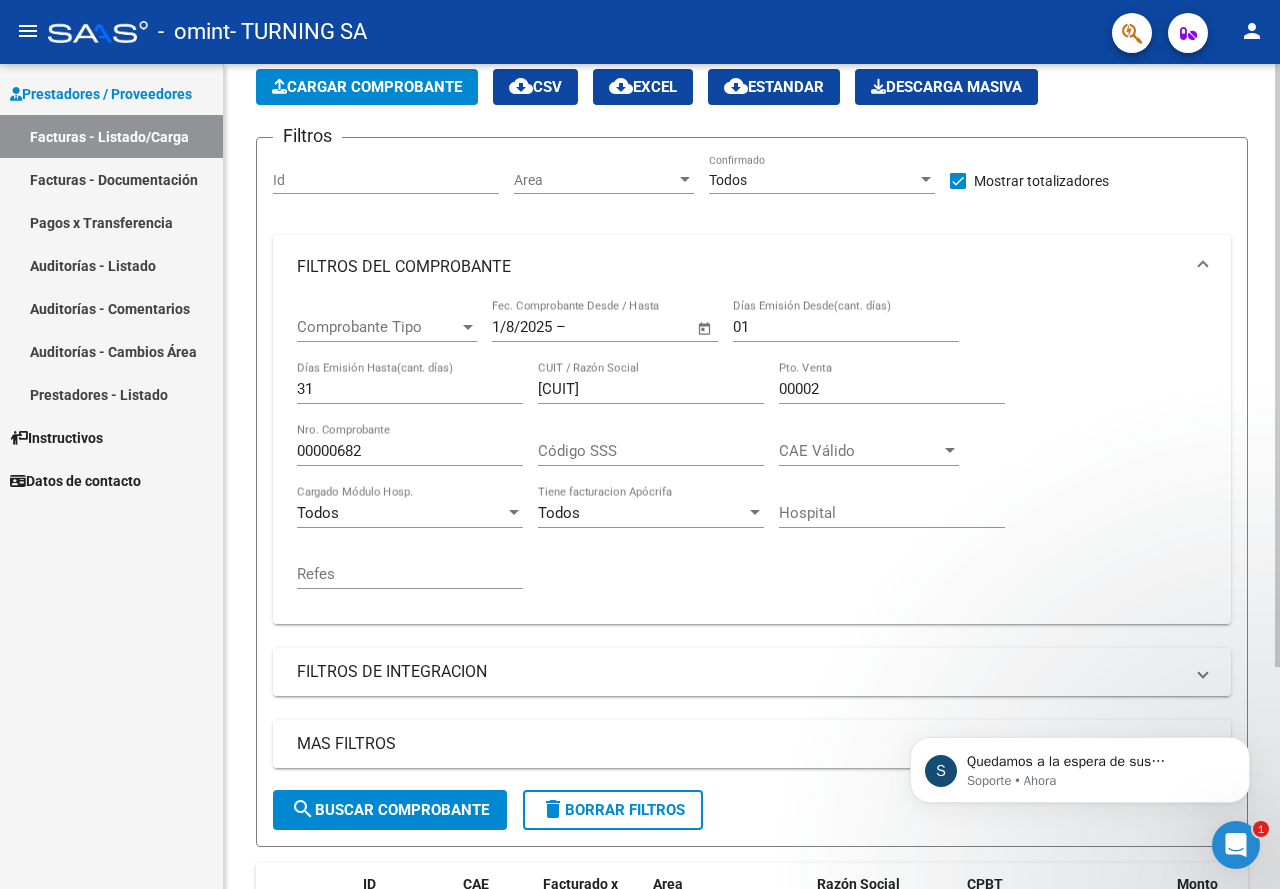 click on "Mostrar totalizadores" at bounding box center (1041, 181) 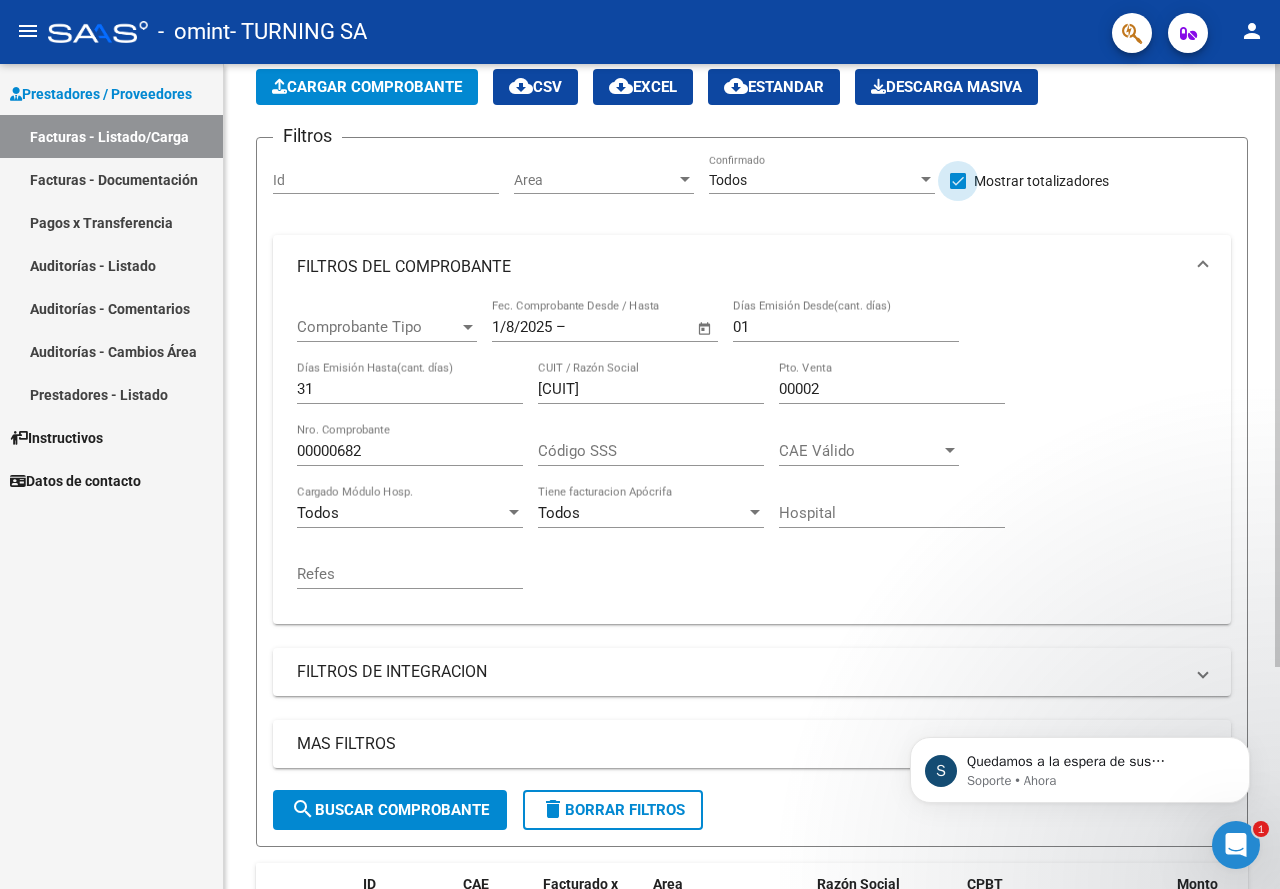 click at bounding box center (958, 181) 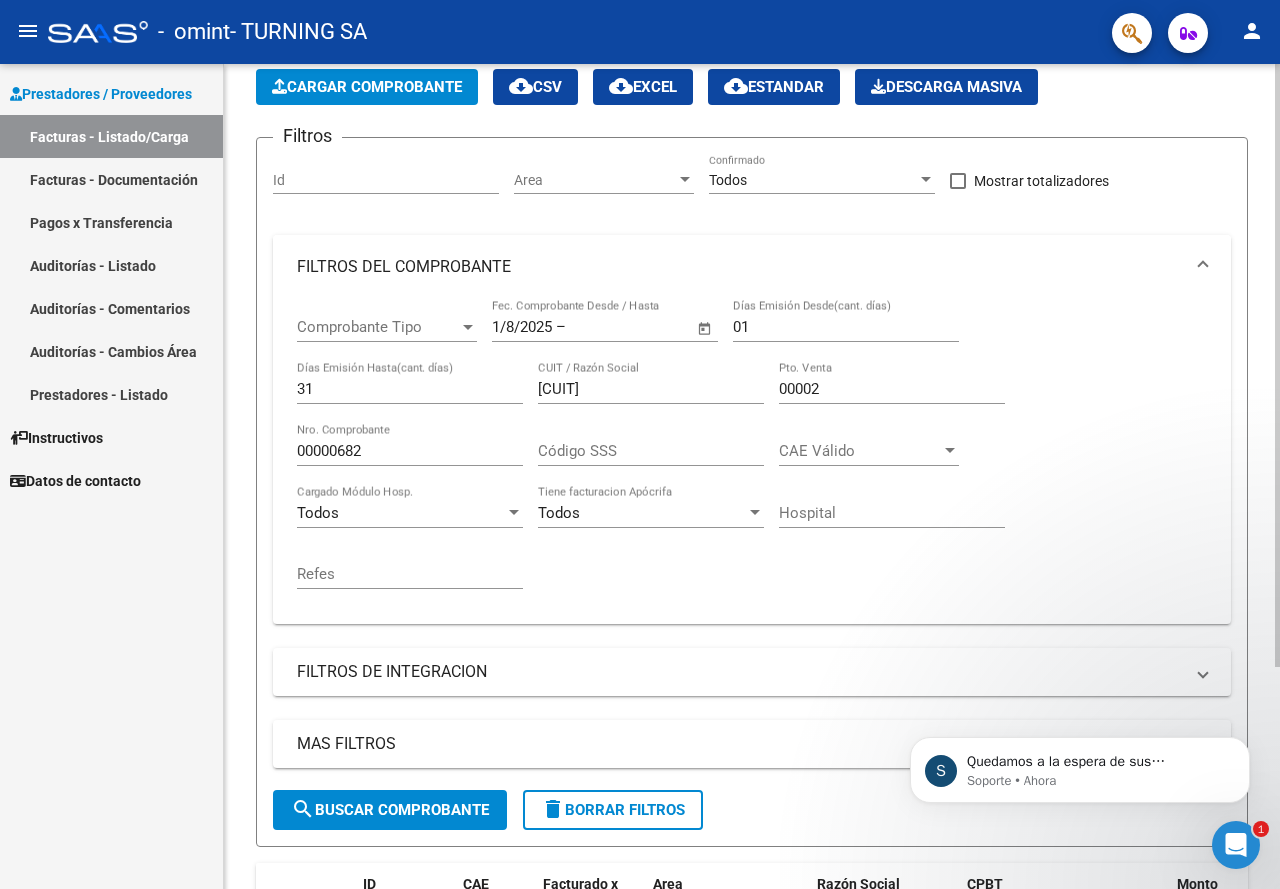 click at bounding box center [1203, 267] 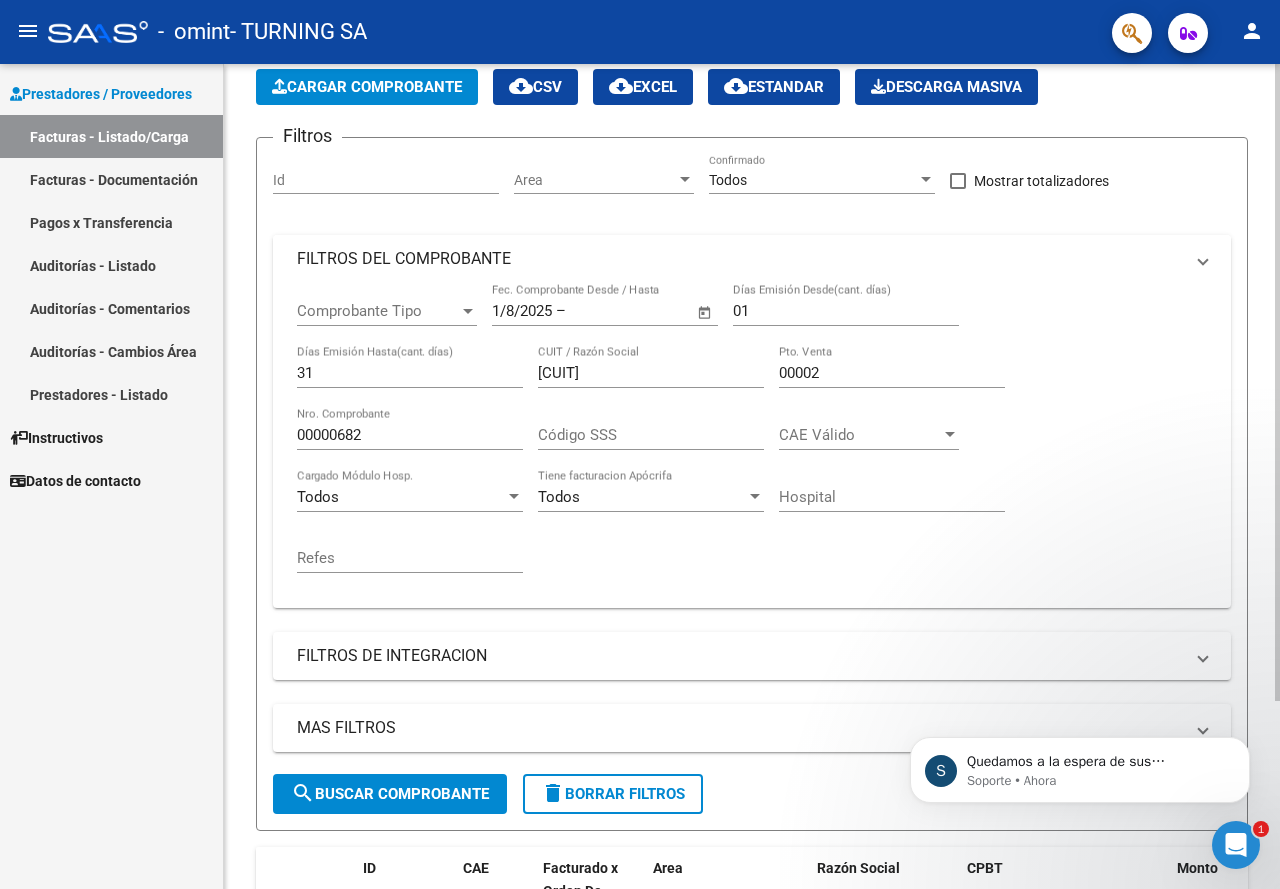 scroll, scrollTop: 0, scrollLeft: 0, axis: both 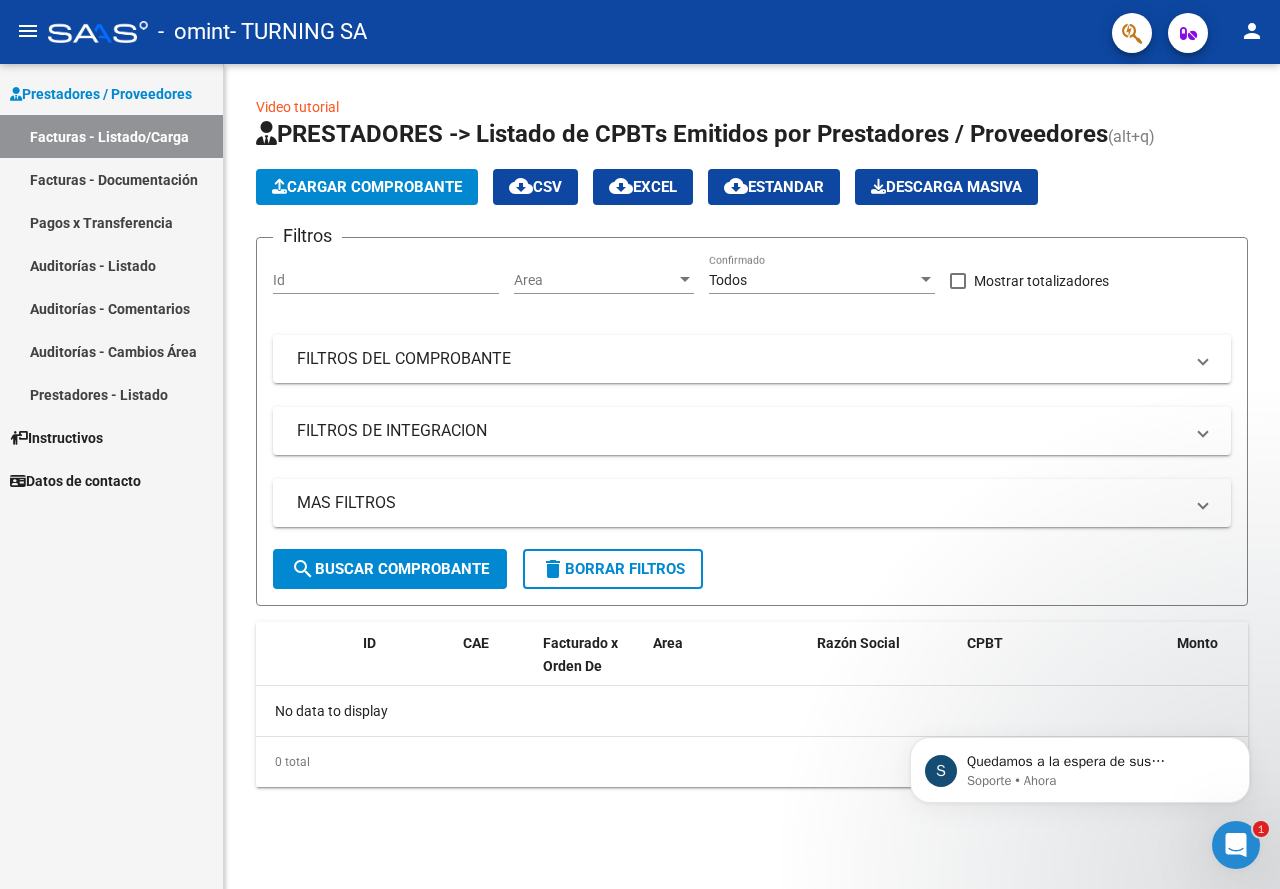 click 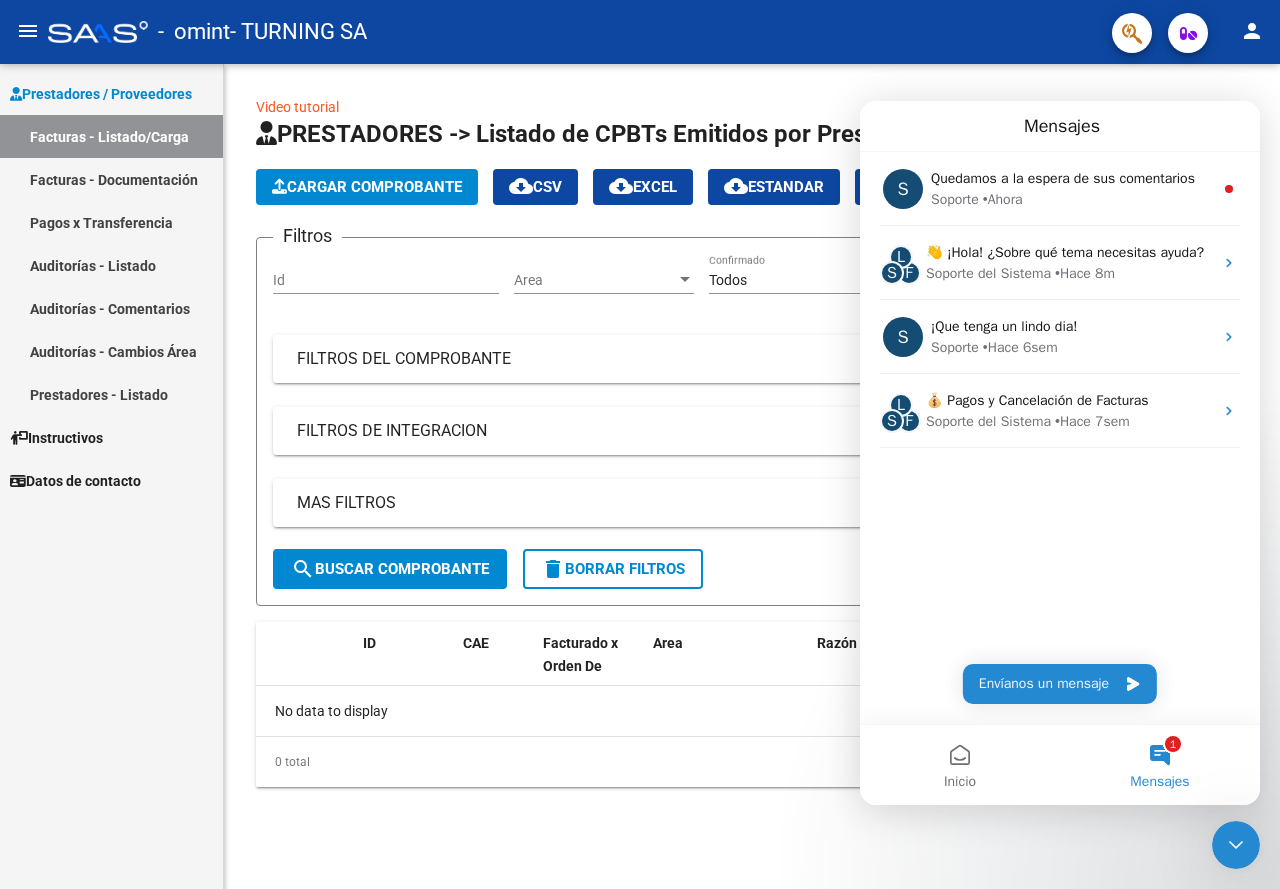 click on "Video tutorial   PRESTADORES -> Listado de CPBTs Emitidos por Prestadores / Proveedores (alt+q)   Cargar Comprobante
cloud_download  CSV  cloud_download  EXCEL  cloud_download  Estandar   Descarga Masiva
Filtros Id Area Area Todos Confirmado   Mostrar totalizadores   FILTROS DEL COMPROBANTE  Comprobante Tipo Comprobante Tipo 1/8/2025 1/8/2025 – End date Fec. Comprobante Desde / Hasta 01 Días Emisión Desde(cant. días) 31 Días Emisión Hasta(cant. días) [CUIT] CUIT / Razón Social 00002 Pto. Venta 00000682 Nro. Comprobante Código SSS CAE Válido CAE Válido Todos Cargado Módulo Hosp. Todos Tiene facturacion Apócrifa Hospital Refes  FILTROS DE INTEGRACION  Período De Prestación Campos del Archivo de Rendición Devuelto x SSS (dr_envio) Todos Rendido x SSS (dr_envio) Tipo de Registro Tipo de Registro Período Presentación Período Presentación Campos del Legajo Asociado (preaprobación) Afiliado Legajo (cuil/nombre) Todos Solo facturas preaprobadas  MAS FILTROS  Todos Todos Todos – –" 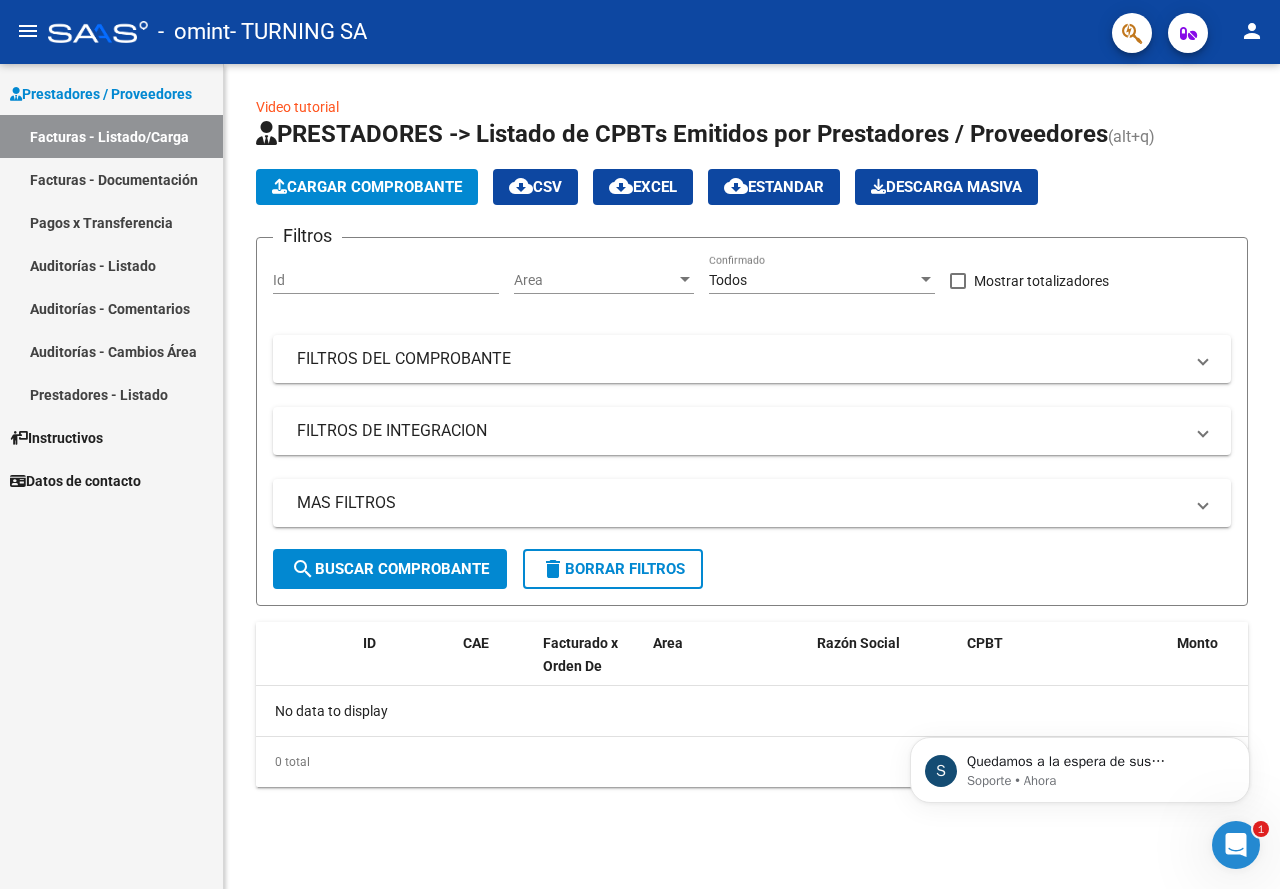 scroll, scrollTop: 0, scrollLeft: 0, axis: both 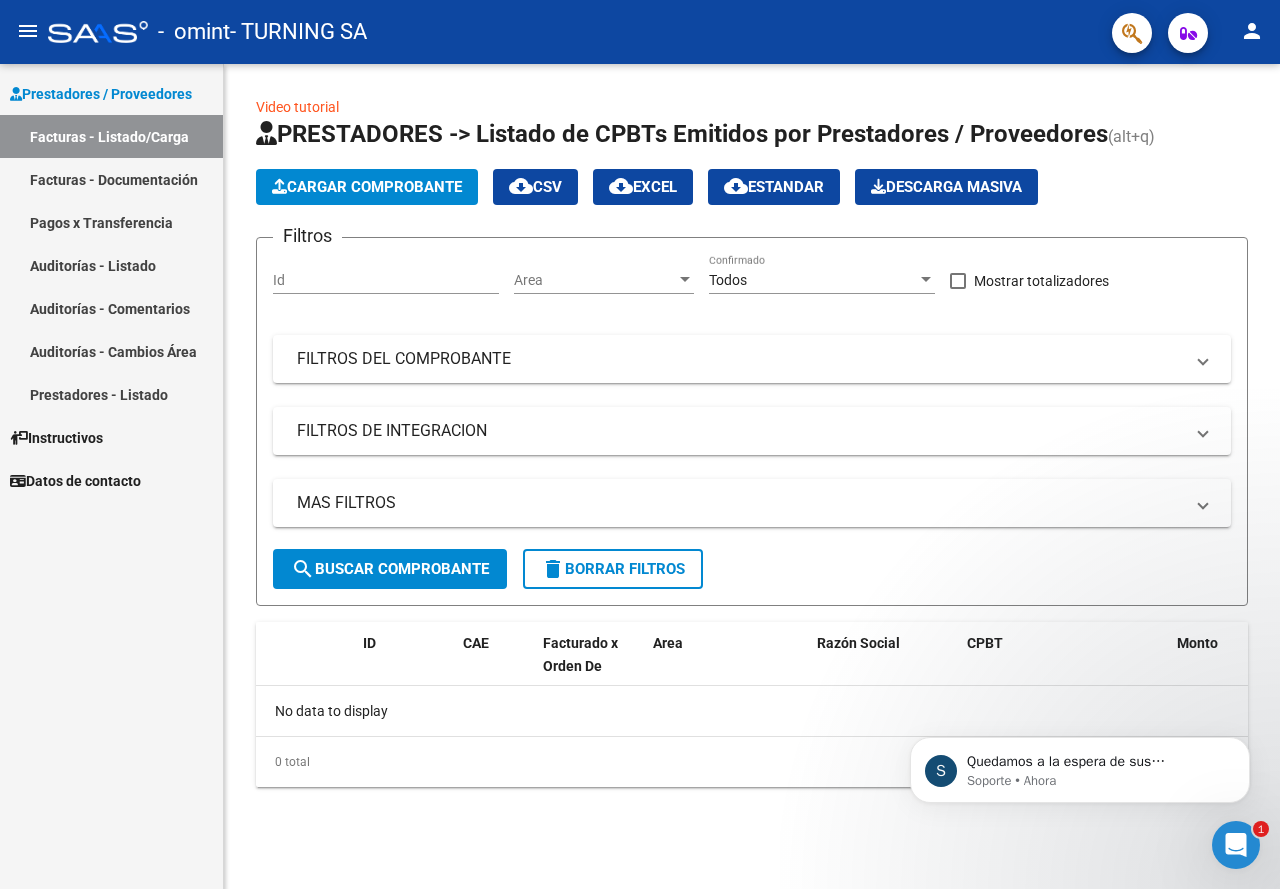 click 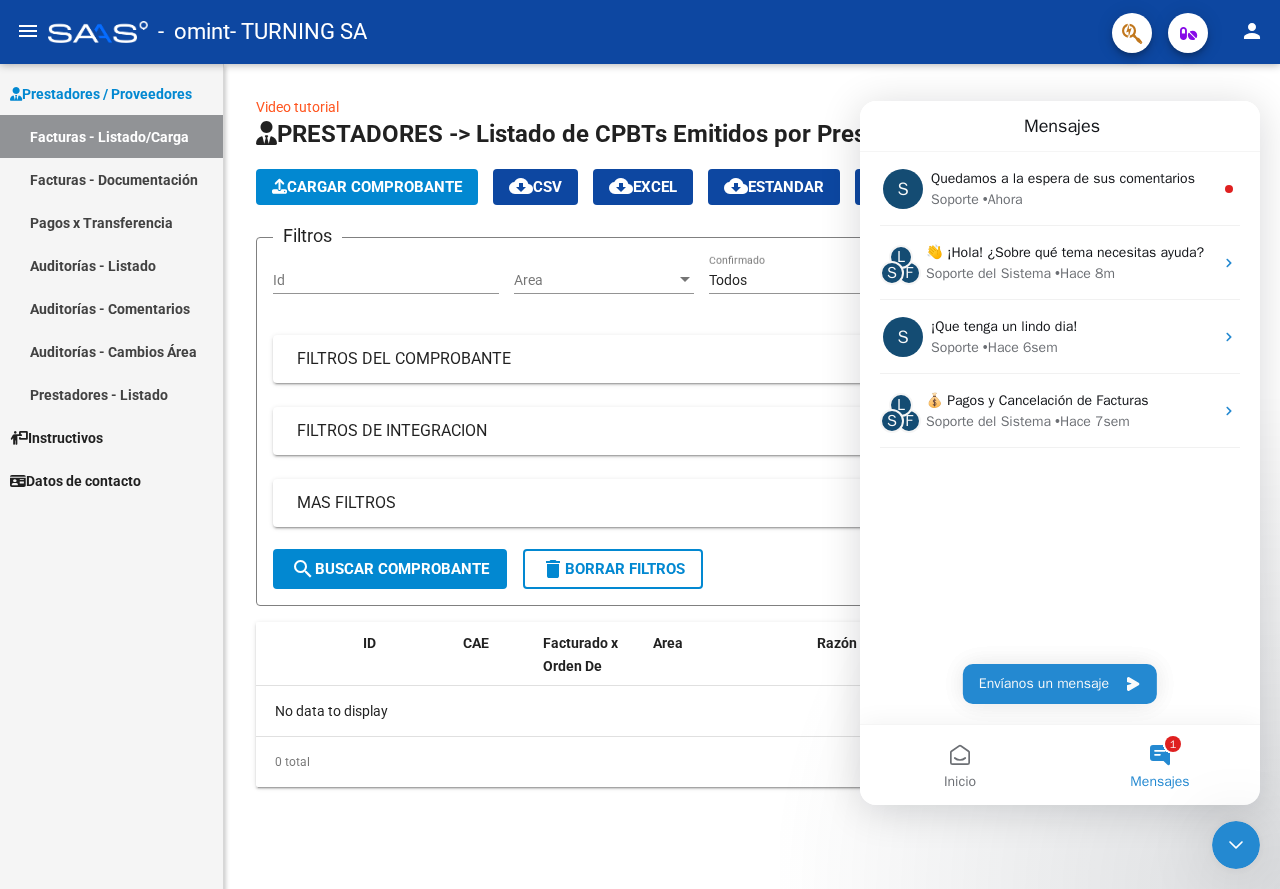 click 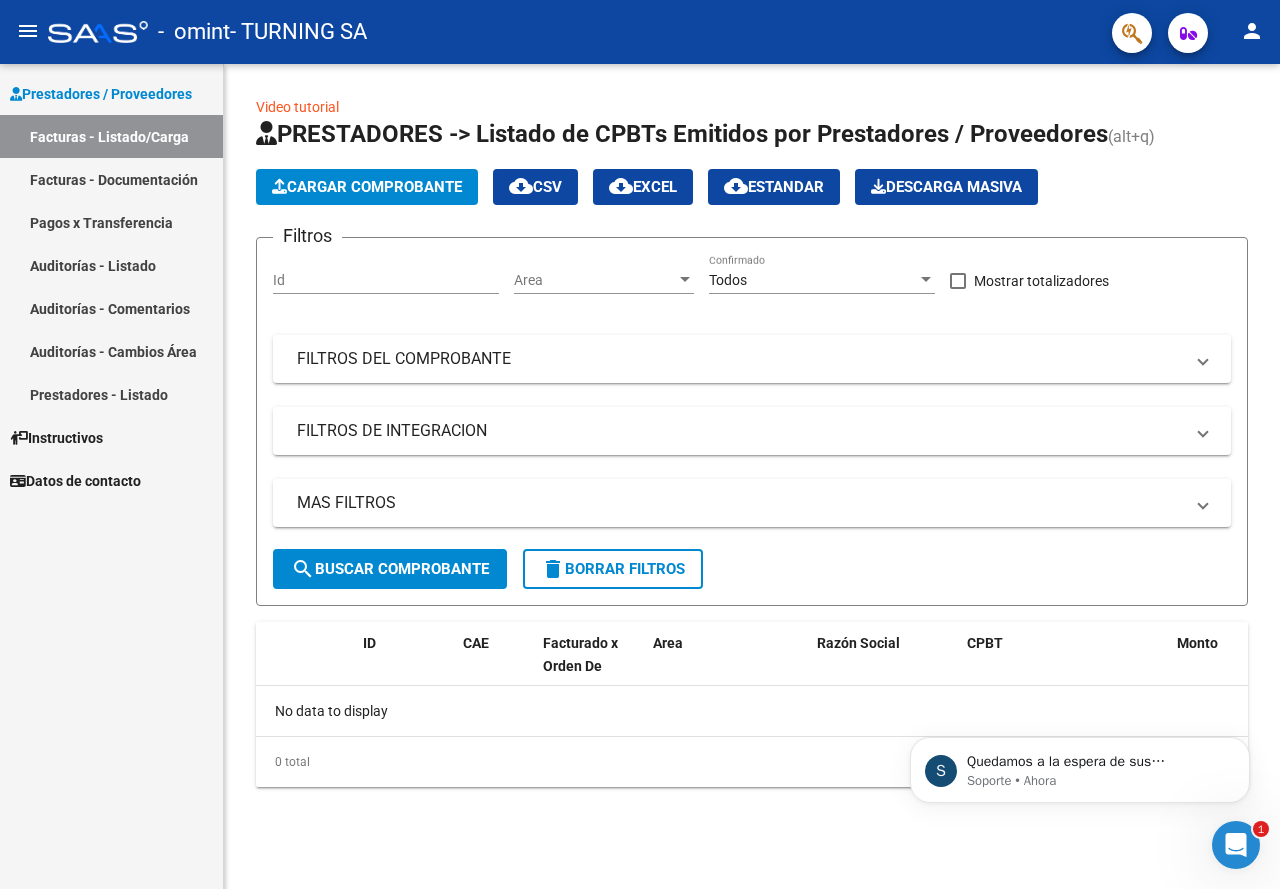 scroll, scrollTop: 0, scrollLeft: 0, axis: both 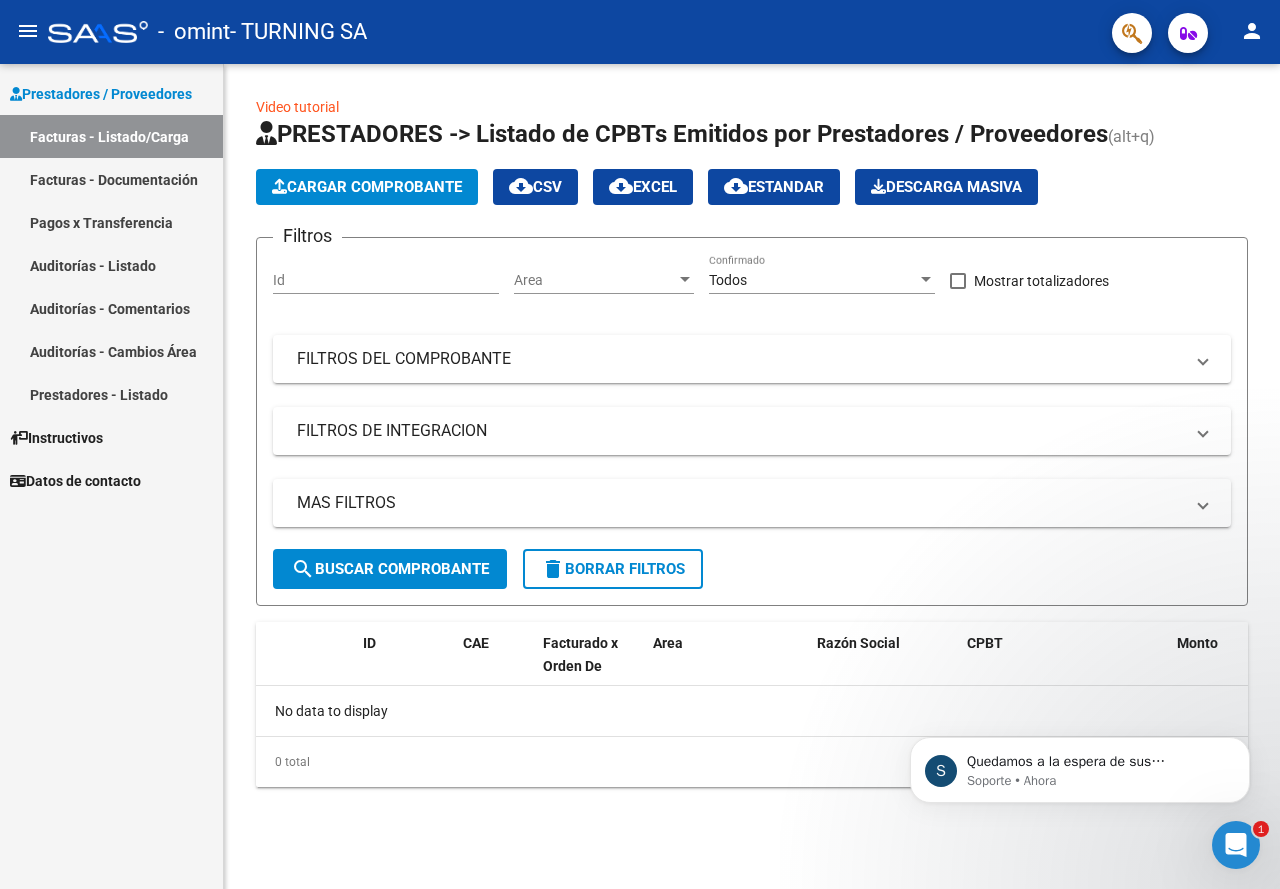click on "Cargar Comprobante" 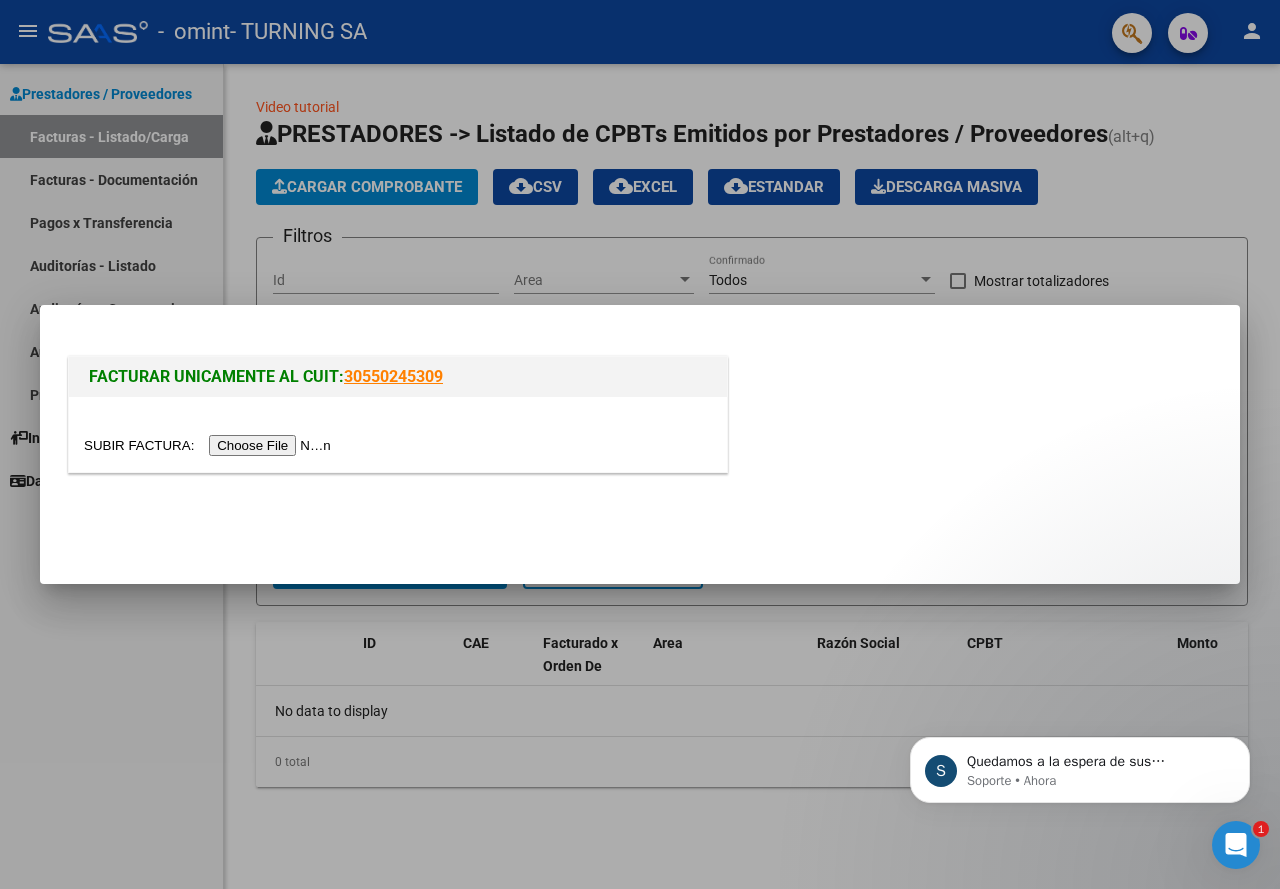 click at bounding box center (640, 444) 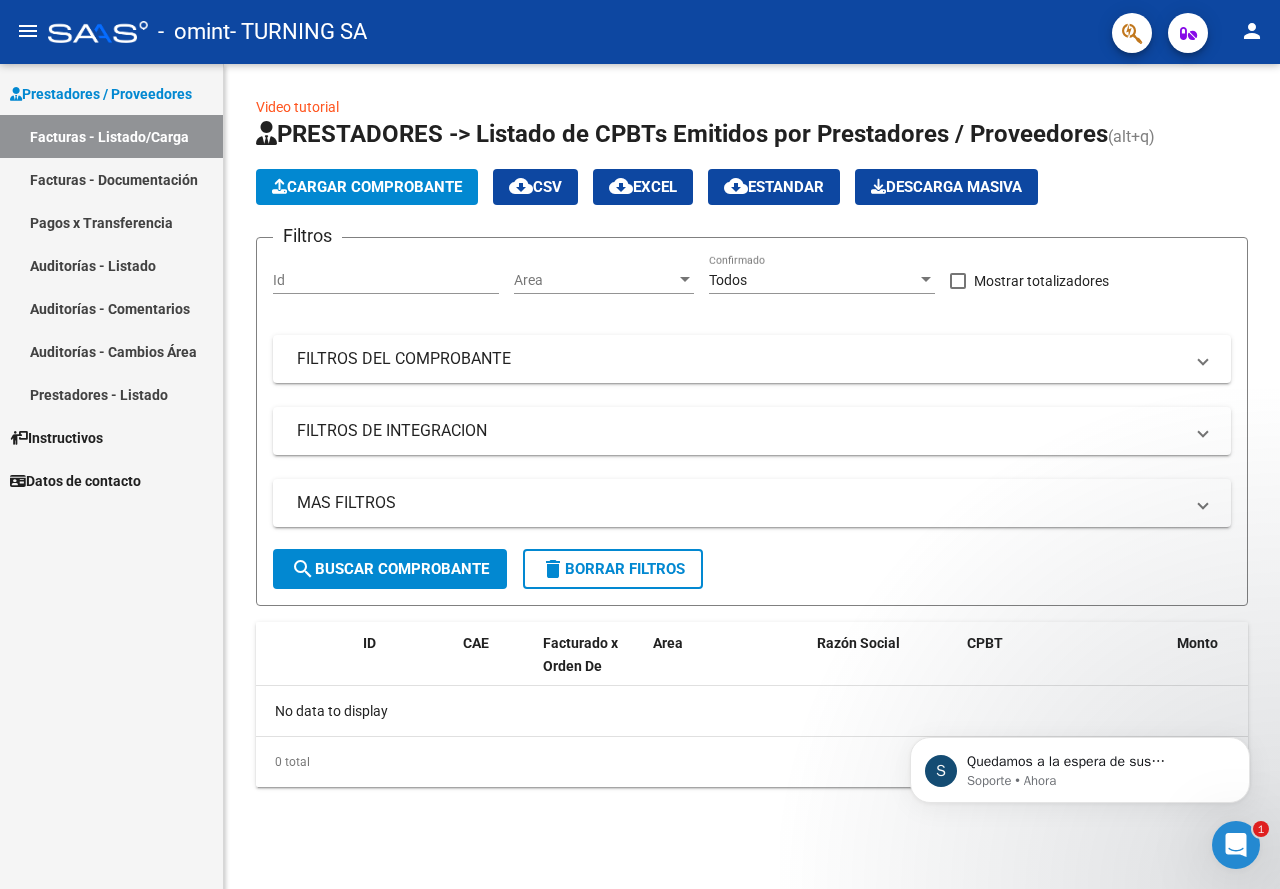 click on "menu" 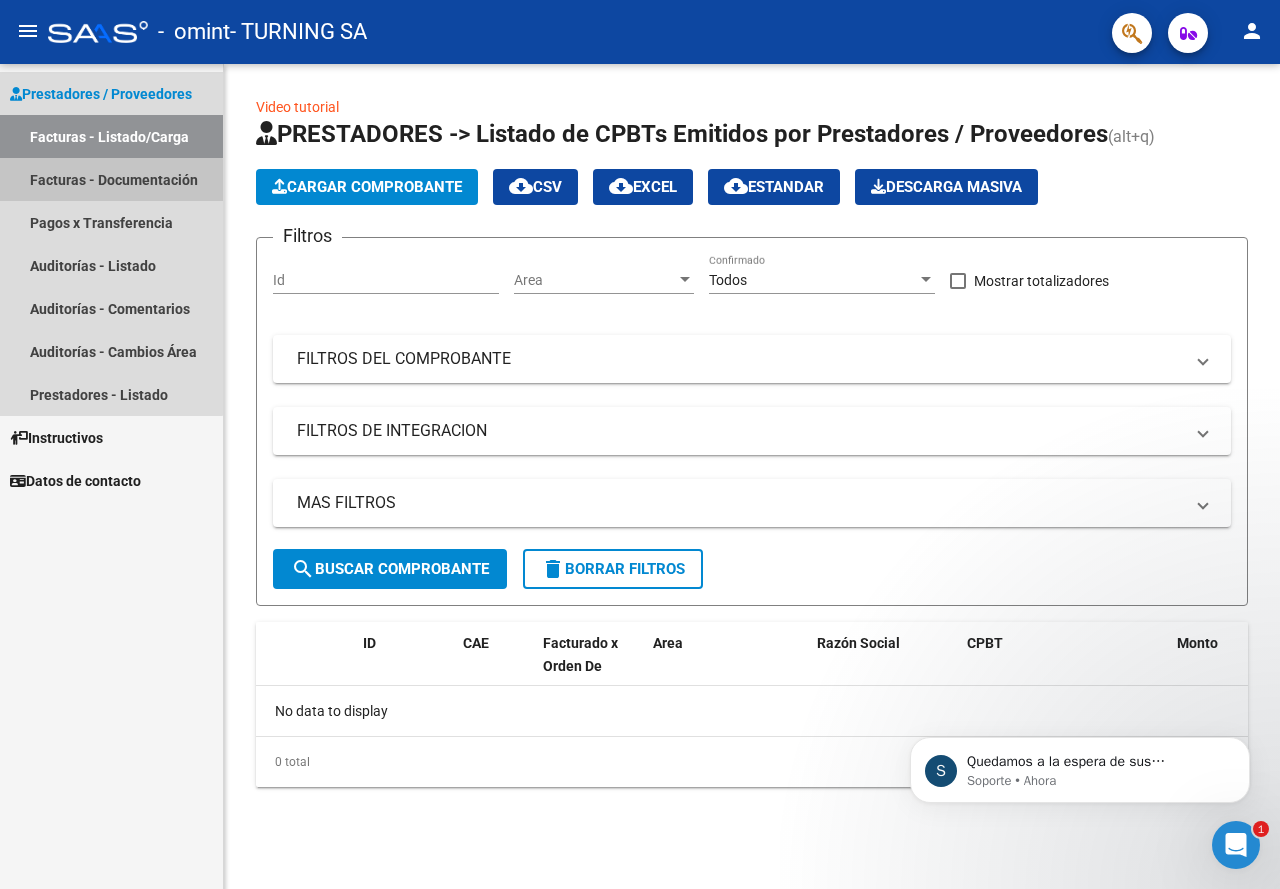 click on "Facturas - Documentación" at bounding box center (111, 179) 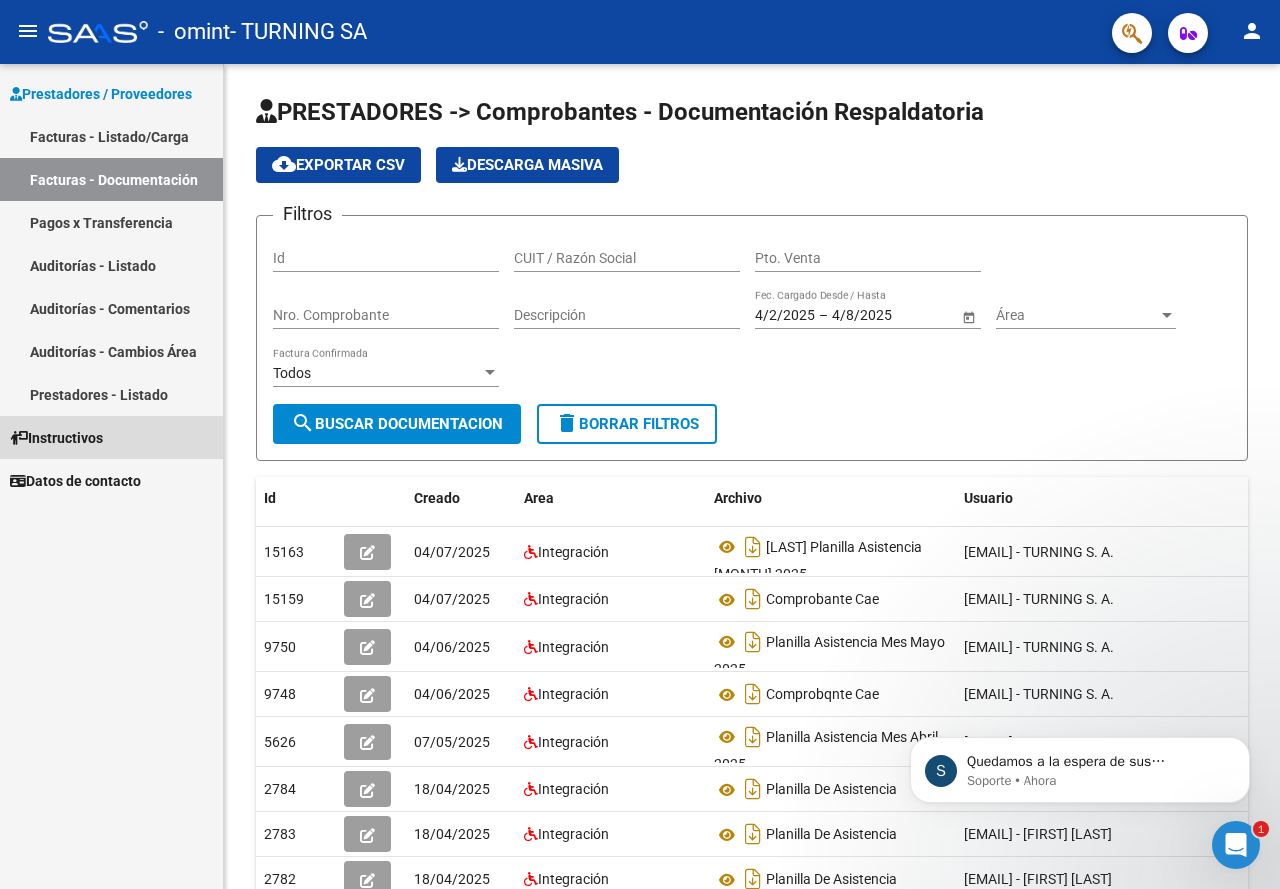 click on "Instructivos" at bounding box center [56, 438] 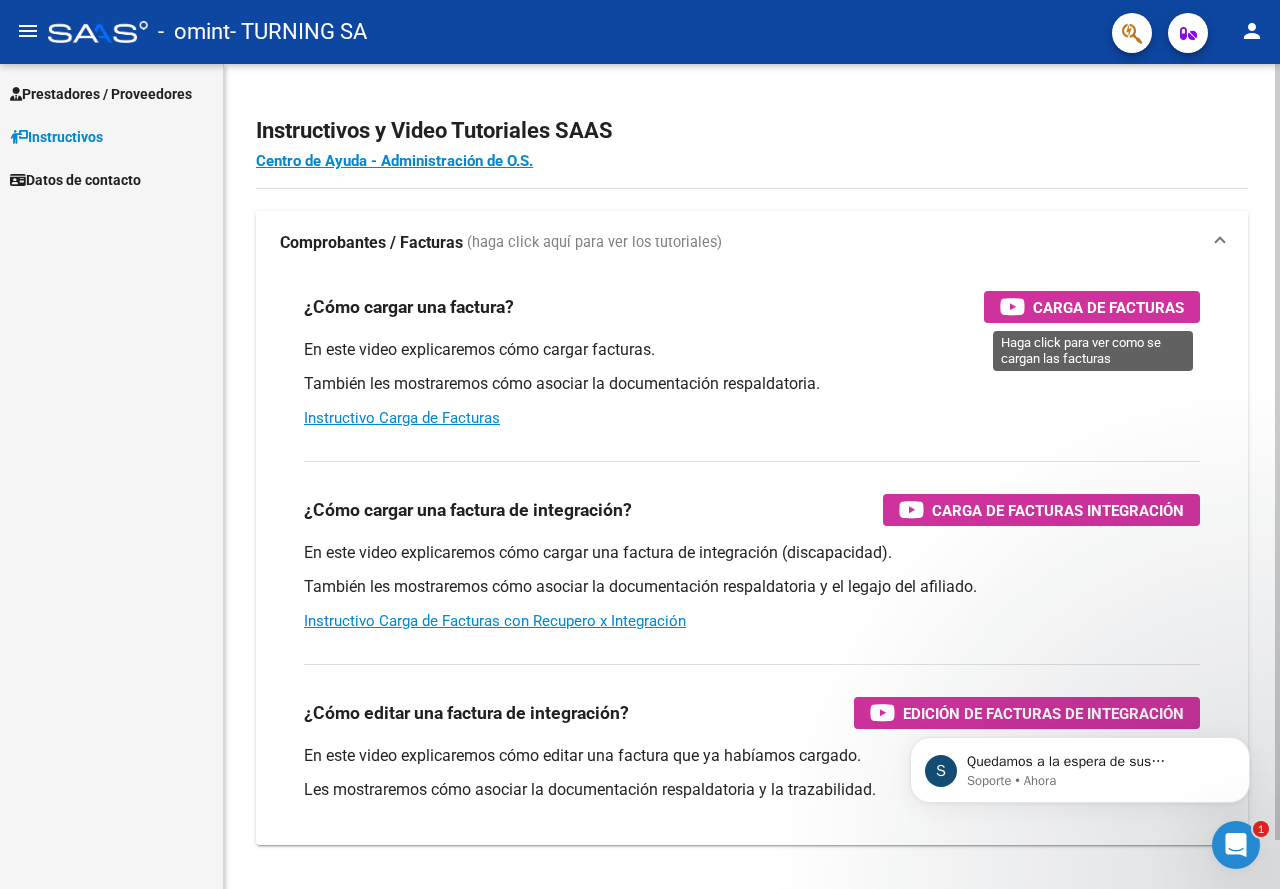 click on "Carga de Facturas" at bounding box center [1108, 307] 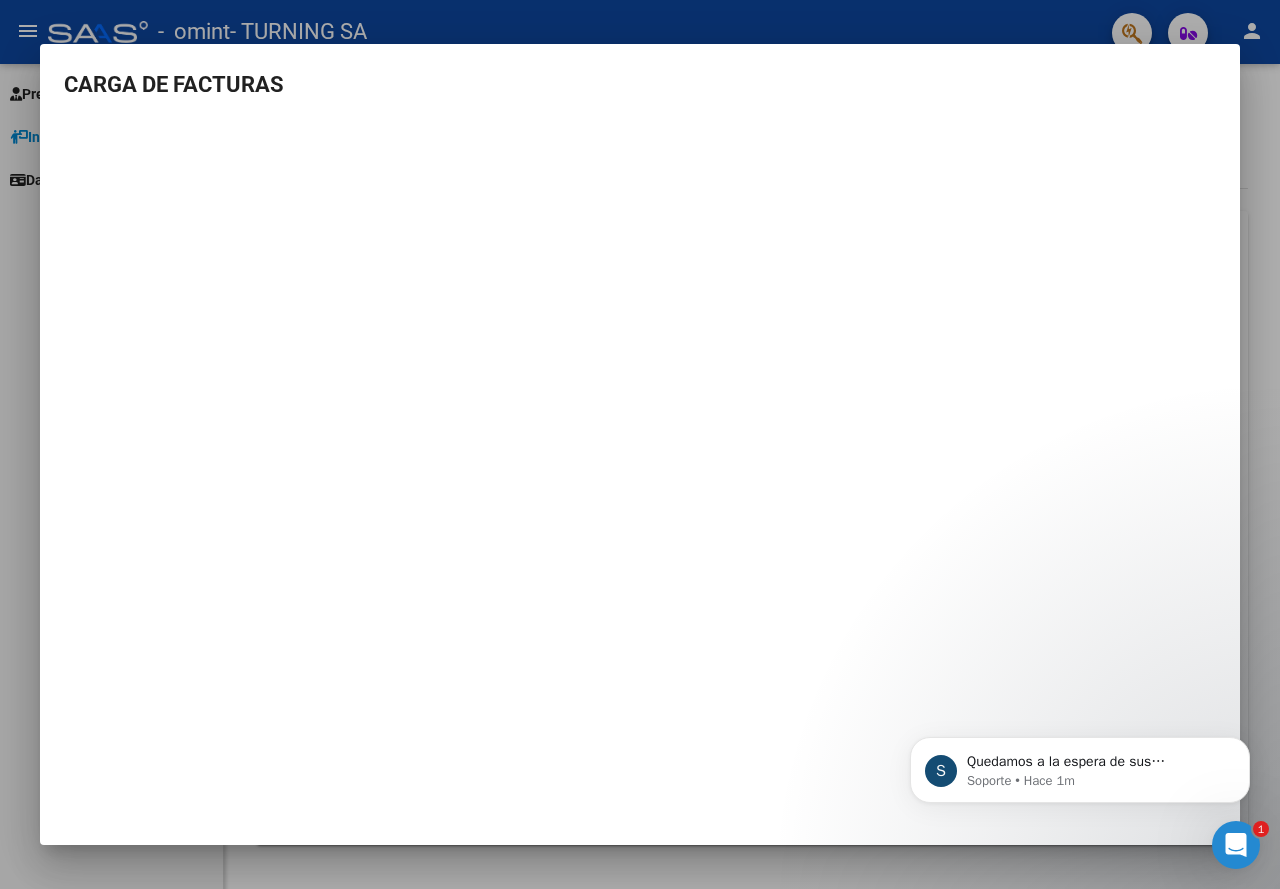 drag, startPoint x: 768, startPoint y: 672, endPoint x: 761, endPoint y: 590, distance: 82.29824 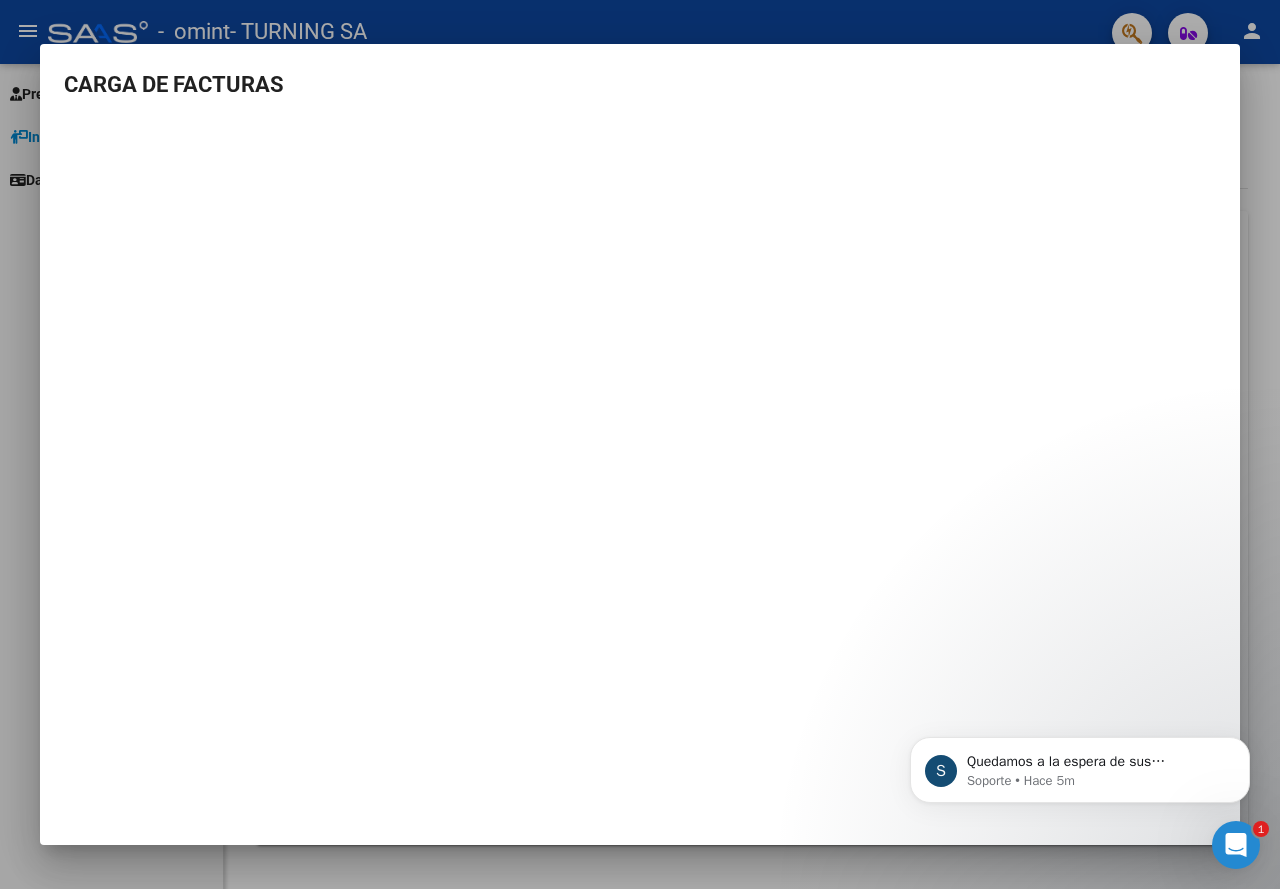 click on "CARGA DE FACTURAS" at bounding box center [640, 444] 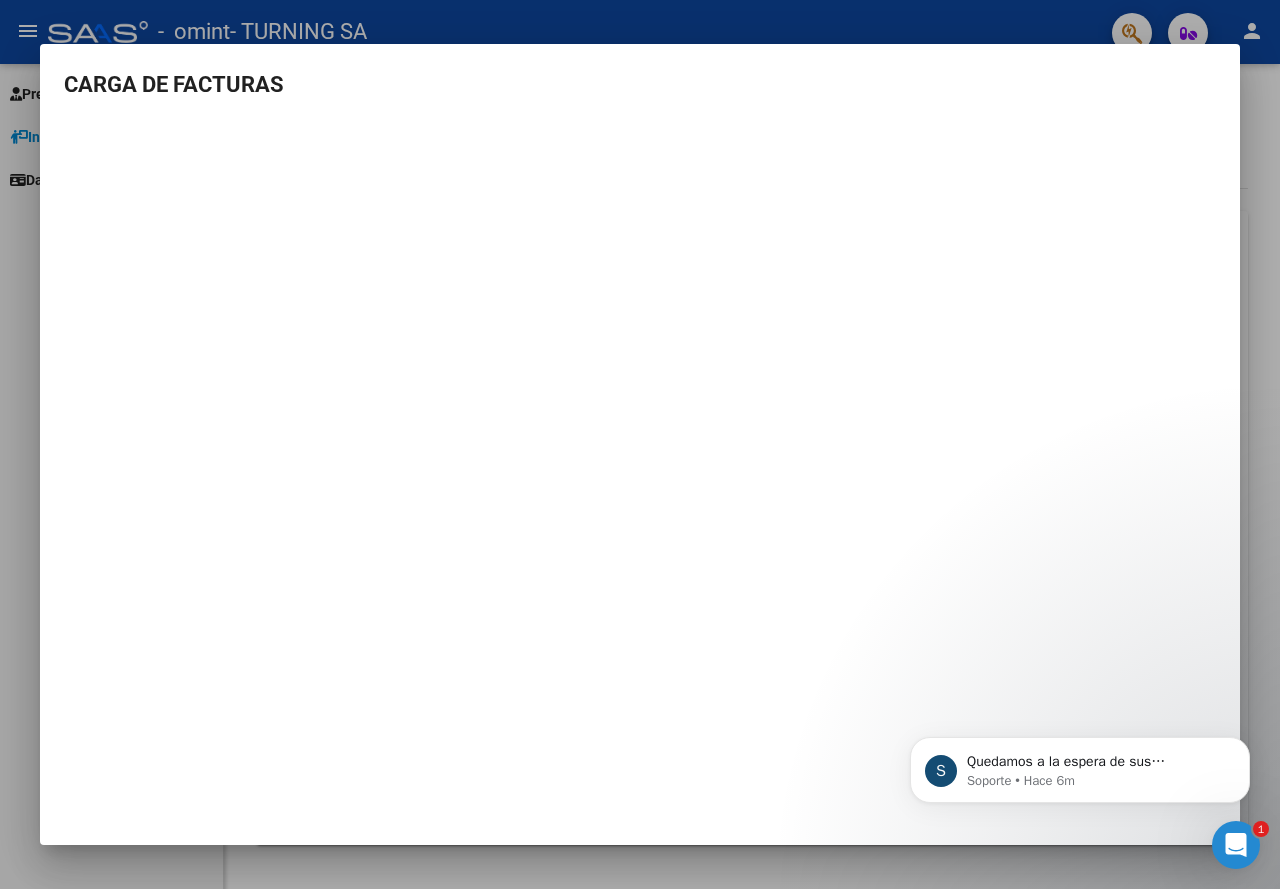 click at bounding box center (640, 444) 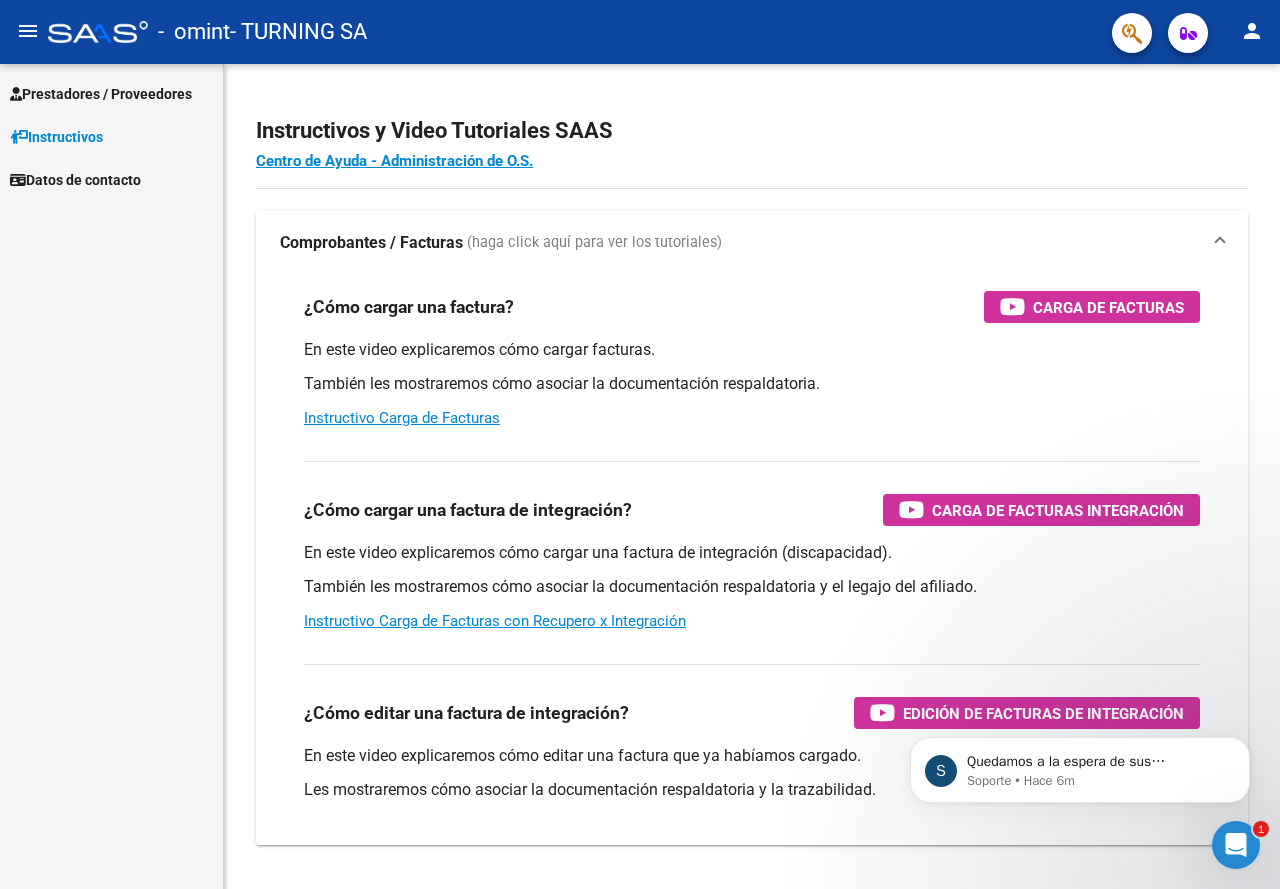 click on "menu" 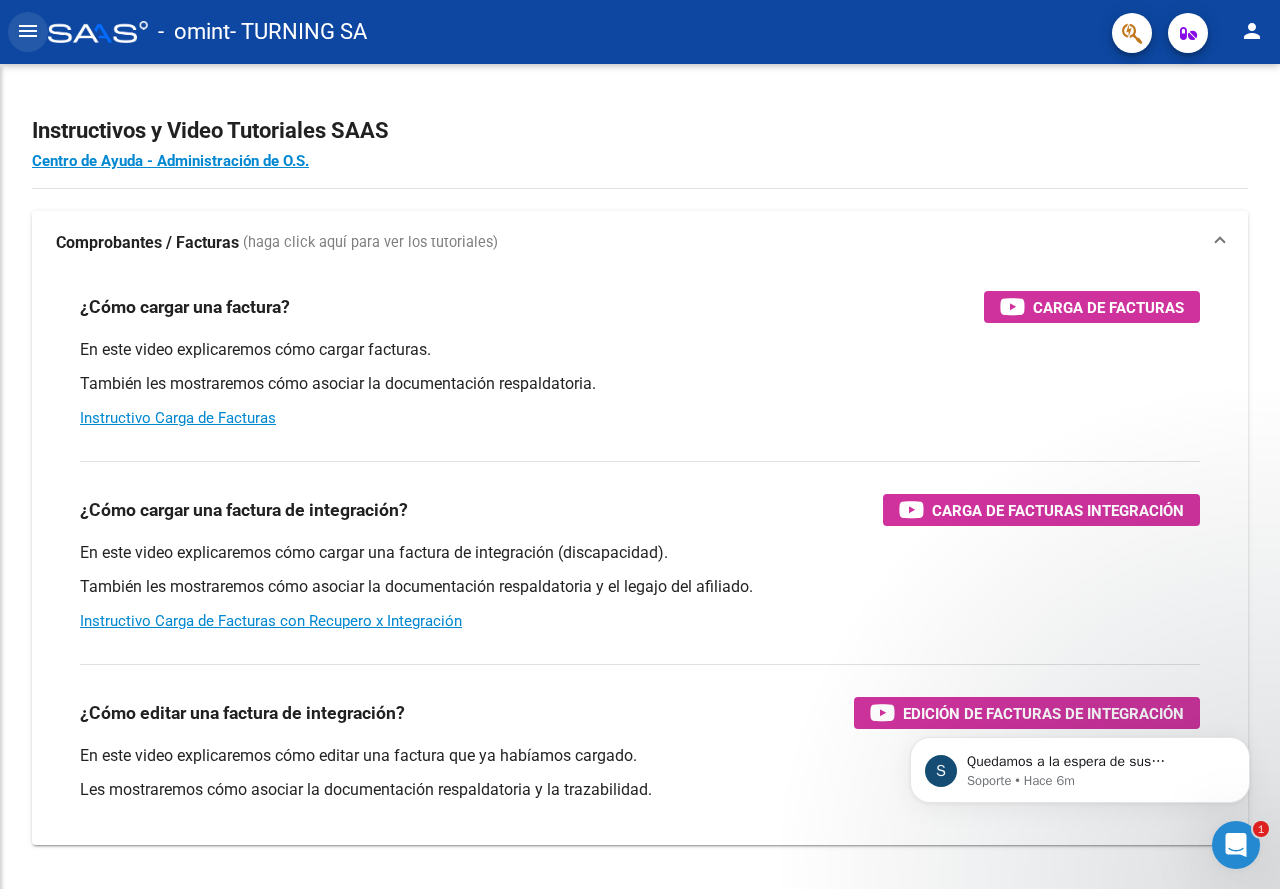 click on "menu" 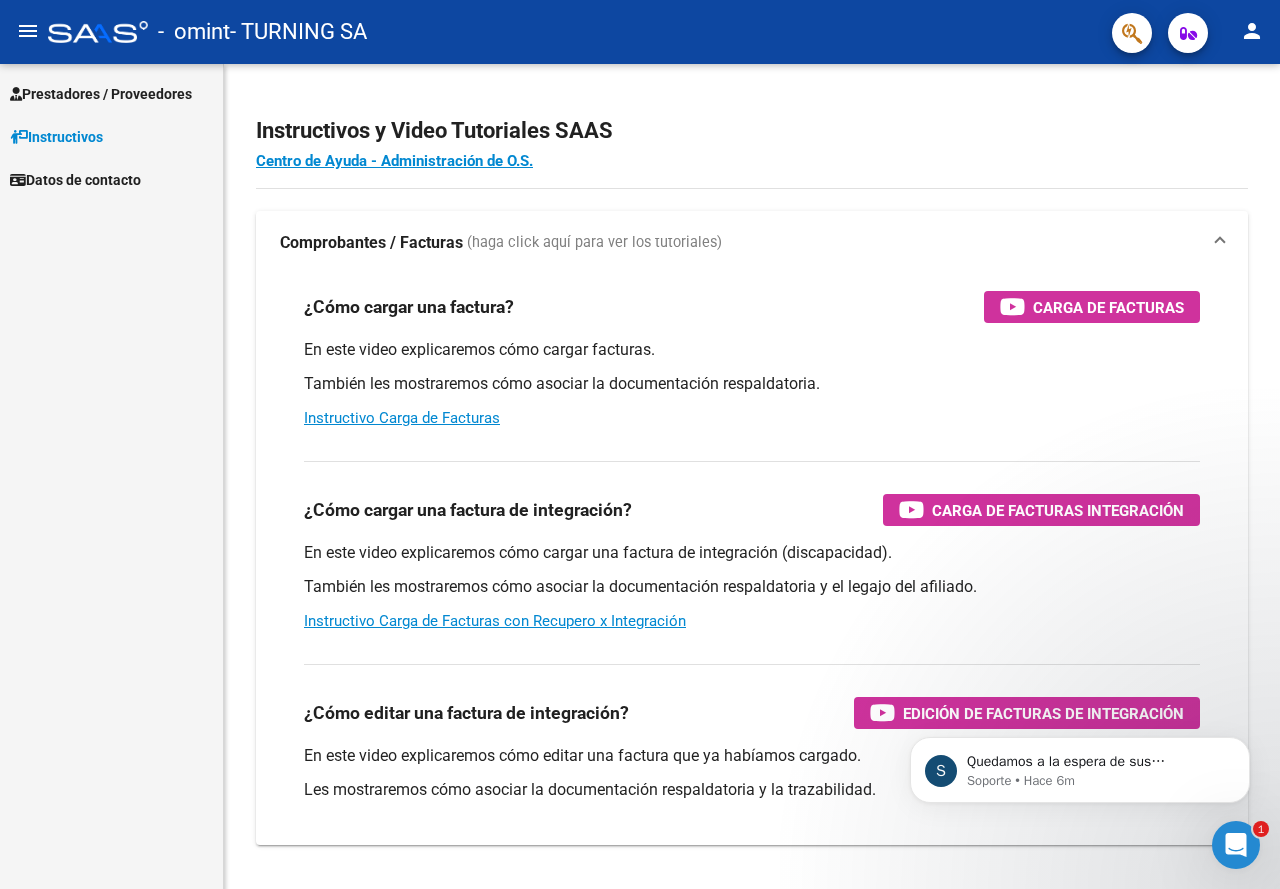 click on "S Quedamos a la espera de sus comentarios Soporte • Hace 6m" at bounding box center [1080, 765] 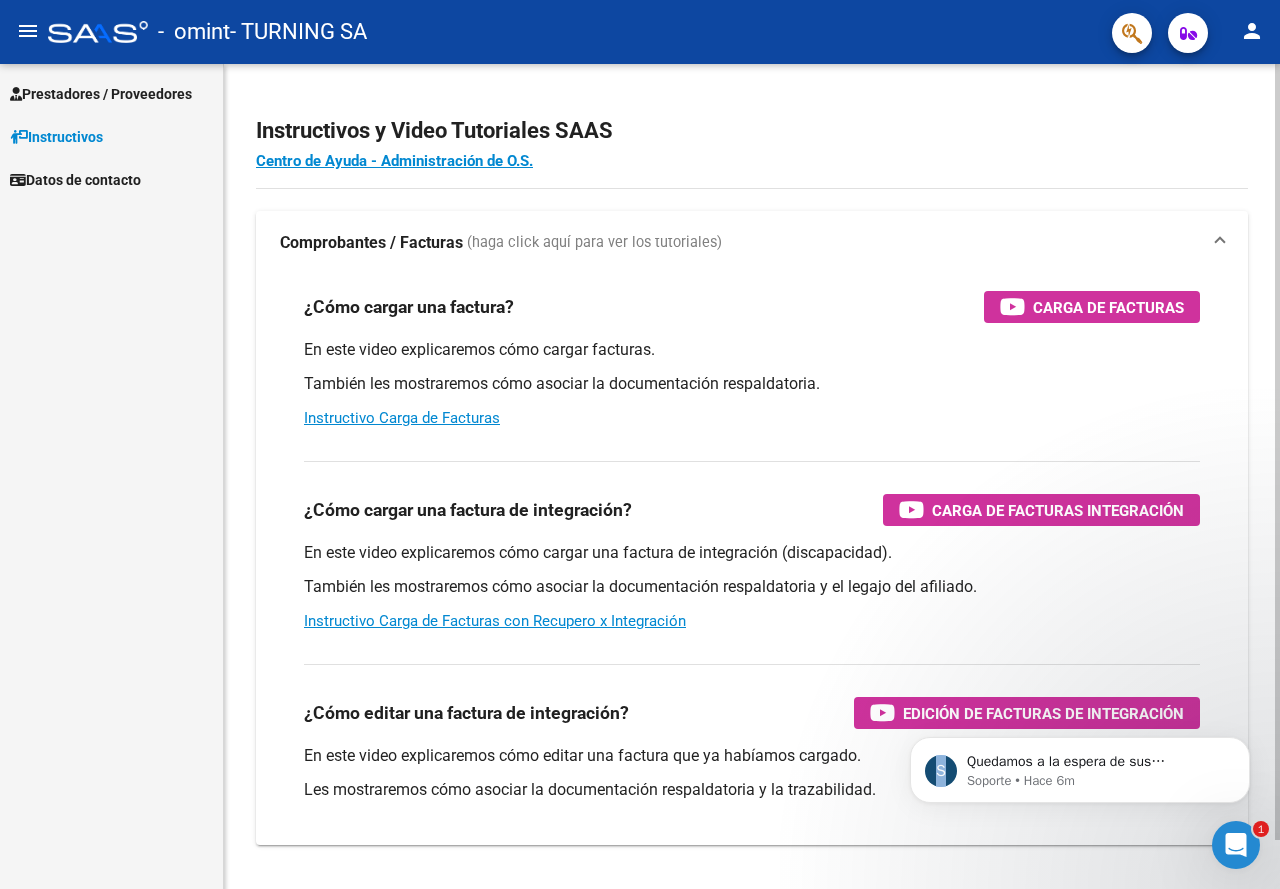 click on "En este video explicaremos cómo editar una factura que ya habíamos cargado." at bounding box center [752, 756] 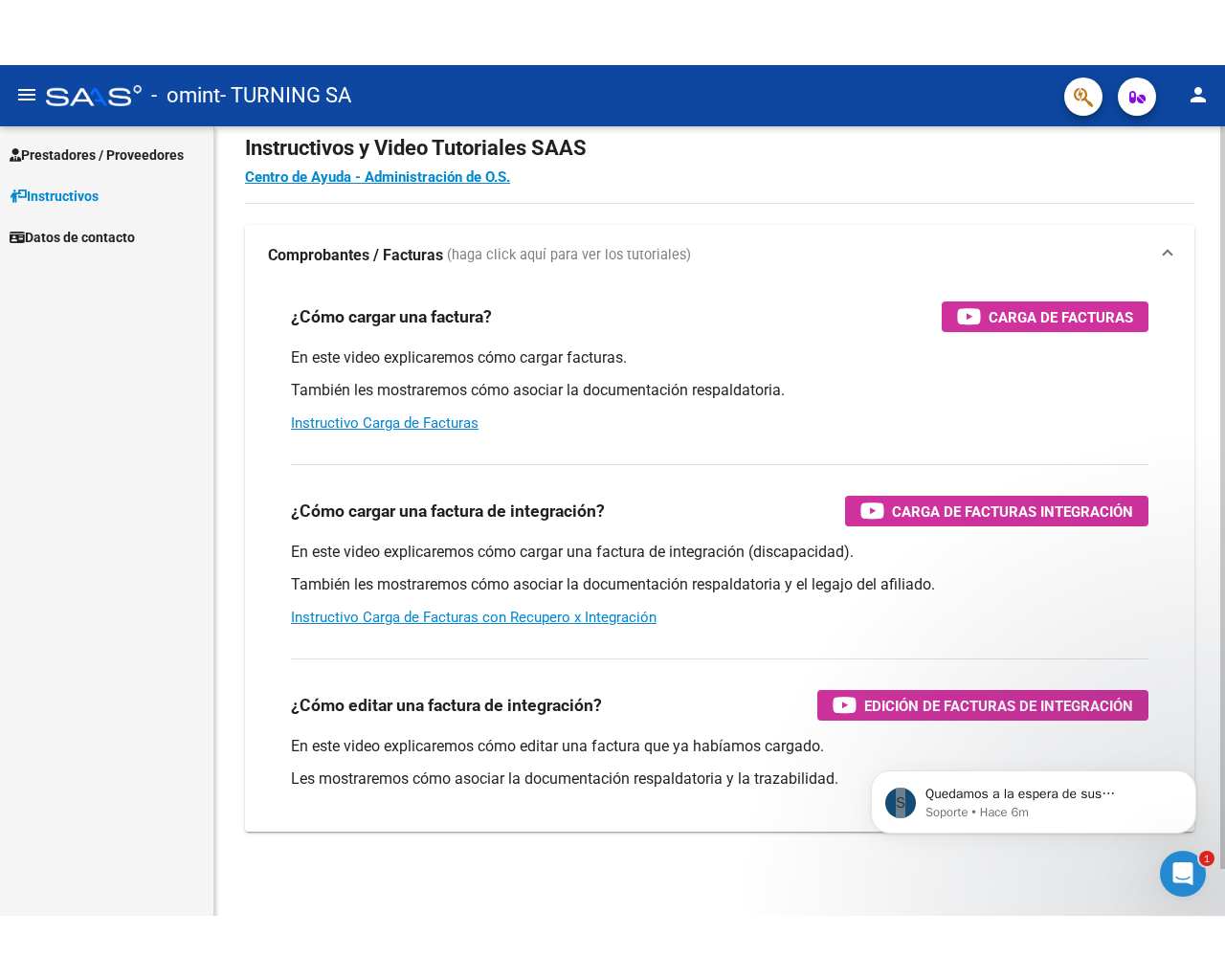 scroll, scrollTop: 50, scrollLeft: 0, axis: vertical 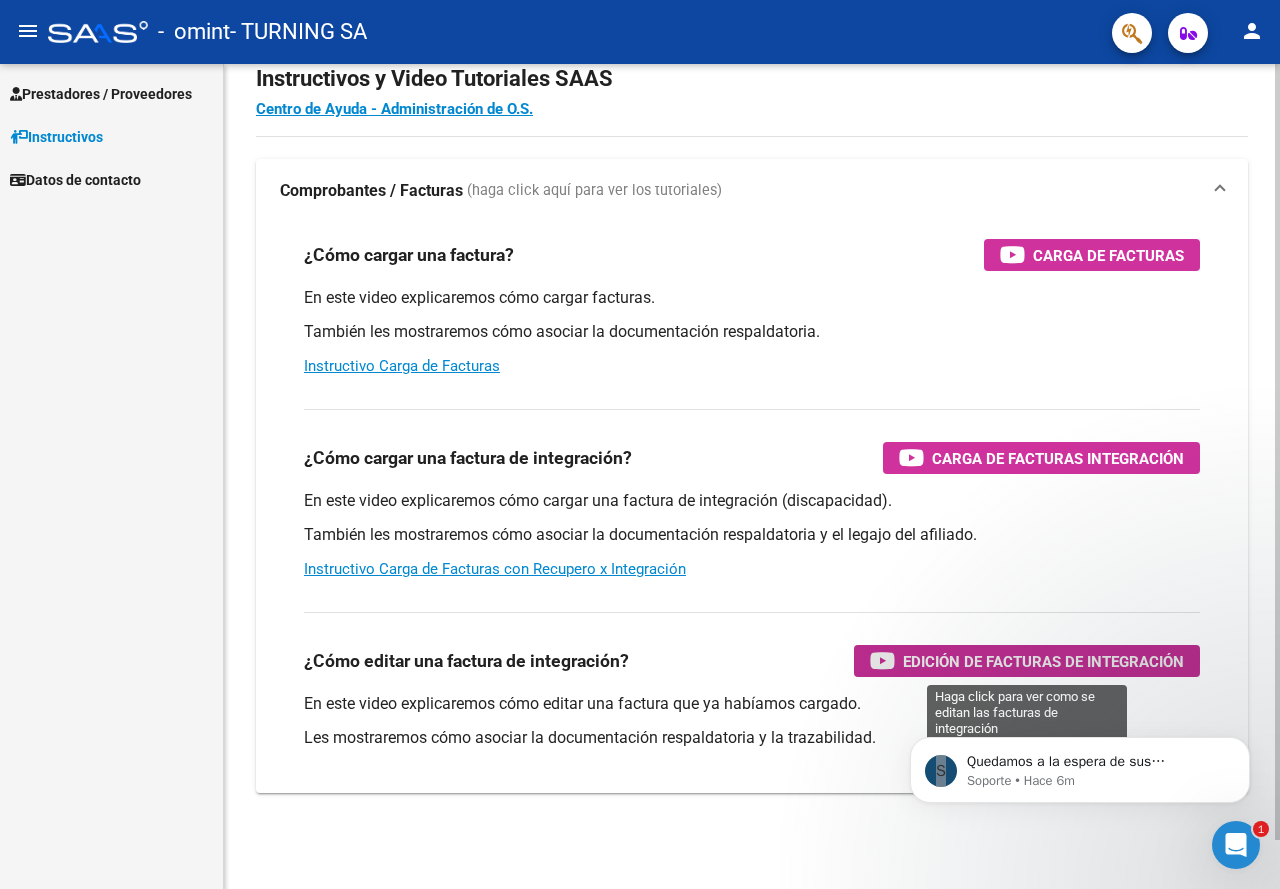click on "Edición de Facturas de integración" at bounding box center [1043, 661] 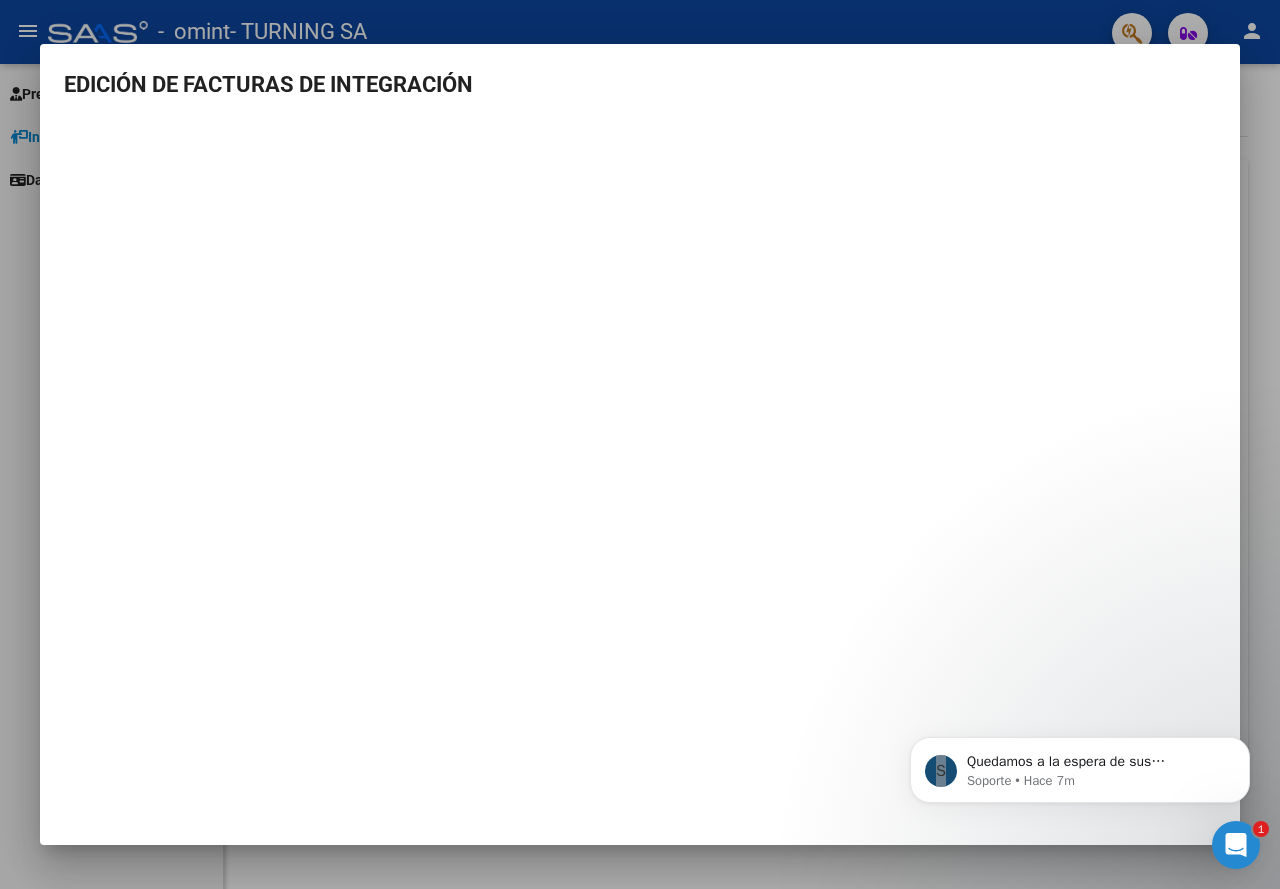 scroll, scrollTop: 0, scrollLeft: 0, axis: both 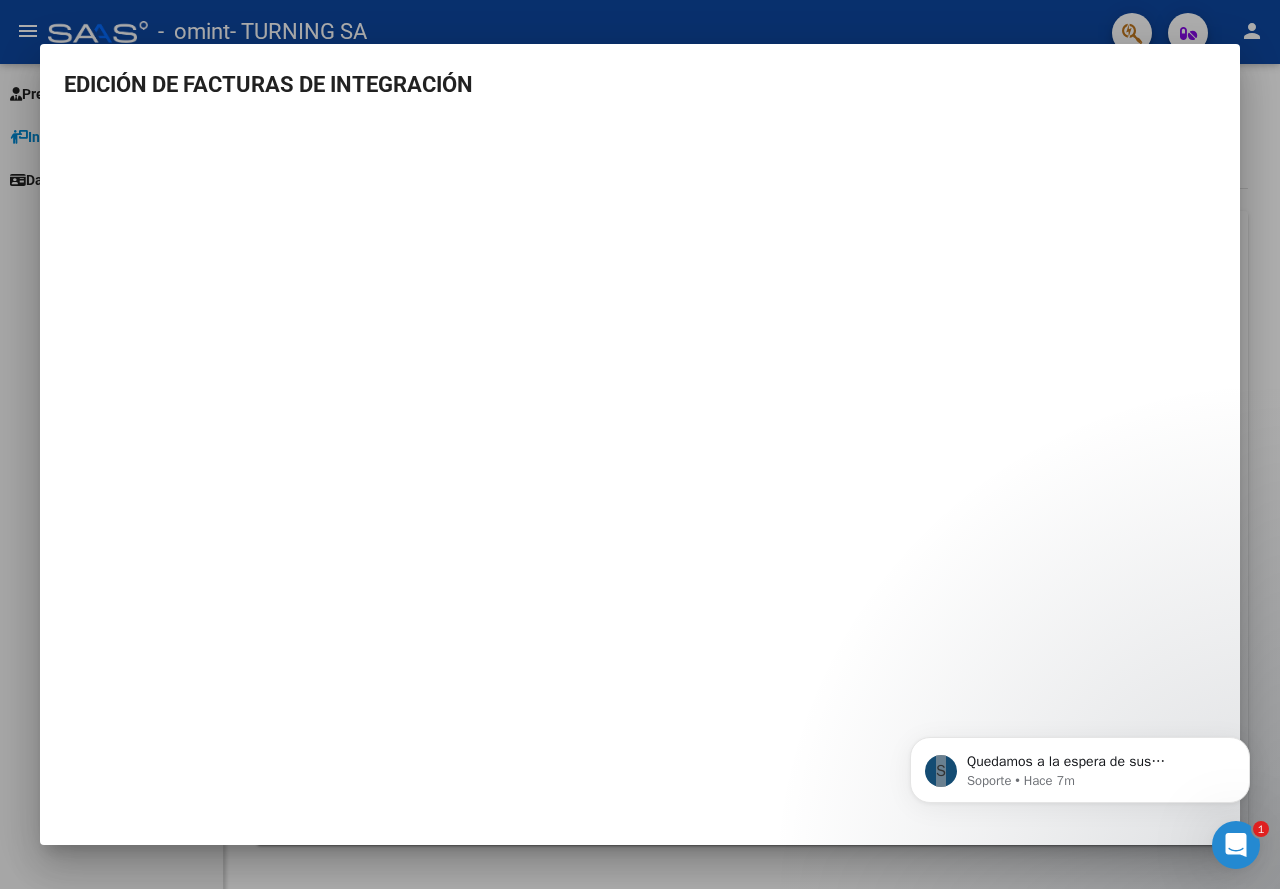 click at bounding box center (640, 444) 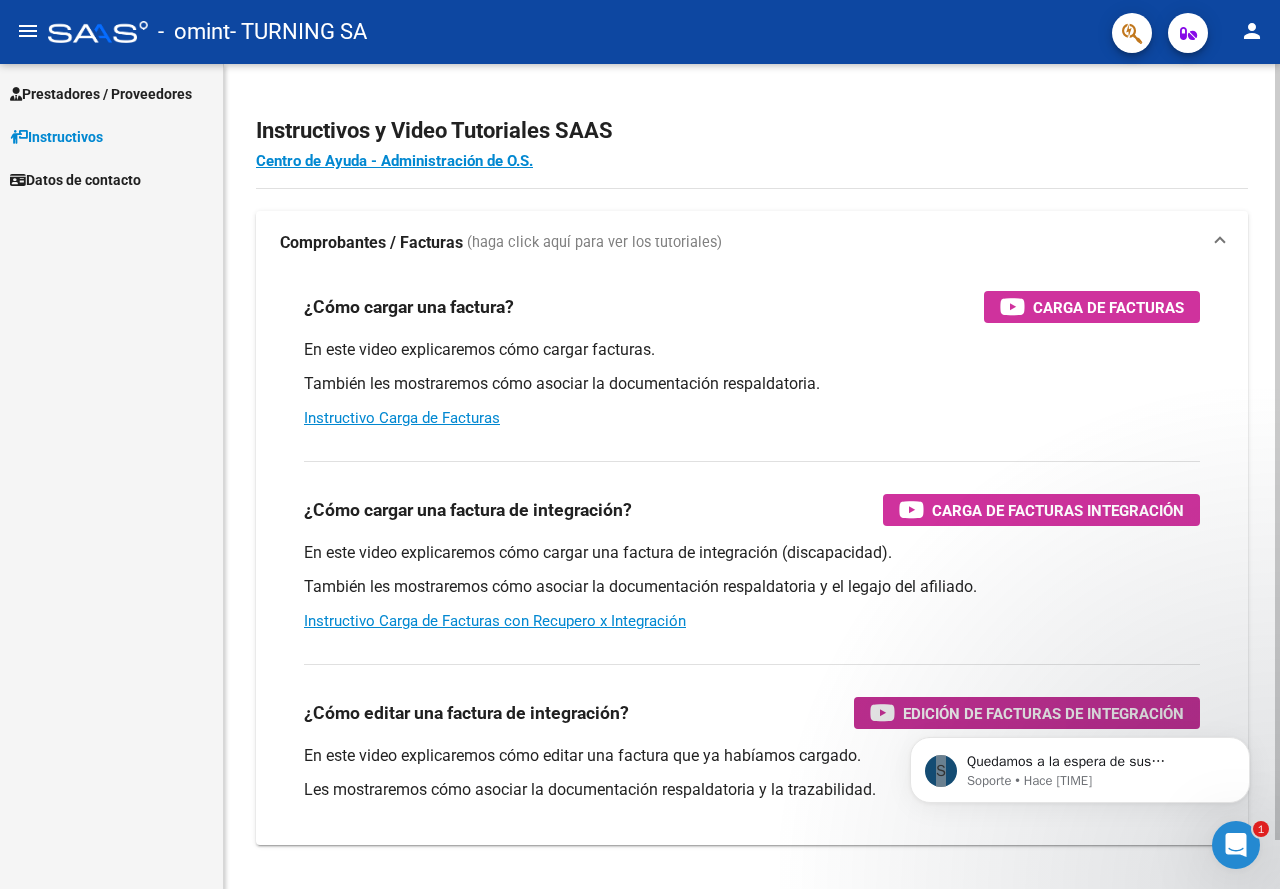 click at bounding box center (882, 712) 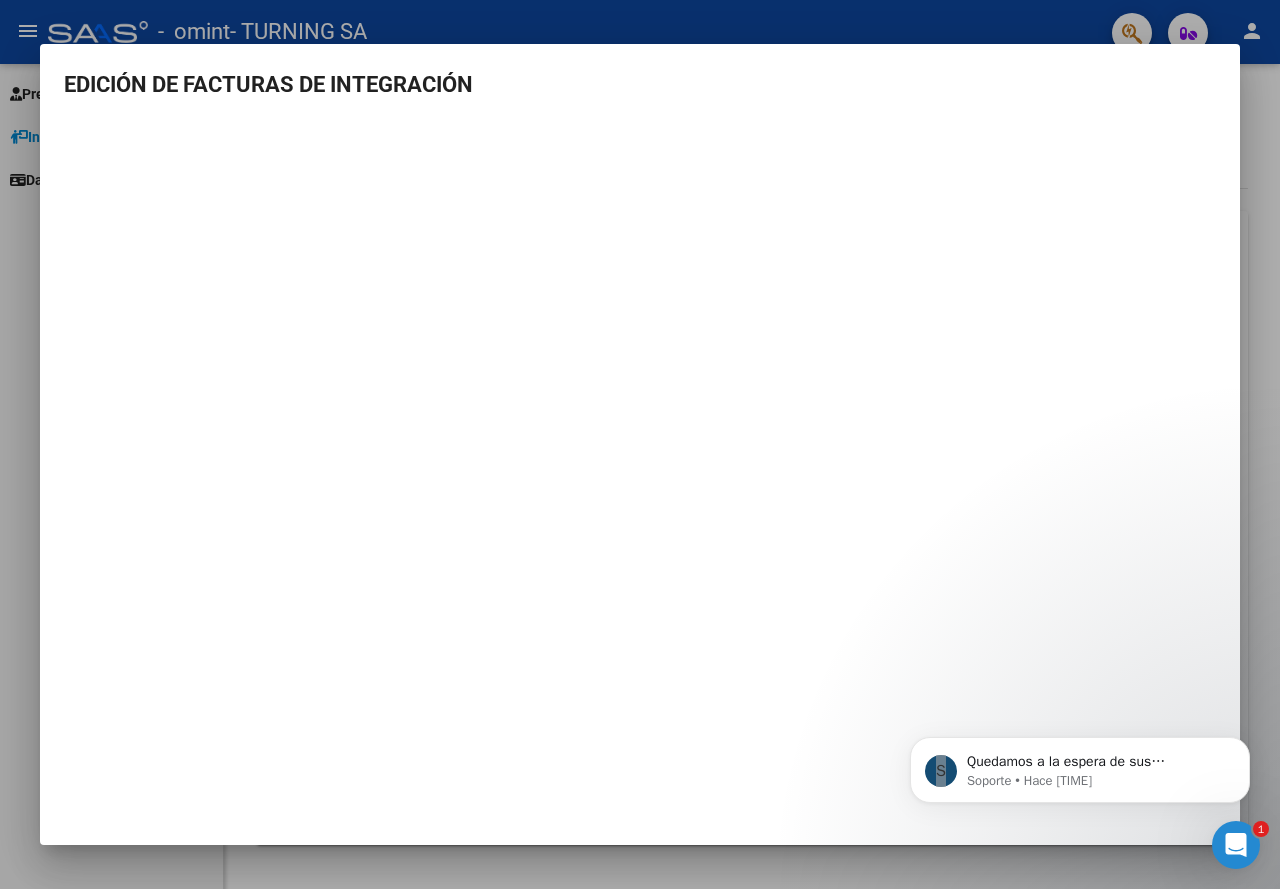 click at bounding box center (640, 444) 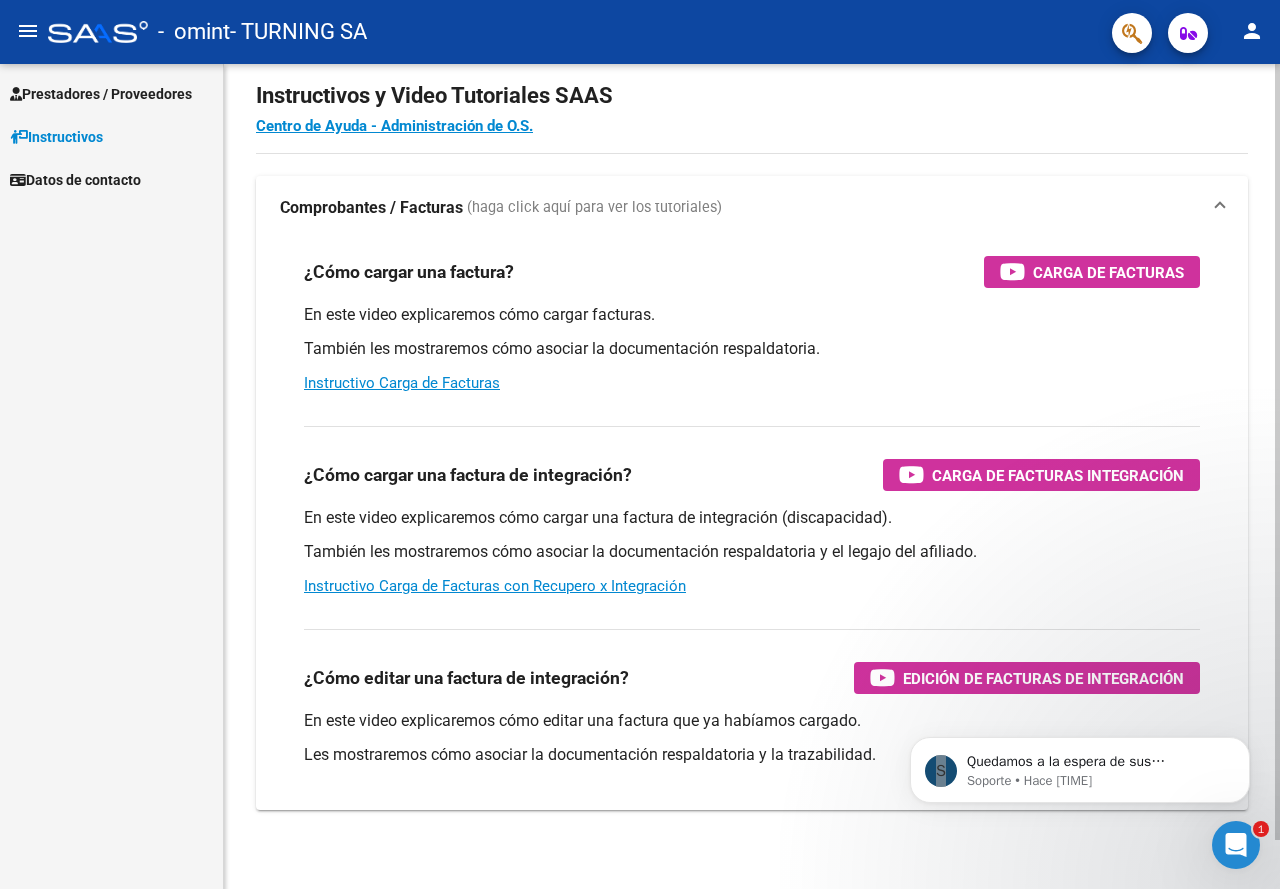 scroll, scrollTop: 52, scrollLeft: 0, axis: vertical 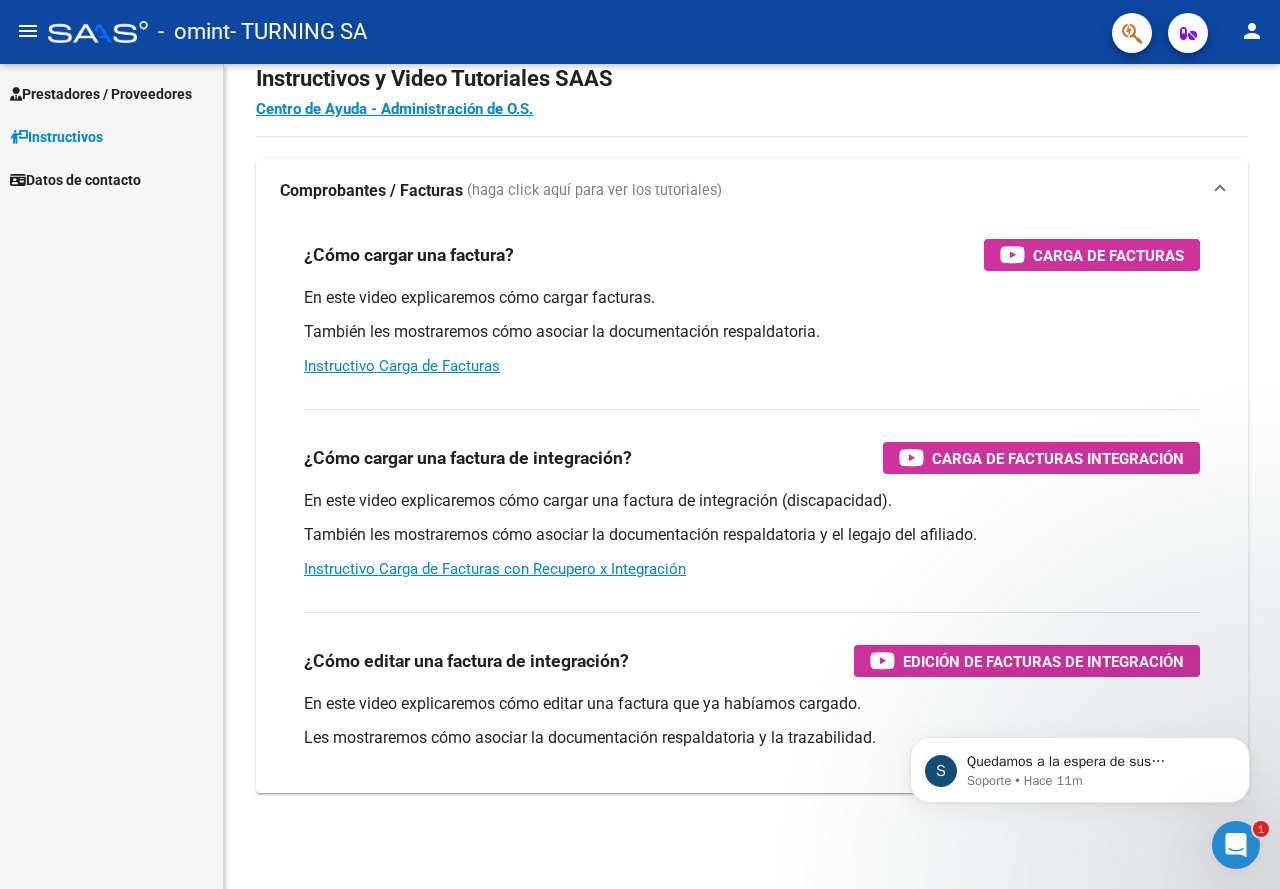 click on "S Quedamos a la espera de sus comentarios Soporte • Hace [TIME]" at bounding box center (1080, 678) 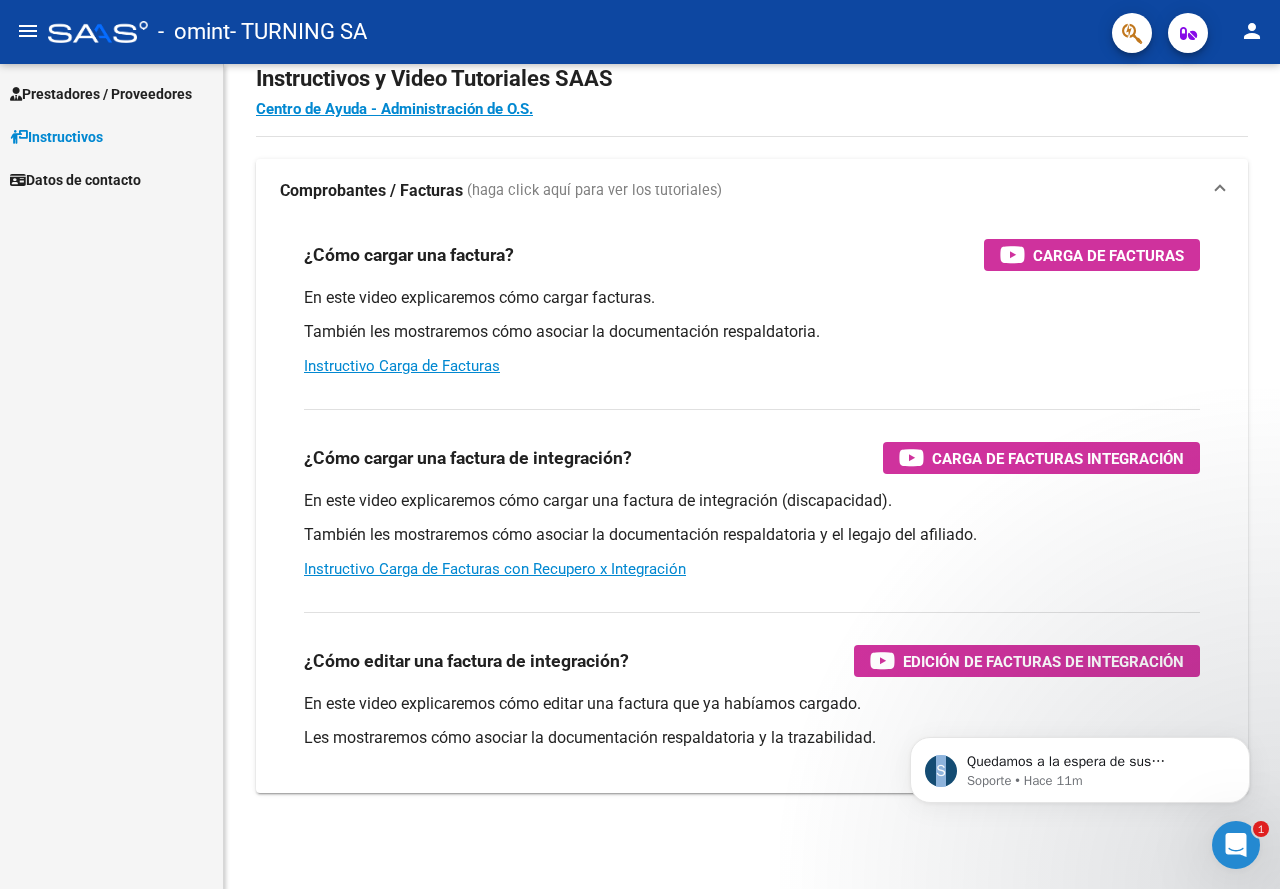 click on "S Quedamos a la espera de sus comentarios Soporte • Hace [TIME]" at bounding box center (1080, 678) 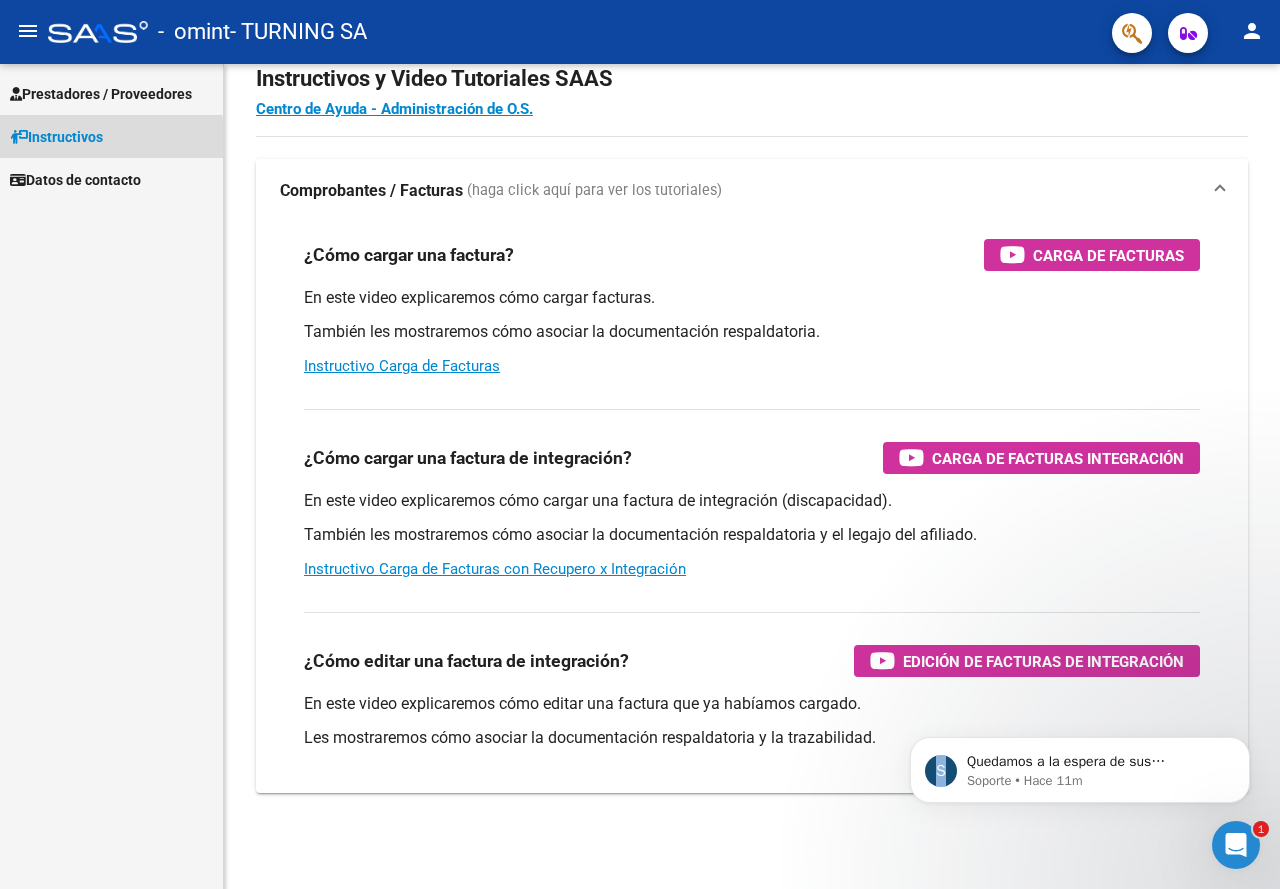click on "Instructivos" at bounding box center [56, 137] 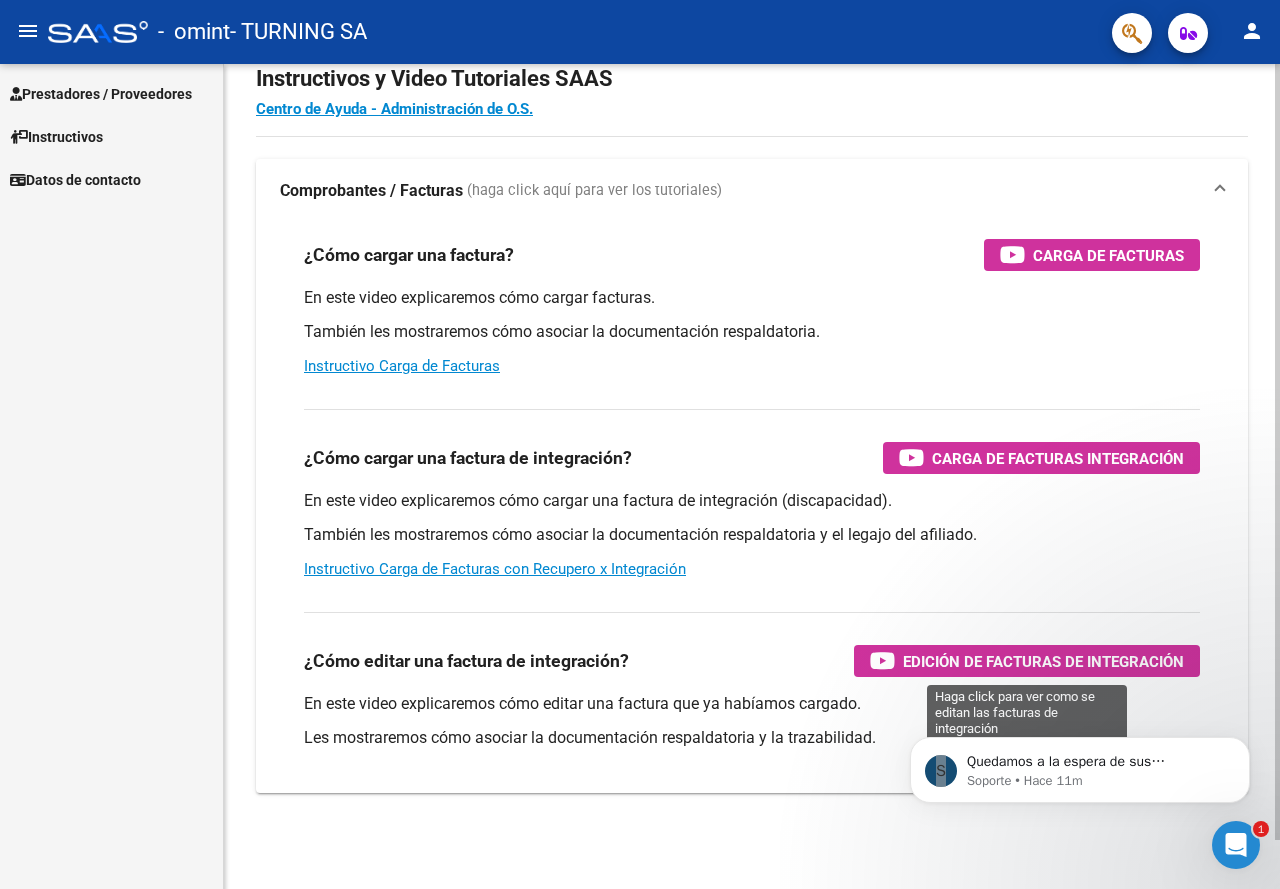 click on "Edición de Facturas de integración" at bounding box center [1043, 661] 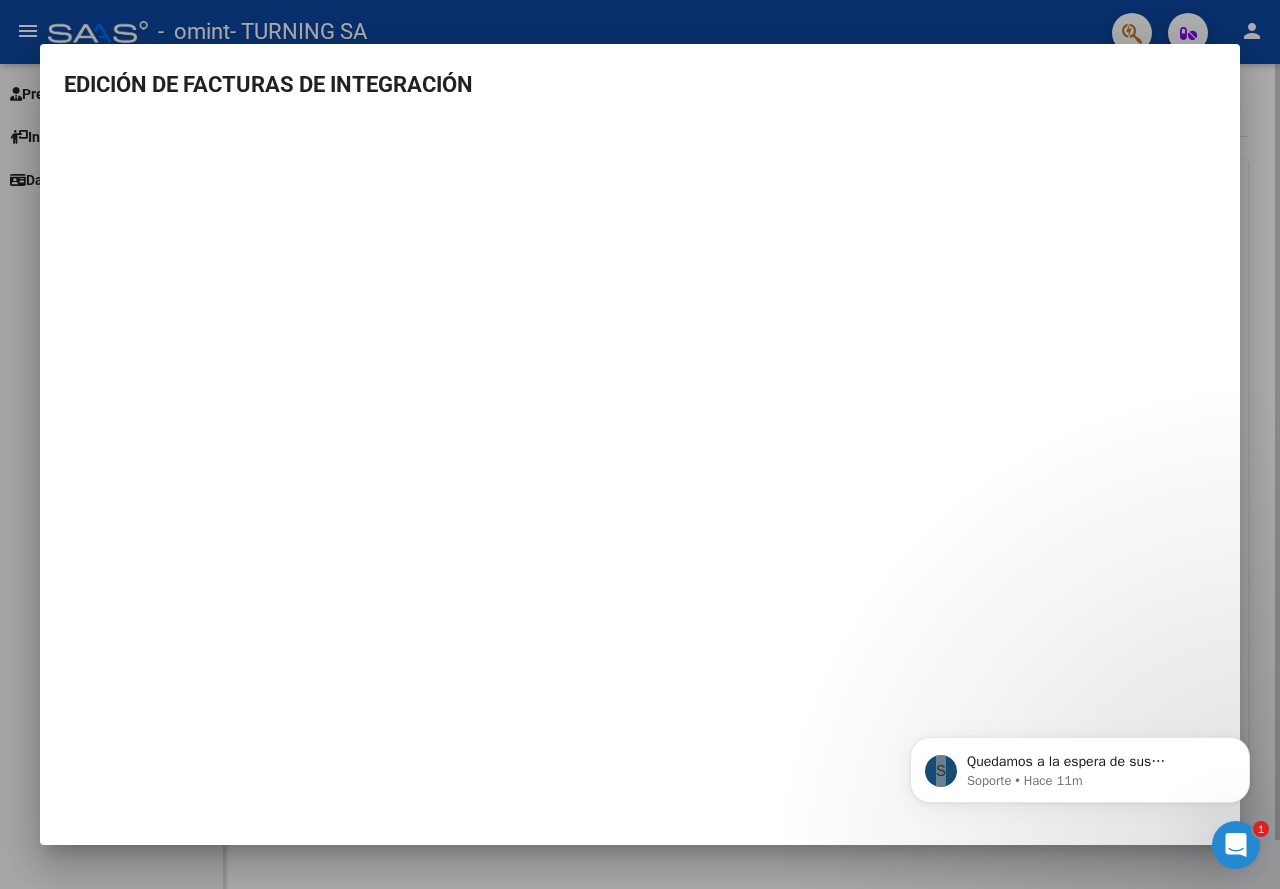 click on "EDICIÓN DE FACTURAS DE INTEGRACIÓN" at bounding box center (640, 444) 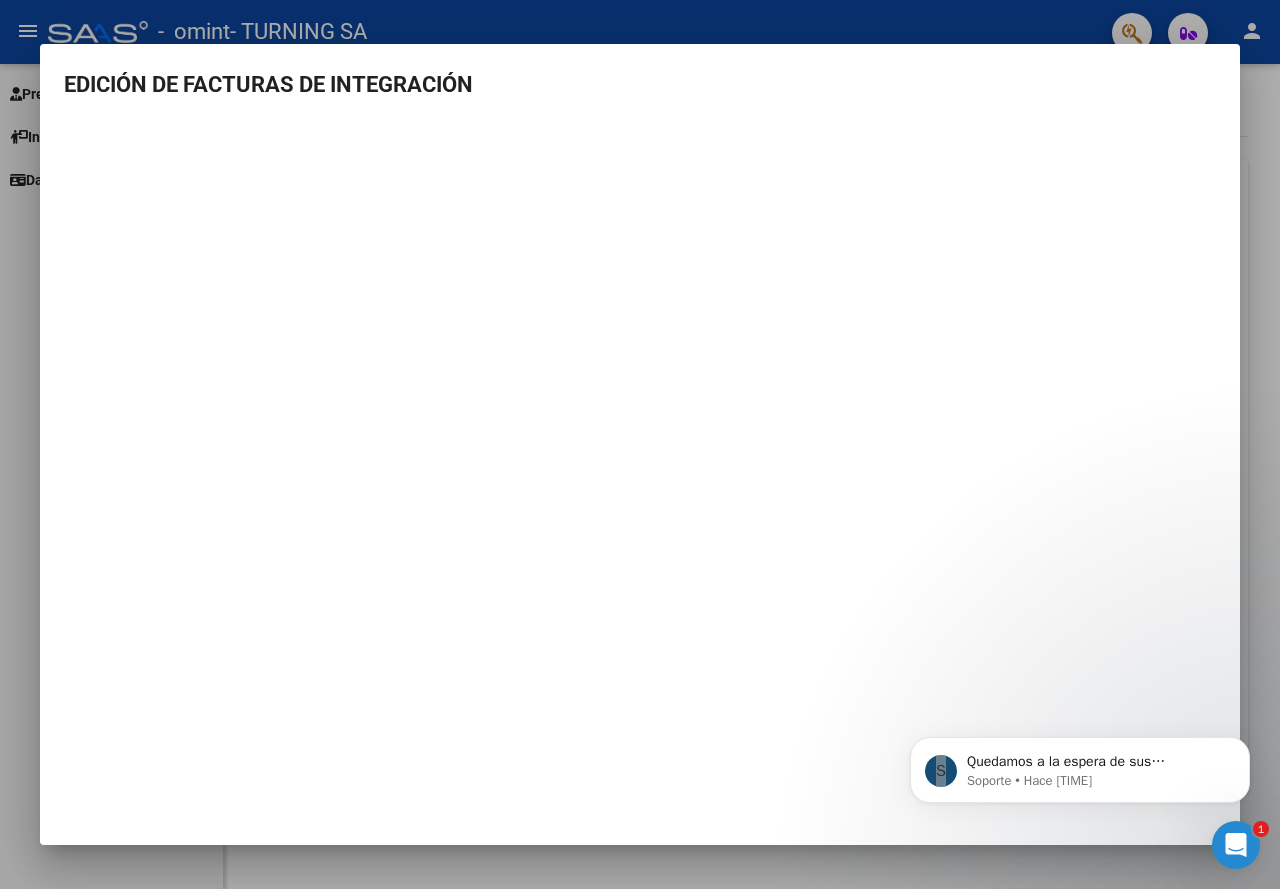 click at bounding box center (640, 444) 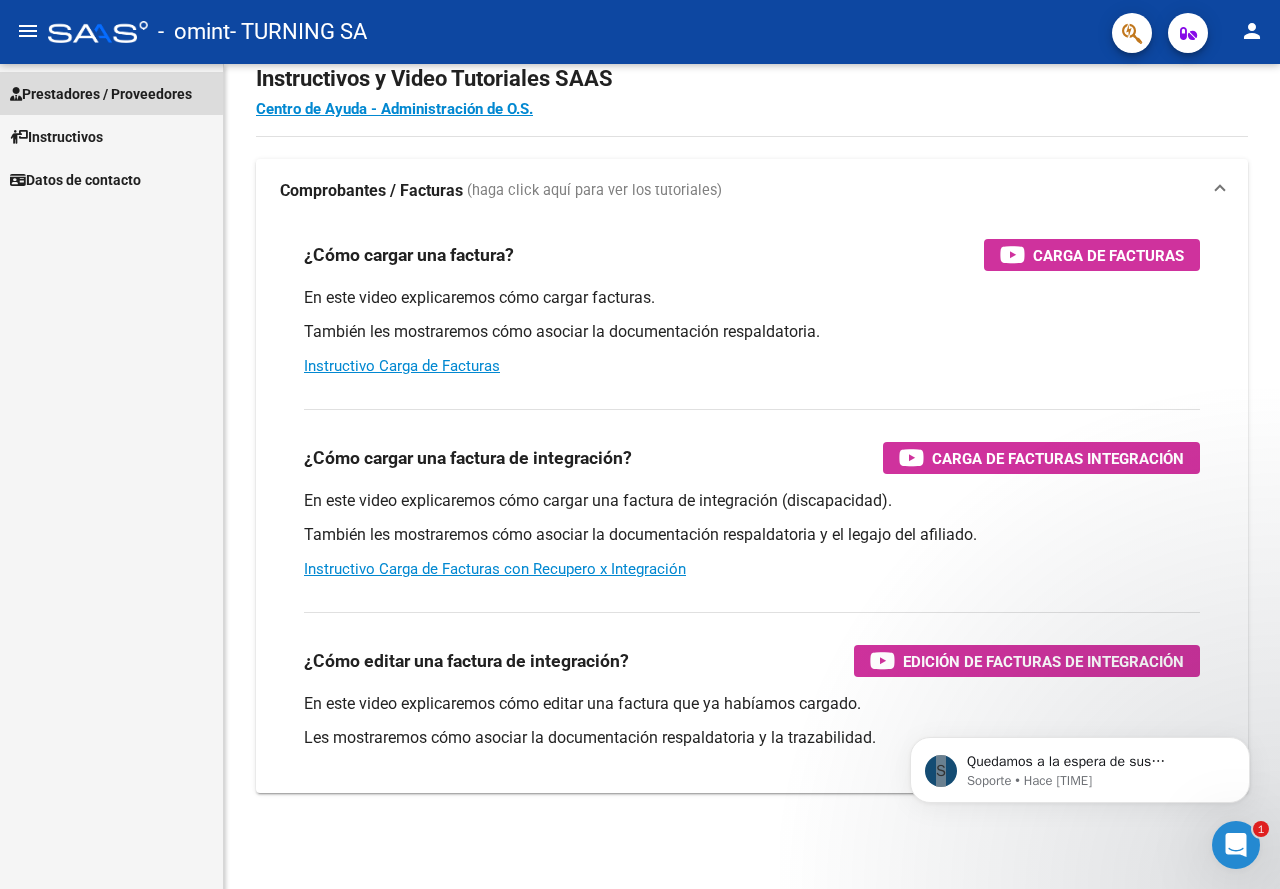 click on "Prestadores / Proveedores" at bounding box center [101, 94] 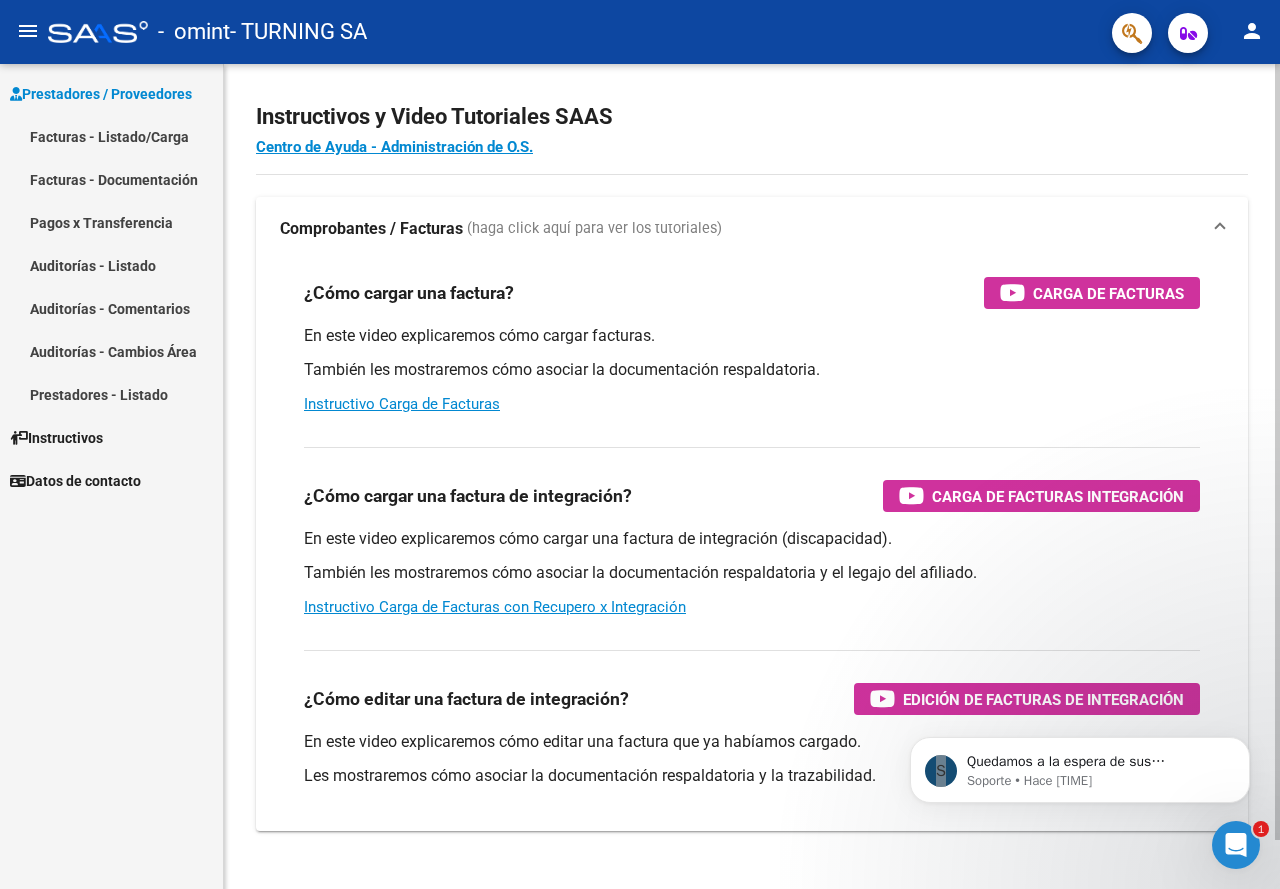 scroll, scrollTop: 52, scrollLeft: 0, axis: vertical 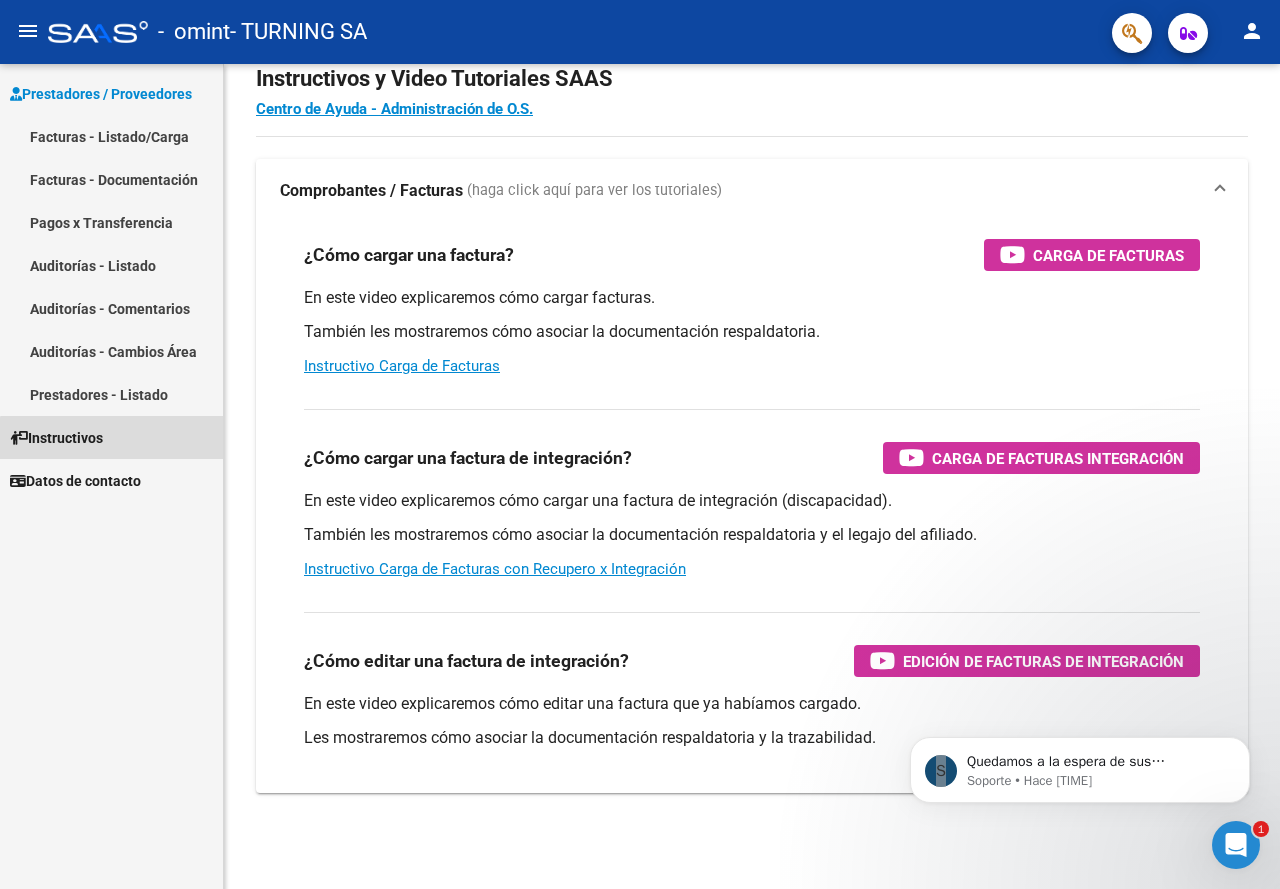 click on "Instructivos" at bounding box center [111, 437] 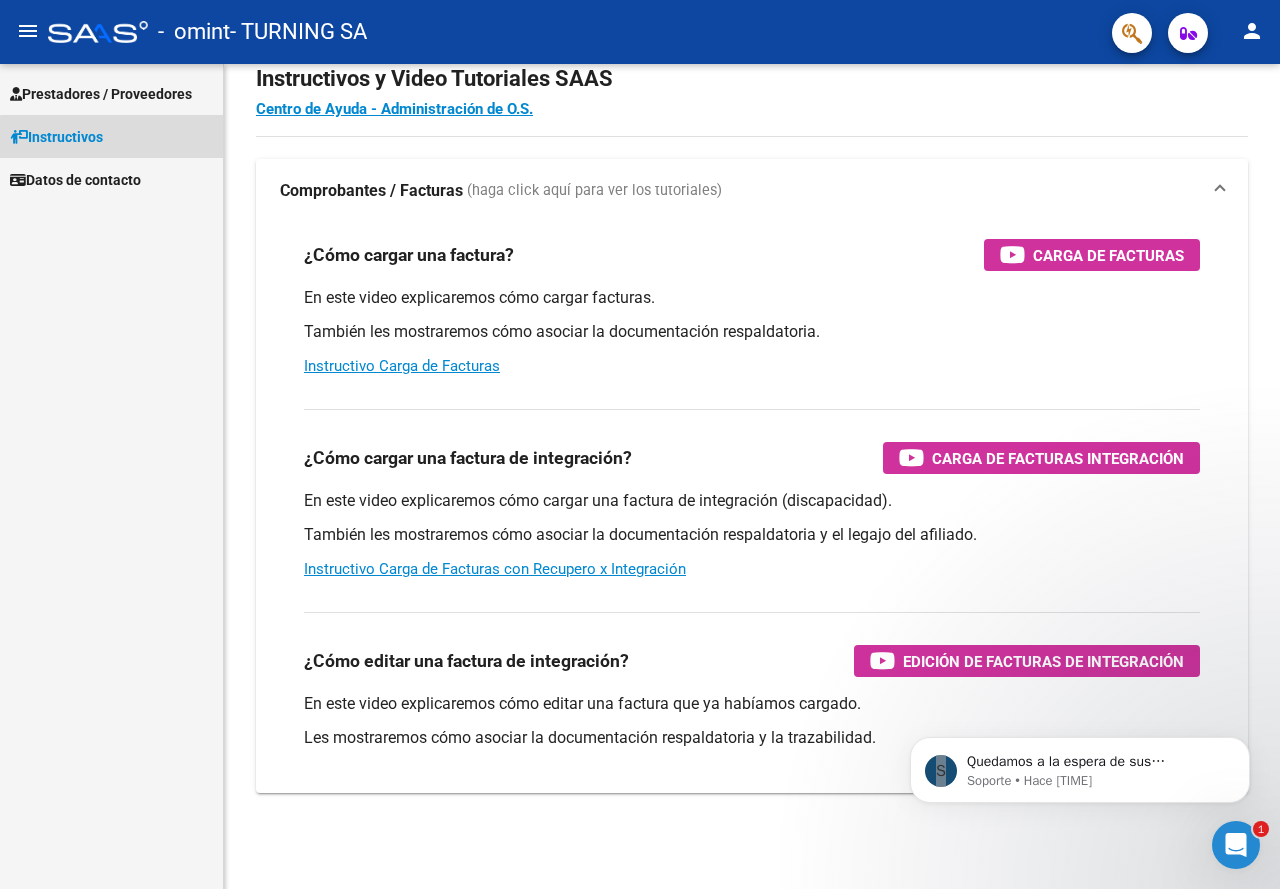 click on "Instructivos" at bounding box center (111, 136) 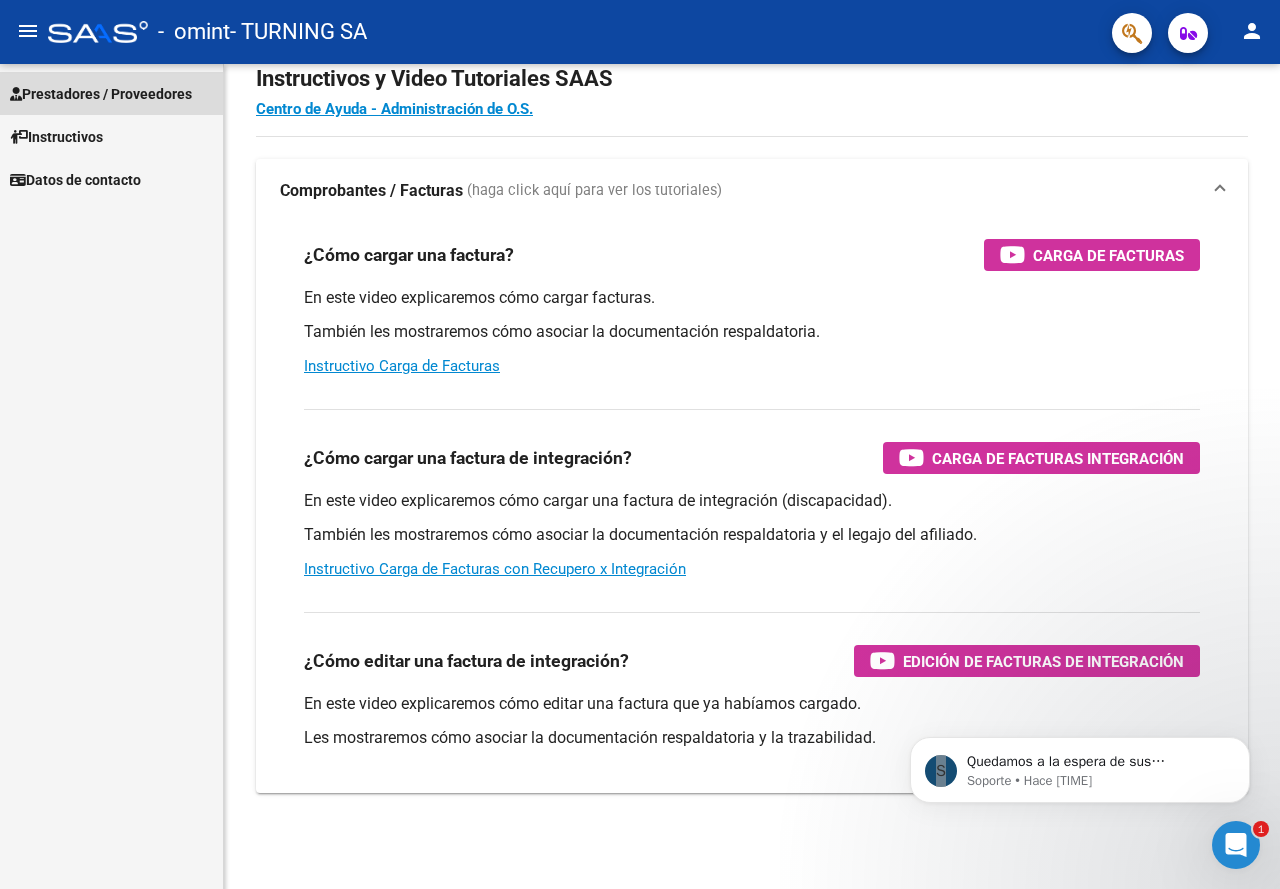 click on "Prestadores / Proveedores" at bounding box center [101, 94] 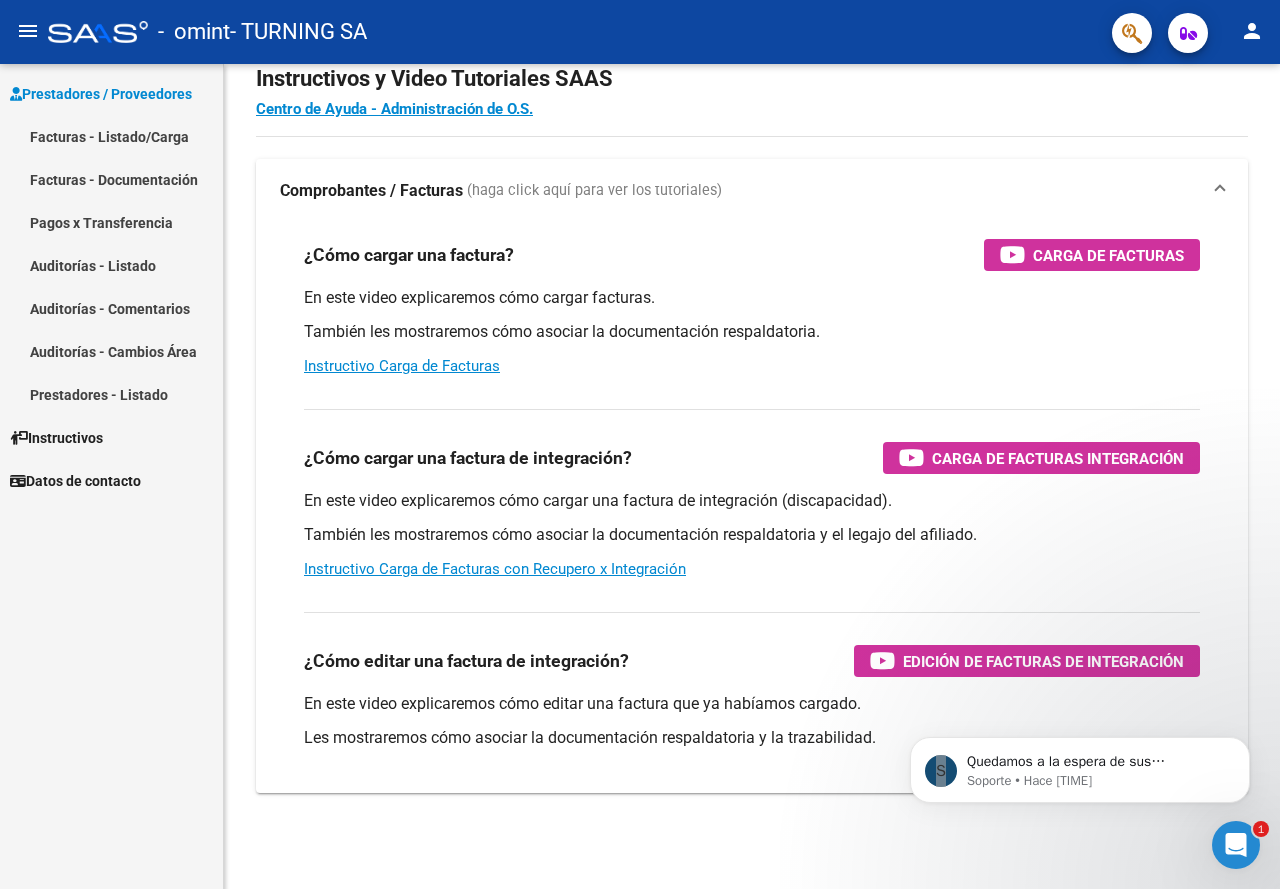 click on "Facturas - Documentación" at bounding box center (111, 179) 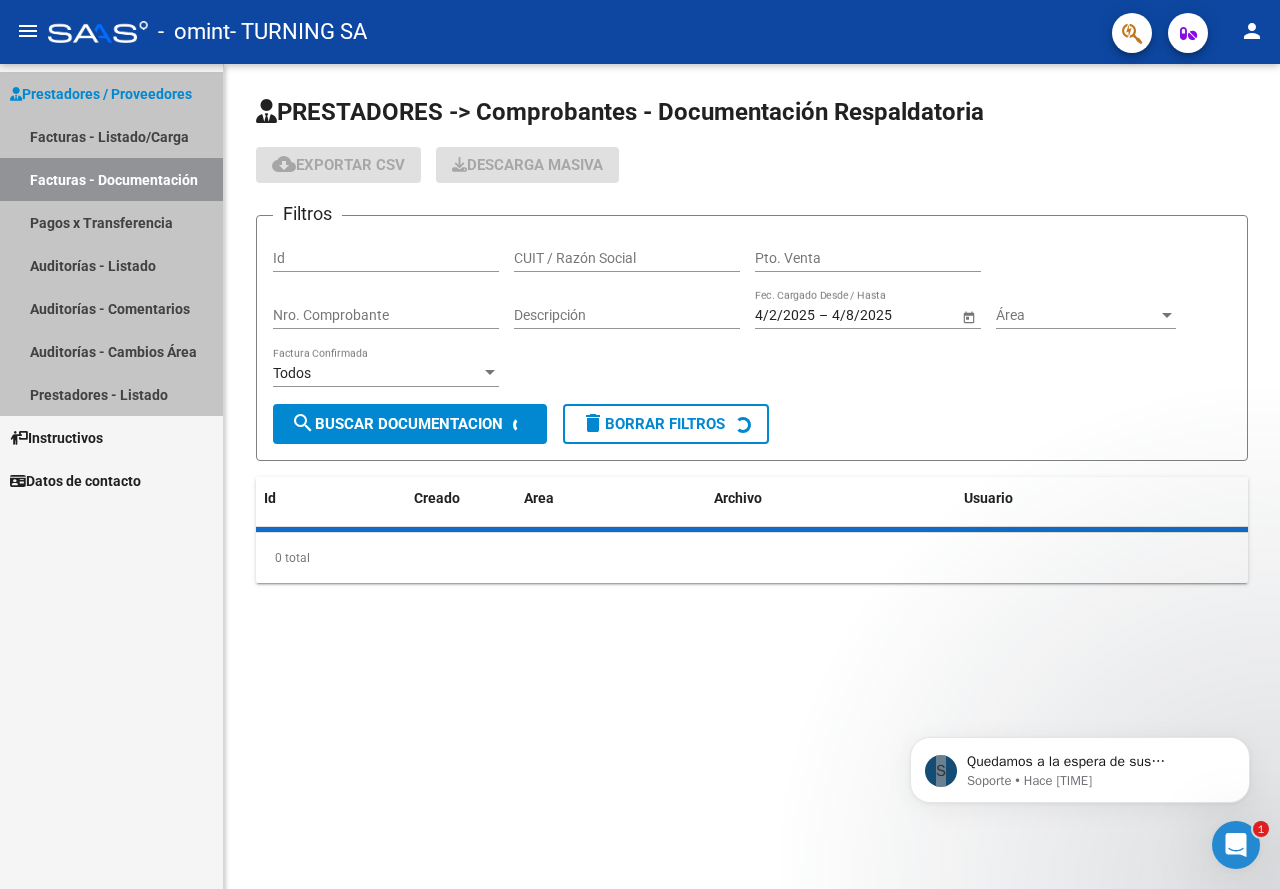 click on "Facturas - Documentación" at bounding box center (111, 179) 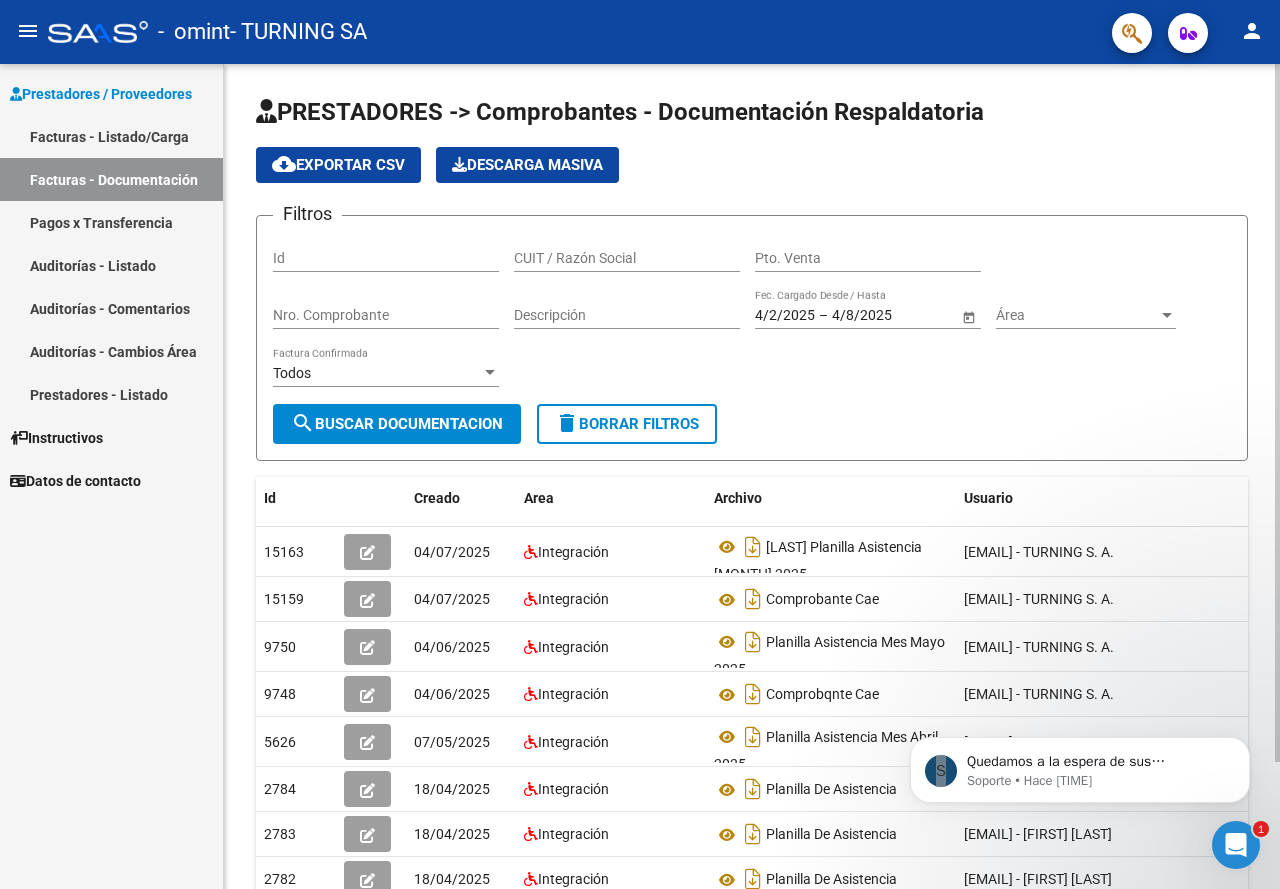 click on "Id" 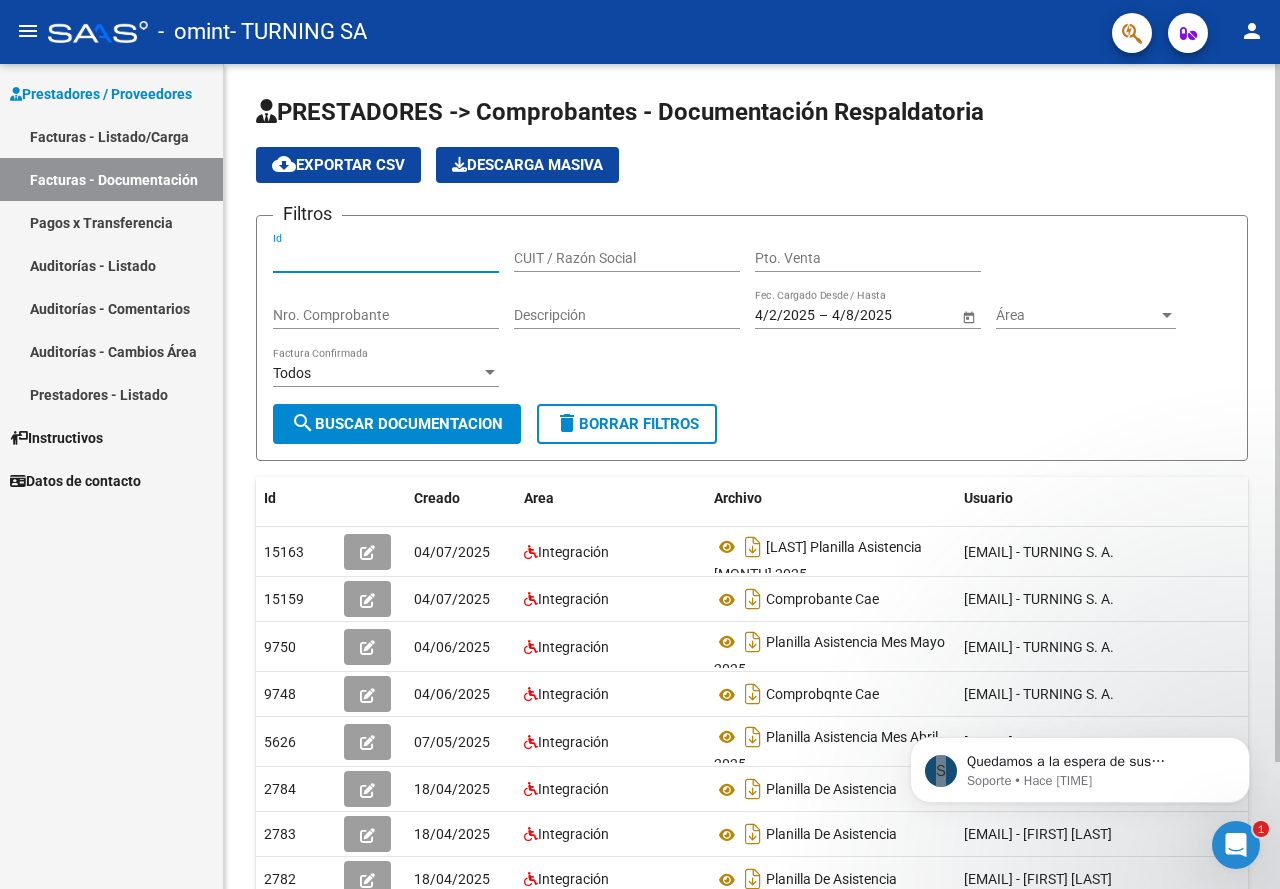 click on "Id" at bounding box center [386, 258] 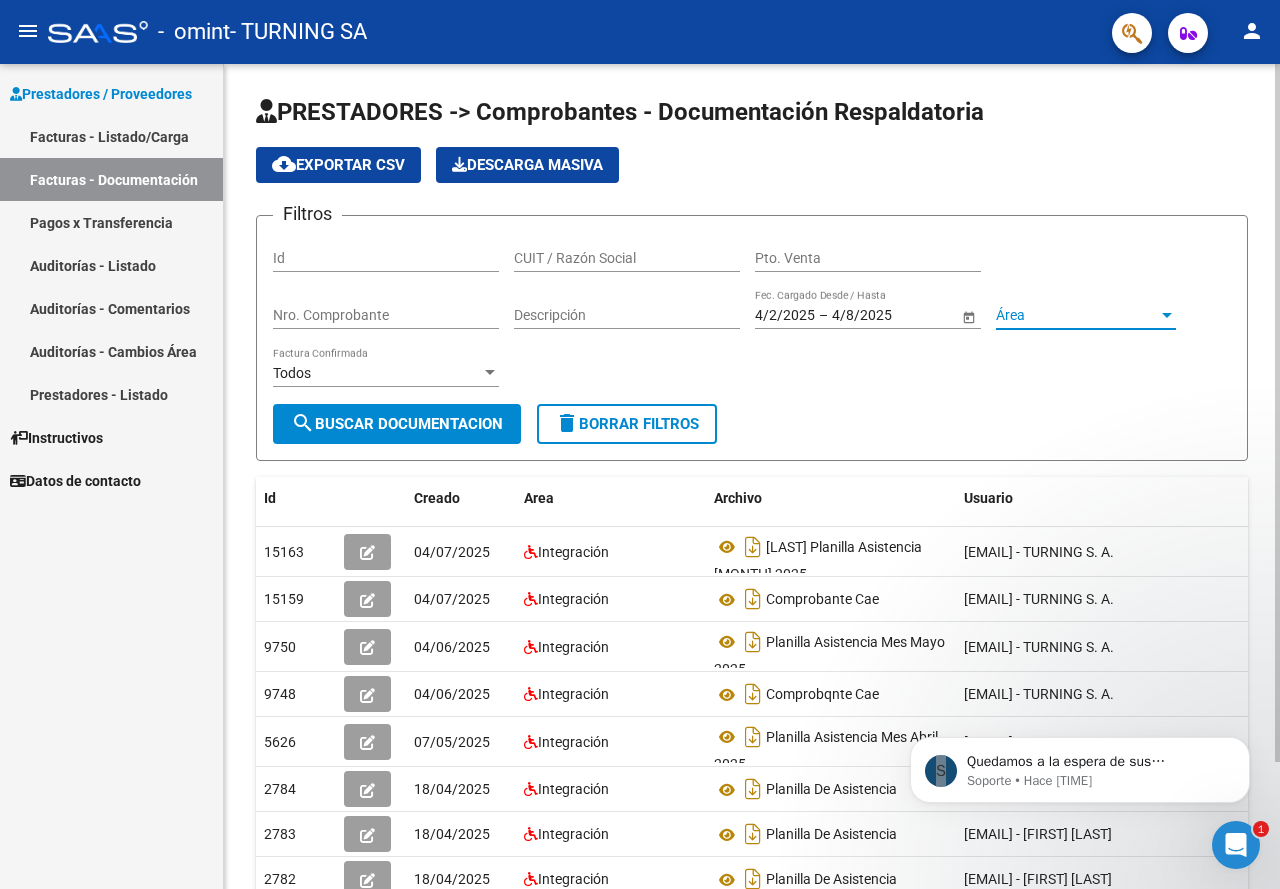 click at bounding box center (1167, 315) 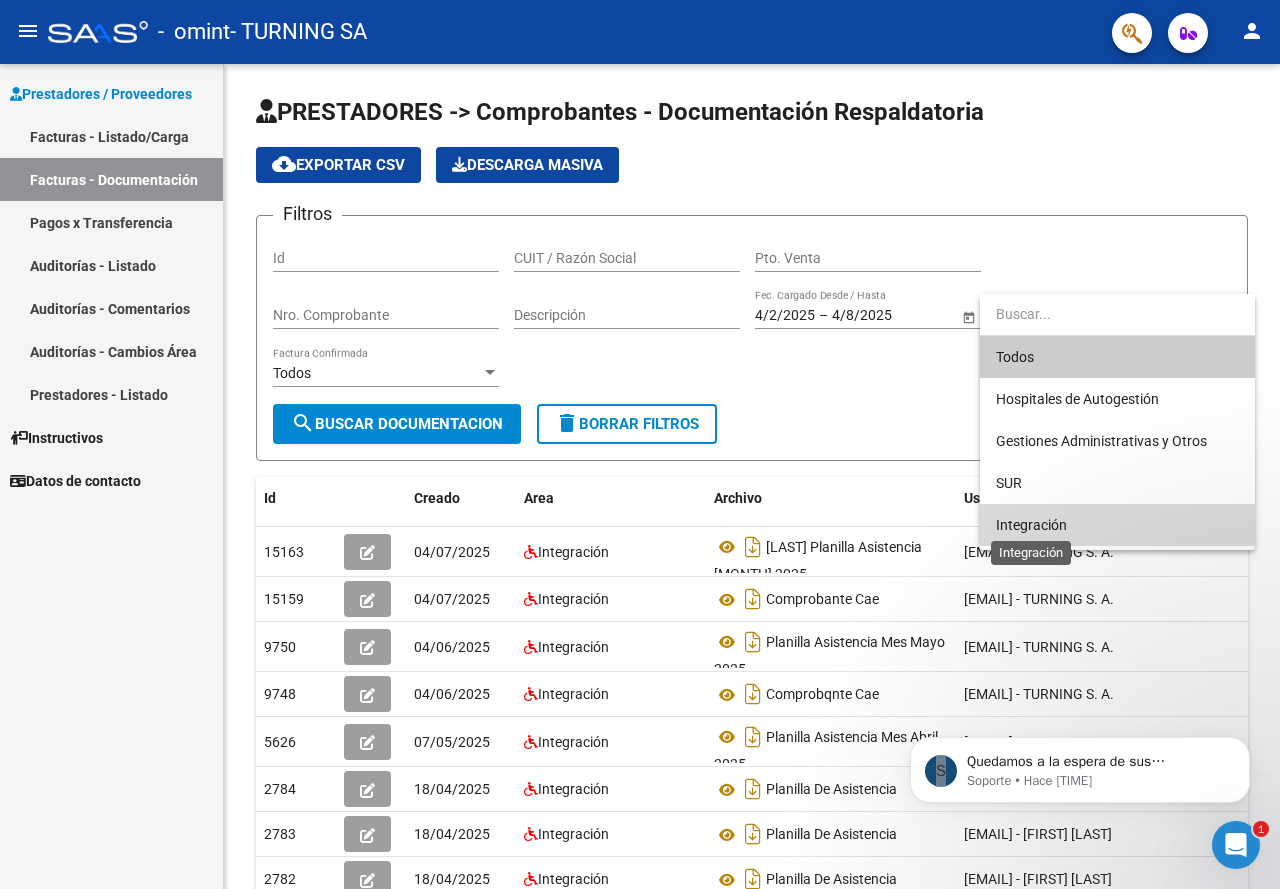 click on "Integración" at bounding box center [1031, 525] 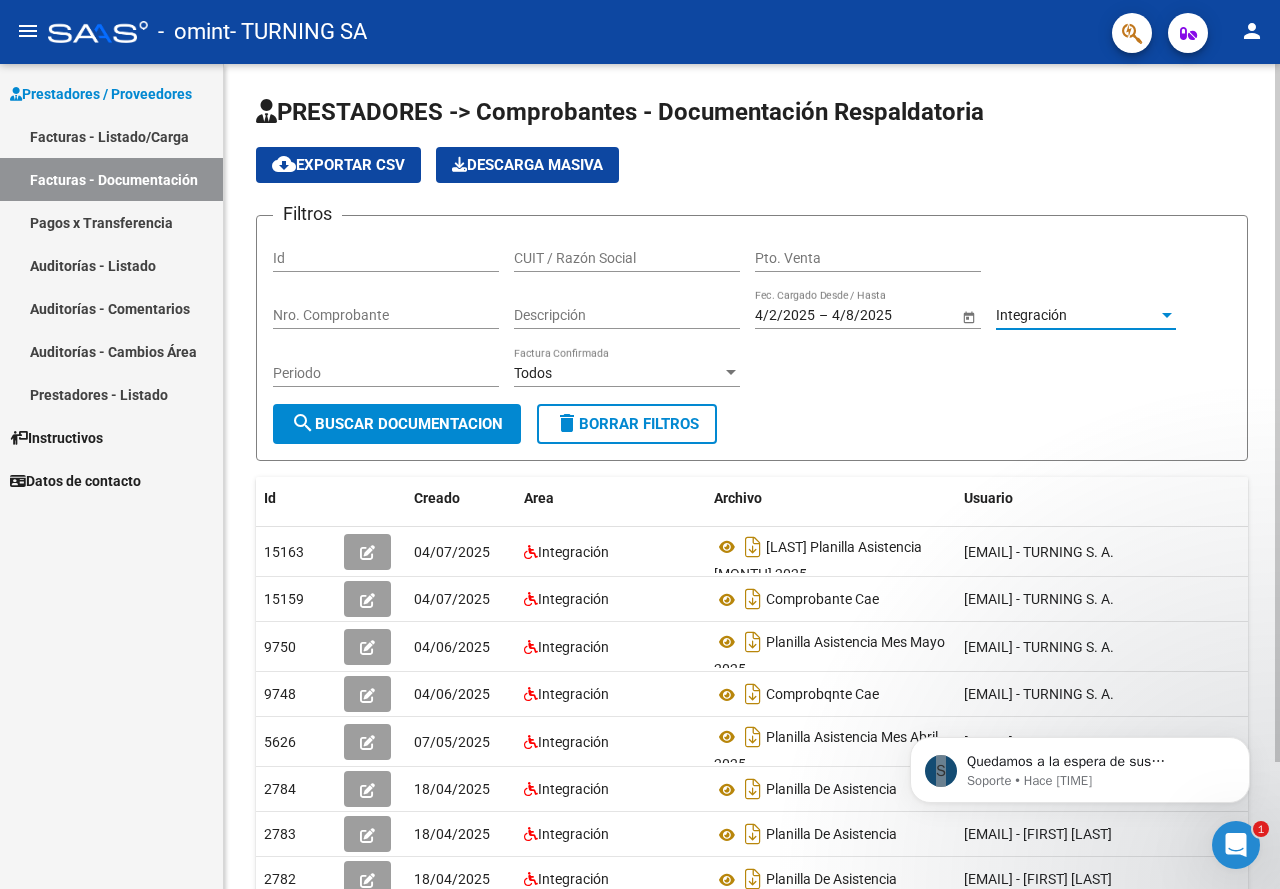 click at bounding box center [731, 372] 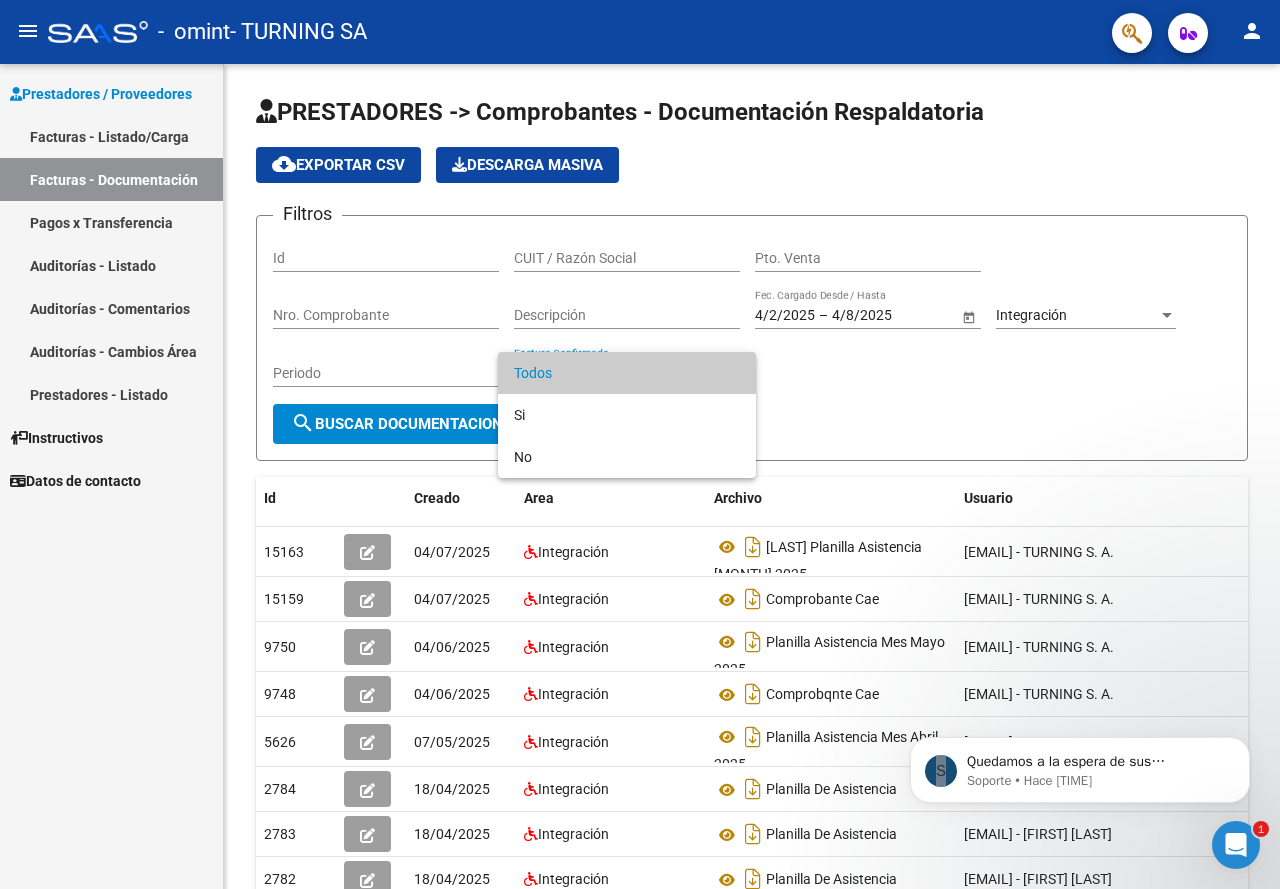 click at bounding box center [640, 444] 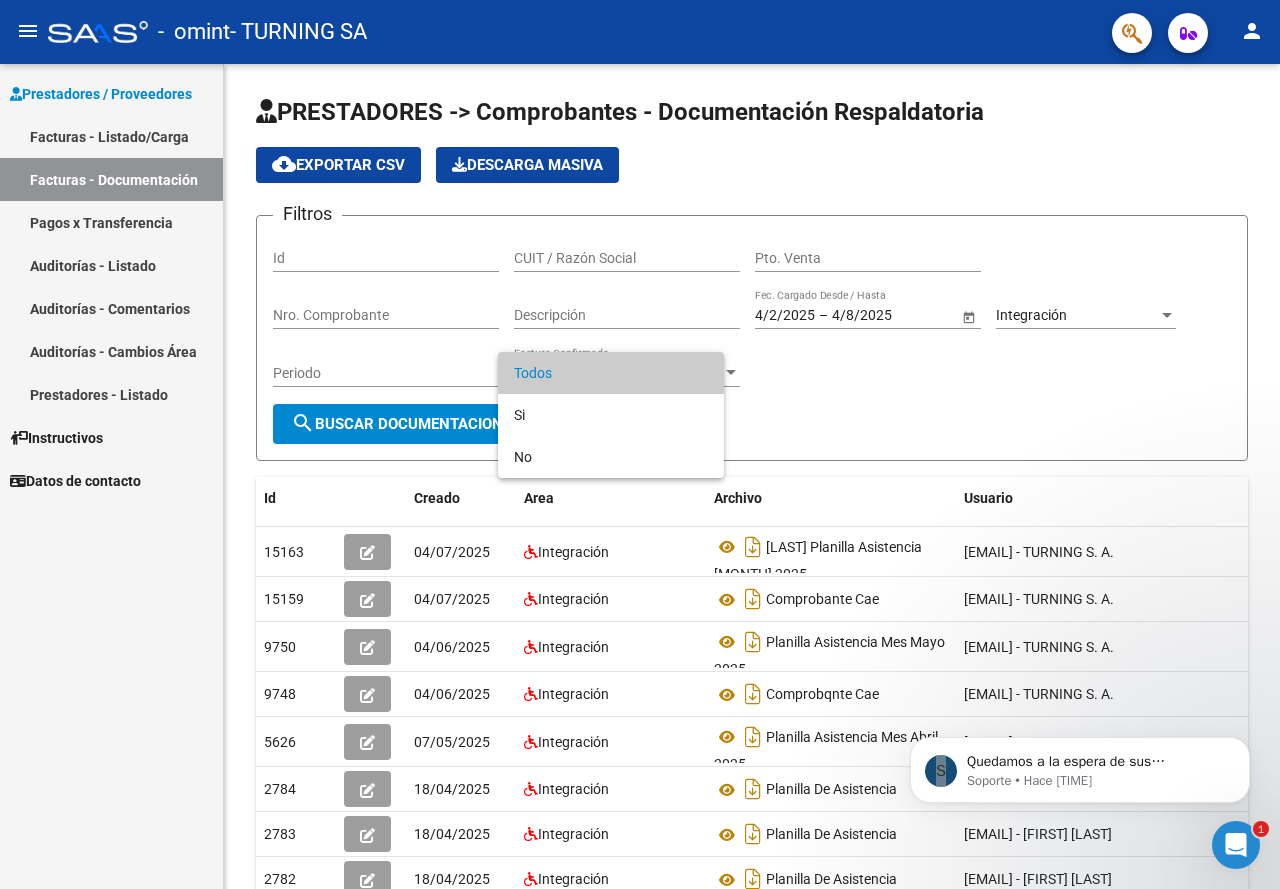 click on "Filtros Id CUIT / Razón Social Pto. Venta Nro. Comprobante Descripción 4/2/2025 4/2/2025 – 4/8/2025 4/8/2025 Fec. Cargado Desde / Hasta Integración Área Periodo Todos Factura Confirmada" 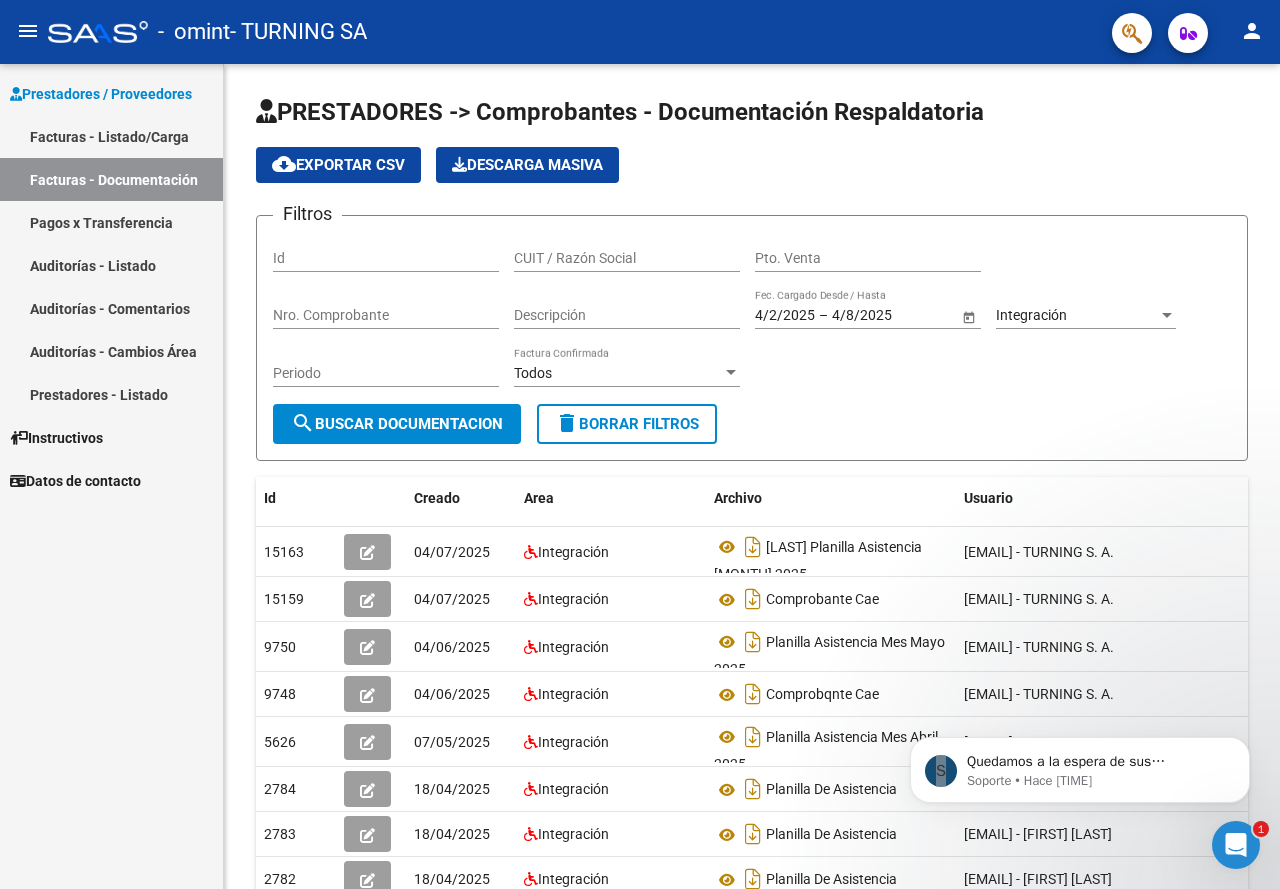 click on "Facturas - Listado/Carga" at bounding box center [111, 136] 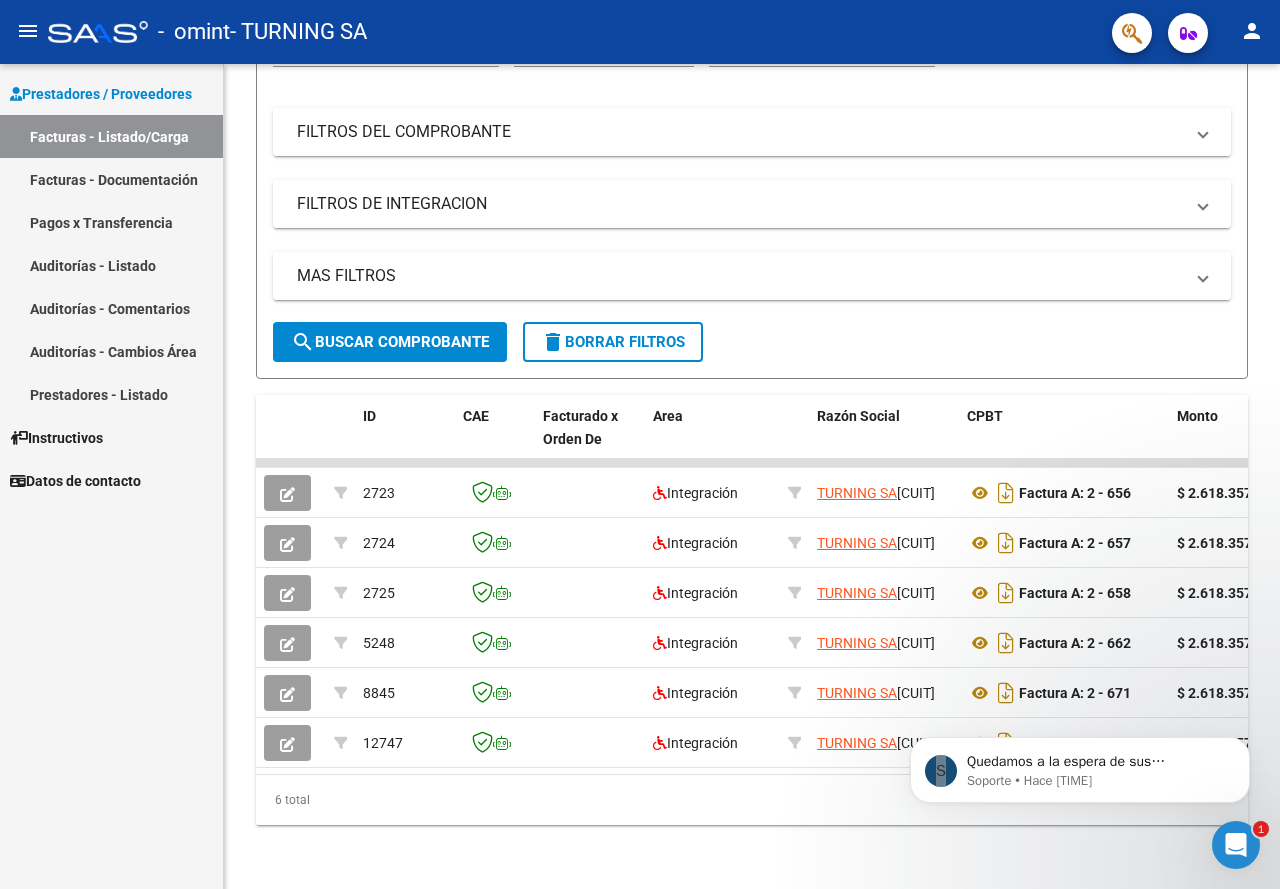 scroll, scrollTop: 0, scrollLeft: 0, axis: both 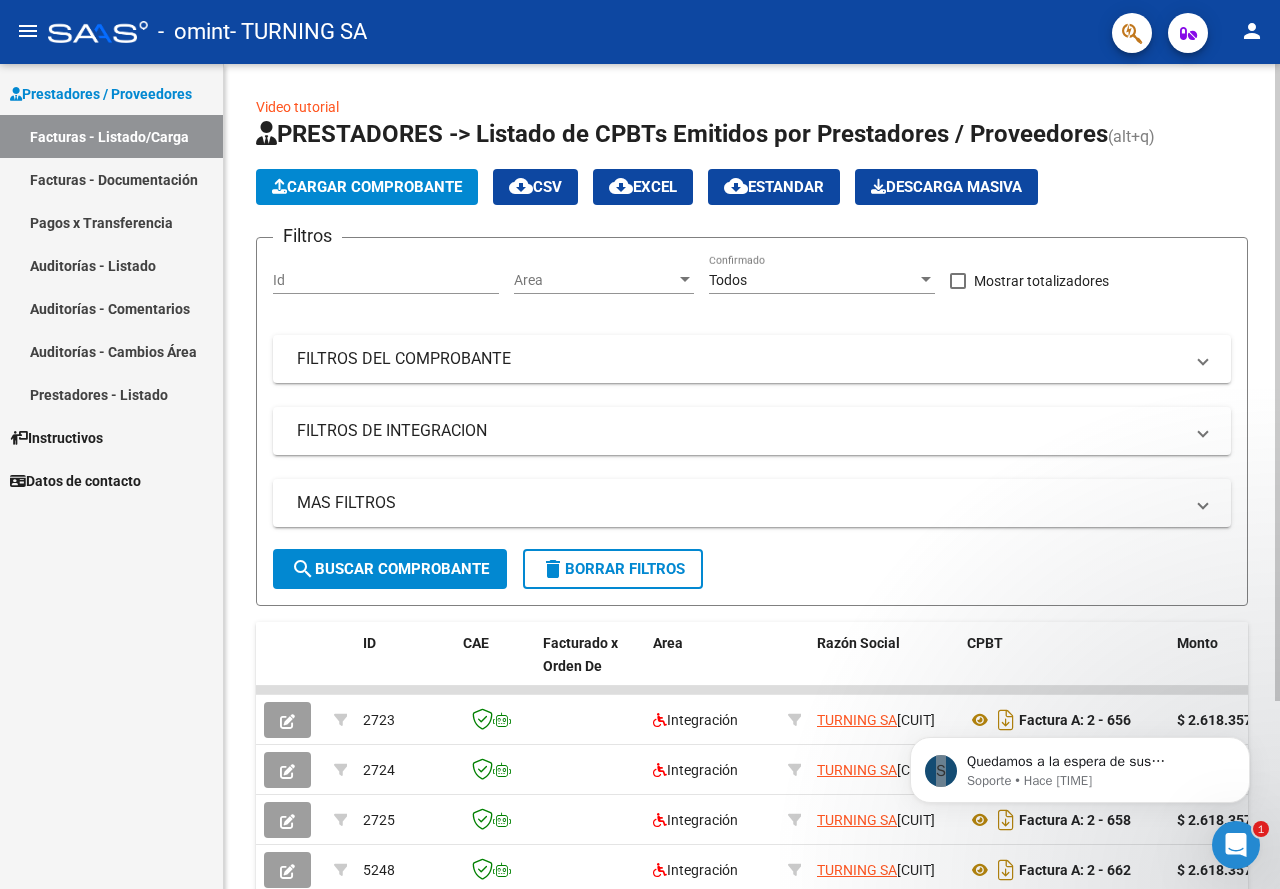 click on "Cargar Comprobante" 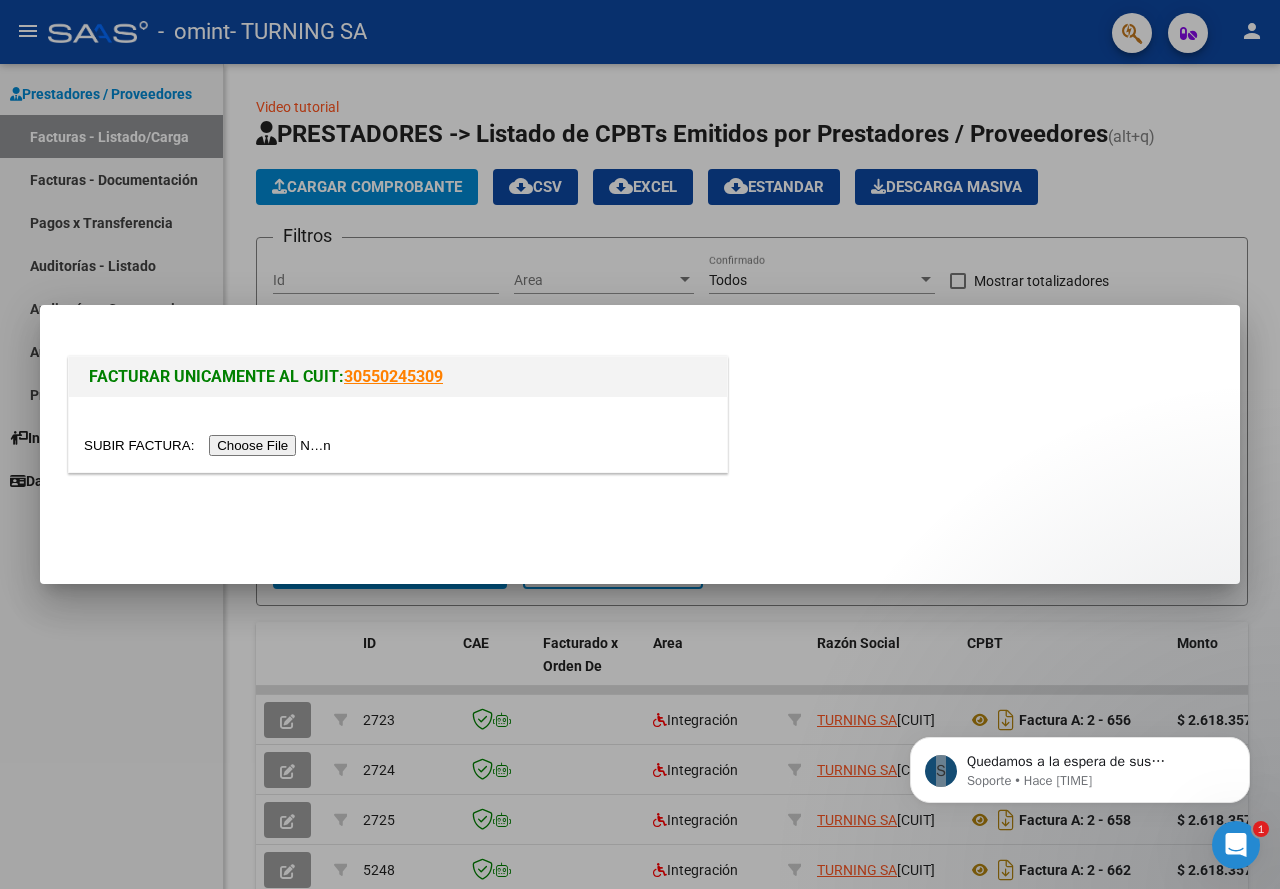 click at bounding box center (210, 445) 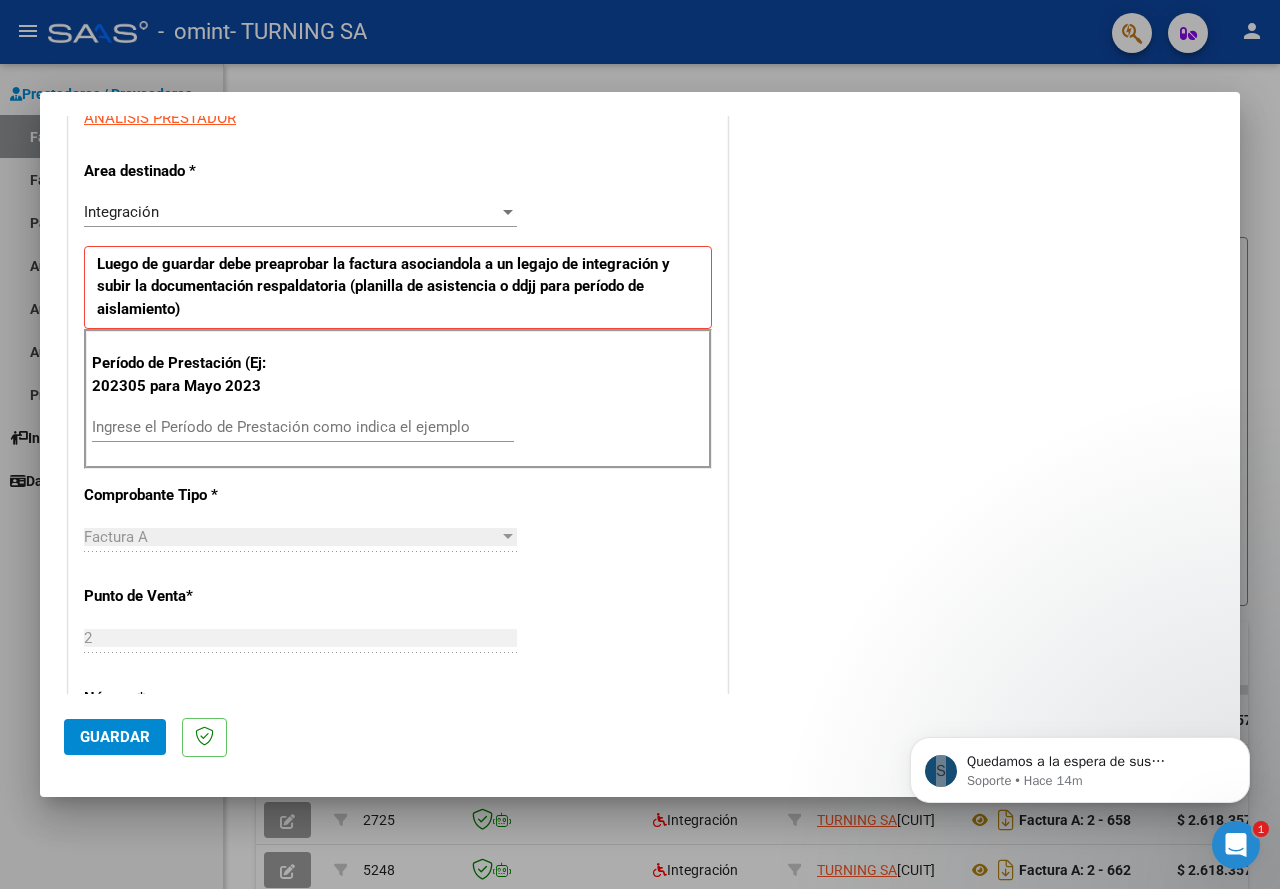 scroll, scrollTop: 400, scrollLeft: 0, axis: vertical 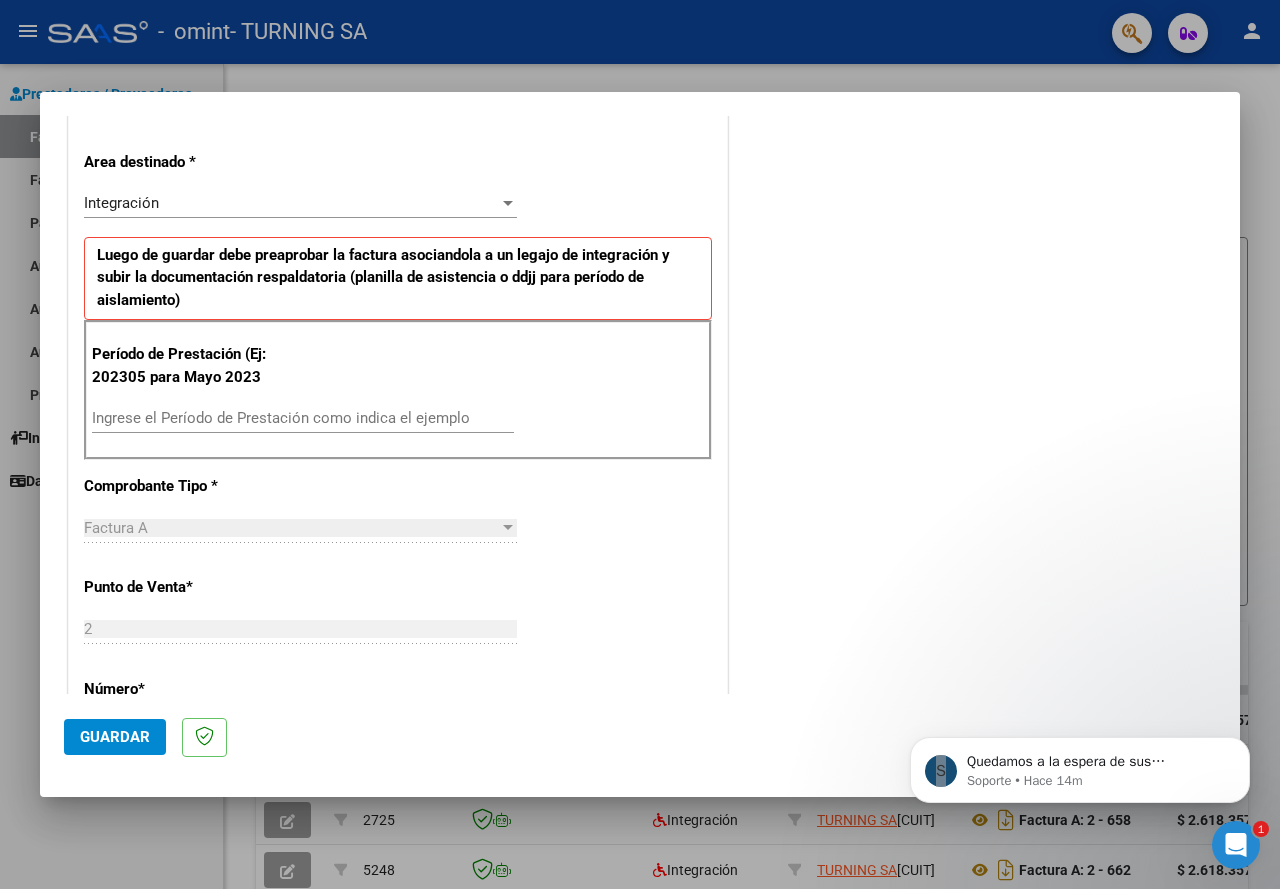 click on "*" at bounding box center [190, 891] 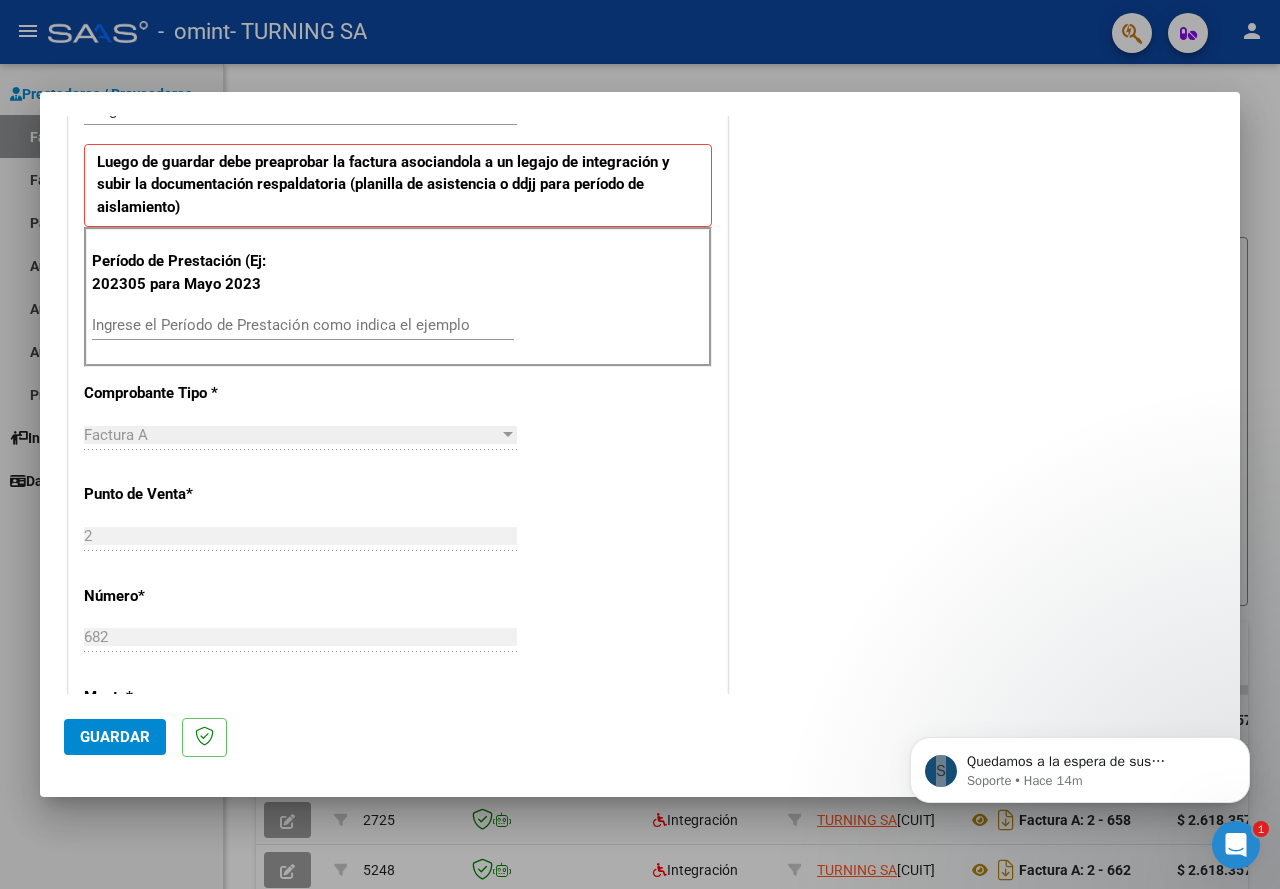 scroll, scrollTop: 0, scrollLeft: 0, axis: both 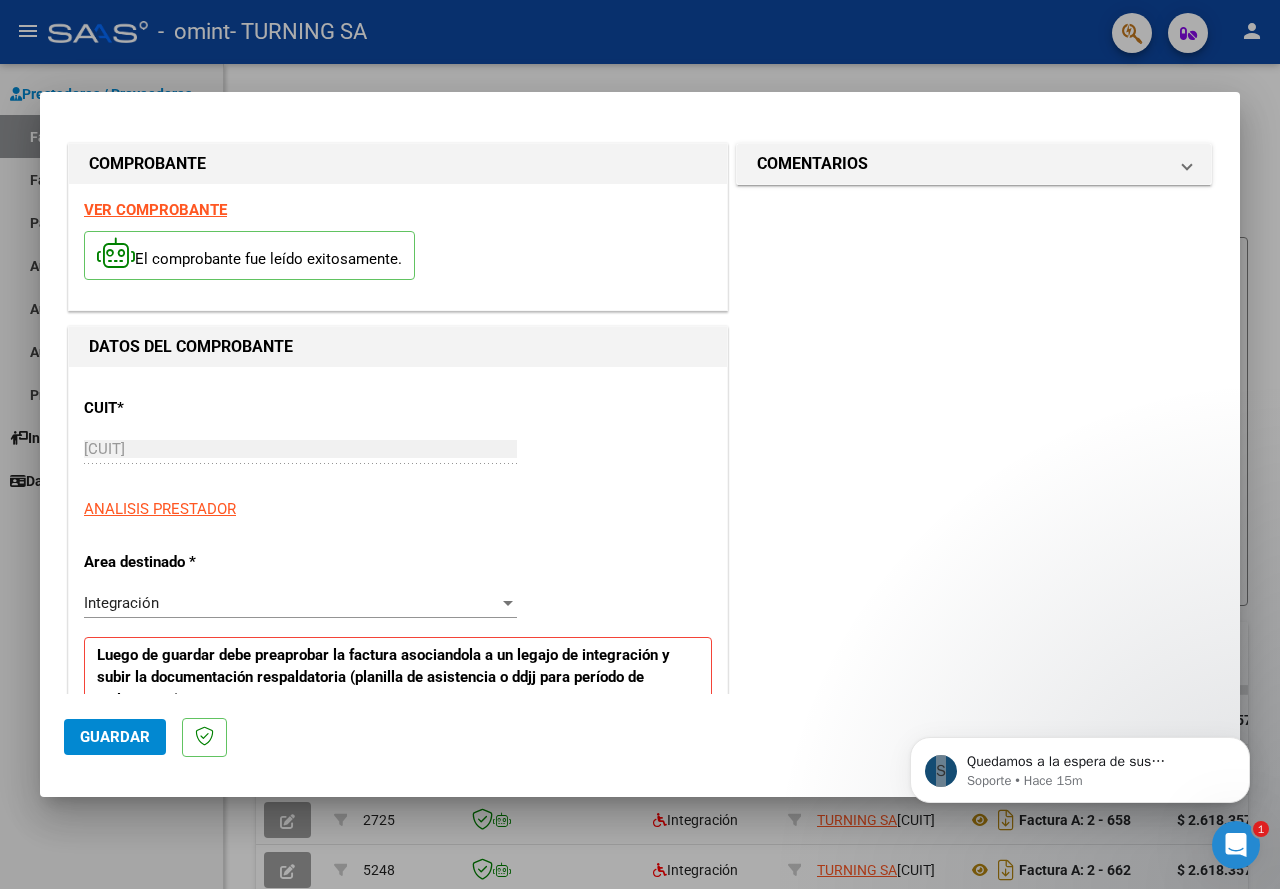 click on "VER COMPROBANTE" at bounding box center (155, 210) 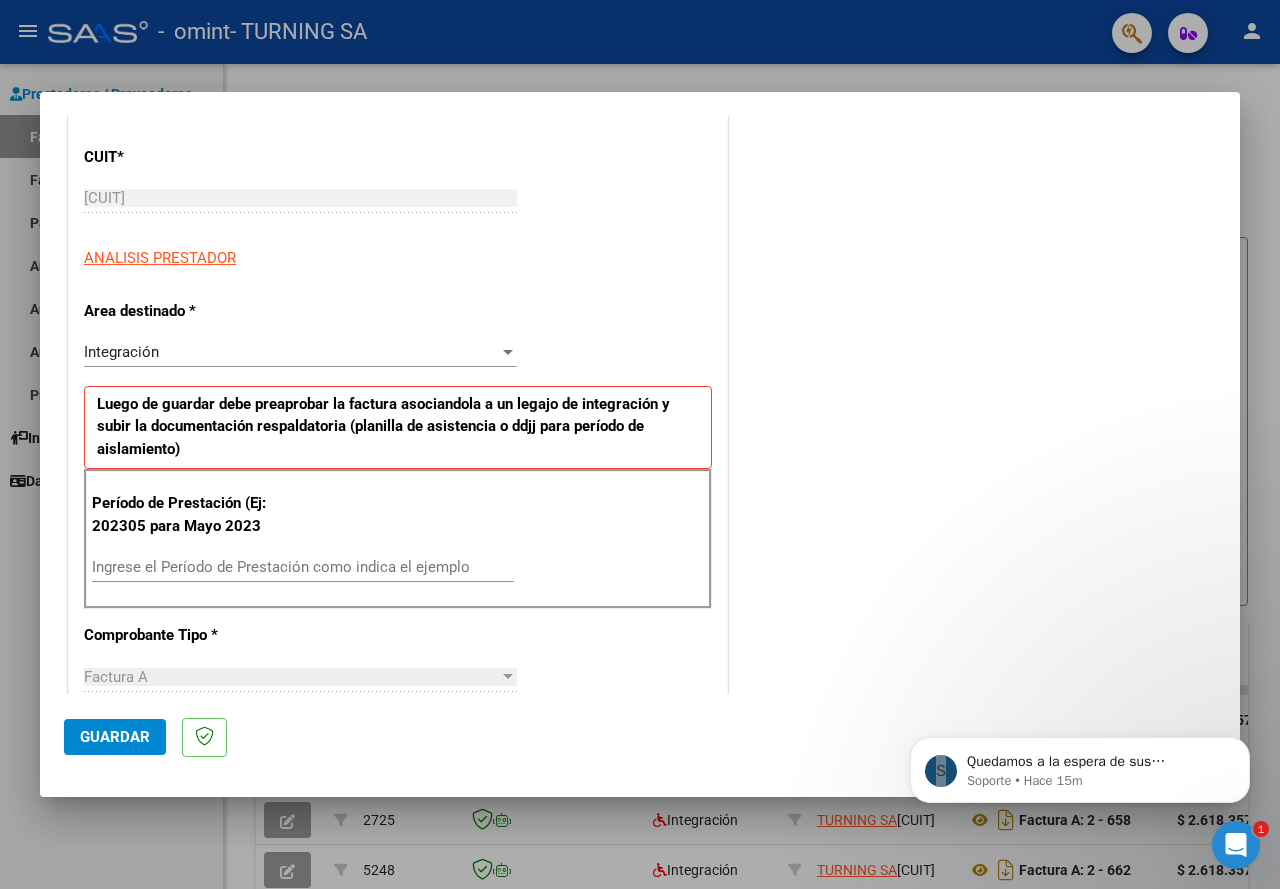 scroll, scrollTop: 300, scrollLeft: 0, axis: vertical 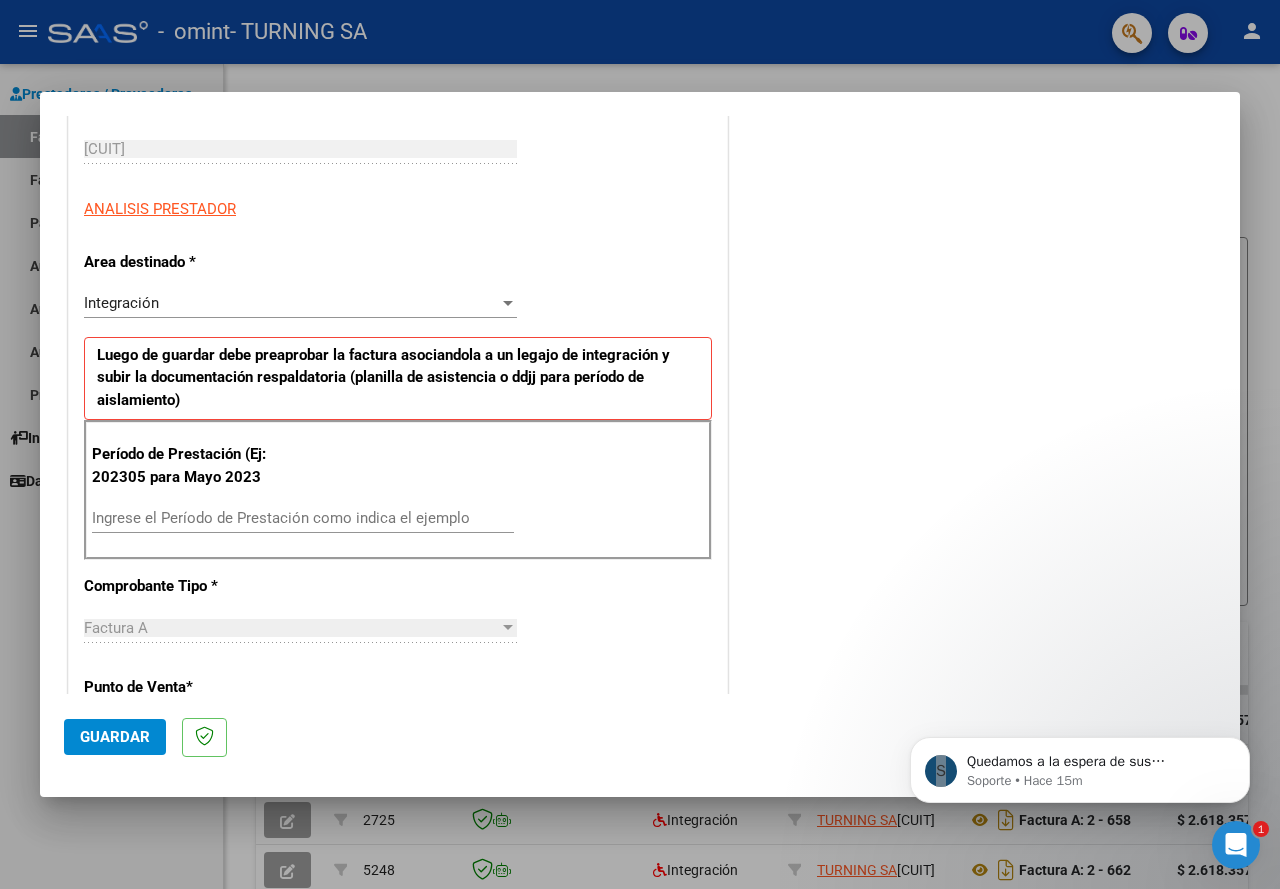 click on "Período de Prestación (Ej: 202305 para Mayo 2023" at bounding box center [184, 465] 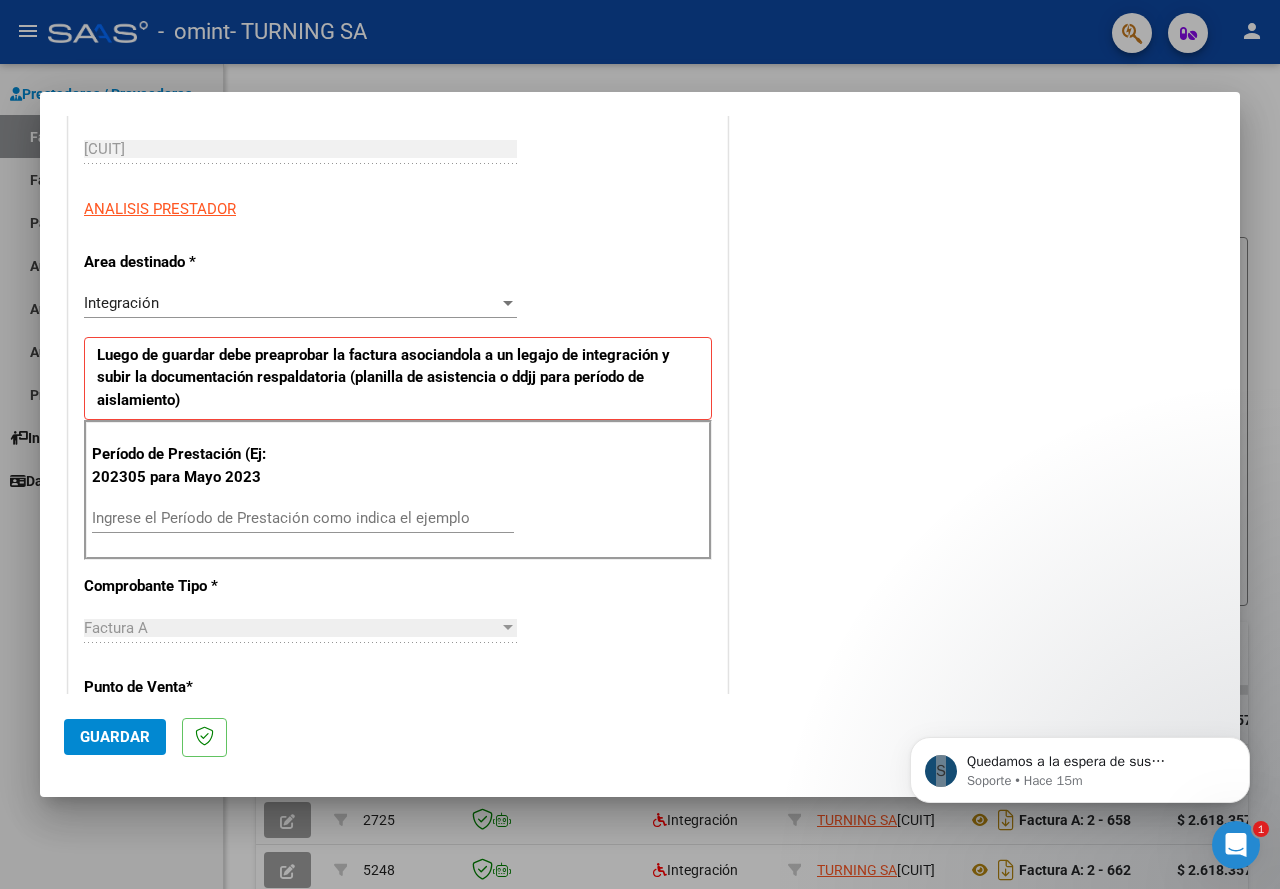 click on "Ingrese el Período de Prestación como indica el ejemplo" at bounding box center (303, 527) 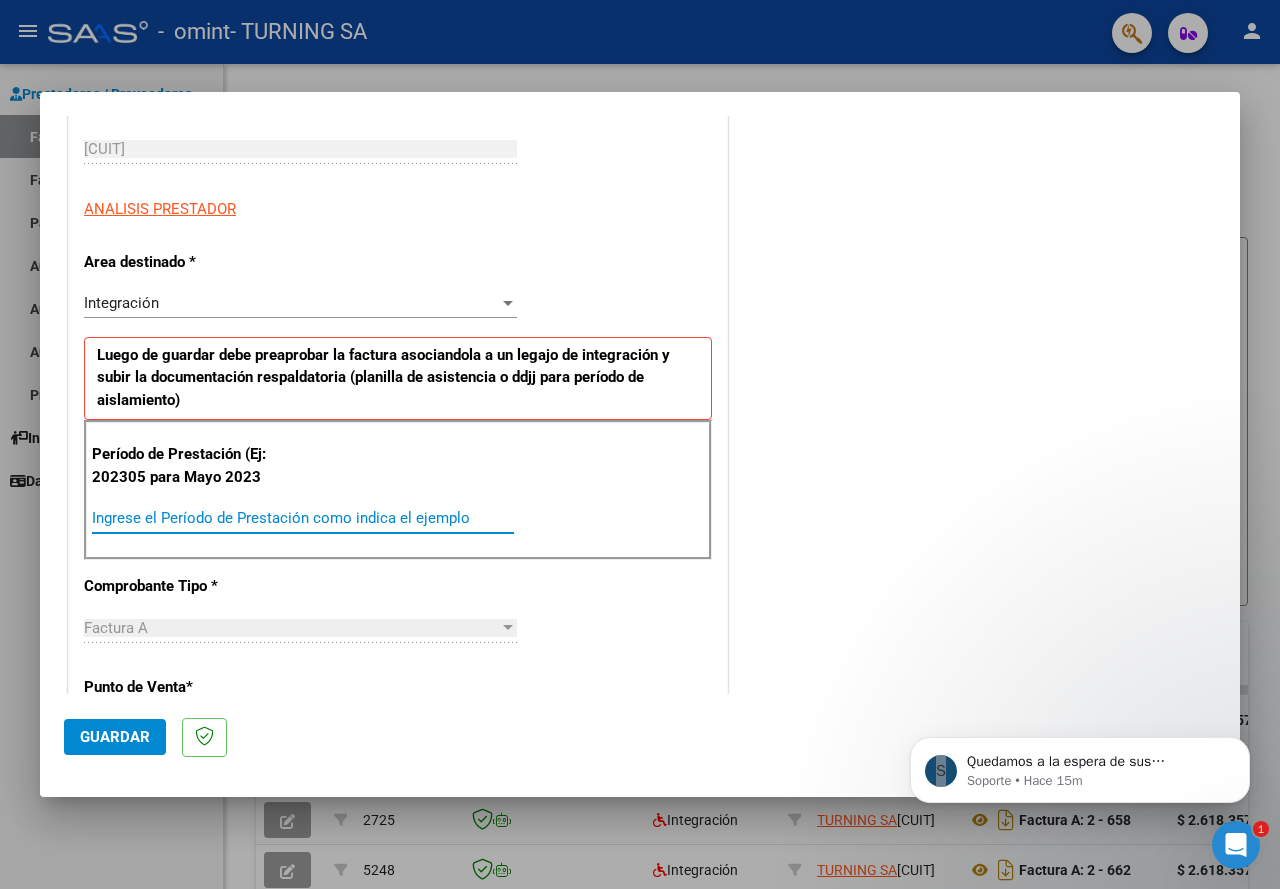 click on "Ingrese el Período de Prestación como indica el ejemplo" at bounding box center [303, 518] 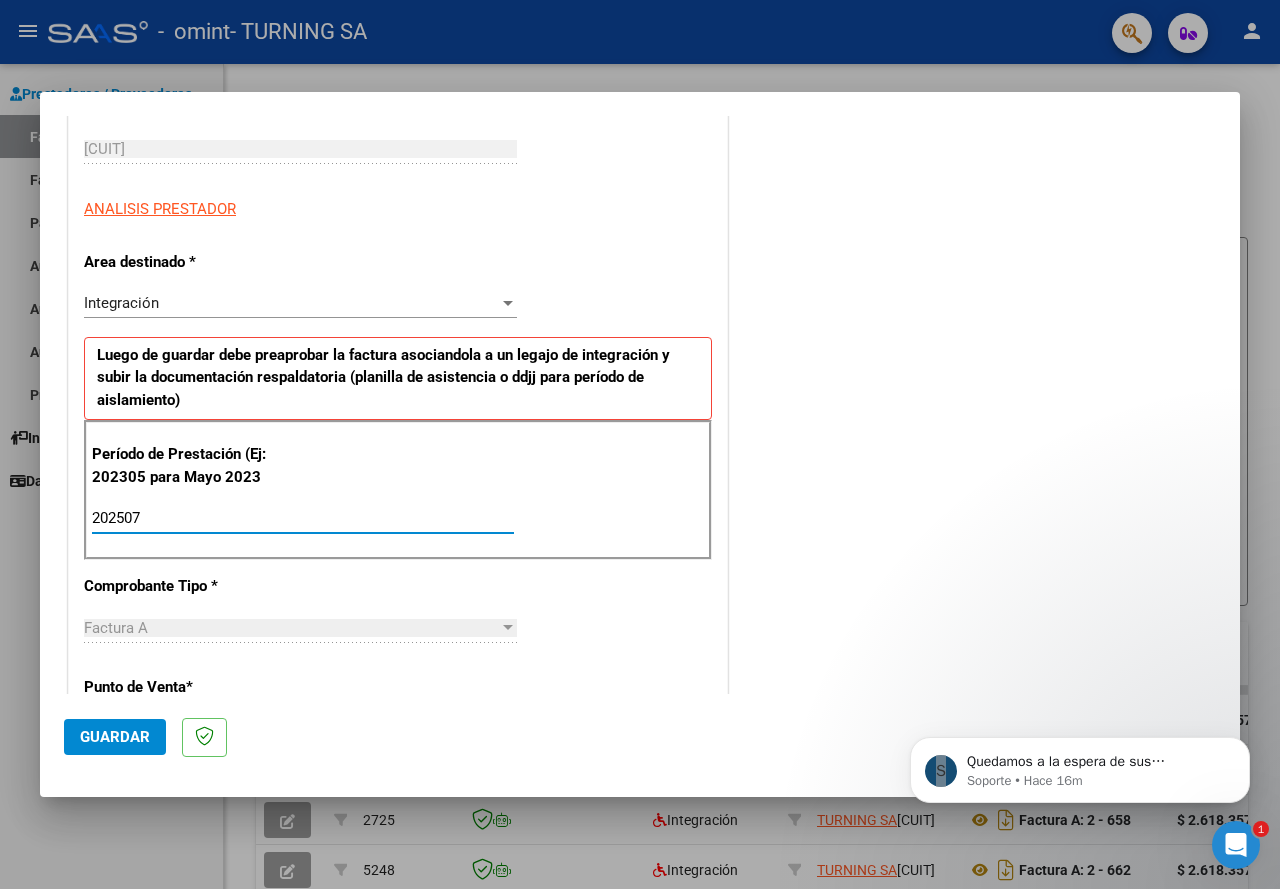type on "202507" 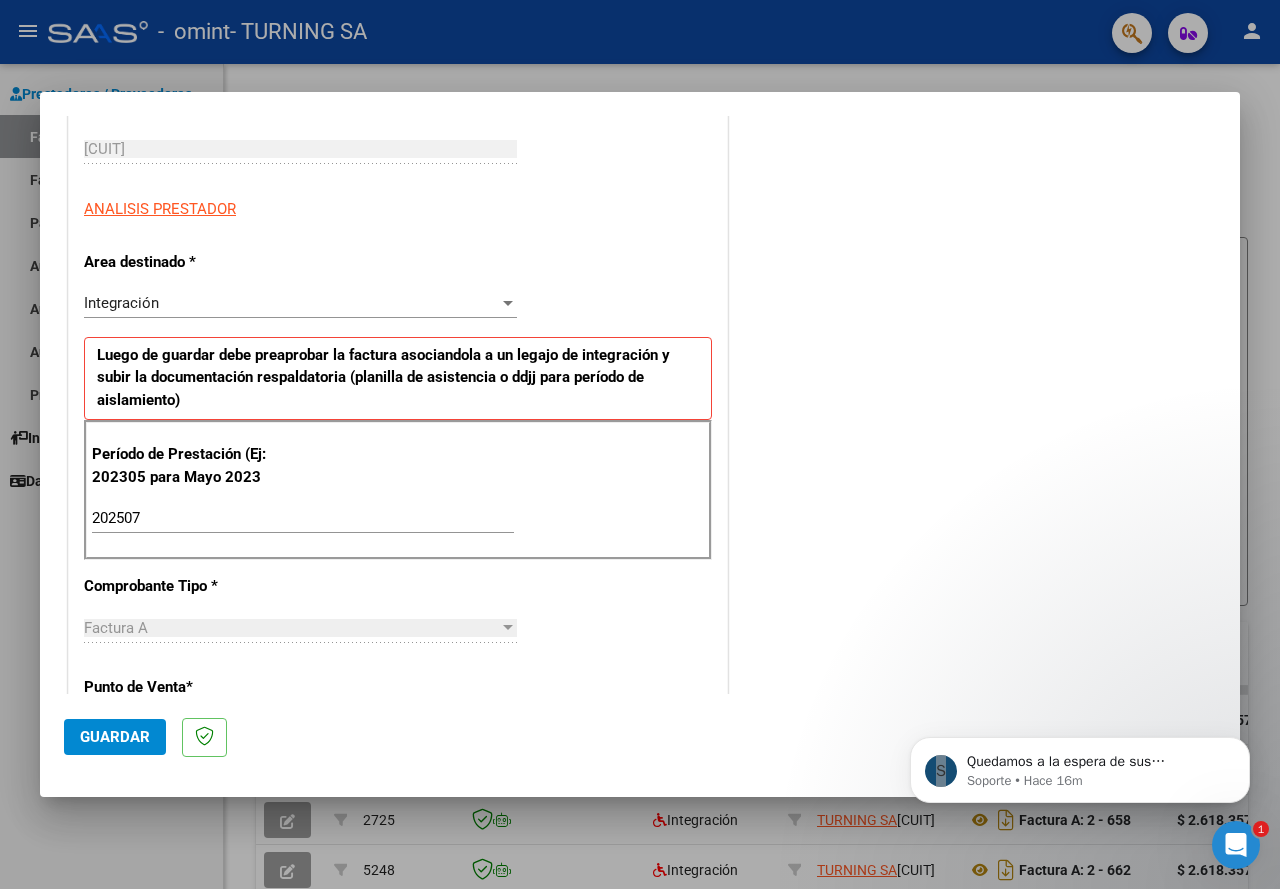 click on "Comprobante Tipo *" at bounding box center (178, 586) 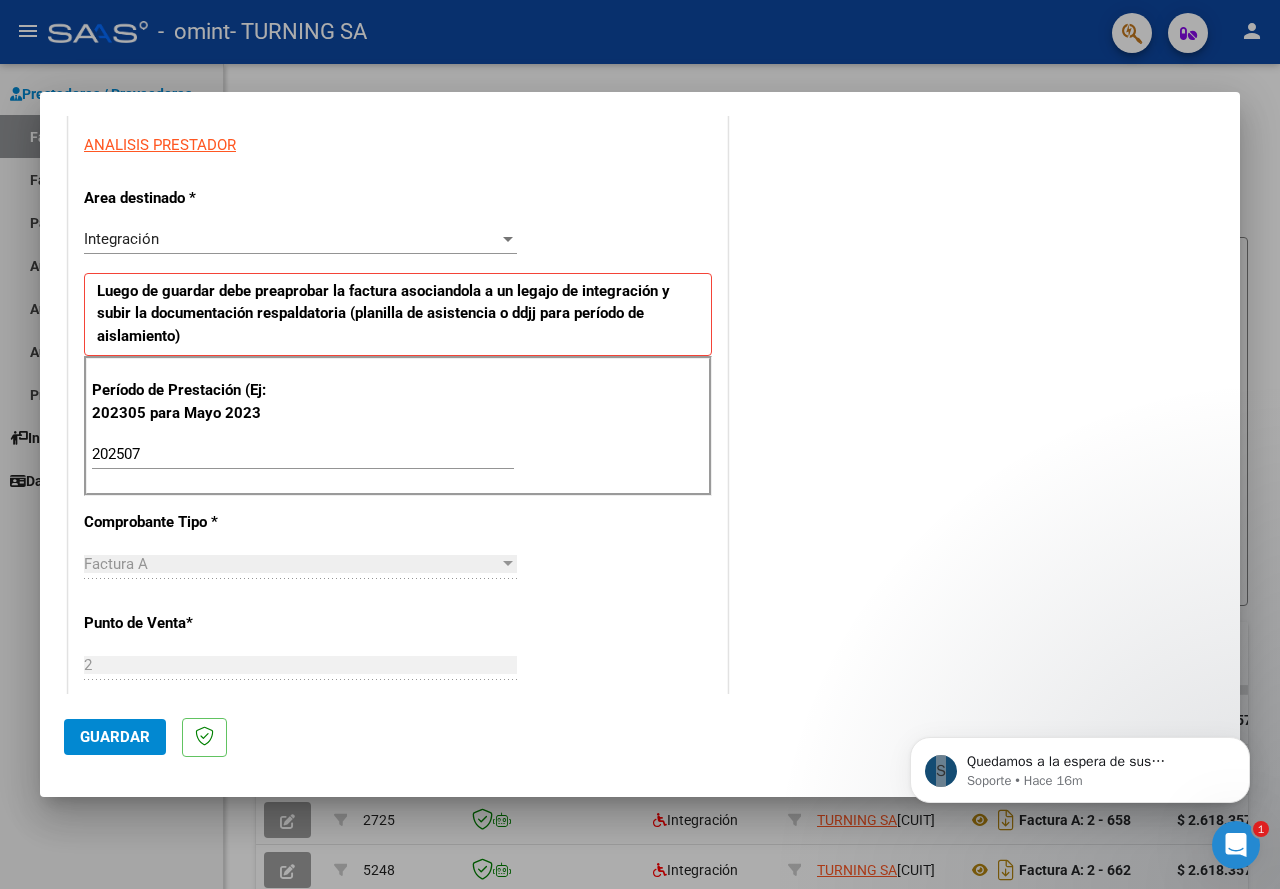 scroll, scrollTop: 400, scrollLeft: 0, axis: vertical 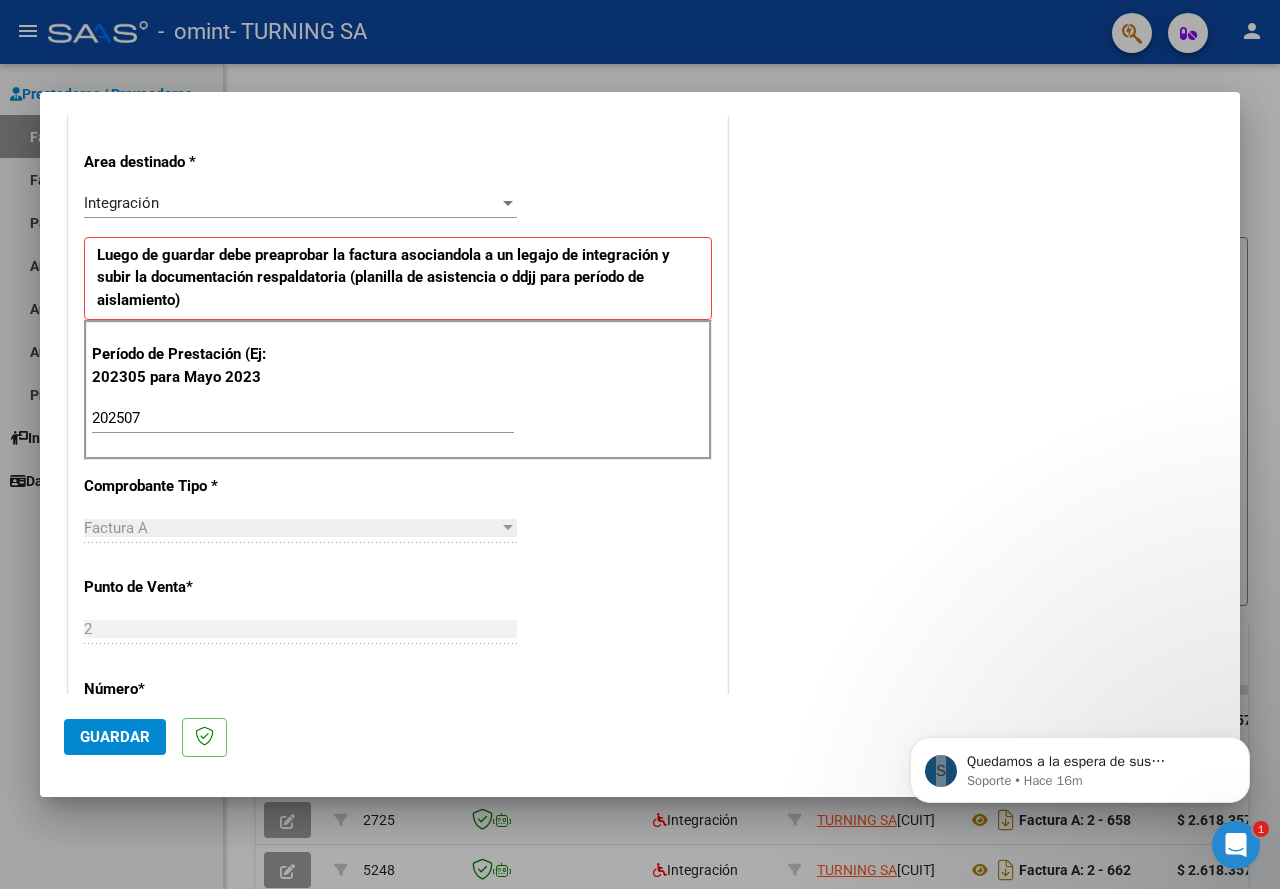 click on "Factura A" at bounding box center [116, 528] 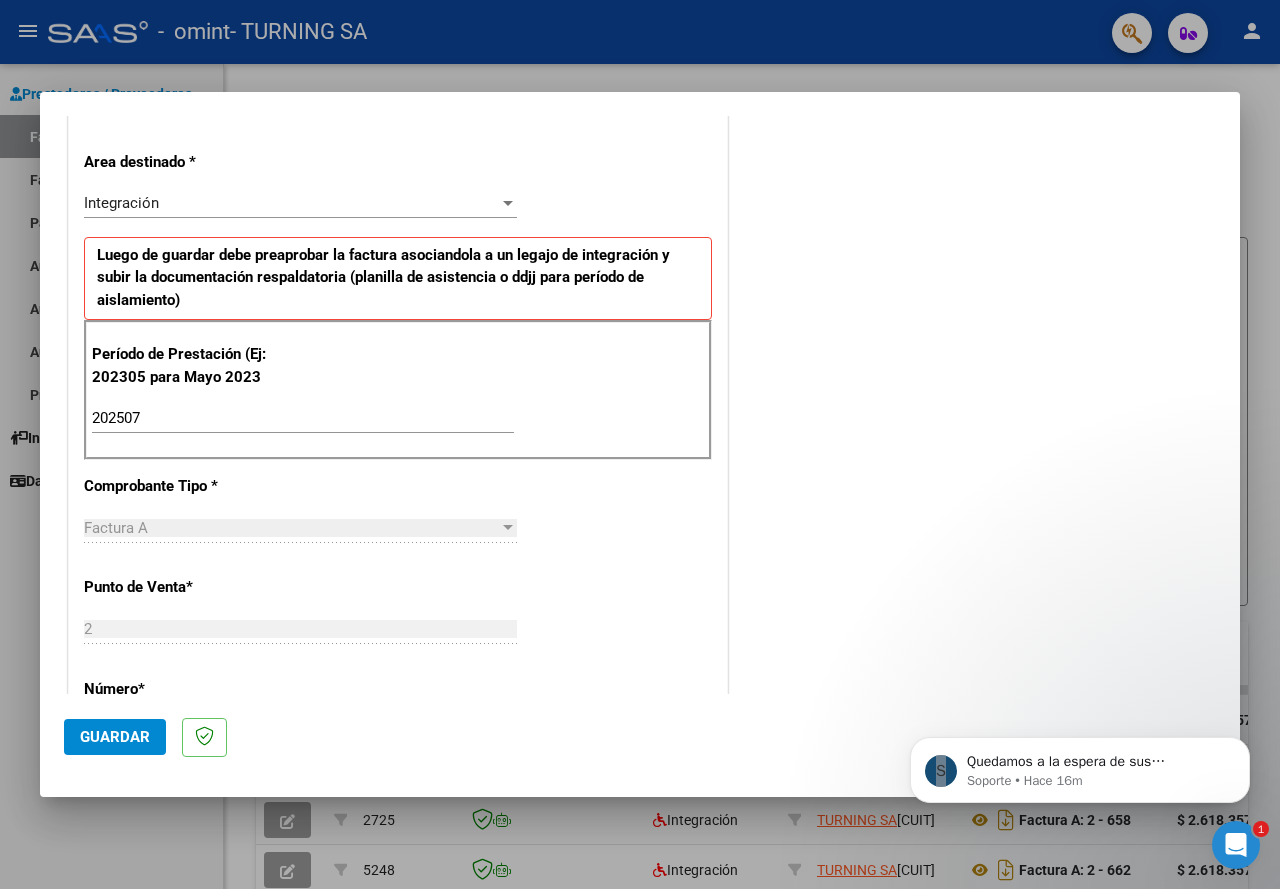 click on "Punto de Venta  *" at bounding box center [178, 790] 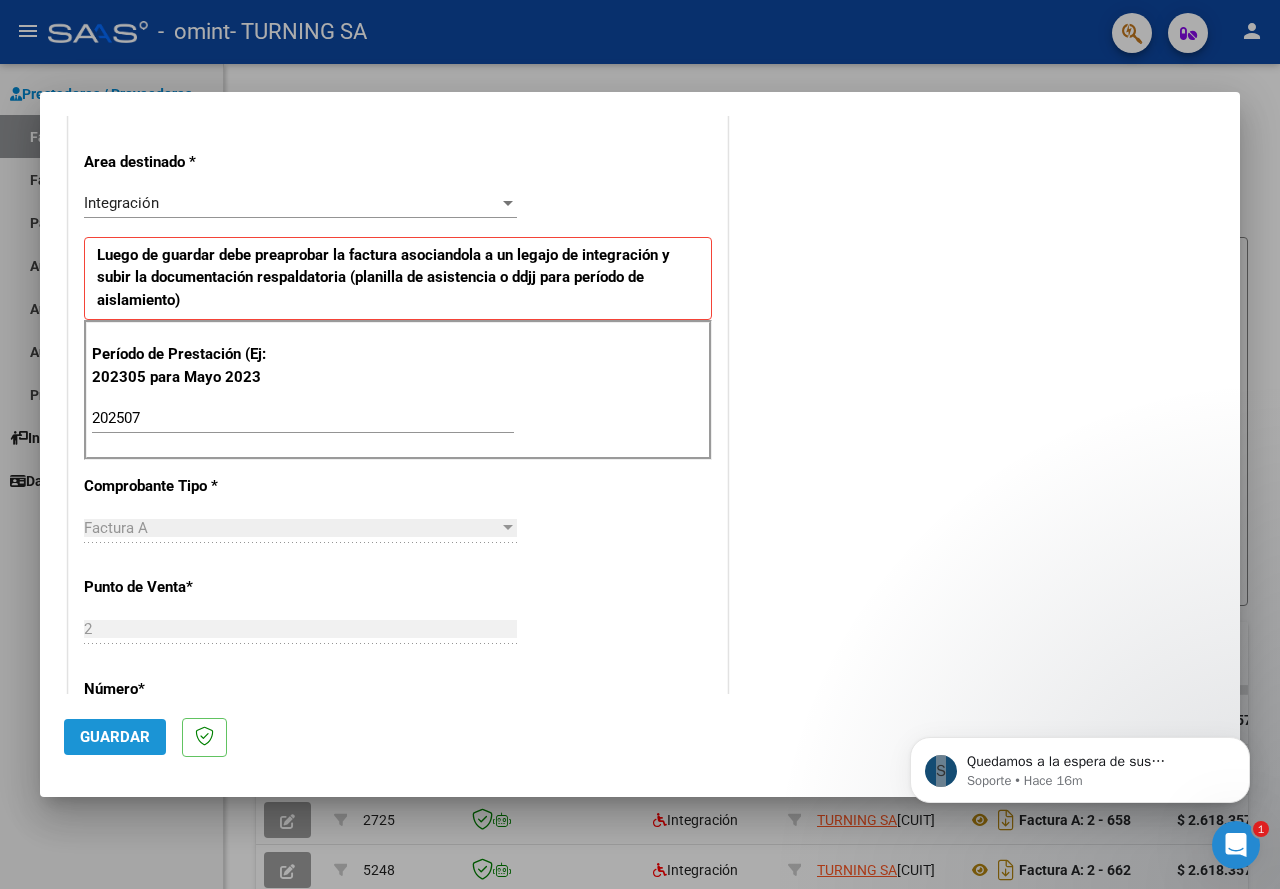 click on "Guardar" 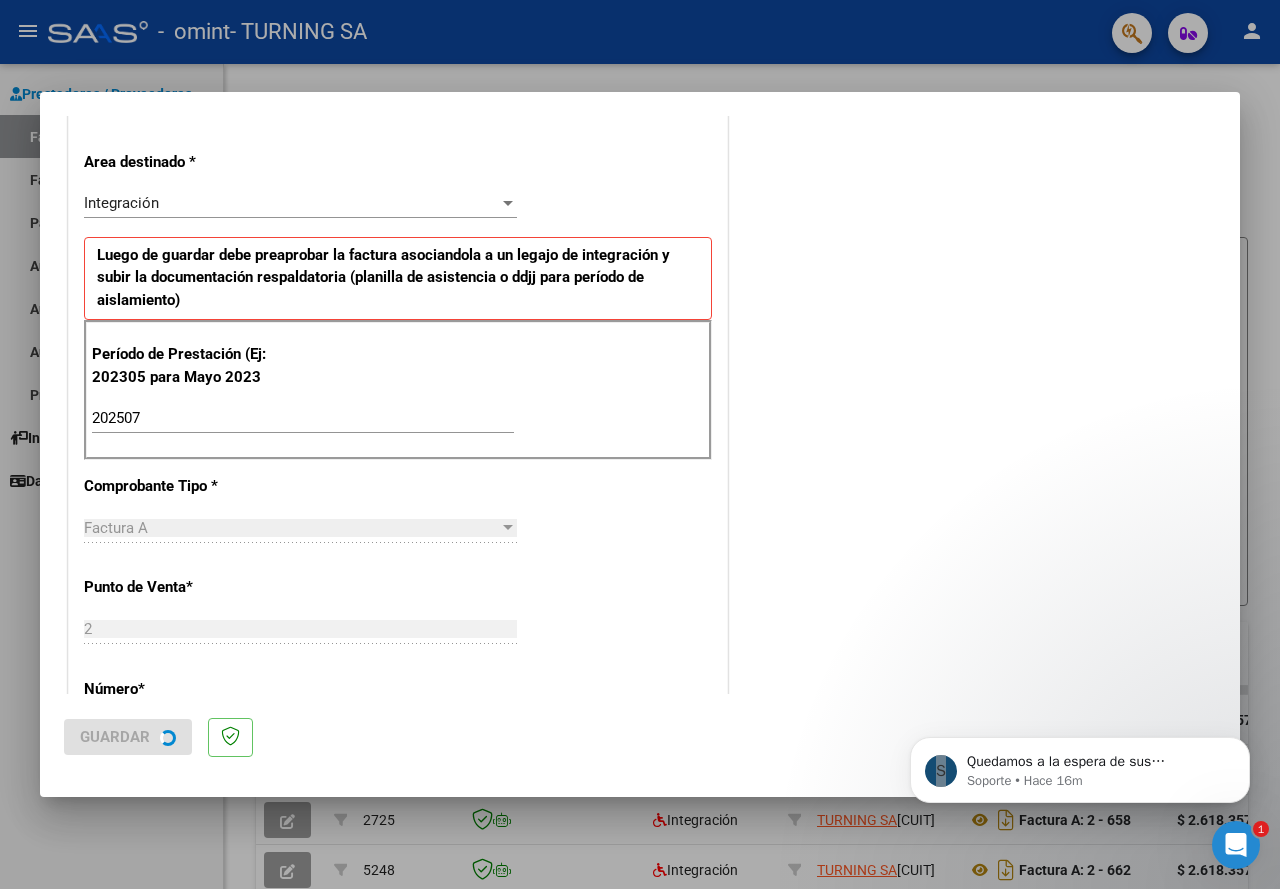 scroll, scrollTop: 0, scrollLeft: 0, axis: both 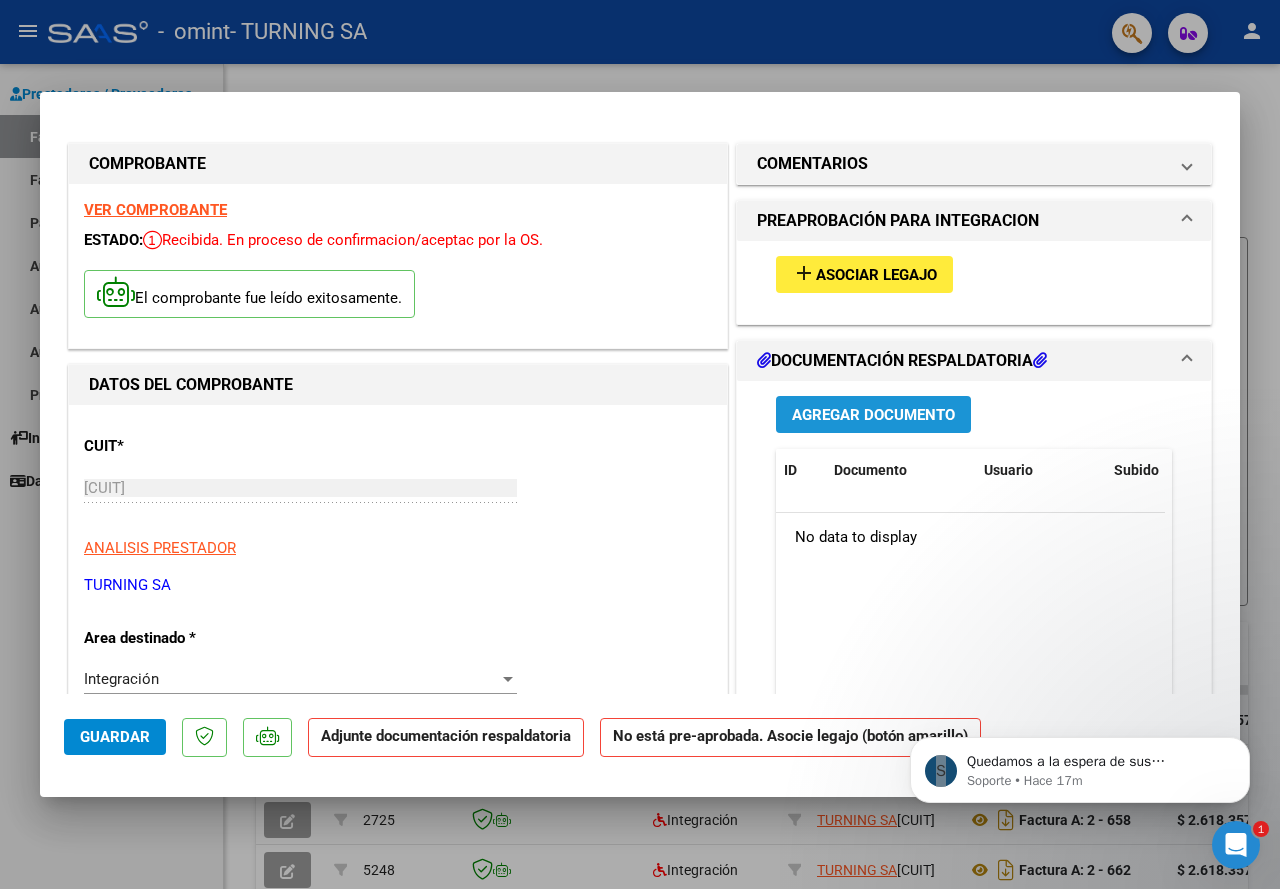 click on "Agregar Documento" at bounding box center (873, 415) 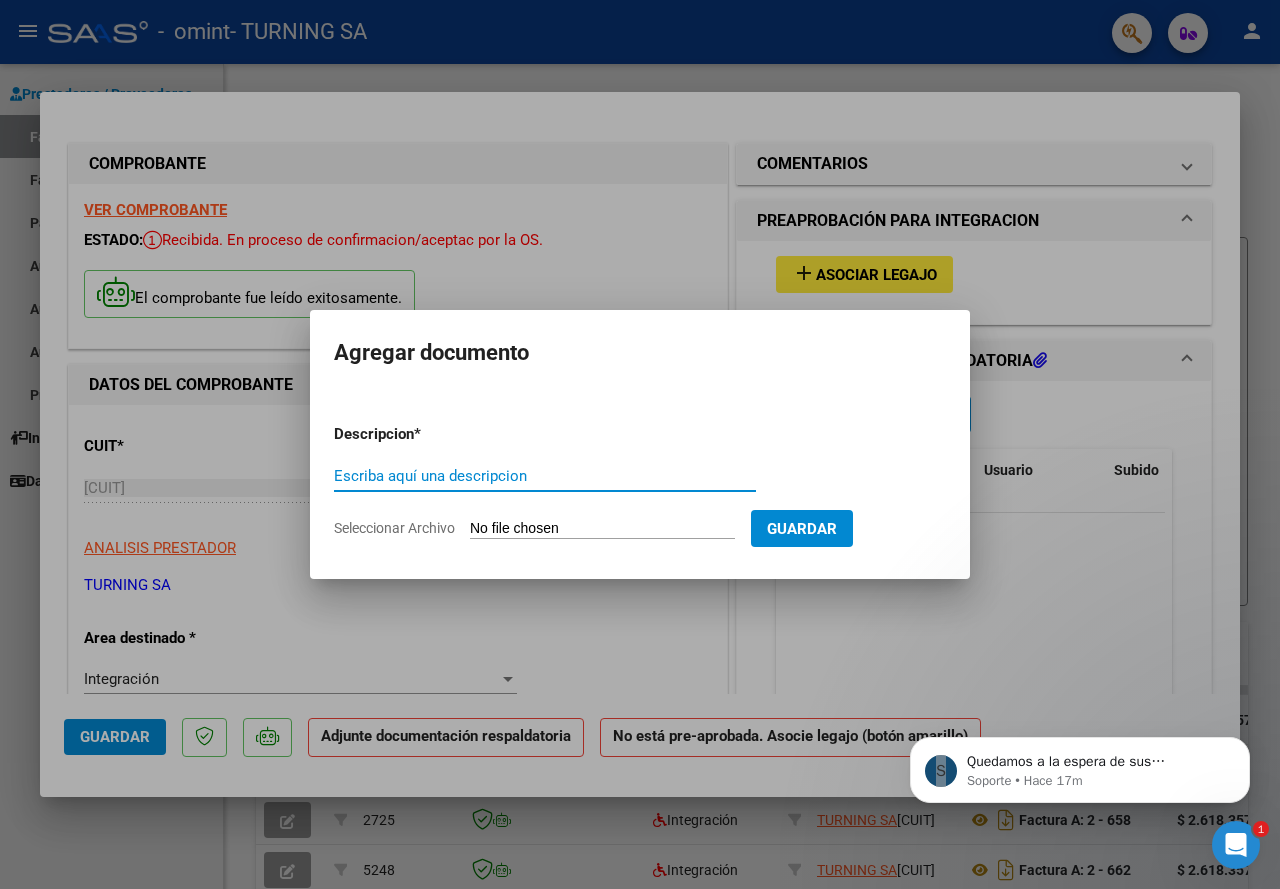 click on "Escriba aquí una descripcion" at bounding box center (545, 476) 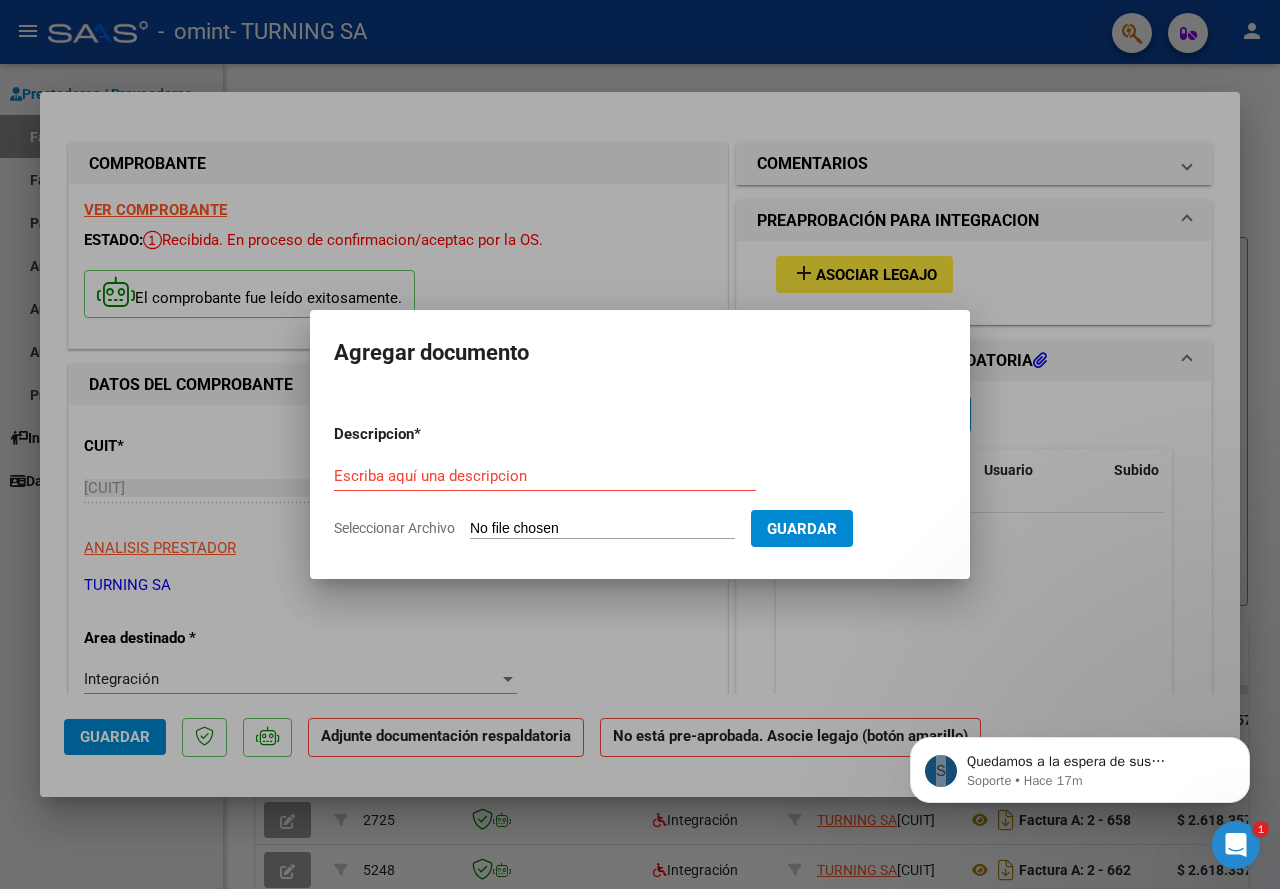 drag, startPoint x: 986, startPoint y: 623, endPoint x: 914, endPoint y: 534, distance: 114.47707 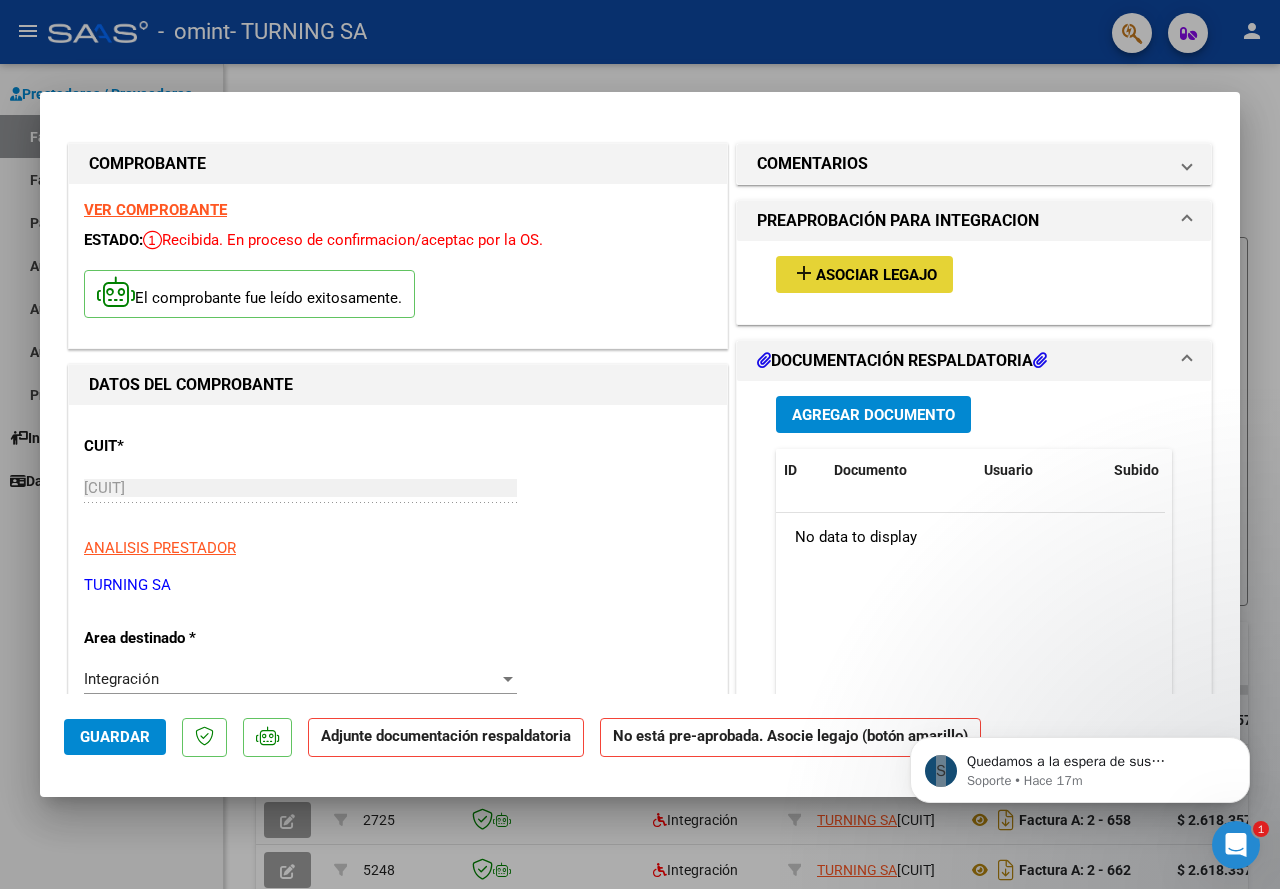 click on "Asociar Legajo" at bounding box center (876, 275) 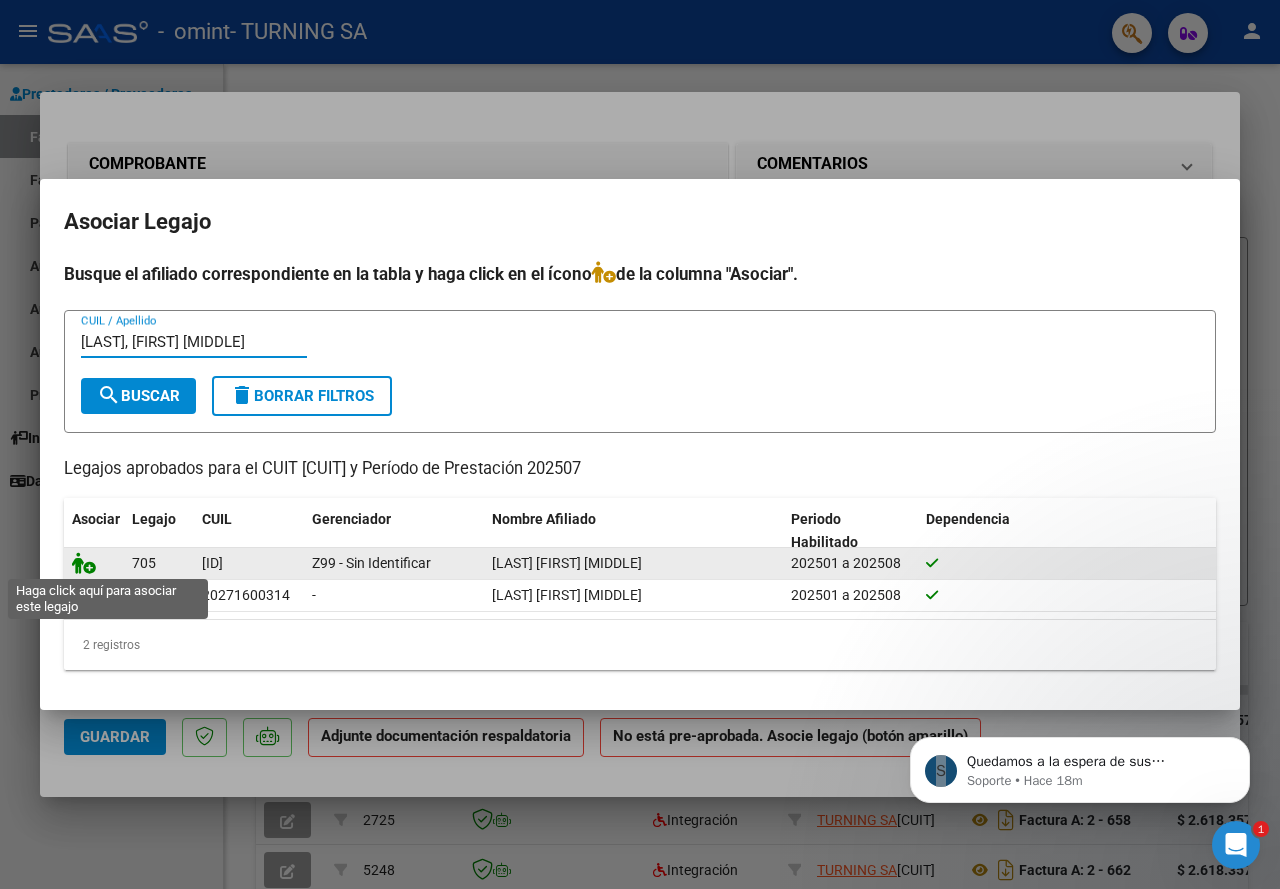 type on "[LAST], [FIRST] [MIDDLE]" 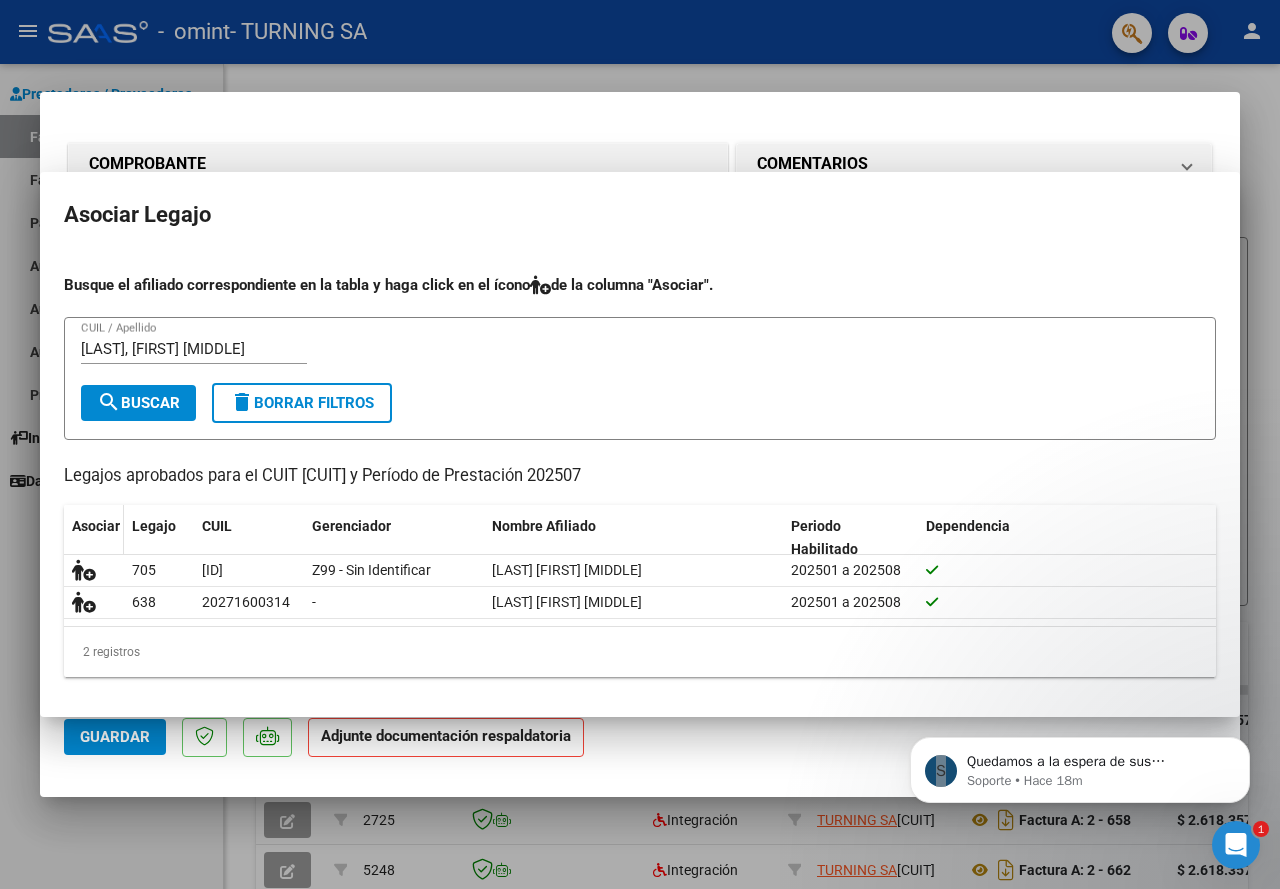 click on "CUIT  *   [CUIT] Ingresar CUIT  ANALISIS PRESTADOR  TURNING SA  ARCA Padrón" at bounding box center (398, 508) 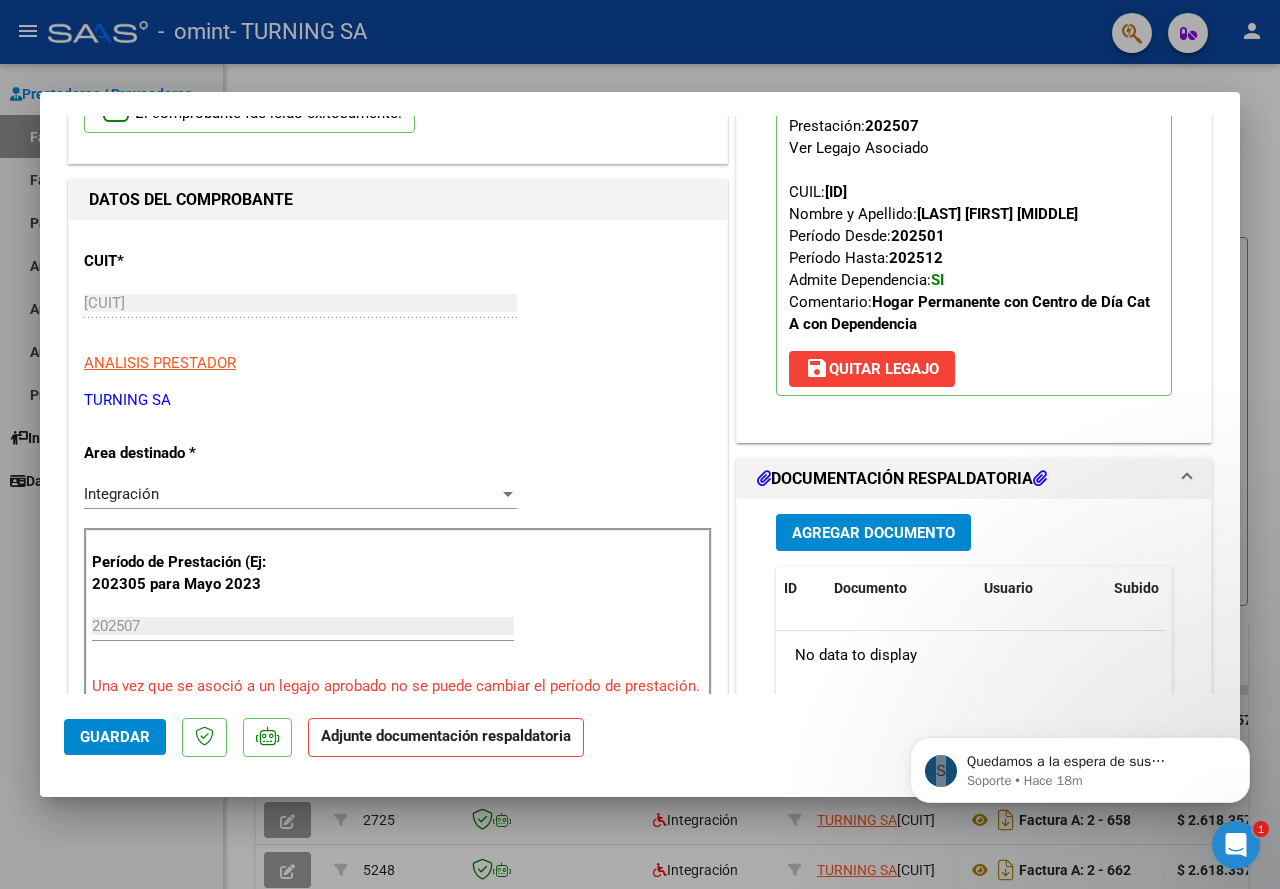 scroll, scrollTop: 200, scrollLeft: 0, axis: vertical 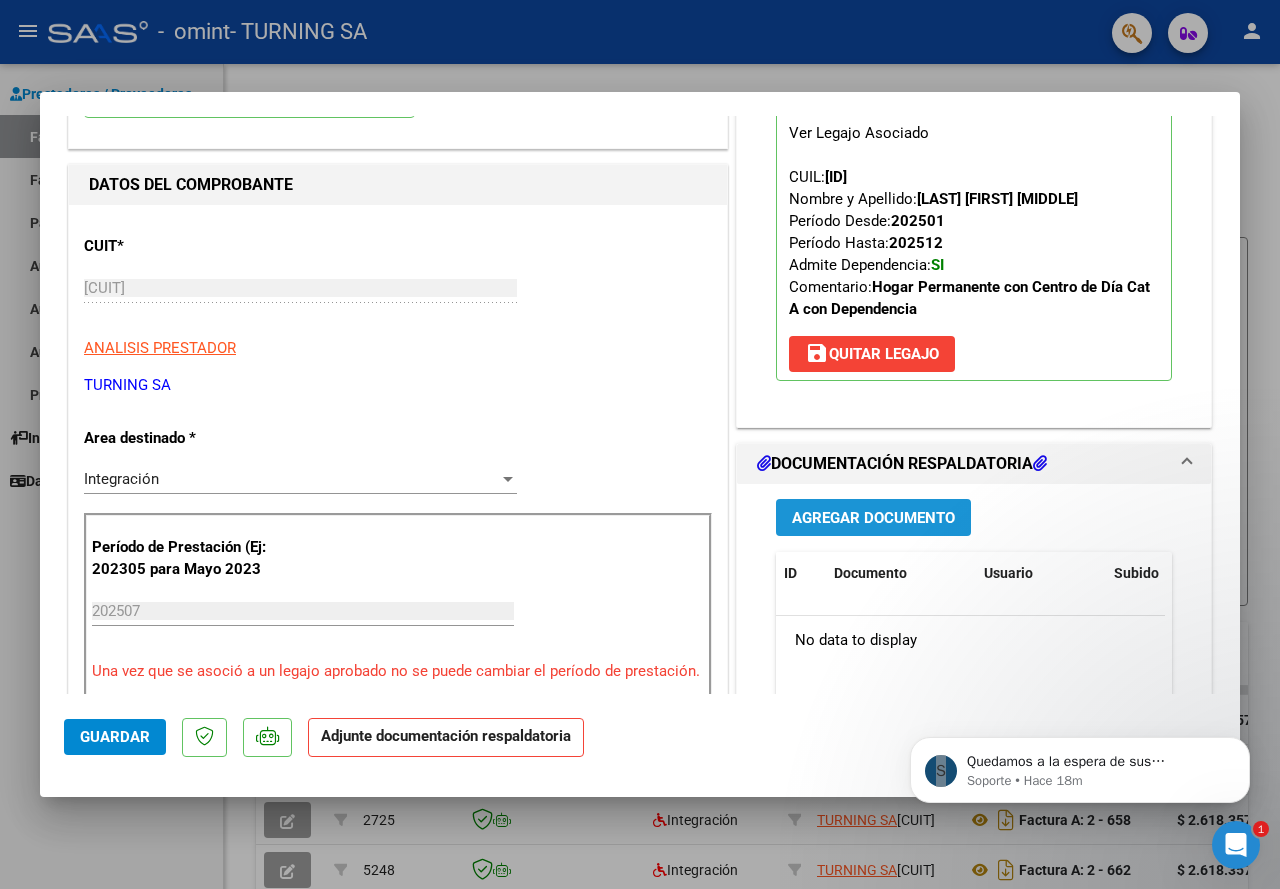 click on "Agregar Documento" at bounding box center (873, 518) 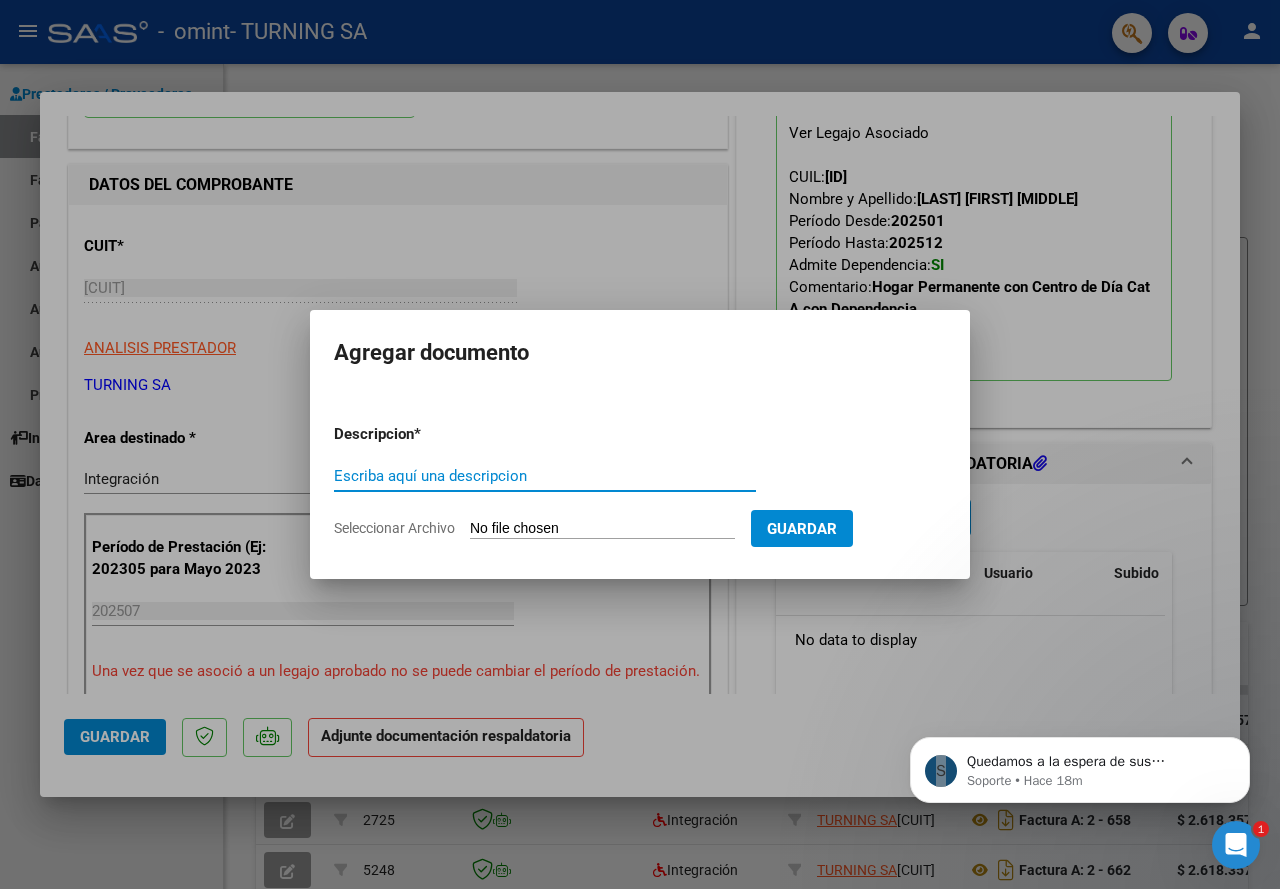 click on "Escriba aquí una descripcion" at bounding box center [545, 476] 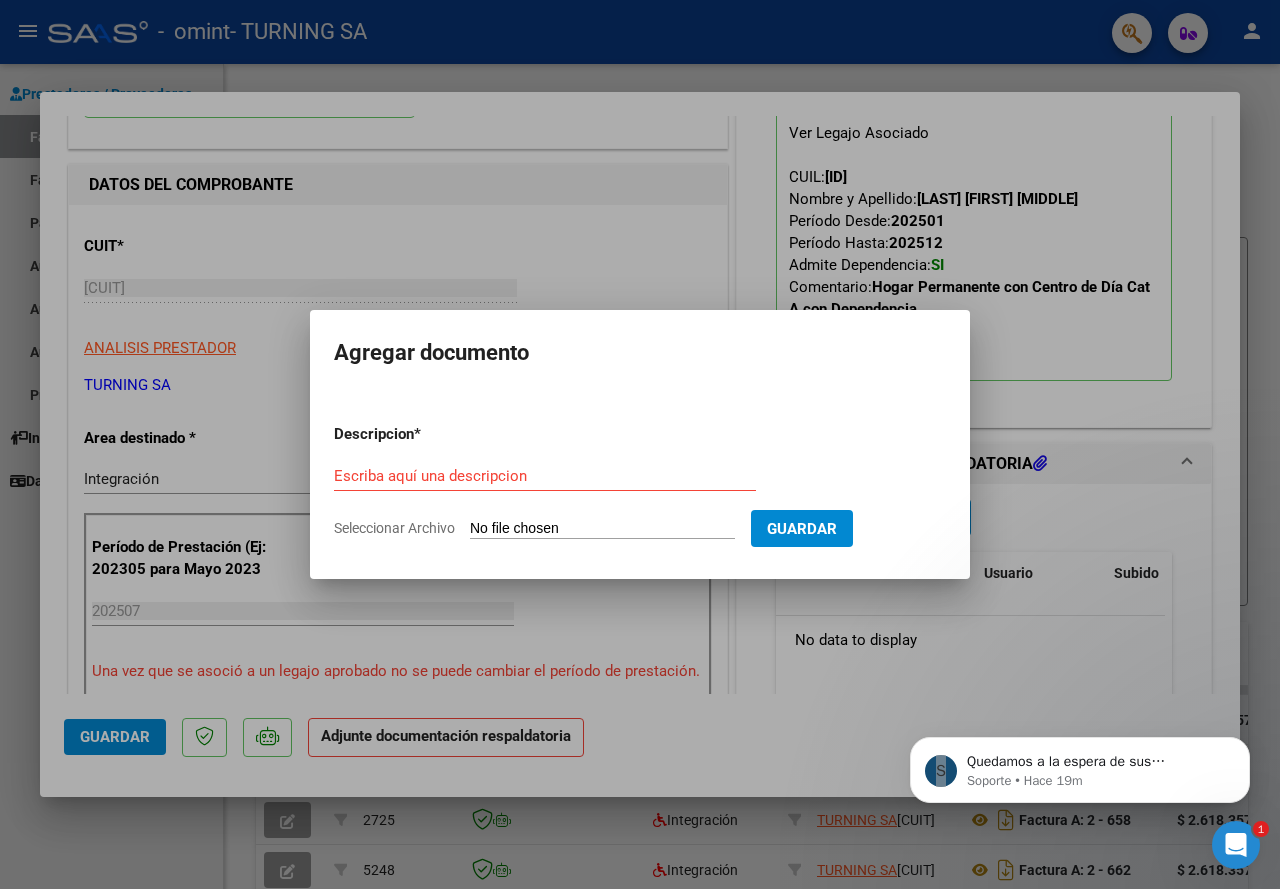 type on "C:\fakepath\[LAST] COMPROBANRE CAE.pdf" 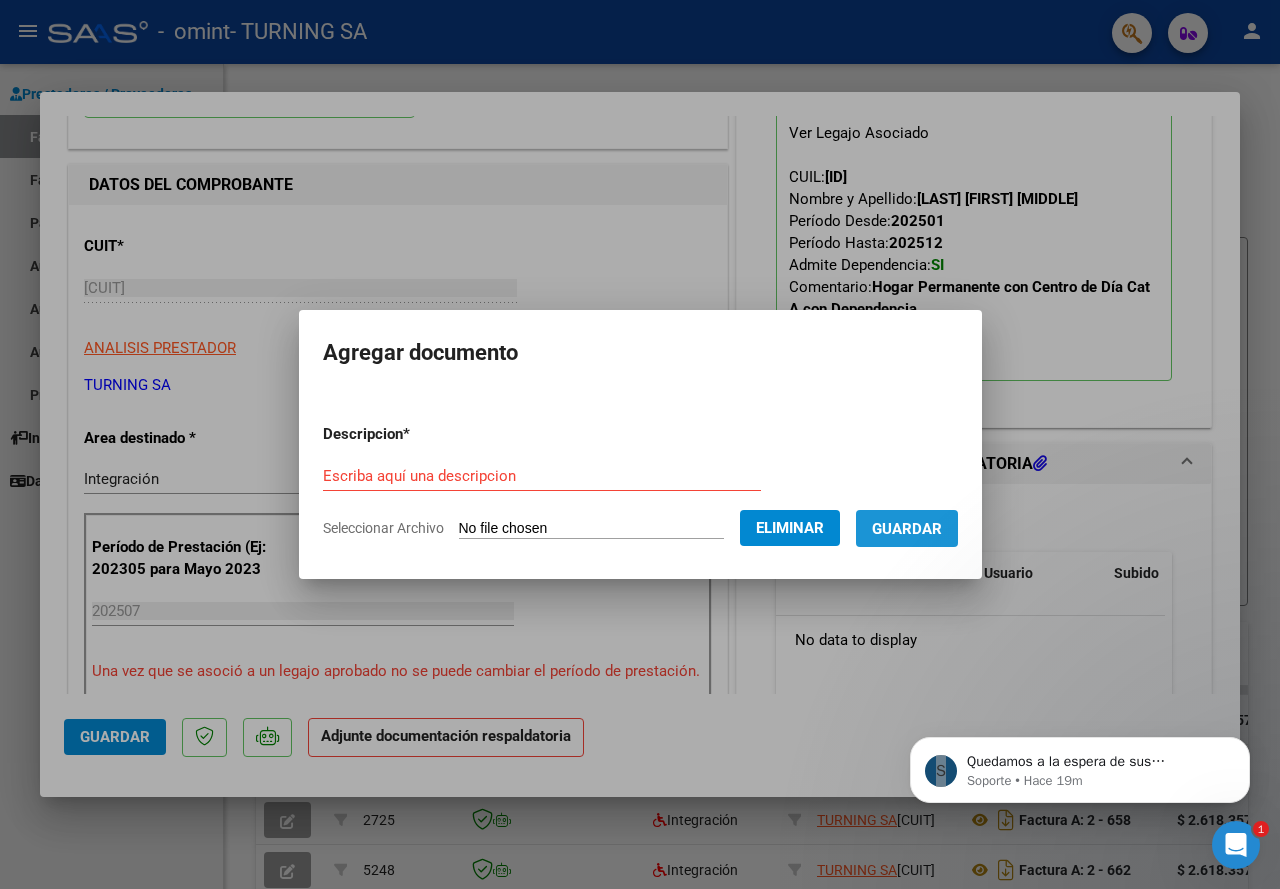 click on "Guardar" at bounding box center (907, 529) 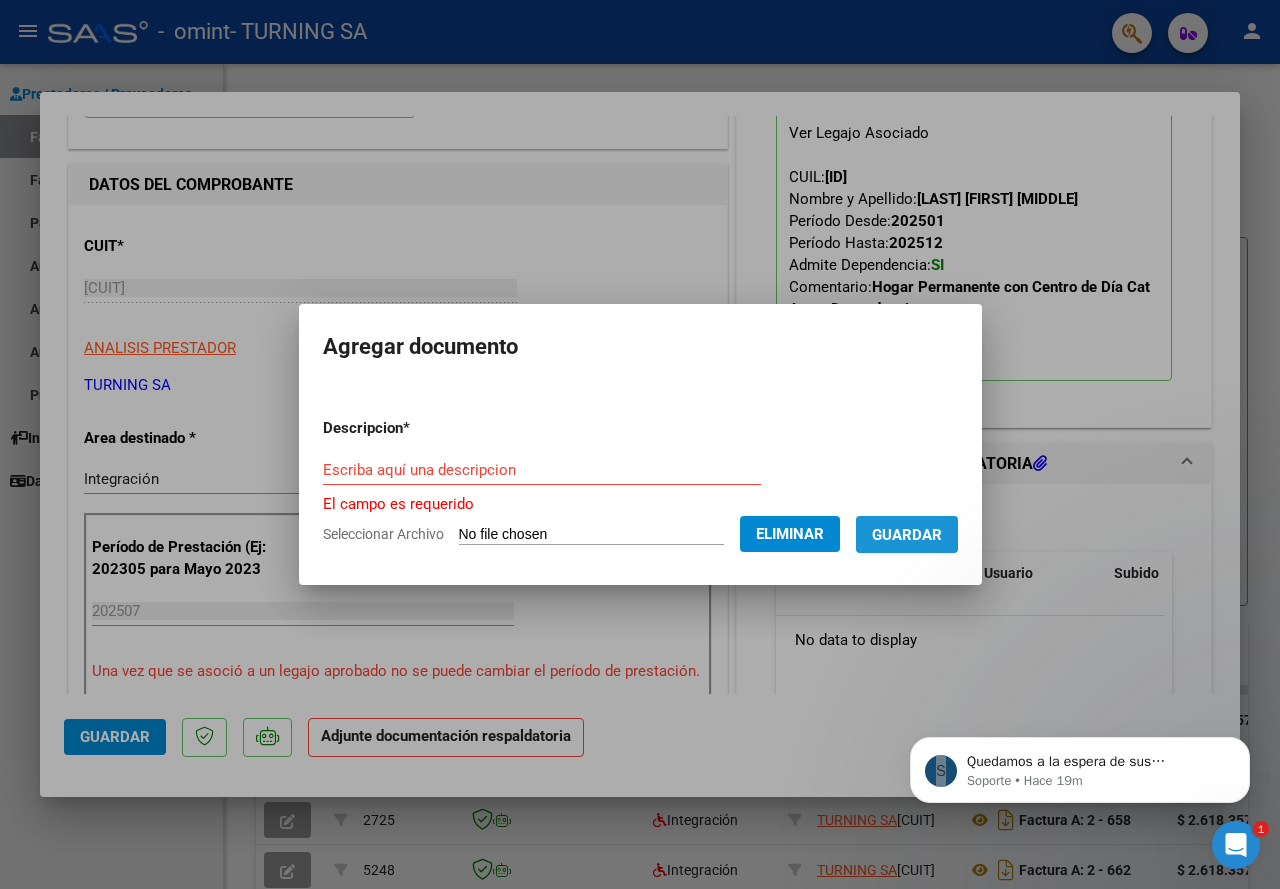 click on "Guardar" at bounding box center (907, 535) 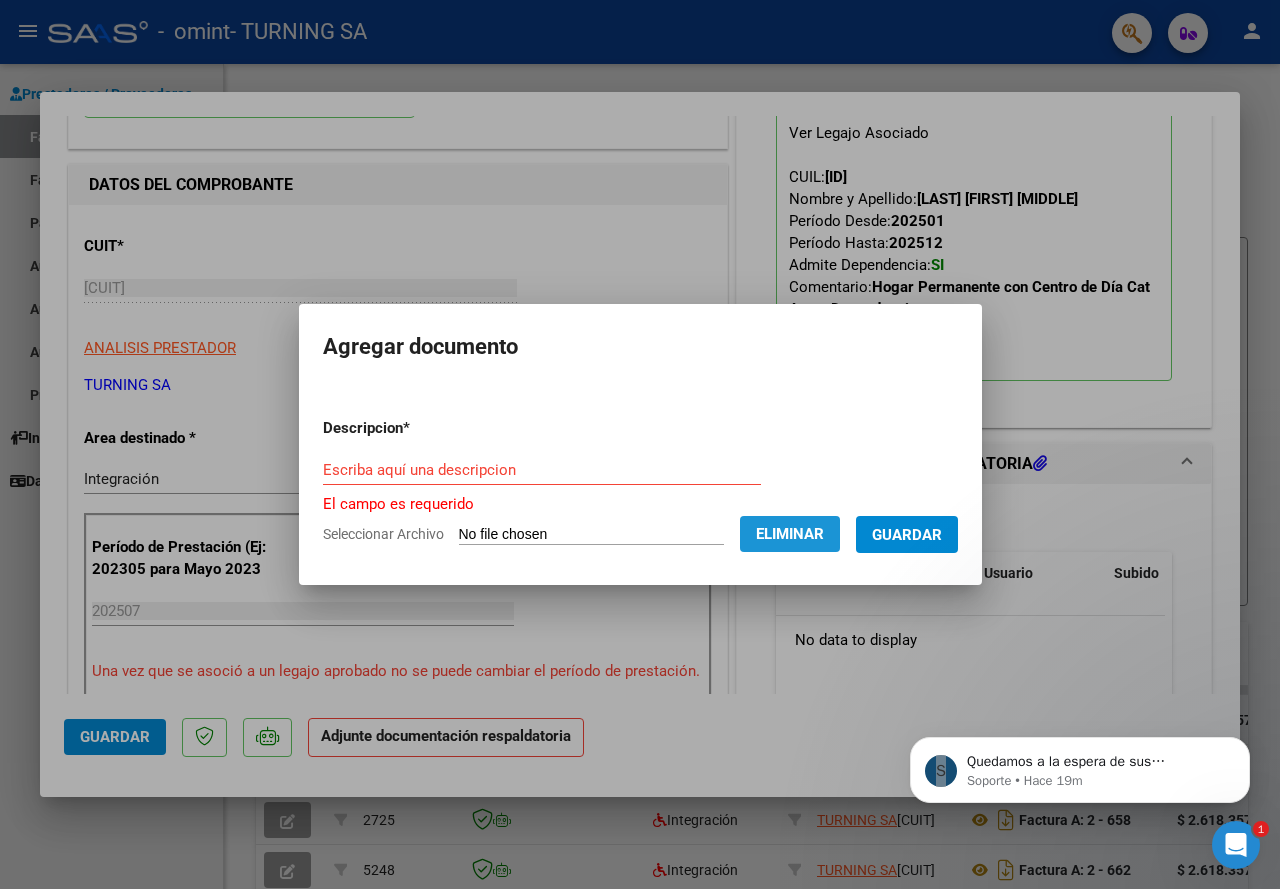 click on "Eliminar" 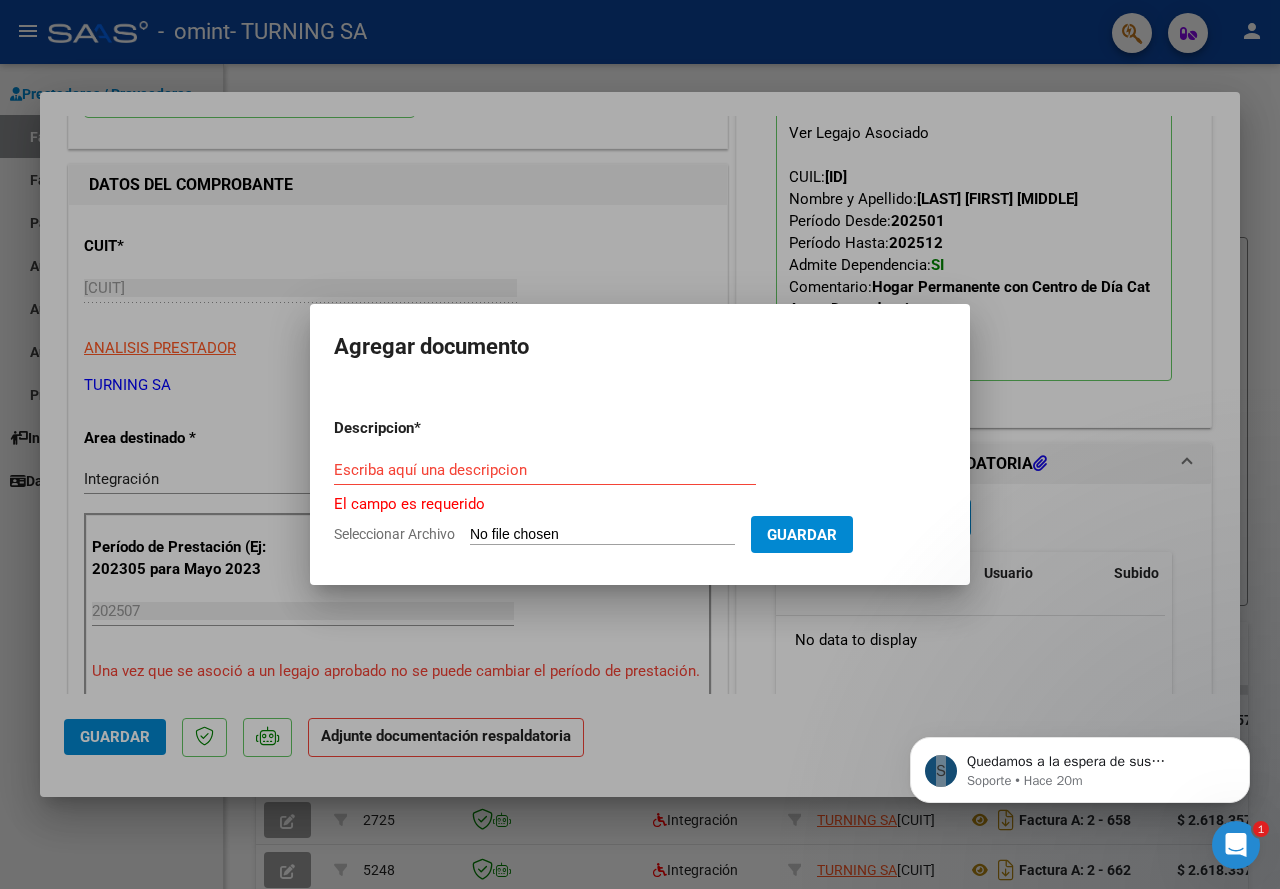 click on "Escriba aquí una descripcion" at bounding box center [545, 479] 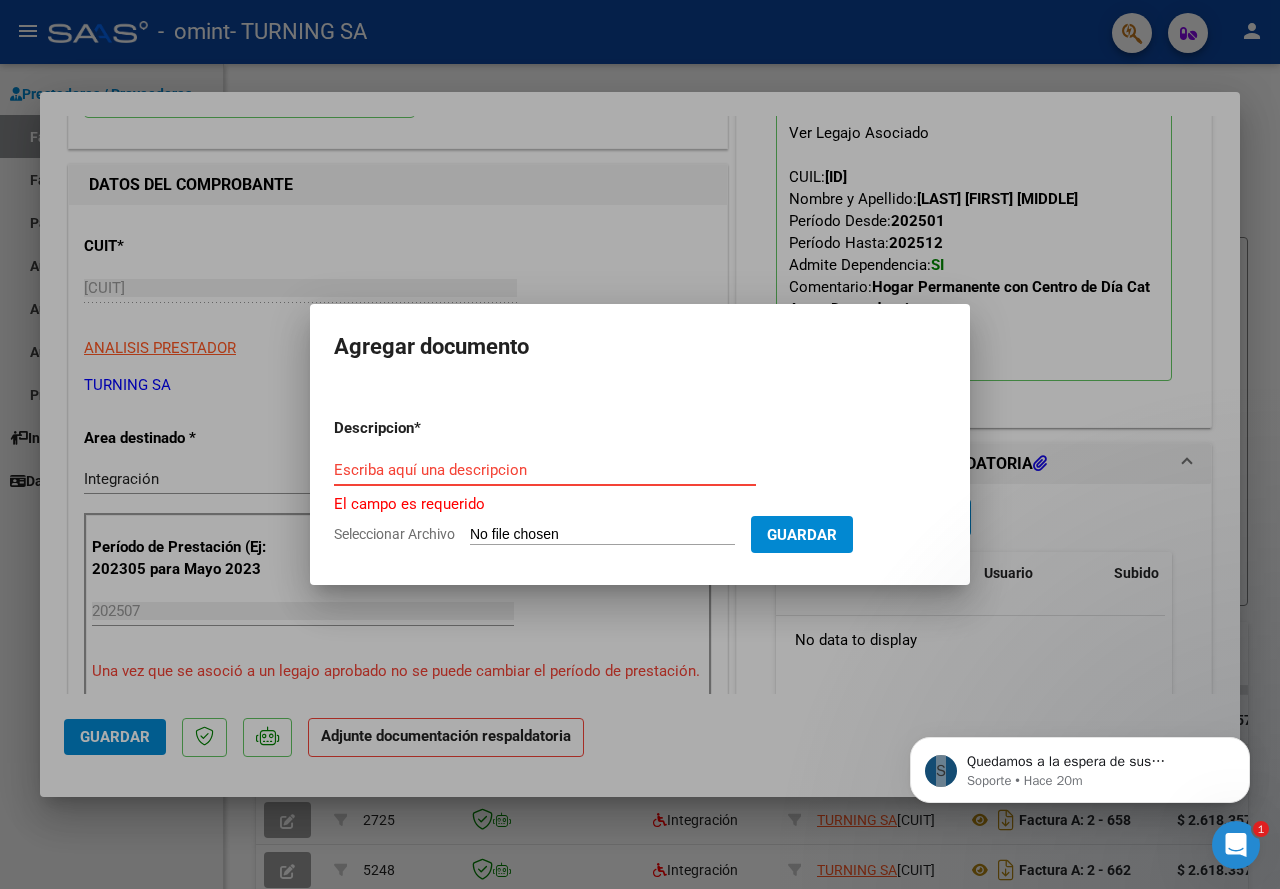click on "Escriba aquí una descripcion" at bounding box center (545, 470) 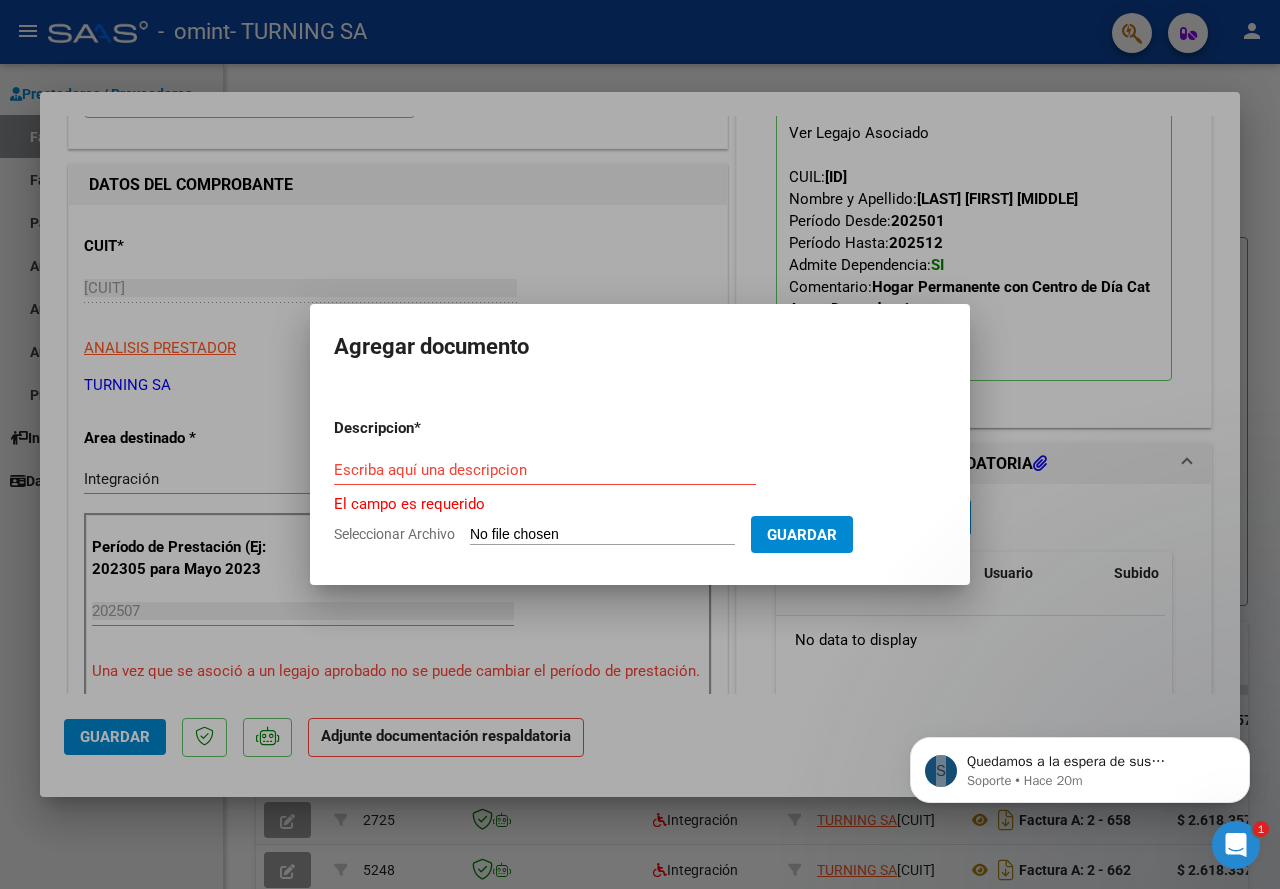 click on "Seleccionar Archivo" at bounding box center [602, 535] 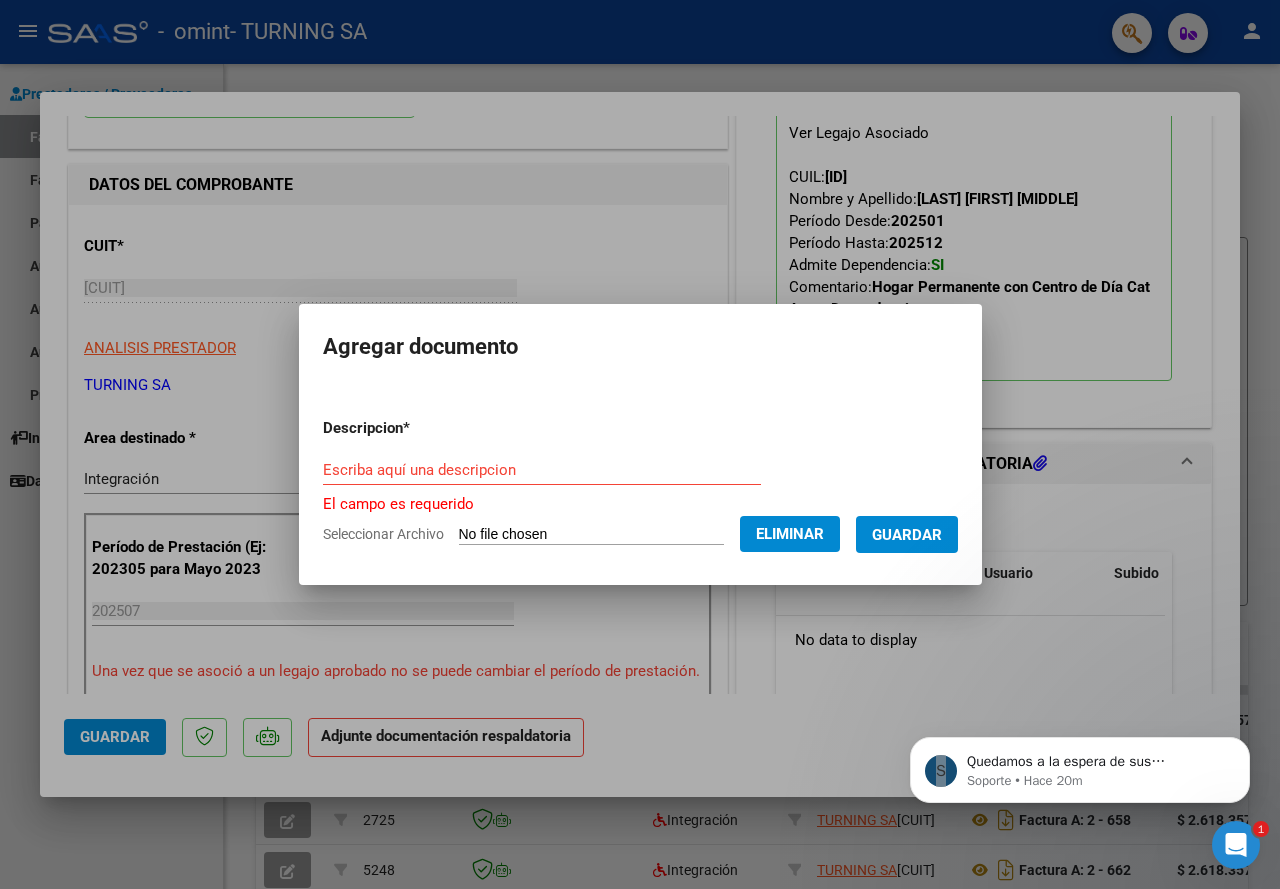 click on "Escriba aquí una descripcion" at bounding box center (542, 470) 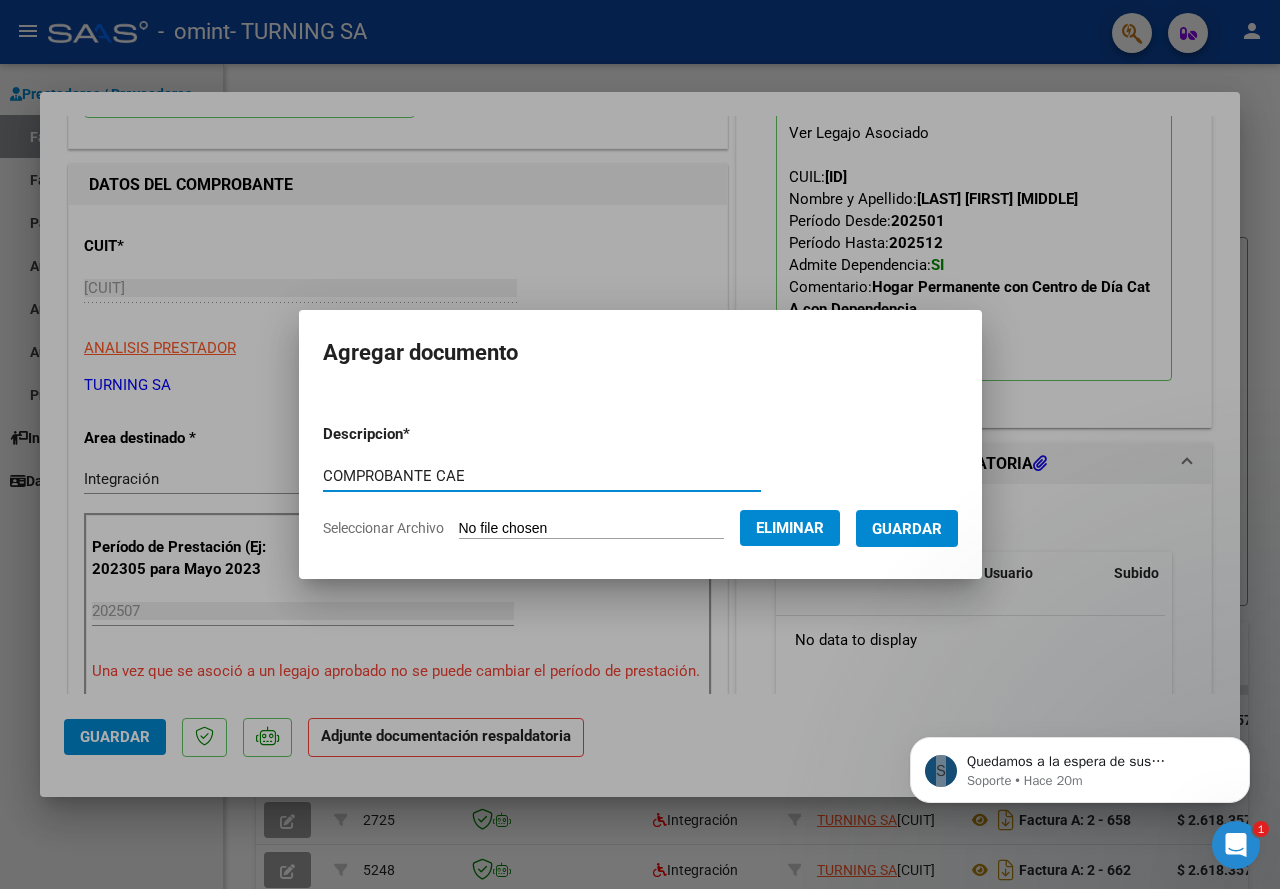 type on "COMPROBANTE CAE" 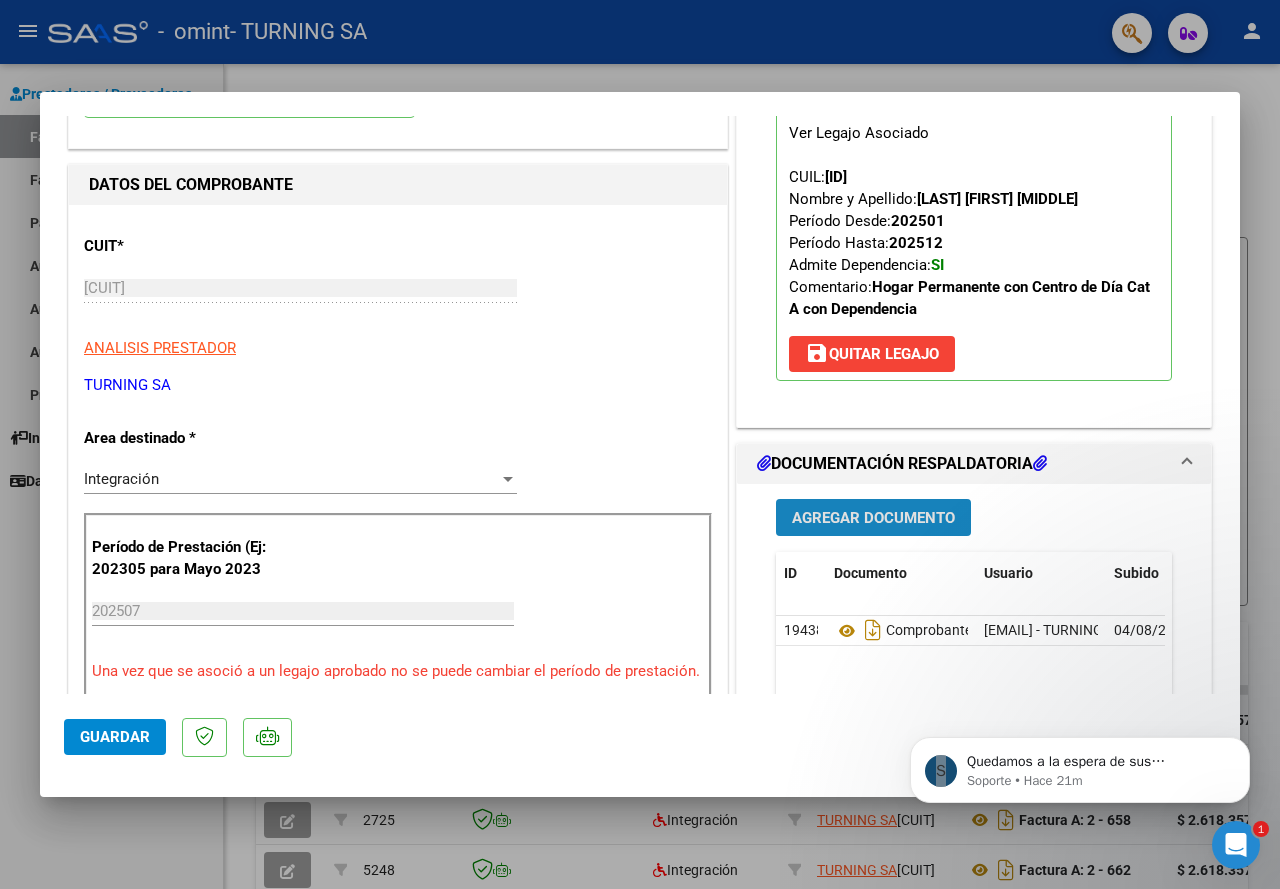 click on "Agregar Documento" at bounding box center [873, 518] 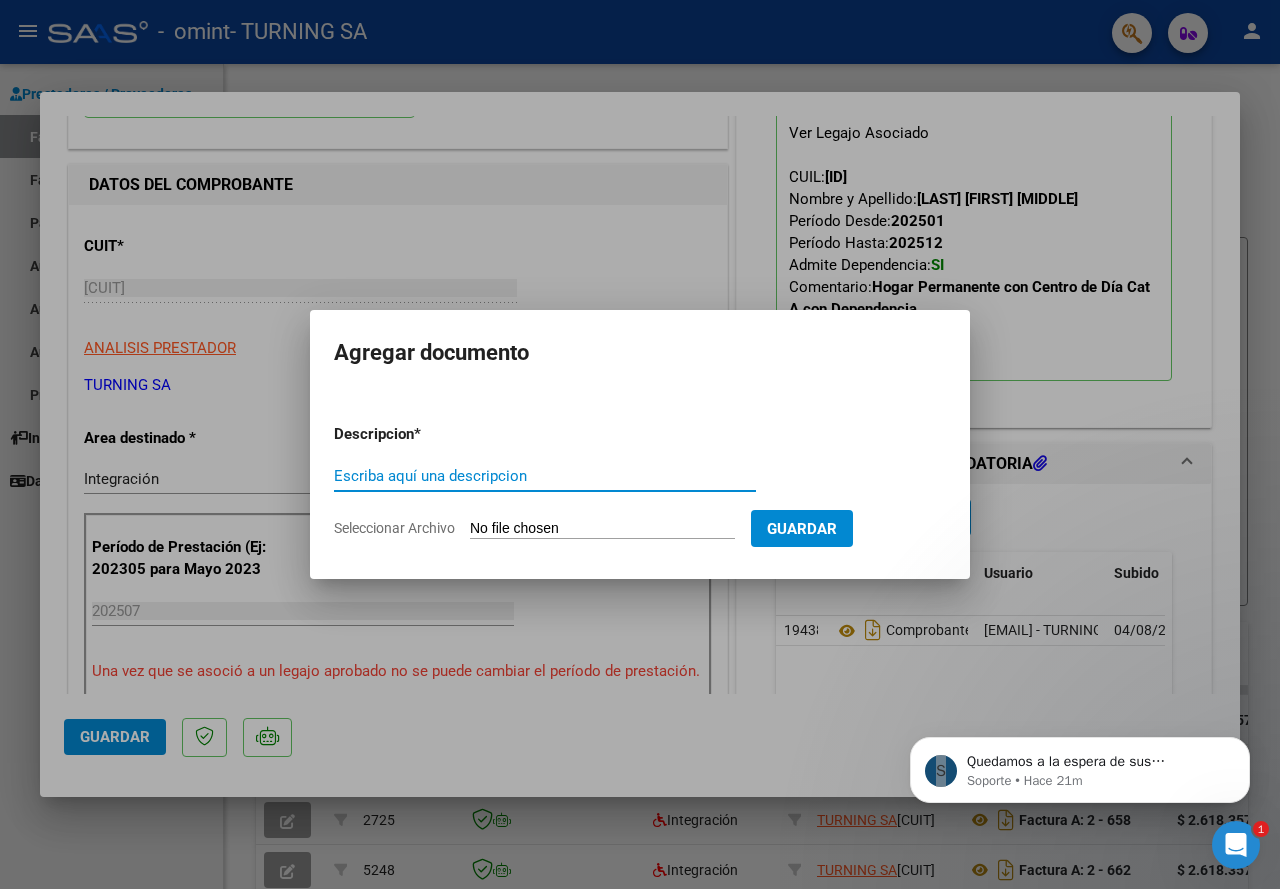 click on "Seleccionar Archivo" at bounding box center [602, 529] 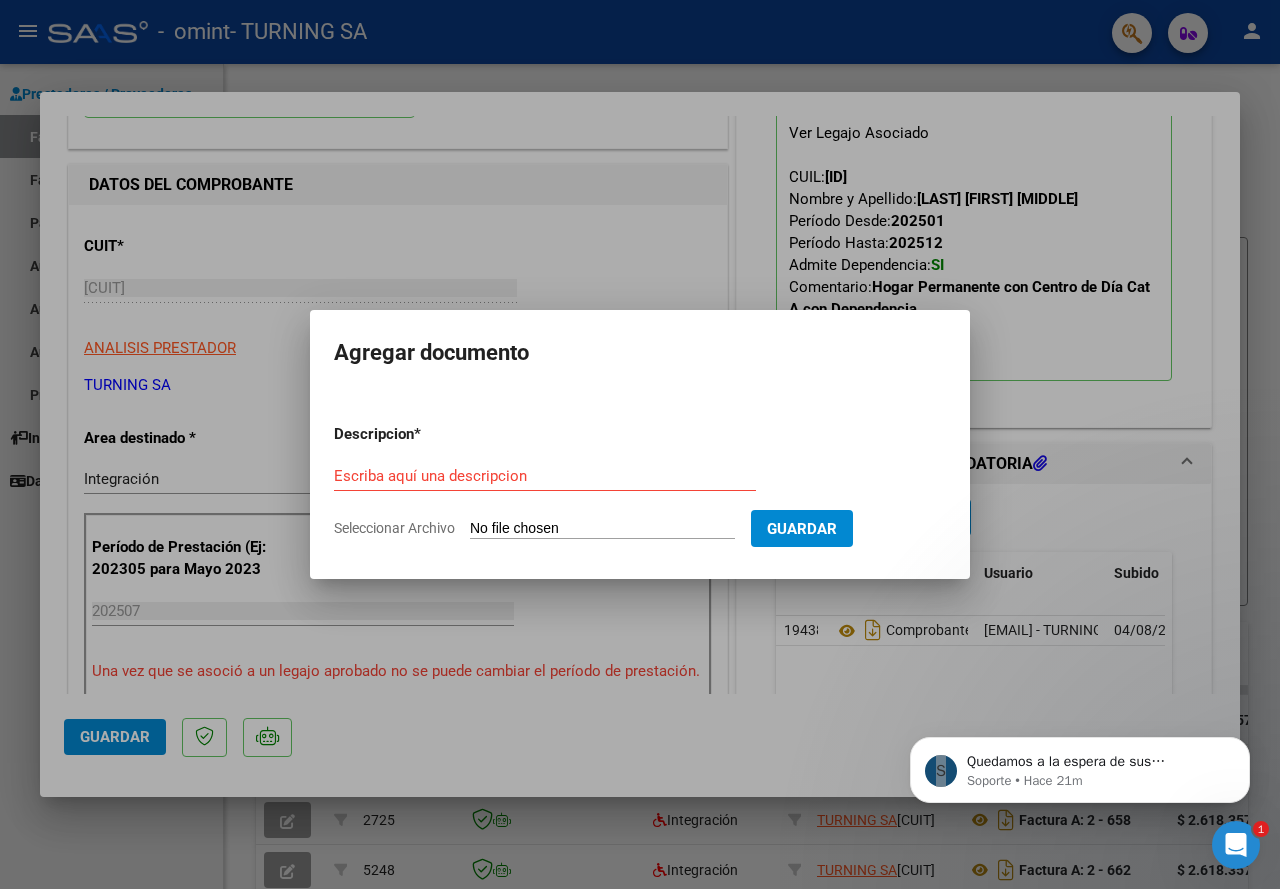 type on "C:\fakepath\[LAST] CONSTANCIA INSCRIPCION.pdf" 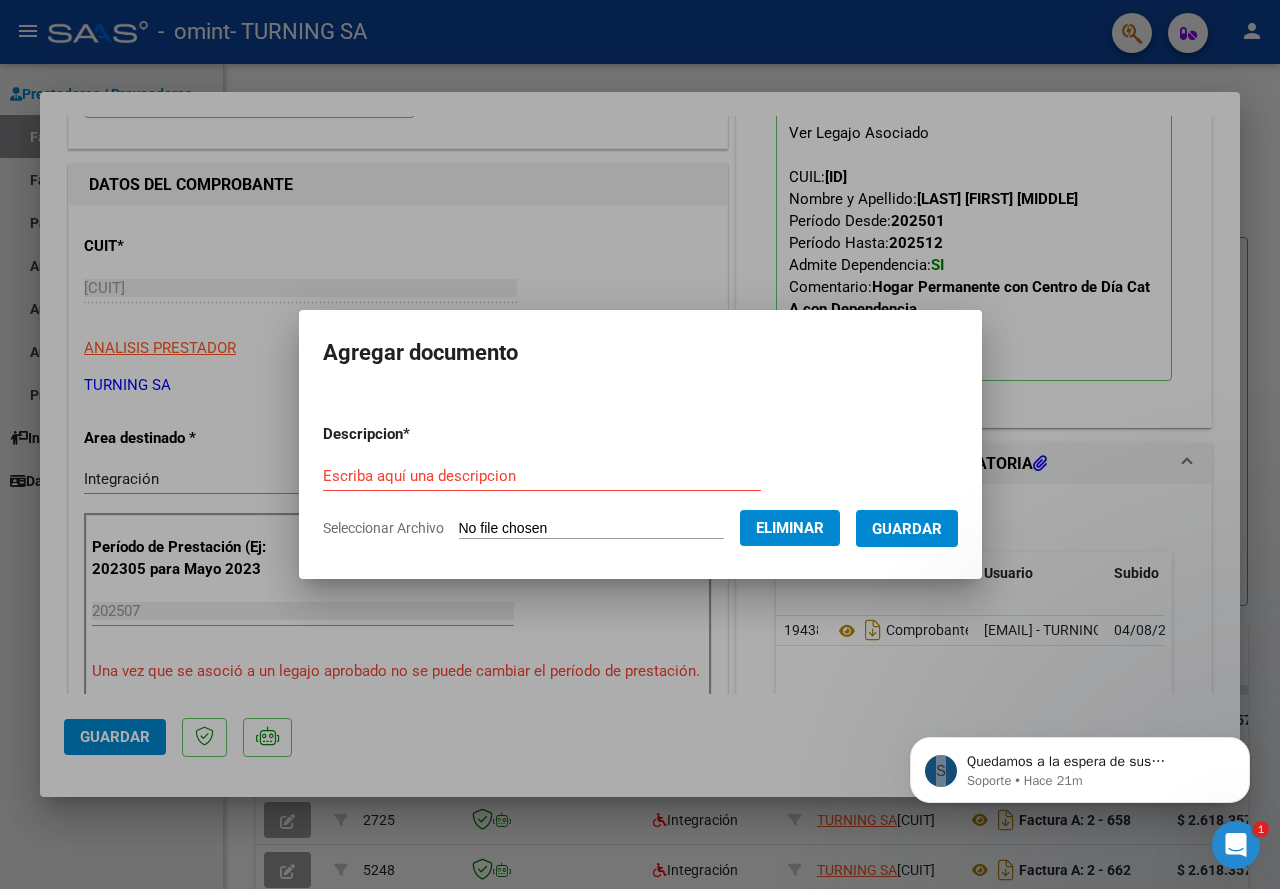 click on "Escriba aquí una descripcion" at bounding box center (542, 476) 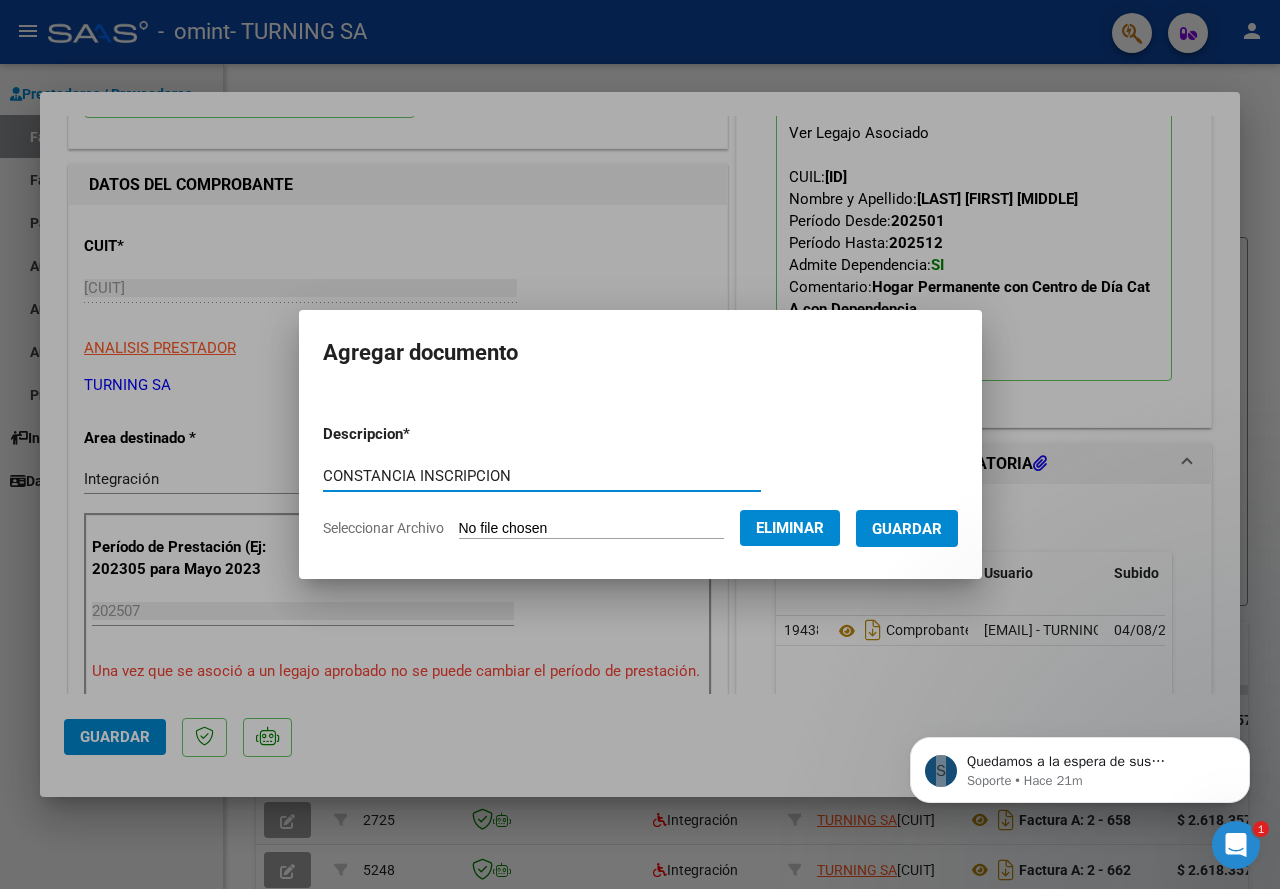 type on "CONSTANCIA INSCRIPCION" 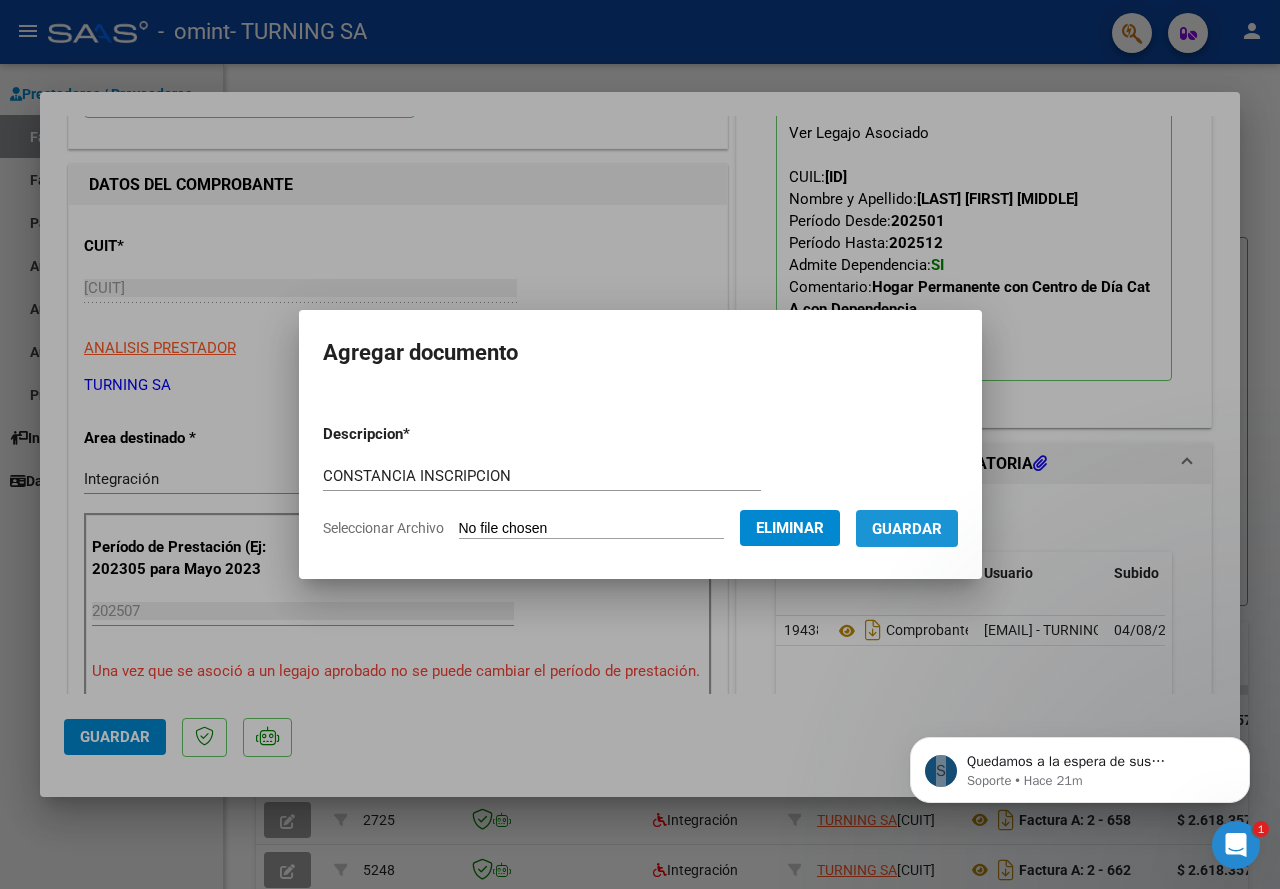 click on "Guardar" at bounding box center [907, 529] 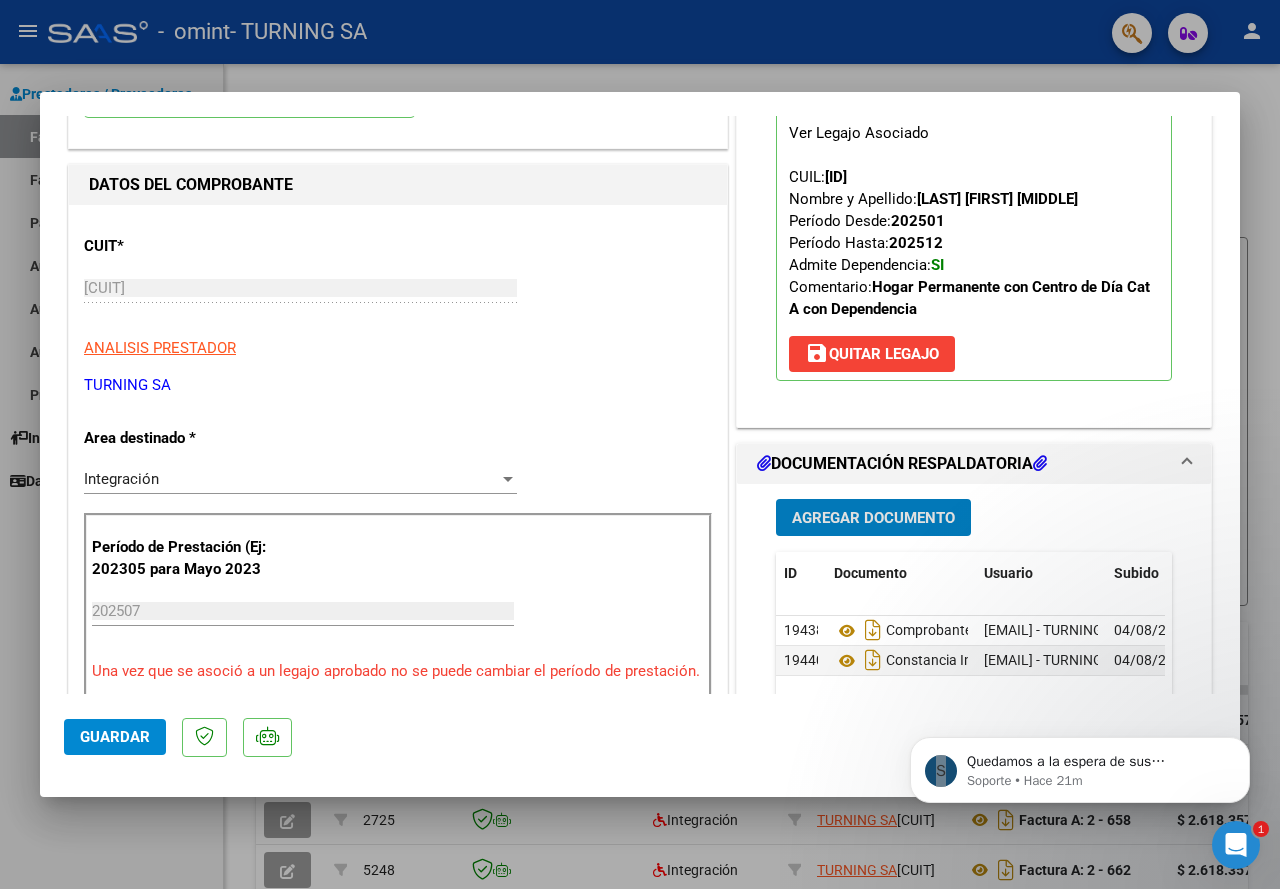 click on "Agregar Documento" at bounding box center [873, 518] 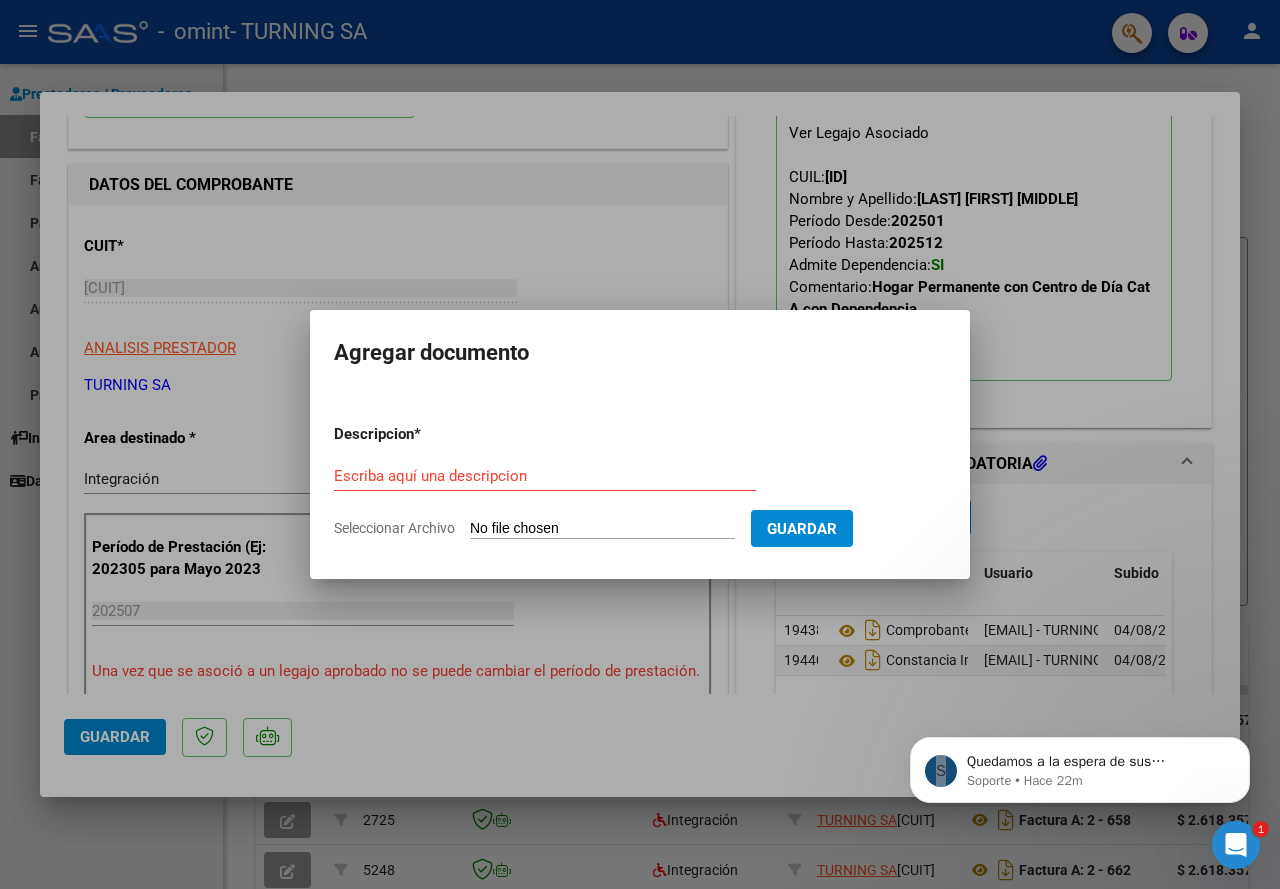 click on "Seleccionar Archivo" at bounding box center (602, 529) 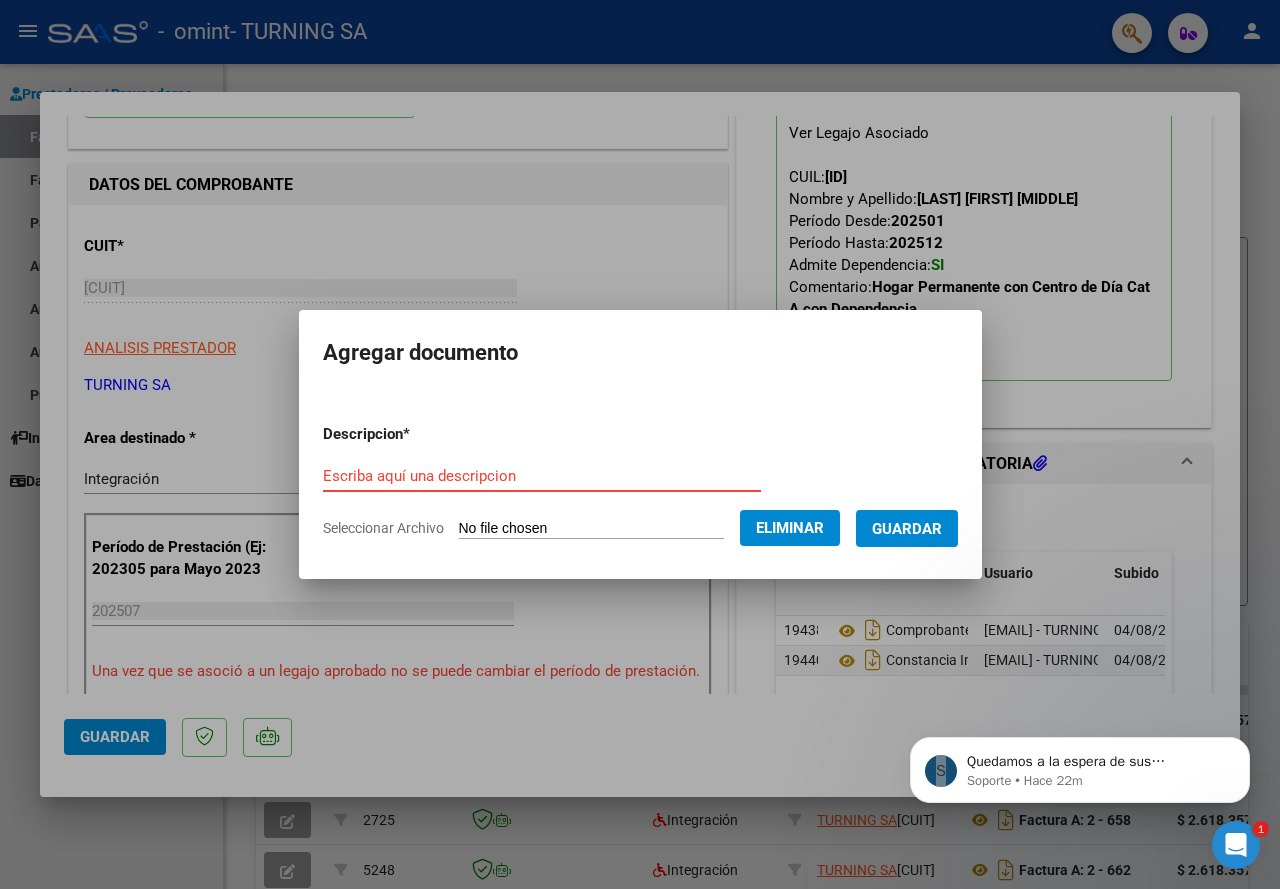 click on "Escriba aquí una descripcion" at bounding box center [542, 476] 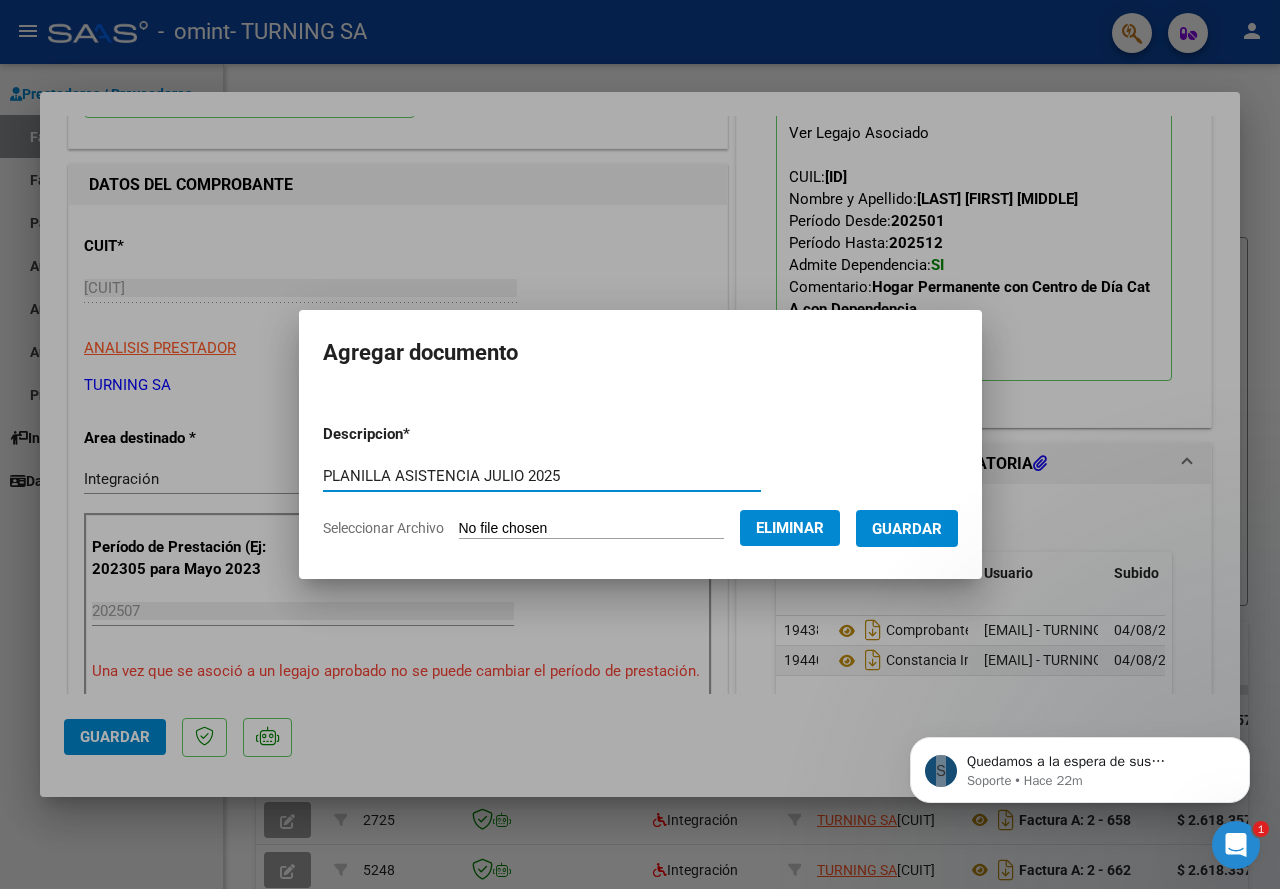 type on "PLANILLA ASISTENCIA JULIO 2025" 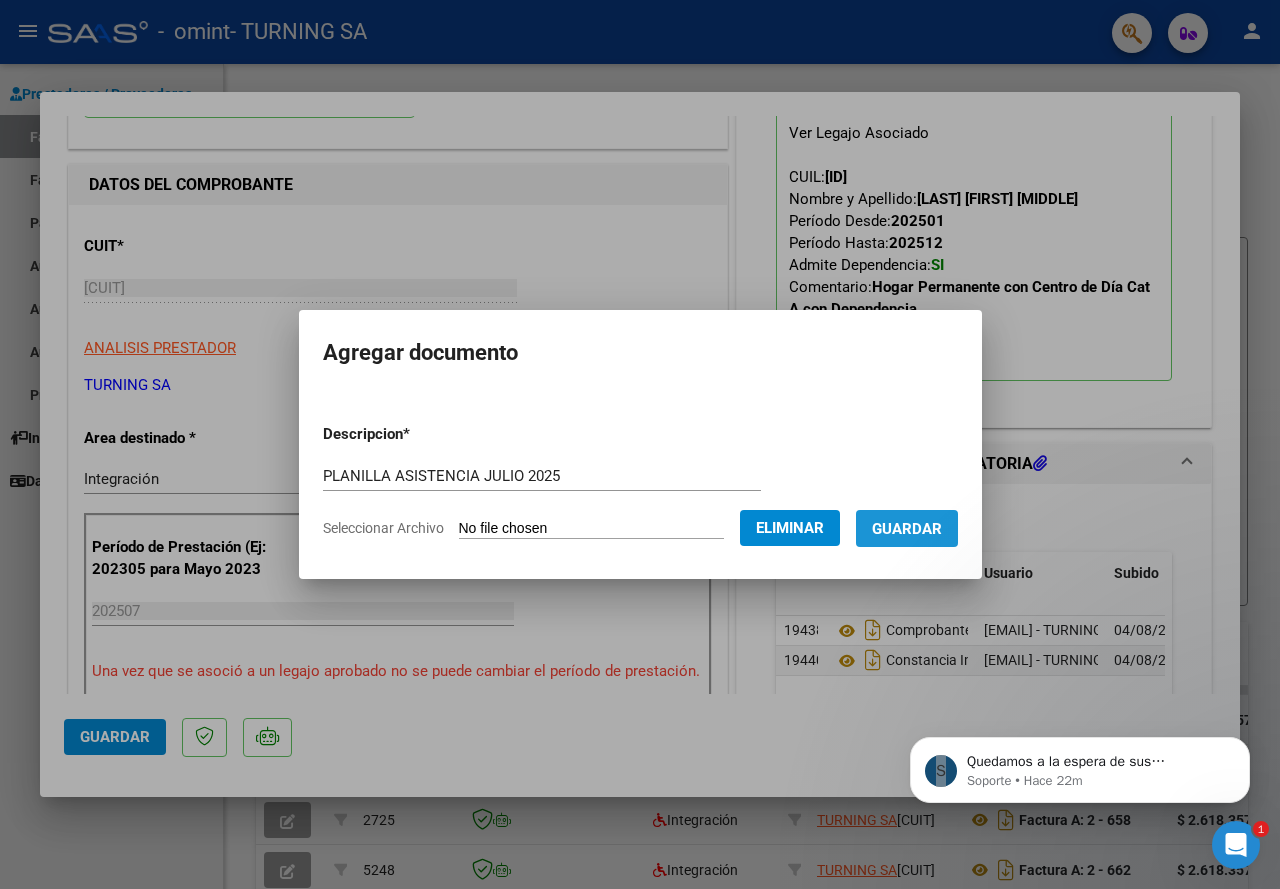 click on "Guardar" at bounding box center (907, 529) 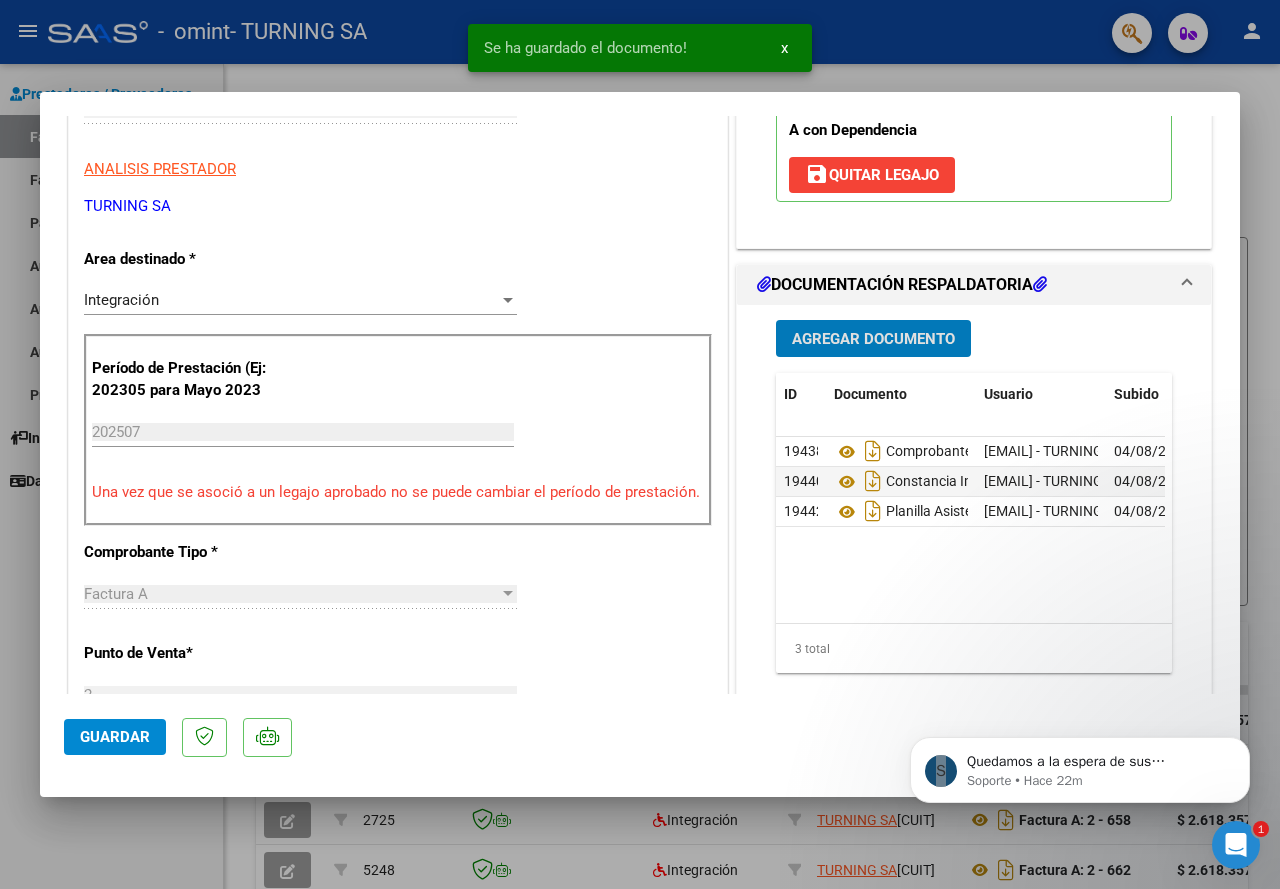 scroll, scrollTop: 600, scrollLeft: 0, axis: vertical 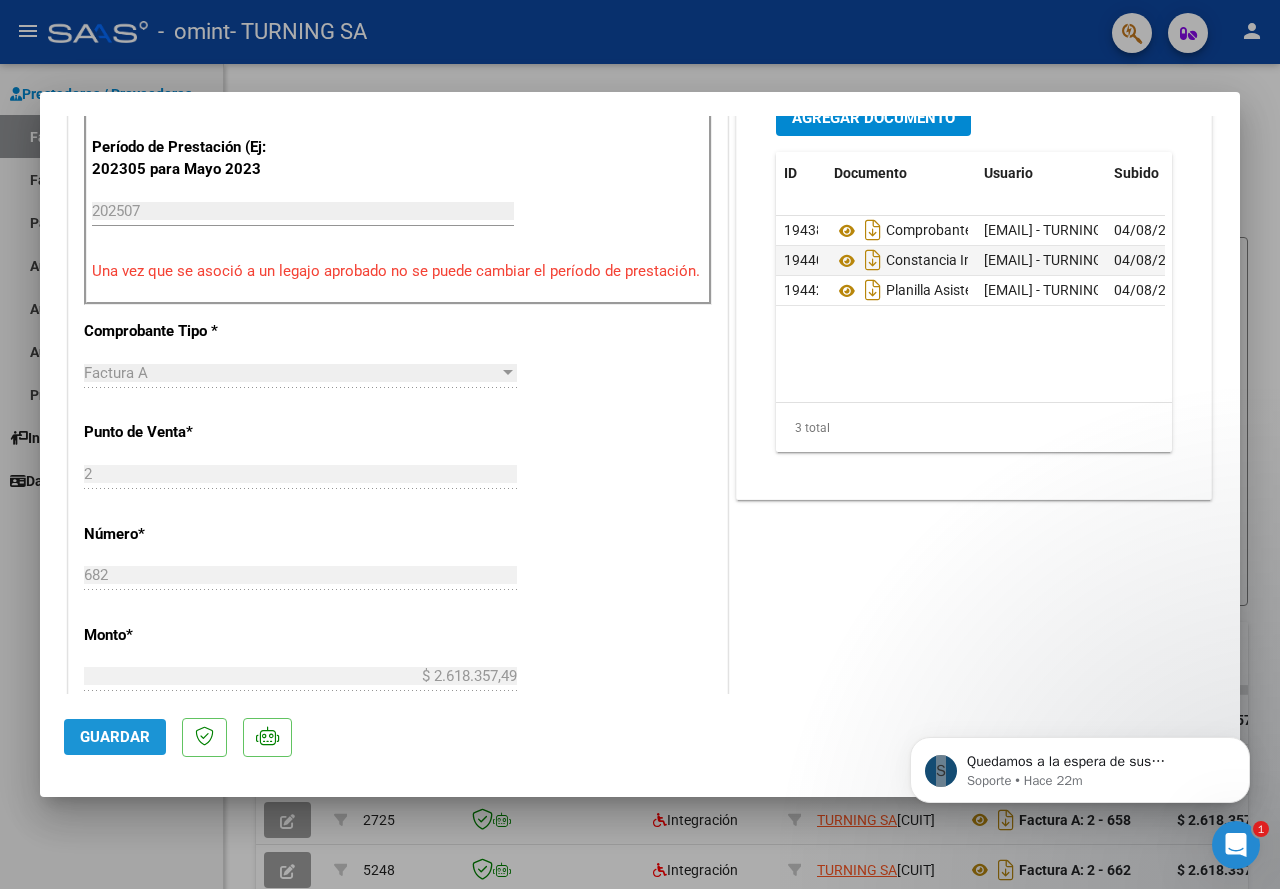 click on "Guardar" 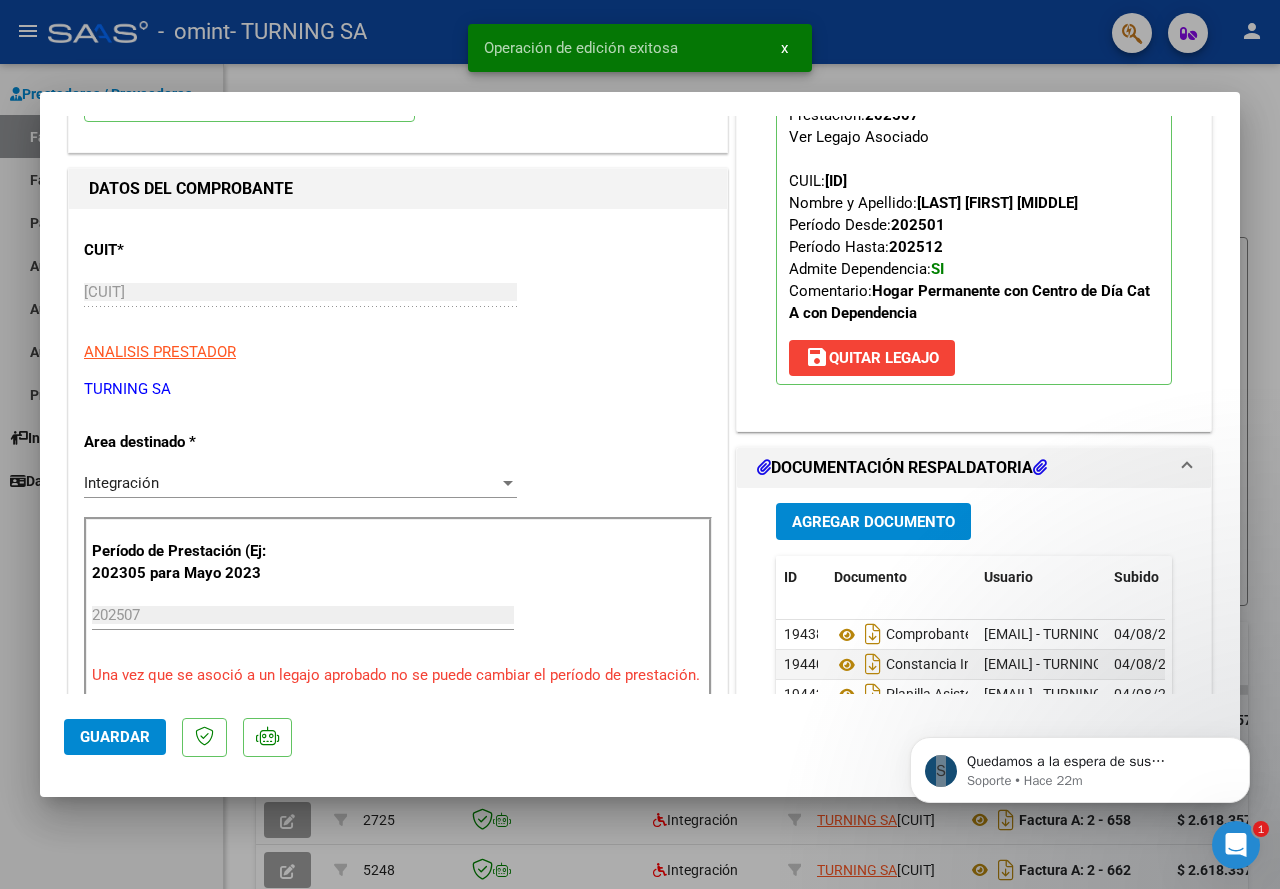 scroll, scrollTop: 0, scrollLeft: 0, axis: both 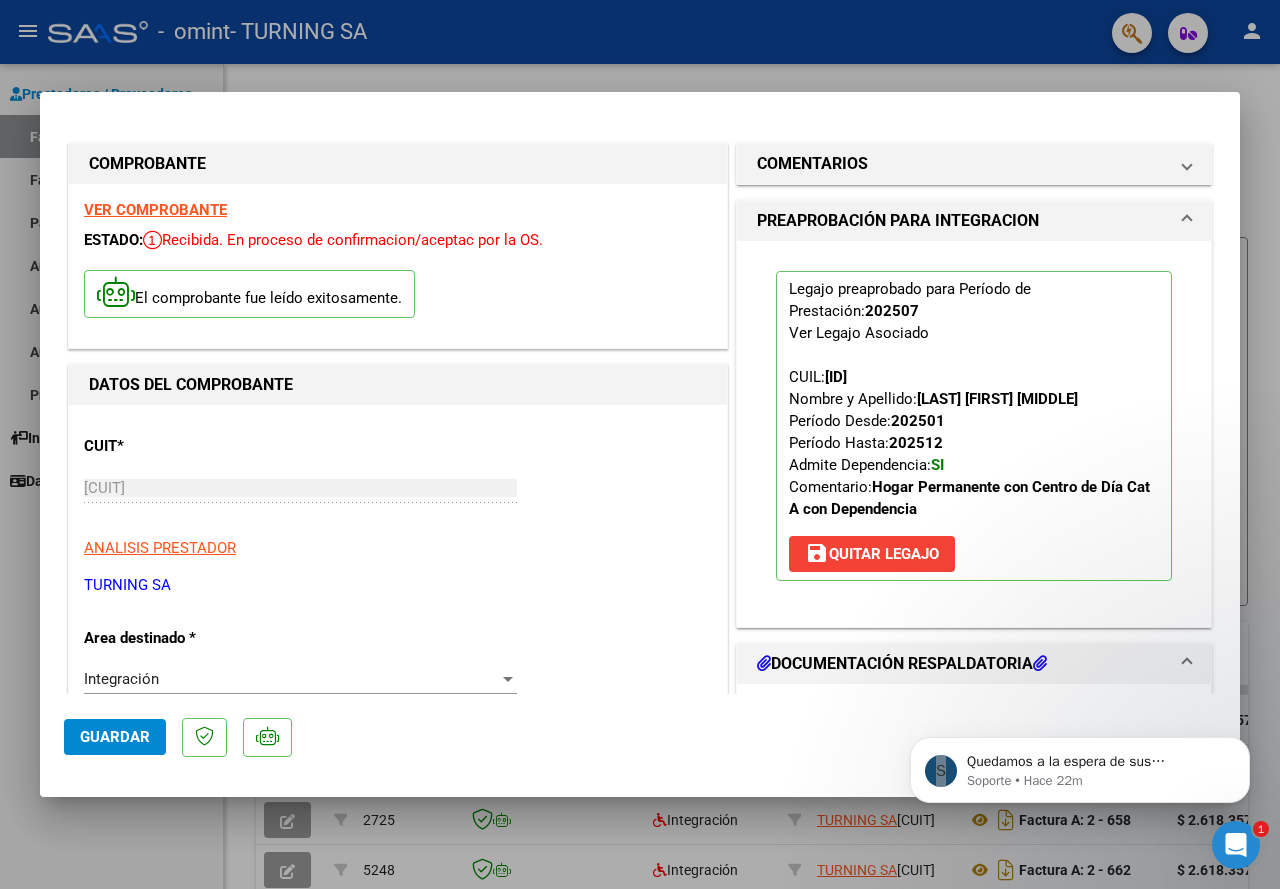 click on "Guardar" 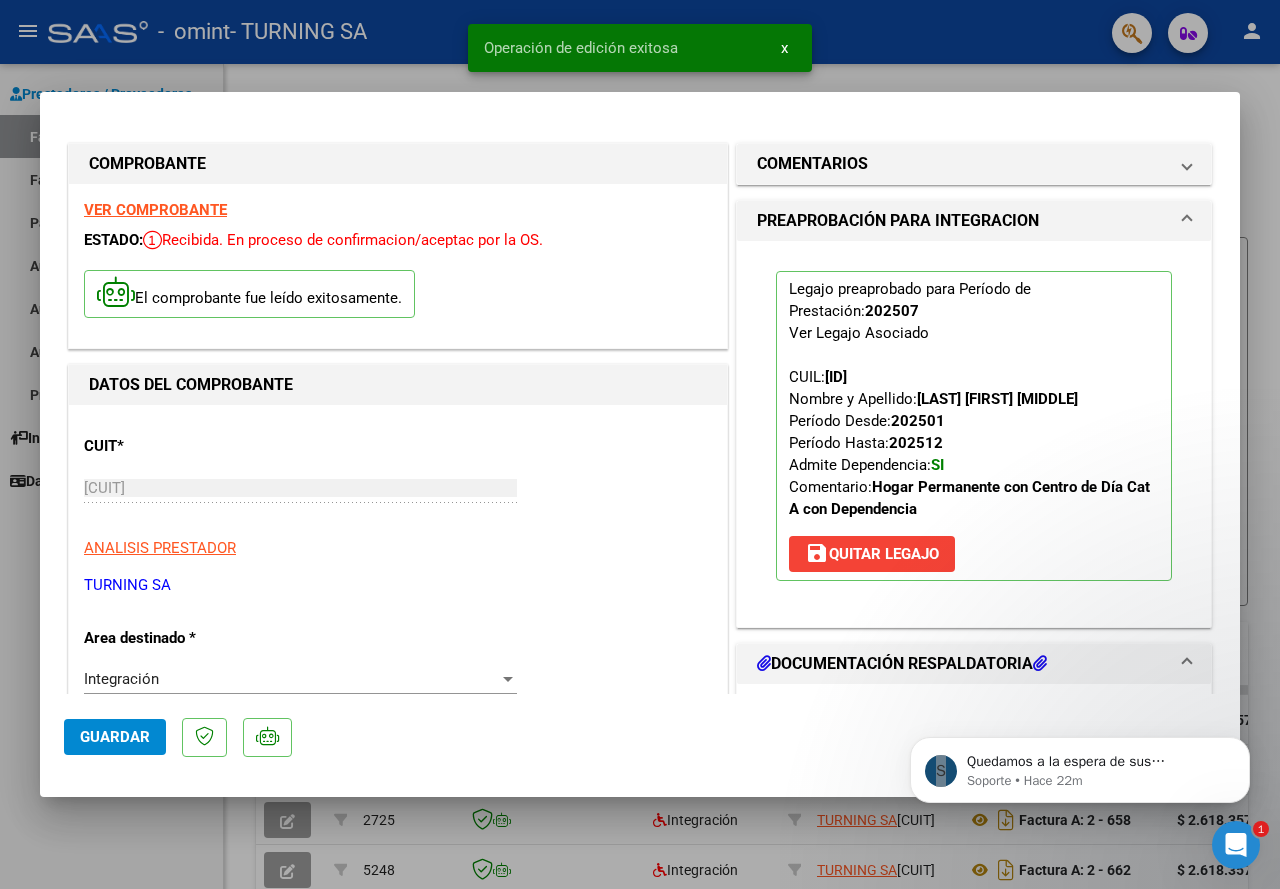 click on "COMPROBANTE VER COMPROBANTE       ESTADO:   Recibida. En proceso de confirmacion/aceptac por la OS.     El comprobante fue leído exitosamente.  DATOS DEL COMPROBANTE CUIT  *   [CUIT] Ingresar CUIT  ANALISIS PRESTADOR  TURNING SA  ARCA Padrón  Area destinado * Integración Seleccionar Area Período de Prestación (Ej: 202305 para Mayo 2023    202507 Ingrese el Período de Prestación como indica el ejemplo   Una vez que se asoció a un legajo aprobado no se puede cambiar el período de prestación.   Comprobante Tipo * Factura A Seleccionar Tipo Punto de Venta  *   [NUMBER] Ingresar el Nro.  Número  *   [NUMBER] Ingresar el Nro.  Monto  *   $ [AMOUNT] Ingresar el monto  Fecha del Cpbt.  *   [YEAR]-[MONTH]-[DAY] Ingresar la fecha  CAE / CAEA (no ingrese CAI)    [CAE] Ingresar el CAE o CAEA (no ingrese CAI)  Fecha de Vencimiento    Ingresar la fecha  Ref. Externa    Ingresar la ref.  N° Liquidación    Ingresar el N° Liquidación  COMENTARIOS Comentarios del Prestador / Gerenciador:  202507  CUIL:  202501" at bounding box center (640, 444) 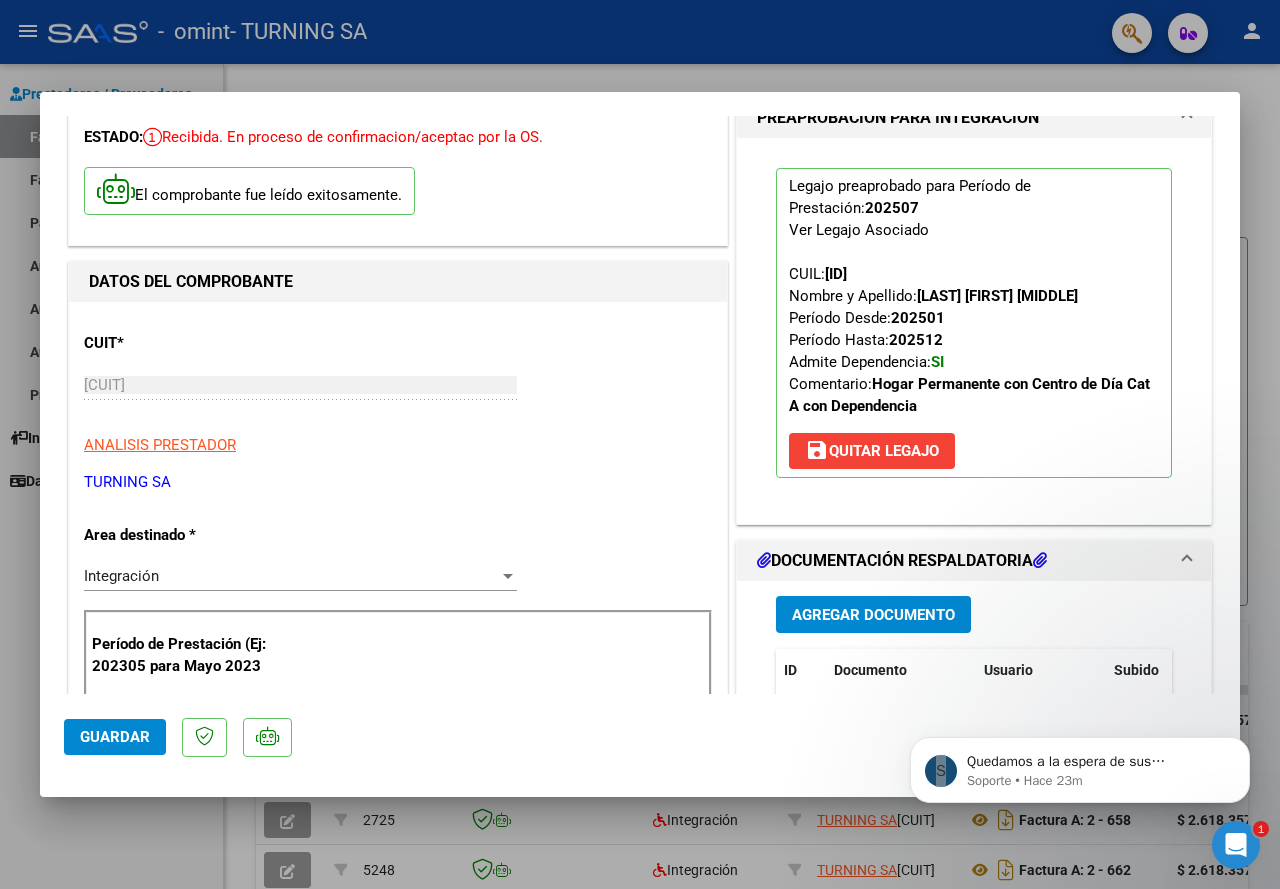 scroll, scrollTop: 0, scrollLeft: 0, axis: both 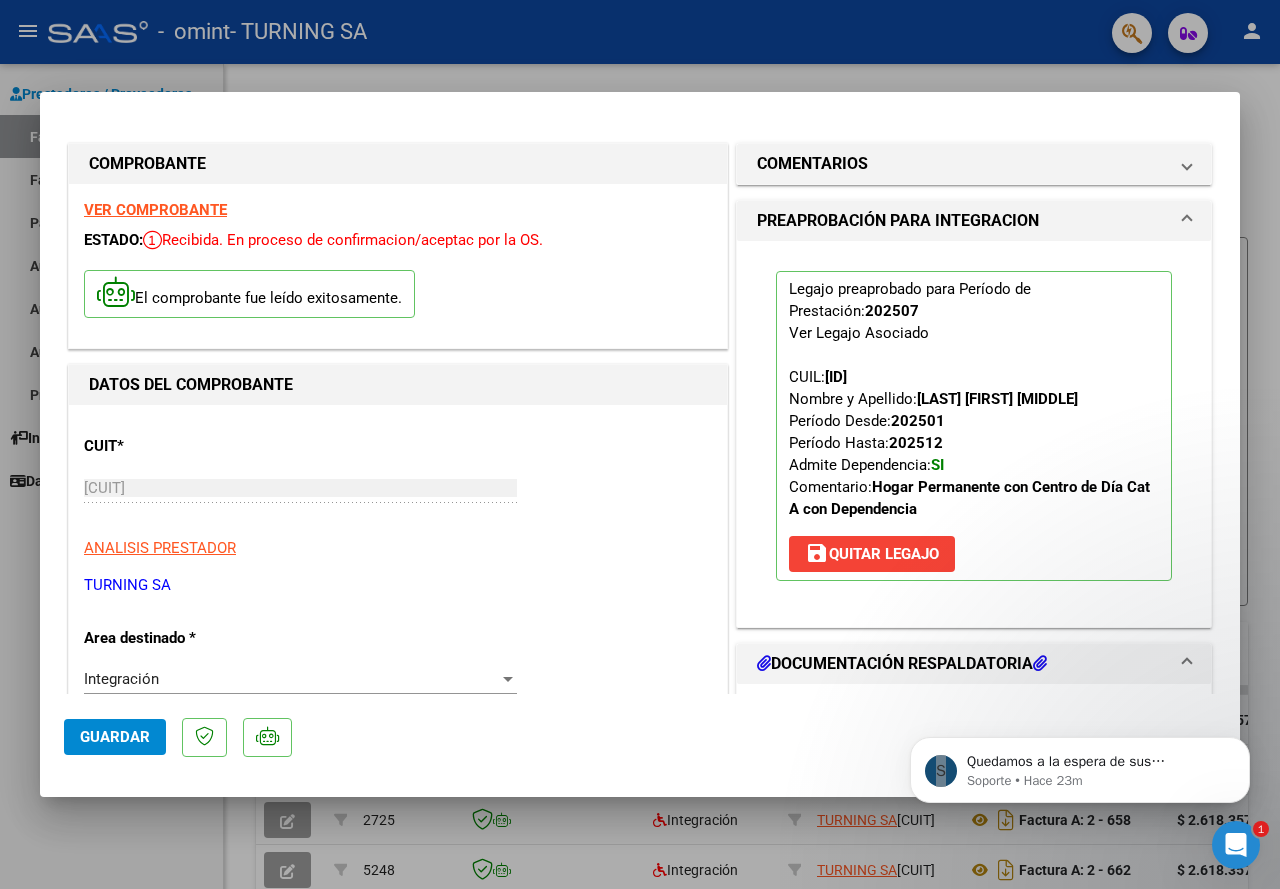 drag, startPoint x: 399, startPoint y: 272, endPoint x: 421, endPoint y: 202, distance: 73.37575 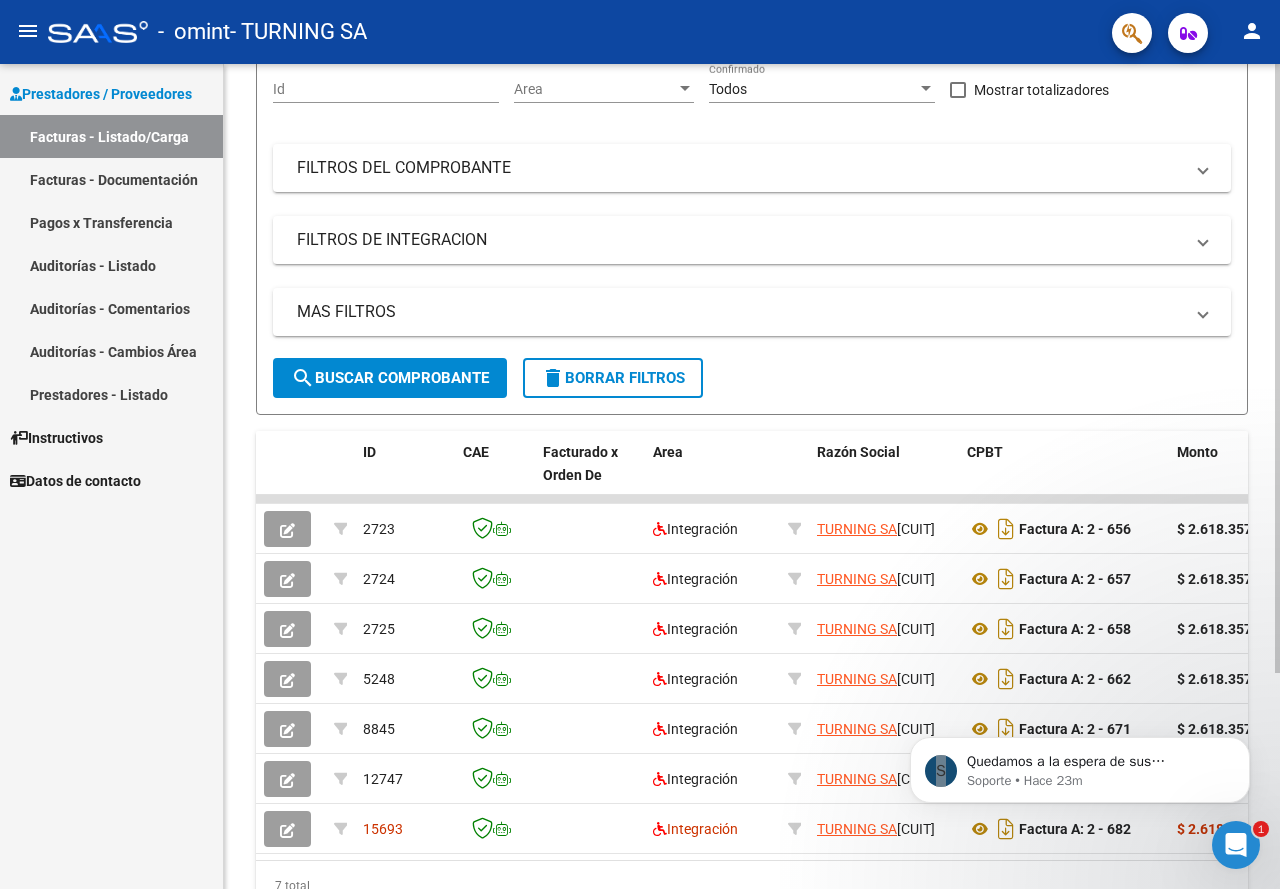 scroll, scrollTop: 293, scrollLeft: 0, axis: vertical 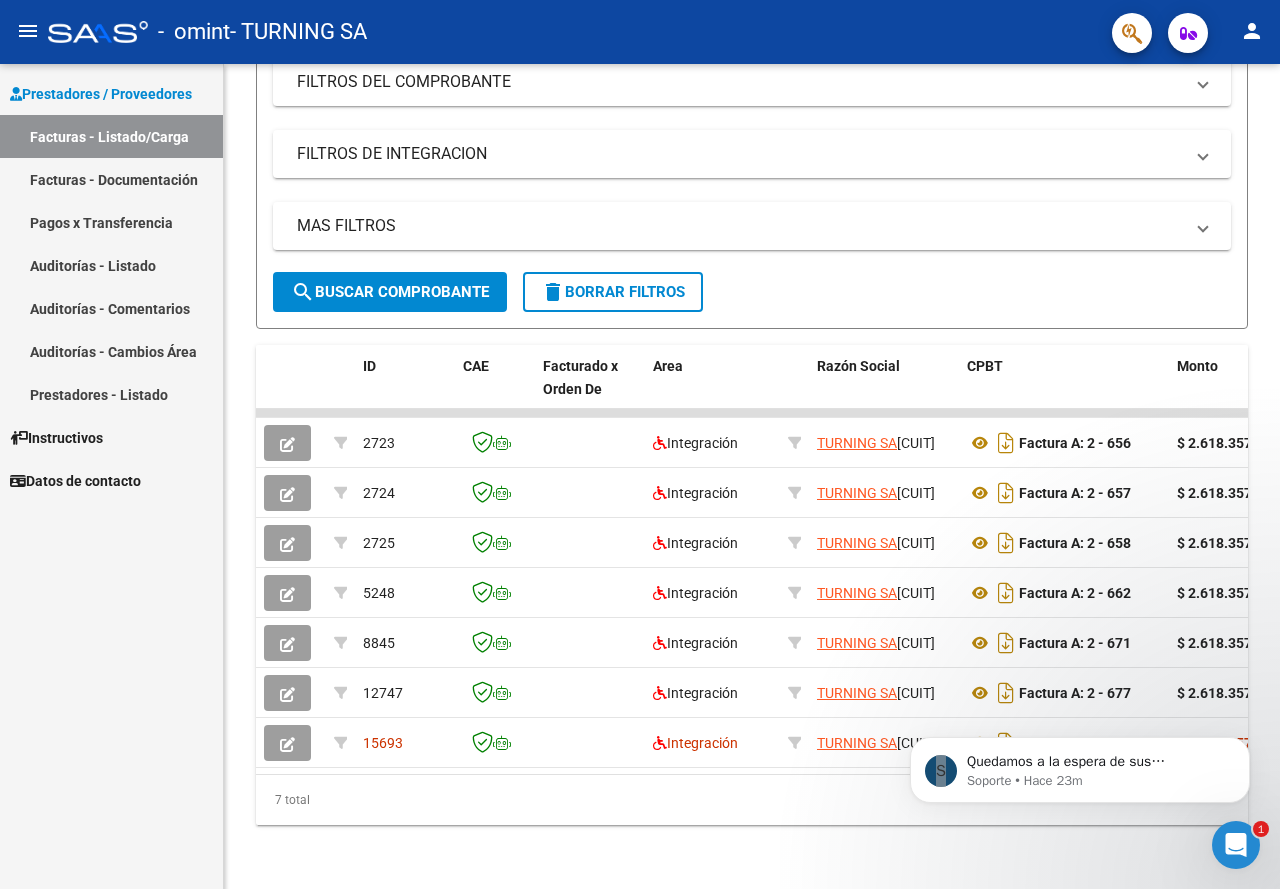 click 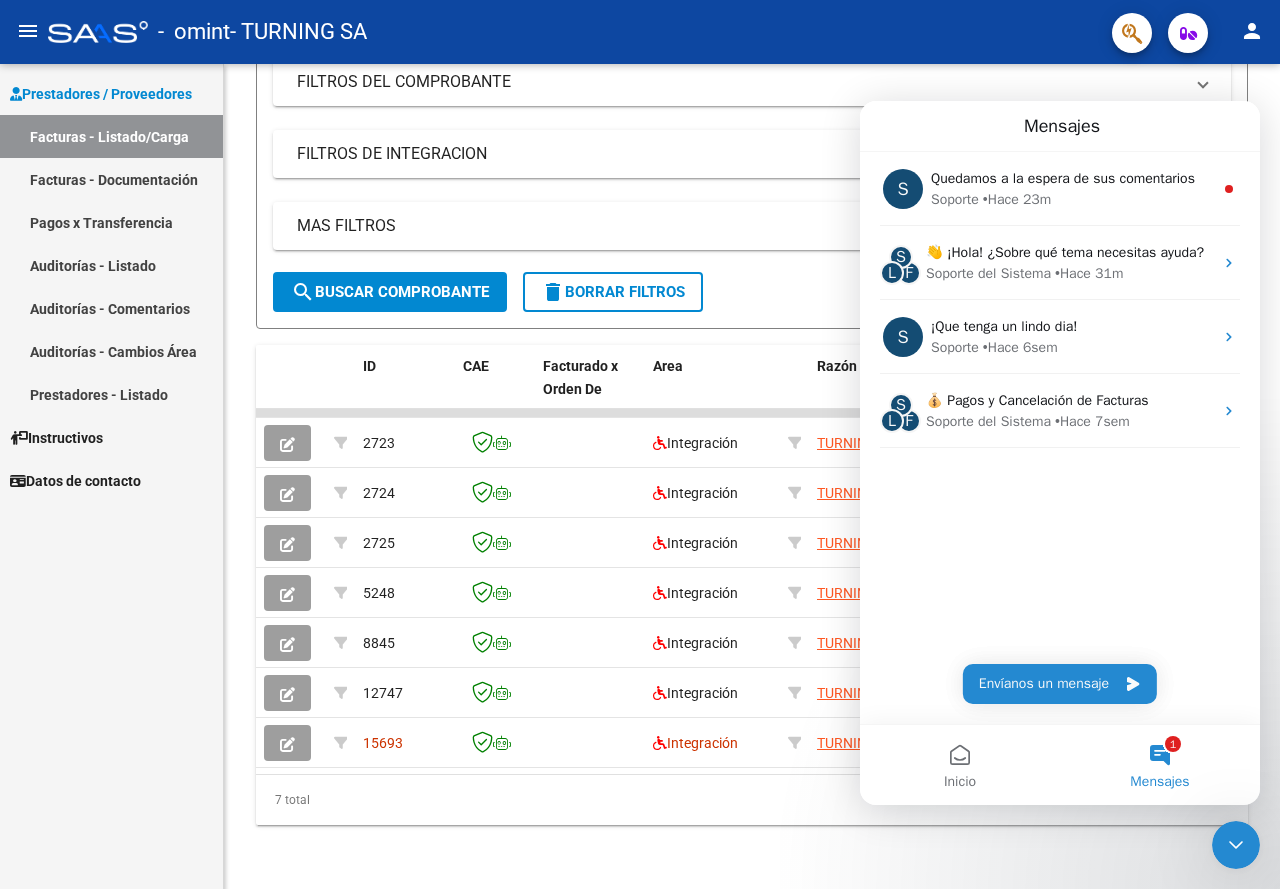 click 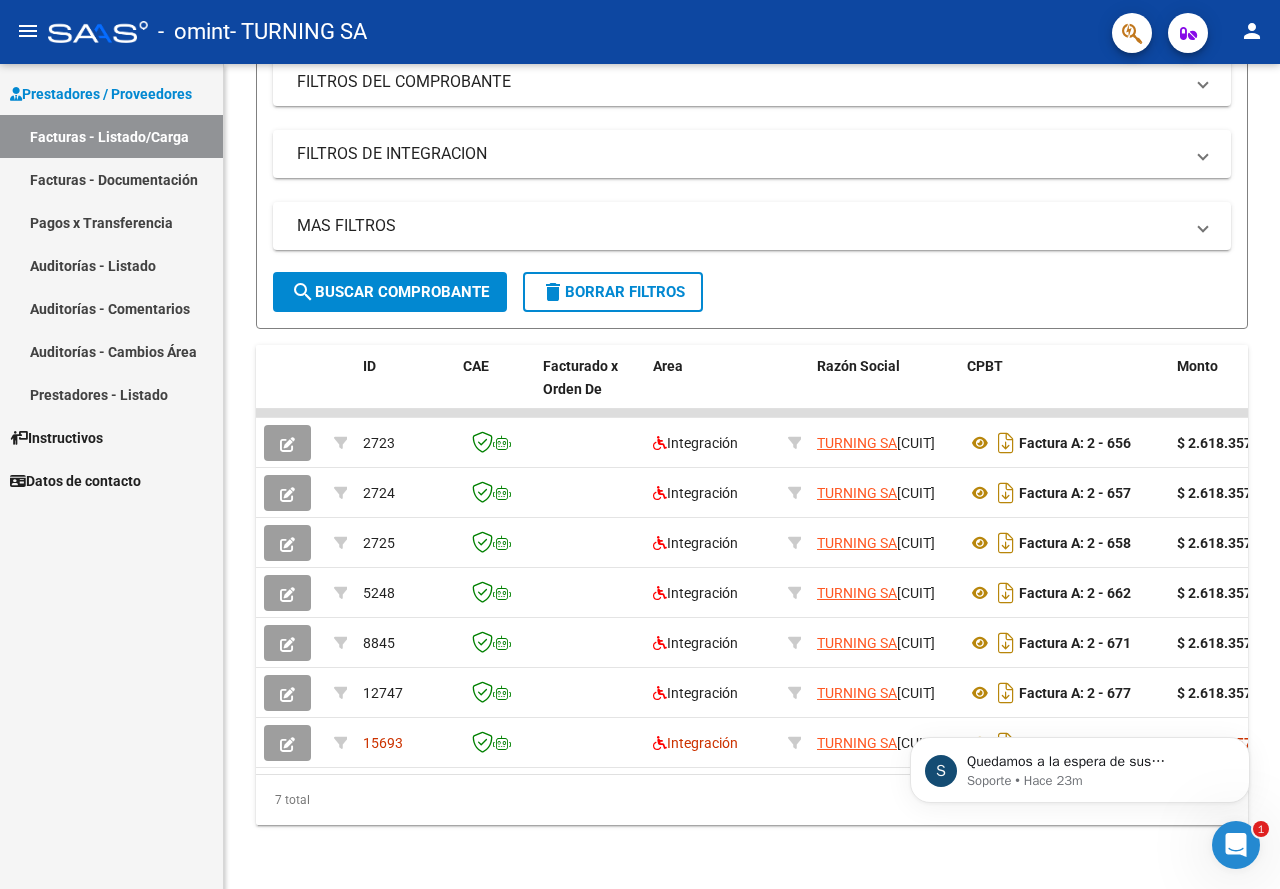 scroll, scrollTop: 0, scrollLeft: 0, axis: both 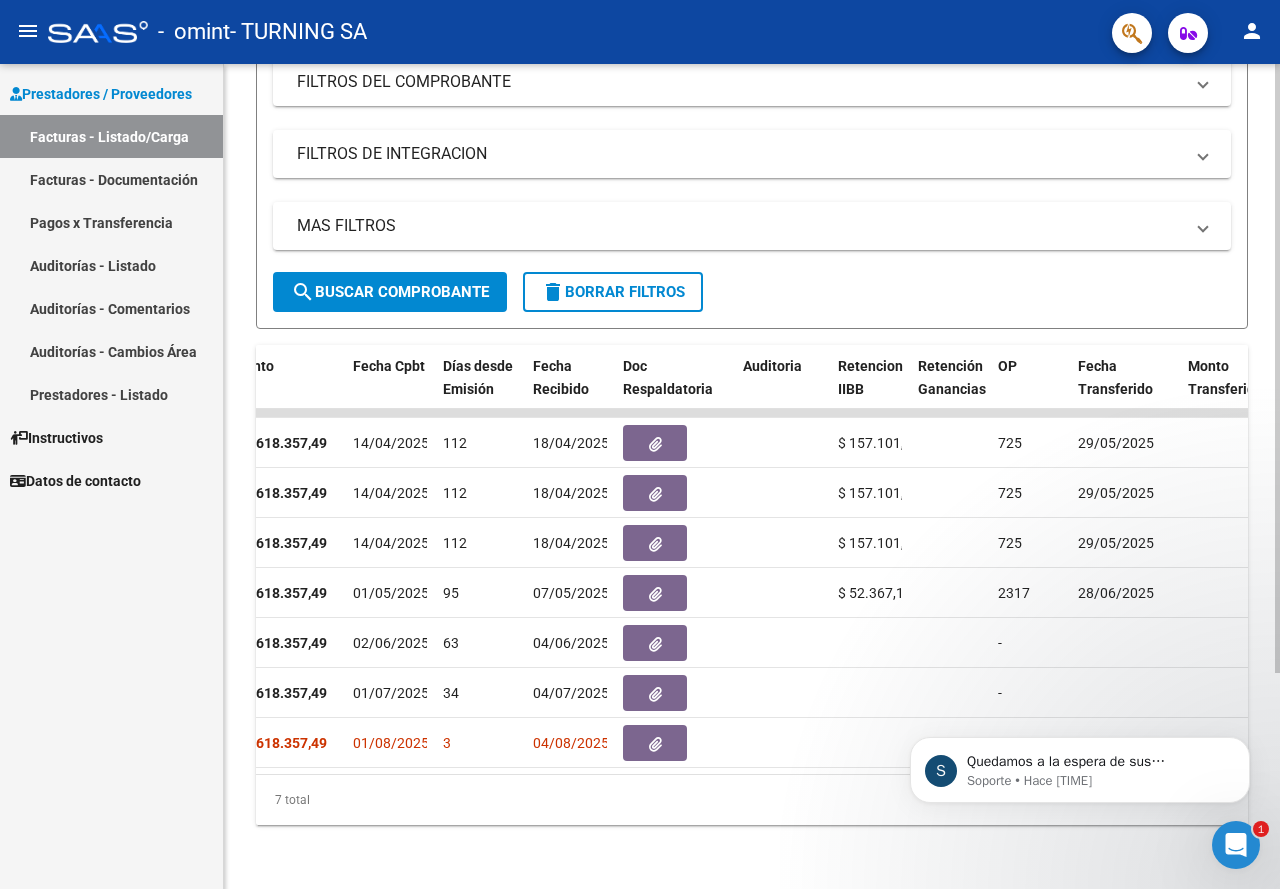 drag, startPoint x: 707, startPoint y: 756, endPoint x: 746, endPoint y: 753, distance: 39.115215 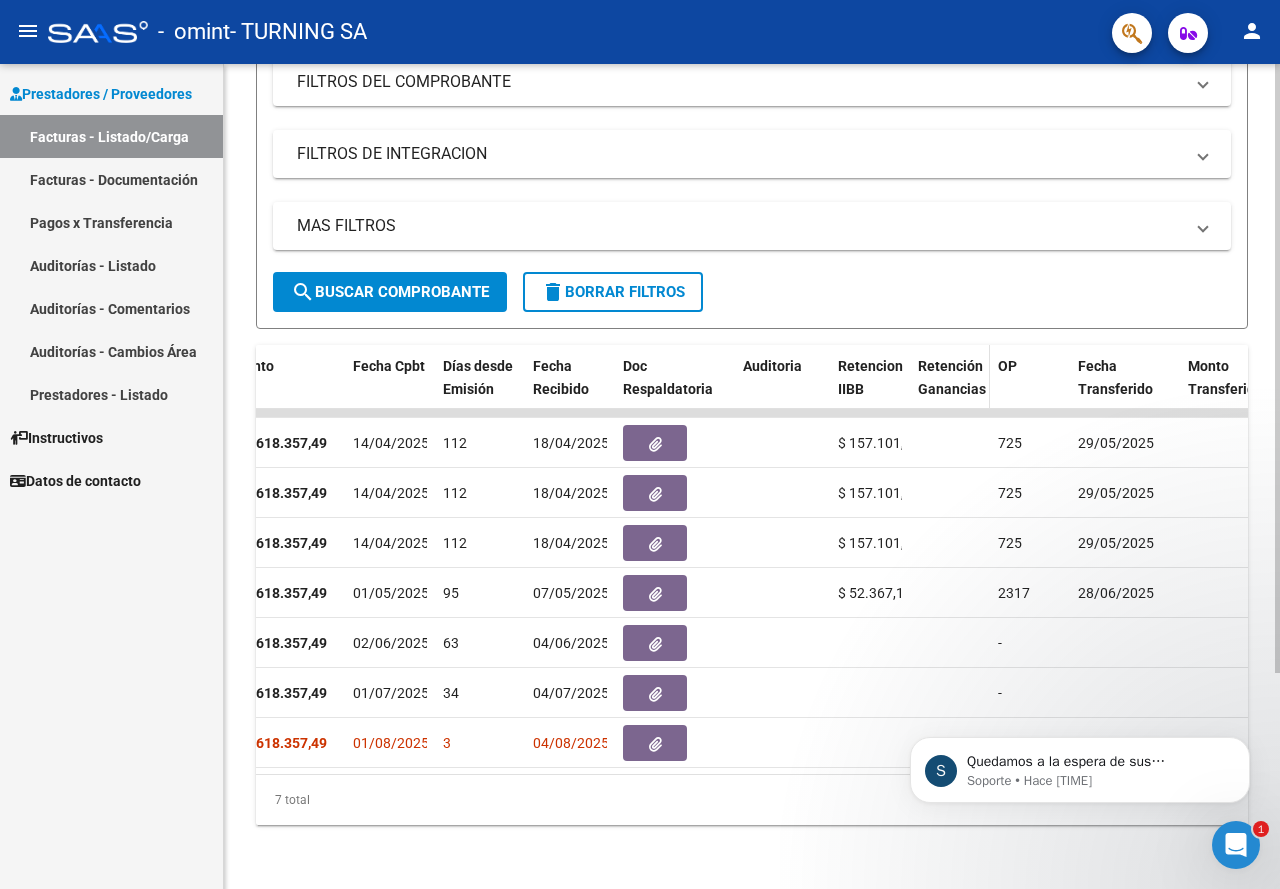 click on "Retención Ganancias" 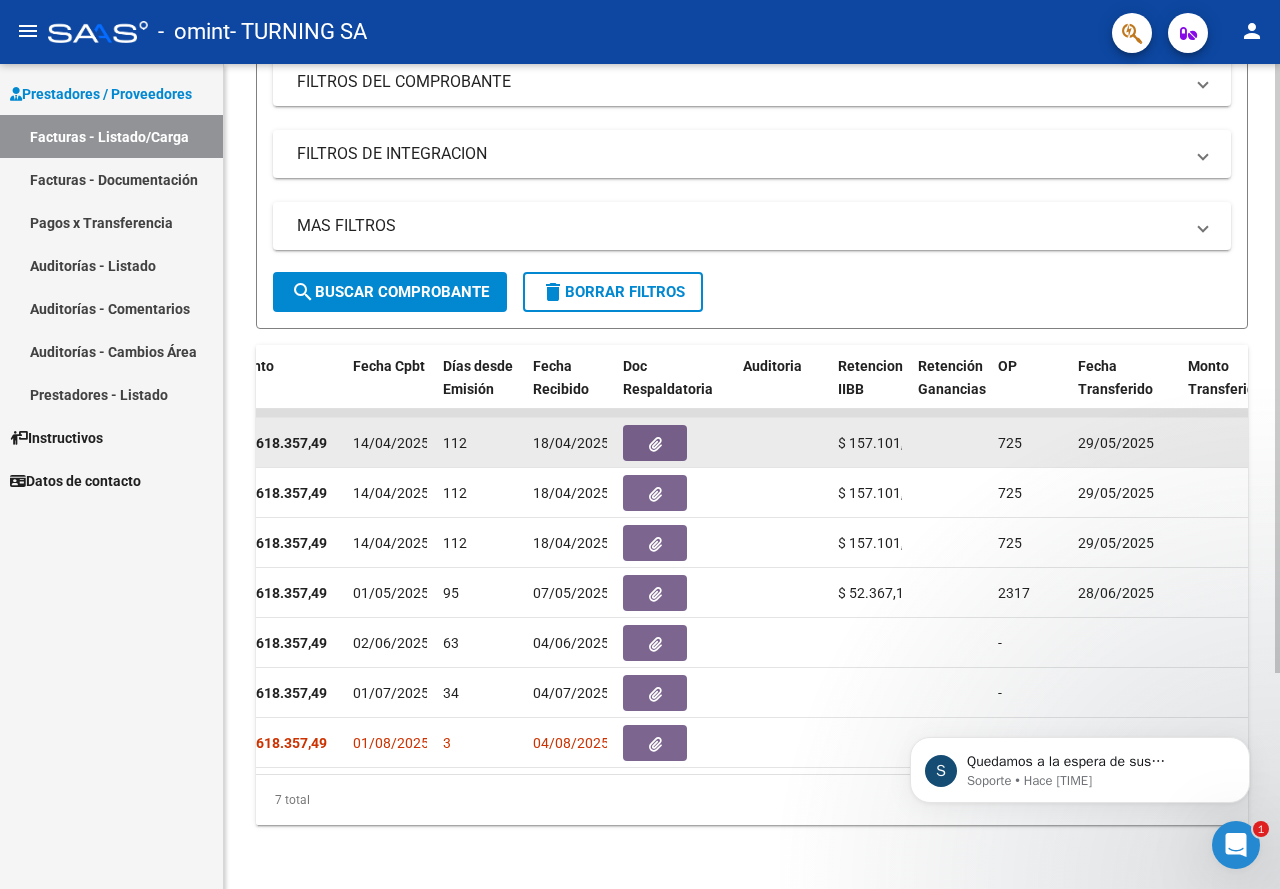 click on "$ 157.101,45" 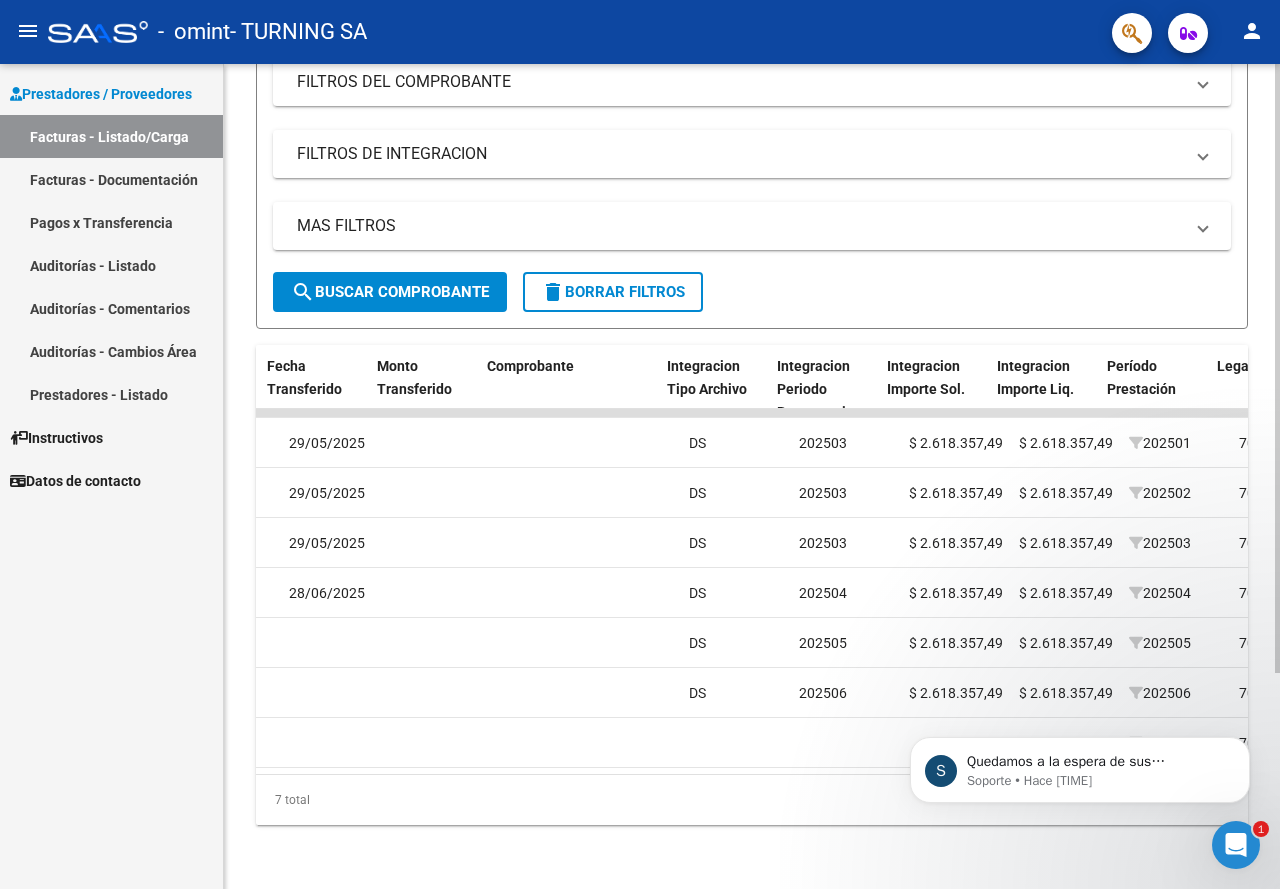 scroll, scrollTop: 0, scrollLeft: 1755, axis: horizontal 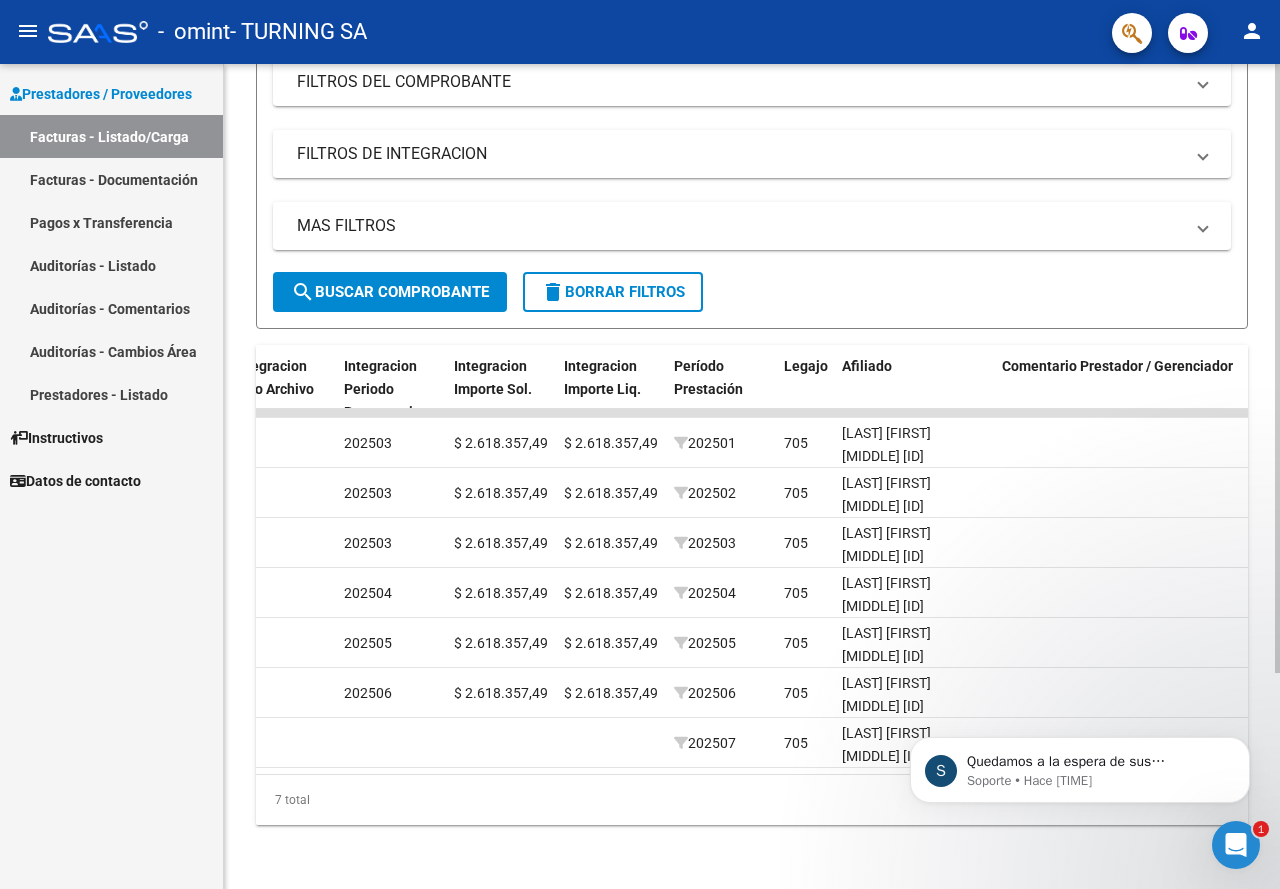 drag, startPoint x: 859, startPoint y: 770, endPoint x: 67, endPoint y: 41, distance: 1076.4316 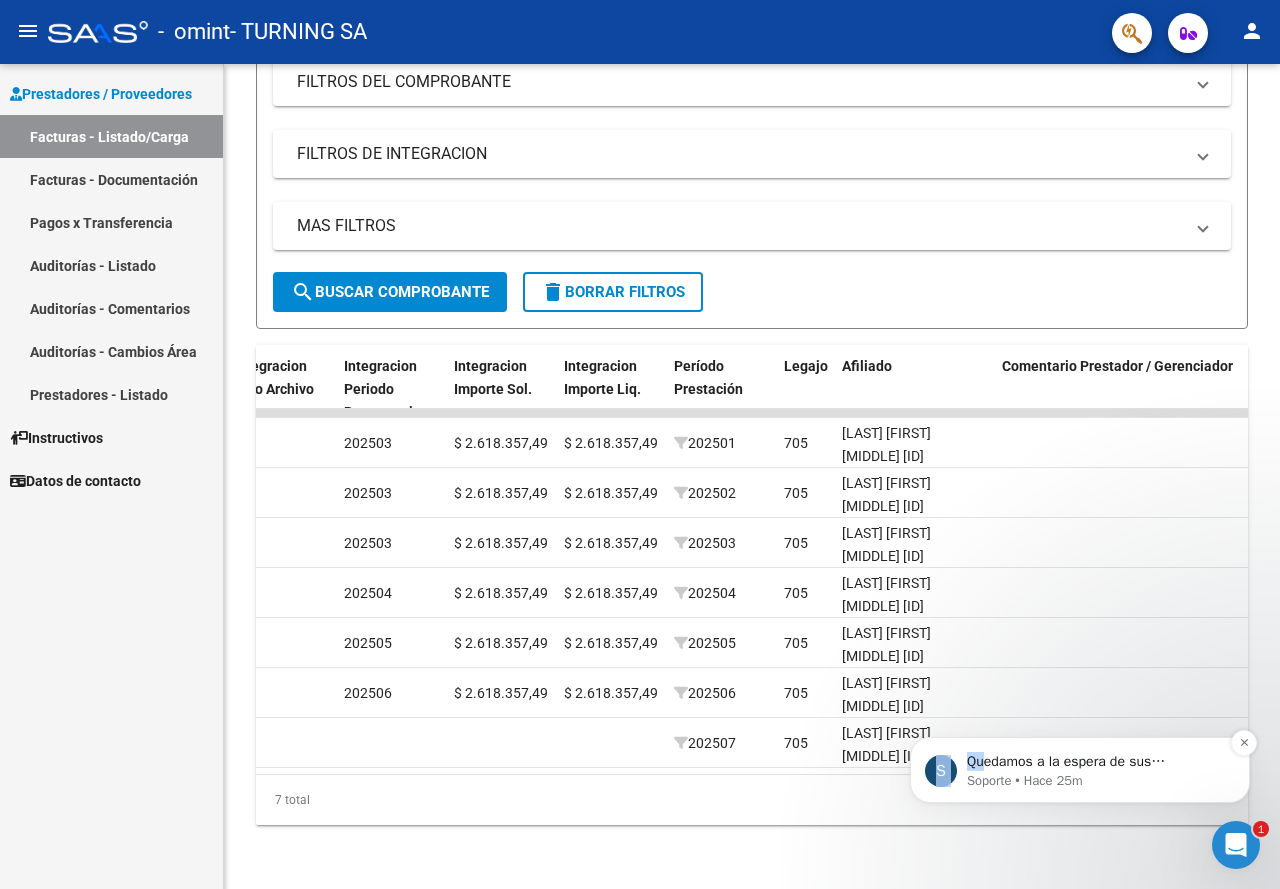 drag, startPoint x: 884, startPoint y: 680, endPoint x: 923, endPoint y: 790, distance: 116.70904 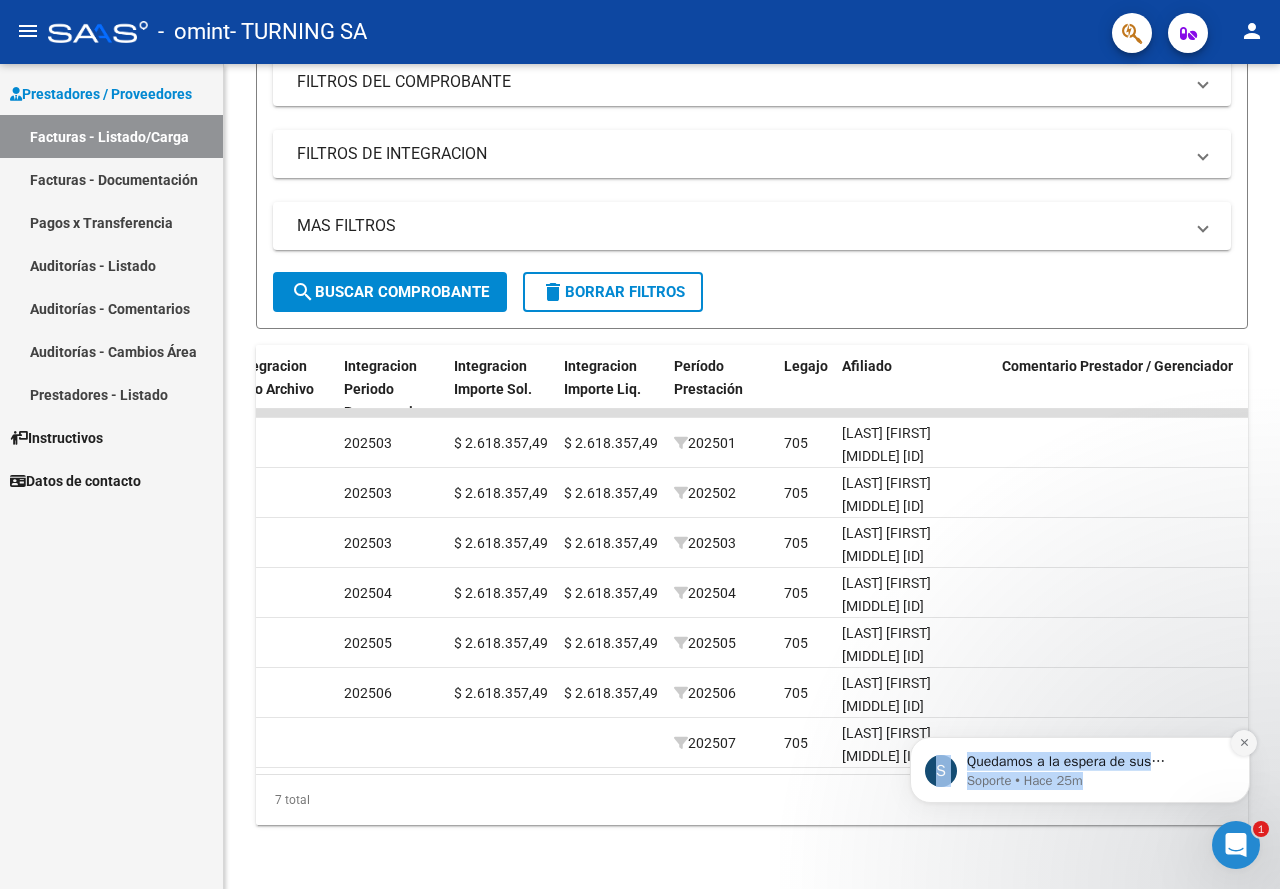 drag, startPoint x: 892, startPoint y: 753, endPoint x: 1242, endPoint y: 744, distance: 350.1157 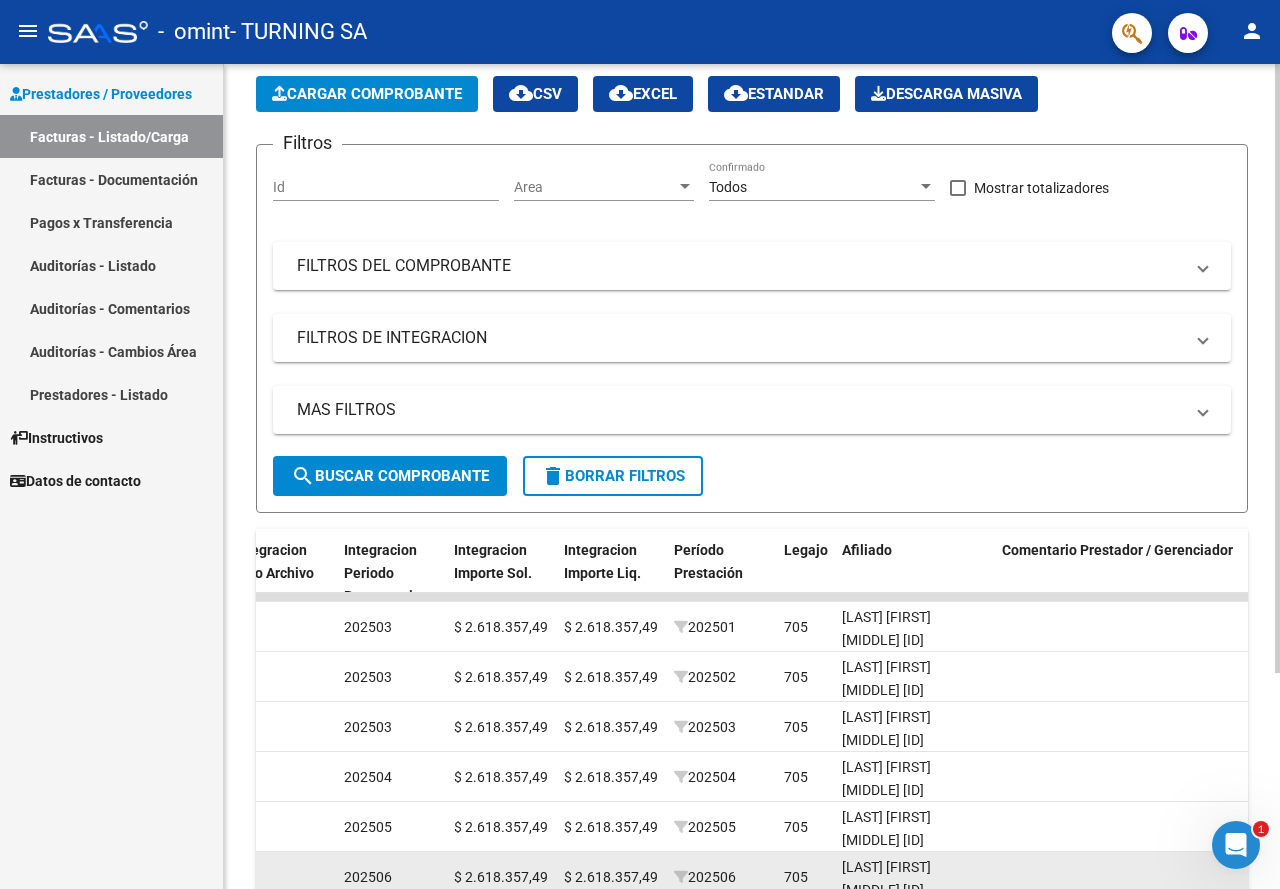 scroll, scrollTop: 0, scrollLeft: 0, axis: both 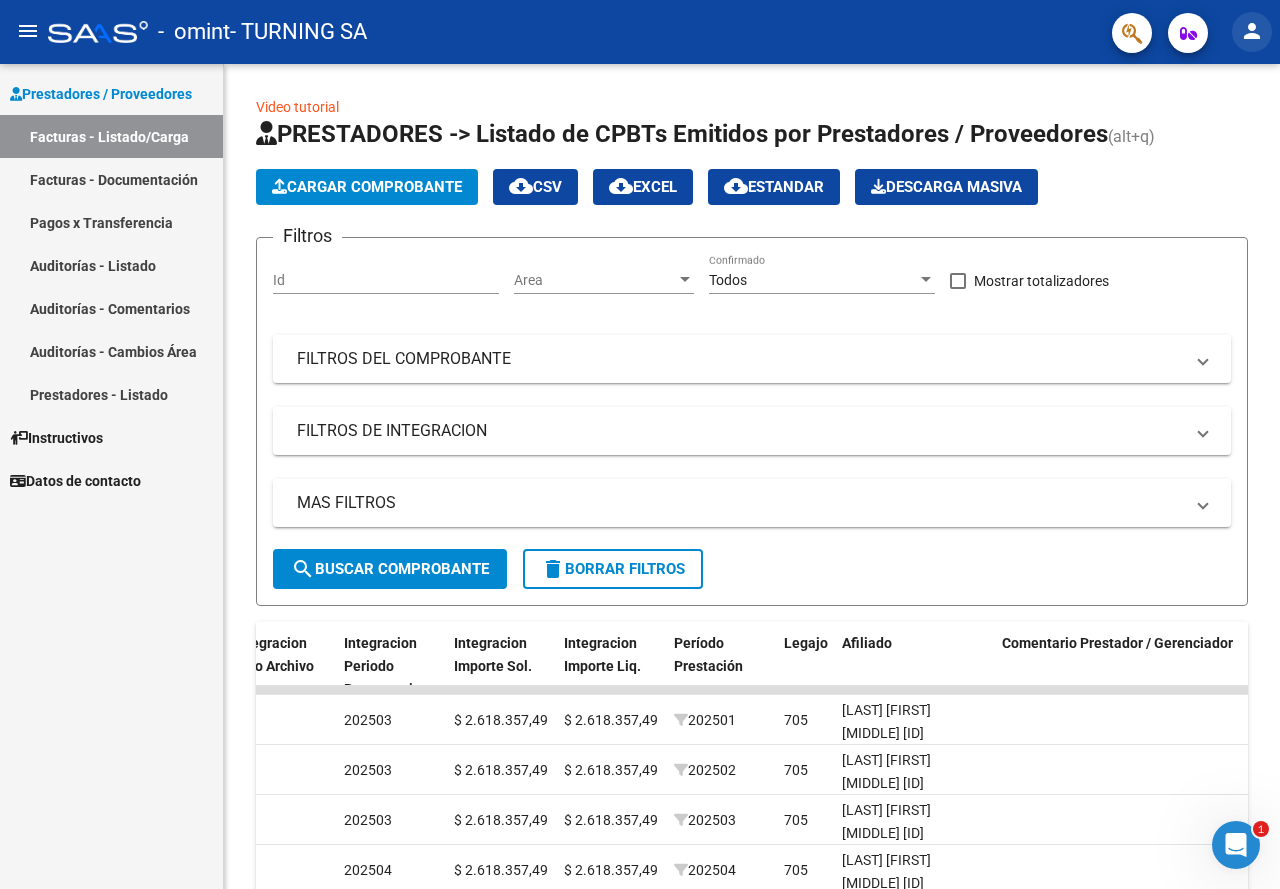 click on "person" 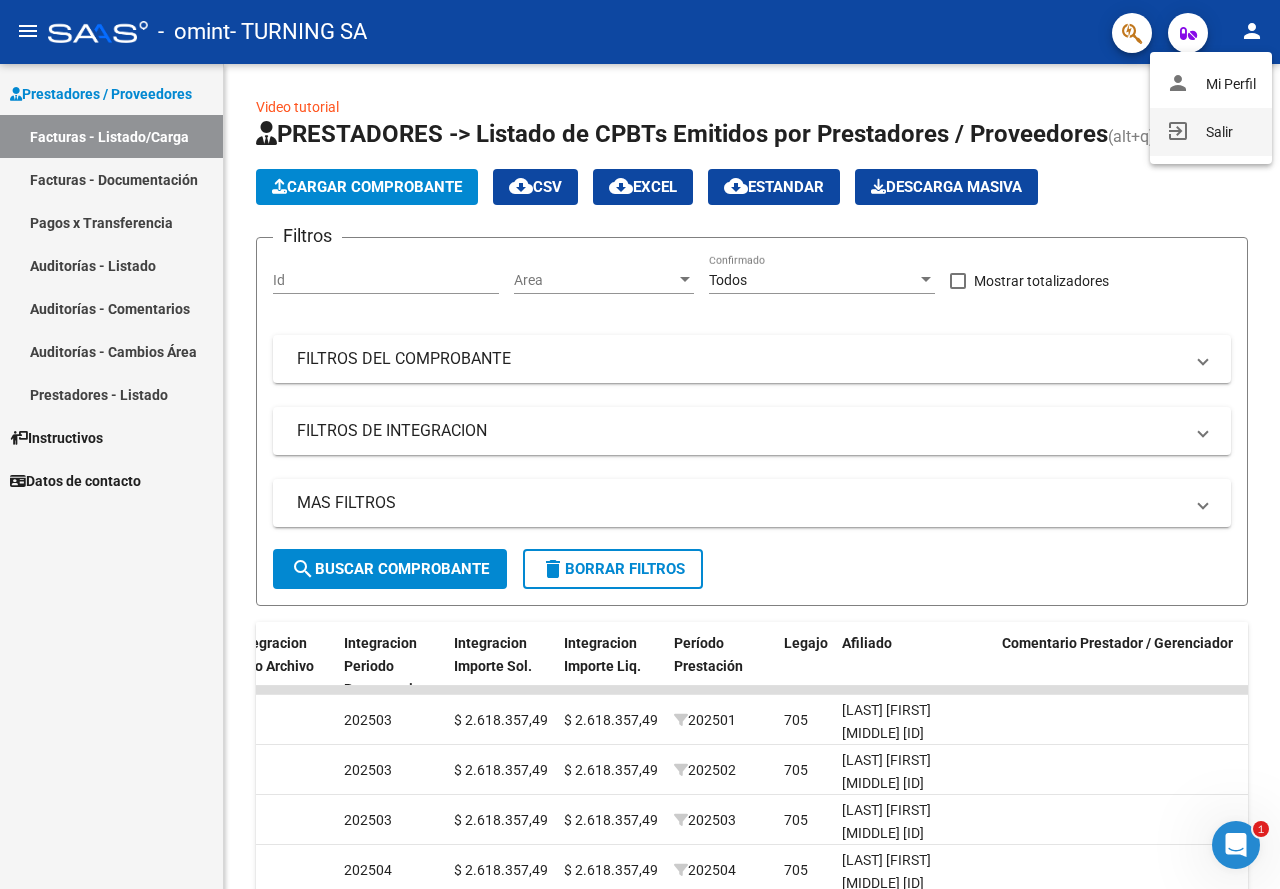 click on "exit_to_app  Salir" at bounding box center (1211, 132) 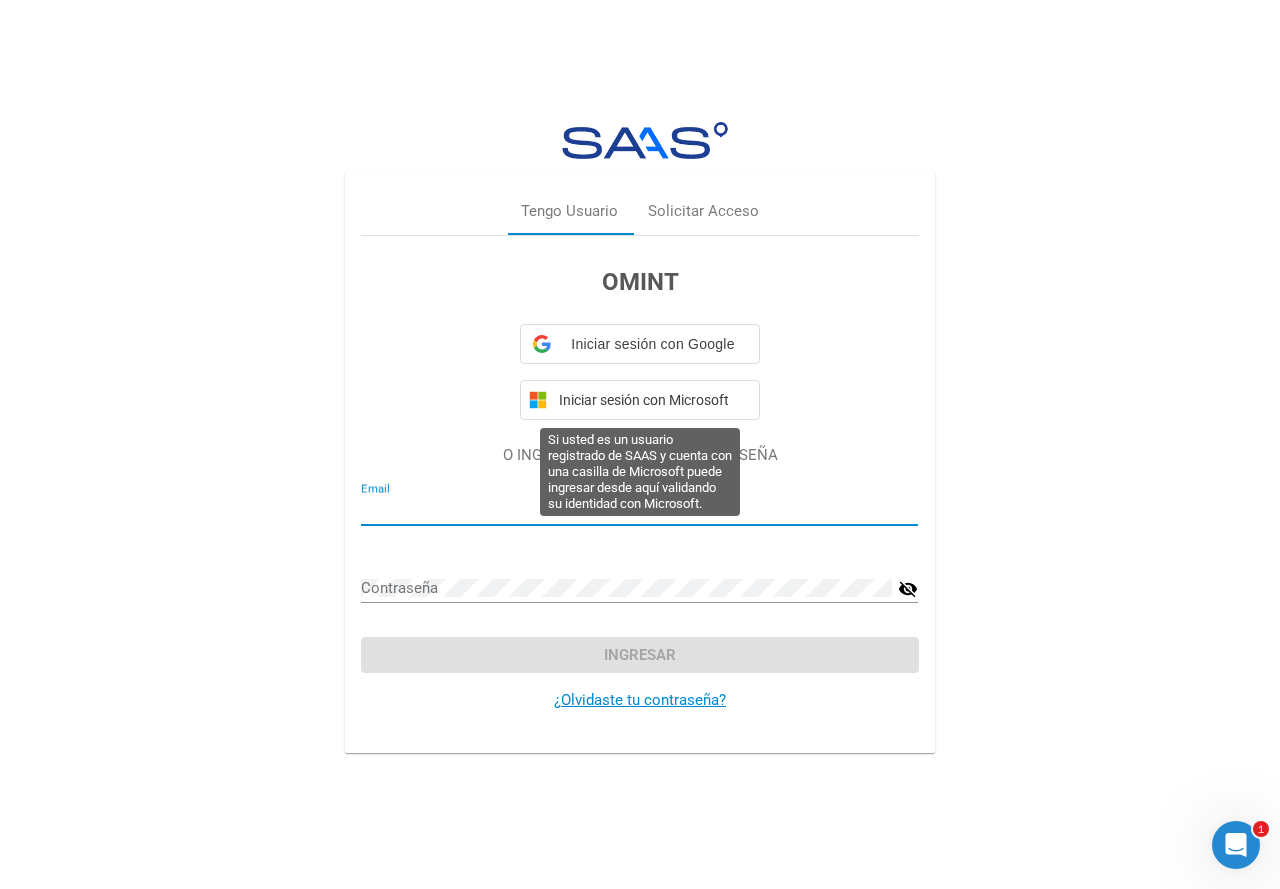 type on "hogarprovida@[EXAMPLE.COM]" 